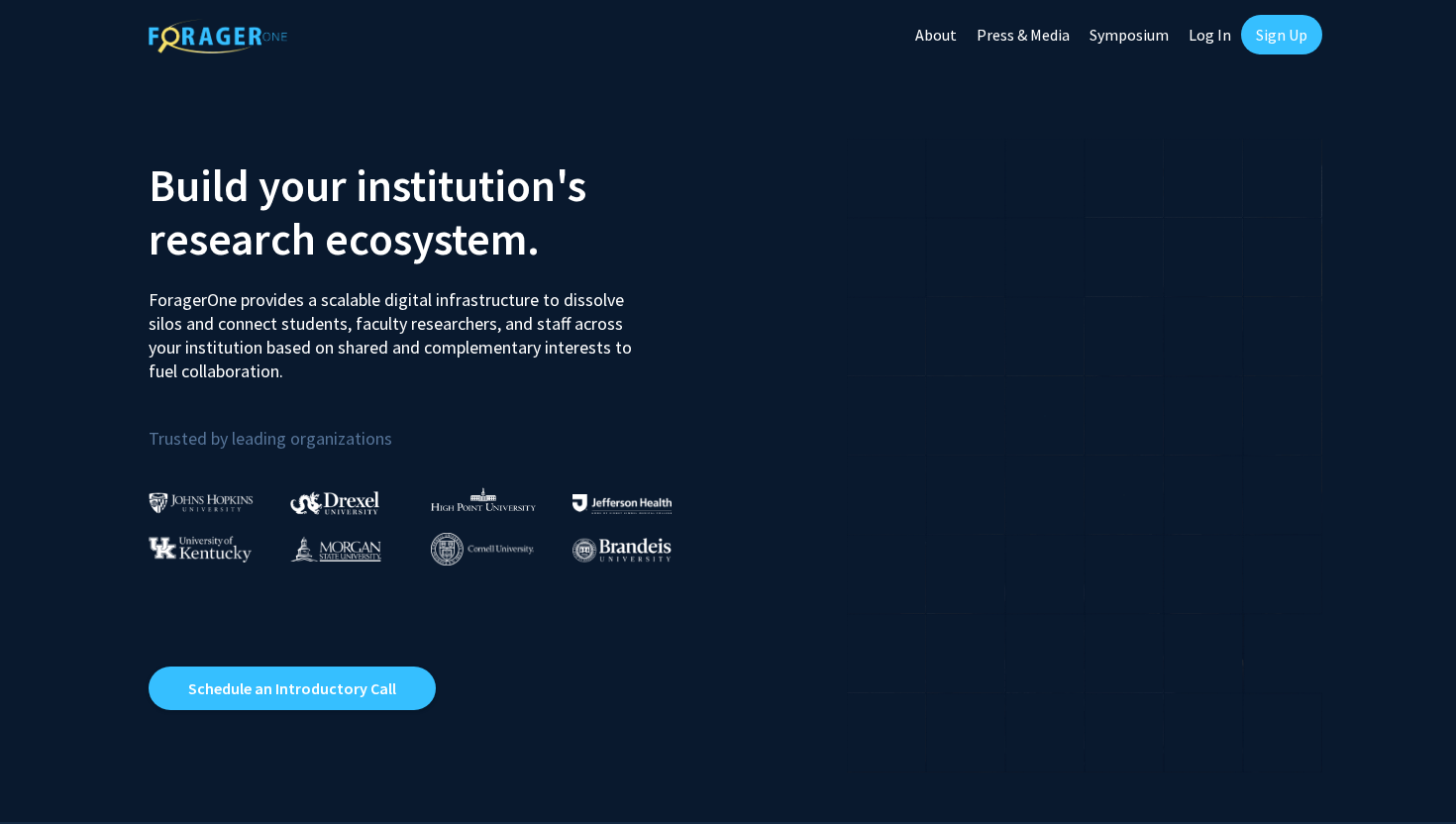 scroll, scrollTop: 0, scrollLeft: 0, axis: both 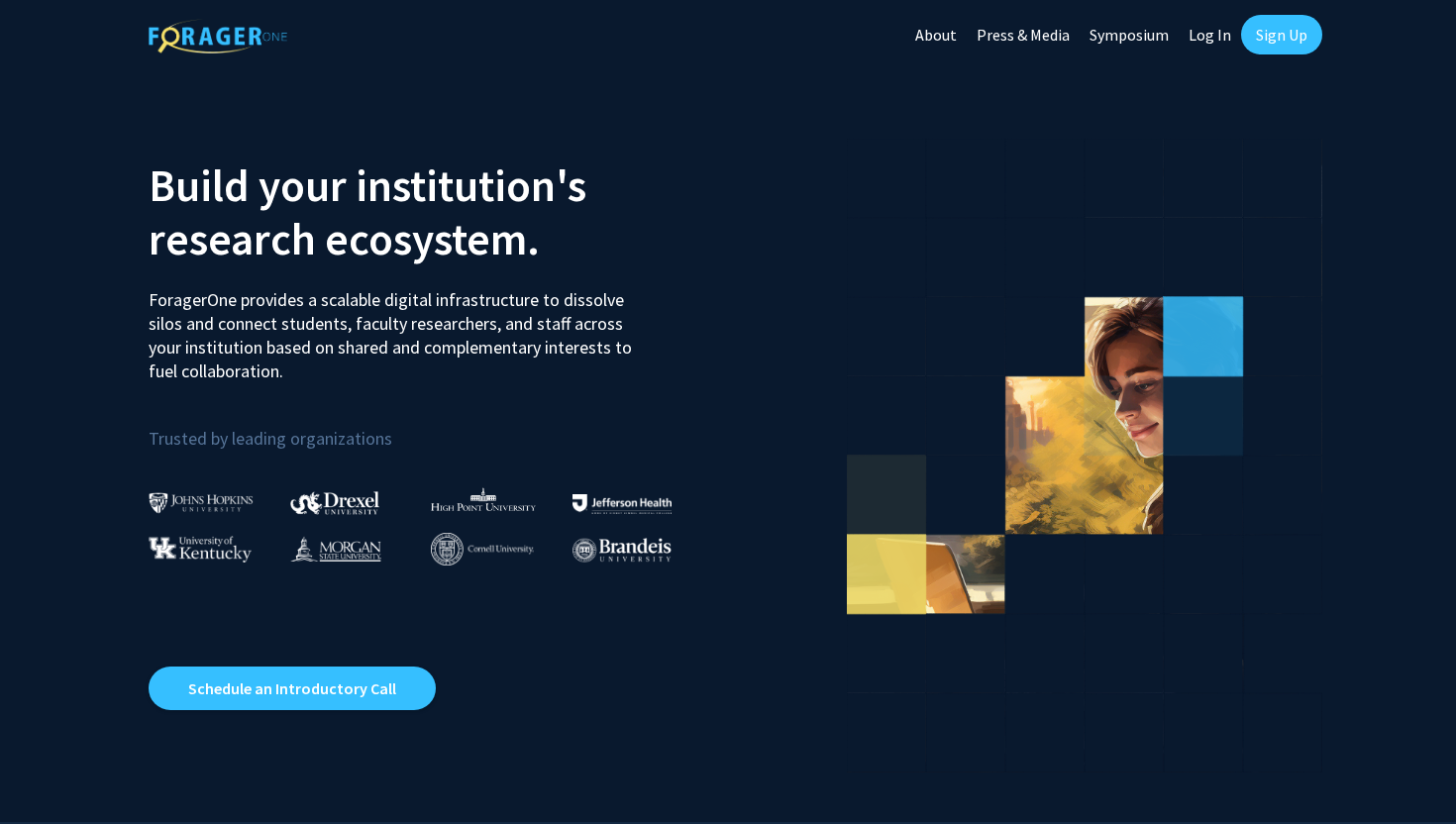 click on "Sign Up" 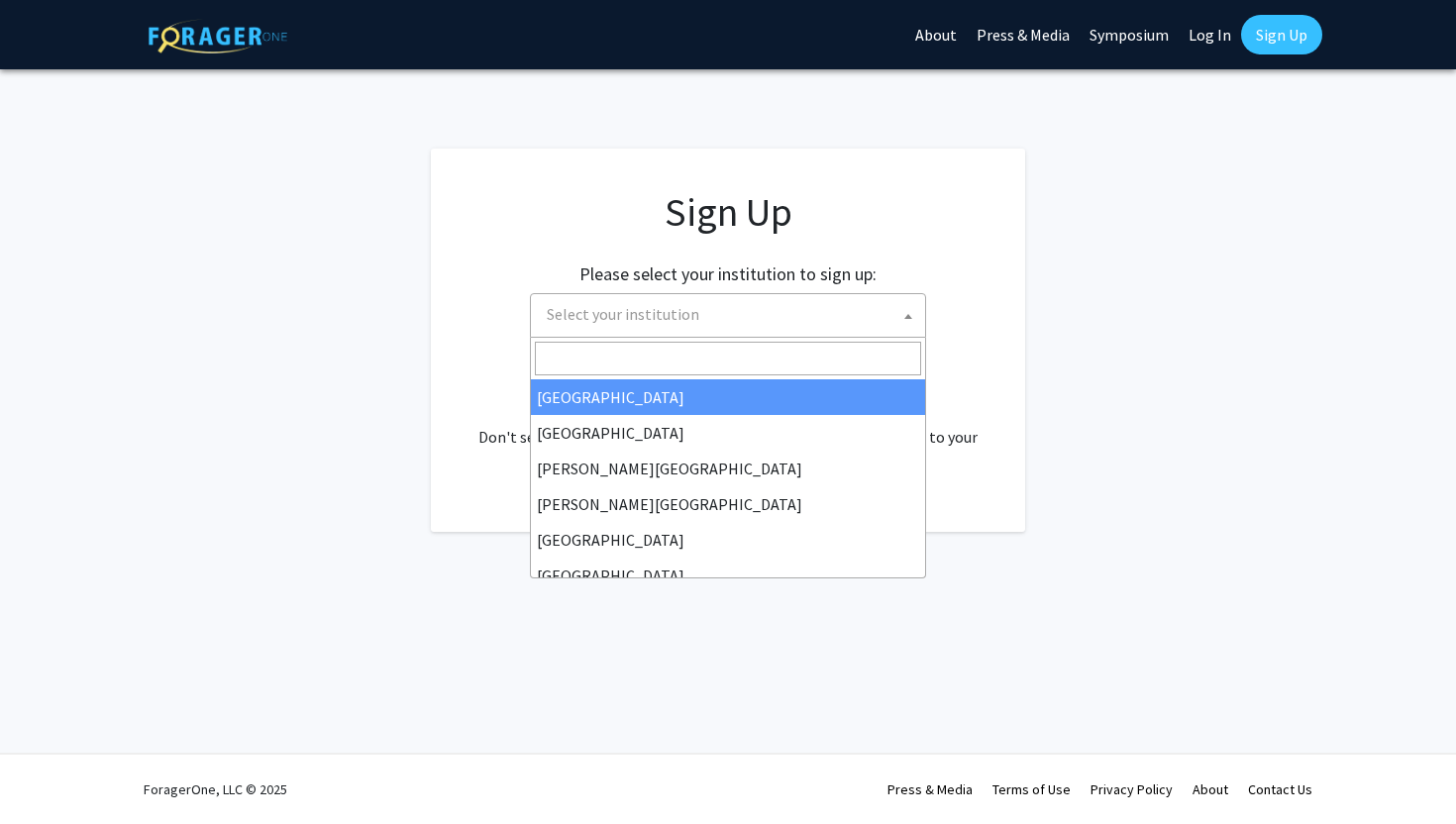 click on "Select your institution" at bounding box center (623, 314) 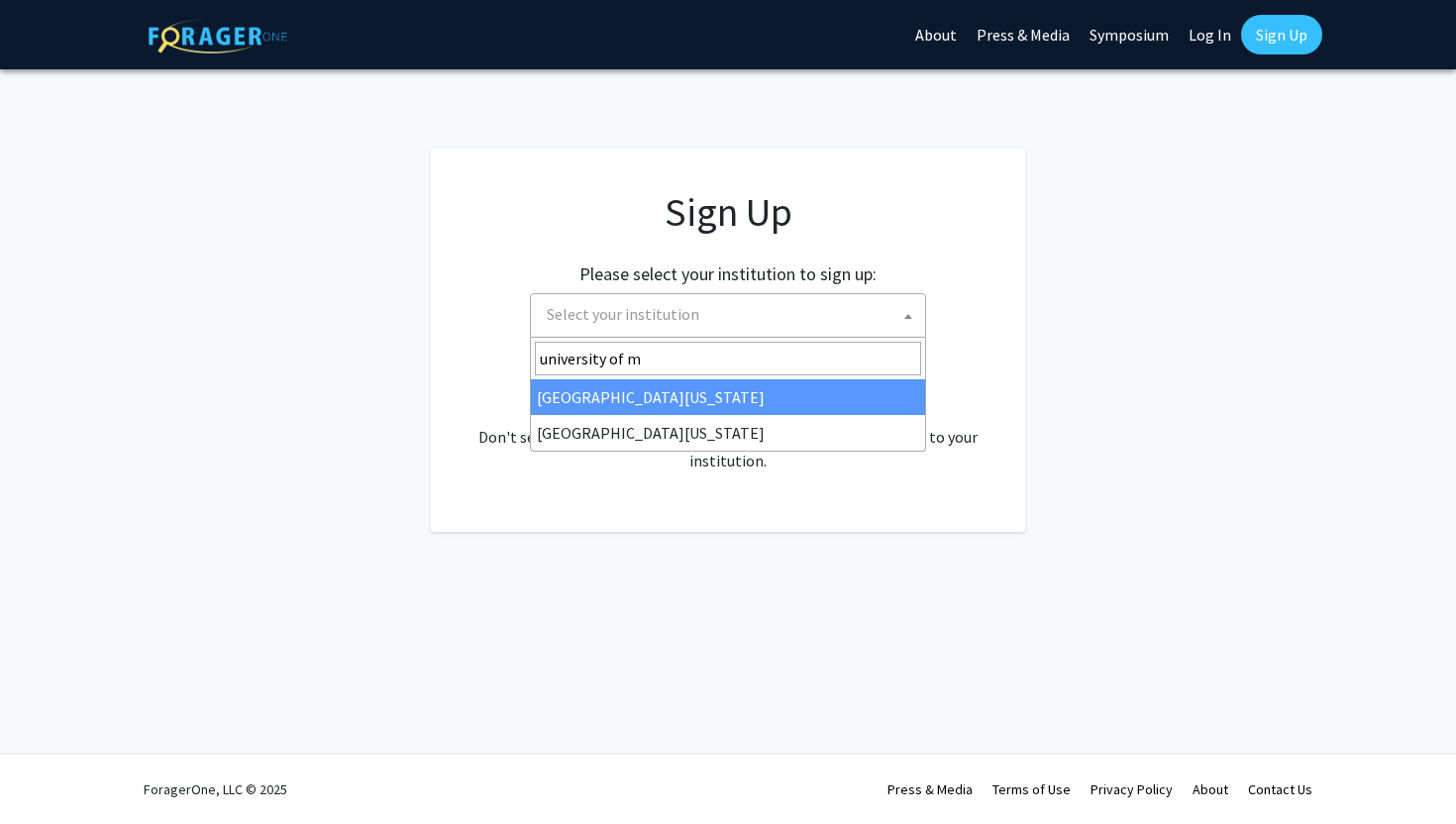 type on "university of m" 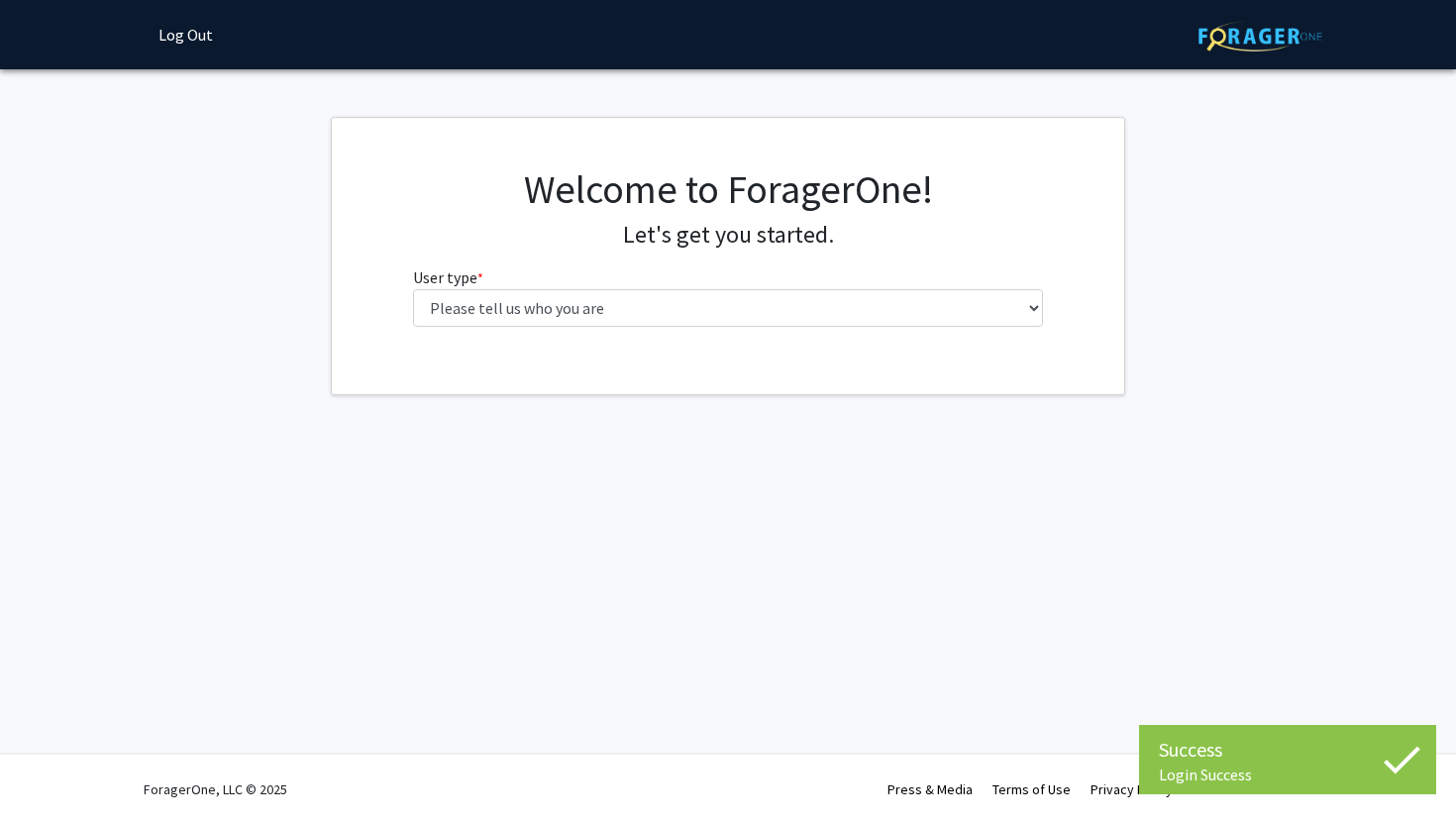 scroll, scrollTop: 0, scrollLeft: 0, axis: both 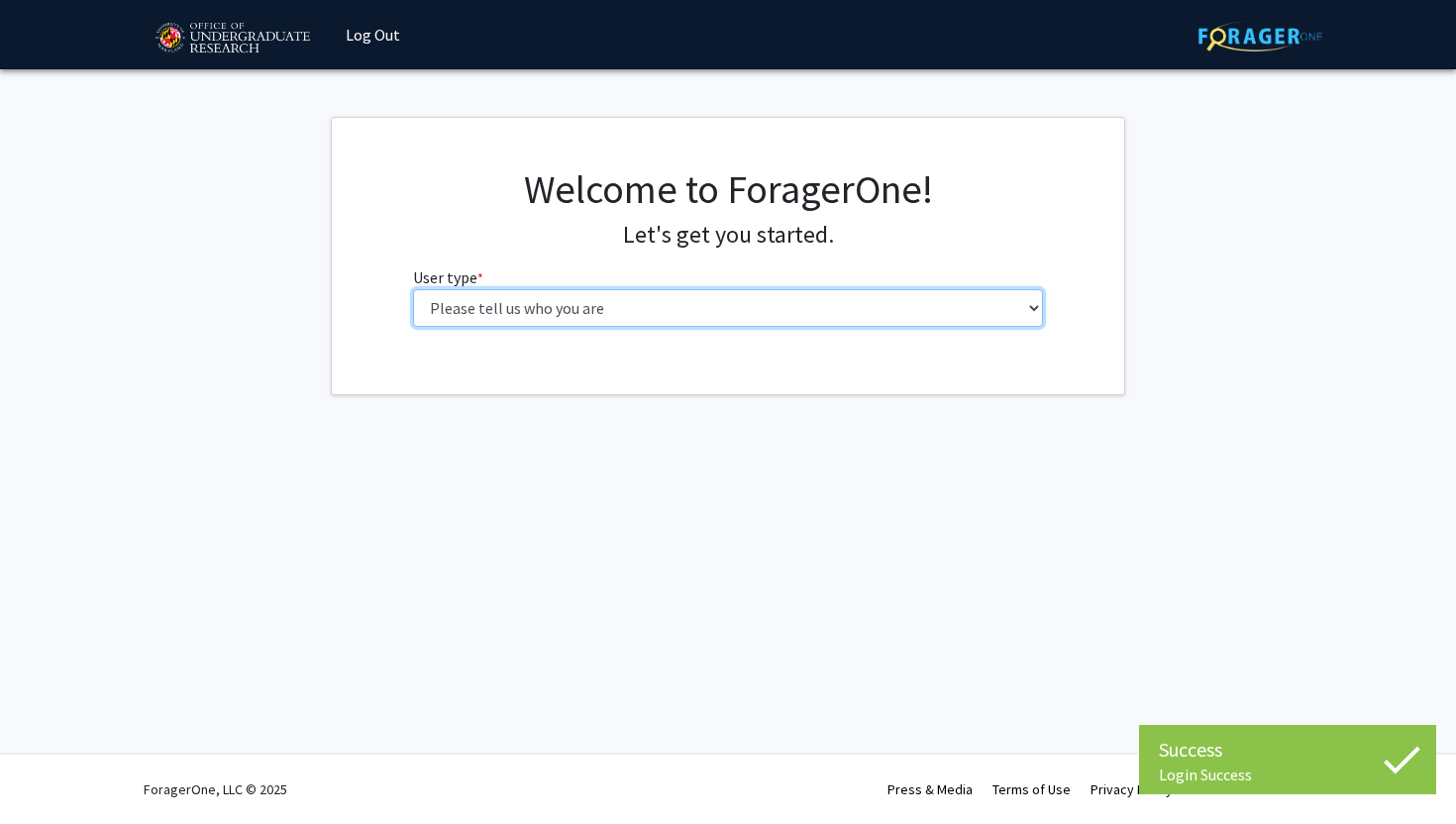 click on "Please tell us who you are  Undergraduate Student   Master's Student   Doctoral Candidate (PhD, MD, DMD, PharmD, etc.)   Postdoctoral Researcher / Research Staff / Medical Resident / Medical Fellow   Faculty   Administrative Staff" at bounding box center [728, 308] 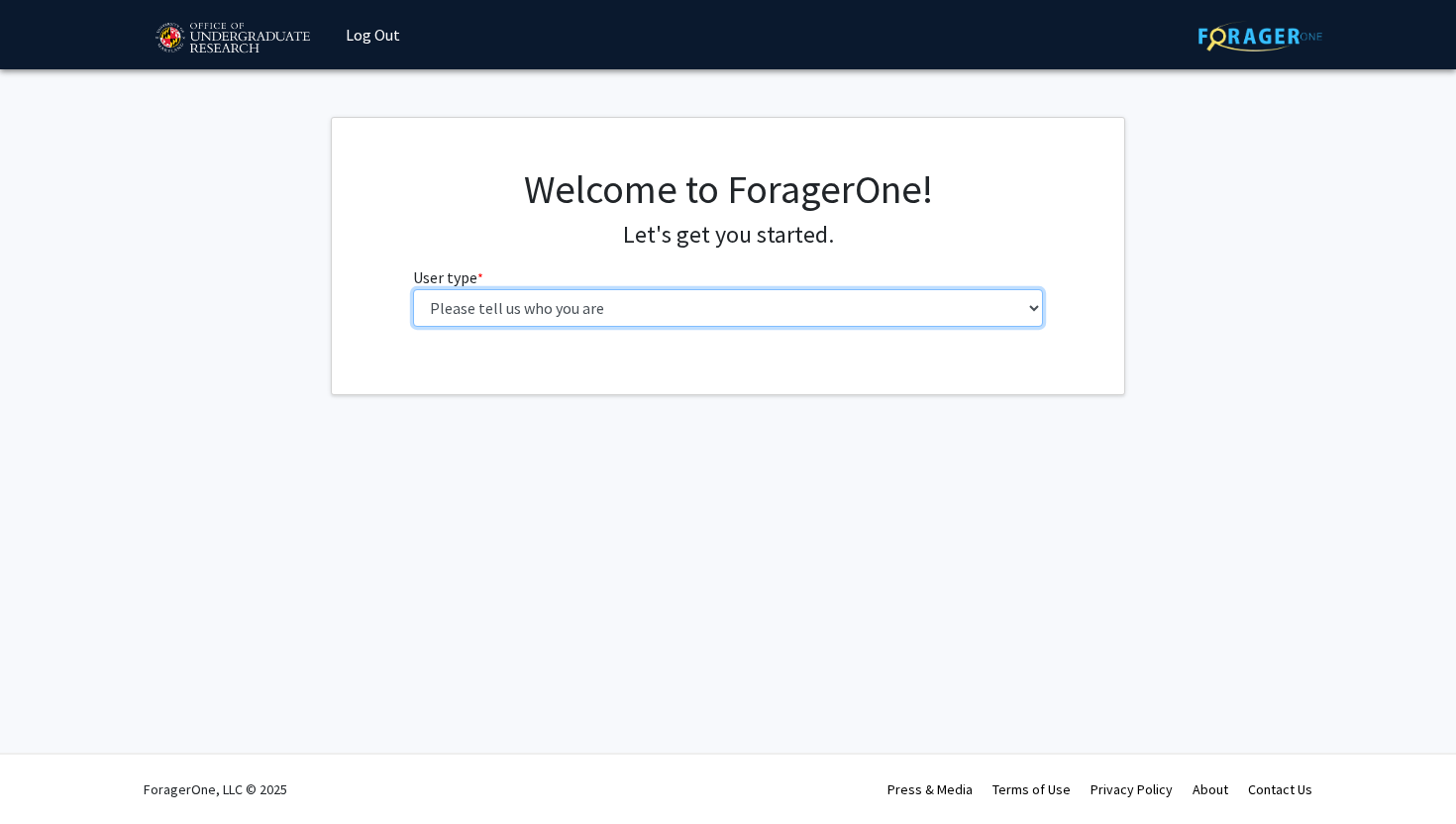 select on "1: undergrad" 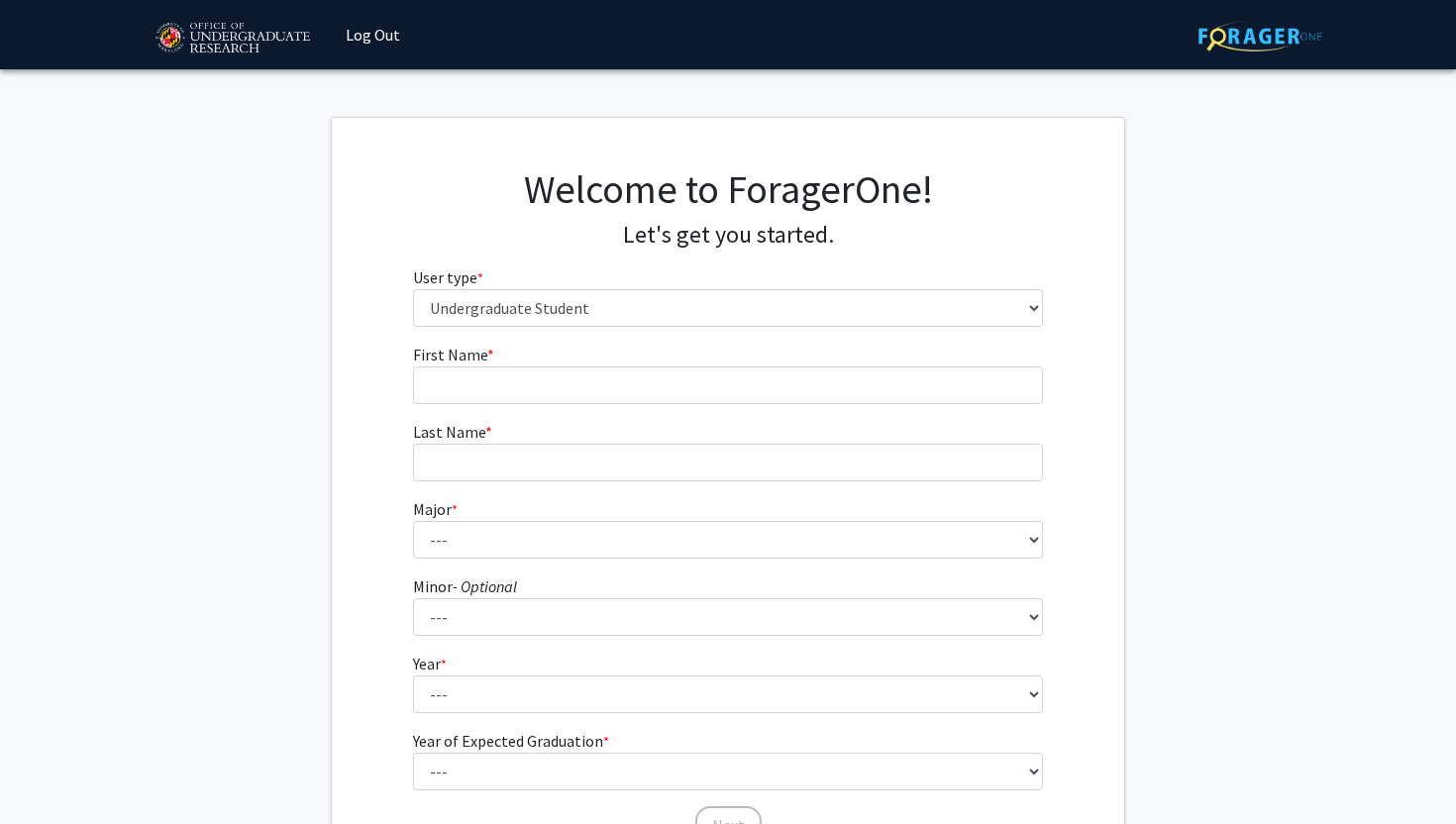 drag, startPoint x: 567, startPoint y: 321, endPoint x: 594, endPoint y: 411, distance: 93.9628 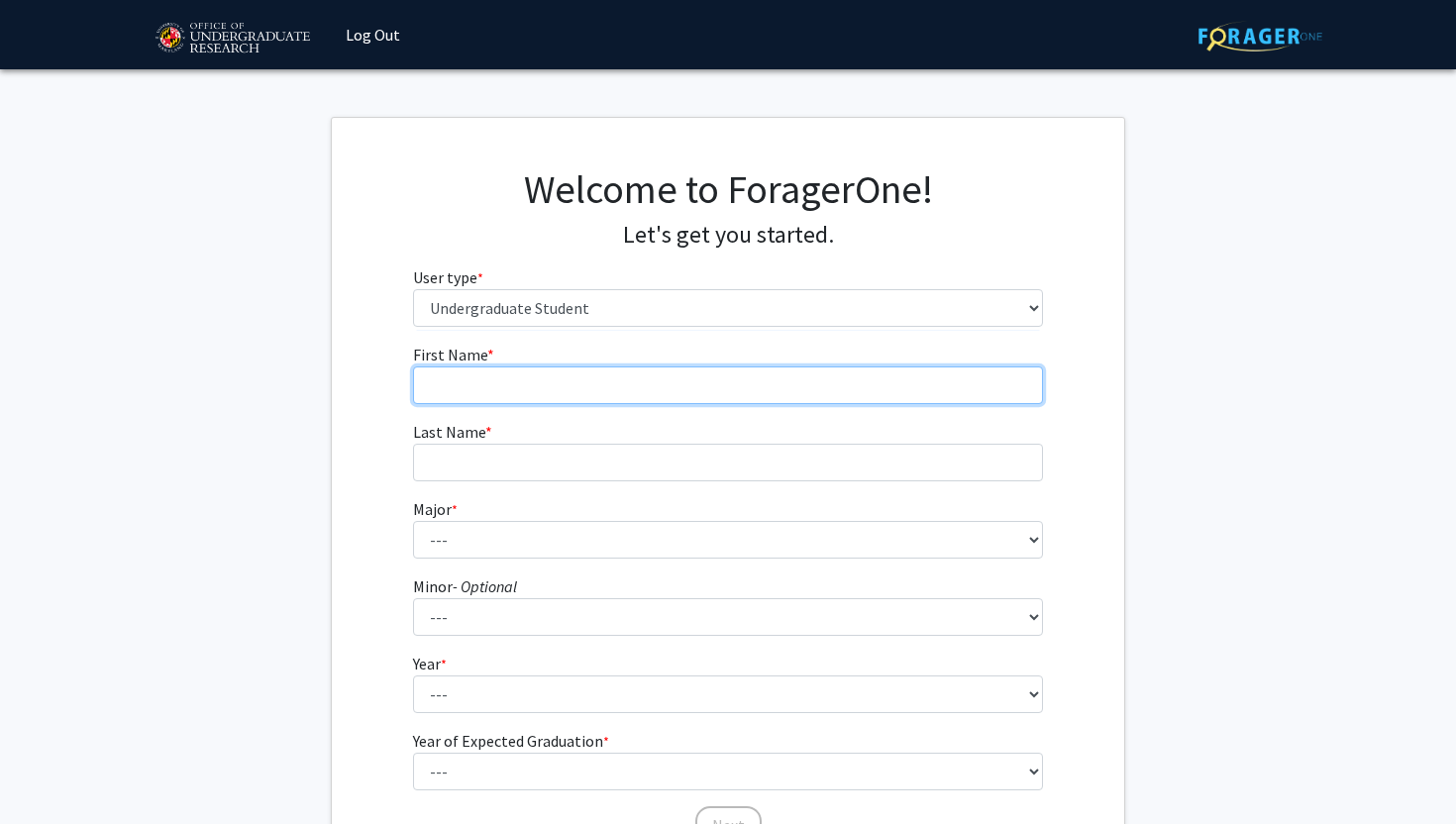 click on "First Name * required" at bounding box center [728, 385] 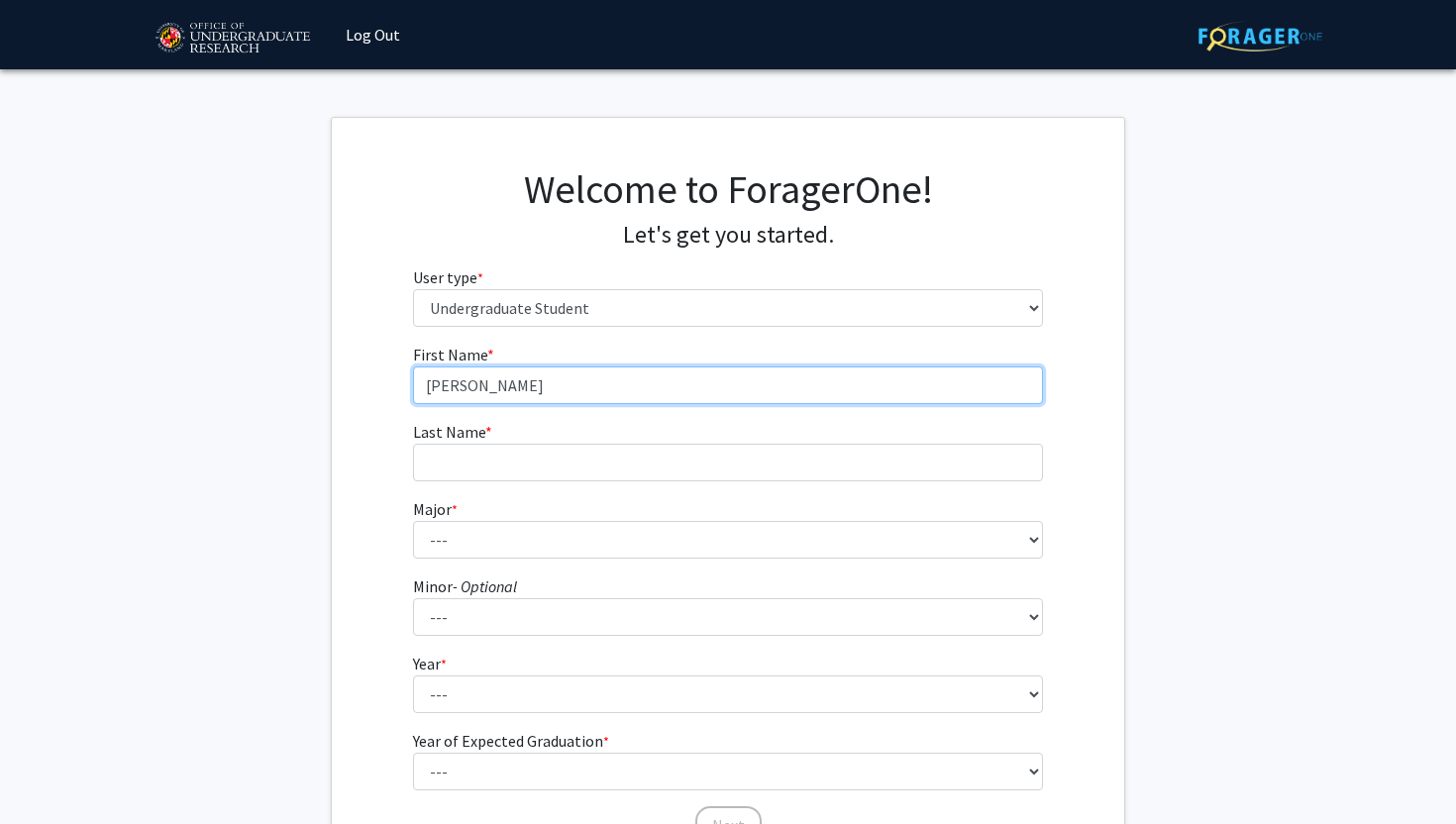 type on "Colin" 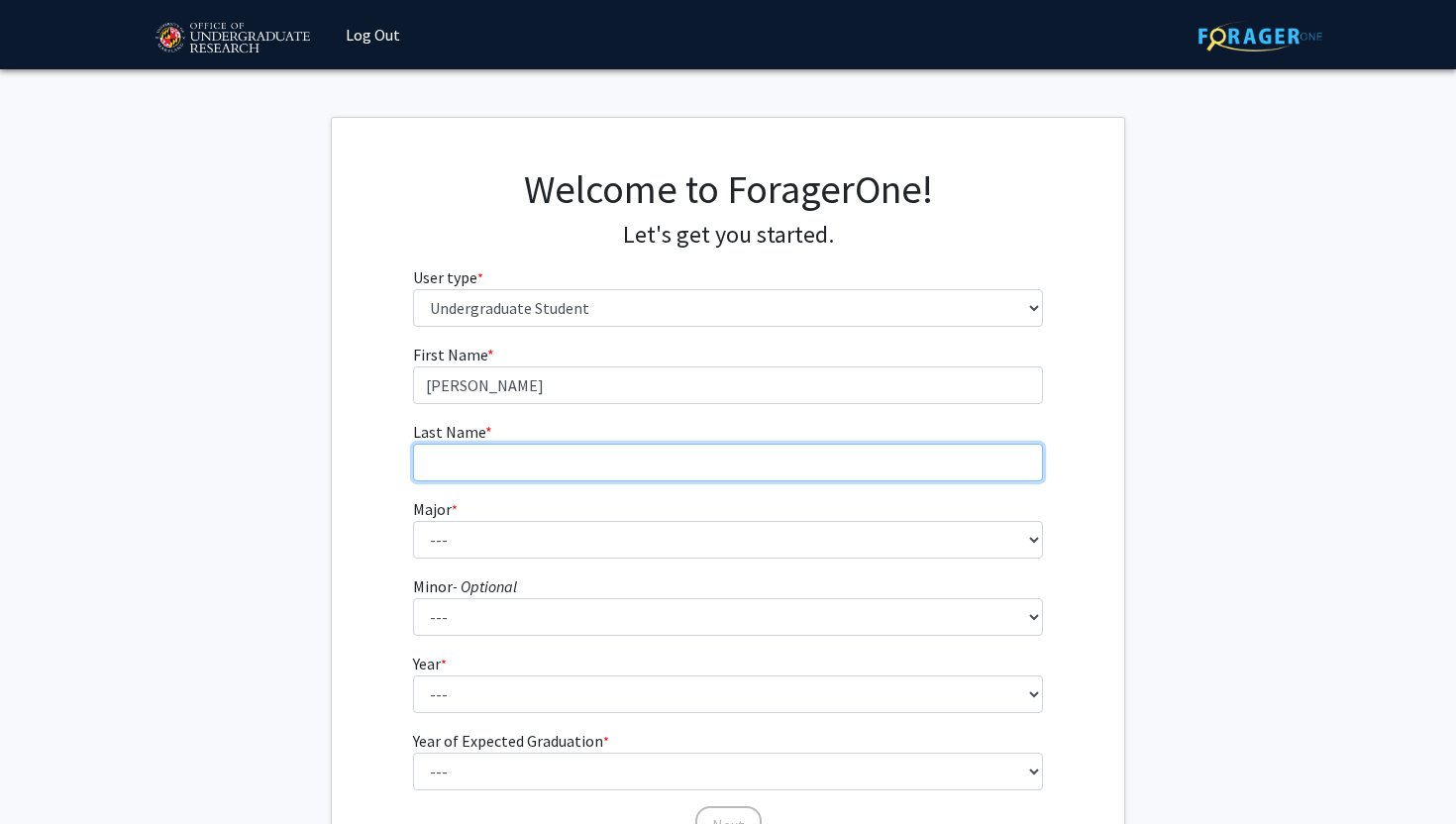 click on "Last Name * required" at bounding box center (728, 463) 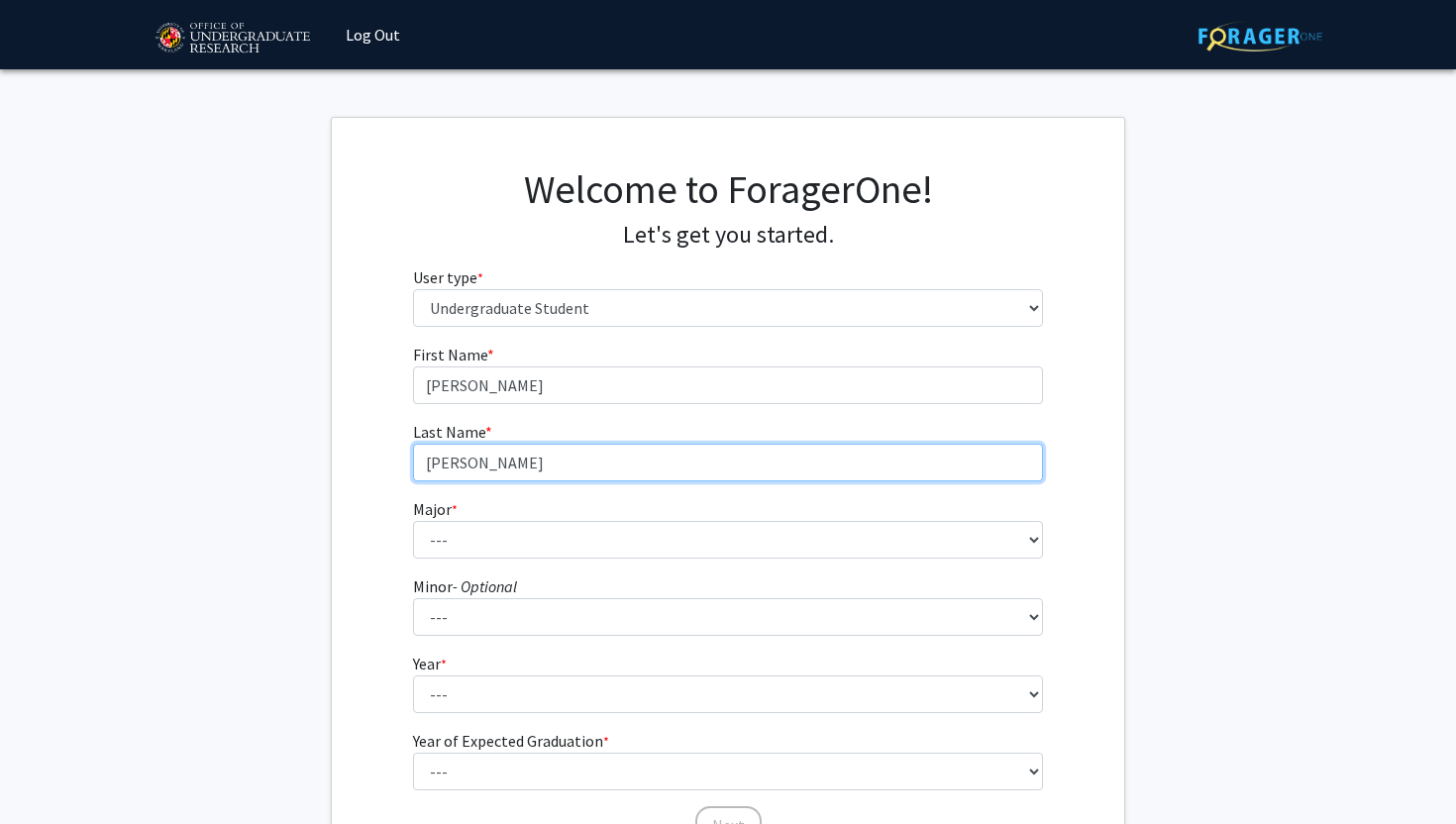 type on "Fowler" 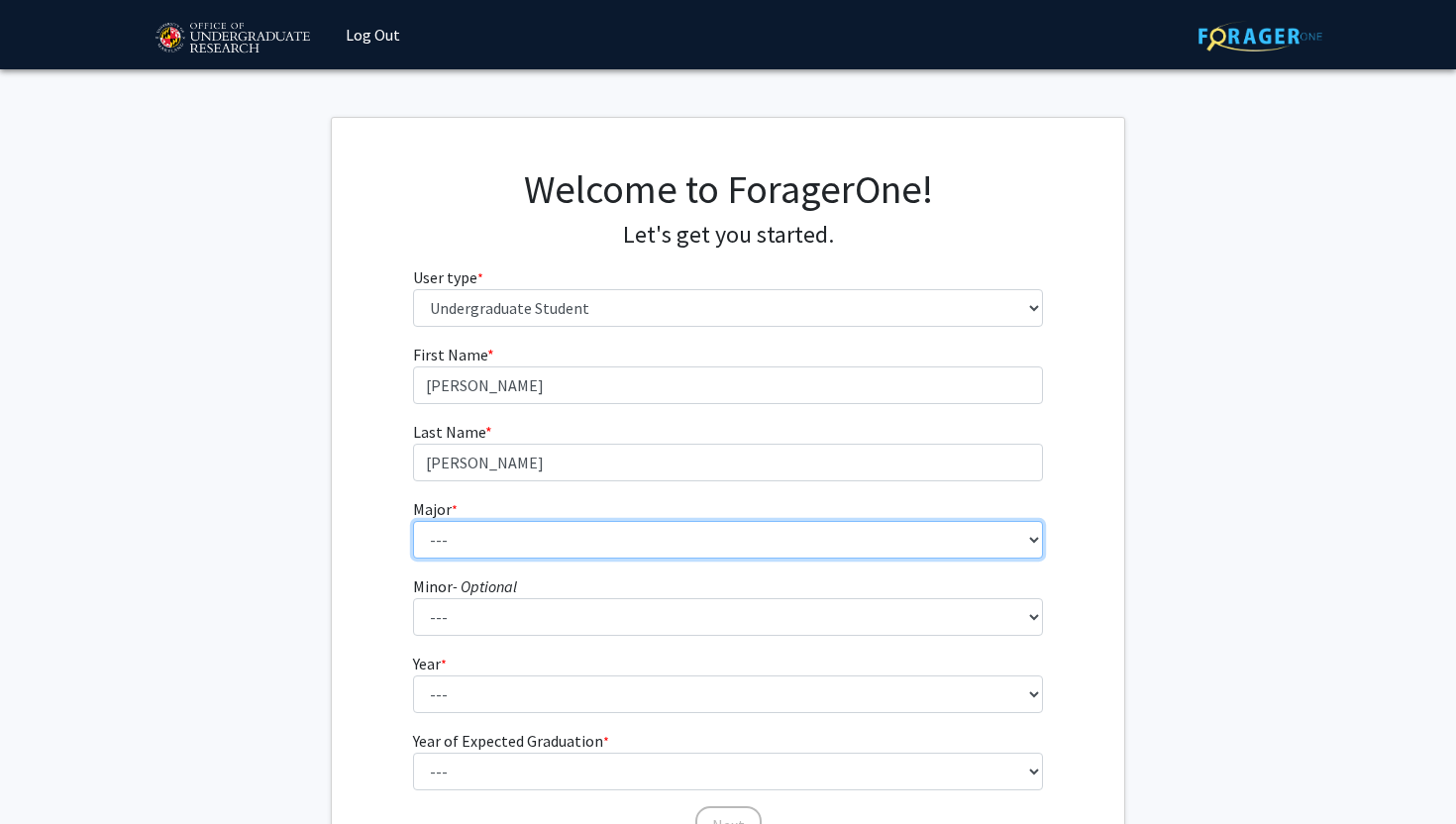 click on "---  Accounting   Aerospace Engineering   African American and Africana Studies   Agricultural and Resource Economics   Agricultural Science and Technology   American Studies   Animal Sciences   Anthropology   Arabic Studies   Architecture   Art History   Astronomy   Atmospheric and Oceanic Science   Biochemistry   Biocomputational Engineering   Bioengineering   Biological Sciences   Central European, Russian and Eurasian Studies   Chemical Engineering   Chemistry   Chinese   Cinema and Media Studies   Cinema and Media Studies   Civil Engineering   Classical Languages and Literatures   Communication   Computer Engineering   Computer Science   Criminology and Criminal Justice   Cyber-Physical Systems Engineering   Dance   Early Childhood/Early Childhood Special Education   Economics   Electrical Engineering   Elementary Education   Elementary/Middle Special Education   English Language and Literature   Environmental Science and Policy   Environmental Science and Technology   Family Science   Finance   Geology" at bounding box center [728, 540] 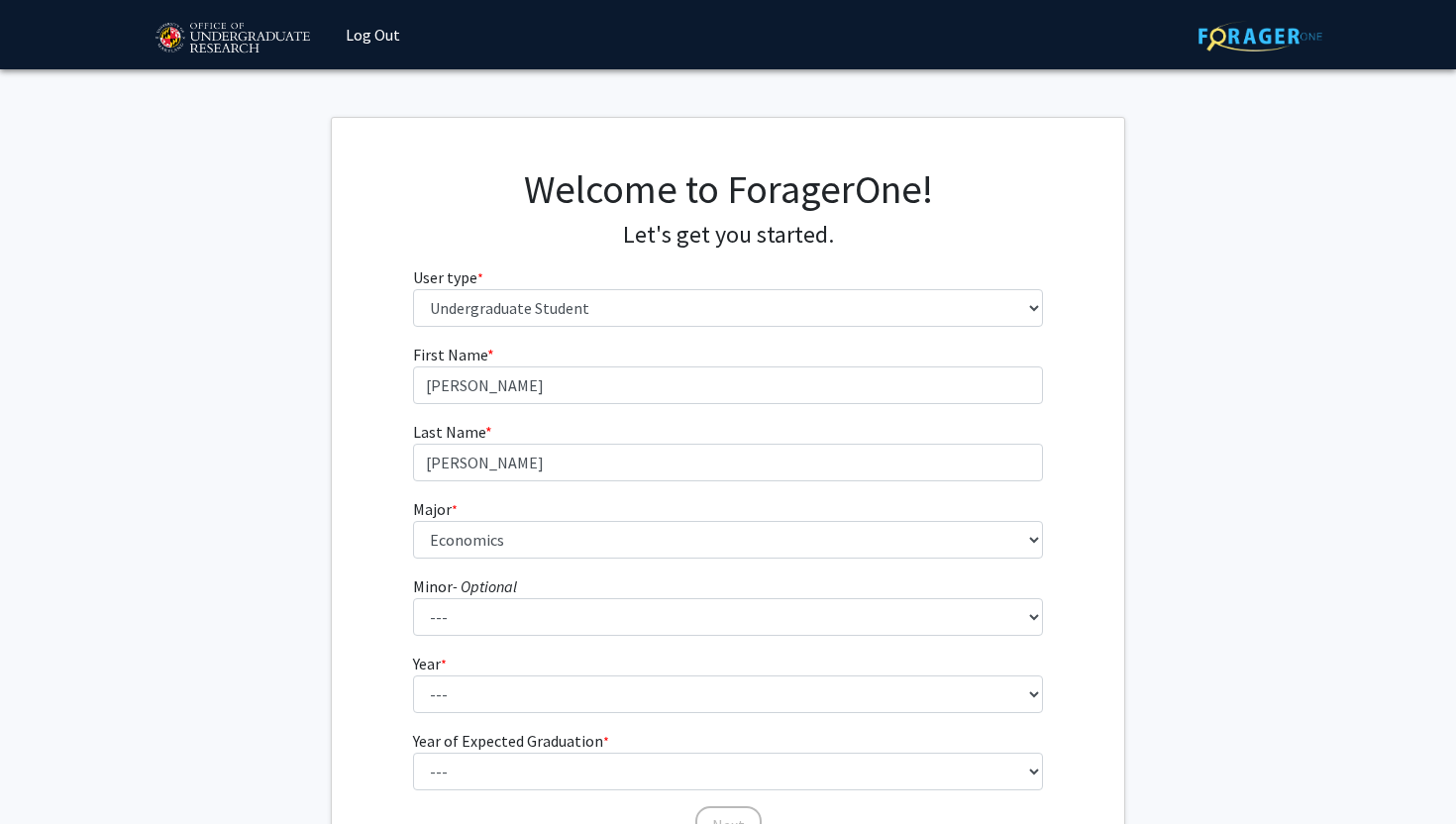 click on "First Name * required Colin Last Name * required Fowler  Major  * required ---  Accounting   Aerospace Engineering   African American and Africana Studies   Agricultural and Resource Economics   Agricultural Science and Technology   American Studies   Animal Sciences   Anthropology   Arabic Studies   Architecture   Art History   Astronomy   Atmospheric and Oceanic Science   Biochemistry   Biocomputational Engineering   Bioengineering   Biological Sciences   Central European, Russian and Eurasian Studies   Chemical Engineering   Chemistry   Chinese   Cinema and Media Studies   Cinema and Media Studies   Civil Engineering   Classical Languages and Literatures   Communication   Computer Engineering   Computer Science   Criminology and Criminal Justice   Cyber-Physical Systems Engineering   Dance   Early Childhood/Early Childhood Special Education   Economics   Electrical Engineering   Elementary Education   Elementary/Middle Special Education   English Language and Literature   Environmental Science and Policy" 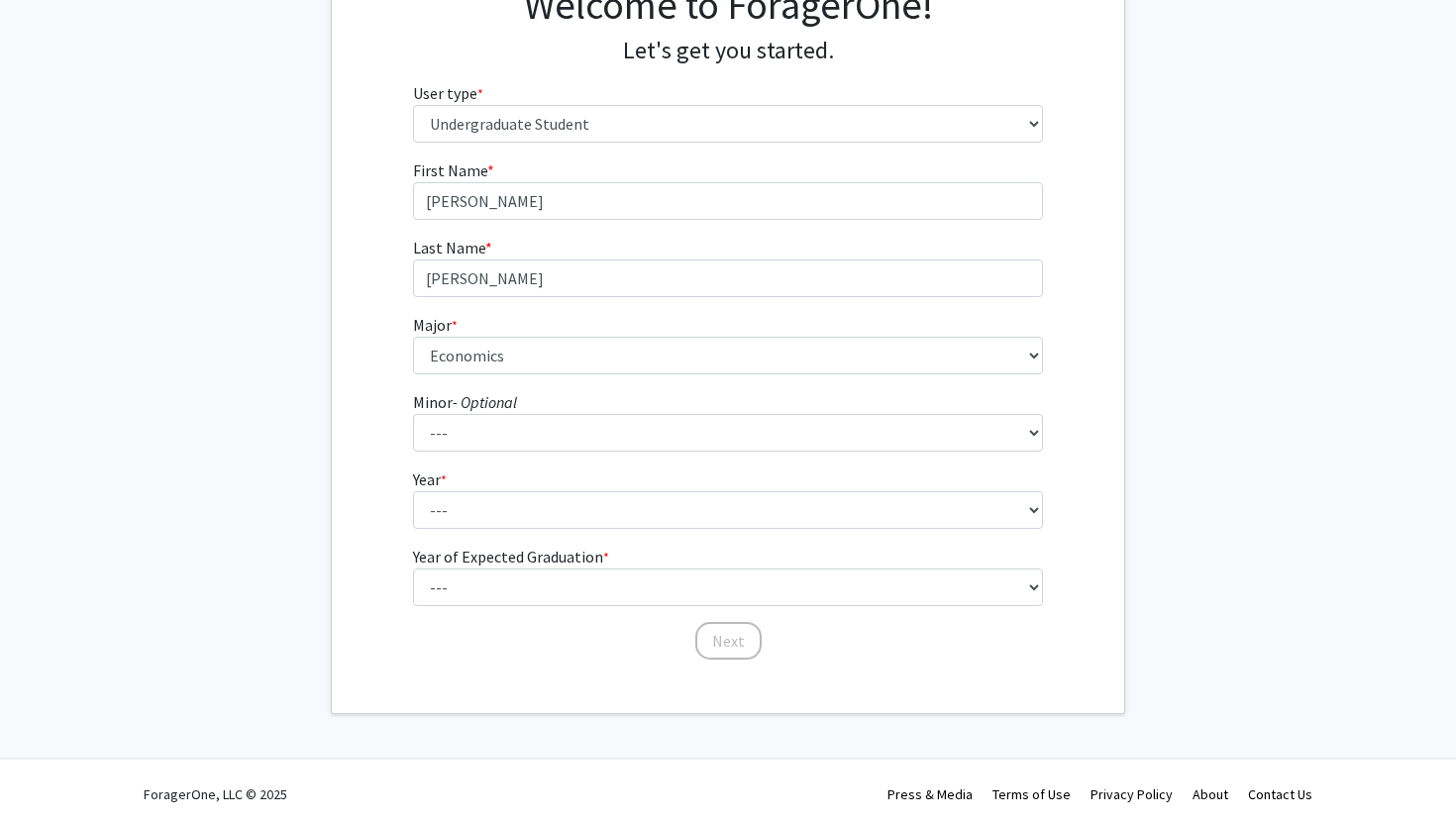 scroll, scrollTop: 189, scrollLeft: 0, axis: vertical 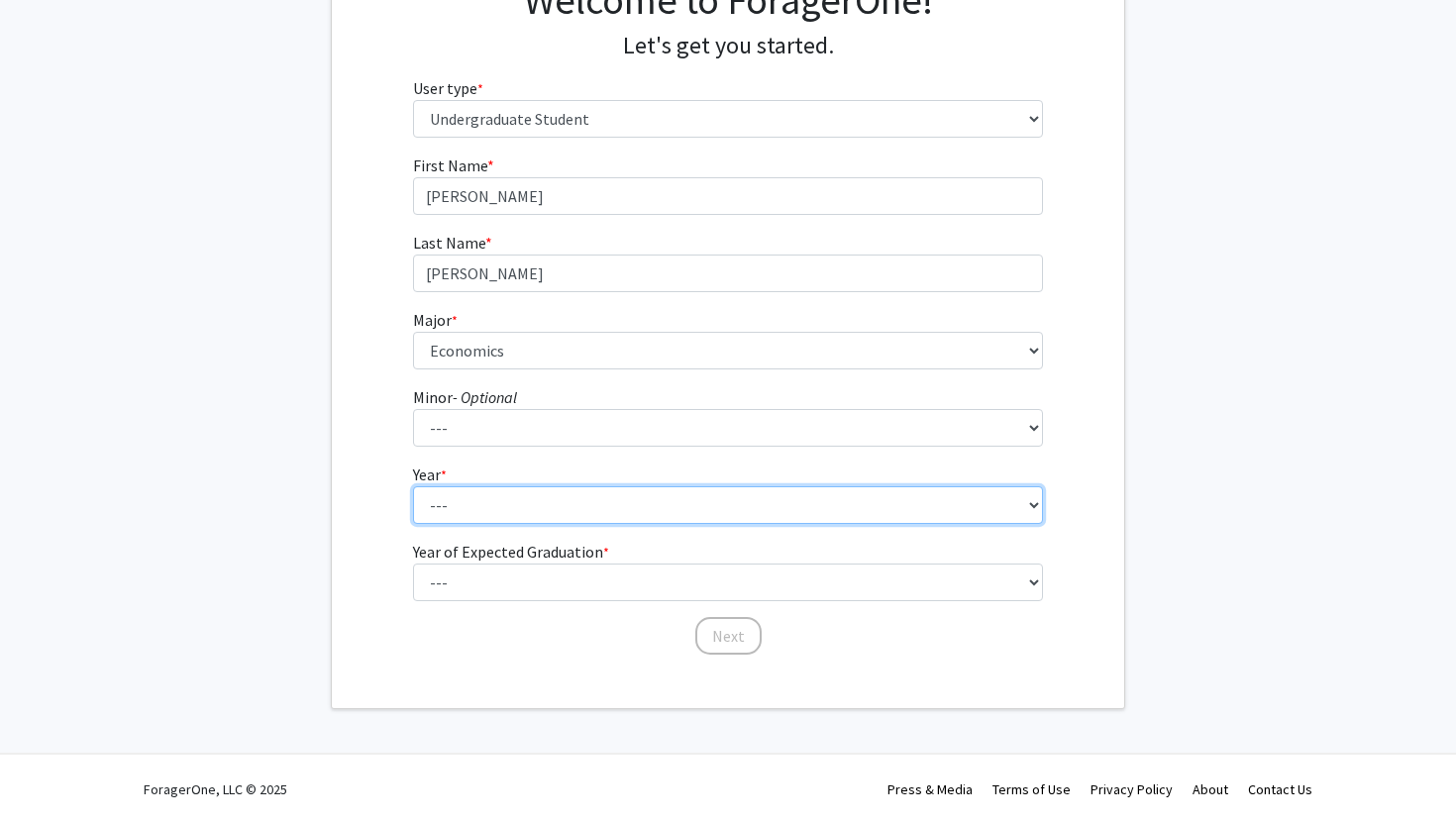 click on "---  First-year   Sophomore   Junior   Senior   Postbaccalaureate Certificate" at bounding box center [728, 505] 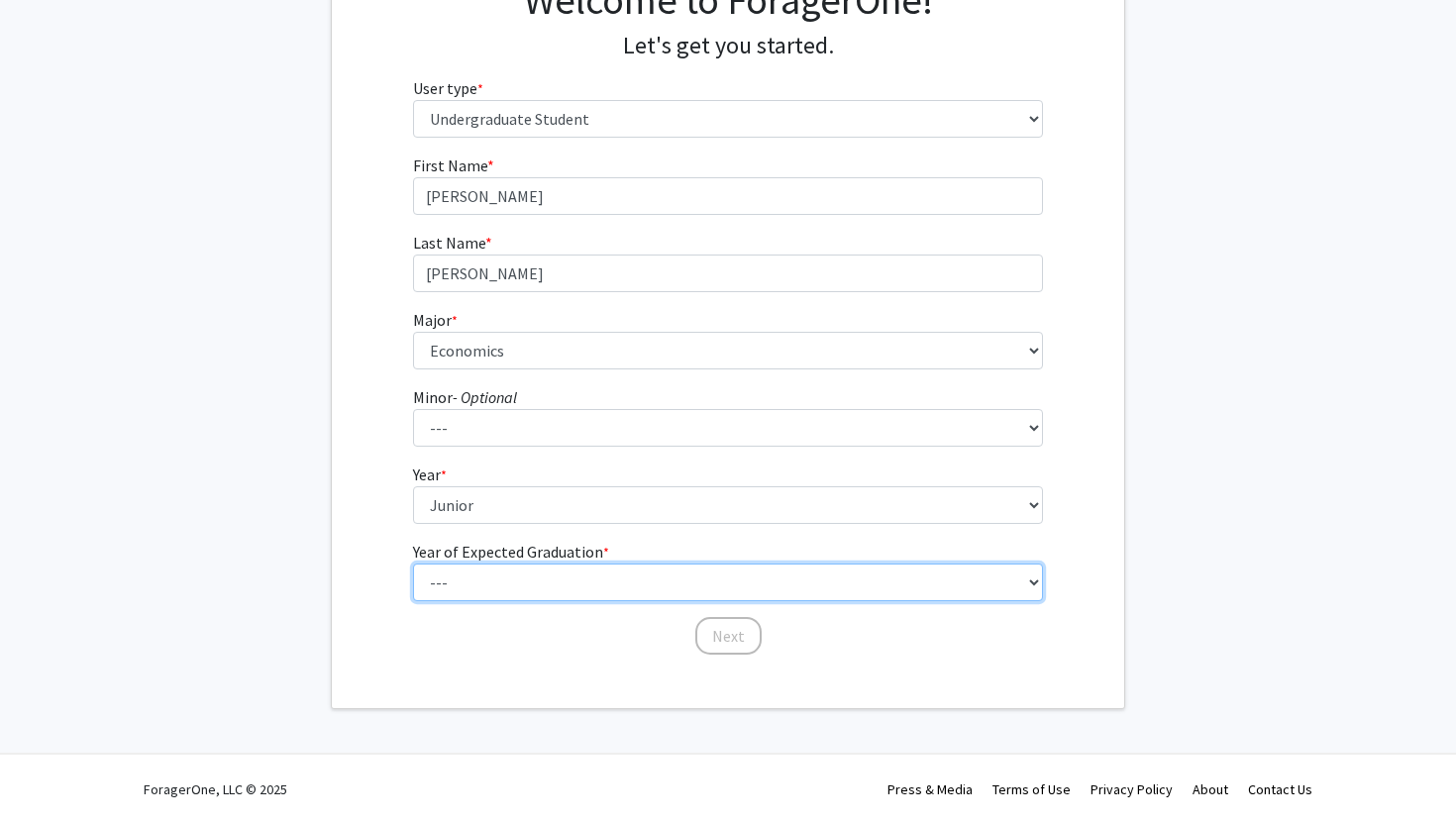 click on "---  2025   2026   2027   2028   2029   2030   2031   2032   2033   2034" at bounding box center (728, 582) 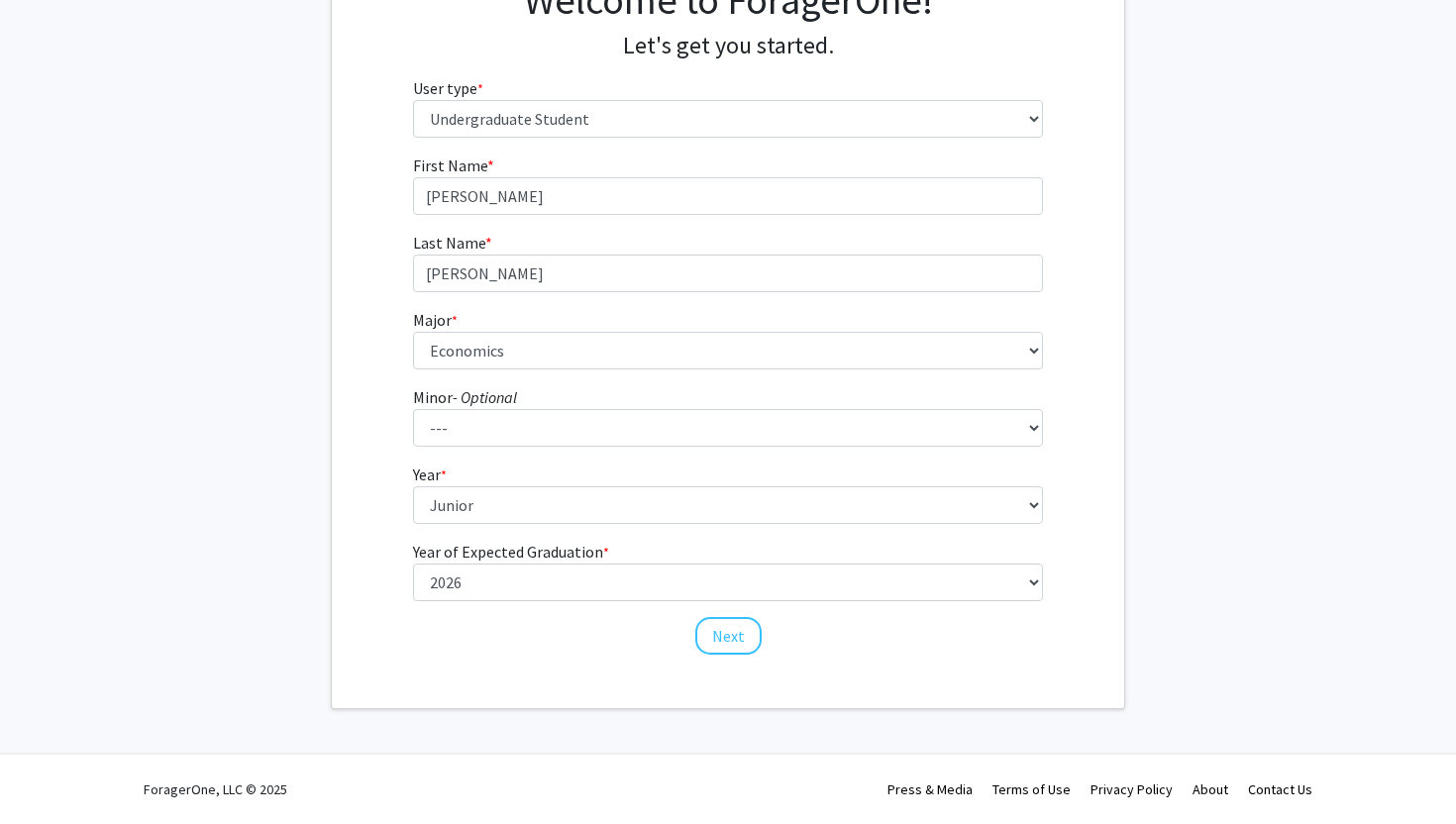 click on "First Name * required Colin Last Name * required Fowler  Major  * required ---  Accounting   Aerospace Engineering   African American and Africana Studies   Agricultural and Resource Economics   Agricultural Science and Technology   American Studies   Animal Sciences   Anthropology   Arabic Studies   Architecture   Art History   Astronomy   Atmospheric and Oceanic Science   Biochemistry   Biocomputational Engineering   Bioengineering   Biological Sciences   Central European, Russian and Eurasian Studies   Chemical Engineering   Chemistry   Chinese   Cinema and Media Studies   Cinema and Media Studies   Civil Engineering   Classical Languages and Literatures   Communication   Computer Engineering   Computer Science   Criminology and Criminal Justice   Cyber-Physical Systems Engineering   Dance   Early Childhood/Early Childhood Special Education   Economics   Electrical Engineering   Elementary Education   Elementary/Middle Special Education   English Language and Literature   Environmental Science and Policy" 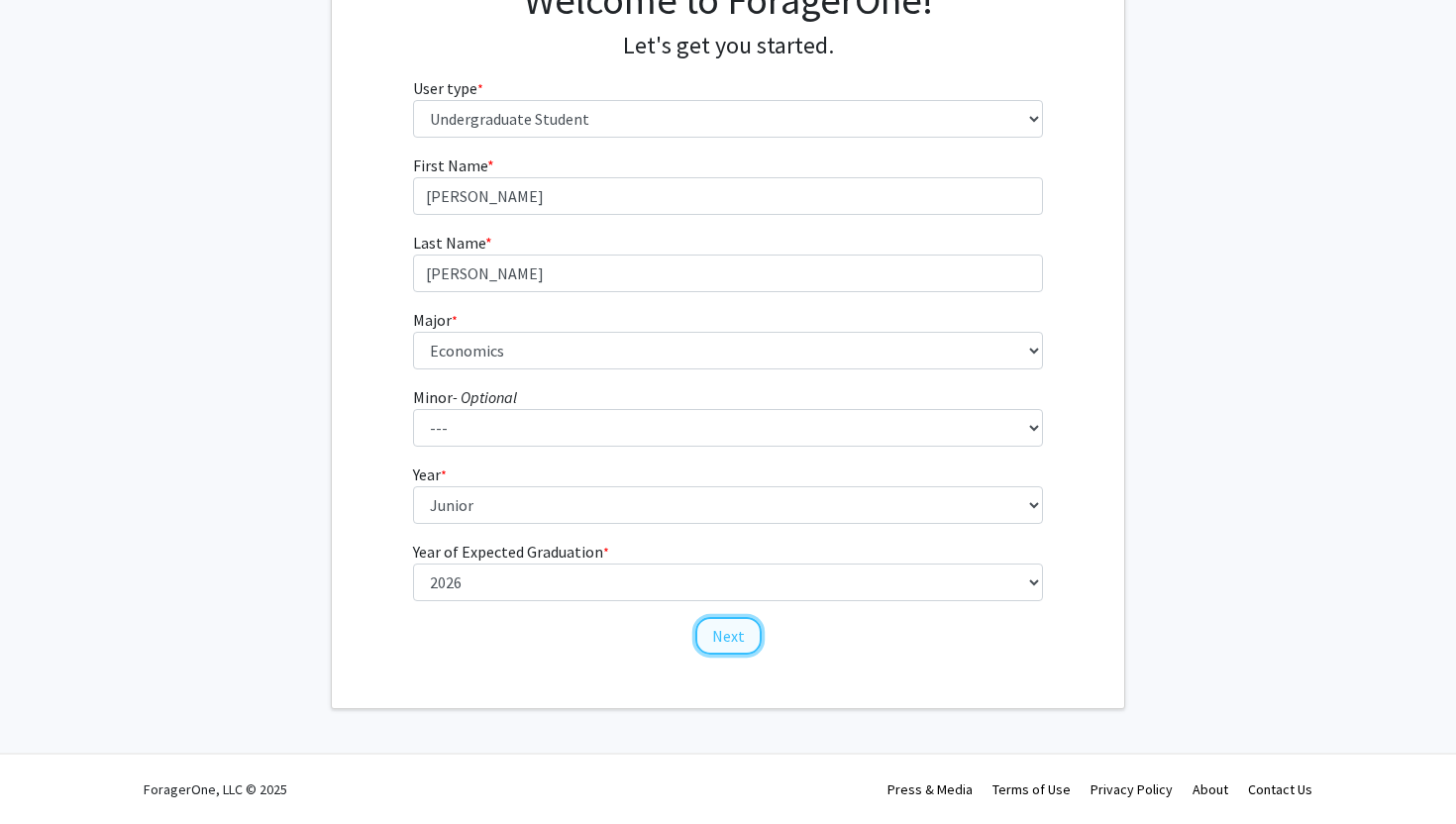 click on "Next" 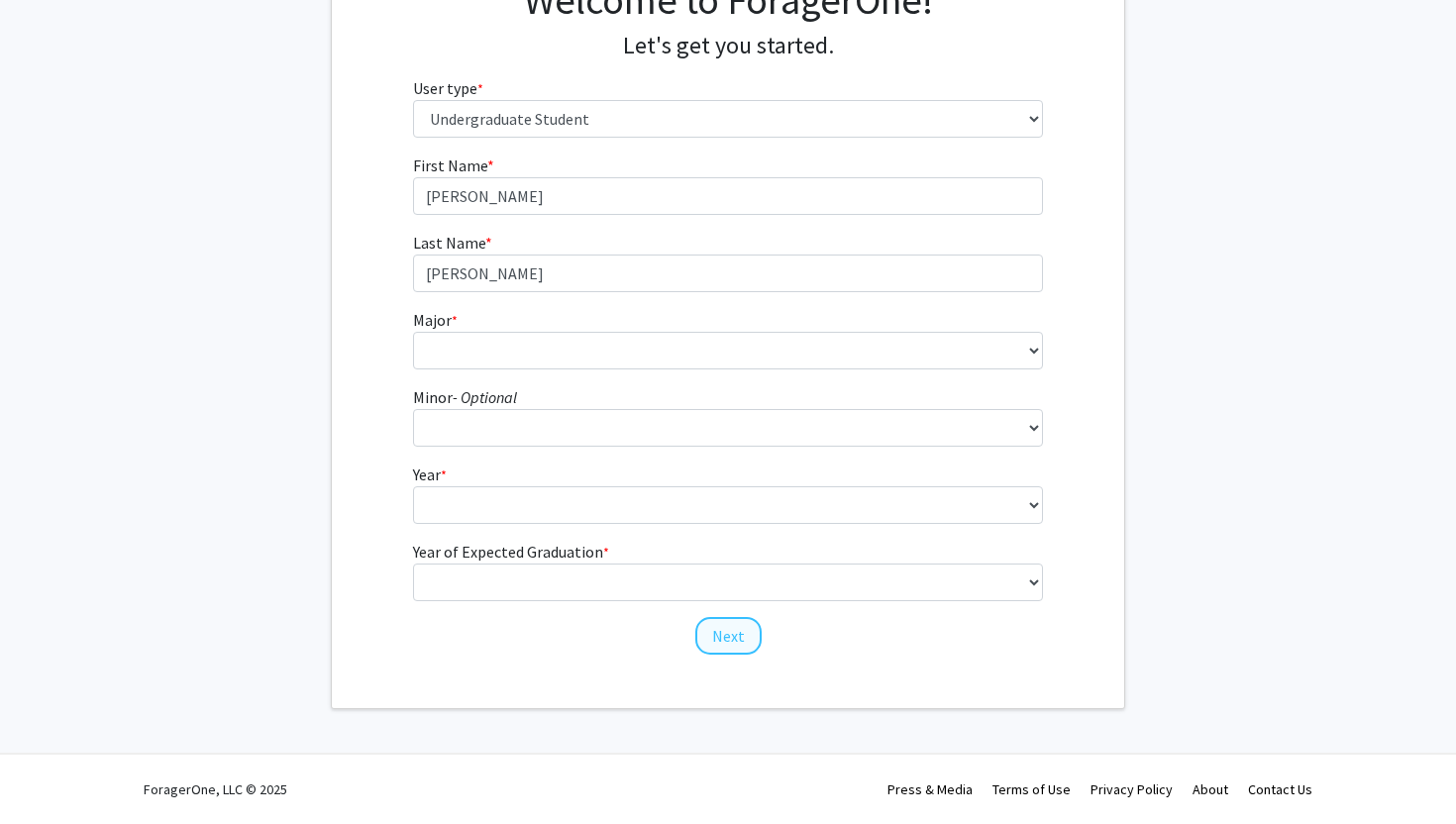 scroll, scrollTop: 0, scrollLeft: 0, axis: both 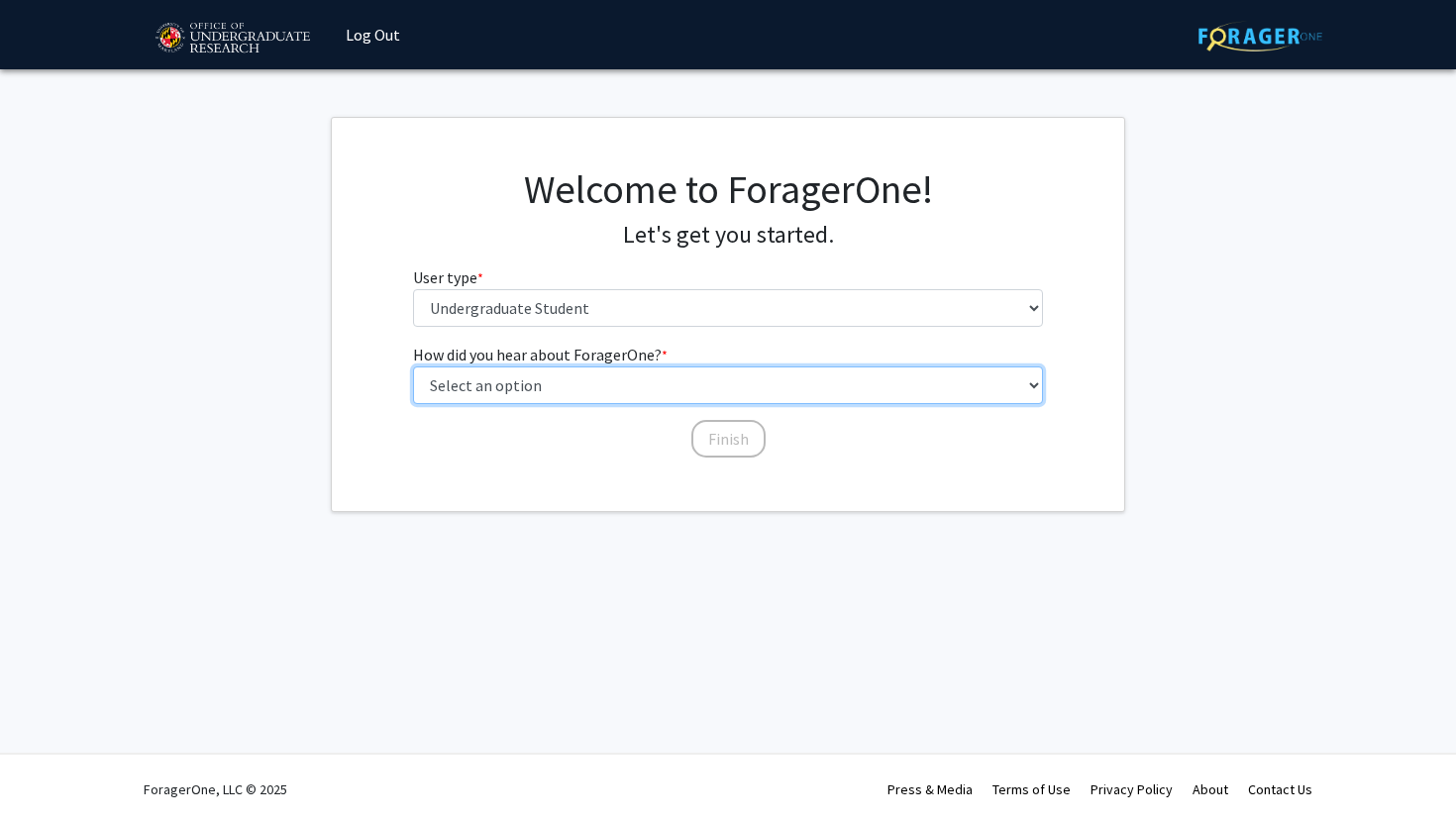 click on "Select an option  Peer/student recommendation   Faculty/staff recommendation   University website   University email or newsletter   Other" at bounding box center (728, 385) 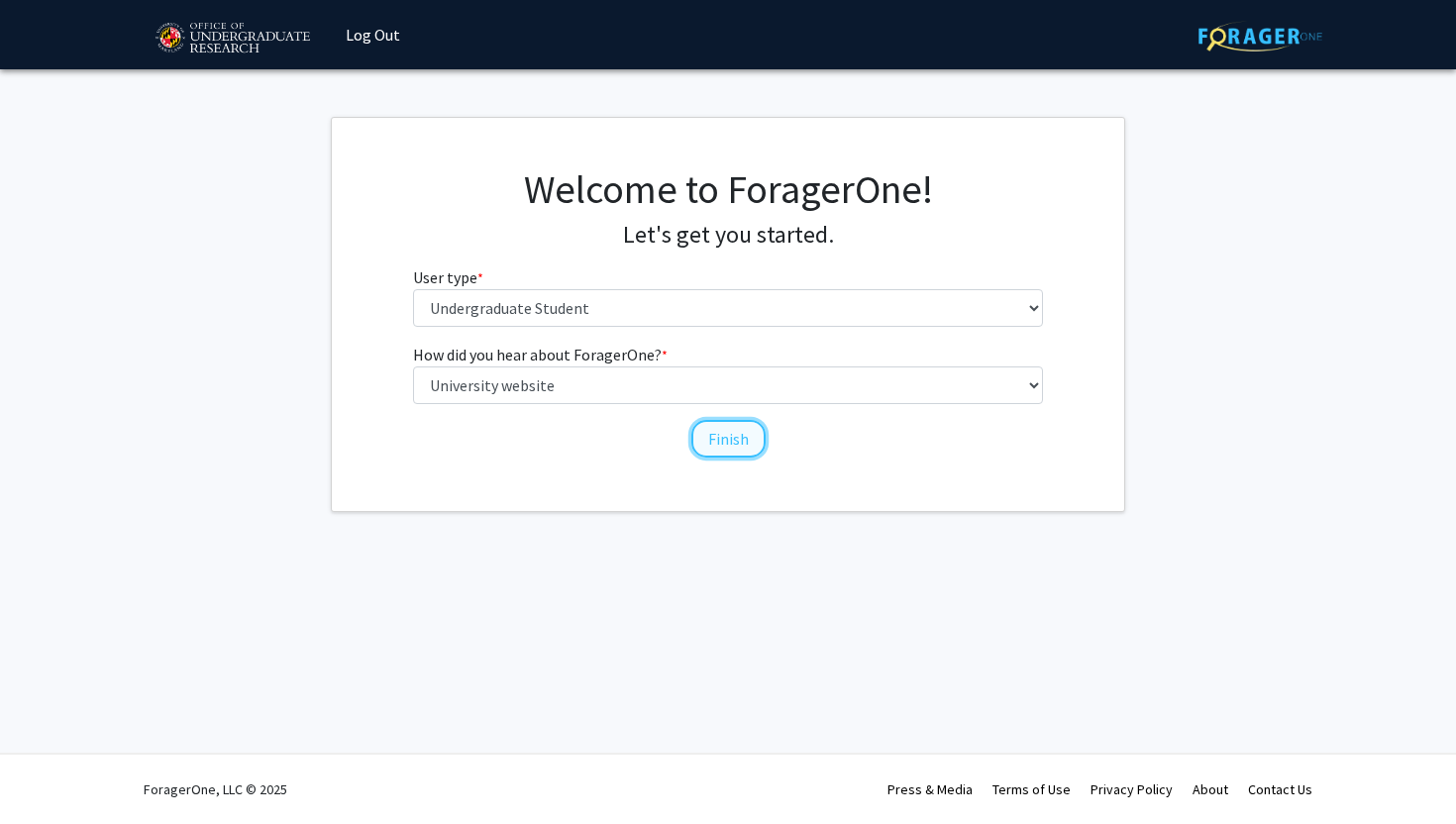 click on "Finish" 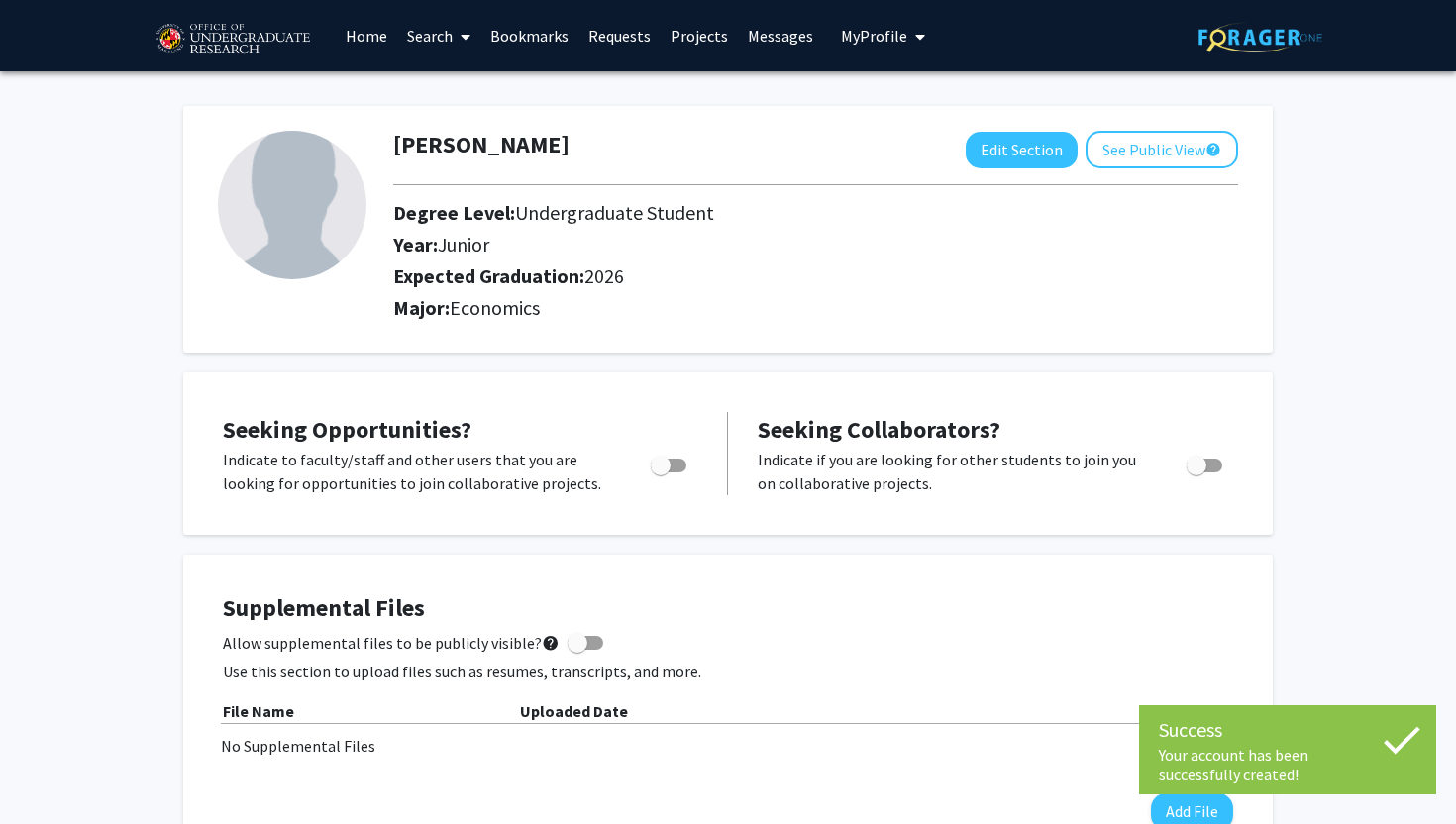 click on "Seeking Opportunities?  Indicate to faculty/staff and other users that you are looking for opportunities to join collaborative projects.    Seeking Collaborators?  Indicate if you are looking for other students to join you on collaborative projects." 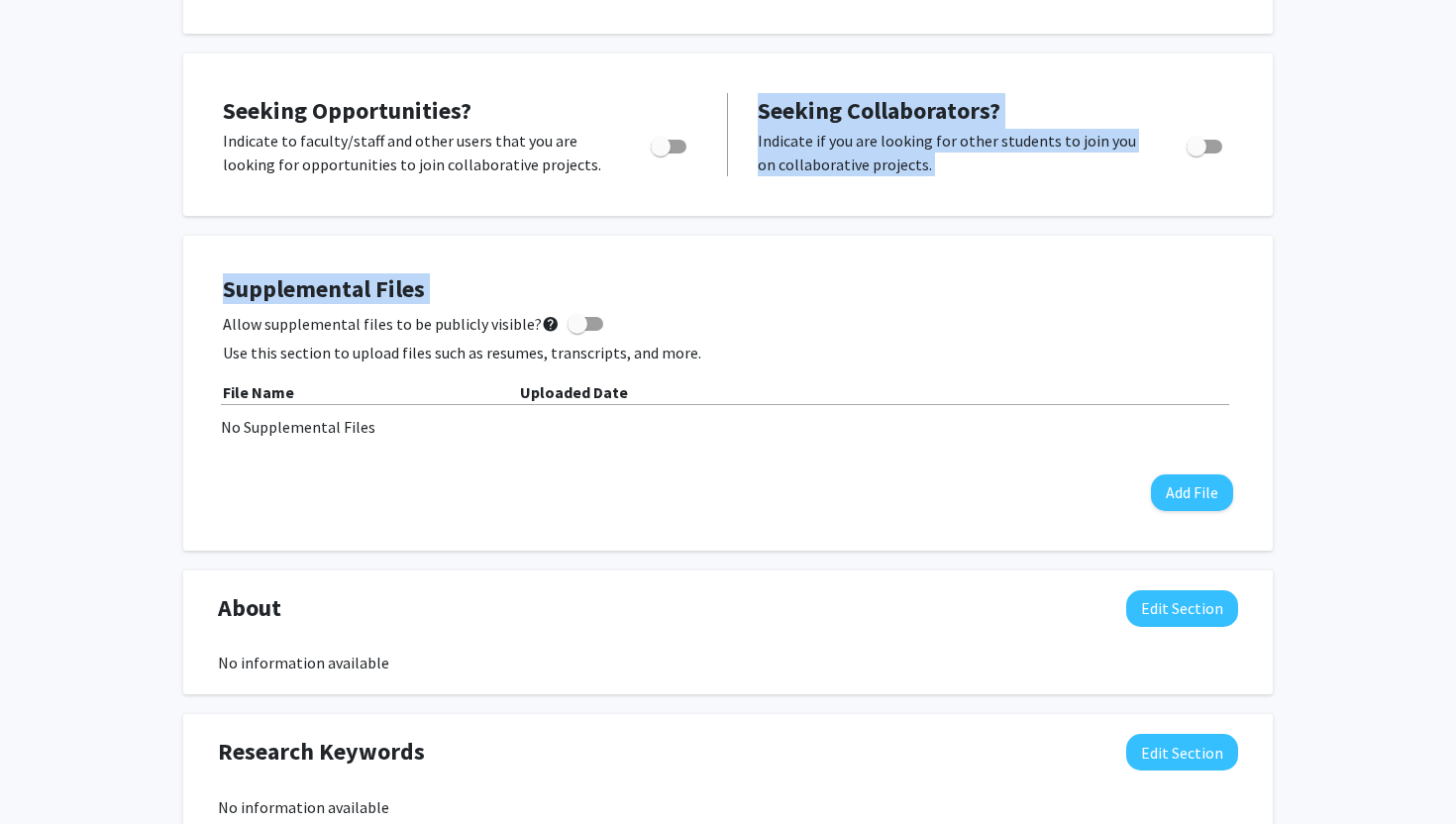 drag, startPoint x: 1455, startPoint y: 245, endPoint x: 1448, endPoint y: 311, distance: 66.37017 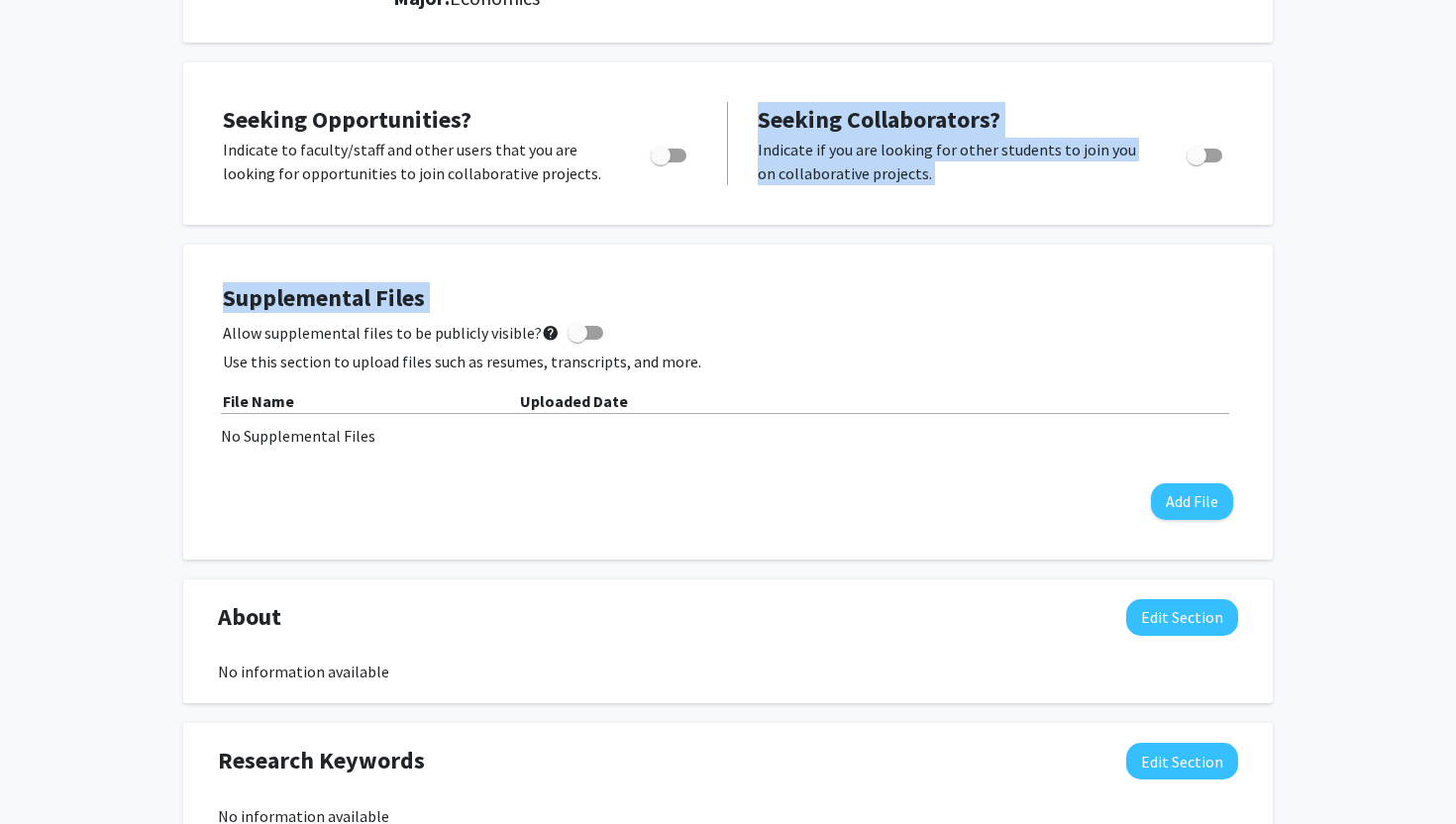 click at bounding box center [661, 155] 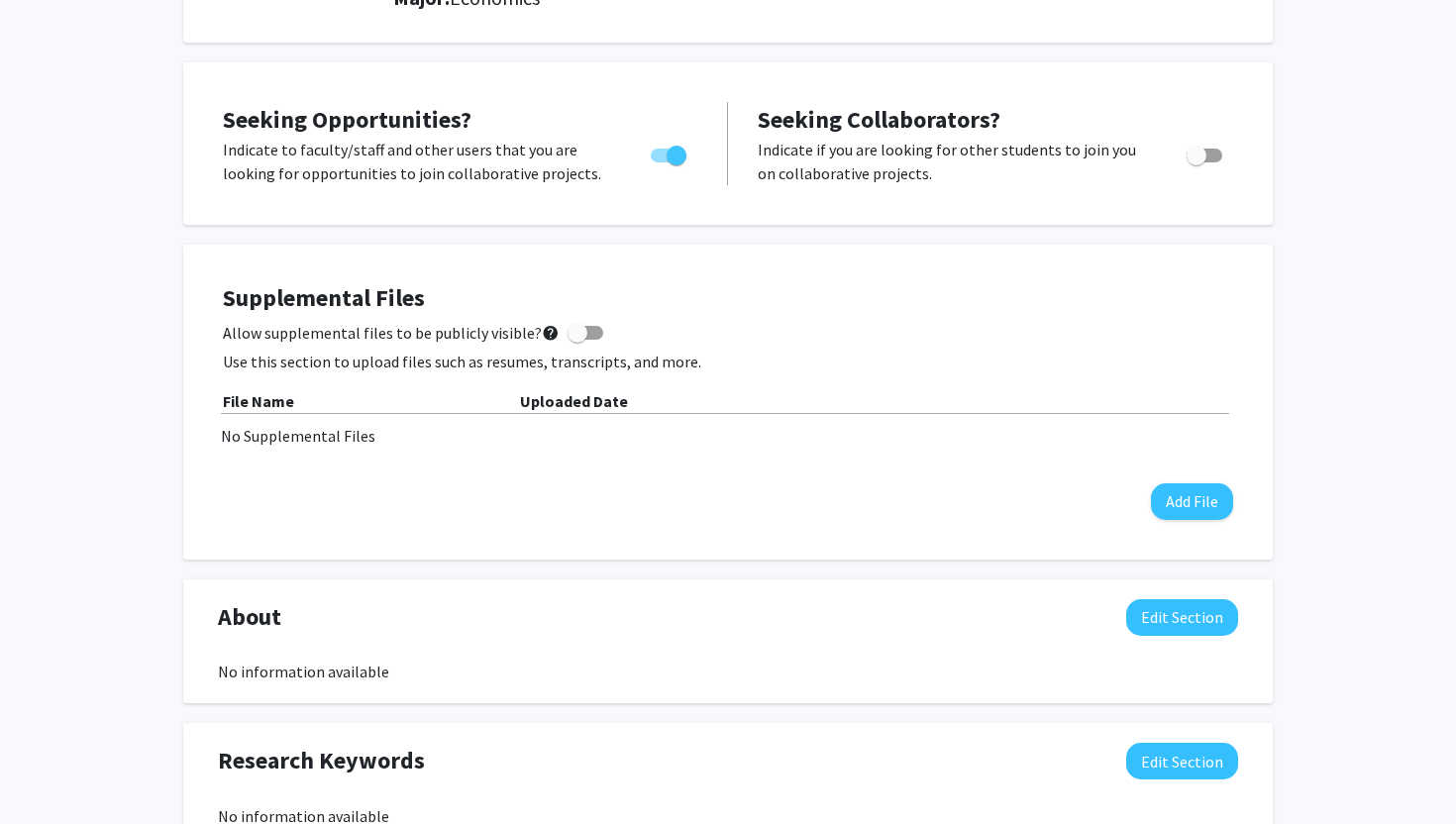 click on "Colin  Fowler  Edit Section  See Public View  help  Degree Level:   Undergraduate Student   Year:   Junior   Expected Graduation:   2026   Major:  Economics Seeking Opportunities?  Indicate to faculty/staff and other users that you are looking for opportunities to join collaborative projects.    Seeking Collaborators?  Indicate if you are looking for other students to join you on collaborative projects.       Supplemental Files    Allow supplemental files to be publicly visible?  help  Use this section to upload files such as resumes, transcripts, and more. File Name Uploaded Date No Supplemental Files  Add File  About  Edit Section  No information available  You may write a maximum of 1,000 words:  Insert link Remove link Word Count: 0 words Save  Cancel Edits  Research Keywords  Edit Section  No information available  You may write a maximum of 200 words:  Insert link Remove link Word Count: 0 words Save  Cancel Edits  Experience  Edit Section  No information available Insert link Remove link Save Save" 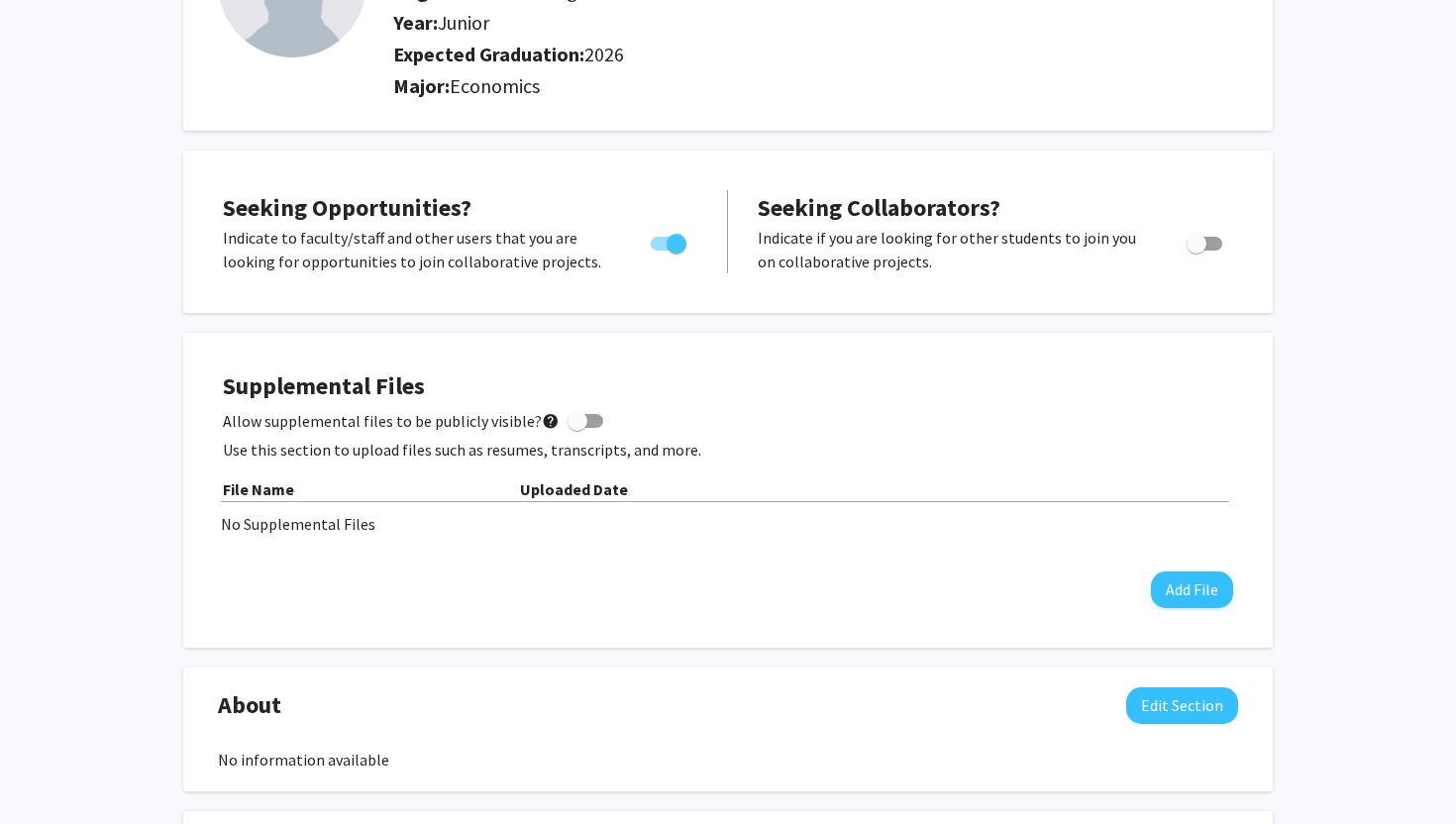 drag, startPoint x: 1455, startPoint y: 614, endPoint x: 1445, endPoint y: 272, distance: 342.1462 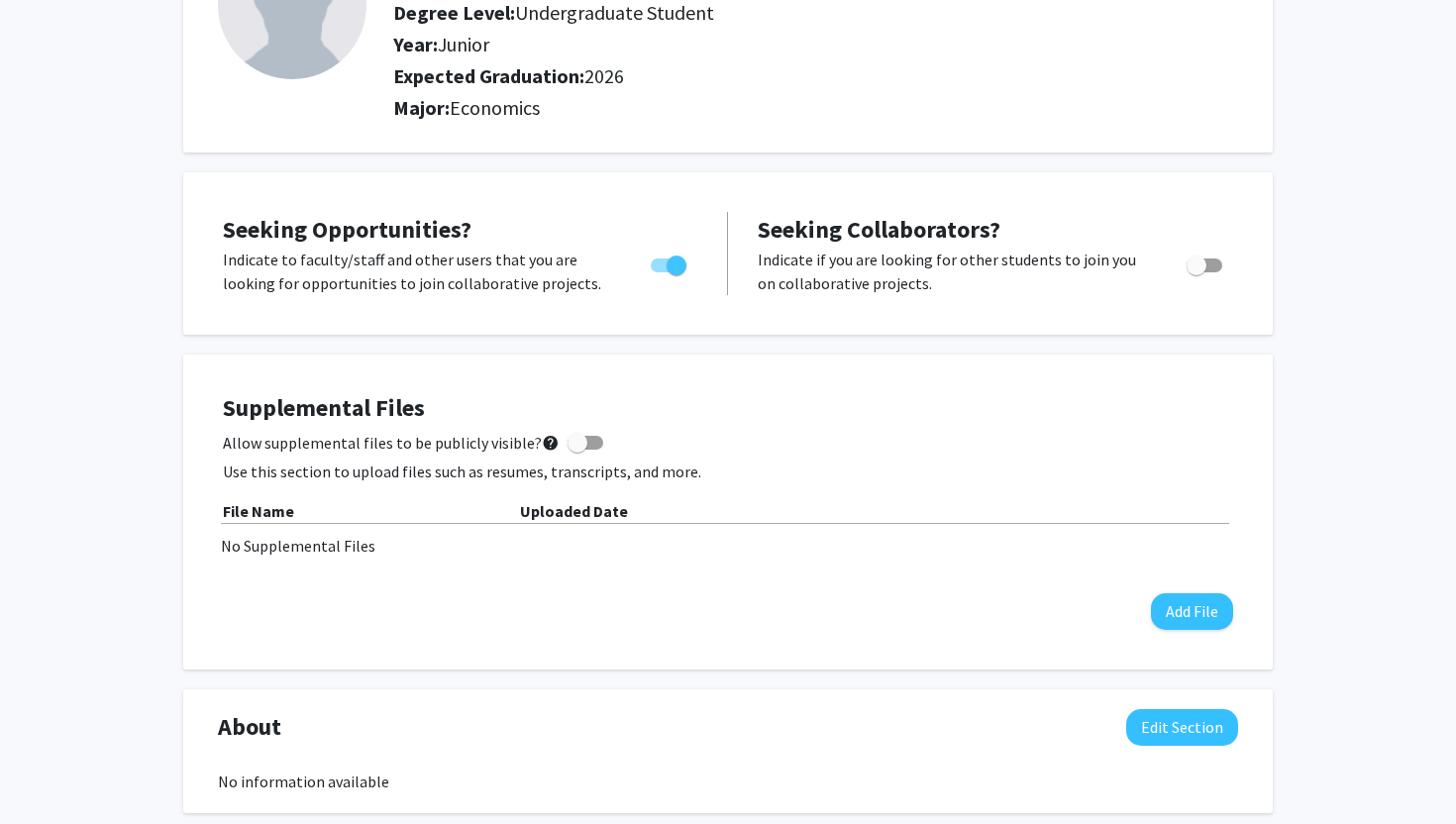 scroll, scrollTop: 0, scrollLeft: 0, axis: both 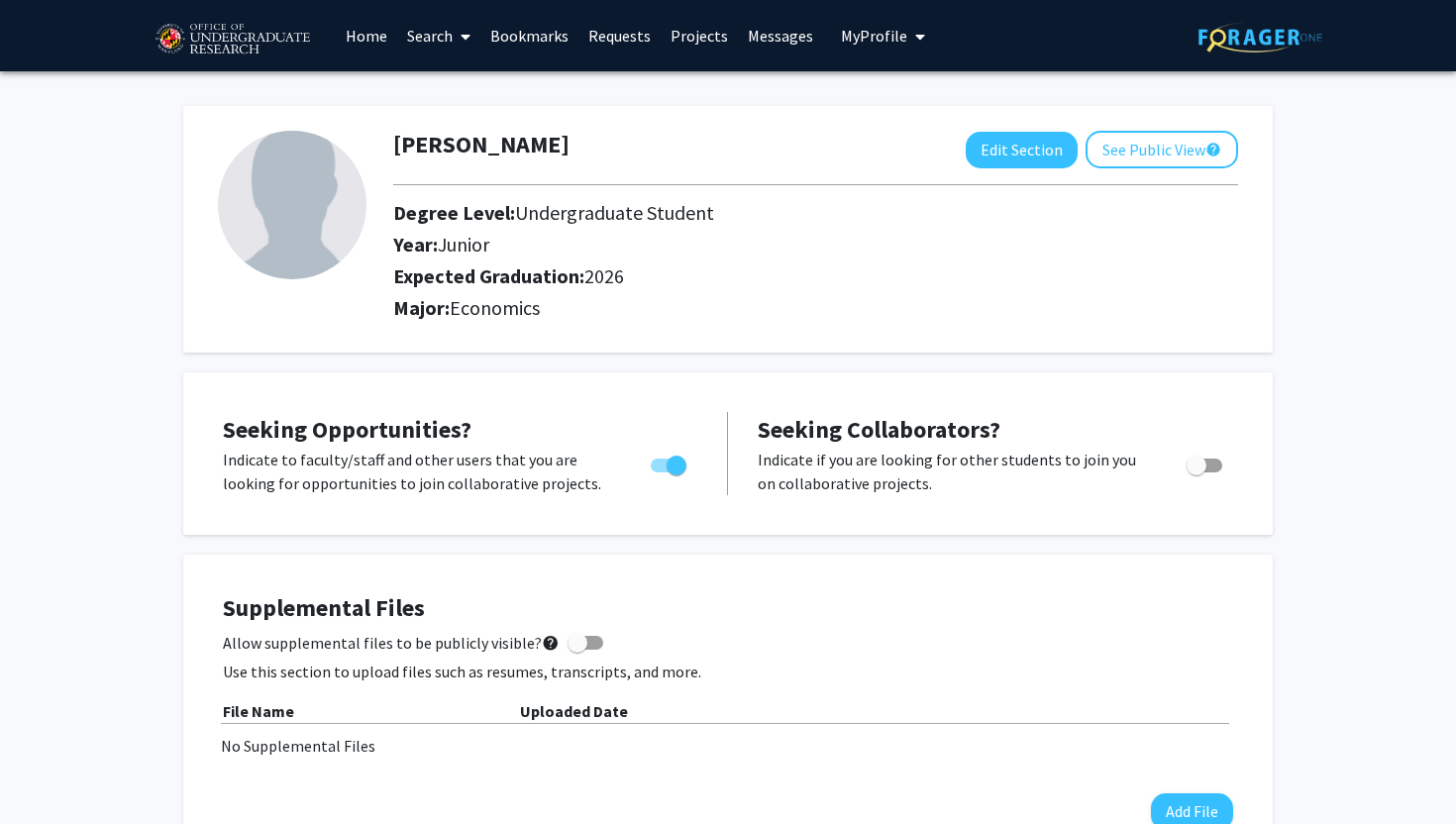 drag, startPoint x: 1455, startPoint y: 282, endPoint x: 1447, endPoint y: 106, distance: 176.18172 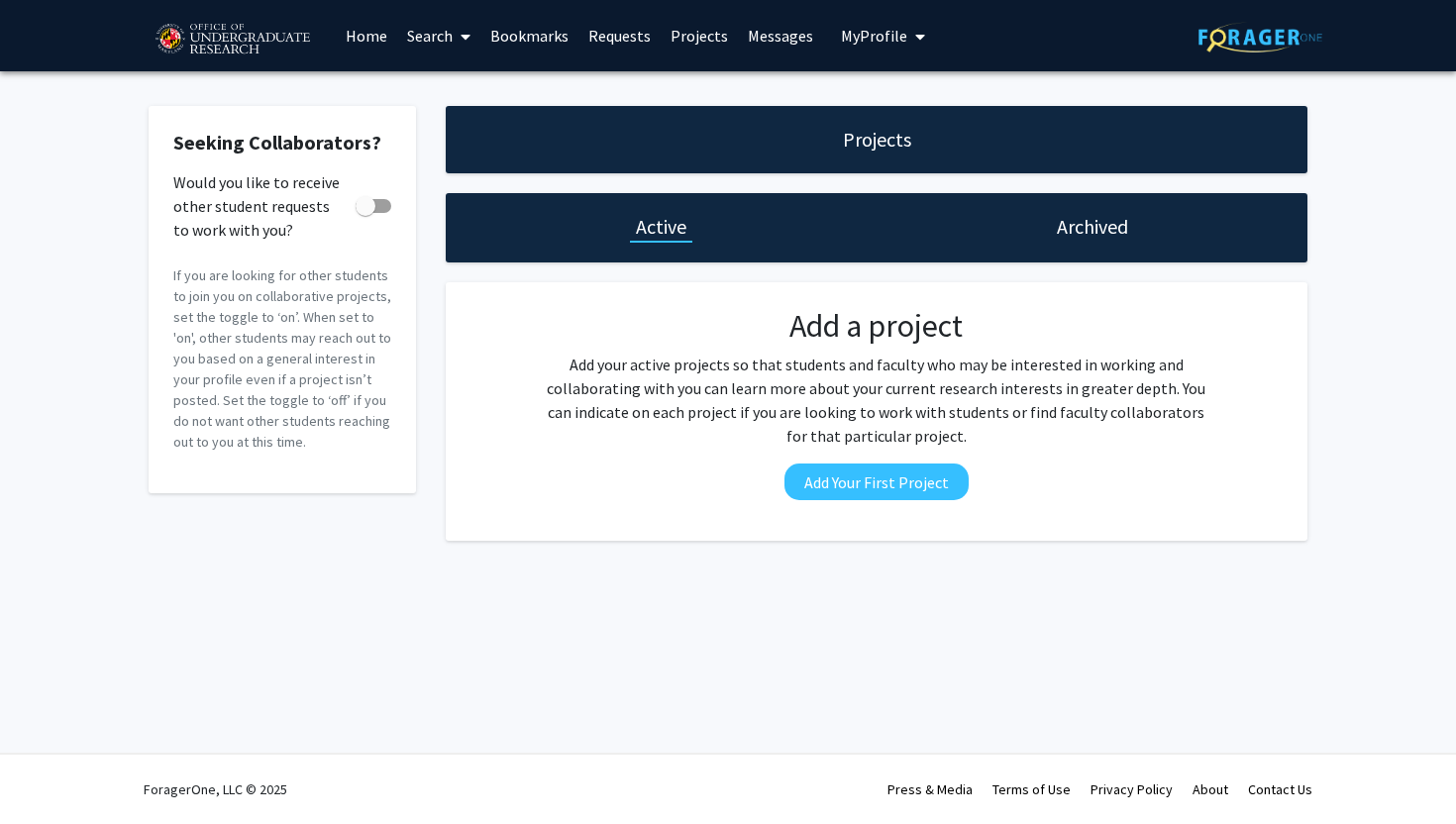 click on "Requests" at bounding box center (619, 36) 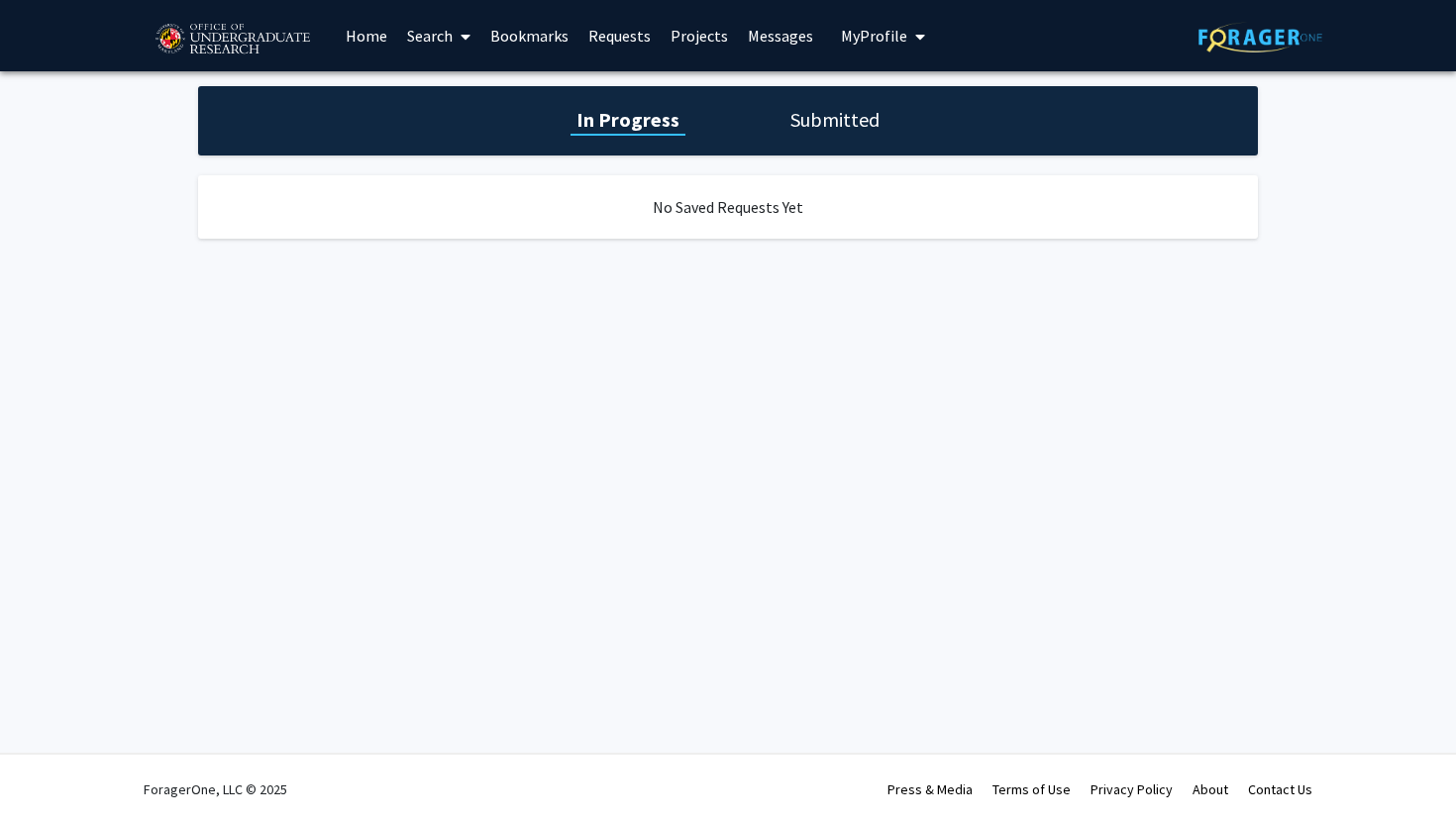 click on "Bookmarks" at bounding box center (529, 36) 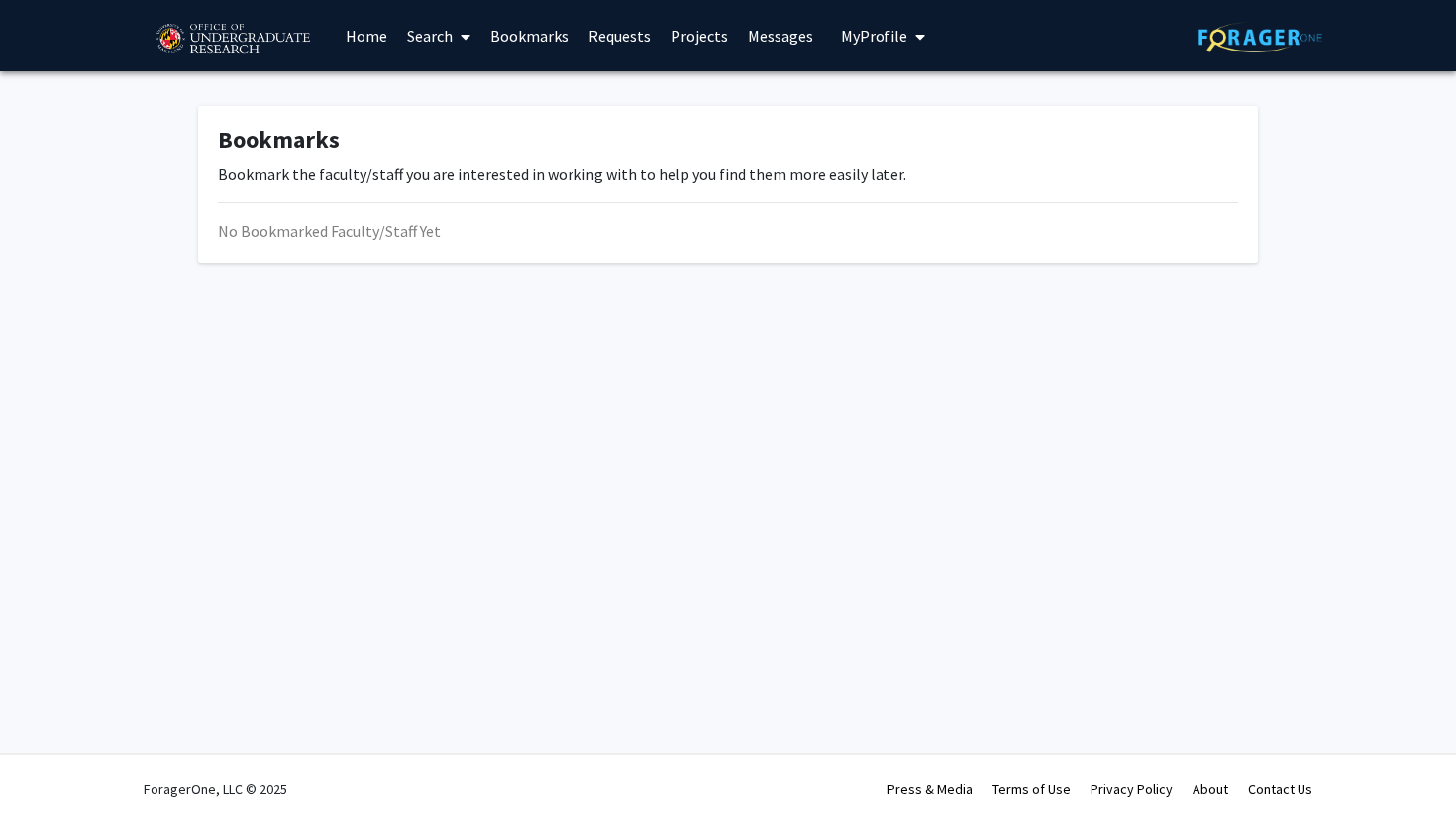 click on "Search" at bounding box center (439, 36) 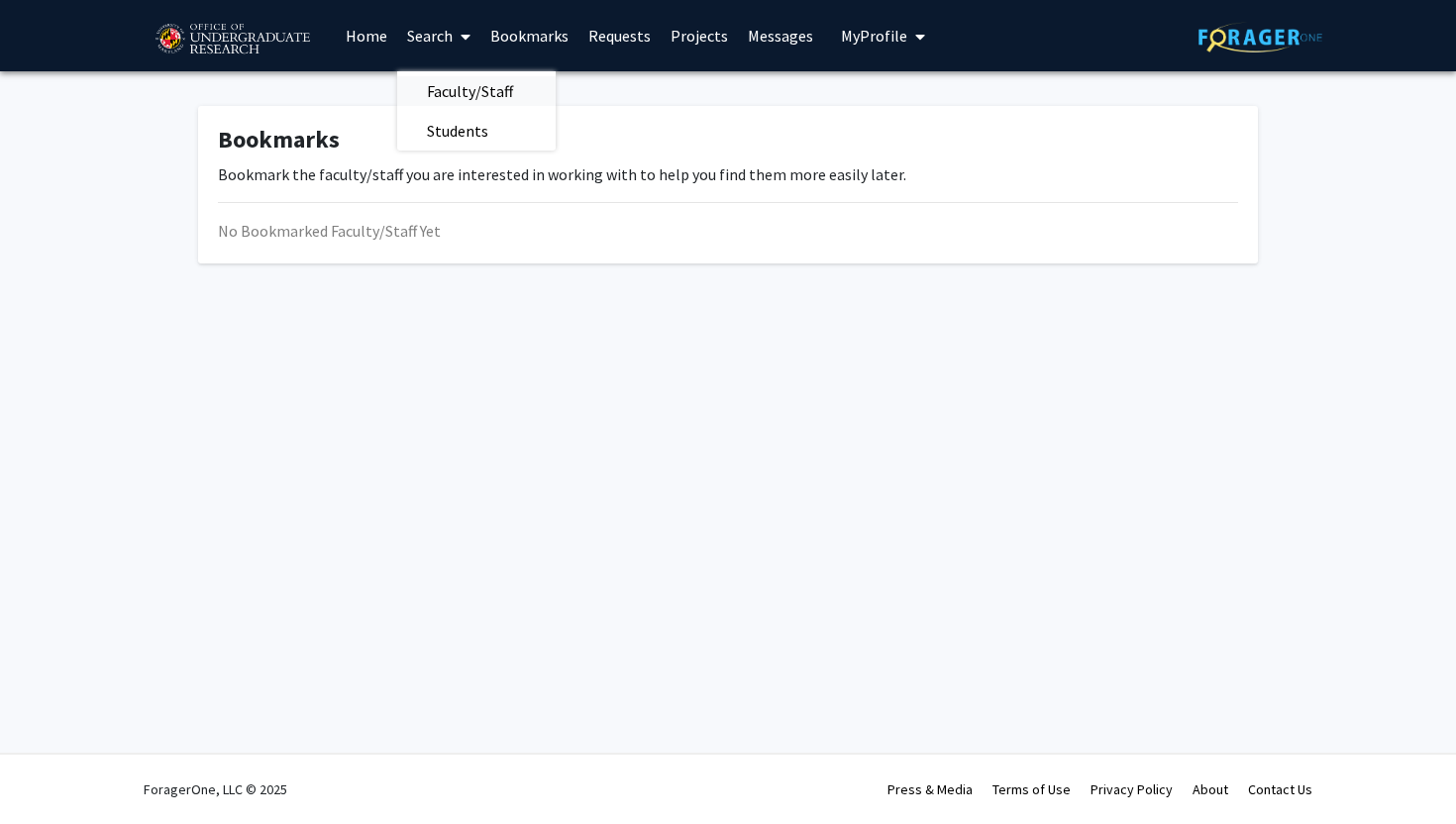 click on "Faculty/Staff" at bounding box center [469, 91] 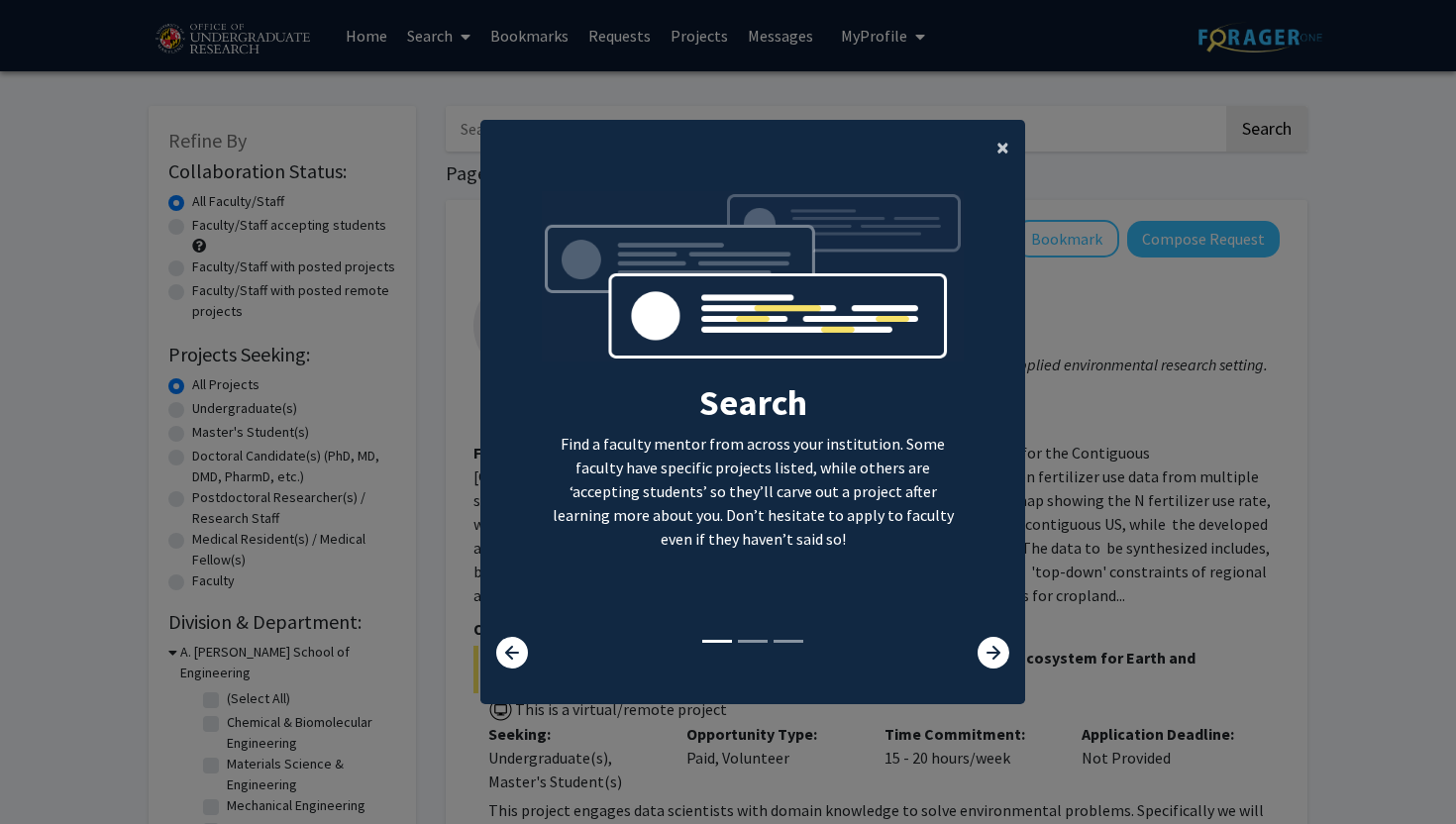 click on "×" 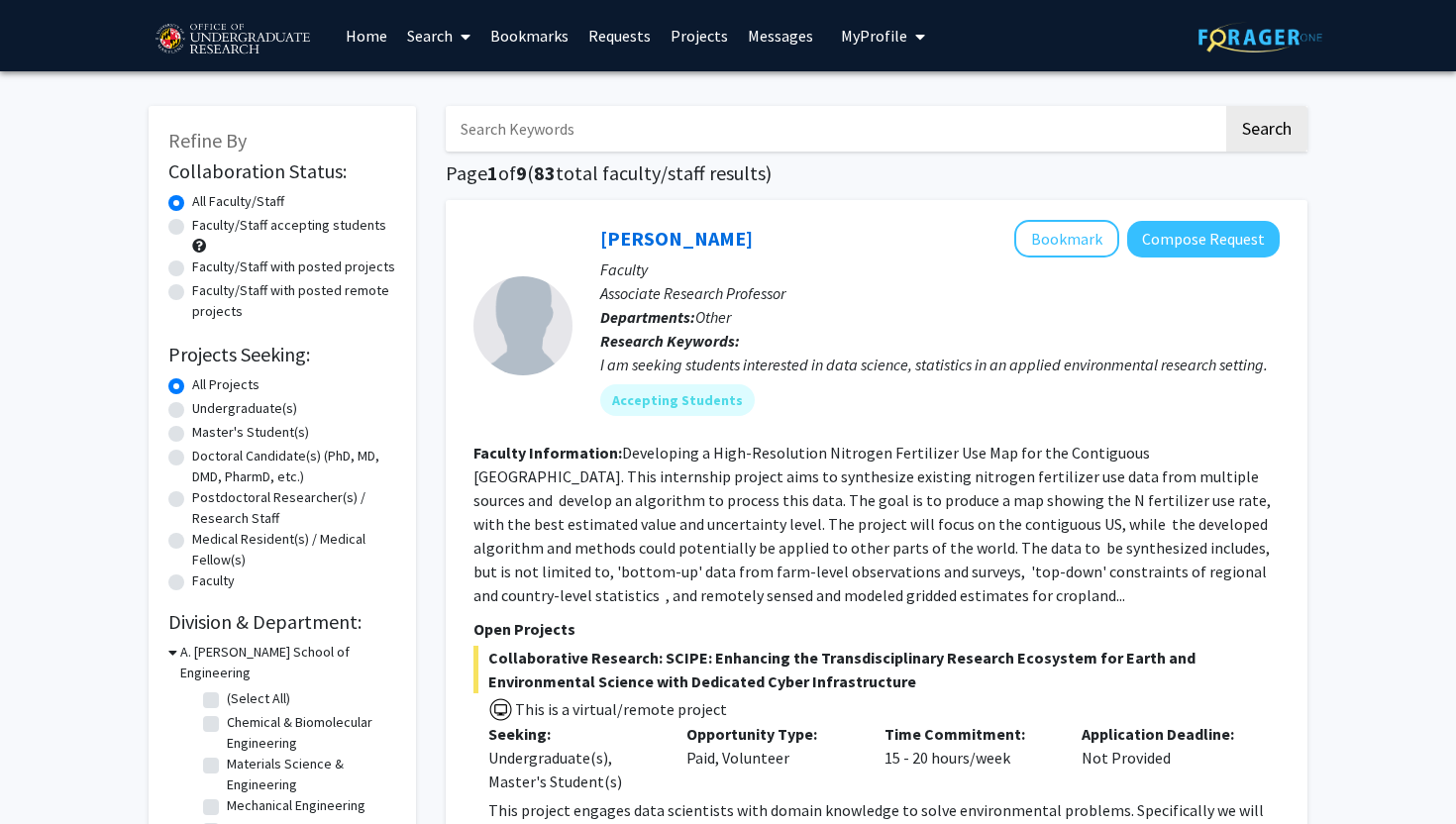 click on "Developing a High-Resolution Nitrogen Fertilizer Use Map for the Contiguous United  States.    This internship project aims to synthesize existing nitrogen fertilizer use data from multiple sources and   develop an algorithm to process this data. The goal is to produce a map showing the N fertilizer use rate,   with the best estimated value and uncertainty level. The project will focus on the contiguous US, while   the developed algorithm and methods could potentially be applied to other parts of the world. The data to   be synthesized includes, but is not limited to, 'bottom-up' data from farm-level observations and surveys,   'top-down' constraints of regional and country-level statistics   , and remotely sensed and modeled gridded estimates for cropland..." 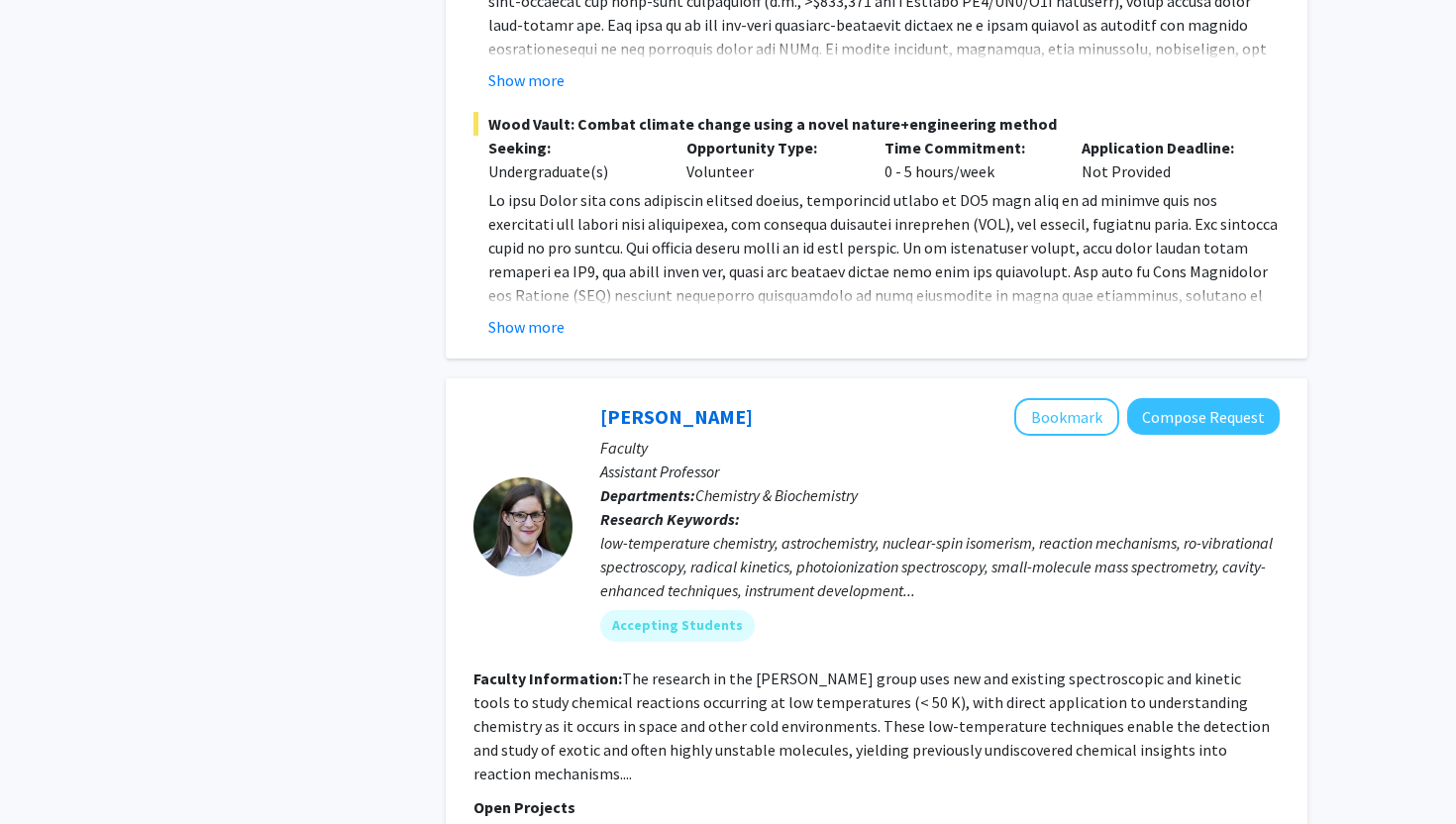 scroll, scrollTop: 2911, scrollLeft: 0, axis: vertical 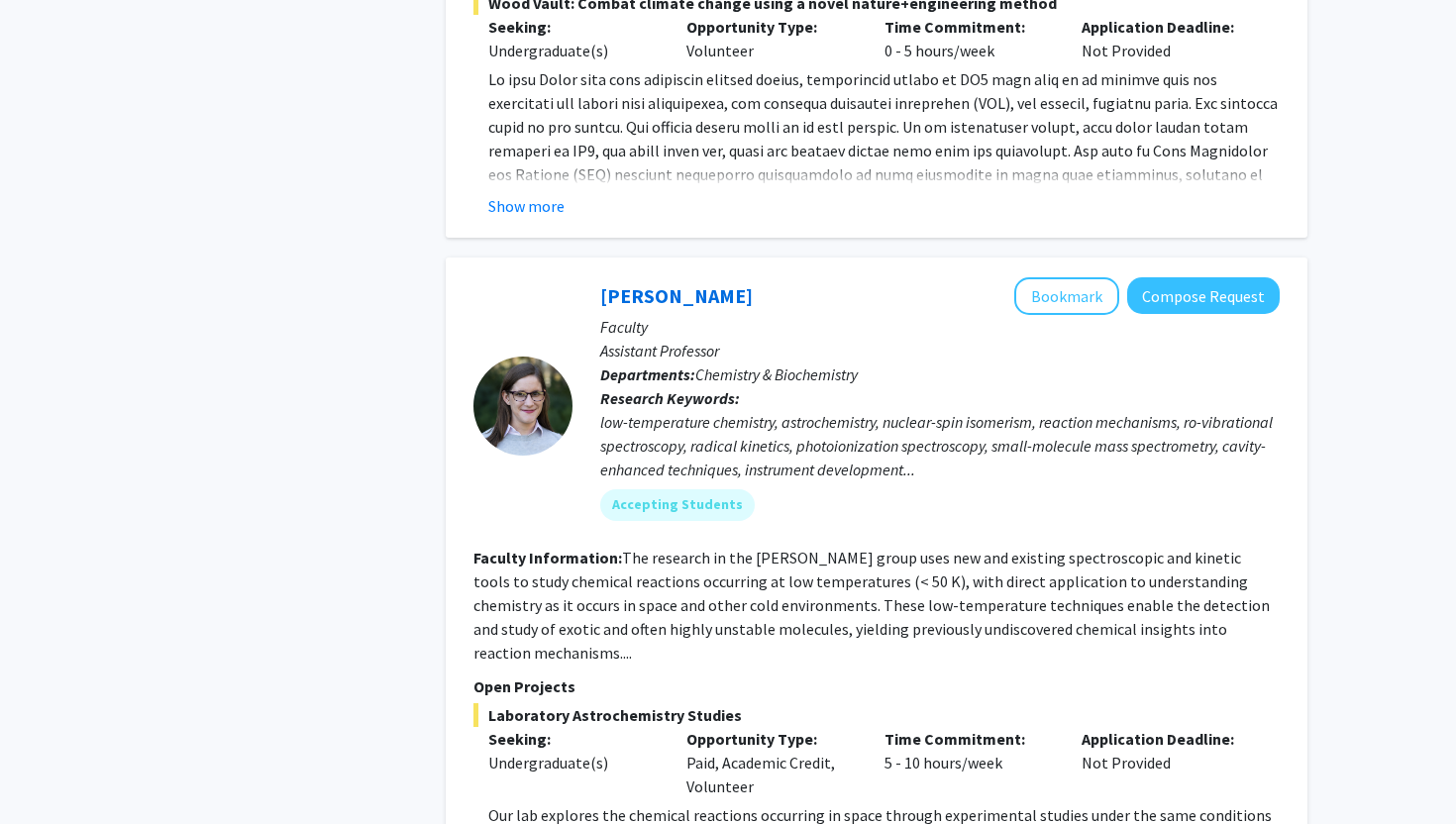 click on "Refine By Collaboration Status: Collaboration Status  All Faculty/Staff    Collaboration Status  Faculty/Staff accepting students    Collaboration Status  Faculty/Staff with posted projects    Collaboration Status  Faculty/Staff with posted remote projects    Projects Seeking: Projects Seeking Level  All Projects    Projects Seeking Level  Undergraduate(s)    Projects Seeking Level  Master's Student(s)    Projects Seeking Level  Doctoral Candidate(s) (PhD, MD, DMD, PharmD, etc.)    Projects Seeking Level  Postdoctoral Researcher(s) / Research Staff    Projects Seeking Level  Medical Resident(s) / Medical Fellow(s)    Projects Seeking Level  Faculty    Division & Department:      A. James Clark School of Engineering  (Select All)  (Select All)  Chemical & Biomolecular Engineering  Chemical & Biomolecular Engineering  Materials Science & Engineering  Materials Science & Engineering  Mechanical Engineering  Mechanical Engineering  Other  Other       College of Agriculture and Natural Resources" 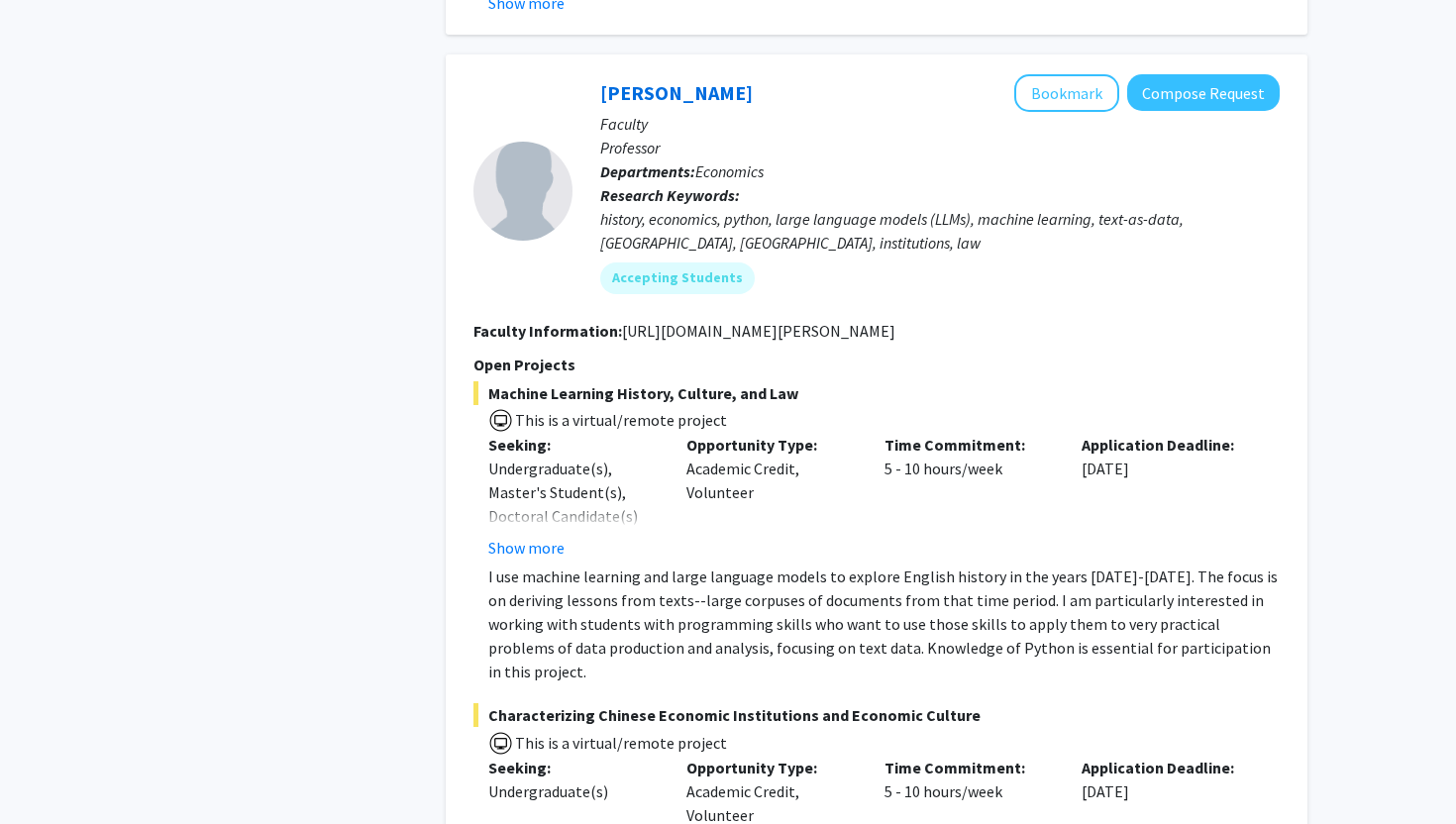 scroll, scrollTop: 6210, scrollLeft: 0, axis: vertical 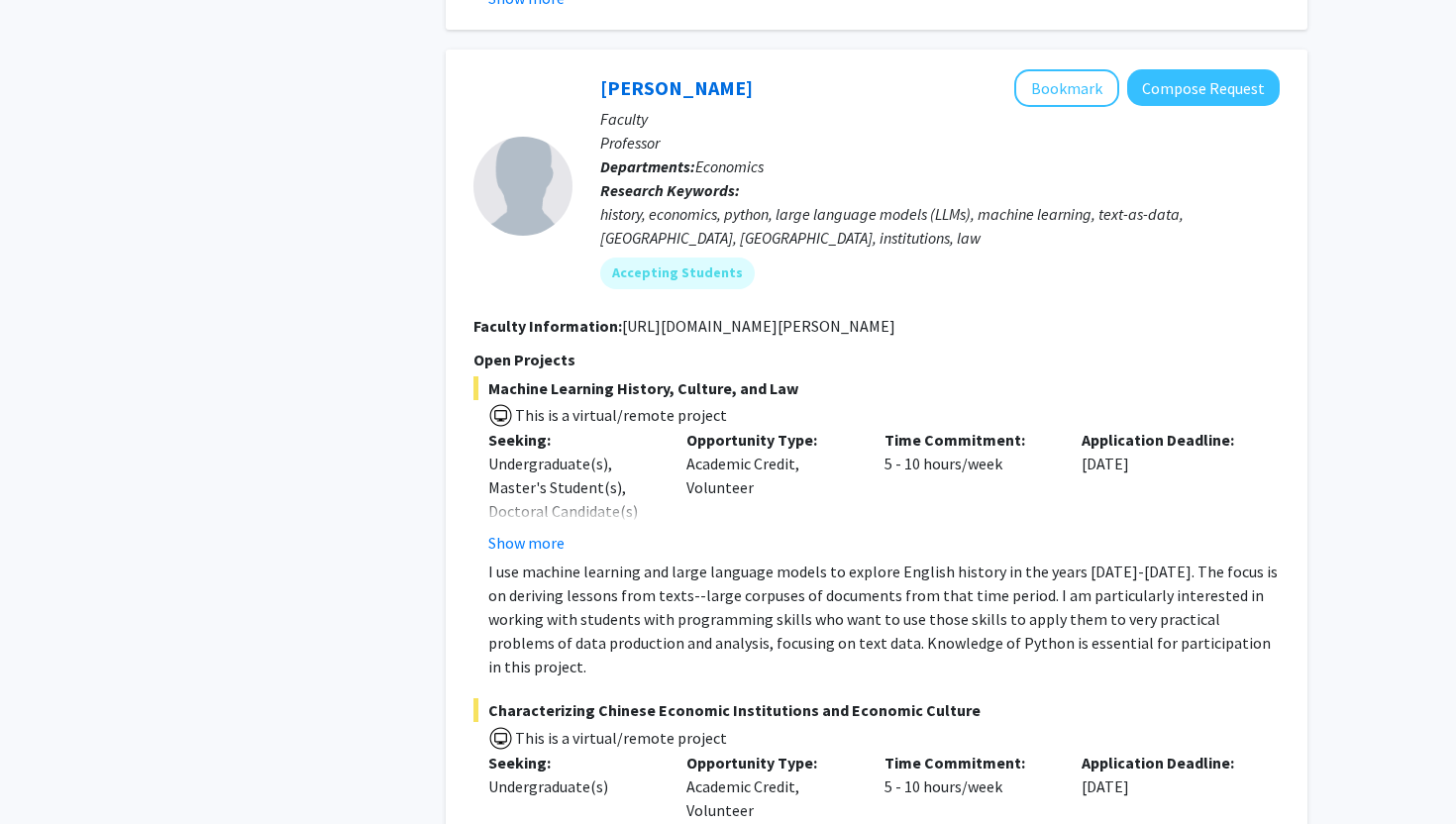 click on "Refine By Collaboration Status: Collaboration Status  All Faculty/Staff    Collaboration Status  Faculty/Staff accepting students    Collaboration Status  Faculty/Staff with posted projects    Collaboration Status  Faculty/Staff with posted remote projects    Projects Seeking: Projects Seeking Level  All Projects    Projects Seeking Level  Undergraduate(s)    Projects Seeking Level  Master's Student(s)    Projects Seeking Level  Doctoral Candidate(s) (PhD, MD, DMD, PharmD, etc.)    Projects Seeking Level  Postdoctoral Researcher(s) / Research Staff    Projects Seeking Level  Medical Resident(s) / Medical Fellow(s)    Projects Seeking Level  Faculty    Division & Department:      A. James Clark School of Engineering  (Select All)  (Select All)  Chemical & Biomolecular Engineering  Chemical & Biomolecular Engineering  Materials Science & Engineering  Materials Science & Engineering  Mechanical Engineering  Mechanical Engineering  Other  Other       College of Agriculture and Natural Resources" 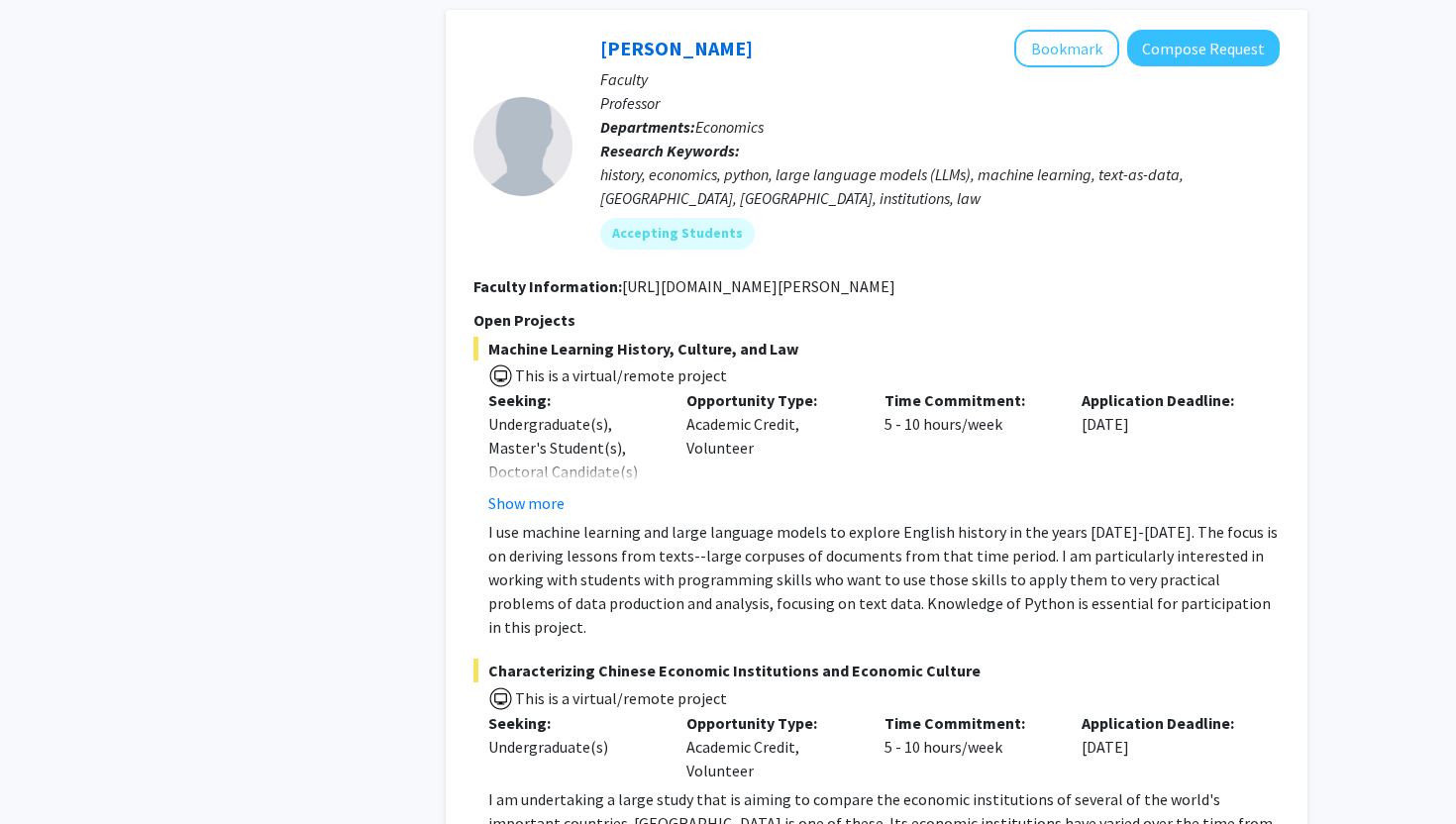 click on "Refine By Collaboration Status: Collaboration Status  All Faculty/Staff    Collaboration Status  Faculty/Staff accepting students    Collaboration Status  Faculty/Staff with posted projects    Collaboration Status  Faculty/Staff with posted remote projects    Projects Seeking: Projects Seeking Level  All Projects    Projects Seeking Level  Undergraduate(s)    Projects Seeking Level  Master's Student(s)    Projects Seeking Level  Doctoral Candidate(s) (PhD, MD, DMD, PharmD, etc.)    Projects Seeking Level  Postdoctoral Researcher(s) / Research Staff    Projects Seeking Level  Medical Resident(s) / Medical Fellow(s)    Projects Seeking Level  Faculty    Division & Department:      A. James Clark School of Engineering  (Select All)  (Select All)  Chemical & Biomolecular Engineering  Chemical & Biomolecular Engineering  Materials Science & Engineering  Materials Science & Engineering  Mechanical Engineering  Mechanical Engineering  Other  Other       College of Agriculture and Natural Resources" 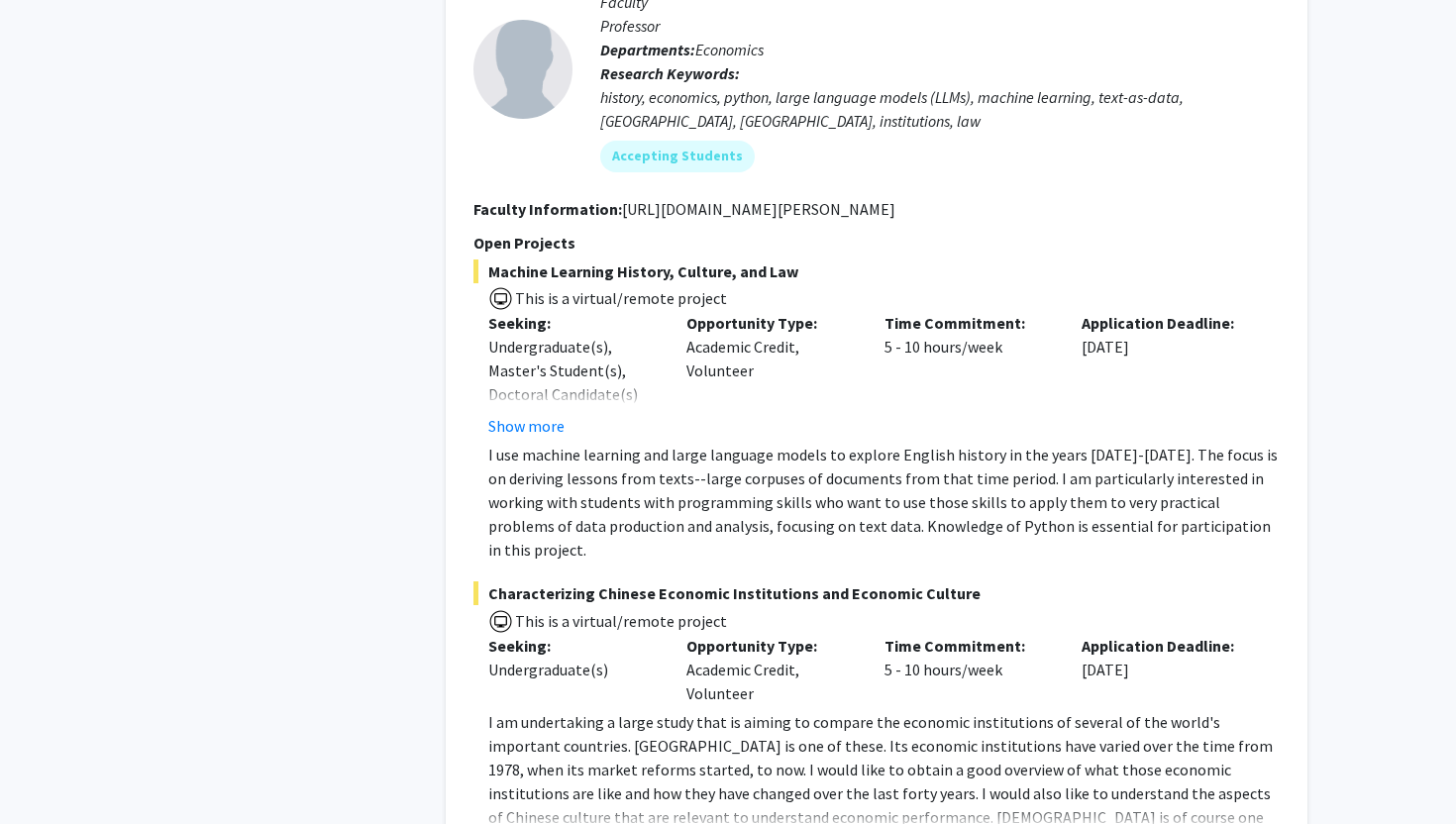 scroll, scrollTop: 6329, scrollLeft: 0, axis: vertical 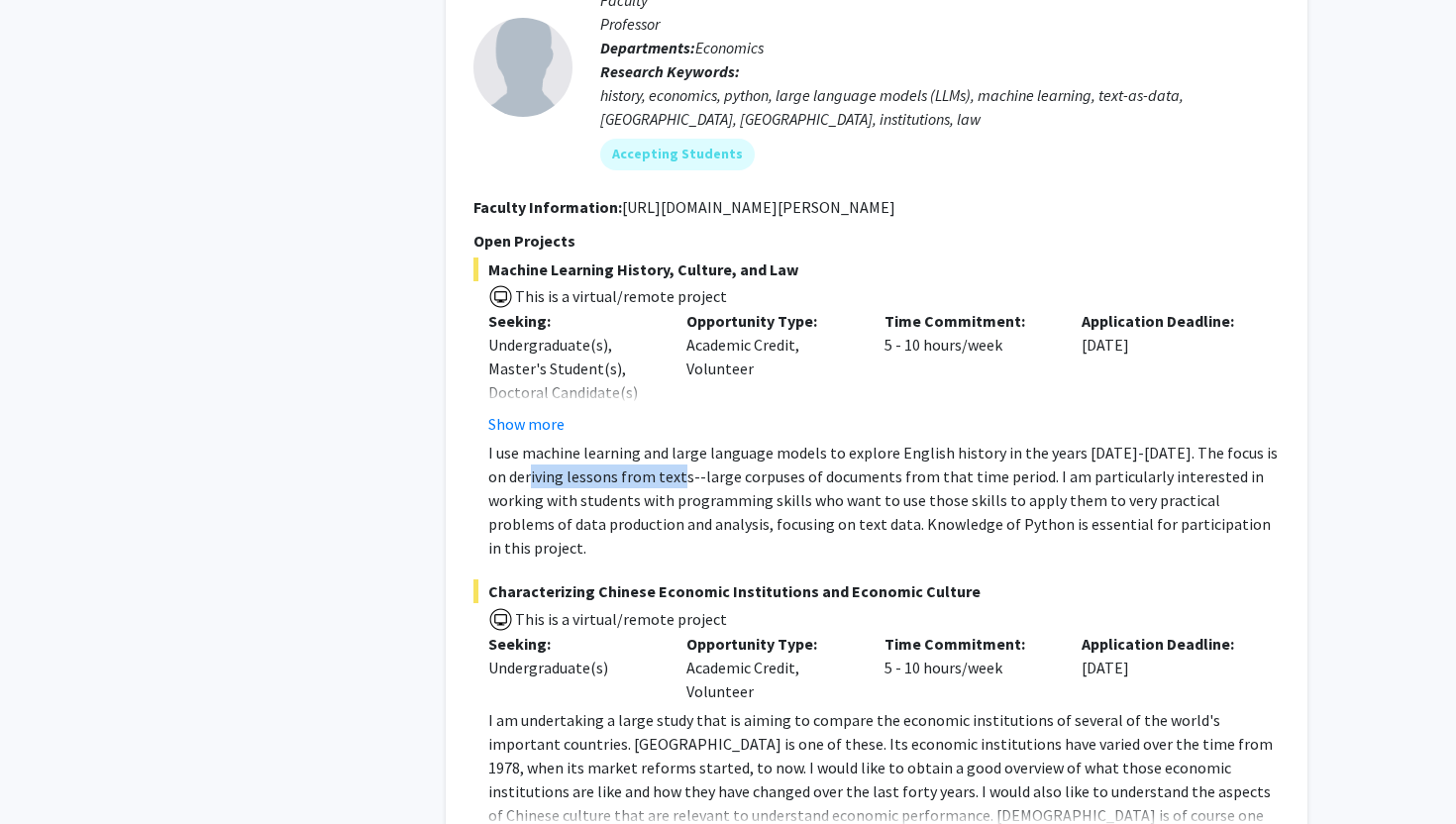 drag, startPoint x: 531, startPoint y: 394, endPoint x: 688, endPoint y: 415, distance: 158.3982 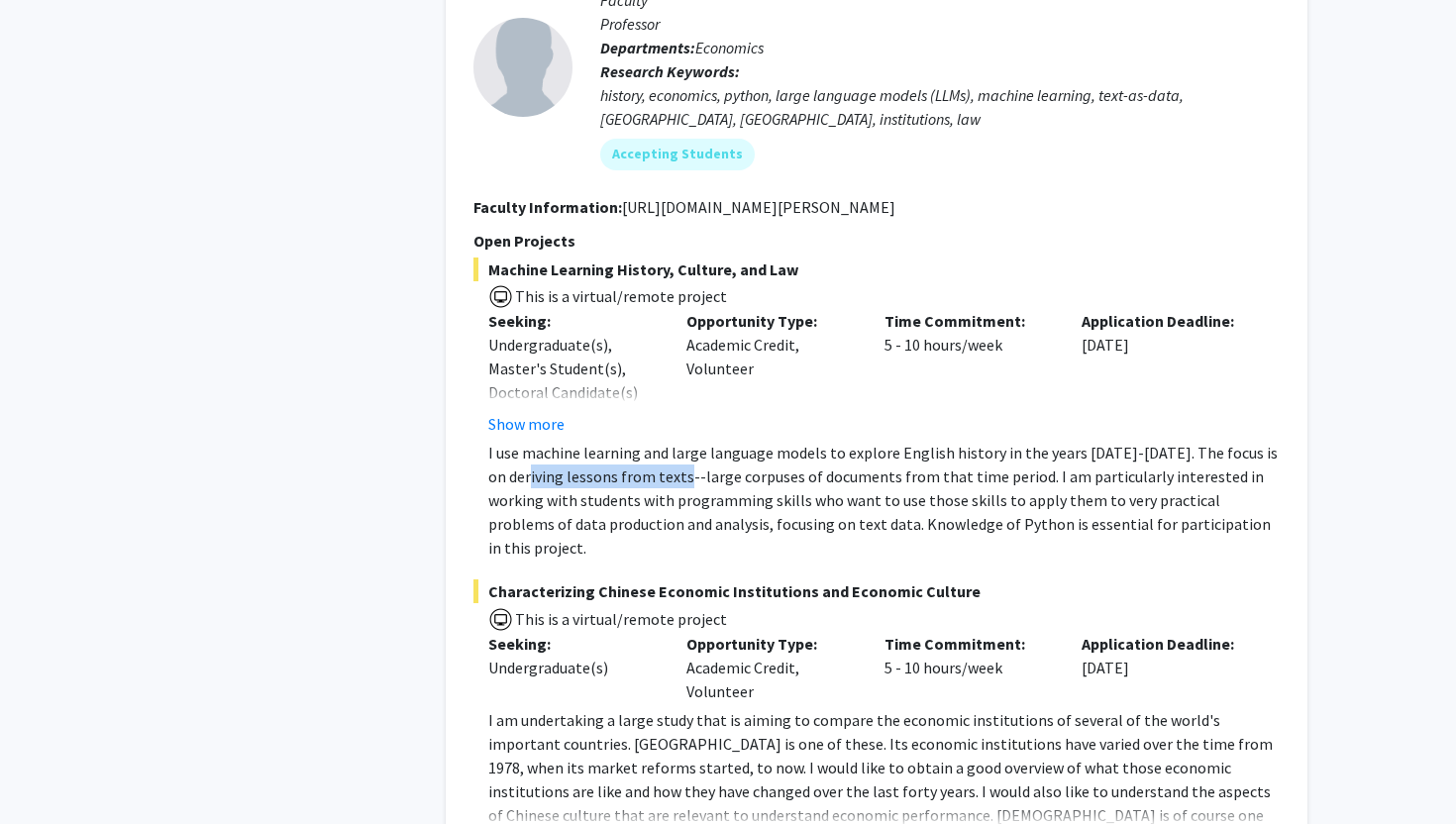 click on "I use machine learning and large language models to explore English history in the years 1500-1750. The focus is on deriving lessons from texts--large corpuses of documents from that time period.   I am particularly interested in working with students with programming skills who want to use those skills to apply them to very practical problems of data production and analysis, focusing on text data. Knowledge of Python is essential for participation in this project." 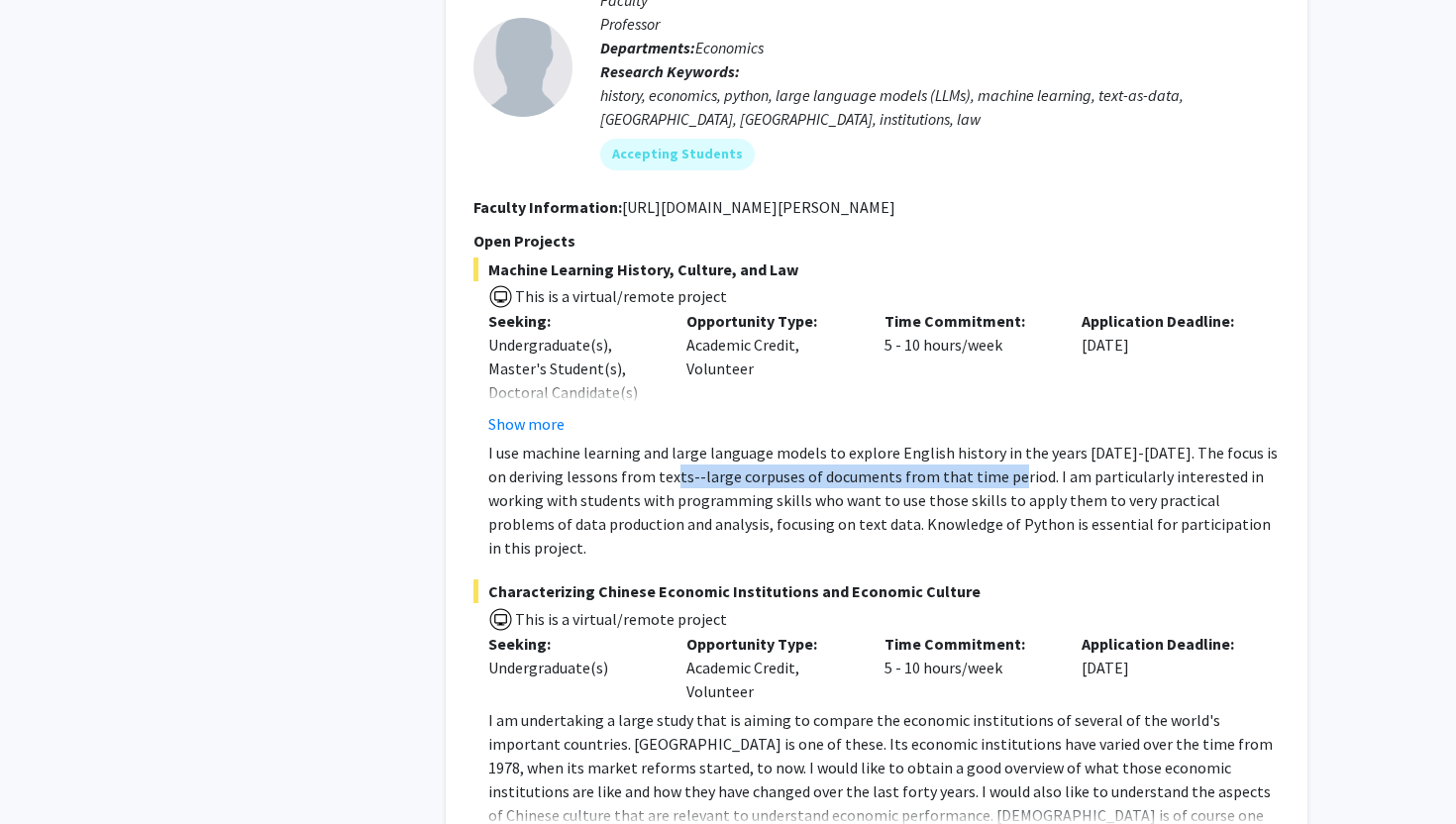 drag, startPoint x: 688, startPoint y: 415, endPoint x: 1046, endPoint y: 415, distance: 358 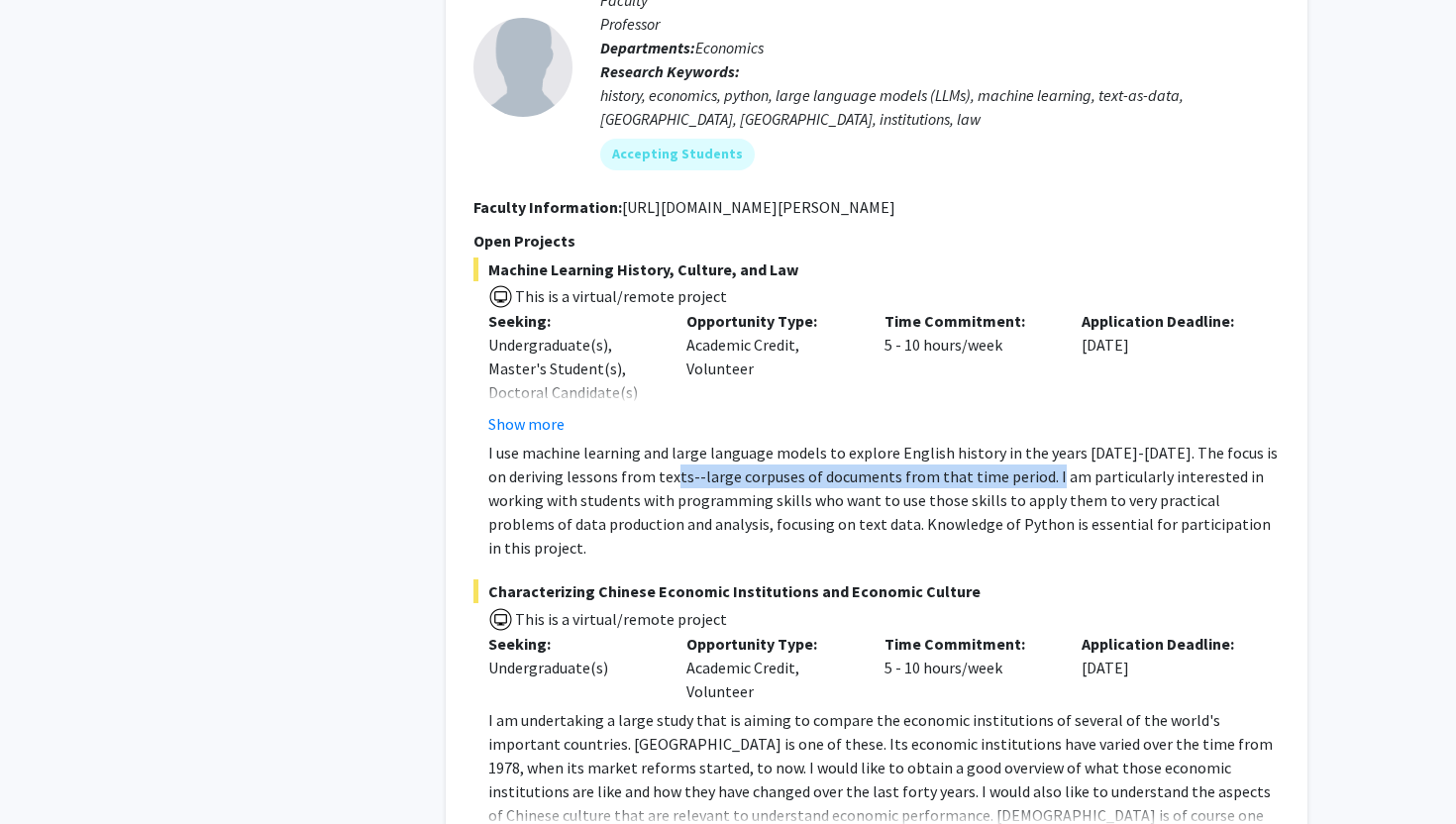 click on "I use machine learning and large language models to explore English history in the years 1500-1750. The focus is on deriving lessons from texts--large corpuses of documents from that time period.   I am particularly interested in working with students with programming skills who want to use those skills to apply them to very practical problems of data production and analysis, focusing on text data. Knowledge of Python is essential for participation in this project." 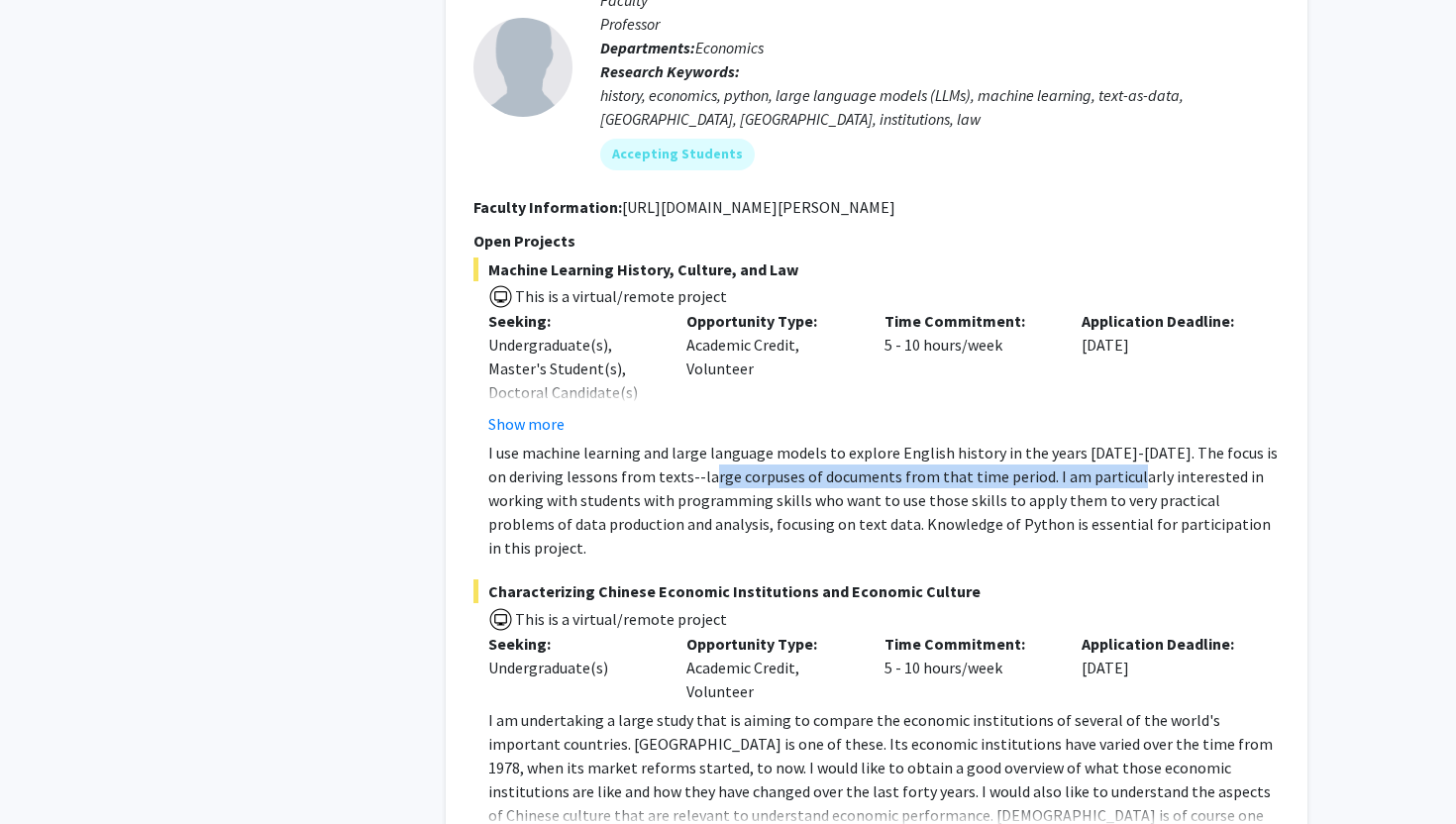 drag, startPoint x: 1048, startPoint y: 415, endPoint x: 729, endPoint y: 415, distance: 319 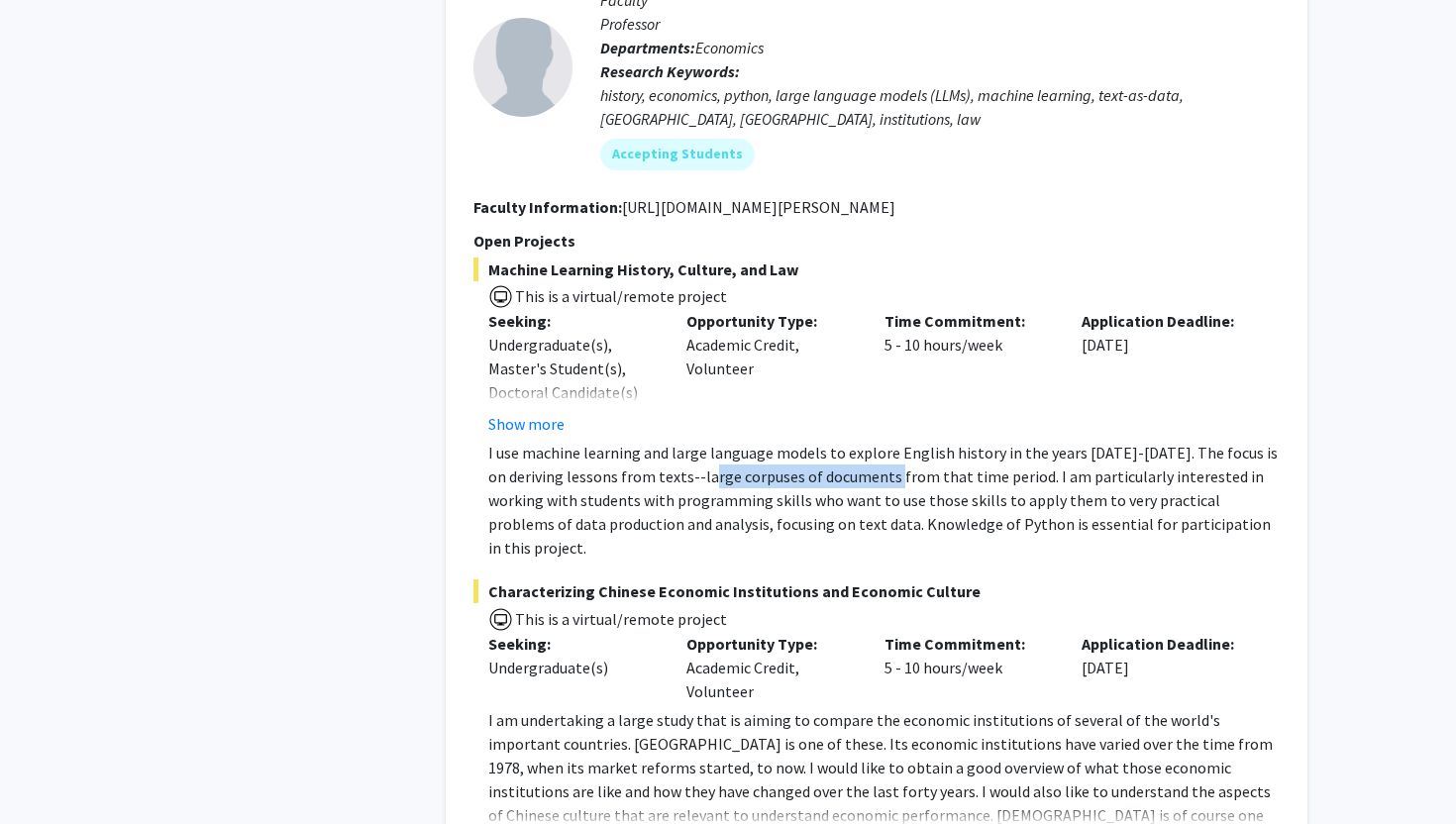 drag, startPoint x: 729, startPoint y: 415, endPoint x: 918, endPoint y: 415, distance: 189 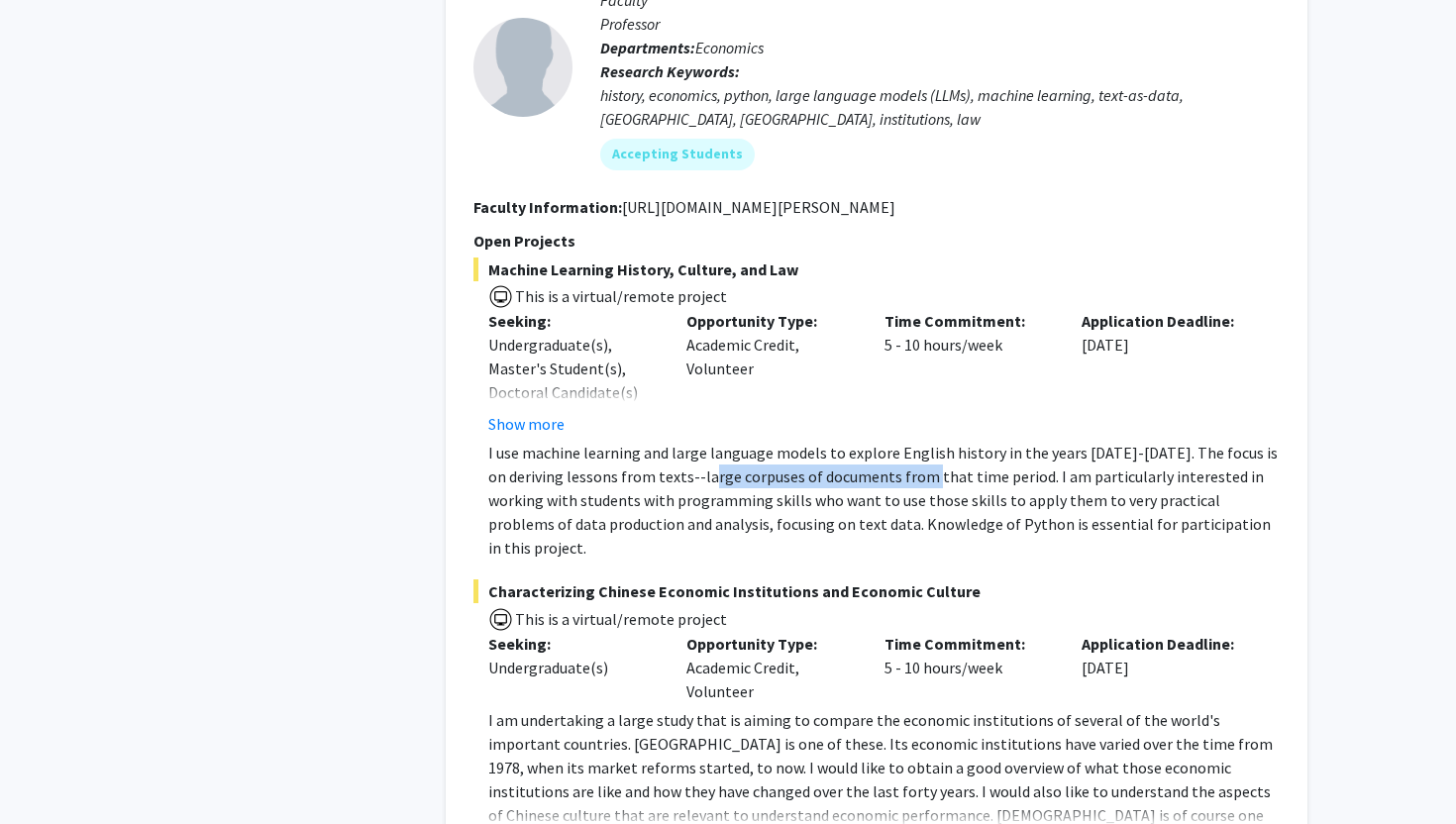 click on "I use machine learning and large language models to explore English history in the years 1500-1750. The focus is on deriving lessons from texts--large corpuses of documents from that time period.   I am particularly interested in working with students with programming skills who want to use those skills to apply them to very practical problems of data production and analysis, focusing on text data. Knowledge of Python is essential for participation in this project." 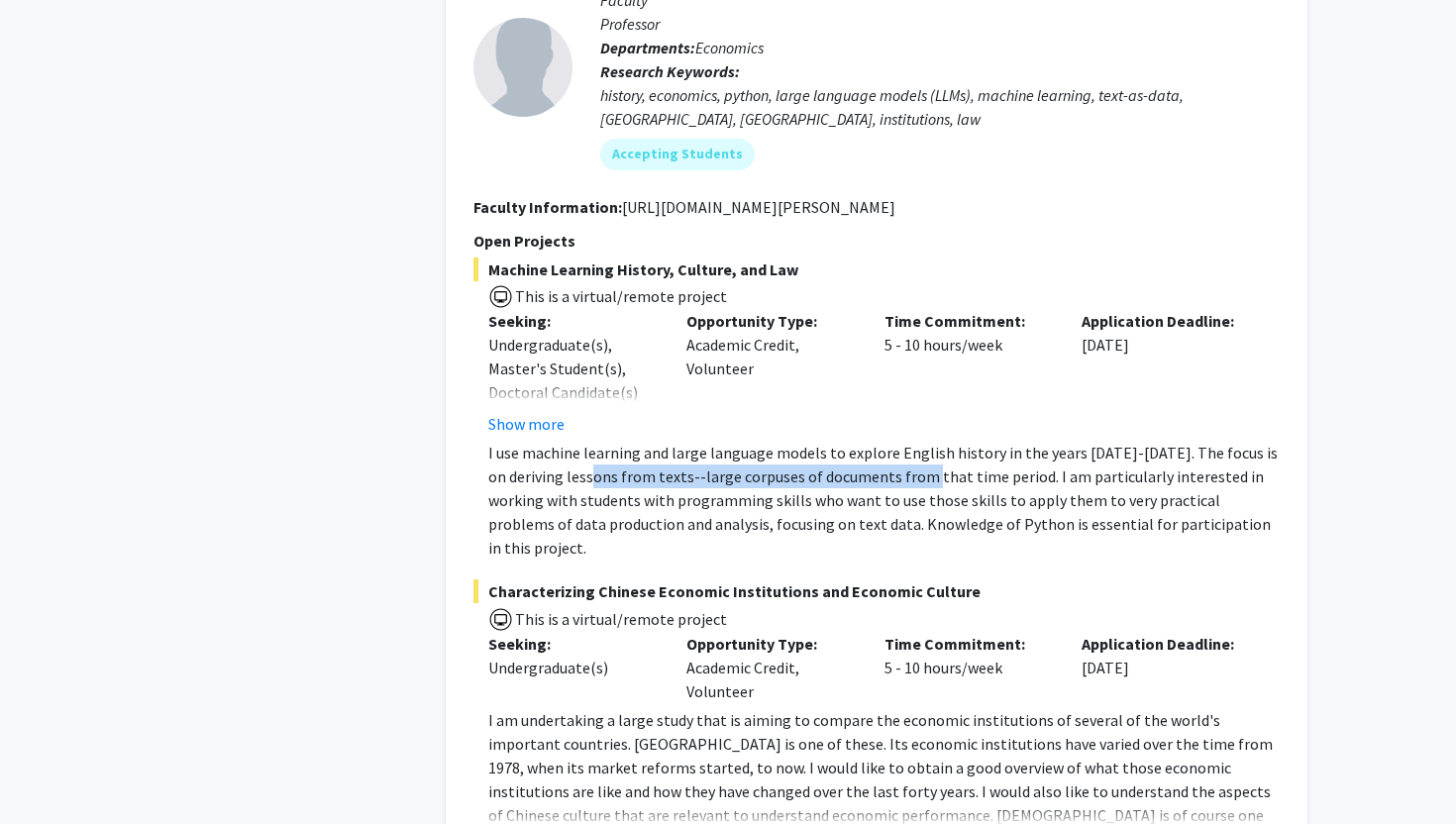 drag, startPoint x: 918, startPoint y: 415, endPoint x: 599, endPoint y: 415, distance: 319 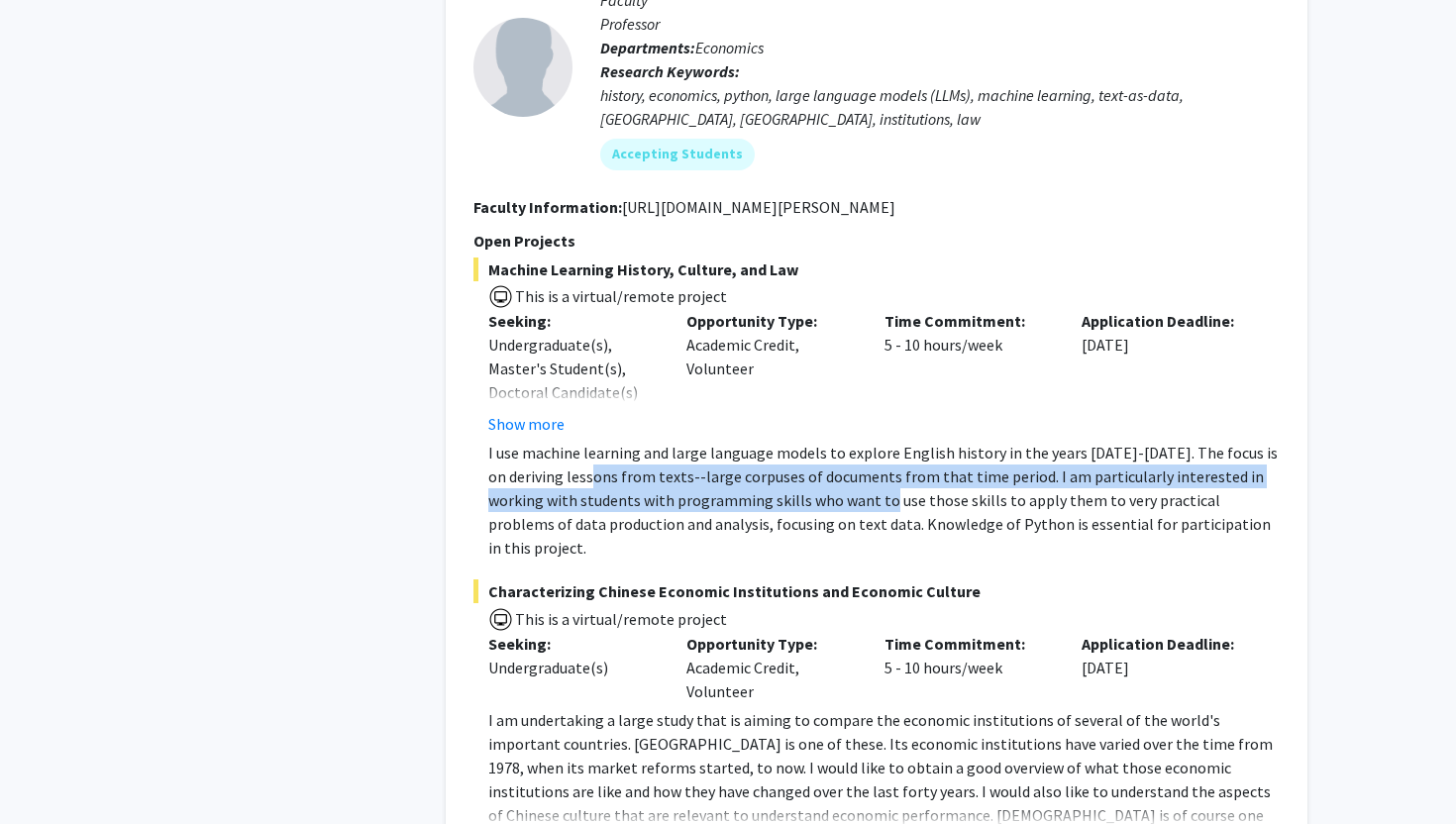 drag, startPoint x: 599, startPoint y: 415, endPoint x: 914, endPoint y: 422, distance: 315.07777 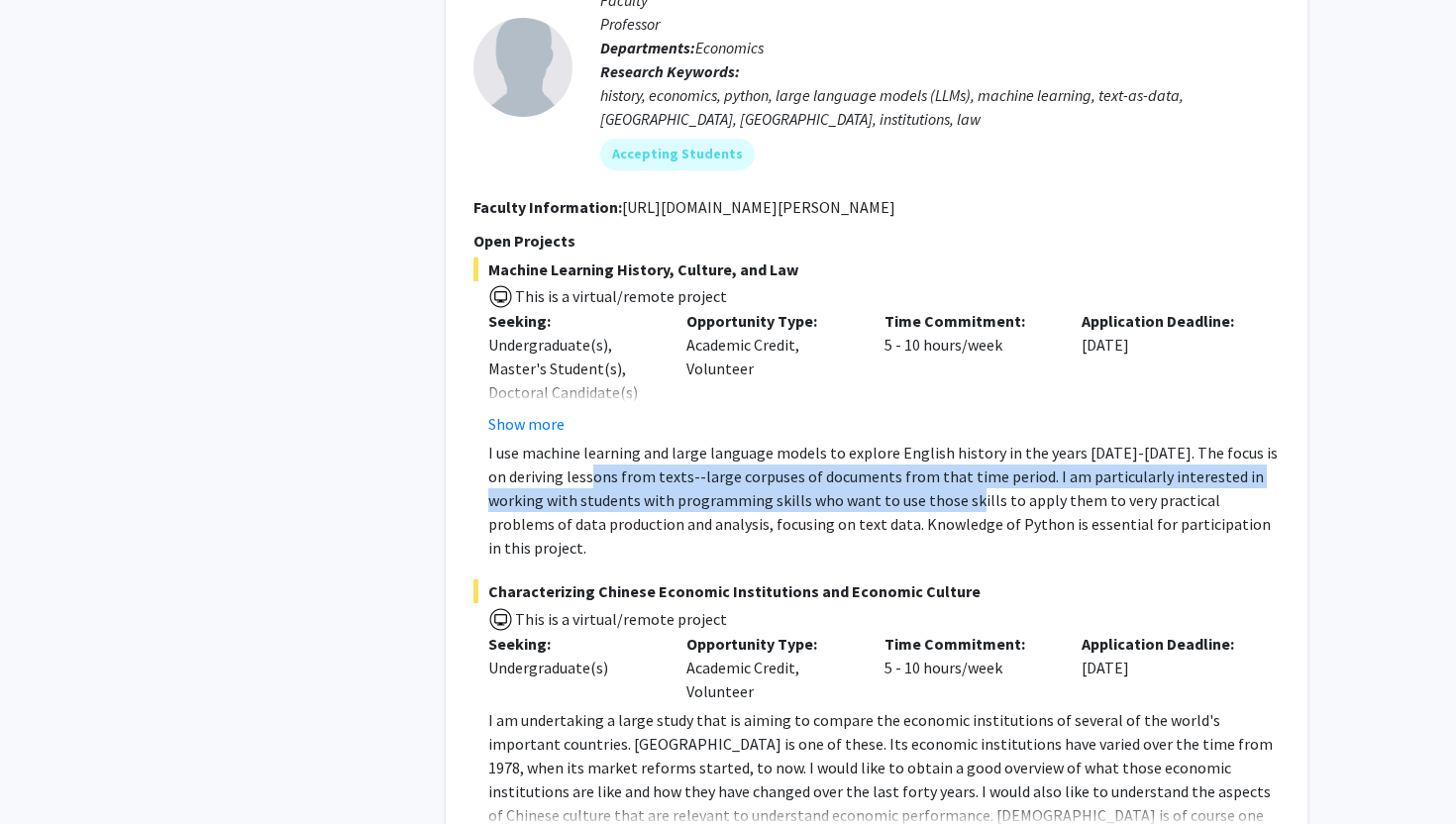 click on "I use machine learning and large language models to explore English history in the years 1500-1750. The focus is on deriving lessons from texts--large corpuses of documents from that time period.   I am particularly interested in working with students with programming skills who want to use those skills to apply them to very practical problems of data production and analysis, focusing on text data. Knowledge of Python is essential for participation in this project." 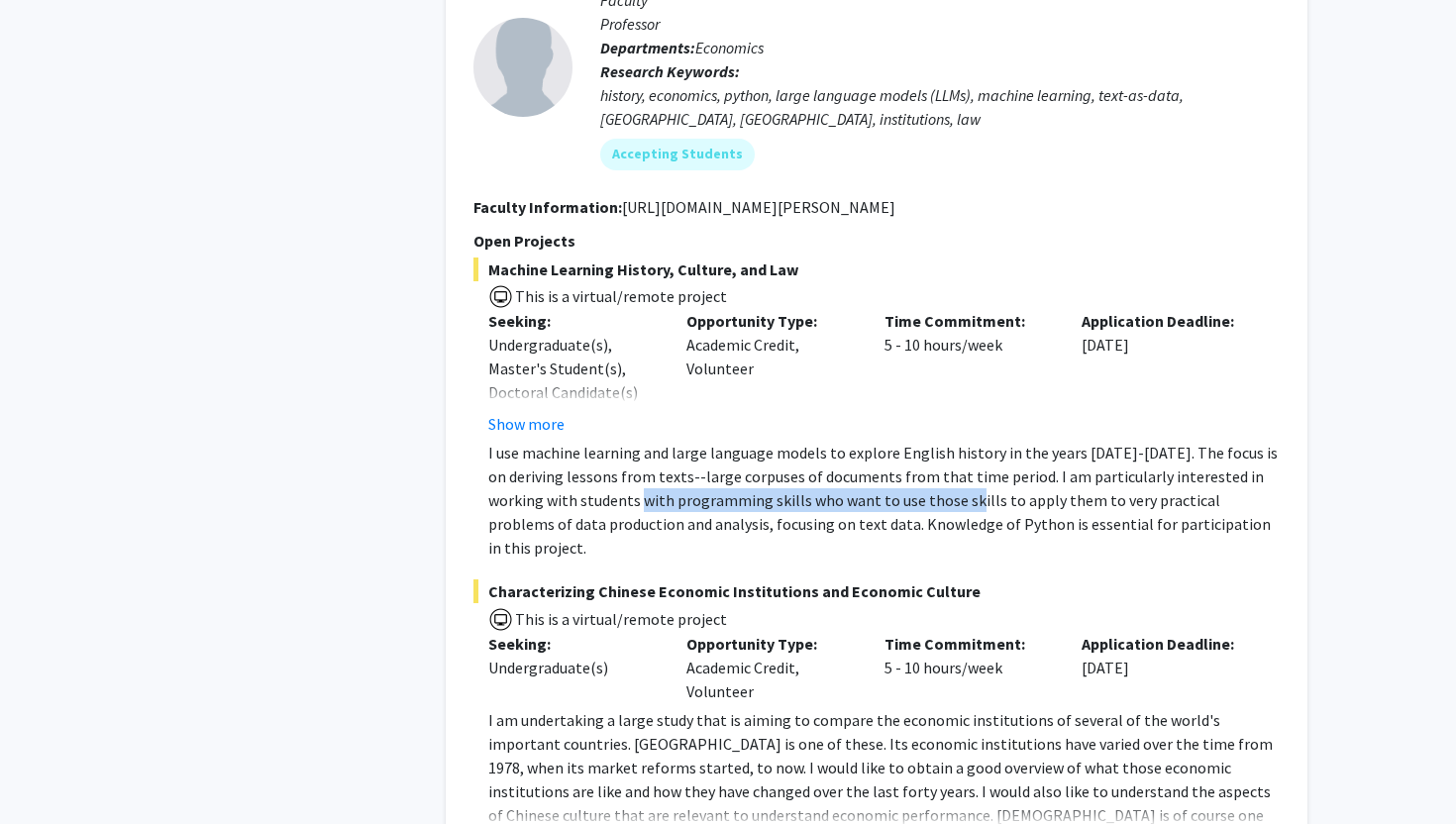 drag, startPoint x: 924, startPoint y: 422, endPoint x: 551, endPoint y: 422, distance: 373 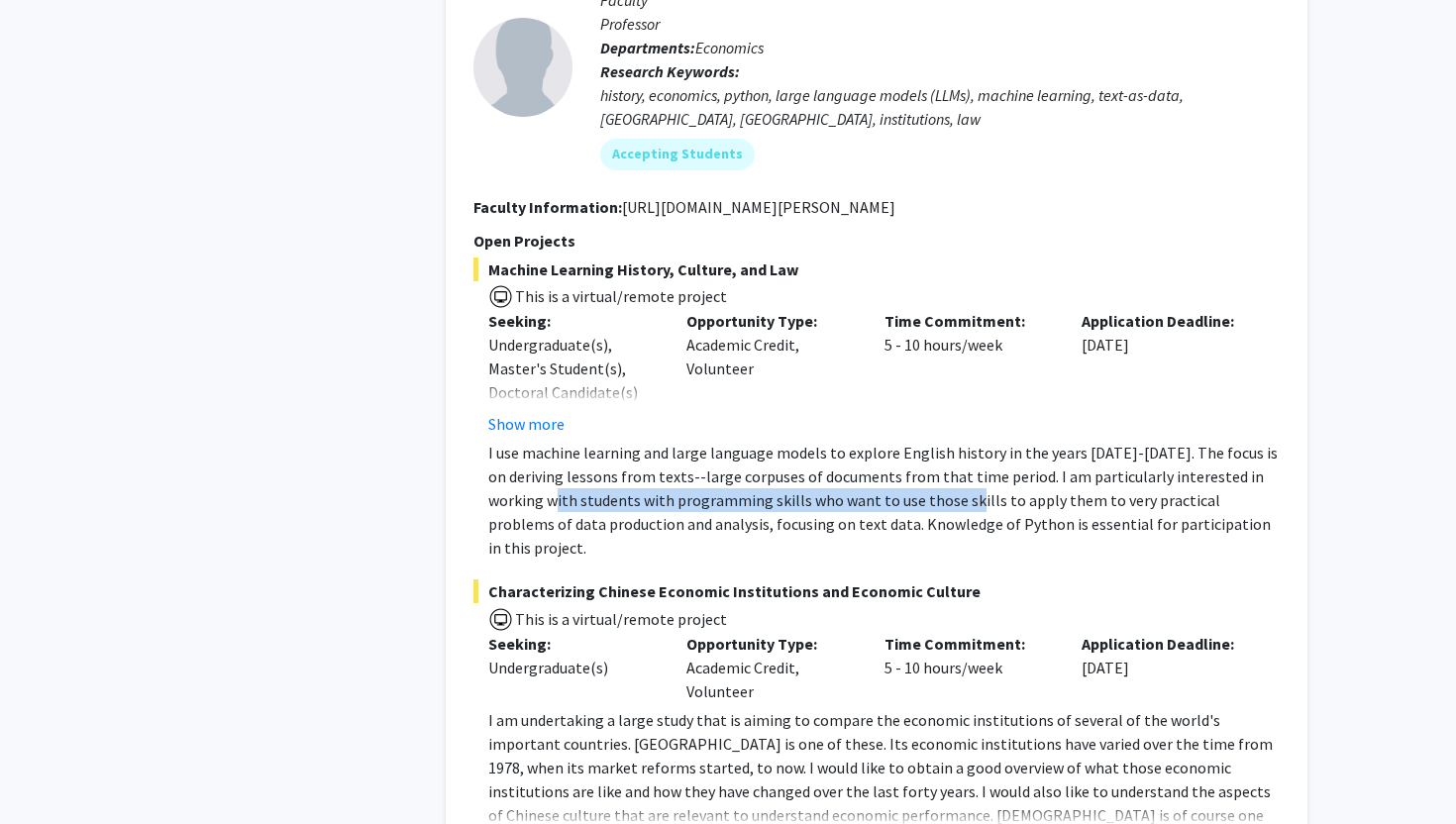click on "I use machine learning and large language models to explore English history in the years 1500-1750. The focus is on deriving lessons from texts--large corpuses of documents from that time period.   I am particularly interested in working with students with programming skills who want to use those skills to apply them to very practical problems of data production and analysis, focusing on text data. Knowledge of Python is essential for participation in this project." 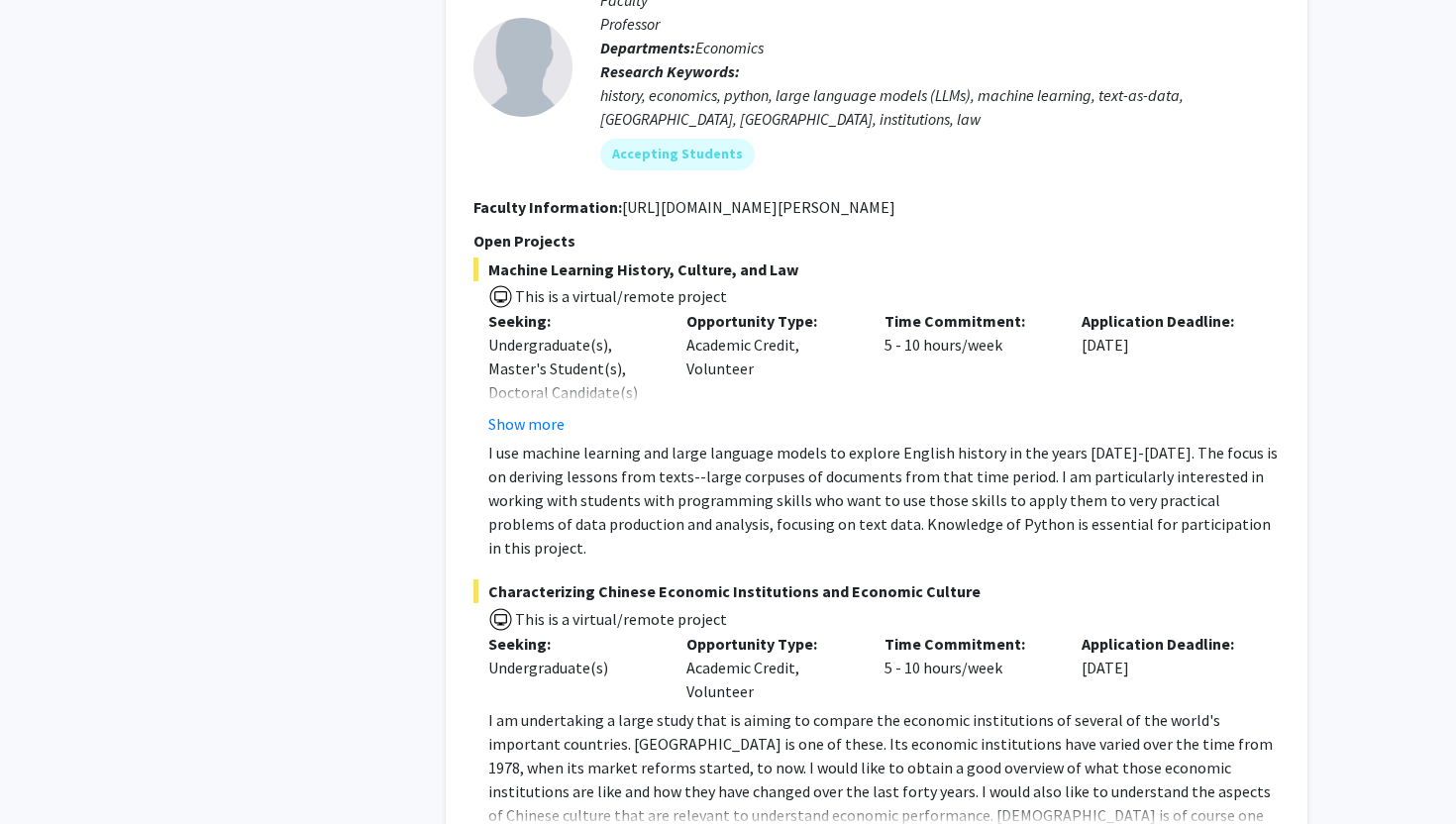 click on "Refine By Collaboration Status: Collaboration Status  All Faculty/Staff    Collaboration Status  Faculty/Staff accepting students    Collaboration Status  Faculty/Staff with posted projects    Collaboration Status  Faculty/Staff with posted remote projects    Projects Seeking: Projects Seeking Level  All Projects    Projects Seeking Level  Undergraduate(s)    Projects Seeking Level  Master's Student(s)    Projects Seeking Level  Doctoral Candidate(s) (PhD, MD, DMD, PharmD, etc.)    Projects Seeking Level  Postdoctoral Researcher(s) / Research Staff    Projects Seeking Level  Medical Resident(s) / Medical Fellow(s)    Projects Seeking Level  Faculty    Division & Department:      A. James Clark School of Engineering  (Select All)  (Select All)  Chemical & Biomolecular Engineering  Chemical & Biomolecular Engineering  Materials Science & Engineering  Materials Science & Engineering  Mechanical Engineering  Mechanical Engineering  Other  Other       College of Agriculture and Natural Resources" 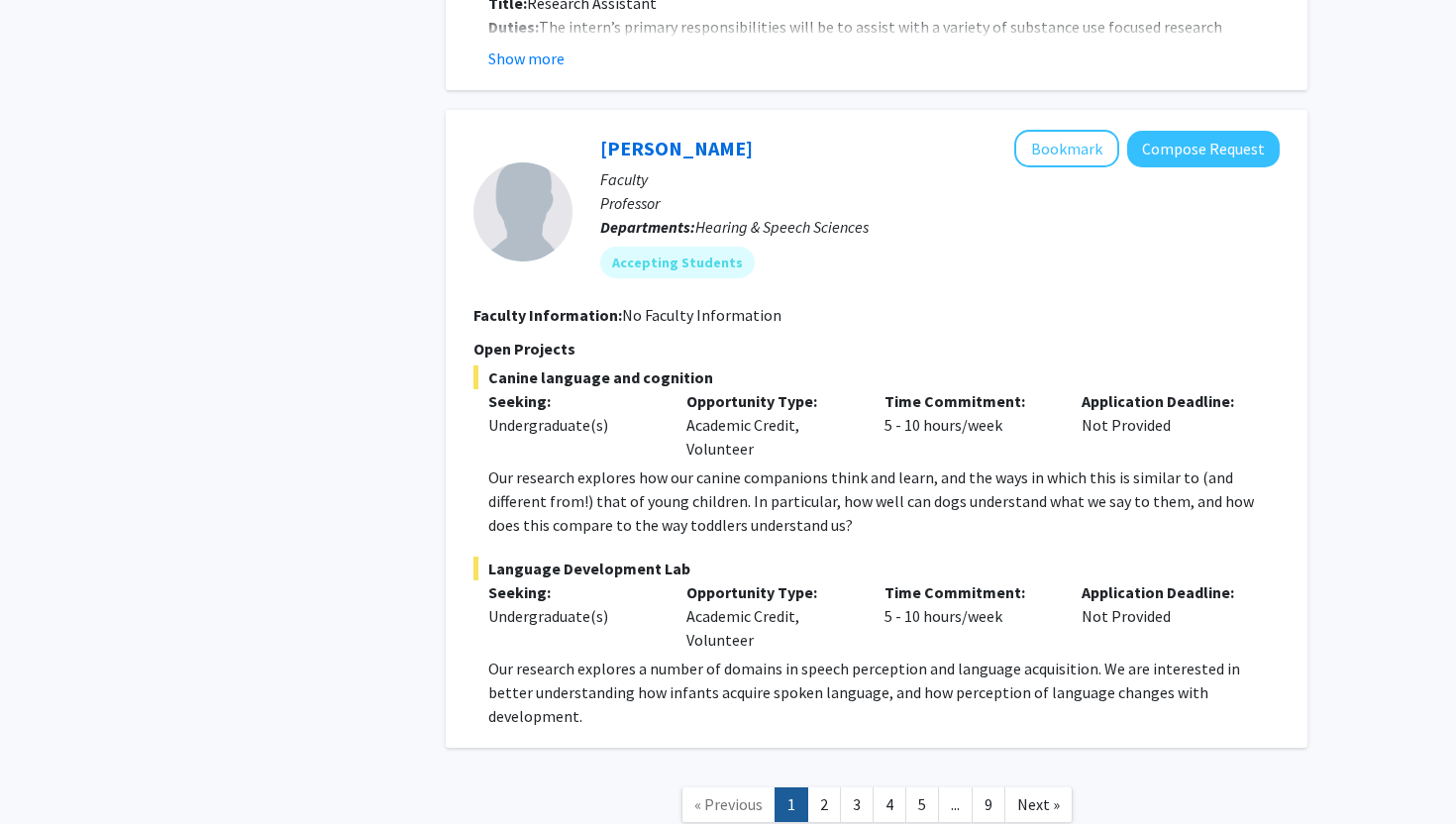 scroll, scrollTop: 0, scrollLeft: 0, axis: both 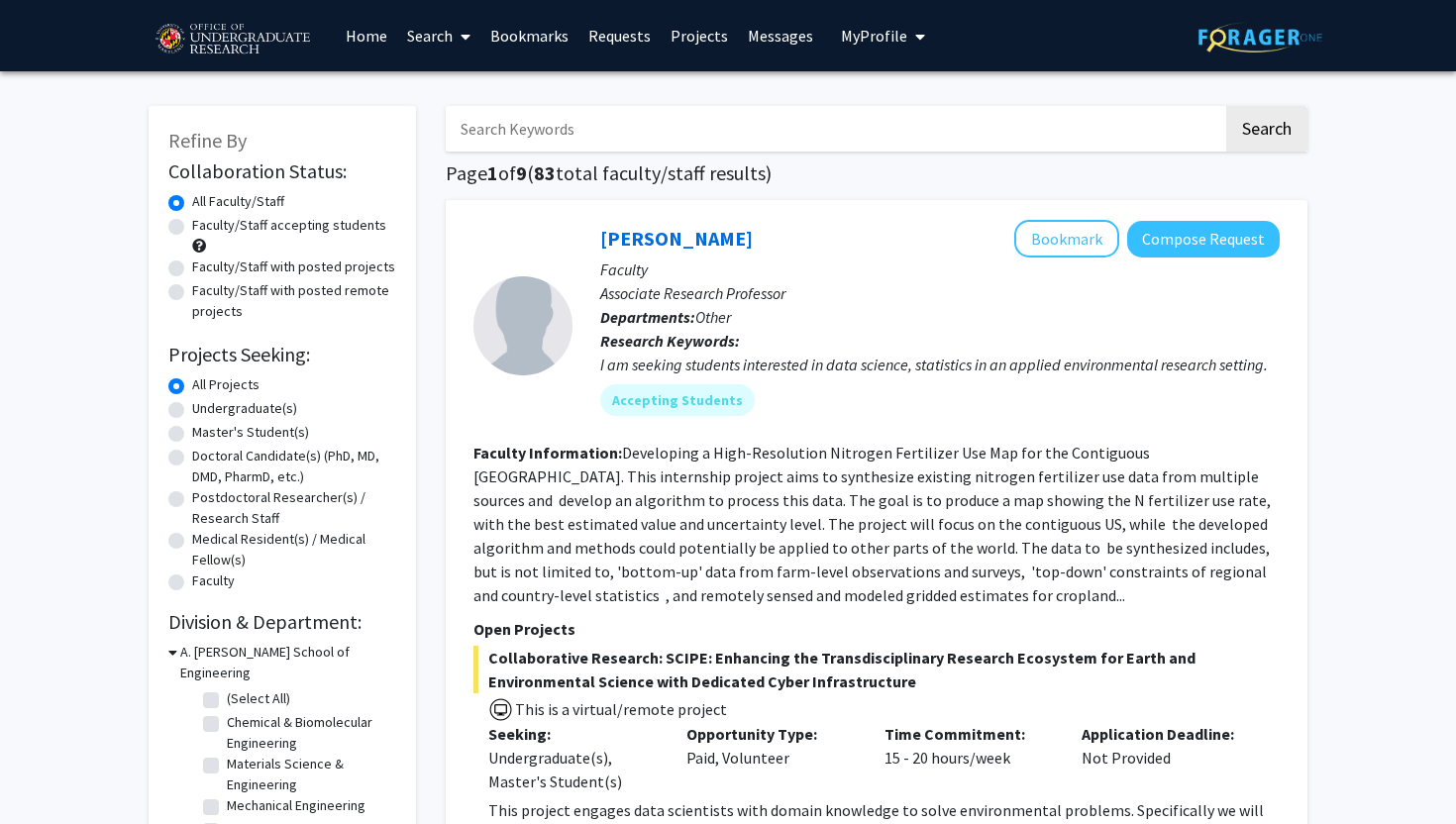 click on "Undergraduate(s)" 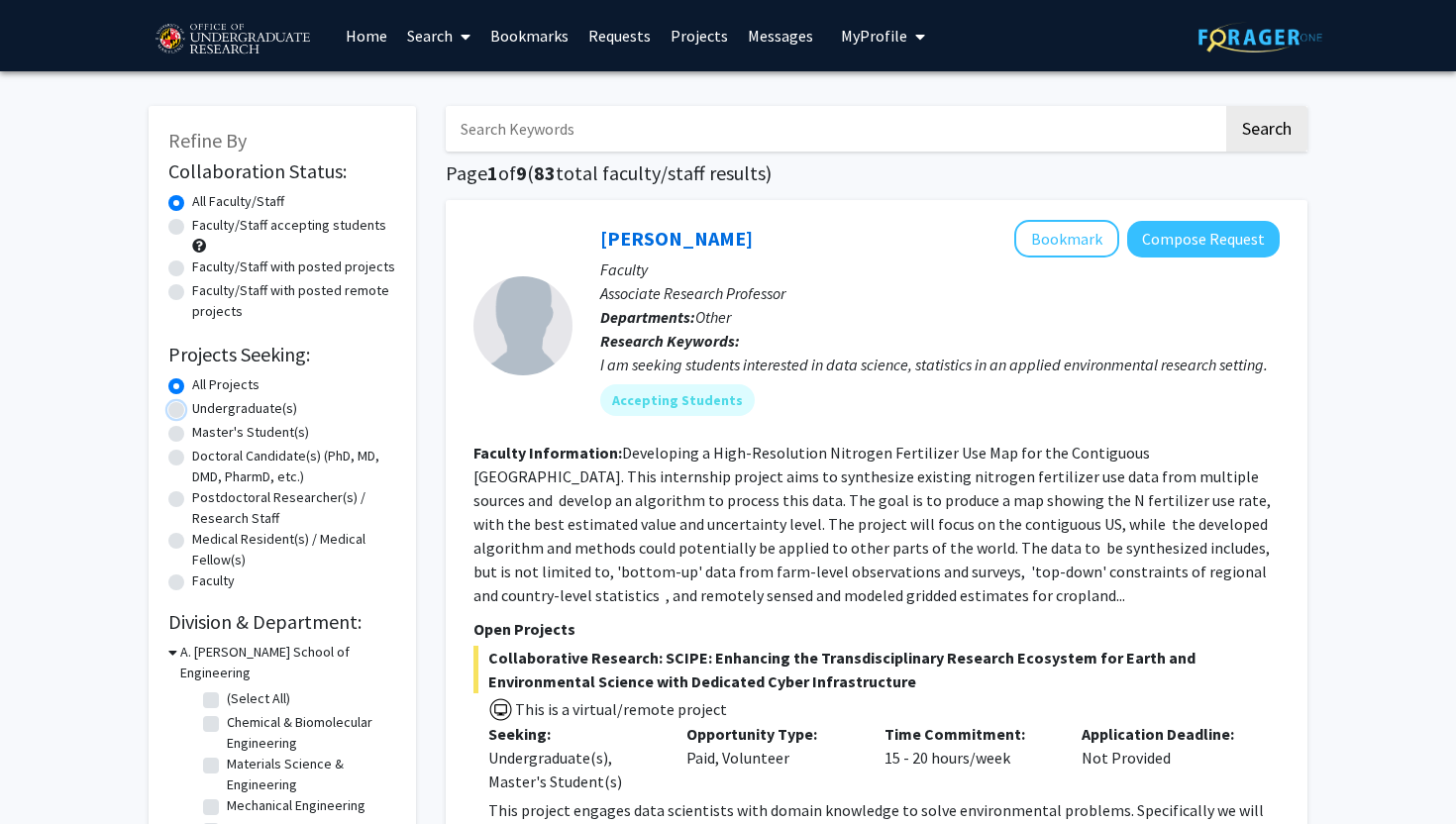 click on "Undergraduate(s)" at bounding box center (198, 404) 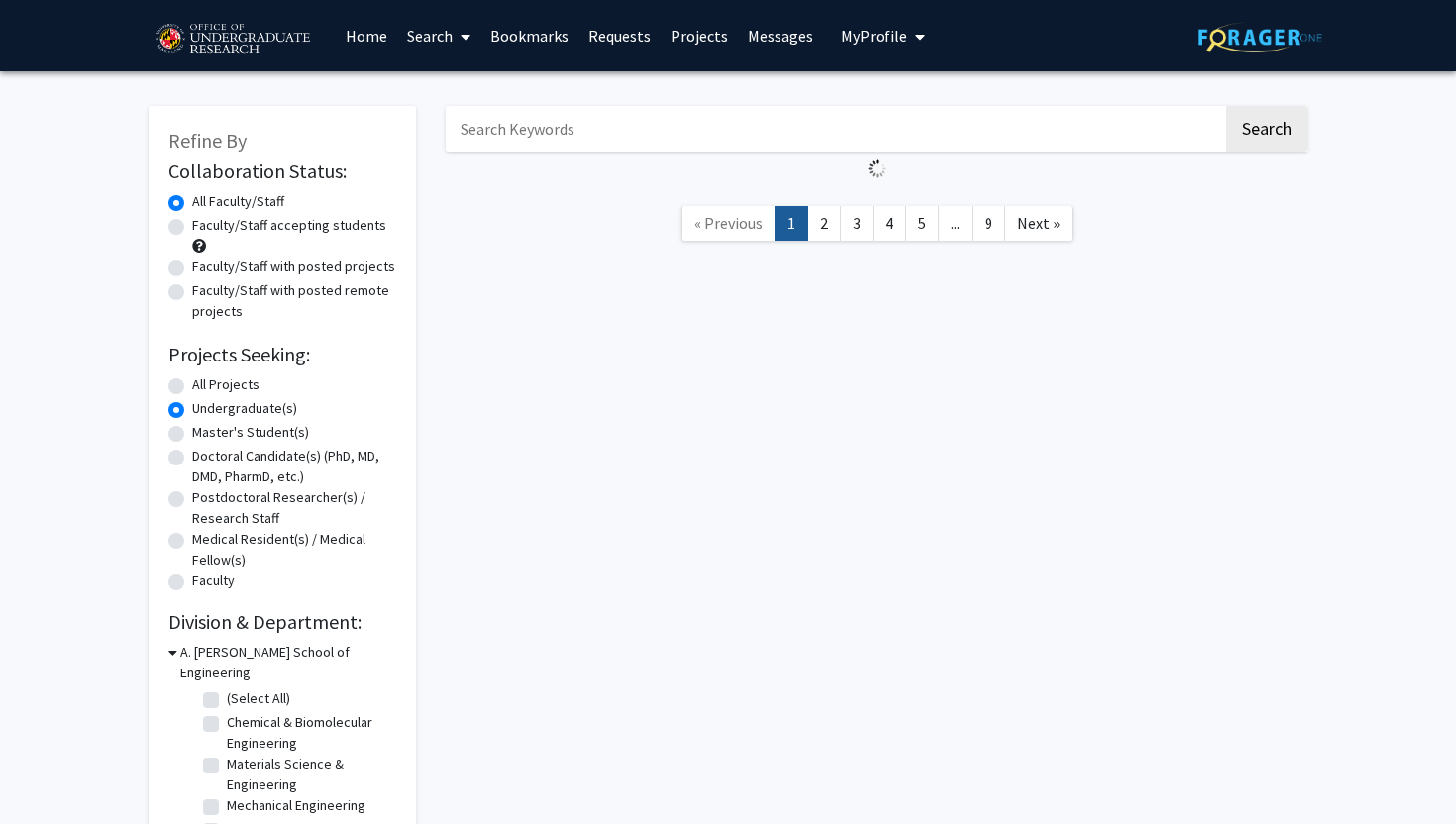 click on "Refine By Collaboration Status: Collaboration Status  All Faculty/Staff    Collaboration Status  Faculty/Staff accepting students    Collaboration Status  Faculty/Staff with posted projects    Collaboration Status  Faculty/Staff with posted remote projects    Projects Seeking: Projects Seeking Level  All Projects    Projects Seeking Level  Undergraduate(s)    Projects Seeking Level  Master's Student(s)    Projects Seeking Level  Doctoral Candidate(s) (PhD, MD, DMD, PharmD, etc.)    Projects Seeking Level  Postdoctoral Researcher(s) / Research Staff    Projects Seeking Level  Medical Resident(s) / Medical Fellow(s)    Projects Seeking Level  Faculty    Division & Department:      A. James Clark School of Engineering  (Select All)  (Select All)  Chemical & Biomolecular Engineering  Chemical & Biomolecular Engineering  Materials Science & Engineering  Materials Science & Engineering  Mechanical Engineering  Mechanical Engineering  Other  Other       College of Agriculture and Natural Resources" 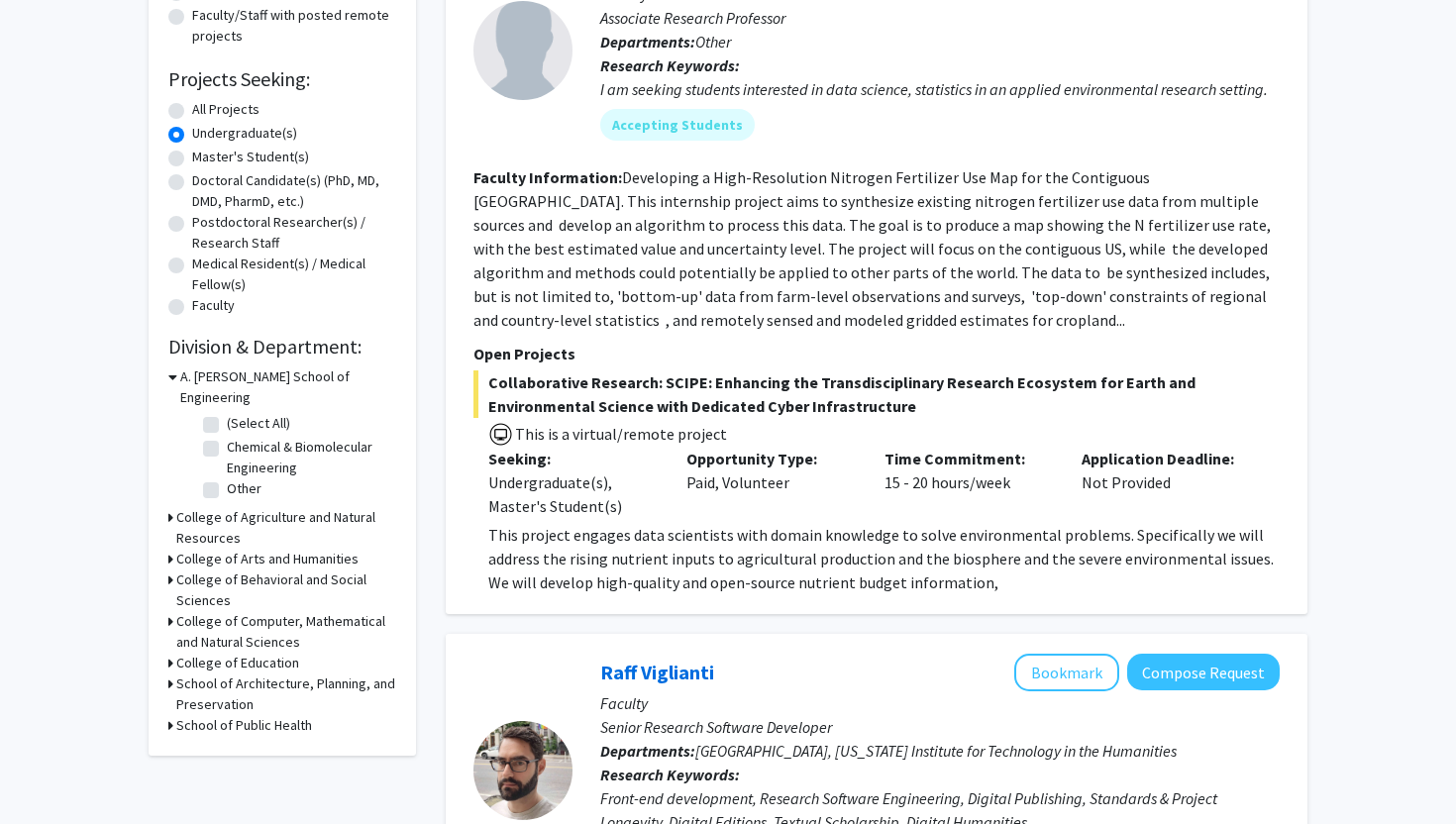 scroll, scrollTop: 277, scrollLeft: 0, axis: vertical 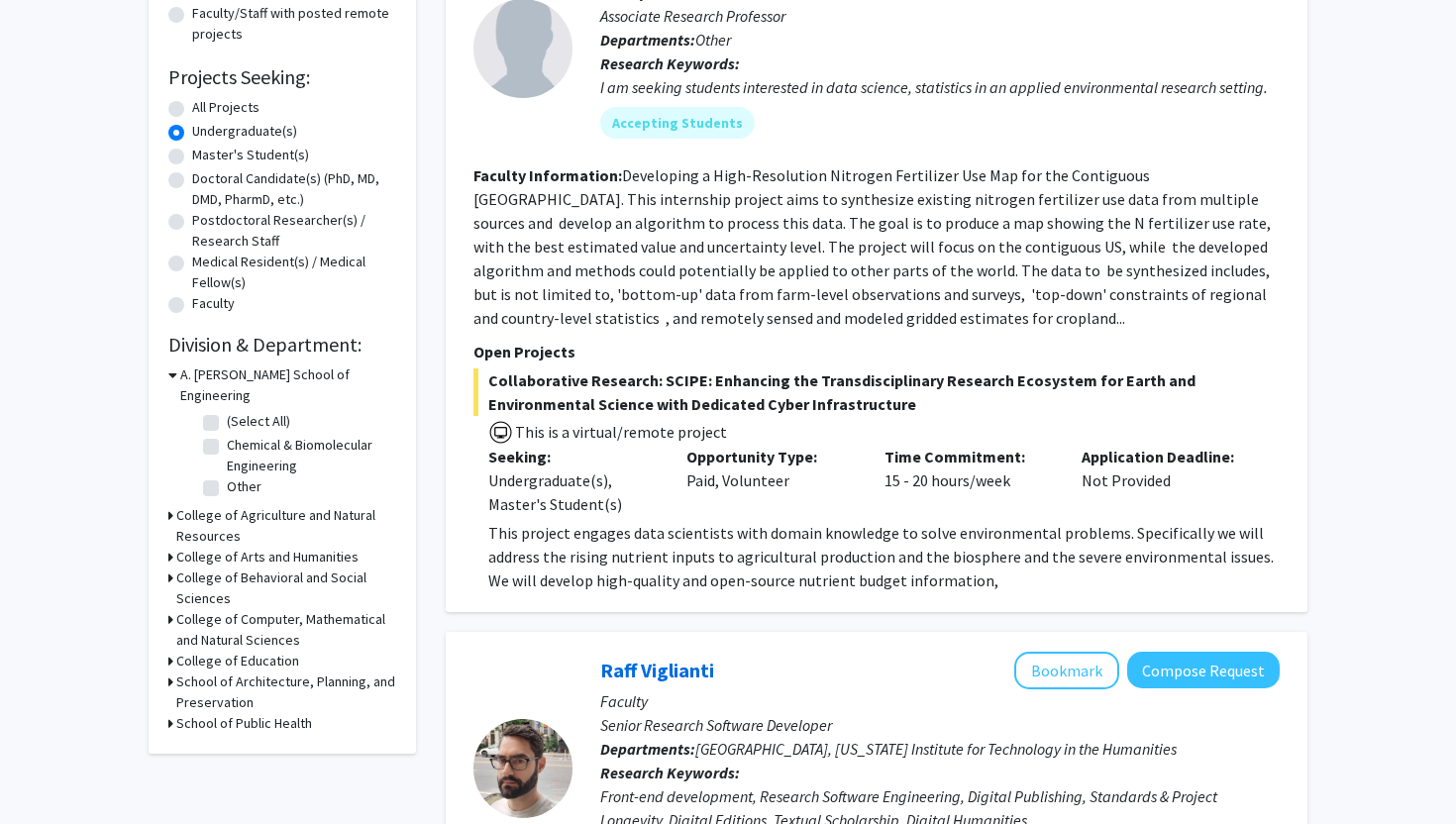 click 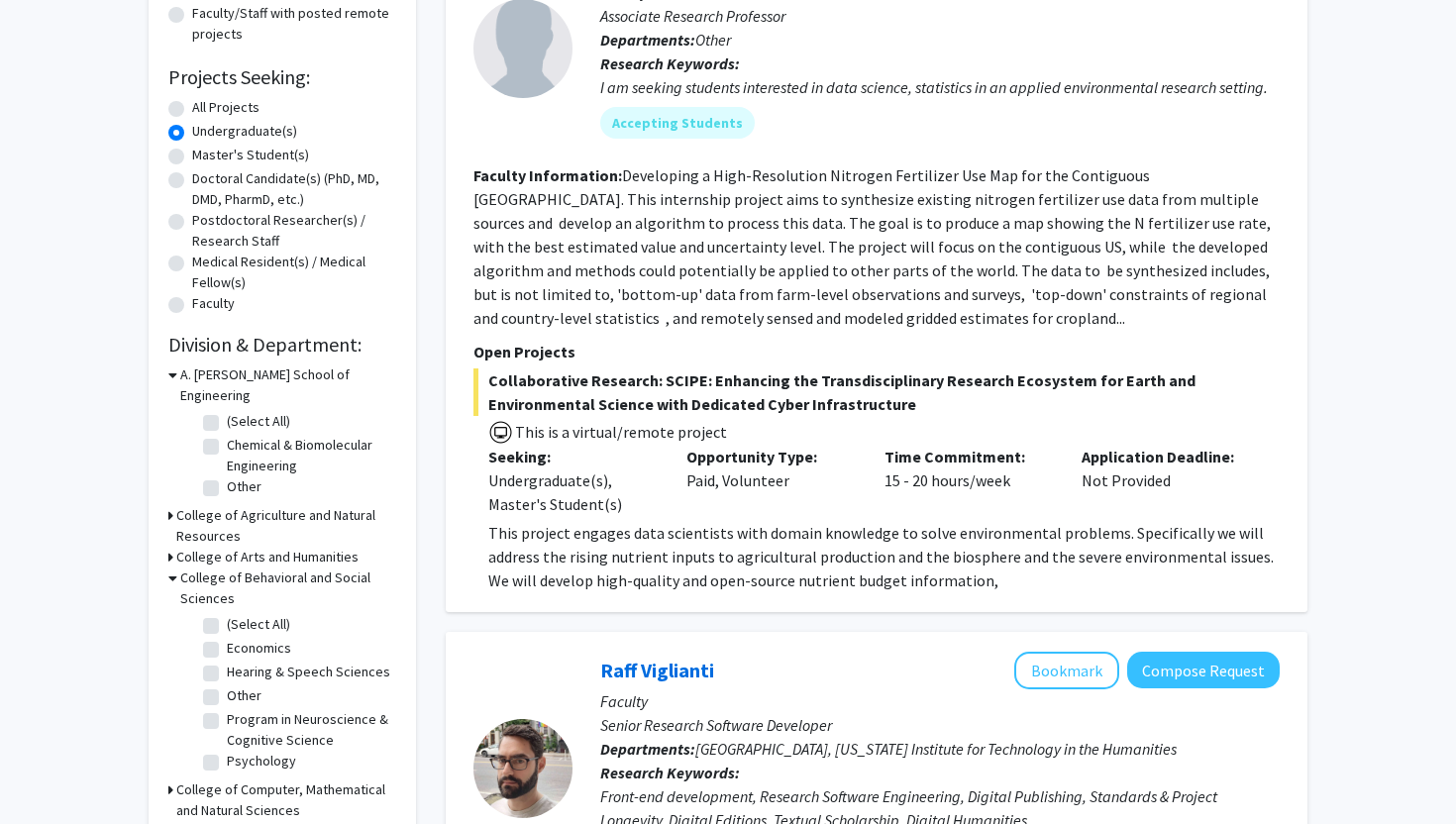 click on "Refine By Collaboration Status: Collaboration Status  All Faculty/Staff    Collaboration Status  Faculty/Staff accepting students    Collaboration Status  Faculty/Staff with posted projects    Collaboration Status  Faculty/Staff with posted remote projects    Projects Seeking: Projects Seeking Level  All Projects    Projects Seeking Level  Undergraduate(s)    Projects Seeking Level  Master's Student(s)    Projects Seeking Level  Doctoral Candidate(s) (PhD, MD, DMD, PharmD, etc.)    Projects Seeking Level  Postdoctoral Researcher(s) / Research Staff    Projects Seeking Level  Medical Resident(s) / Medical Fellow(s)    Projects Seeking Level  Faculty    Division & Department:      A. James Clark School of Engineering  (Select All)  (Select All)  Chemical & Biomolecular Engineering  Chemical & Biomolecular Engineering  Other  Other       College of Agriculture and Natural Resources       College of Arts and Humanities       College of Behavioral and Social Sciences  (Select All)  (Select All)  1 2" 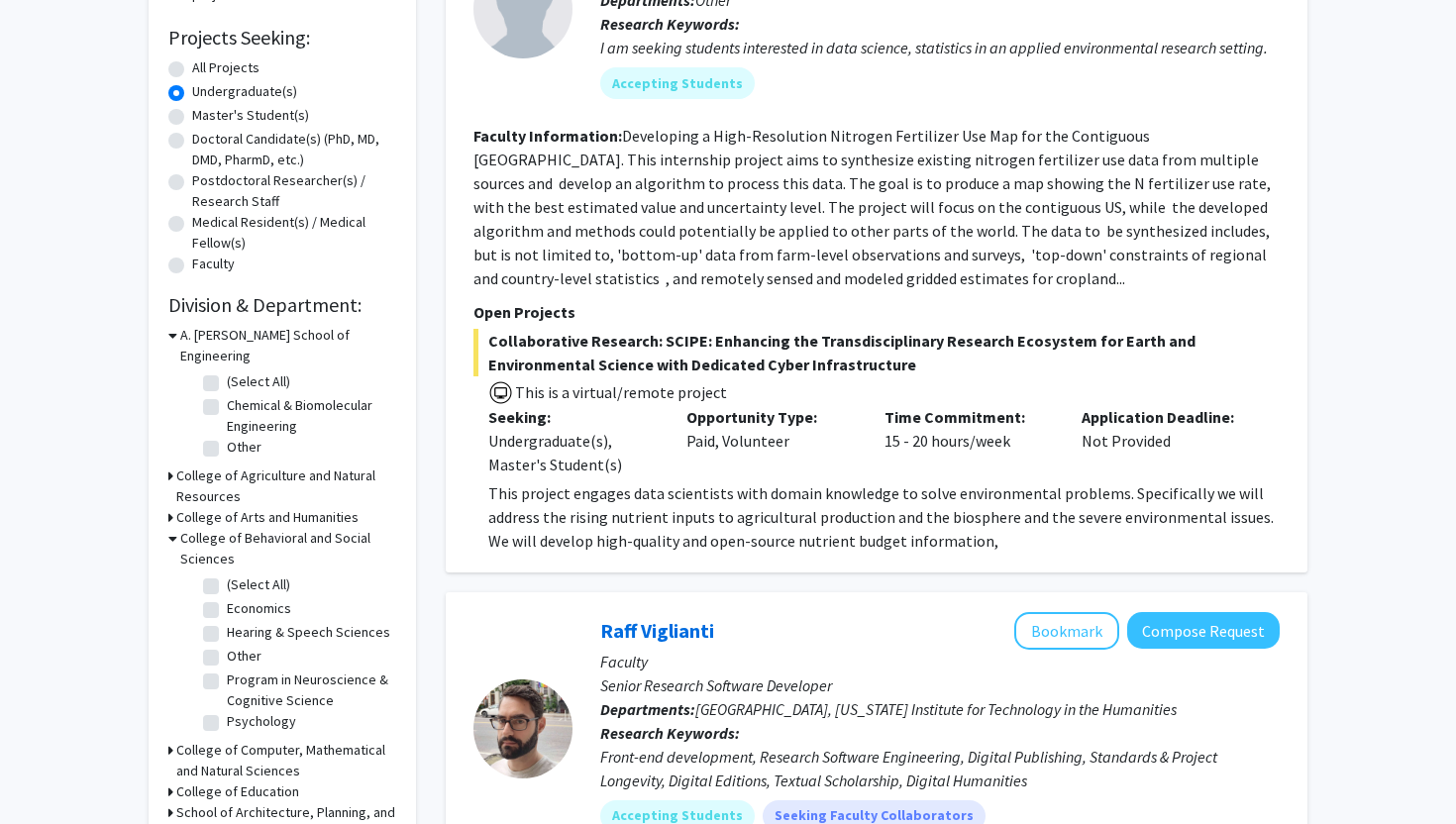 click on "Economics" 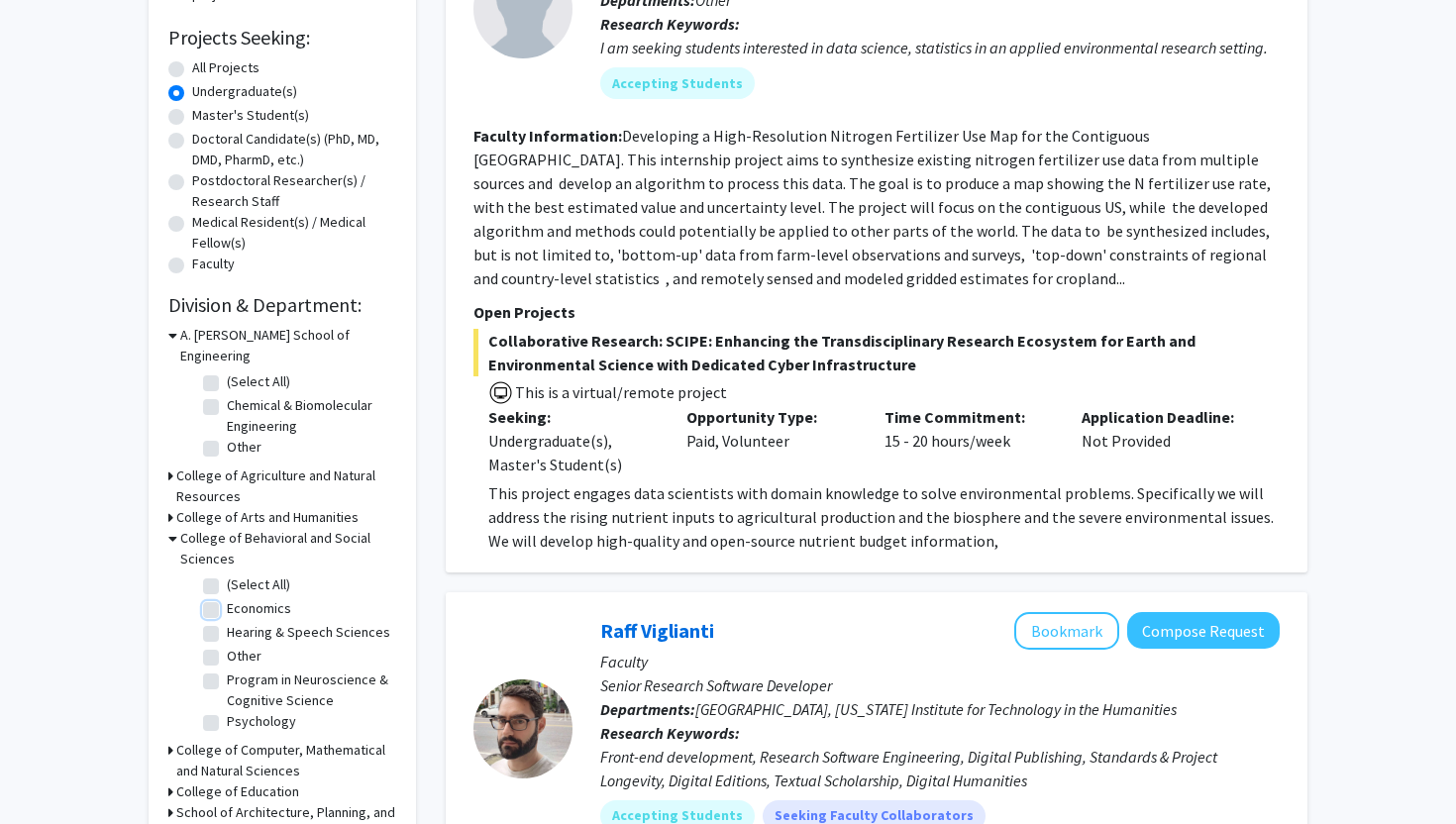click on "Economics" at bounding box center [233, 604] 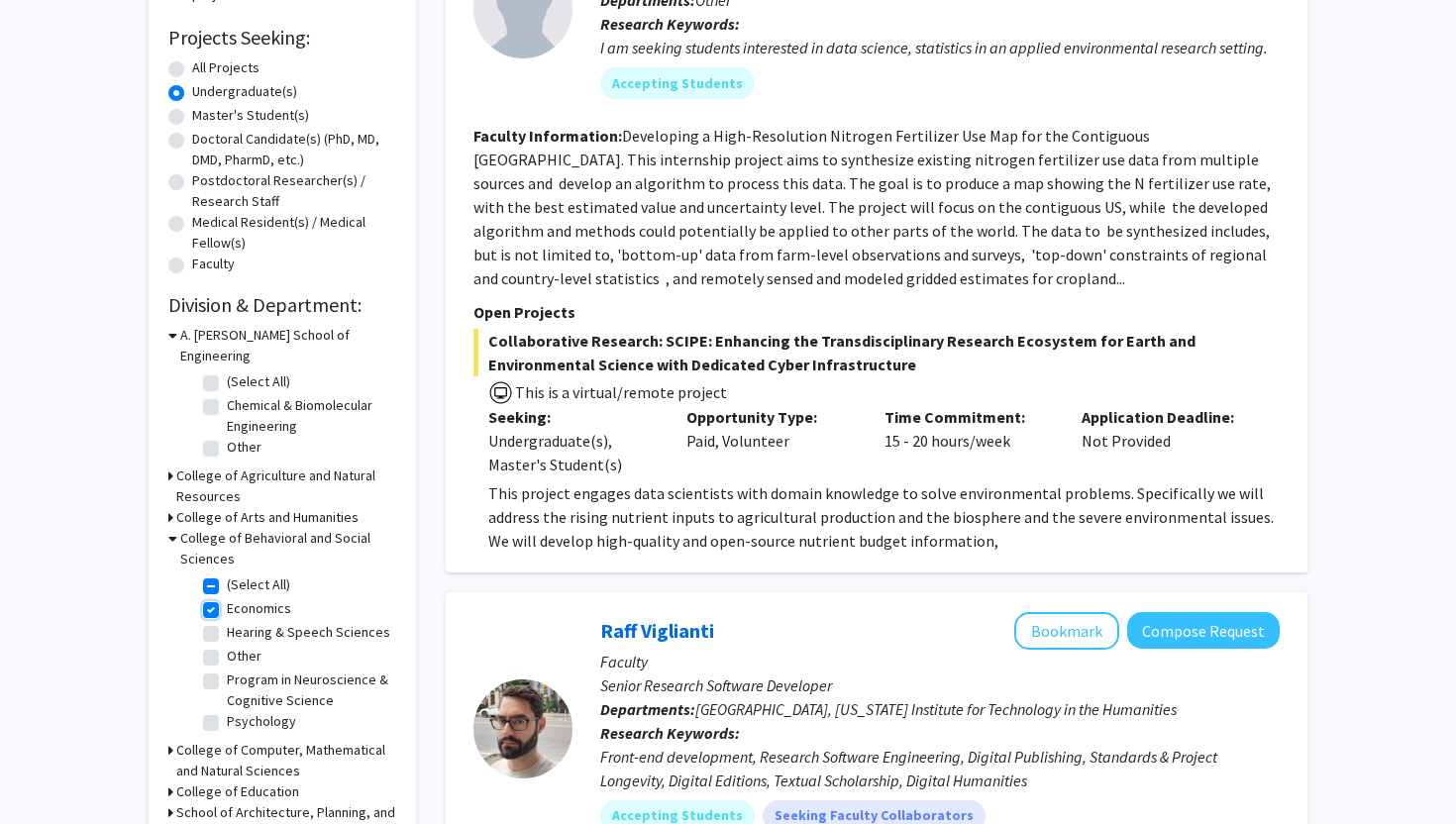checkbox on "true" 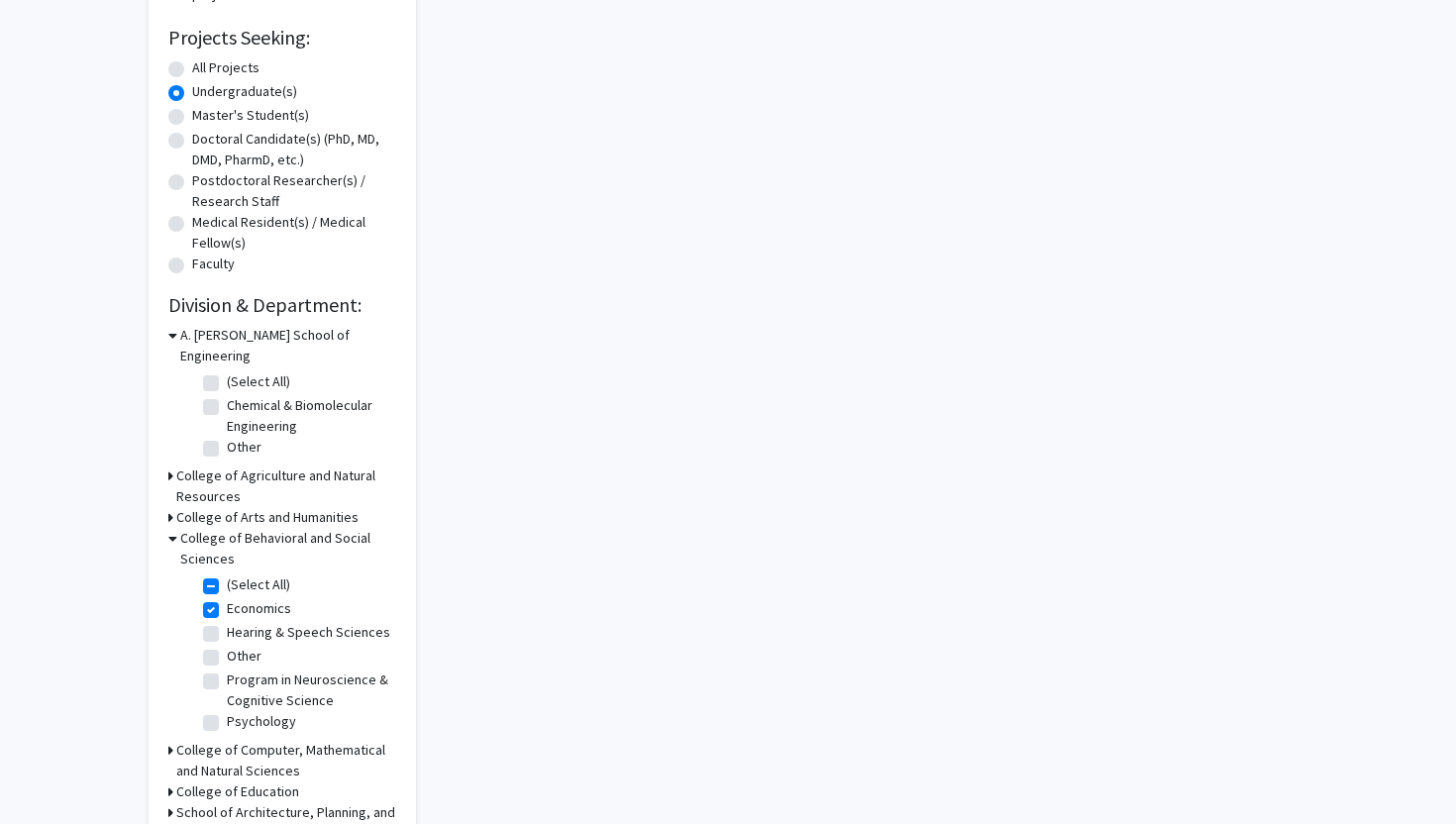 scroll, scrollTop: 0, scrollLeft: 0, axis: both 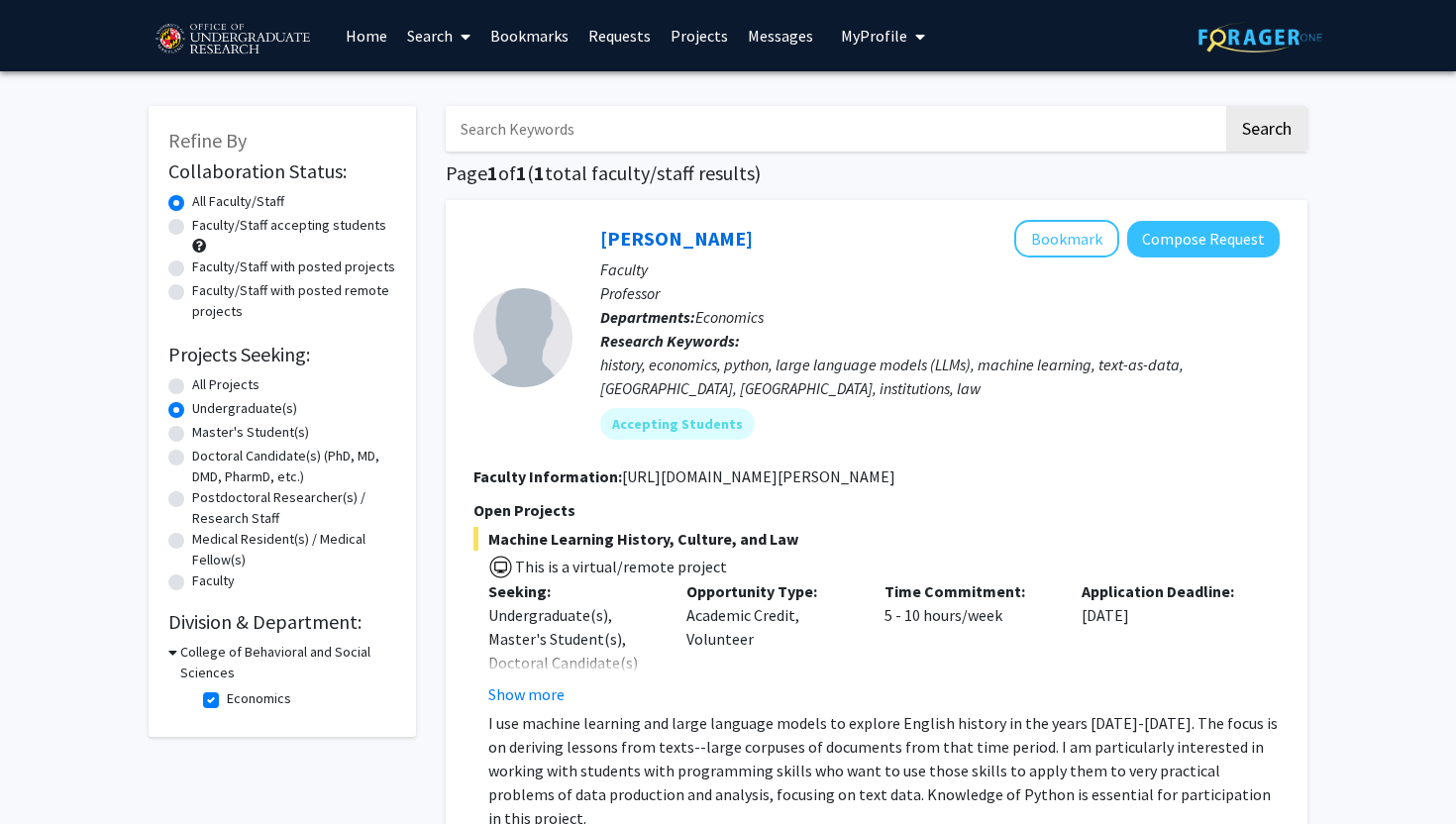 click on "Refine By Collaboration Status: Collaboration Status  All Faculty/Staff    Collaboration Status  Faculty/Staff accepting students    Collaboration Status  Faculty/Staff with posted projects    Collaboration Status  Faculty/Staff with posted remote projects    Projects Seeking: Projects Seeking Level  All Projects    Projects Seeking Level  Undergraduate(s)    Projects Seeking Level  Master's Student(s)    Projects Seeking Level  Doctoral Candidate(s) (PhD, MD, DMD, PharmD, etc.)    Projects Seeking Level  Postdoctoral Researcher(s) / Research Staff    Projects Seeking Level  Medical Resident(s) / Medical Fellow(s)    Projects Seeking Level  Faculty    Division & Department:      College of Behavioral and Social Sciences  Economics  Economics  Search  Page  1  of  1  ( 1  total faculty/staff results)   Peter Murrell   Bookmark
Compose Request  Faculty Professor Departments:  Economics Research Keywords:  Accepting Students Faculty Information:  http://www.econweb.umd.edu/~murrell/ Open Projects" 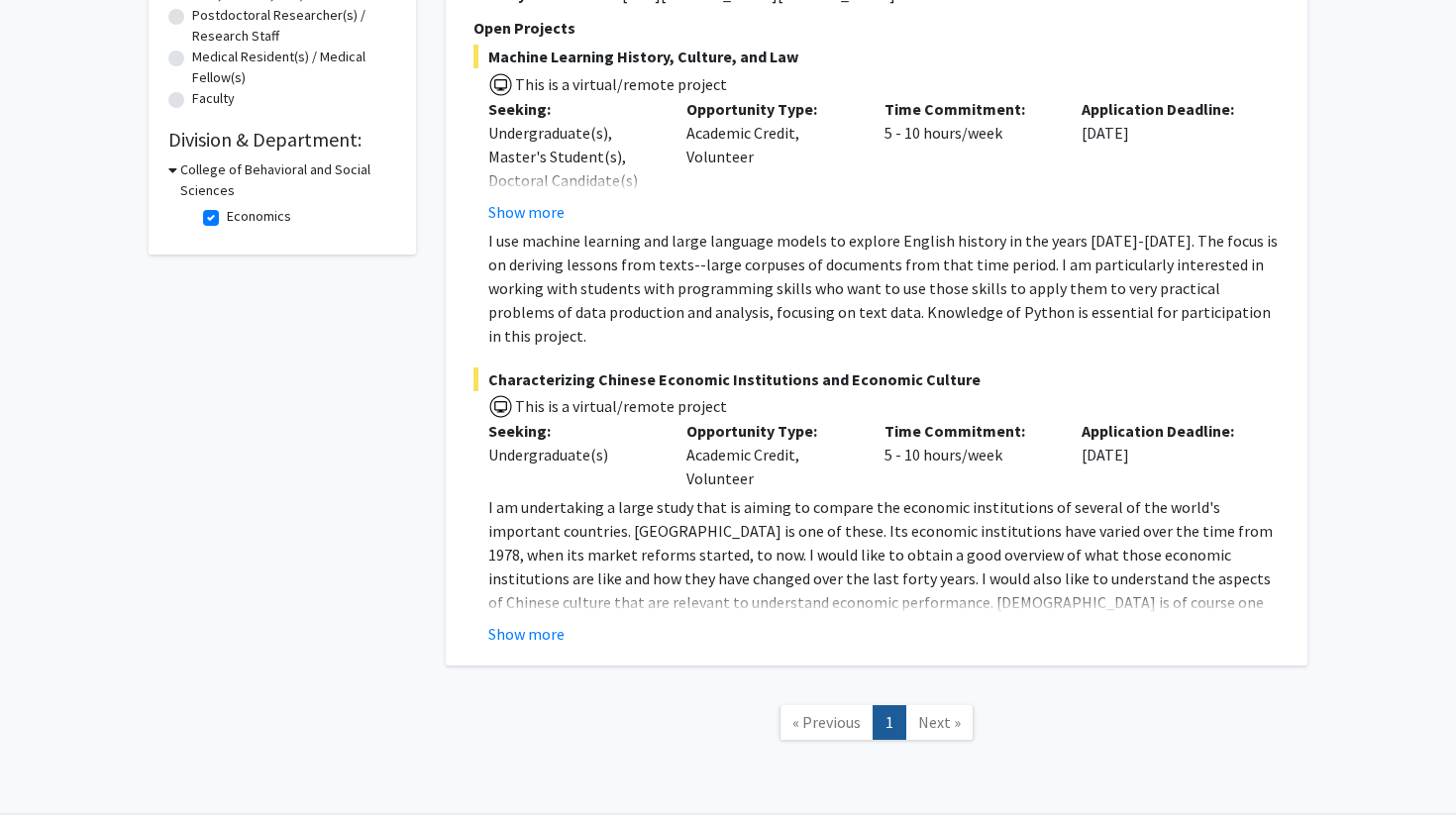drag, startPoint x: 1455, startPoint y: 291, endPoint x: 1413, endPoint y: 514, distance: 226.92069 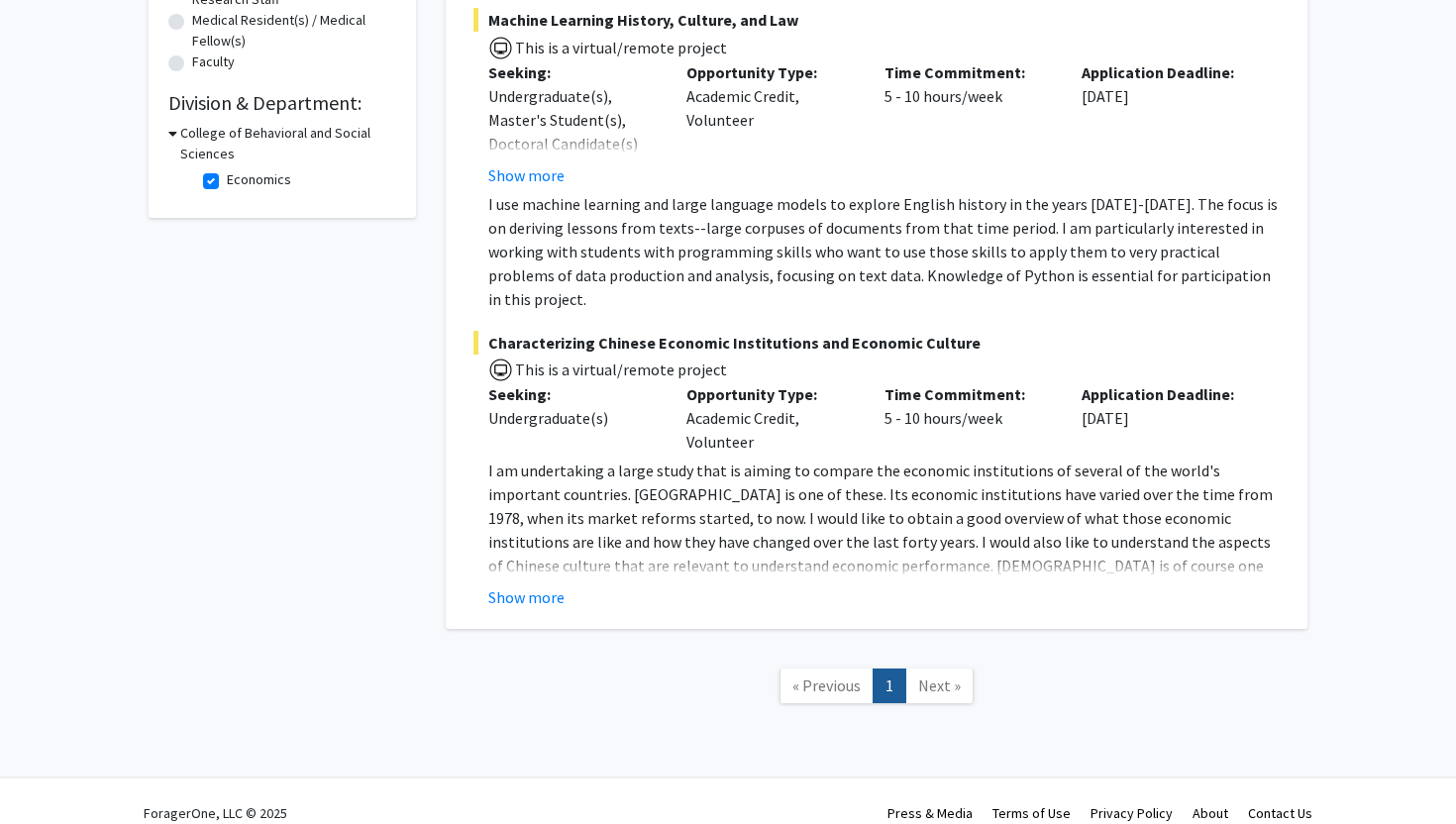 click on "Next »" 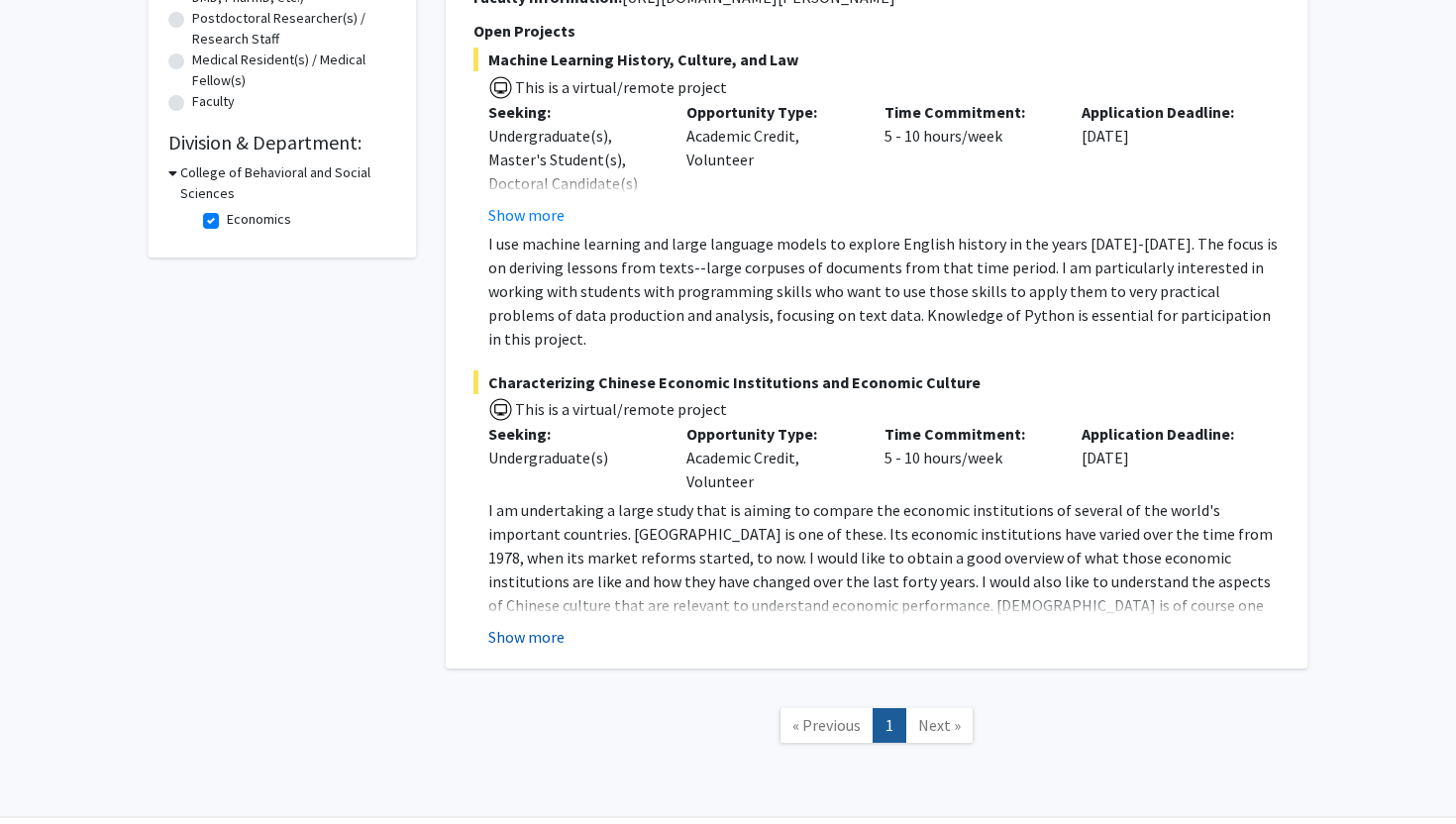click on "Show more" 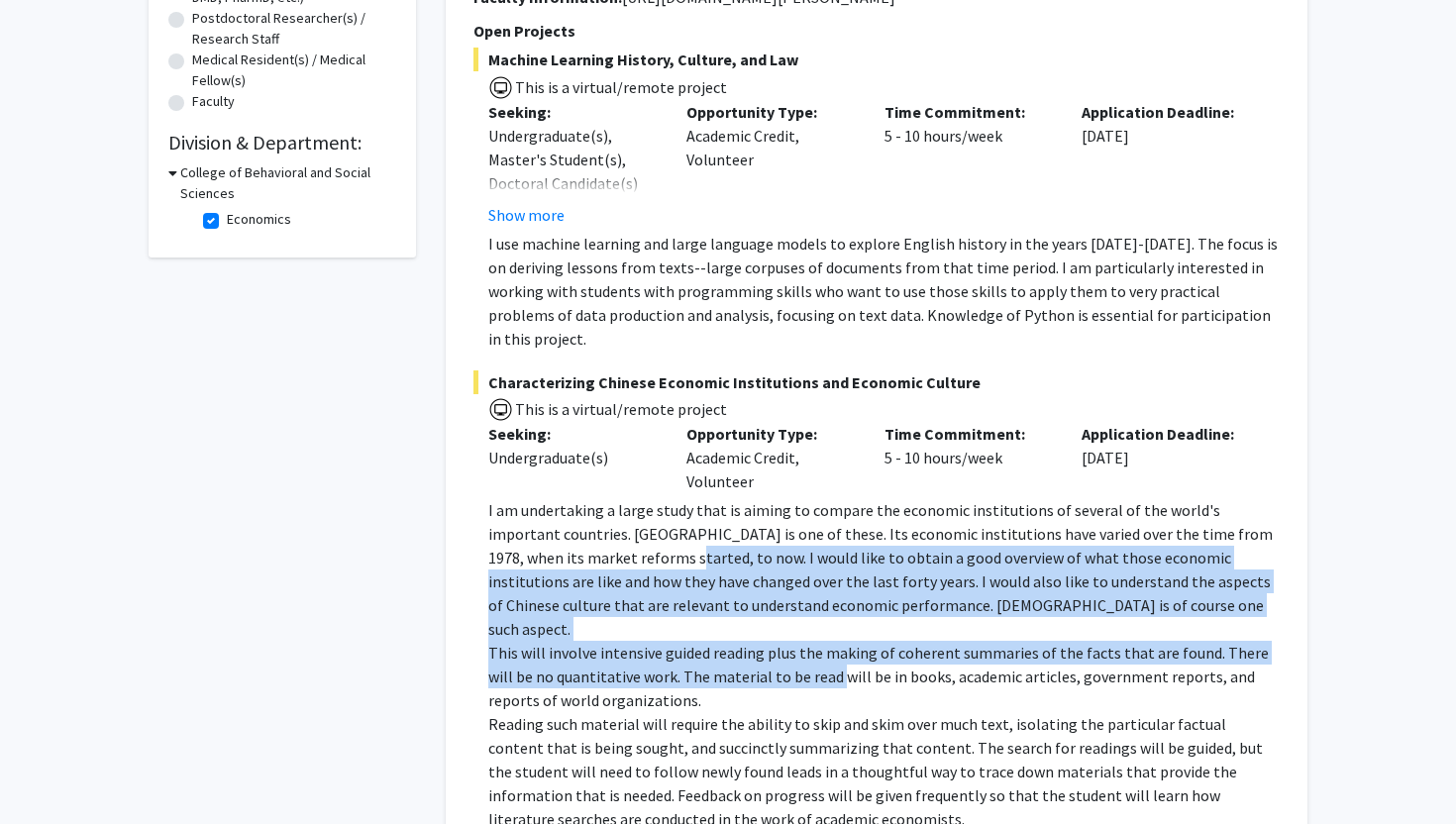 drag, startPoint x: 566, startPoint y: 524, endPoint x: 838, endPoint y: 635, distance: 293.77713 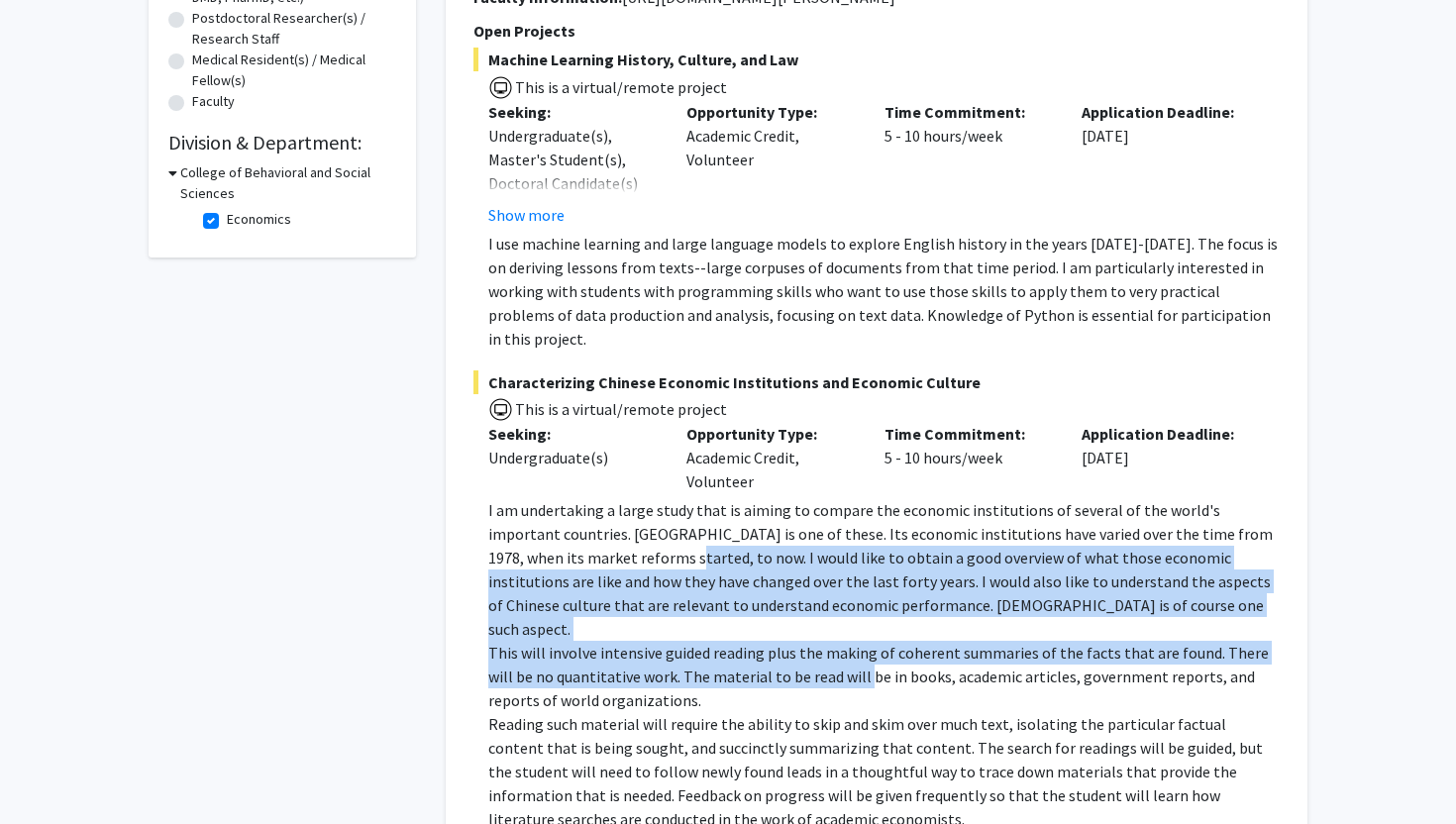 click on "This will involve intensive guided reading plus the making of coherent summaries of the facts that are found. There will be no quantitative work. The material to be read will be in books, academic articles, government reports, and reports of world organizations." 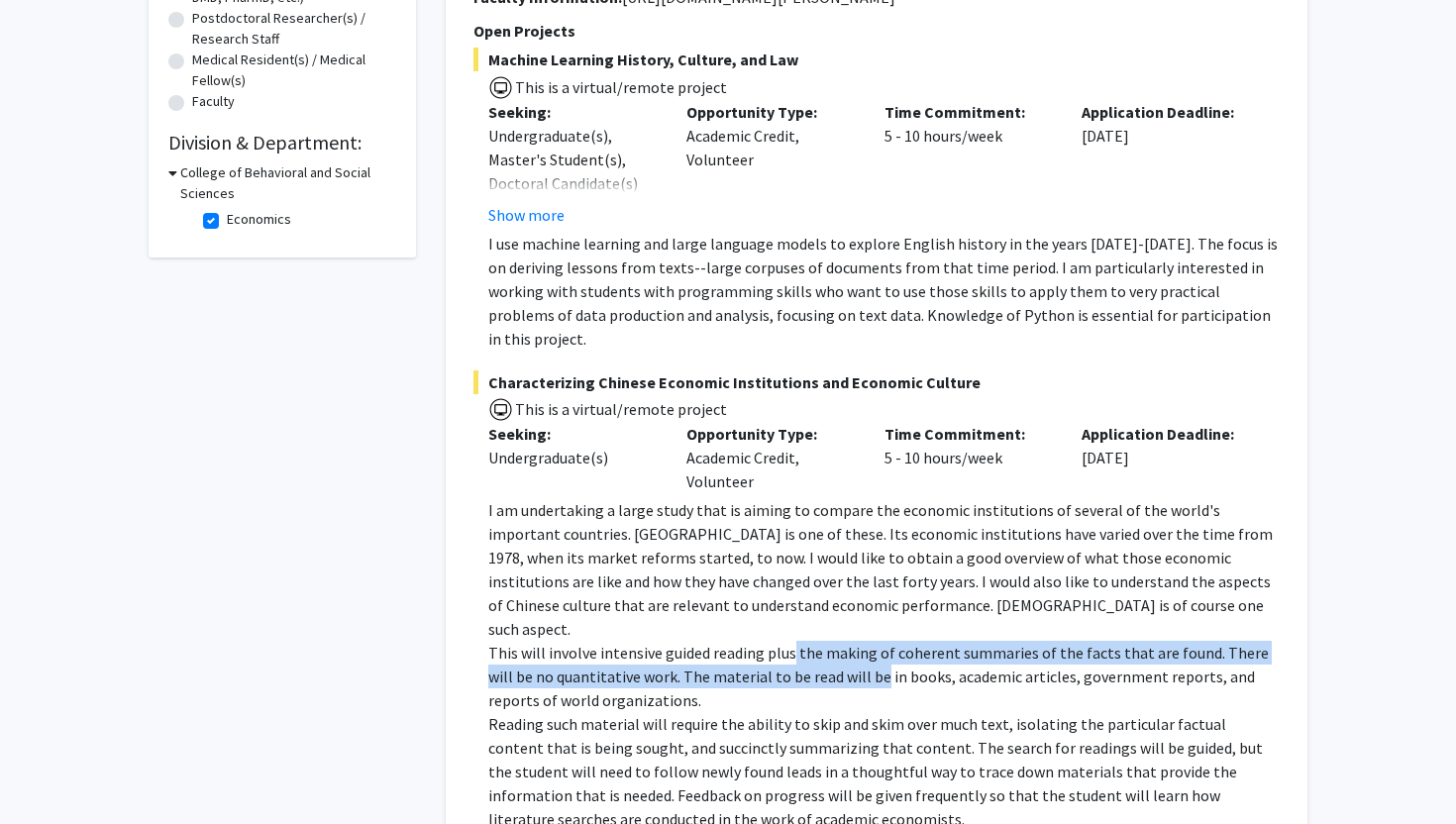 drag, startPoint x: 838, startPoint y: 635, endPoint x: 709, endPoint y: 564, distance: 147.24809 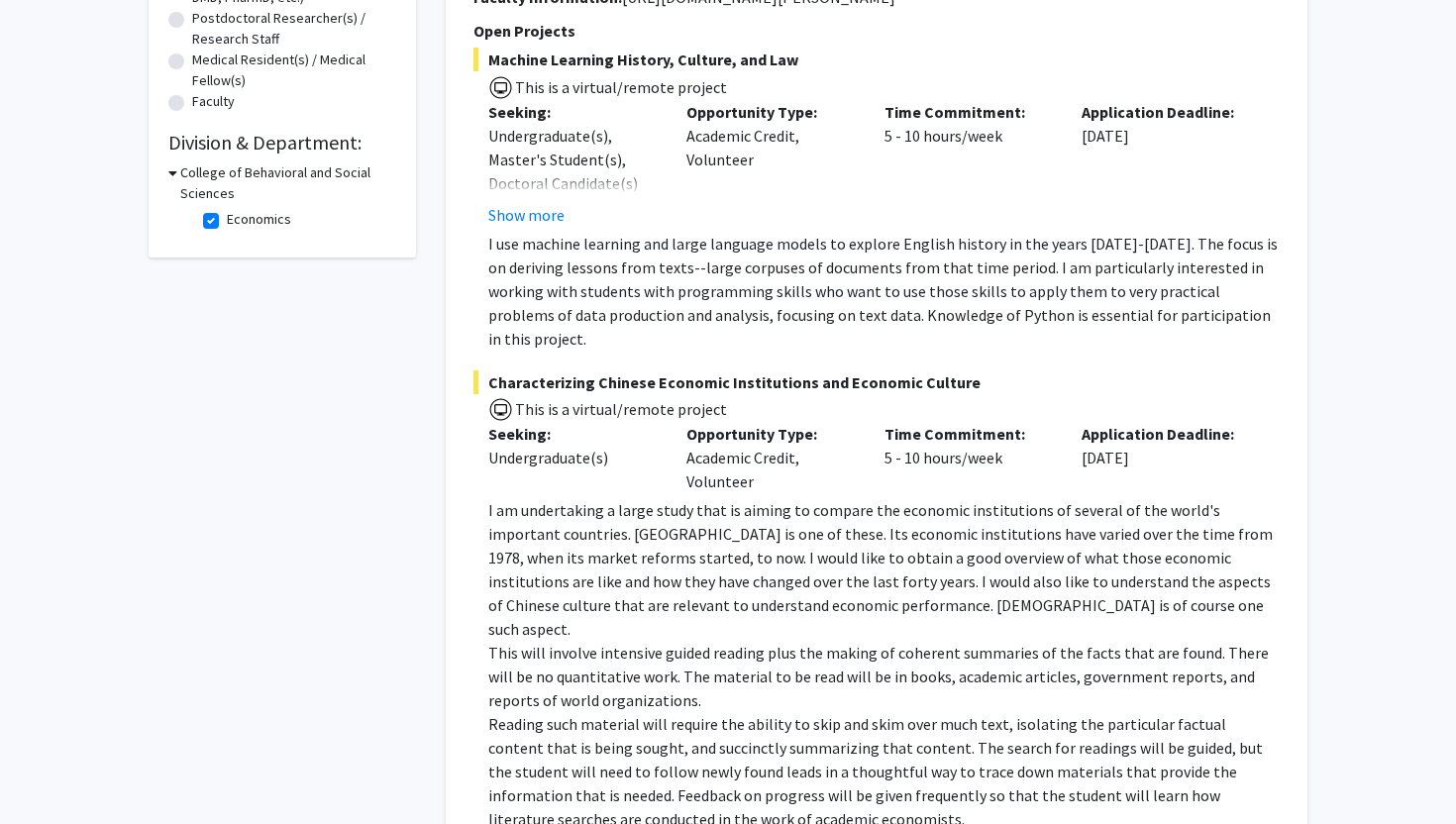 click on "I am undertaking a large study that is aiming to compare the economic institutions of several of the world's important countries. China is one of these. Its economic institutions have varied over the time from 1978, when its market reforms started, to now. I would like to obtain a good overview of what those economic institutions are like and how they have changed over the last forty years. I would also like to understand the aspects of Chinese culture that are relevant to understand economic performance. Confucianism is of course one such aspect." 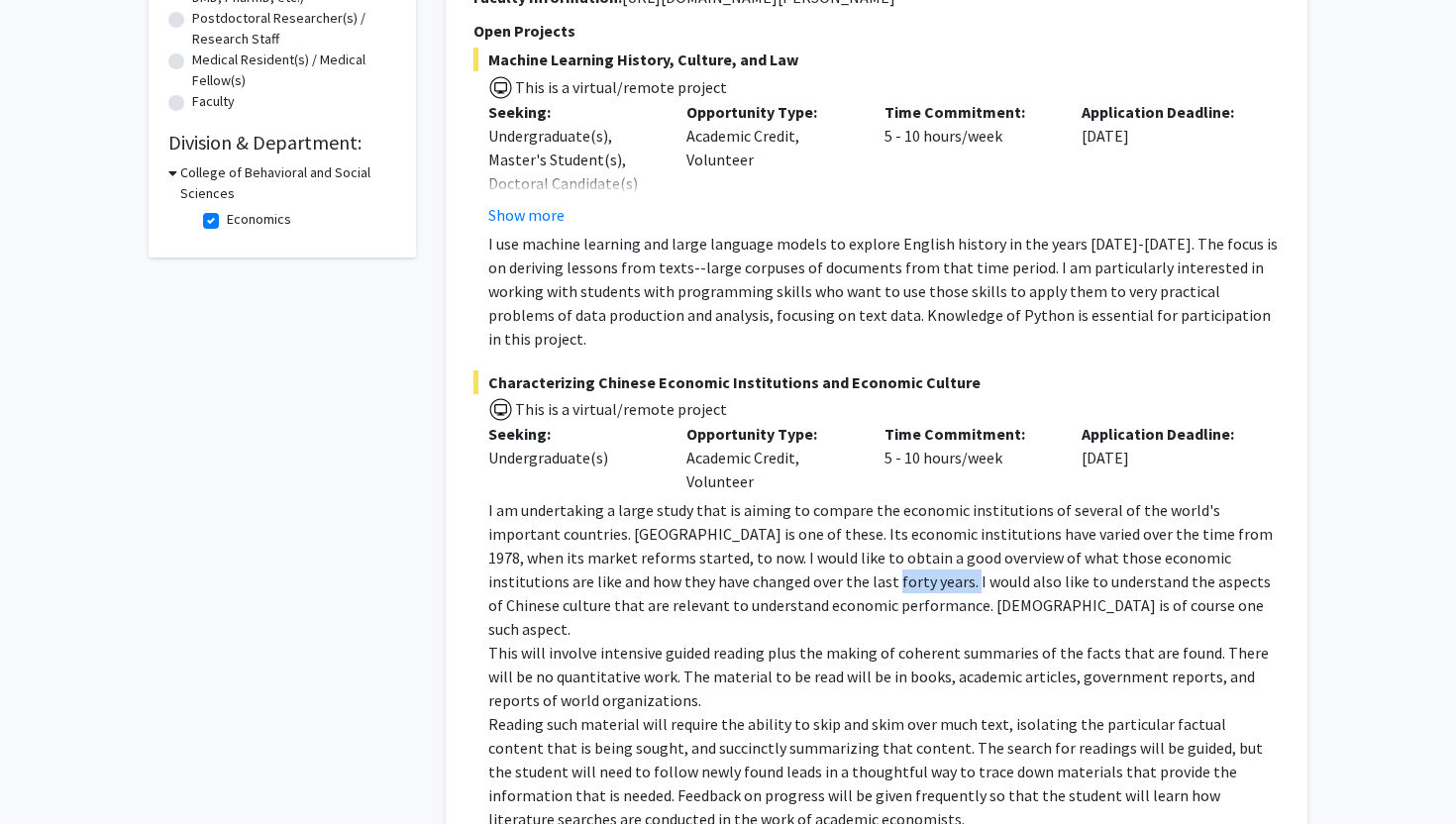 drag, startPoint x: 706, startPoint y: 562, endPoint x: 916, endPoint y: 563, distance: 210.00238 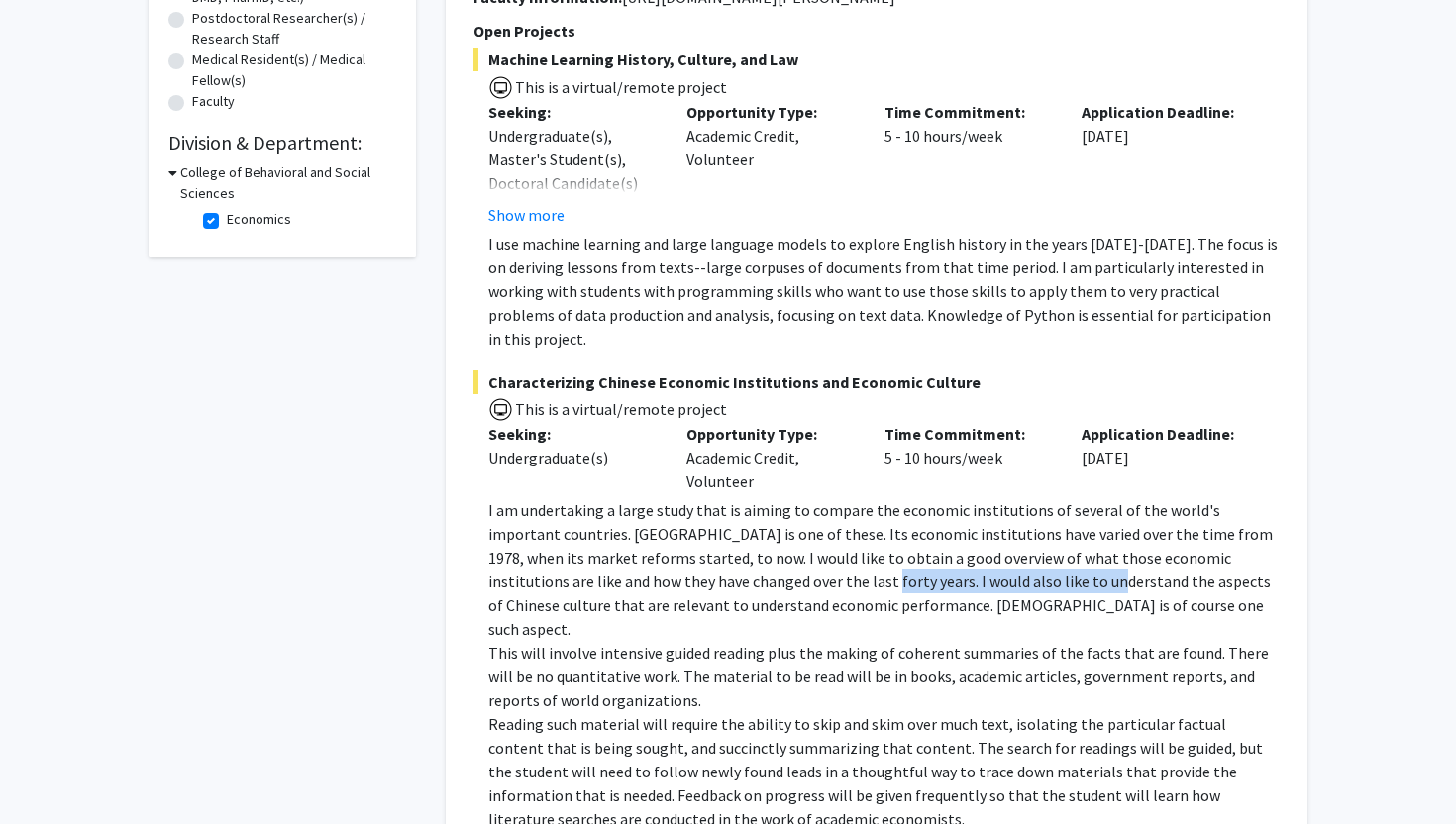 click on "I am undertaking a large study that is aiming to compare the economic institutions of several of the world's important countries. China is one of these. Its economic institutions have varied over the time from 1978, when its market reforms started, to now. I would like to obtain a good overview of what those economic institutions are like and how they have changed over the last forty years. I would also like to understand the aspects of Chinese culture that are relevant to understand economic performance. Confucianism is of course one such aspect." 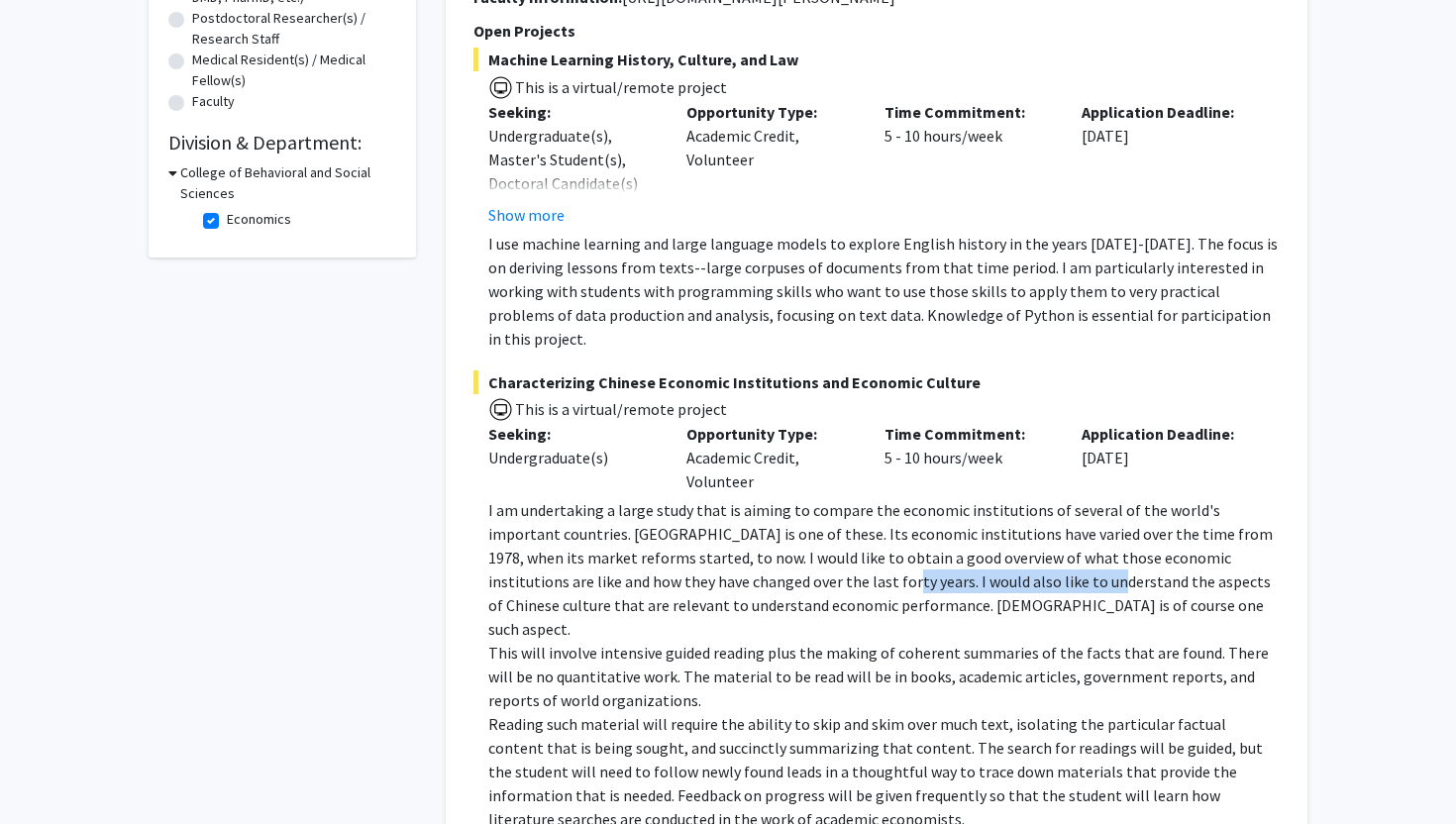 drag, startPoint x: 926, startPoint y: 563, endPoint x: 651, endPoint y: 543, distance: 275.7263 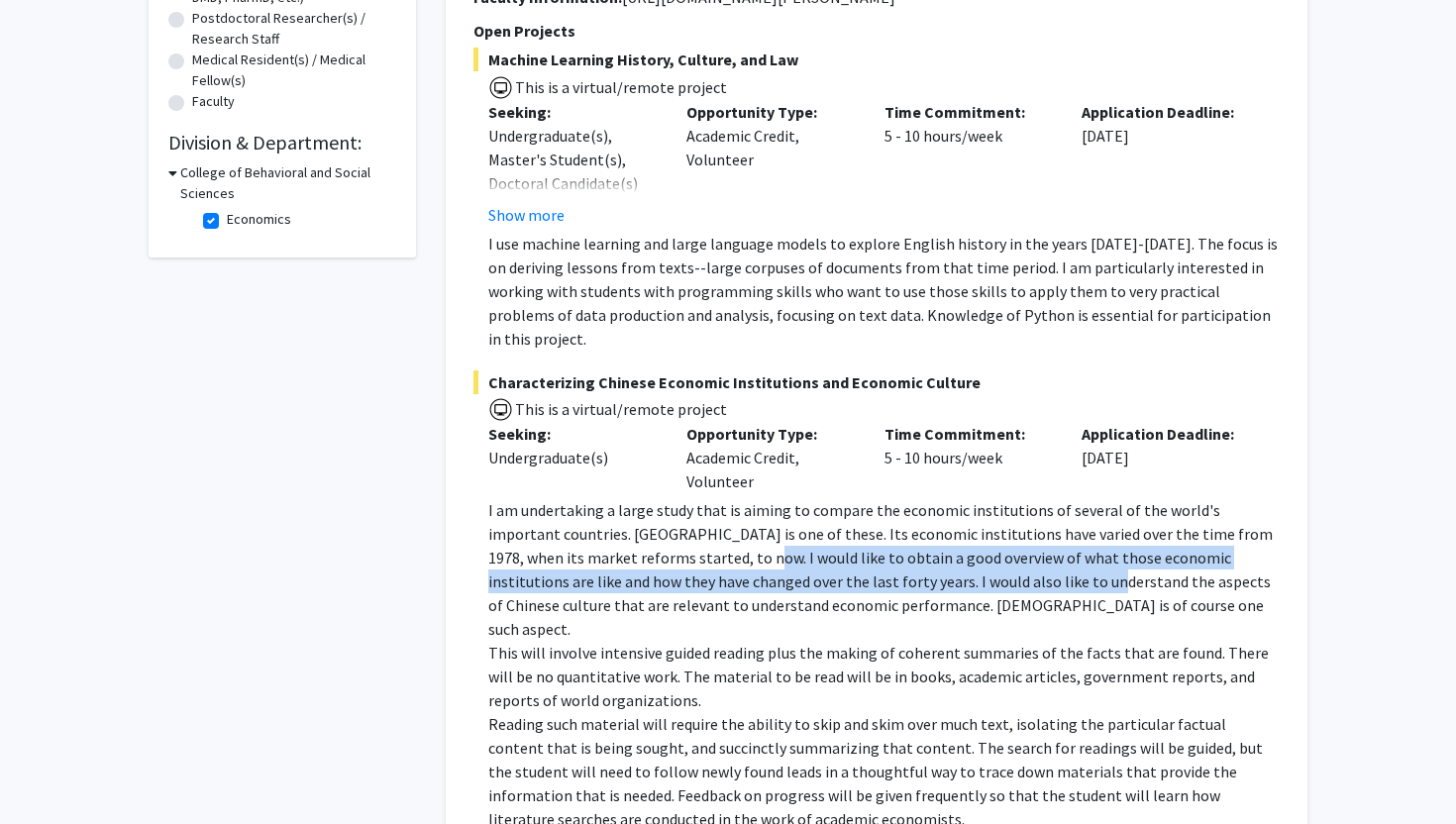 click on "I am undertaking a large study that is aiming to compare the economic institutions of several of the world's important countries. China is one of these. Its economic institutions have varied over the time from 1978, when its market reforms started, to now. I would like to obtain a good overview of what those economic institutions are like and how they have changed over the last forty years. I would also like to understand the aspects of Chinese culture that are relevant to understand economic performance. Confucianism is of course one such aspect." 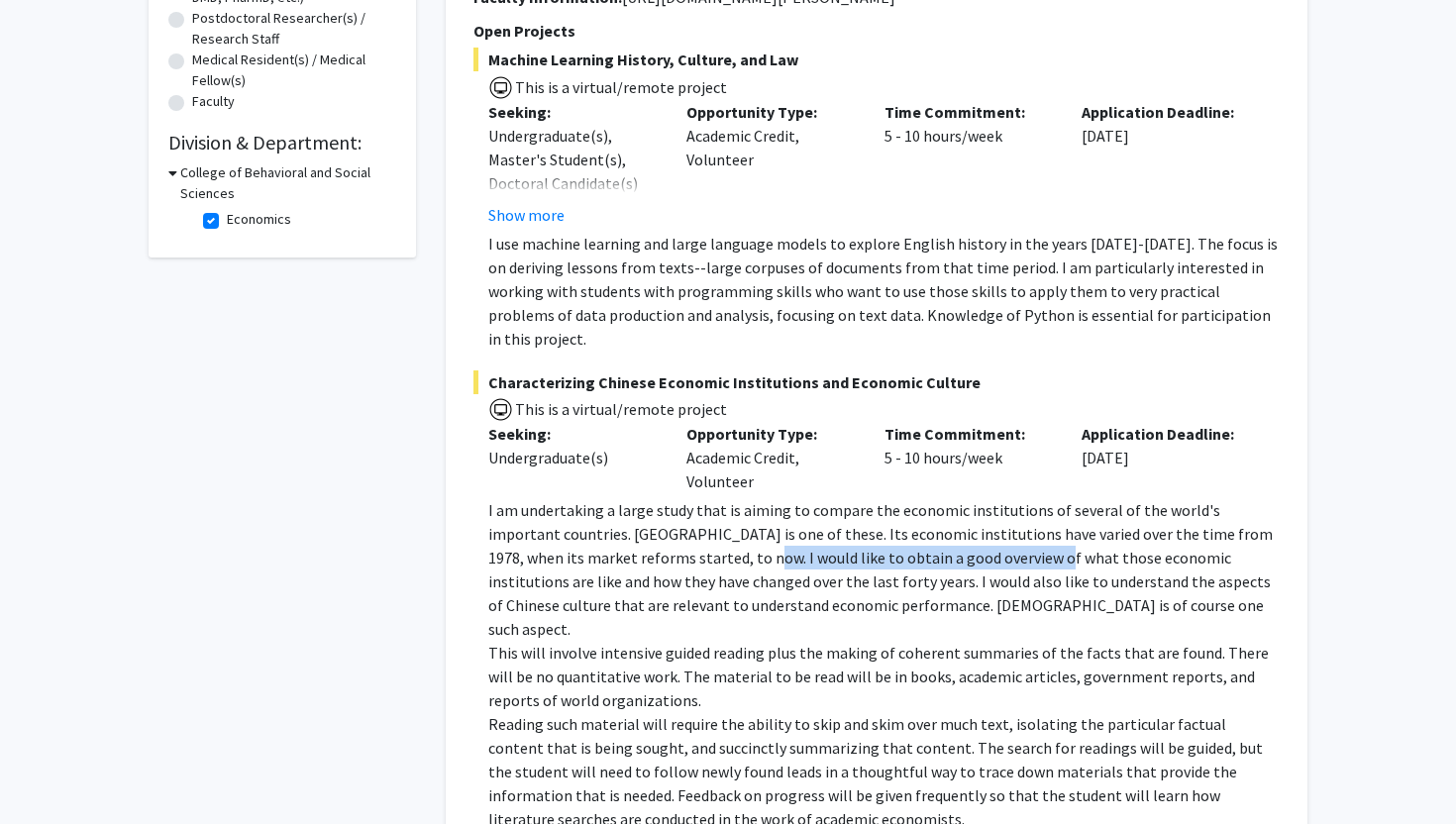 drag, startPoint x: 651, startPoint y: 543, endPoint x: 1014, endPoint y: 544, distance: 363.00138 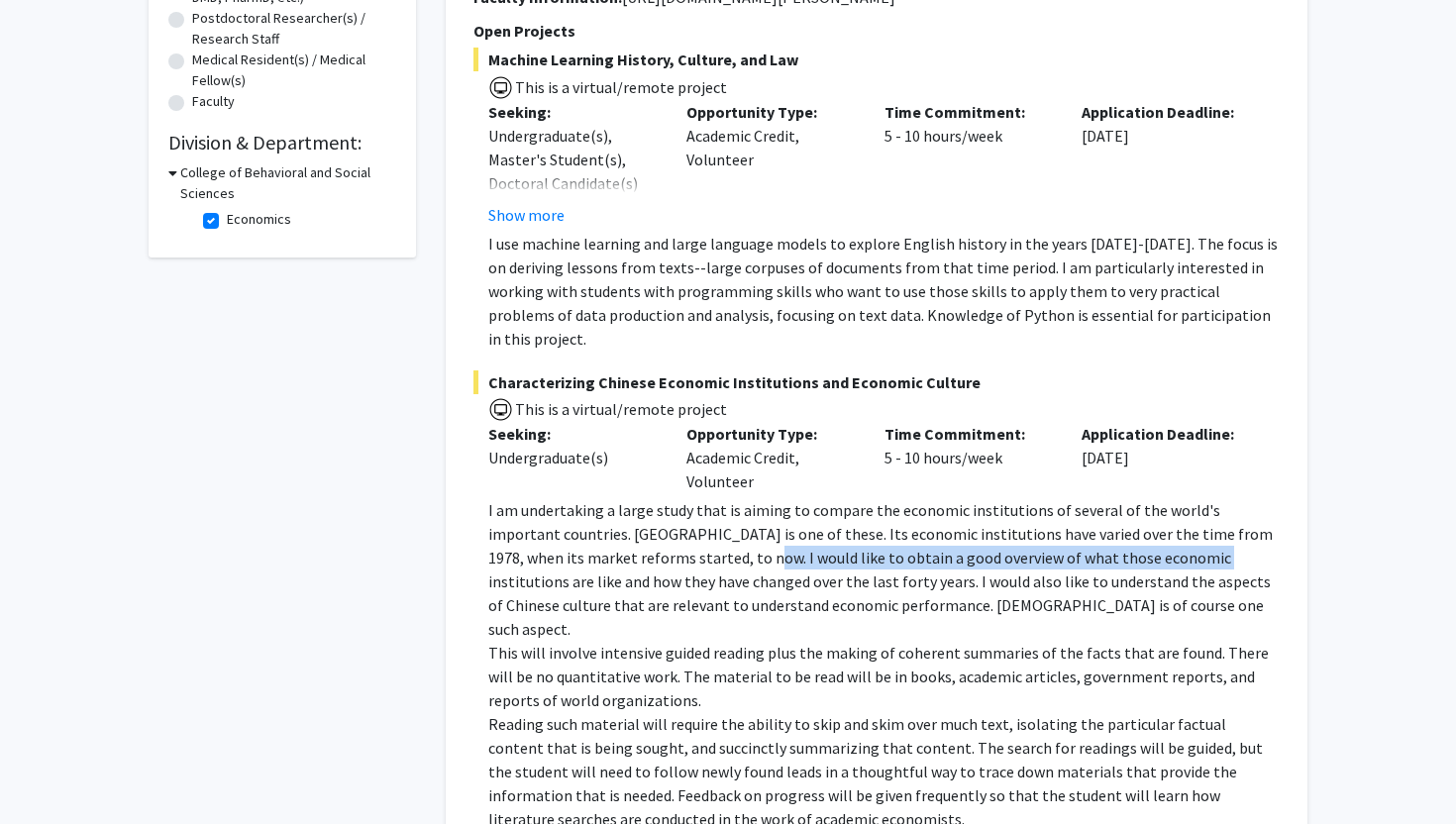 click on "I am undertaking a large study that is aiming to compare the economic institutions of several of the world's important countries. China is one of these. Its economic institutions have varied over the time from 1978, when its market reforms started, to now. I would like to obtain a good overview of what those economic institutions are like and how they have changed over the last forty years. I would also like to understand the aspects of Chinese culture that are relevant to understand economic performance. Confucianism is of course one such aspect." 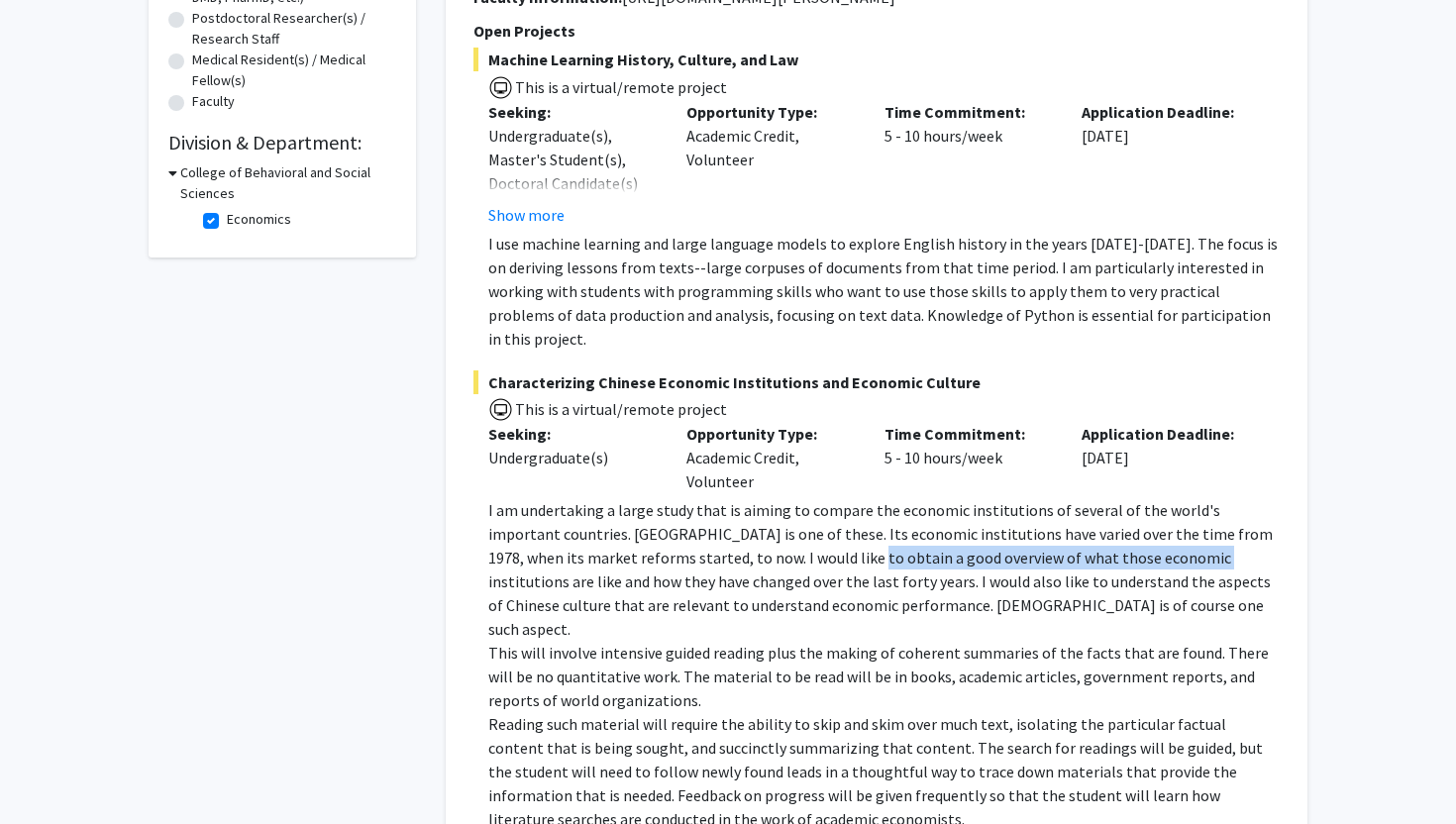 drag, startPoint x: 1027, startPoint y: 544, endPoint x: 647, endPoint y: 544, distance: 380 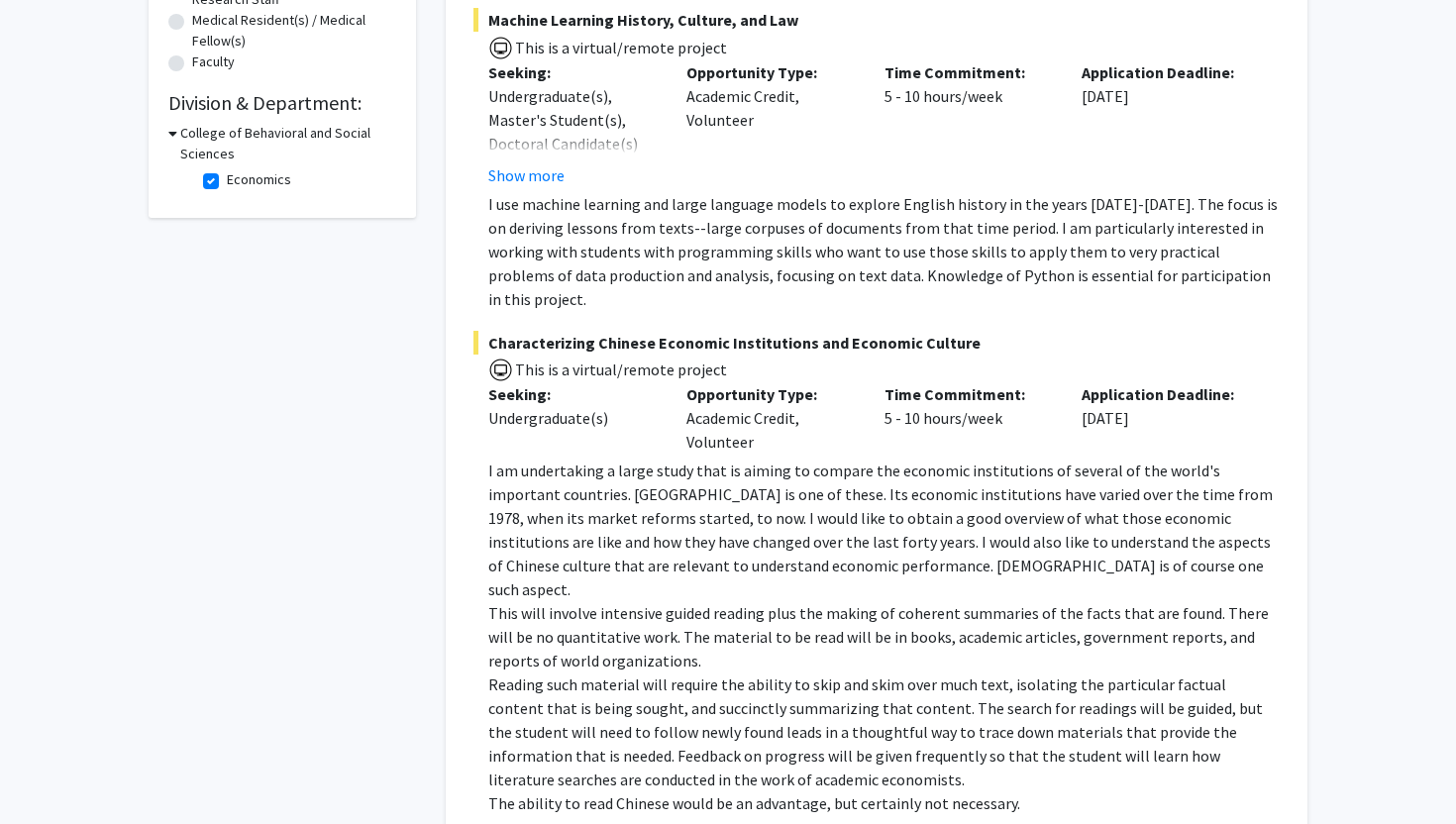 click on "Refine By Collaboration Status: Collaboration Status  All Faculty/Staff    Collaboration Status  Faculty/Staff accepting students    Collaboration Status  Faculty/Staff with posted projects    Collaboration Status  Faculty/Staff with posted remote projects    Projects Seeking: Projects Seeking Level  All Projects    Projects Seeking Level  Undergraduate(s)    Projects Seeking Level  Master's Student(s)    Projects Seeking Level  Doctoral Candidate(s) (PhD, MD, DMD, PharmD, etc.)    Projects Seeking Level  Postdoctoral Researcher(s) / Research Staff    Projects Seeking Level  Medical Resident(s) / Medical Fellow(s)    Projects Seeking Level  Faculty    Division & Department:      College of Behavioral and Social Sciences  Economics  Economics" 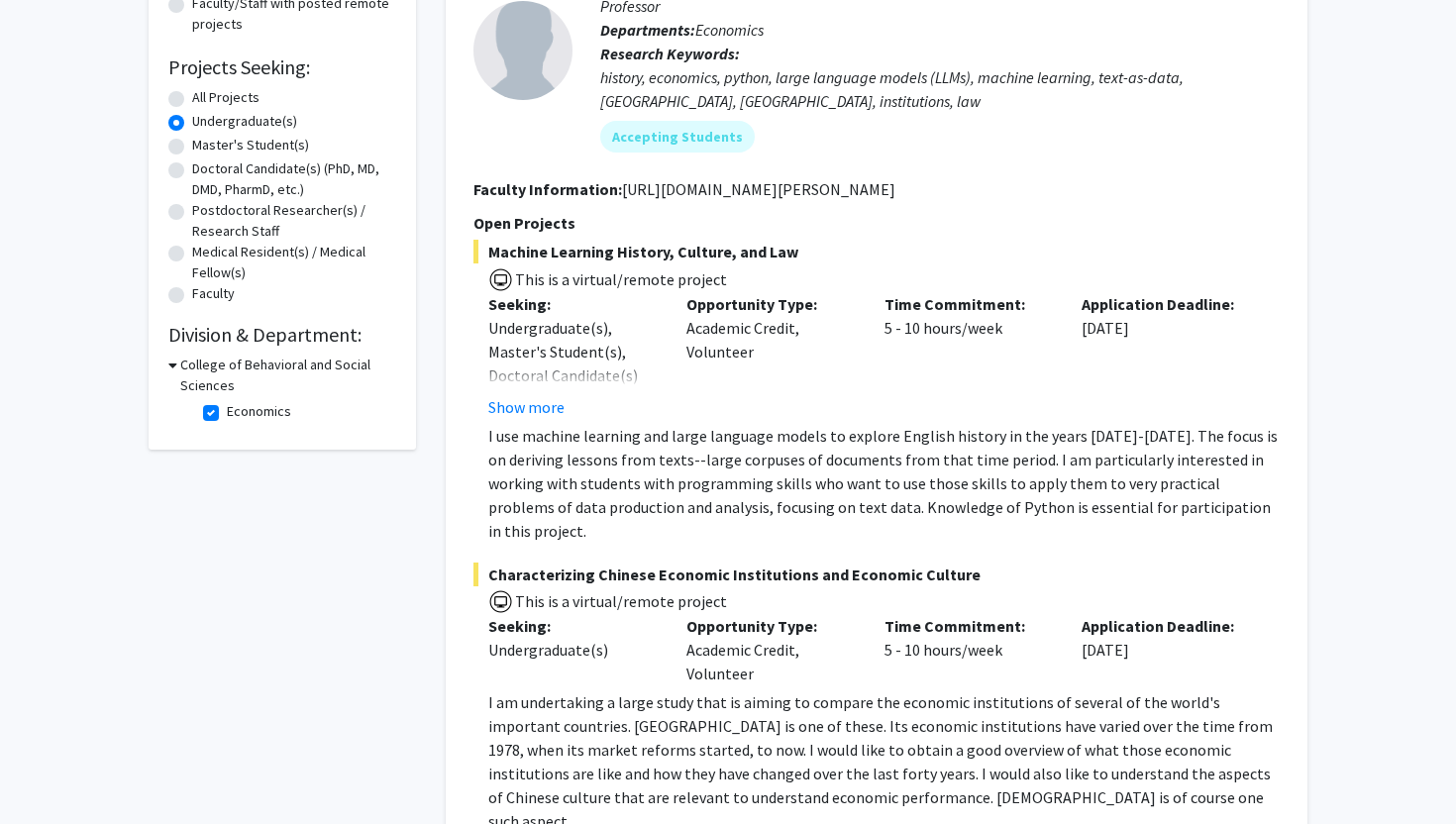 scroll, scrollTop: 202, scrollLeft: 0, axis: vertical 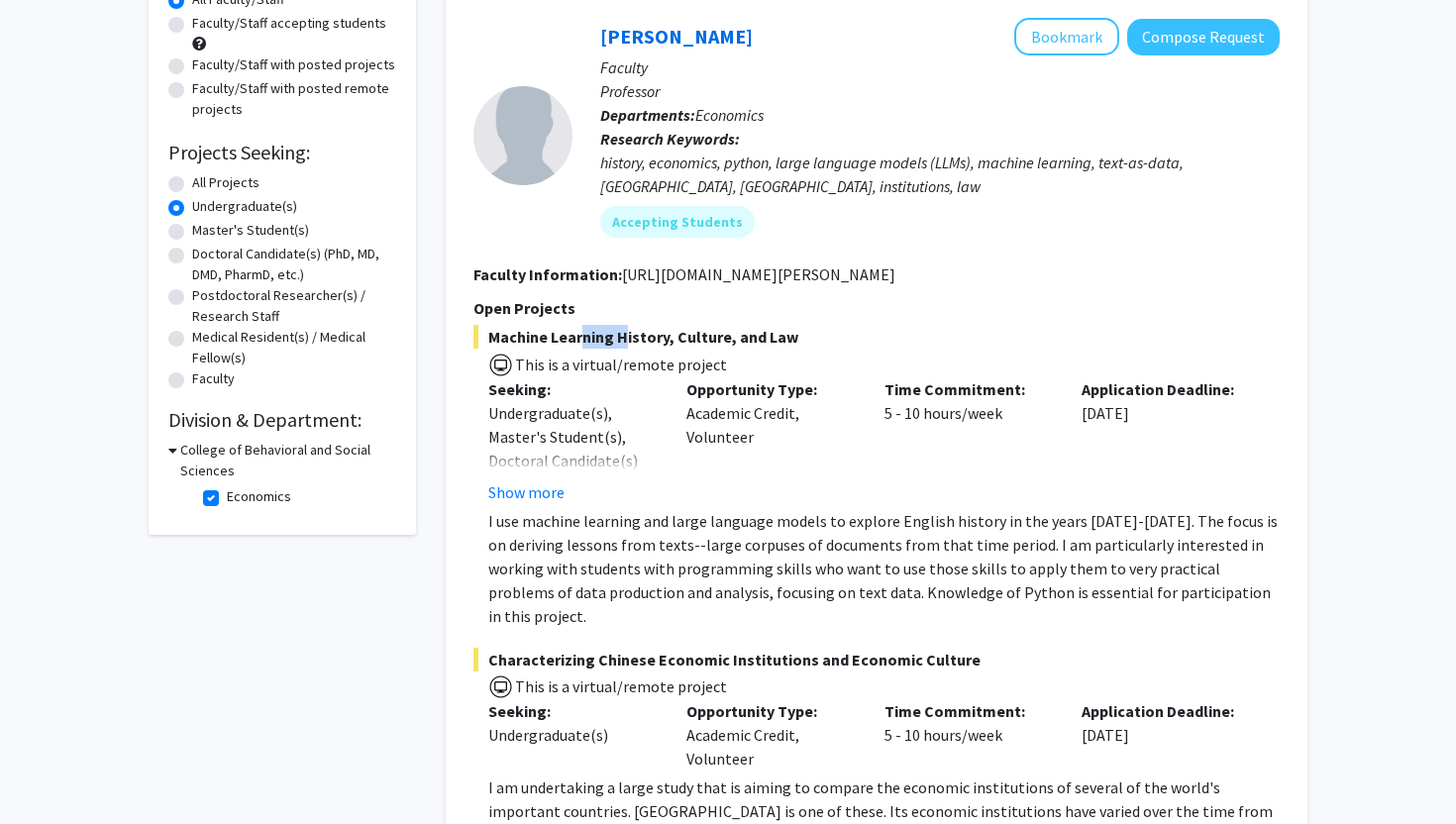 drag, startPoint x: 571, startPoint y: 339, endPoint x: 641, endPoint y: 339, distance: 70 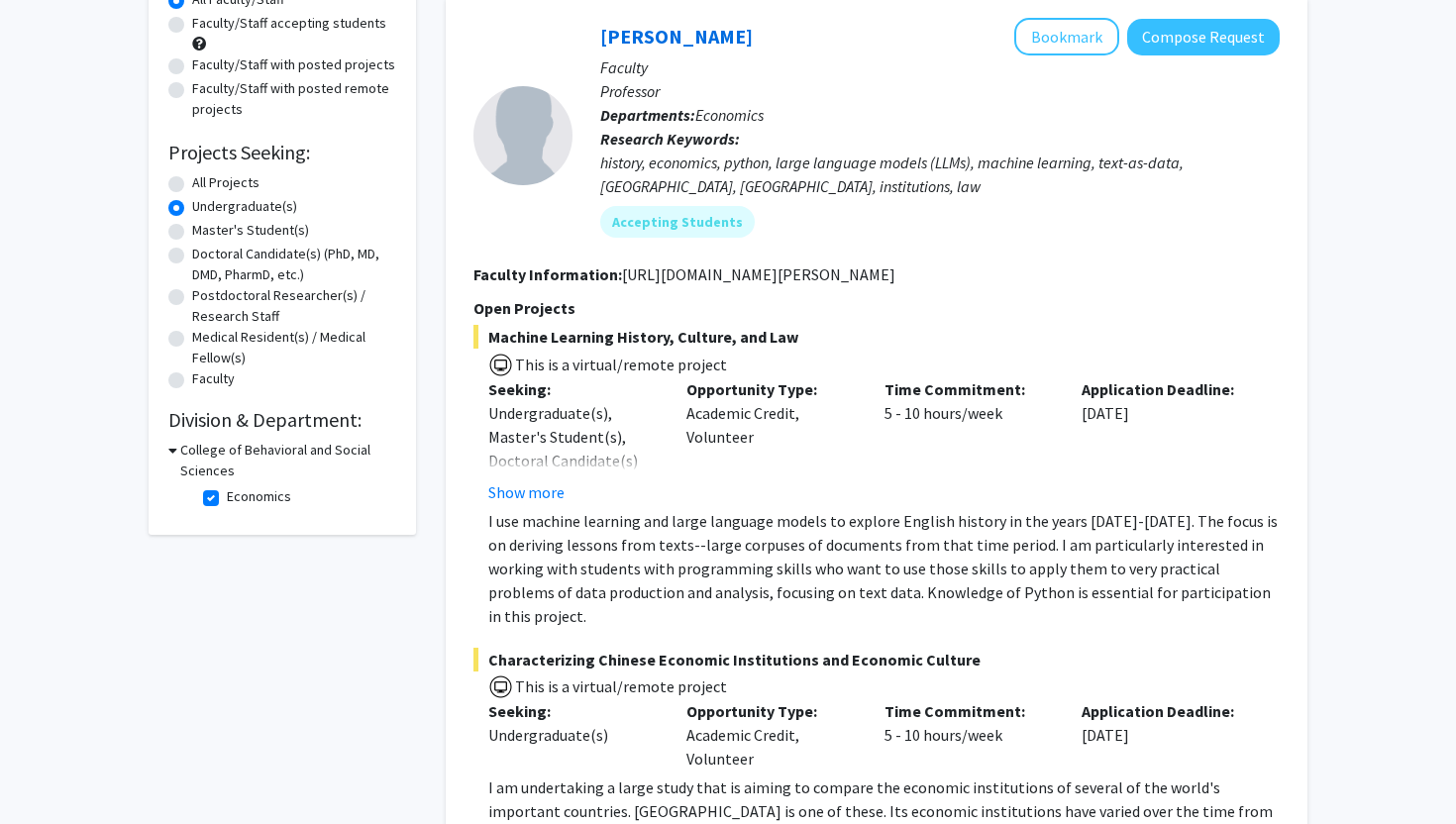 click on "Machine Learning History, Culture, and Law" 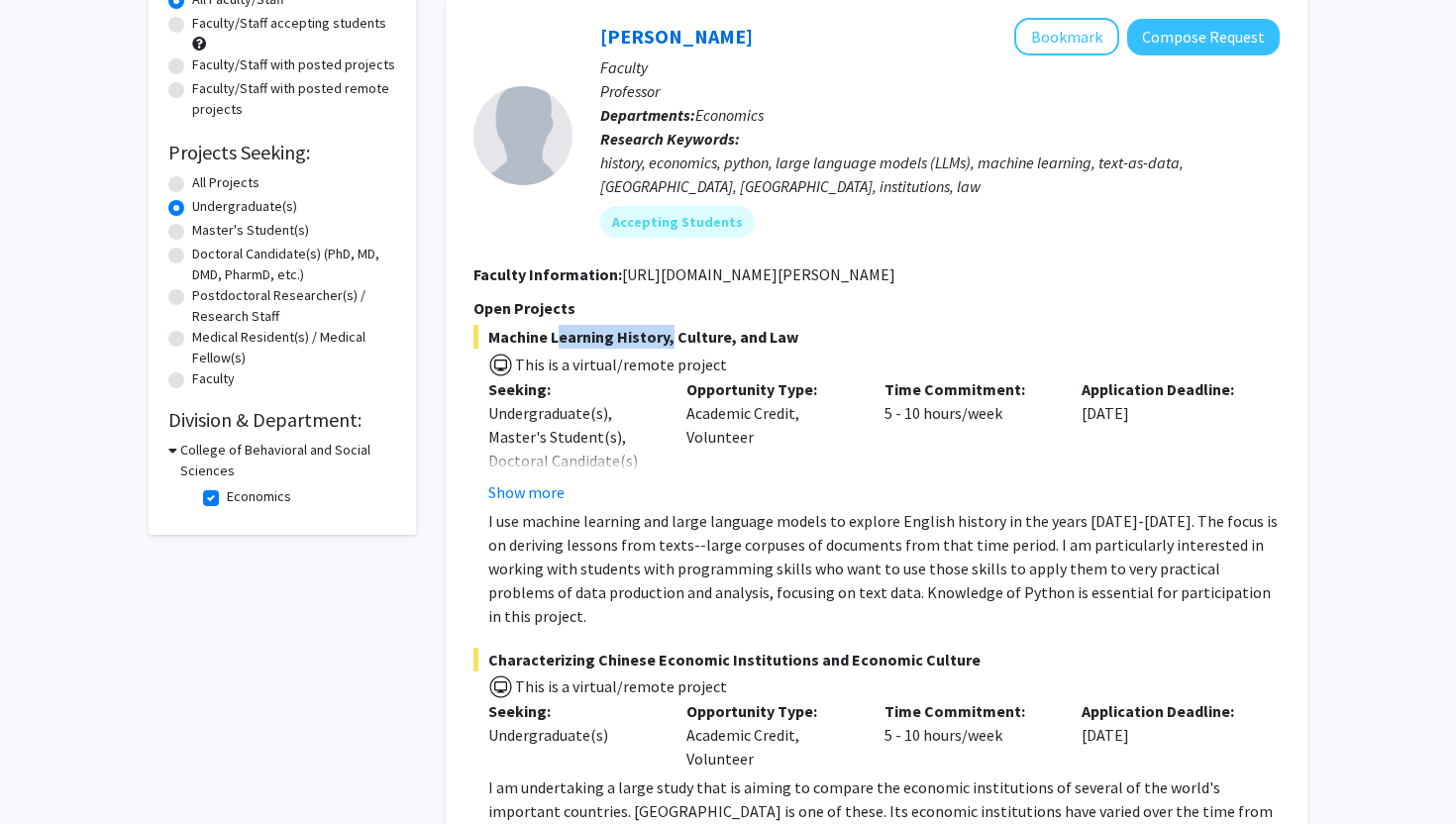 drag, startPoint x: 641, startPoint y: 339, endPoint x: 591, endPoint y: 339, distance: 50 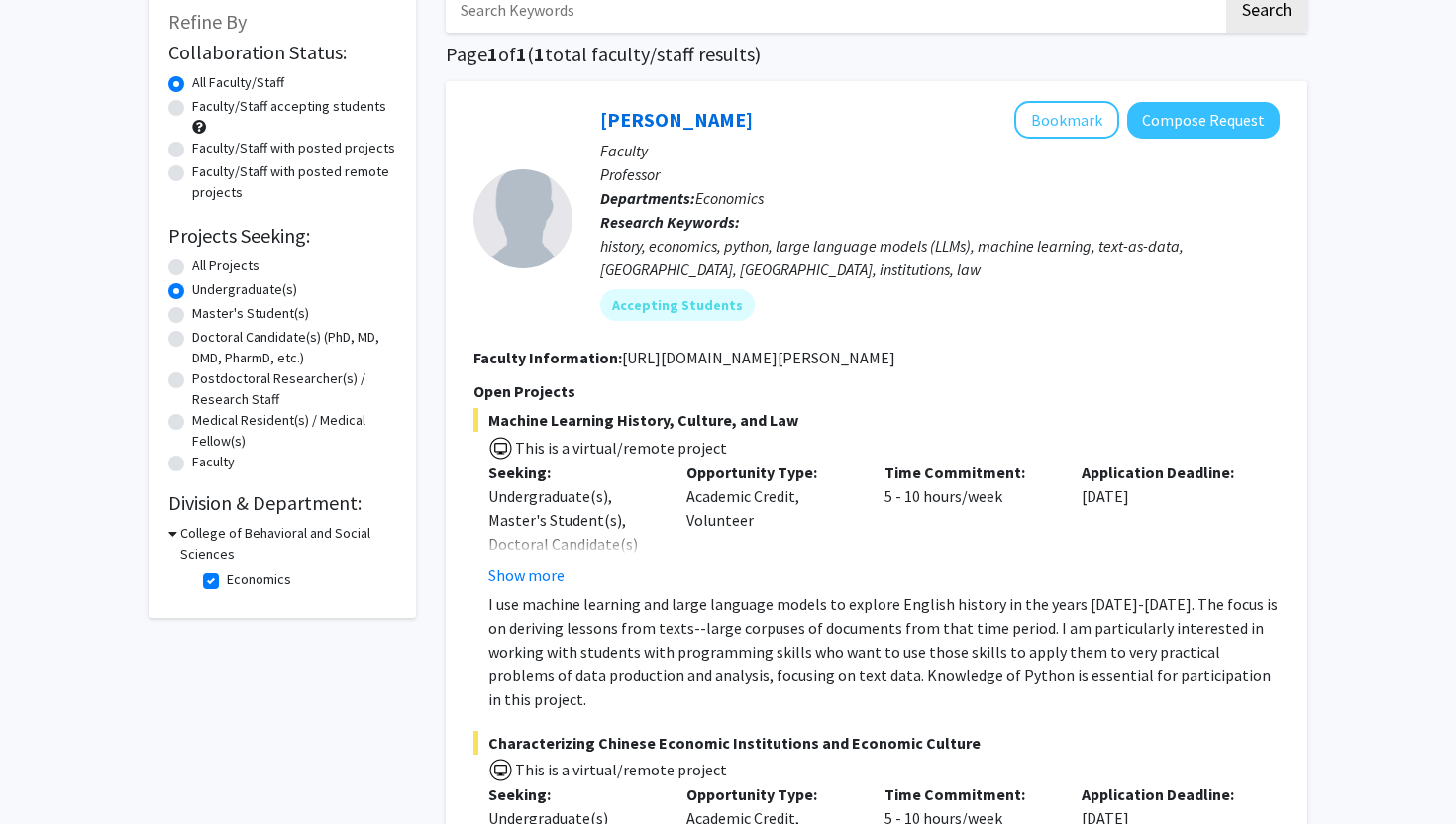 scroll, scrollTop: 83, scrollLeft: 0, axis: vertical 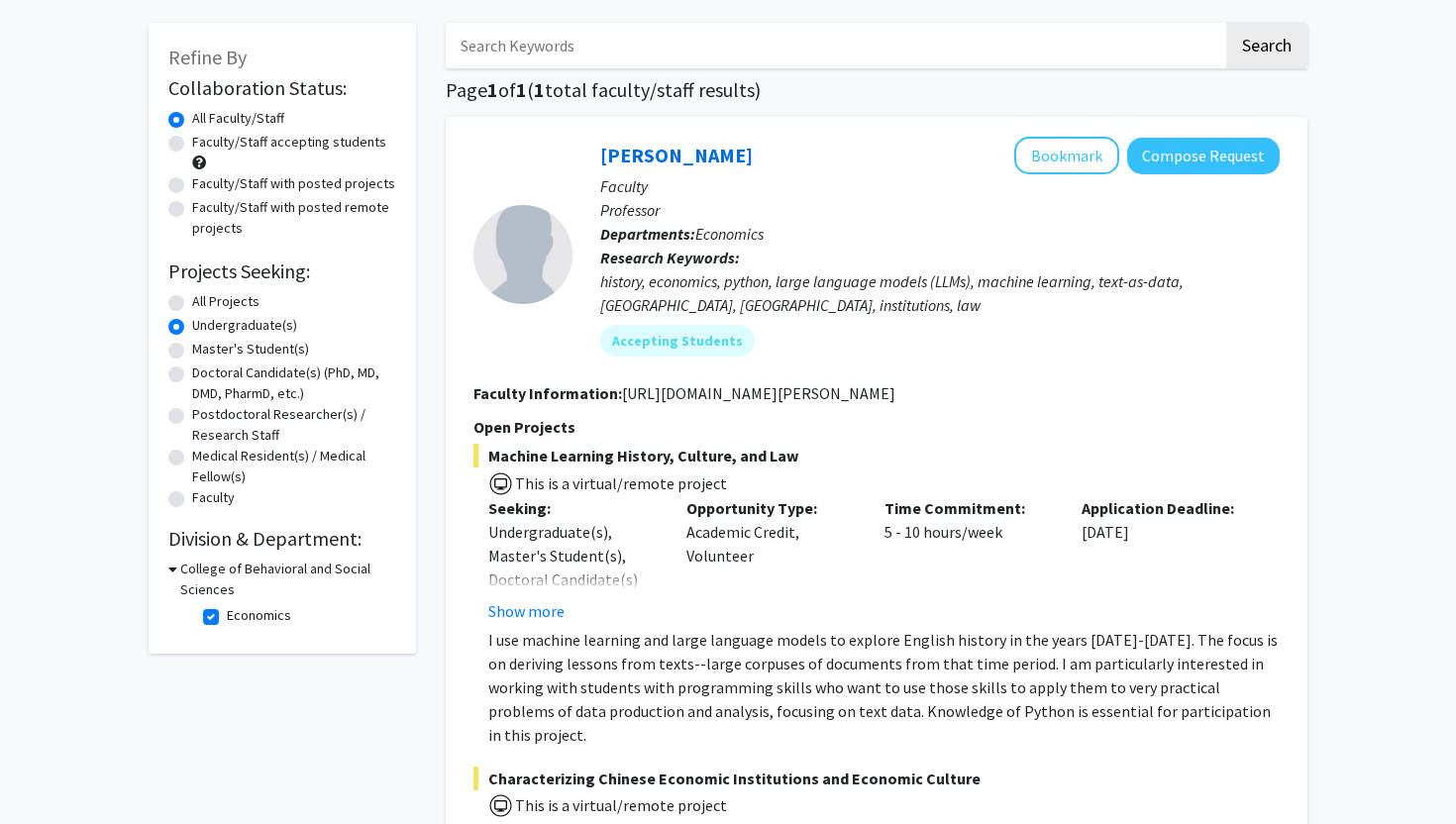 click on "All Projects" 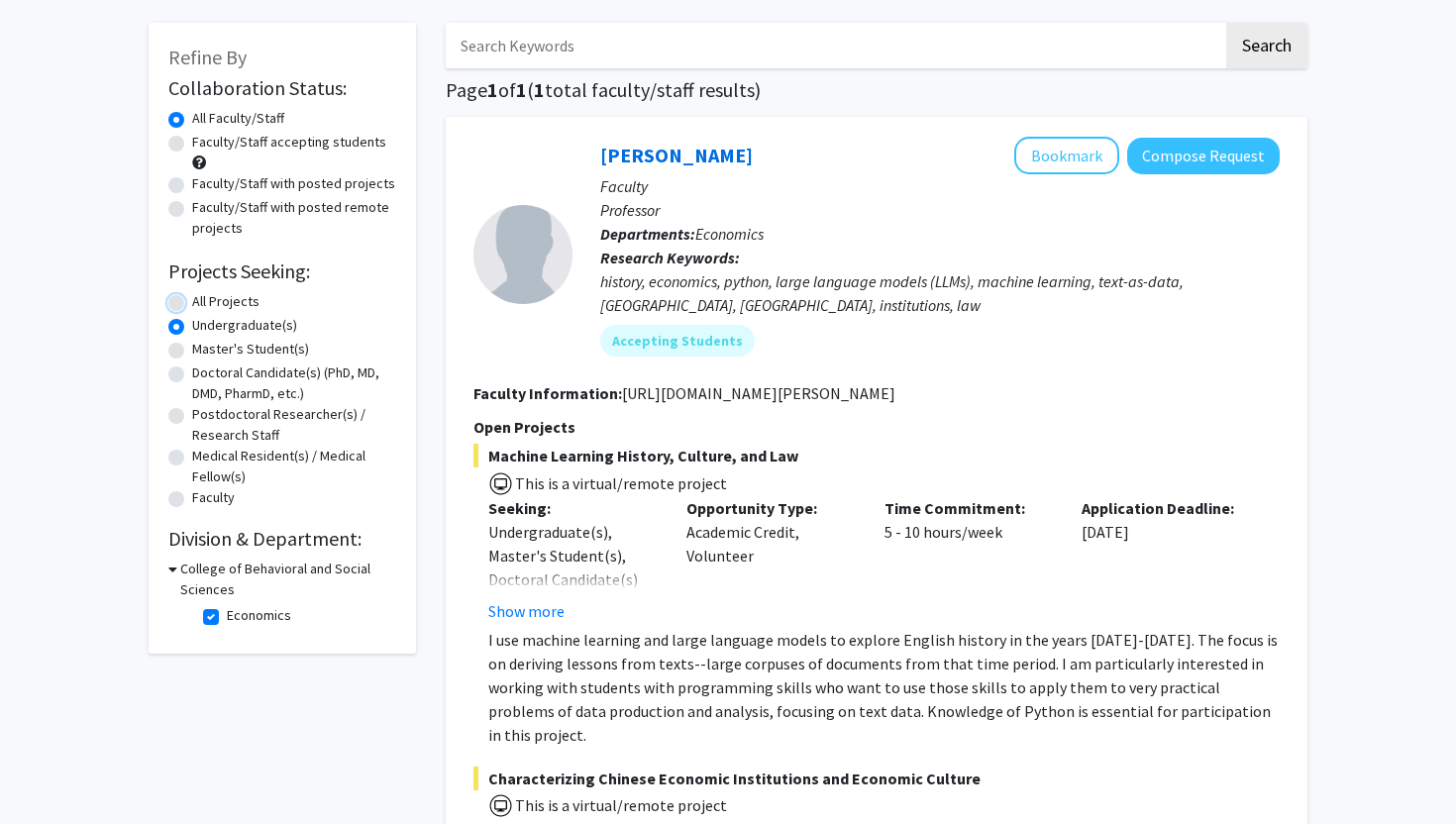 radio on "true" 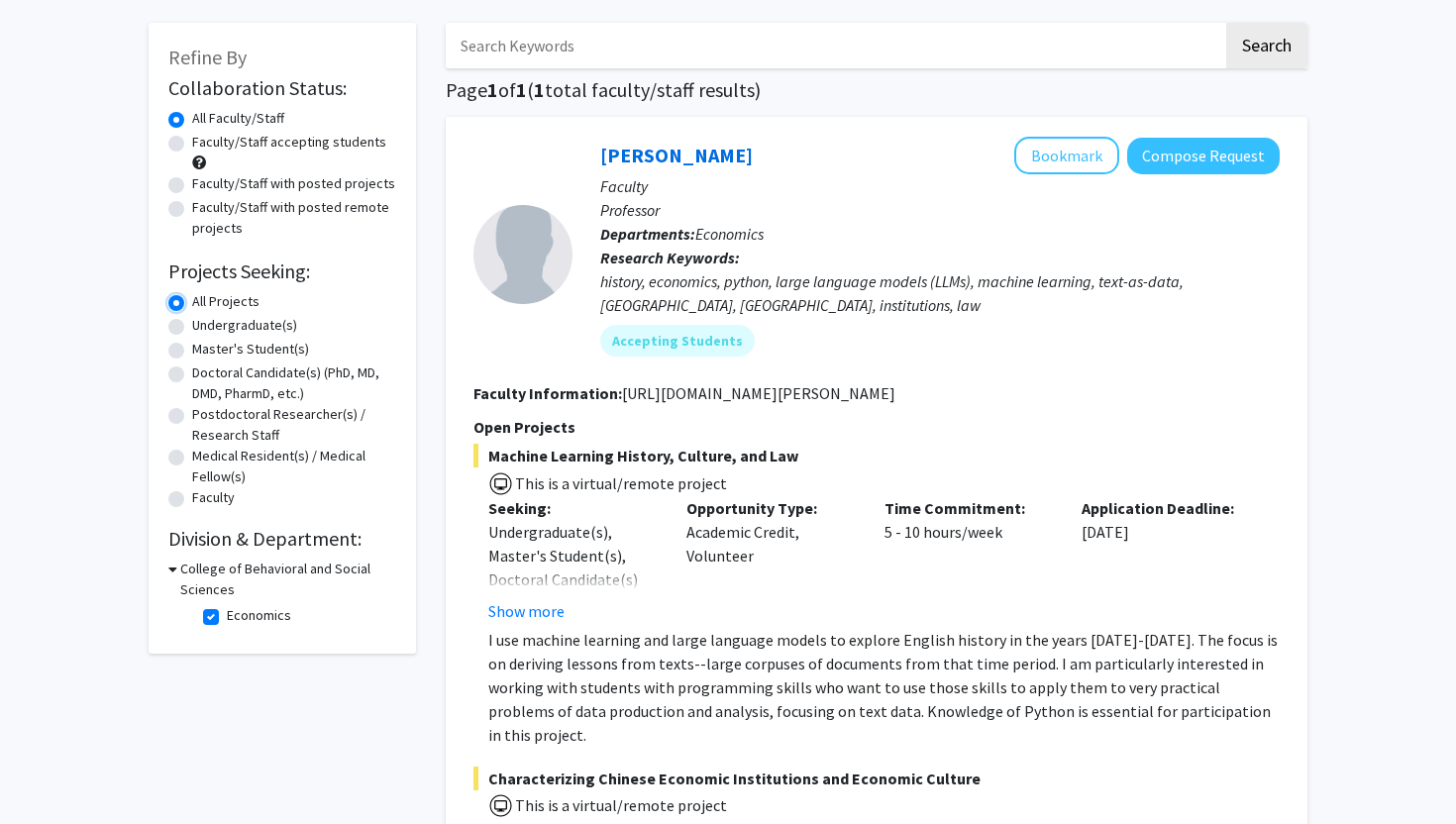 scroll, scrollTop: 0, scrollLeft: 0, axis: both 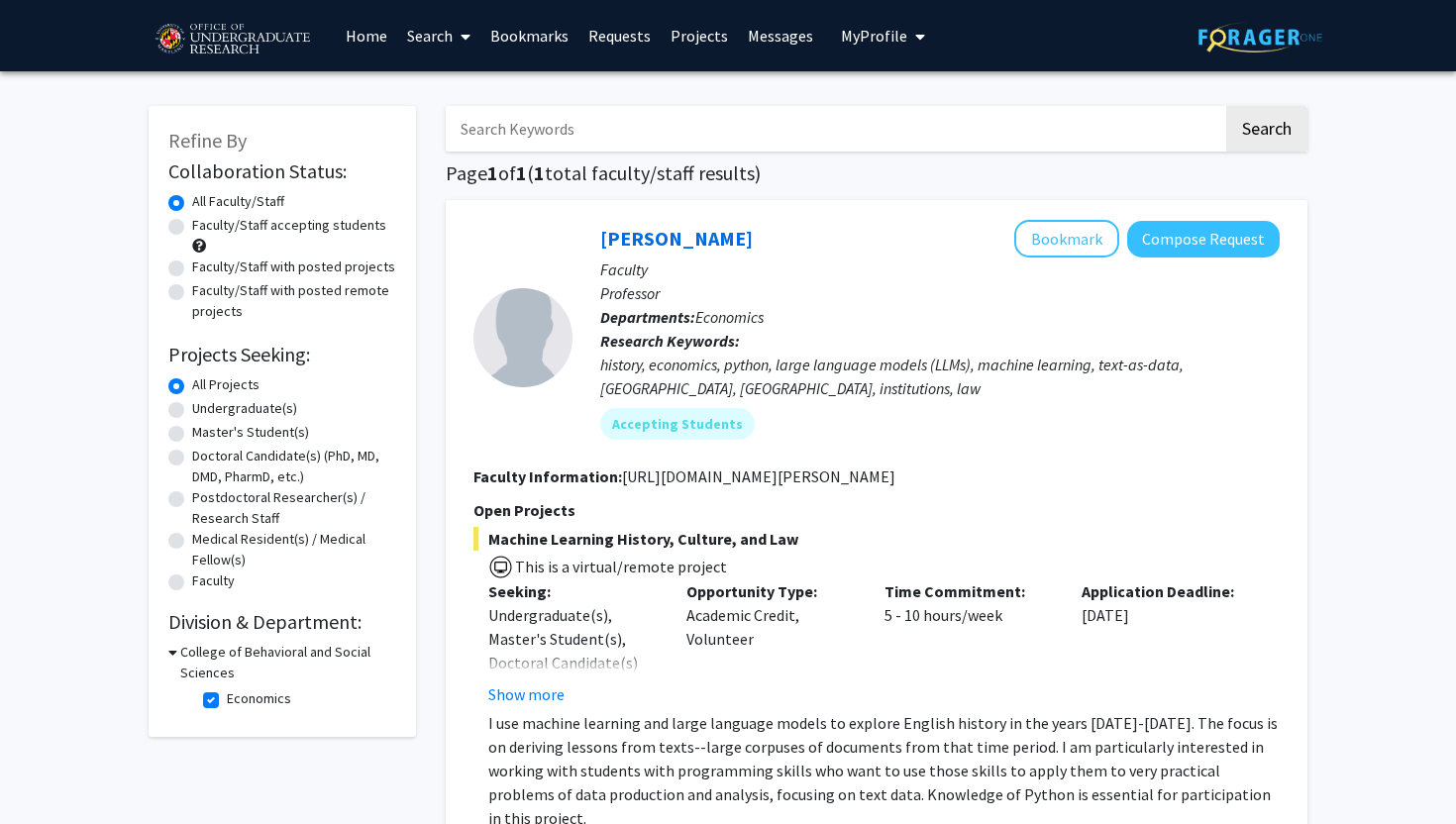 click on "Undergraduate(s)" 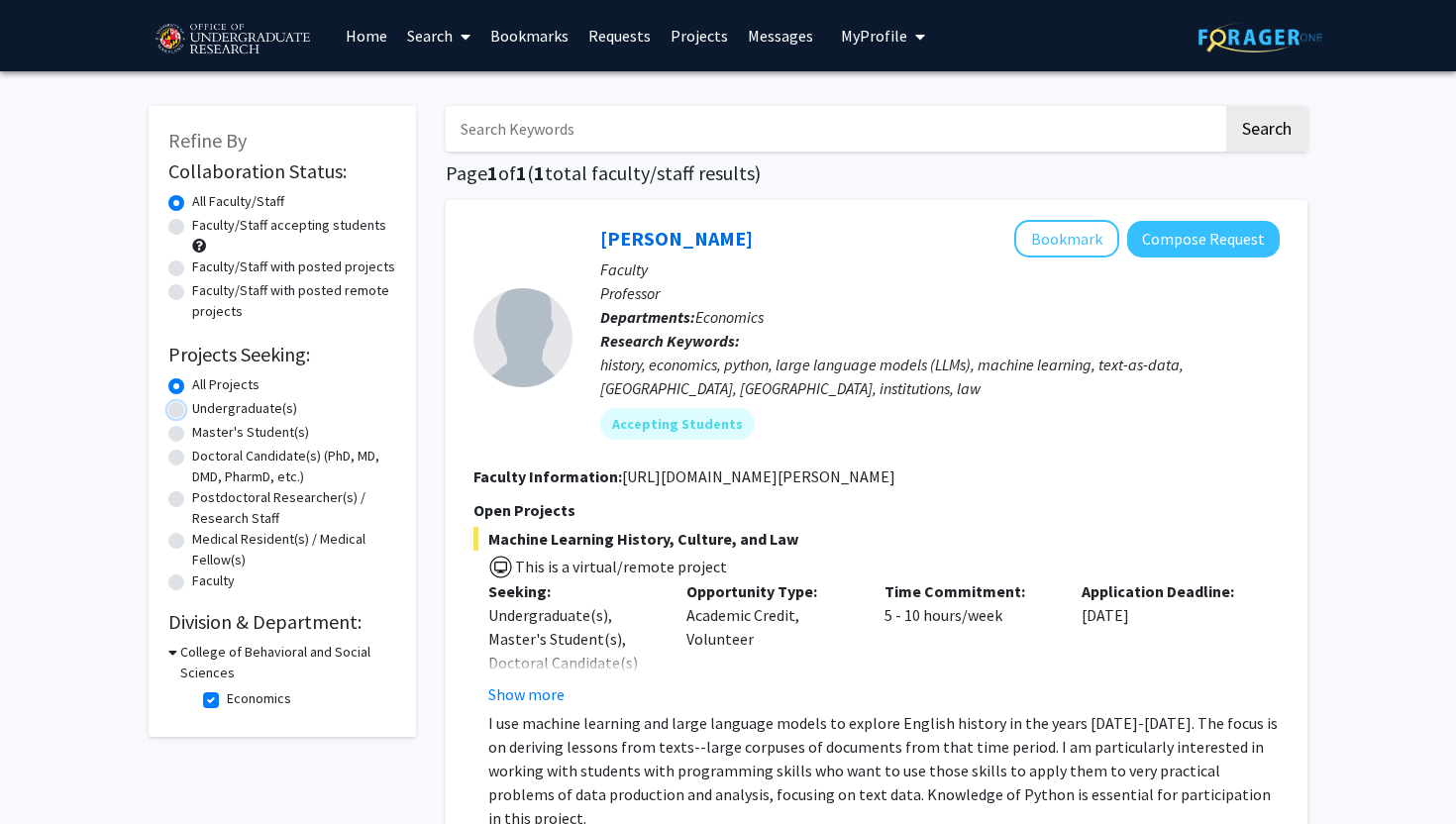 radio on "true" 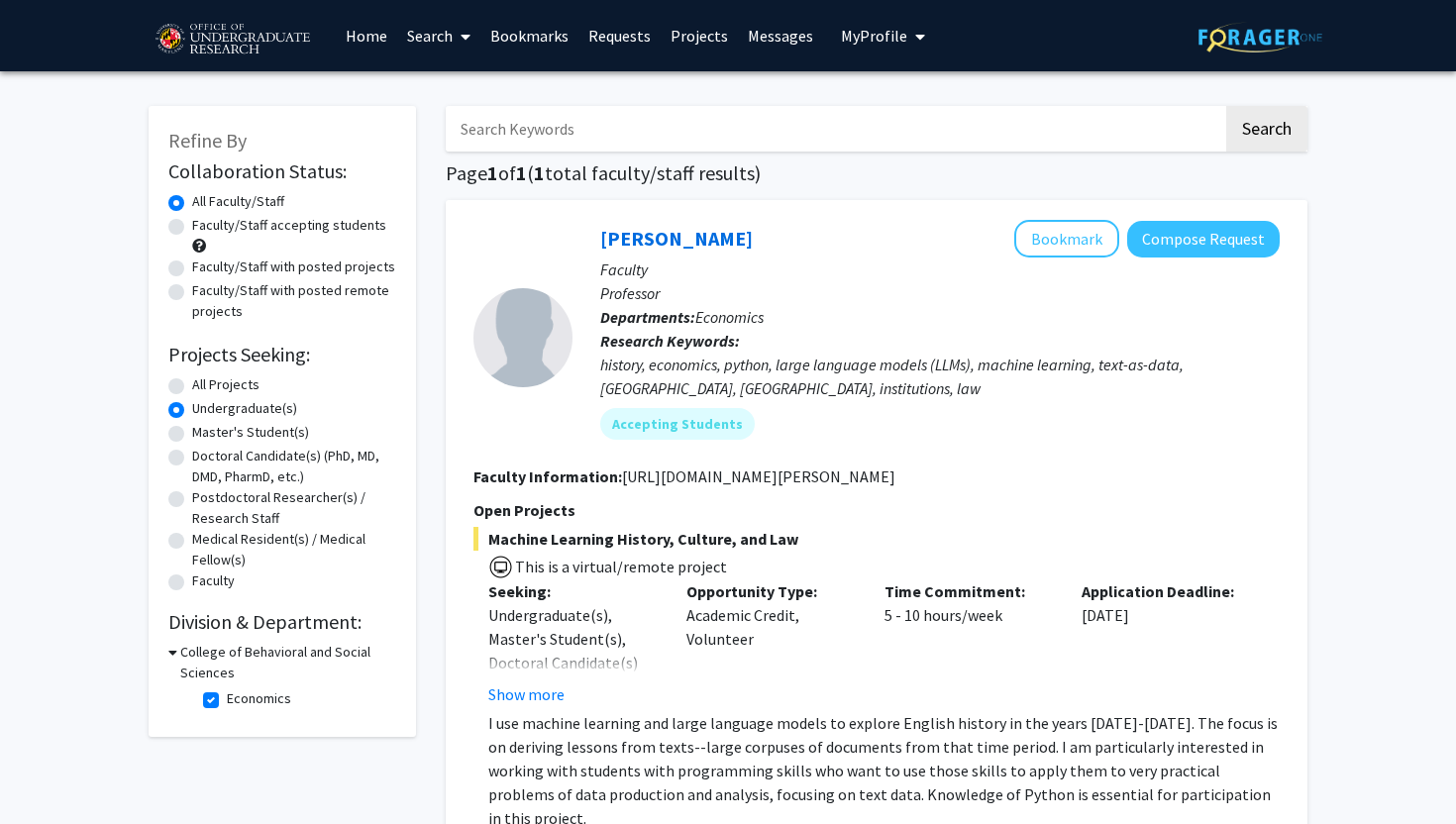 click 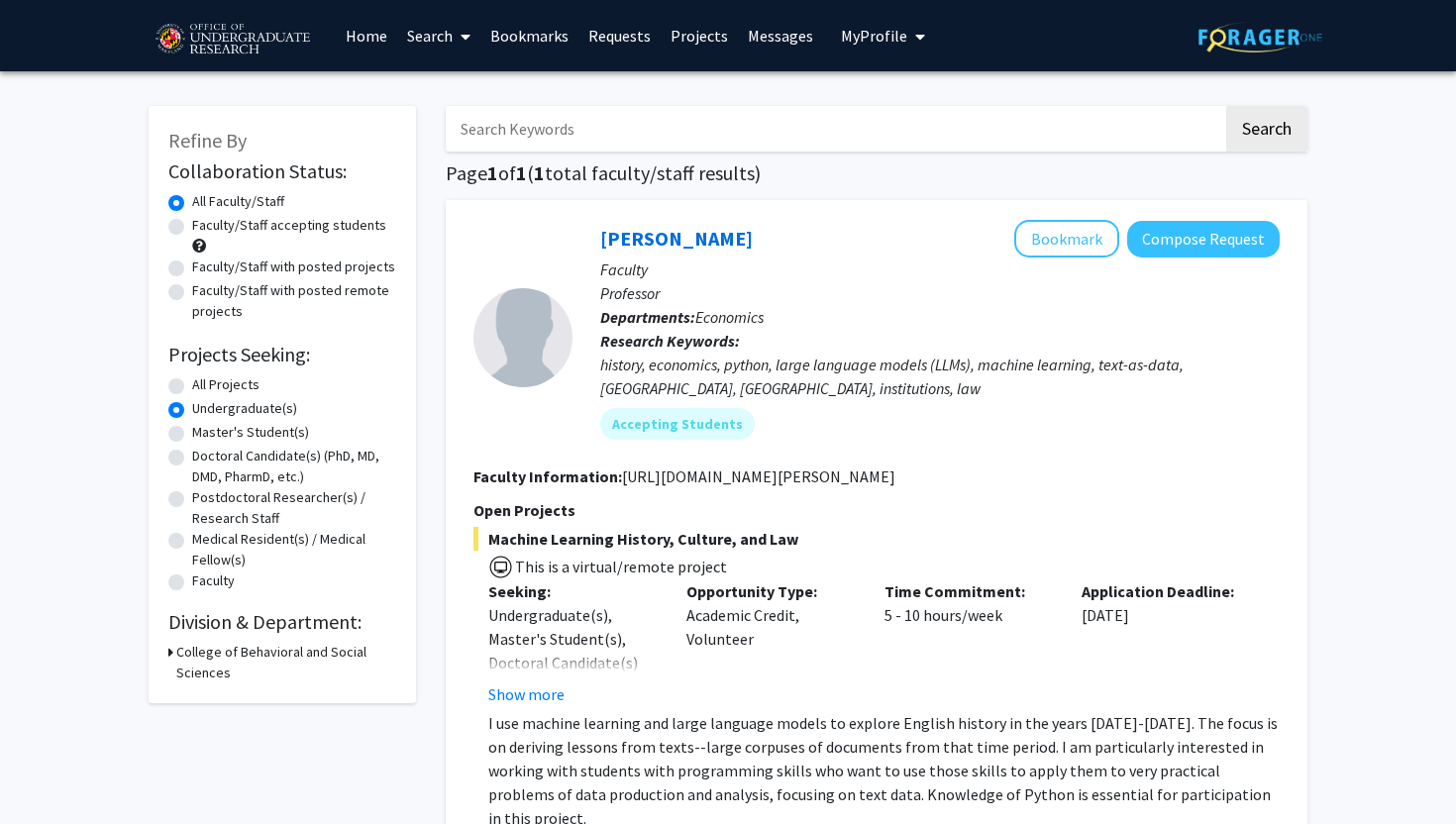 click on "College of Behavioral and Social Sciences" at bounding box center (286, 663) 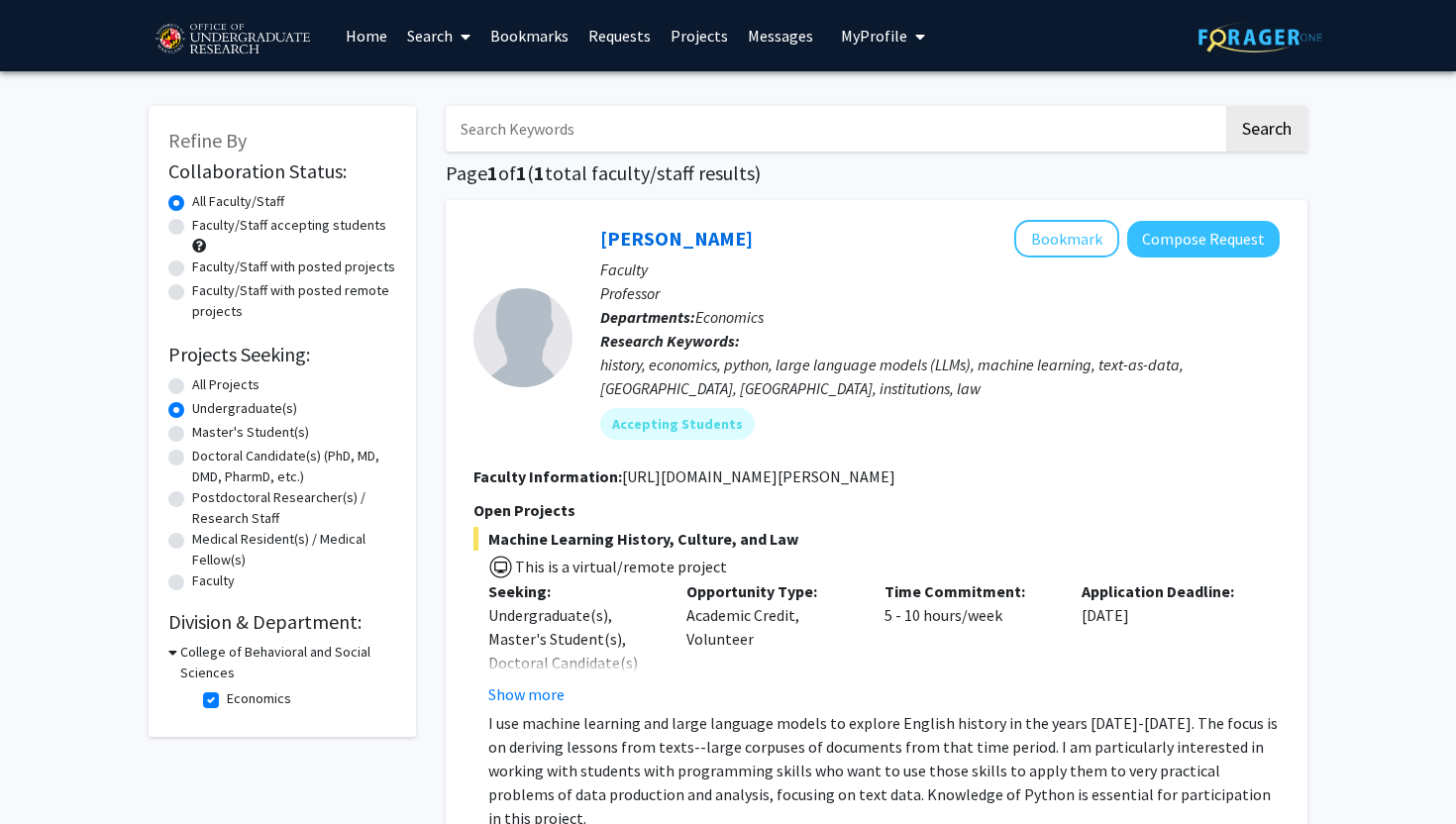 click on "Economics" 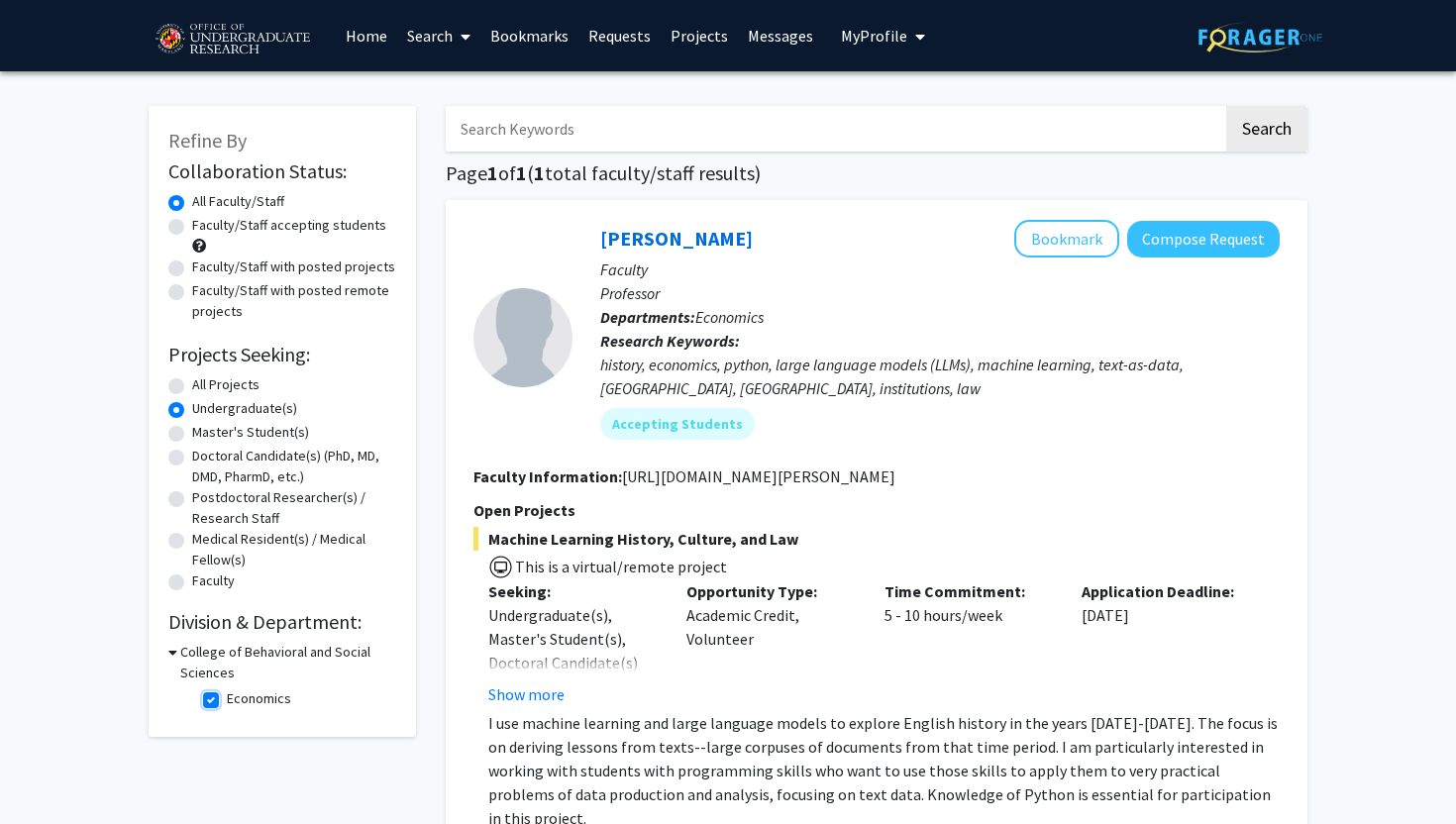 click on "Economics" at bounding box center (233, 694) 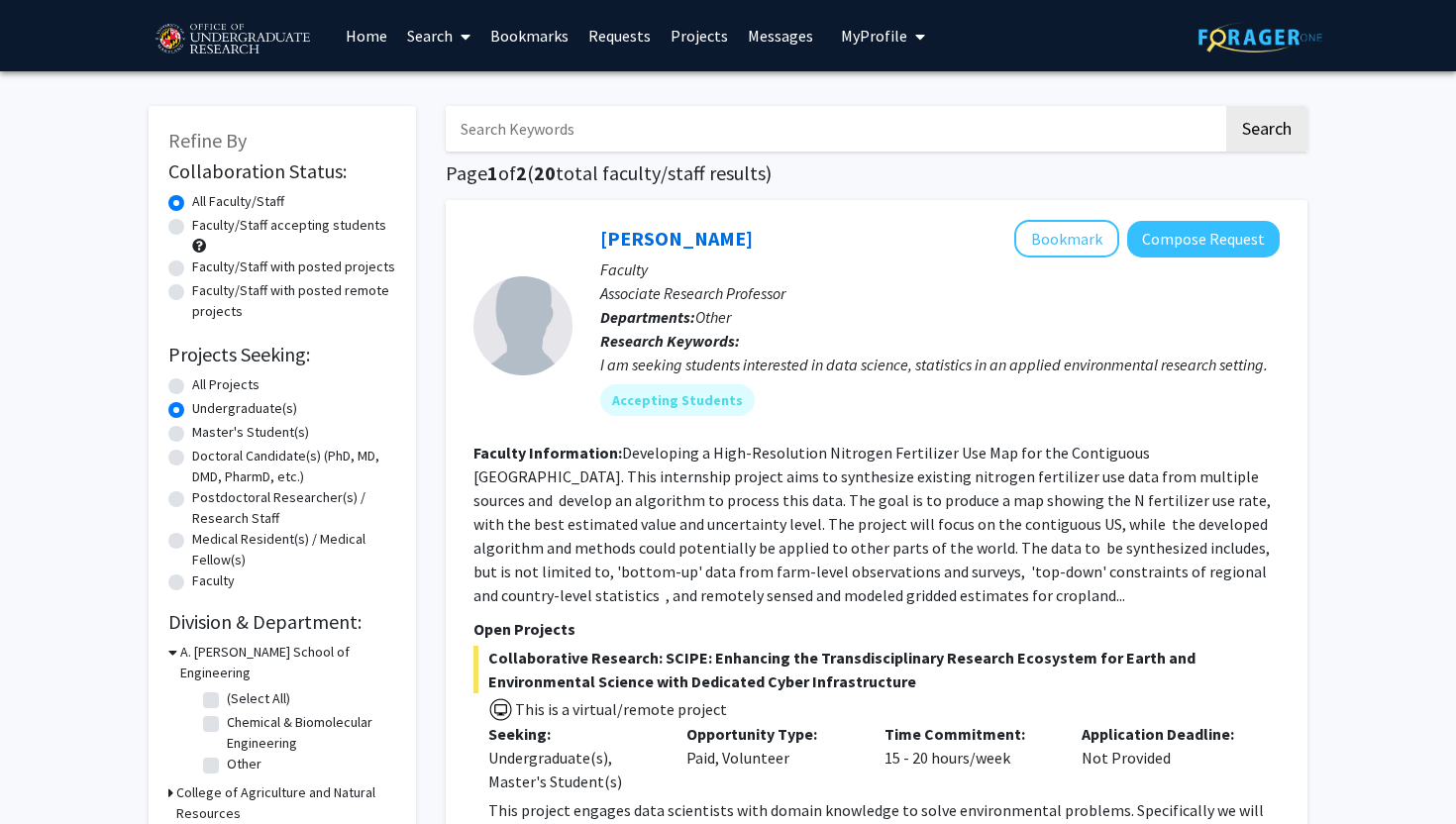 click on "Refine By Collaboration Status: Collaboration Status  All Faculty/Staff    Collaboration Status  Faculty/Staff accepting students    Collaboration Status  Faculty/Staff with posted projects    Collaboration Status  Faculty/Staff with posted remote projects    Projects Seeking: Projects Seeking Level  All Projects    Projects Seeking Level  Undergraduate(s)    Projects Seeking Level  Master's Student(s)    Projects Seeking Level  Doctoral Candidate(s) (PhD, MD, DMD, PharmD, etc.)    Projects Seeking Level  Postdoctoral Researcher(s) / Research Staff    Projects Seeking Level  Medical Resident(s) / Medical Fellow(s)    Projects Seeking Level  Faculty    Division & Department:      A. James Clark School of Engineering  (Select All)  (Select All)  Chemical & Biomolecular Engineering  Chemical & Biomolecular Engineering  Other  Other       College of Agriculture and Natural Resources       College of Arts and Humanities       College of Behavioral and Social Sciences" 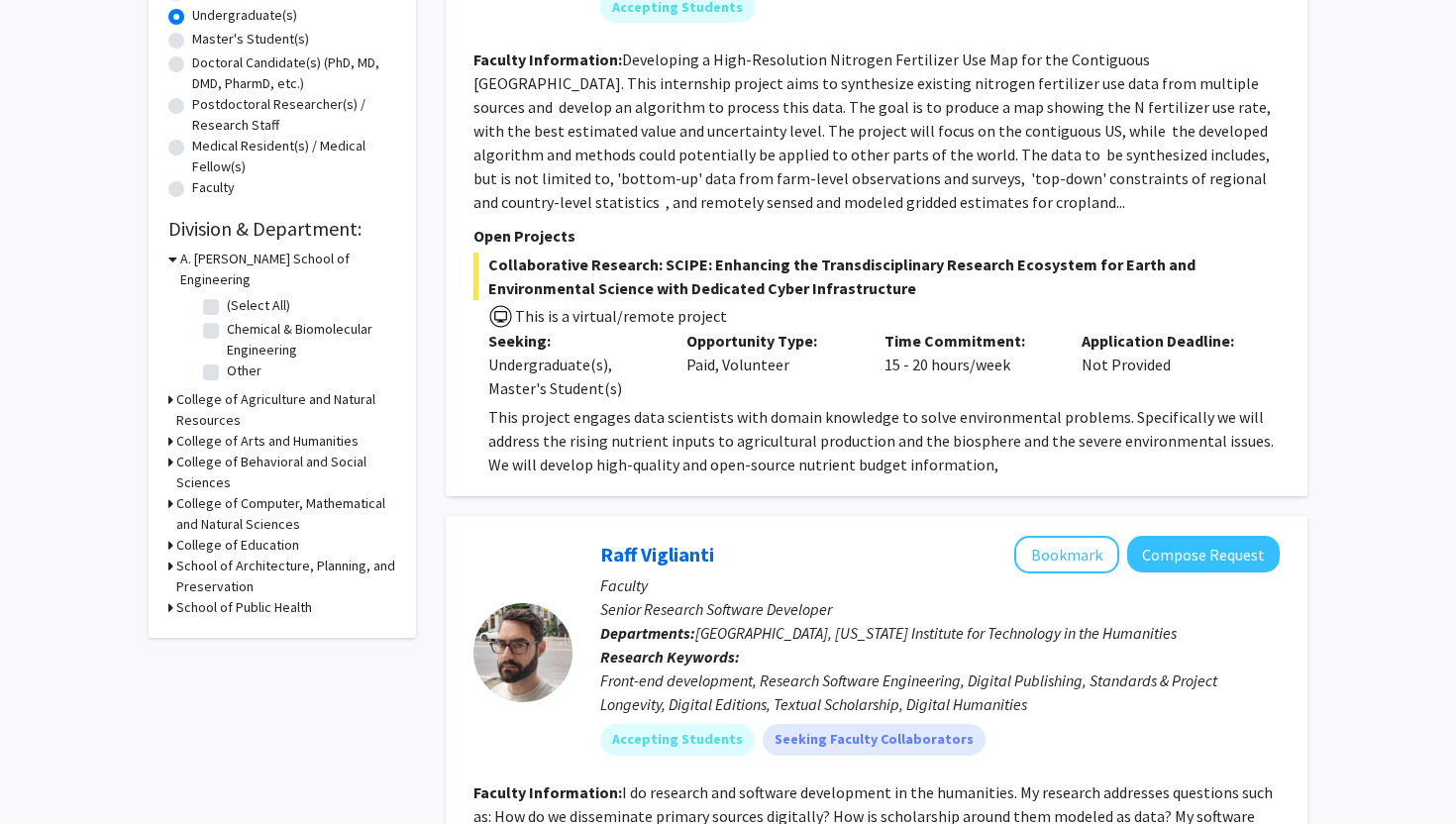 scroll, scrollTop: 396, scrollLeft: 0, axis: vertical 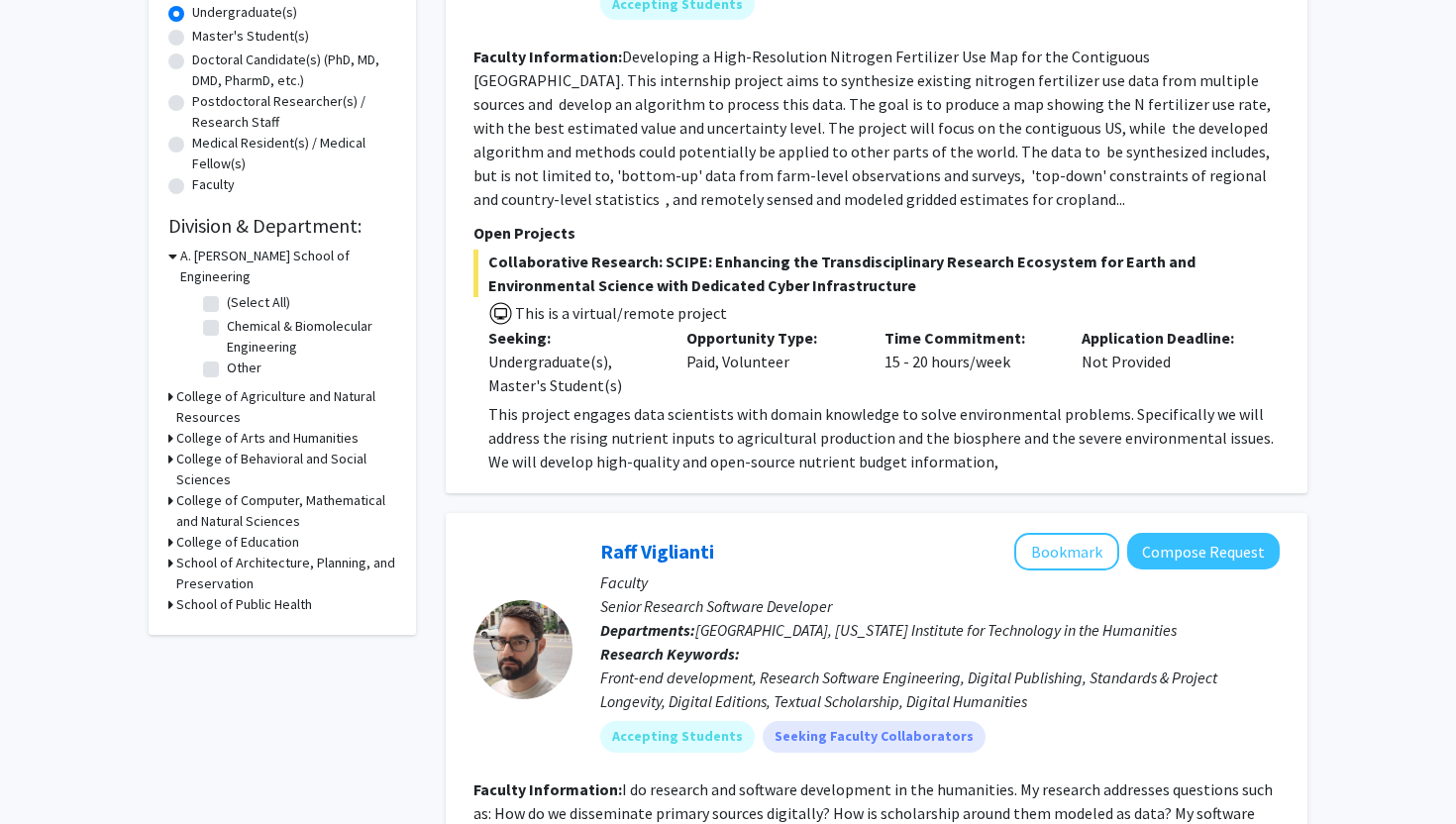 click 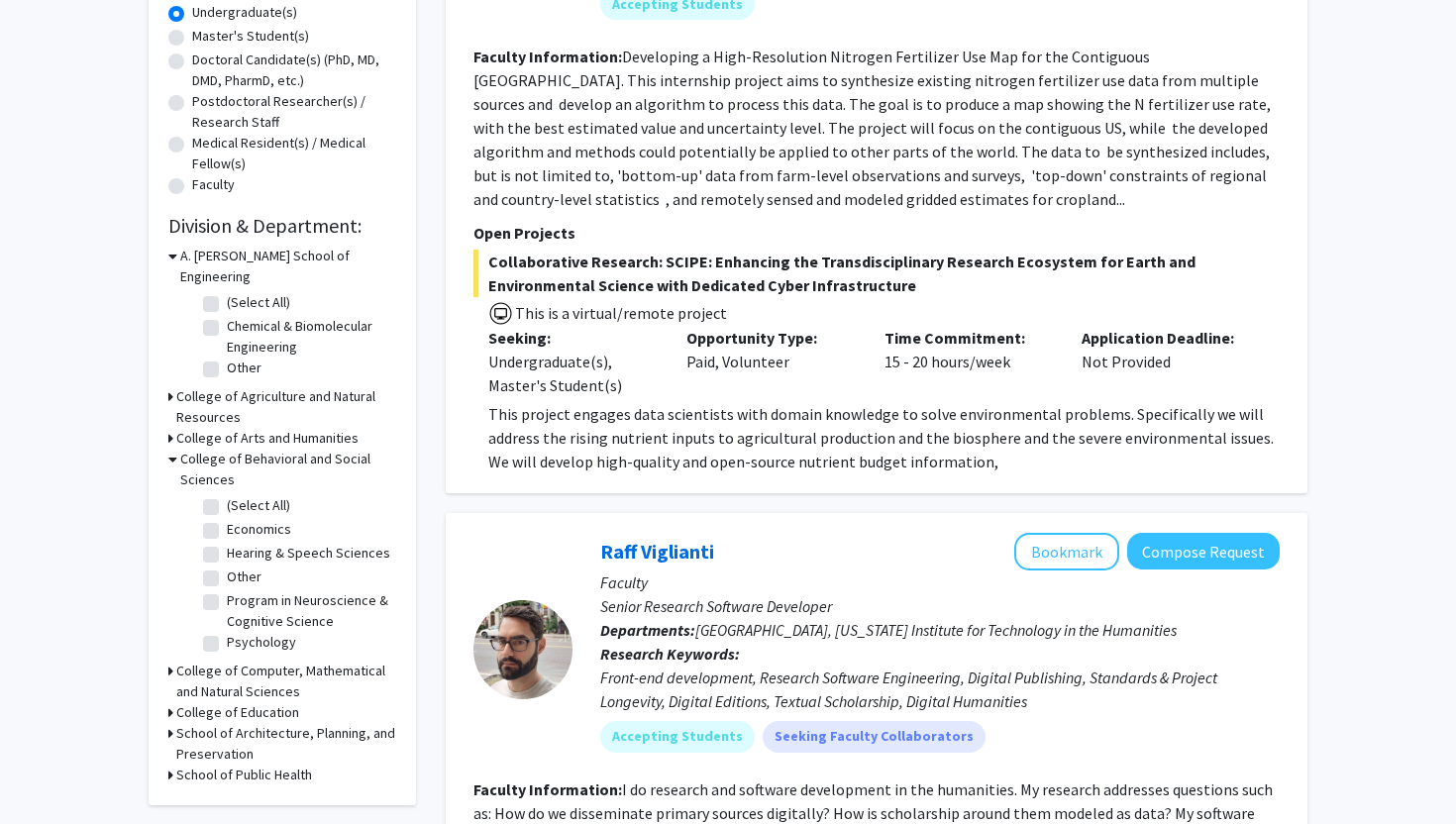 click on "Refine By Collaboration Status: Collaboration Status  All Faculty/Staff    Collaboration Status  Faculty/Staff accepting students    Collaboration Status  Faculty/Staff with posted projects    Collaboration Status  Faculty/Staff with posted remote projects    Projects Seeking: Projects Seeking Level  All Projects    Projects Seeking Level  Undergraduate(s)    Projects Seeking Level  Master's Student(s)    Projects Seeking Level  Doctoral Candidate(s) (PhD, MD, DMD, PharmD, etc.)    Projects Seeking Level  Postdoctoral Researcher(s) / Research Staff    Projects Seeking Level  Medical Resident(s) / Medical Fellow(s)    Projects Seeking Level  Faculty    Division & Department:      A. James Clark School of Engineering  (Select All)  (Select All)  Chemical & Biomolecular Engineering  Chemical & Biomolecular Engineering  Other  Other       College of Agriculture and Natural Resources       College of Arts and Humanities       College of Behavioral and Social Sciences  (Select All)  (Select All)  1 2" 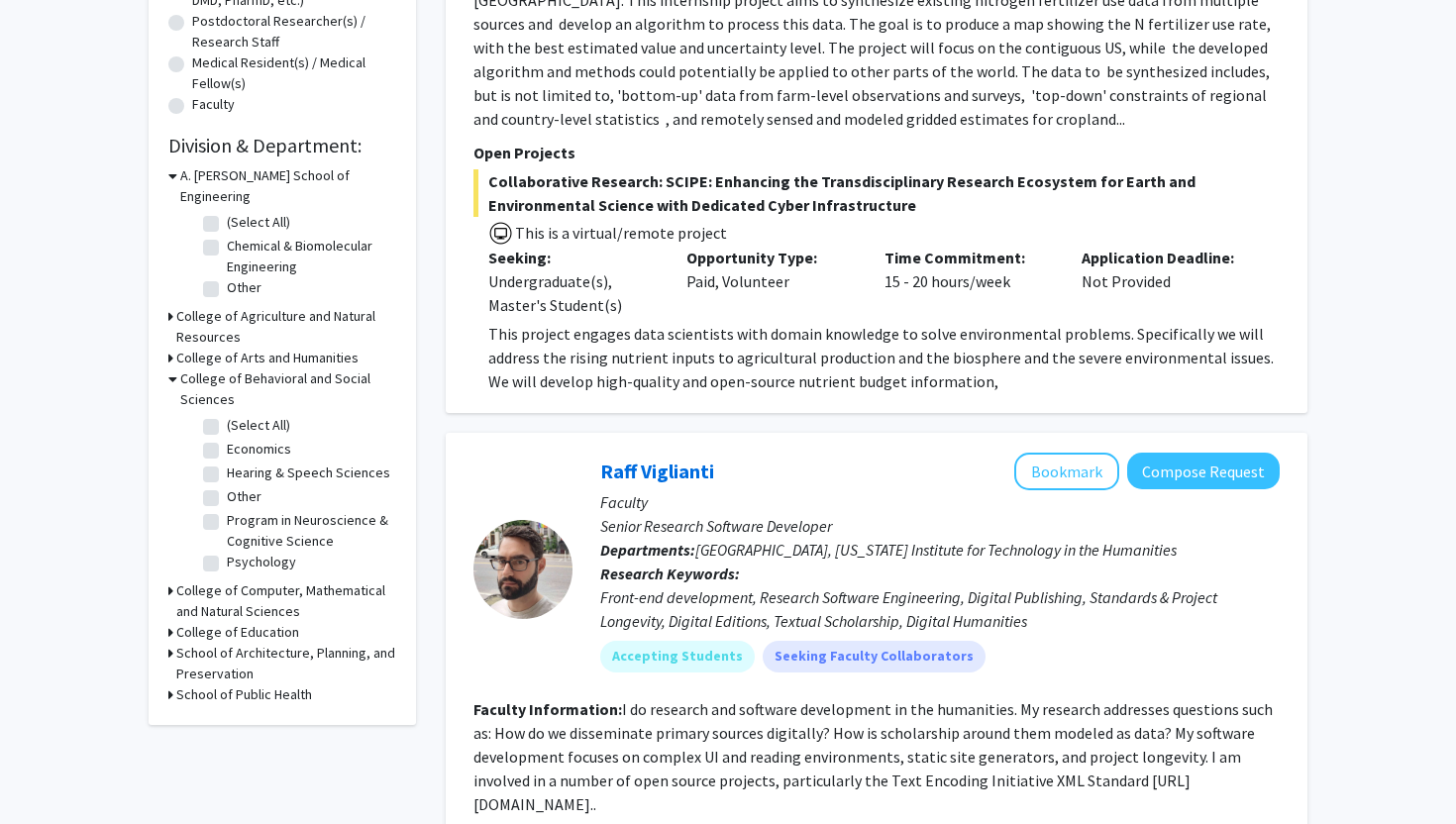 scroll, scrollTop: 515, scrollLeft: 0, axis: vertical 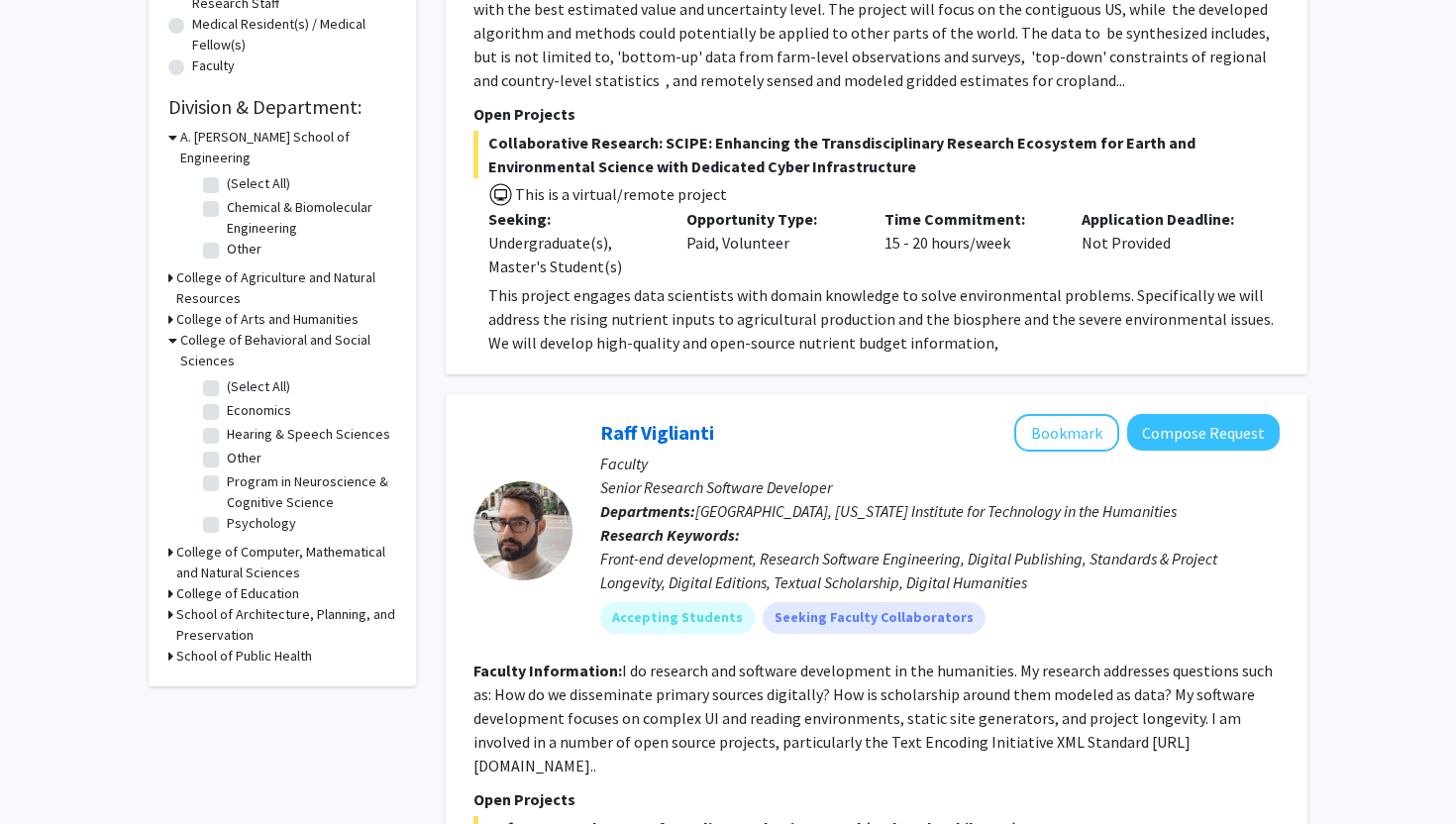 click on "Other" 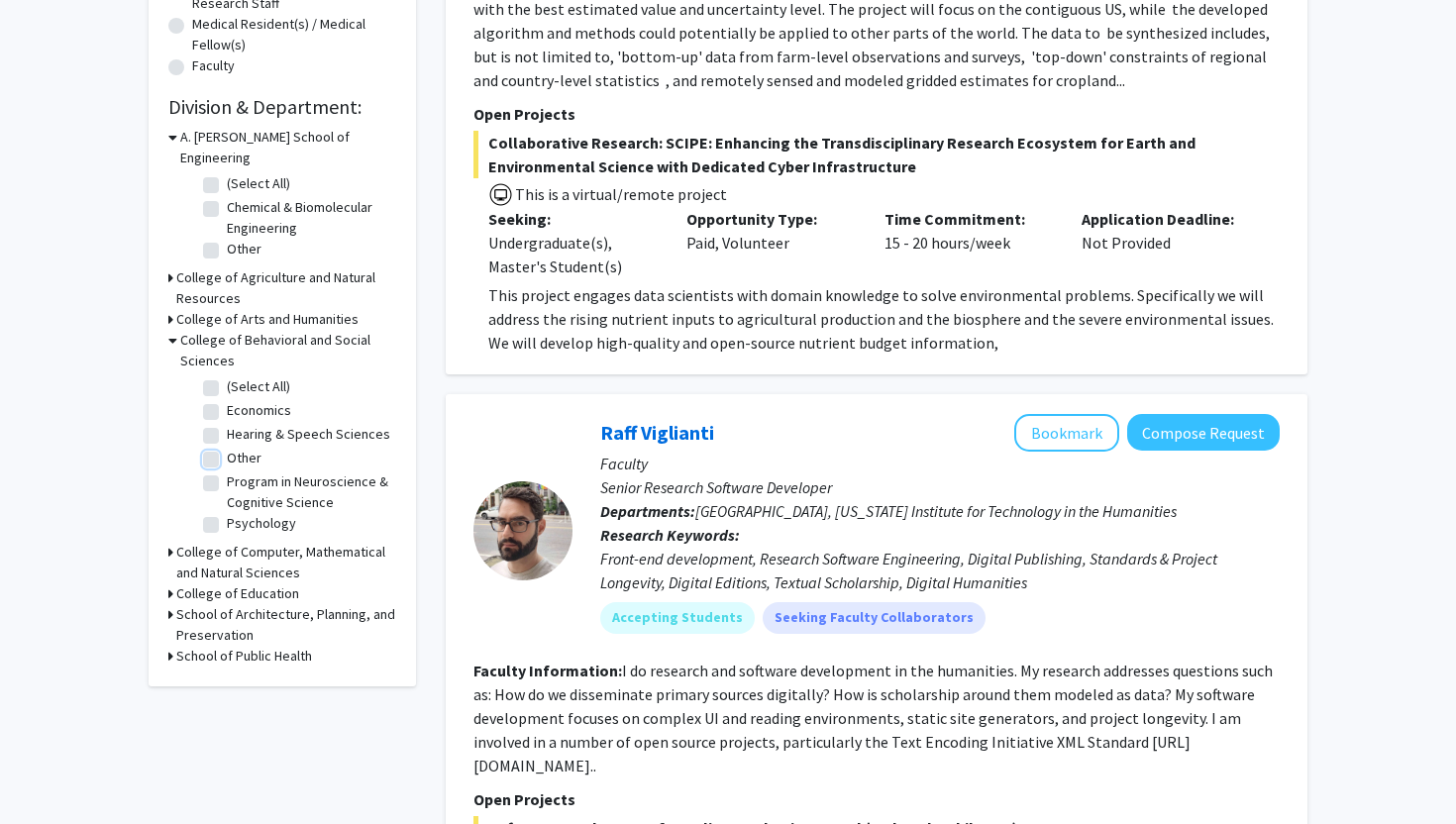 click on "Other" at bounding box center [233, 454] 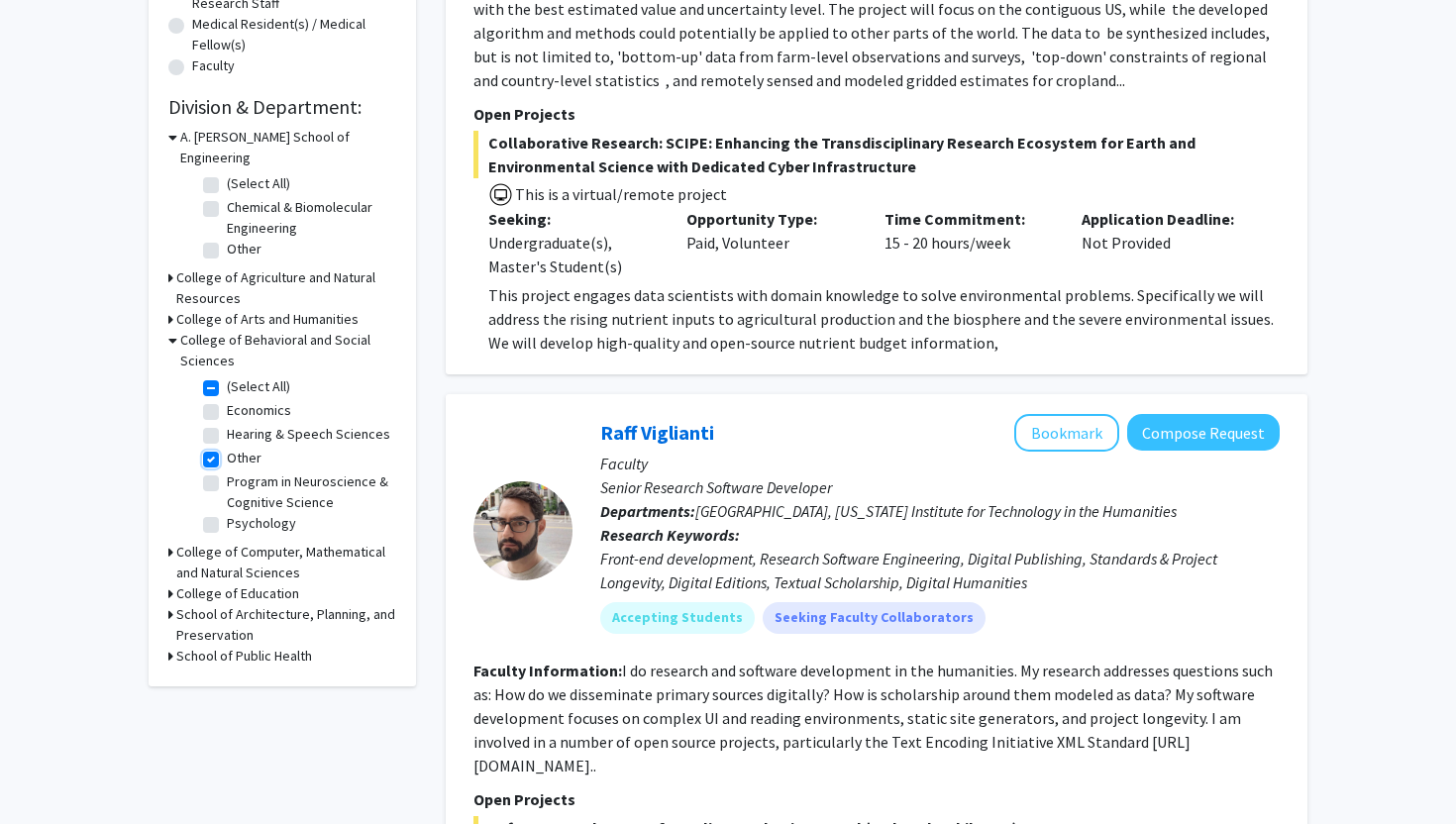 checkbox on "true" 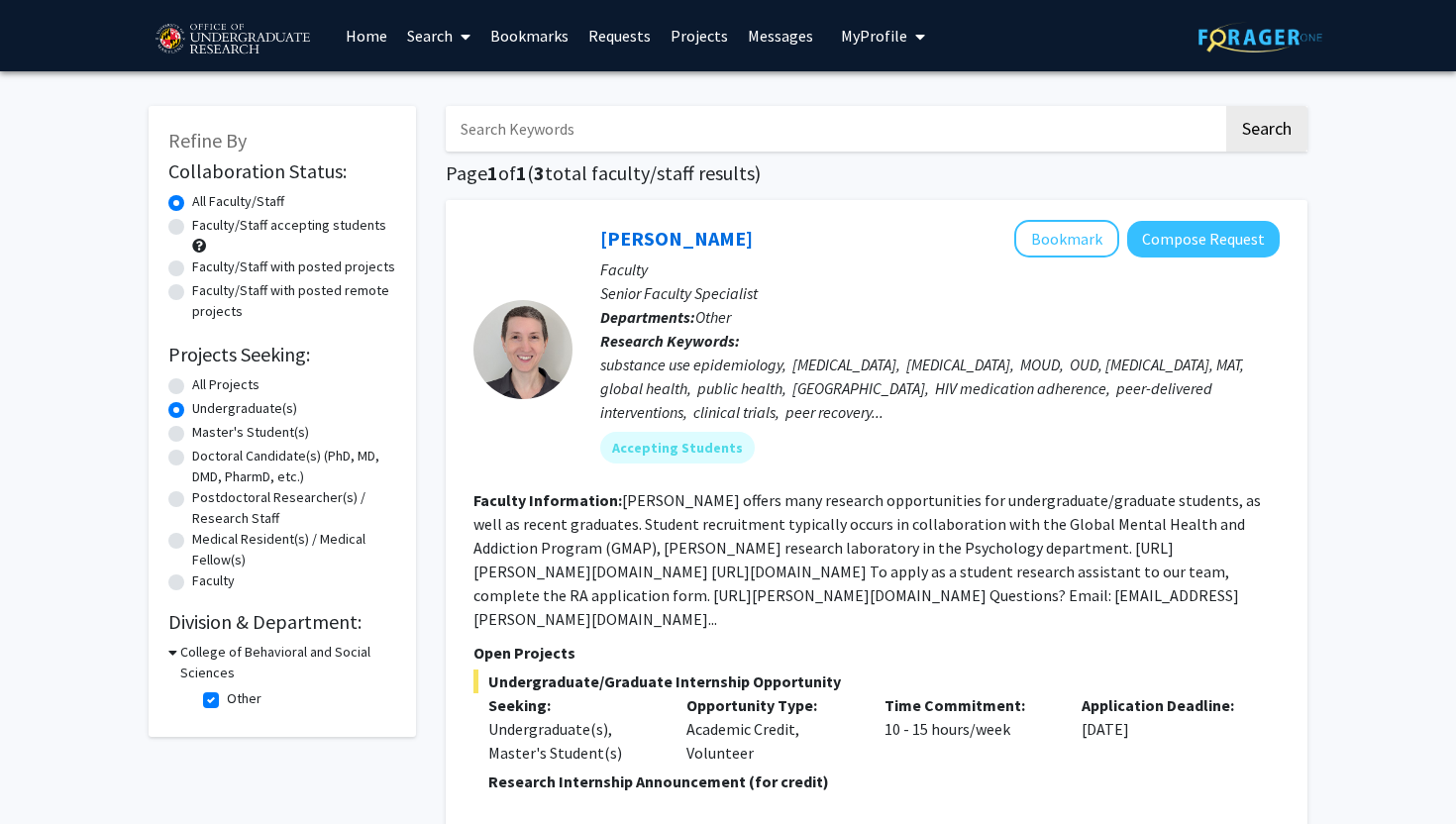 click on "Refine By Collaboration Status: Collaboration Status  All Faculty/Staff    Collaboration Status  Faculty/Staff accepting students    Collaboration Status  Faculty/Staff with posted projects    Collaboration Status  Faculty/Staff with posted remote projects    Projects Seeking: Projects Seeking Level  All Projects    Projects Seeking Level  Undergraduate(s)    Projects Seeking Level  Master's Student(s)    Projects Seeking Level  Doctoral Candidate(s) (PhD, MD, DMD, PharmD, etc.)    Projects Seeking Level  Postdoctoral Researcher(s) / Research Staff    Projects Seeking Level  Medical Resident(s) / Medical Fellow(s)    Projects Seeking Level  Faculty    Division & Department:      College of Behavioral and Social Sciences  Other  Other  Search  Page  1  of  1  ( 3  total faculty/staff results)   Amy Billing   Bookmark
Compose Request  Faculty Senior Faculty Specialist Departments:  Other Research Keywords:  Accepting Students Faculty Information:  Open Projects Seeking: Opportunity Type:" 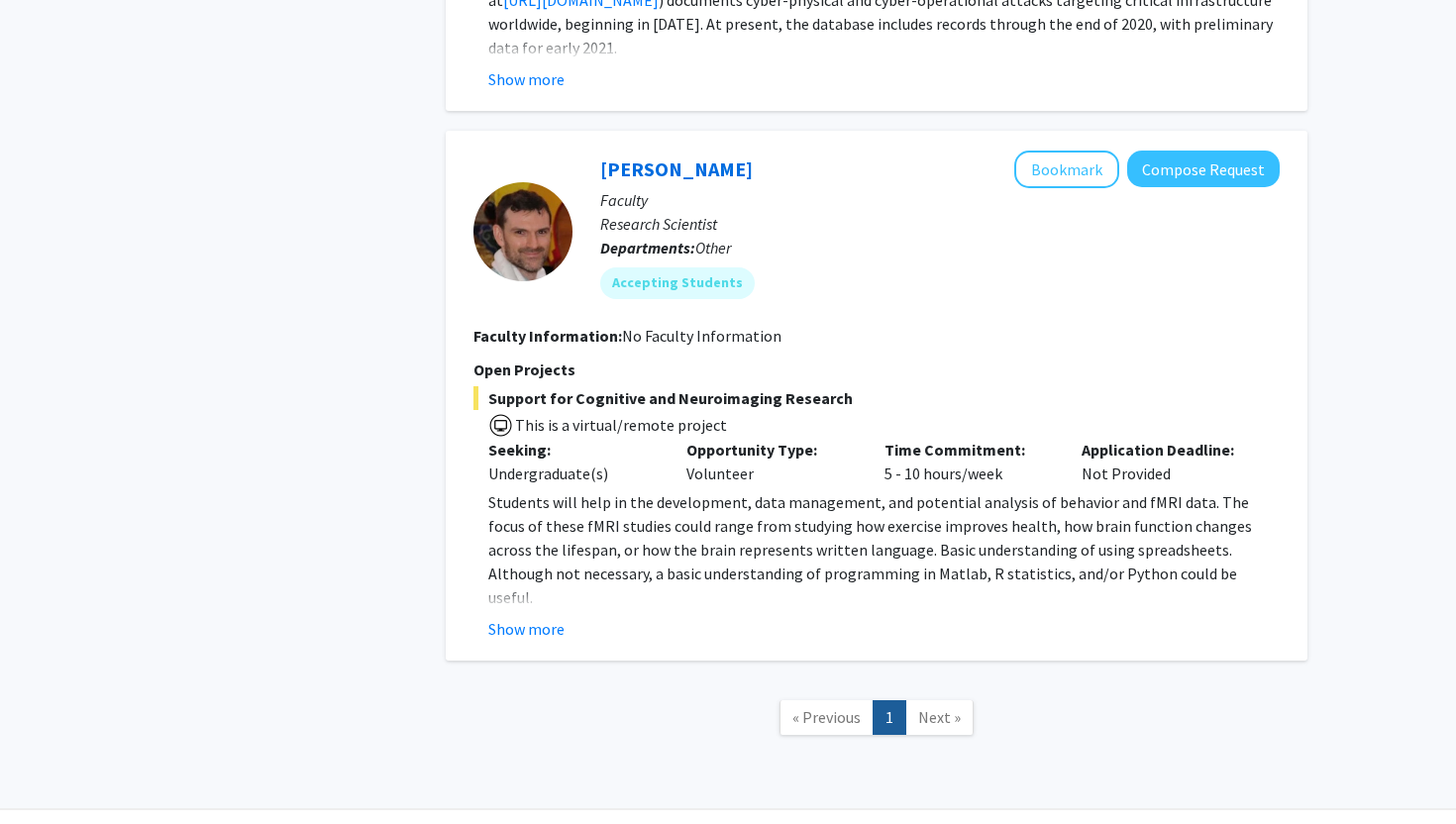scroll, scrollTop: 1698, scrollLeft: 0, axis: vertical 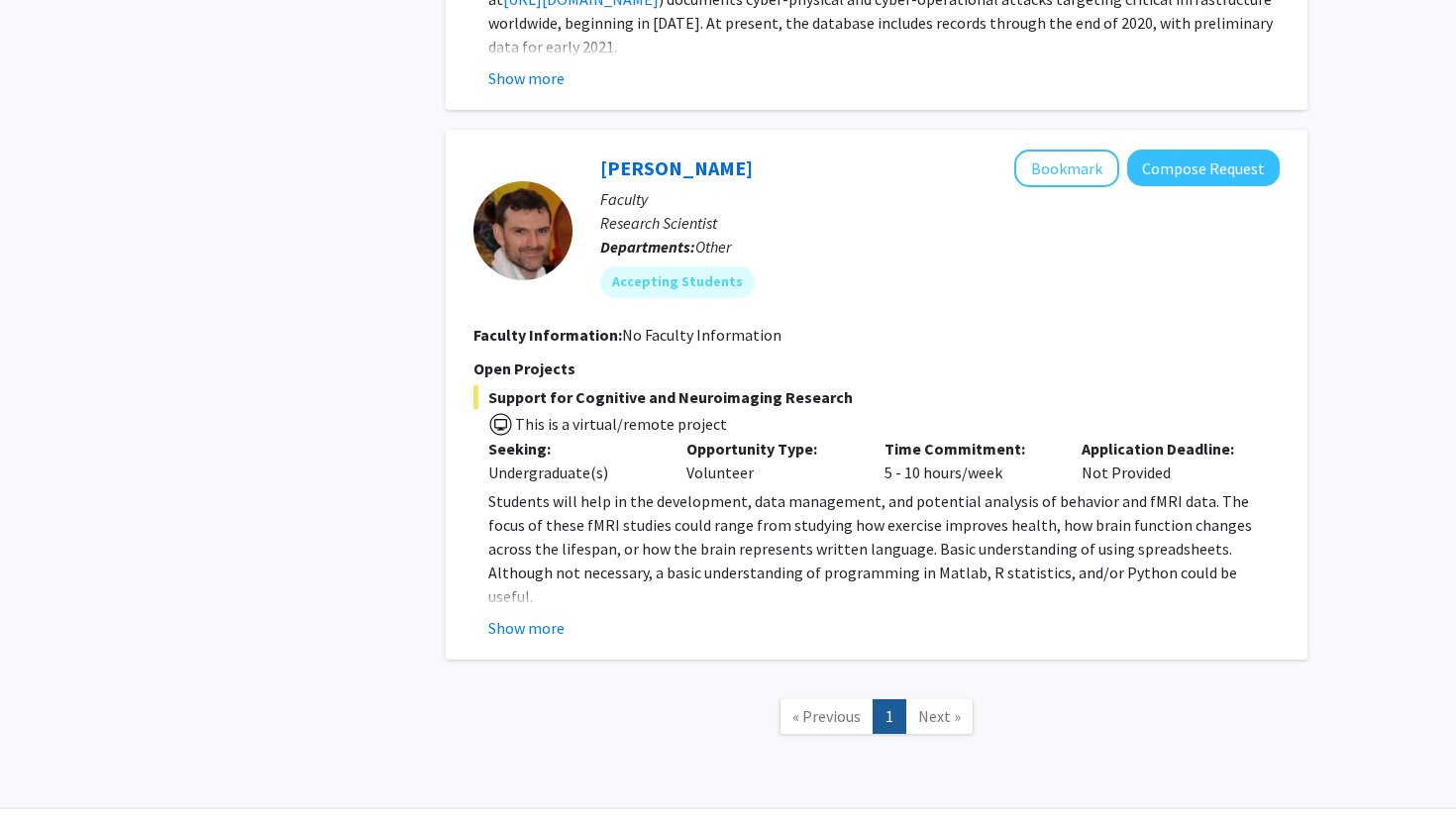 drag, startPoint x: 1455, startPoint y: 416, endPoint x: 1446, endPoint y: 668, distance: 252.1607 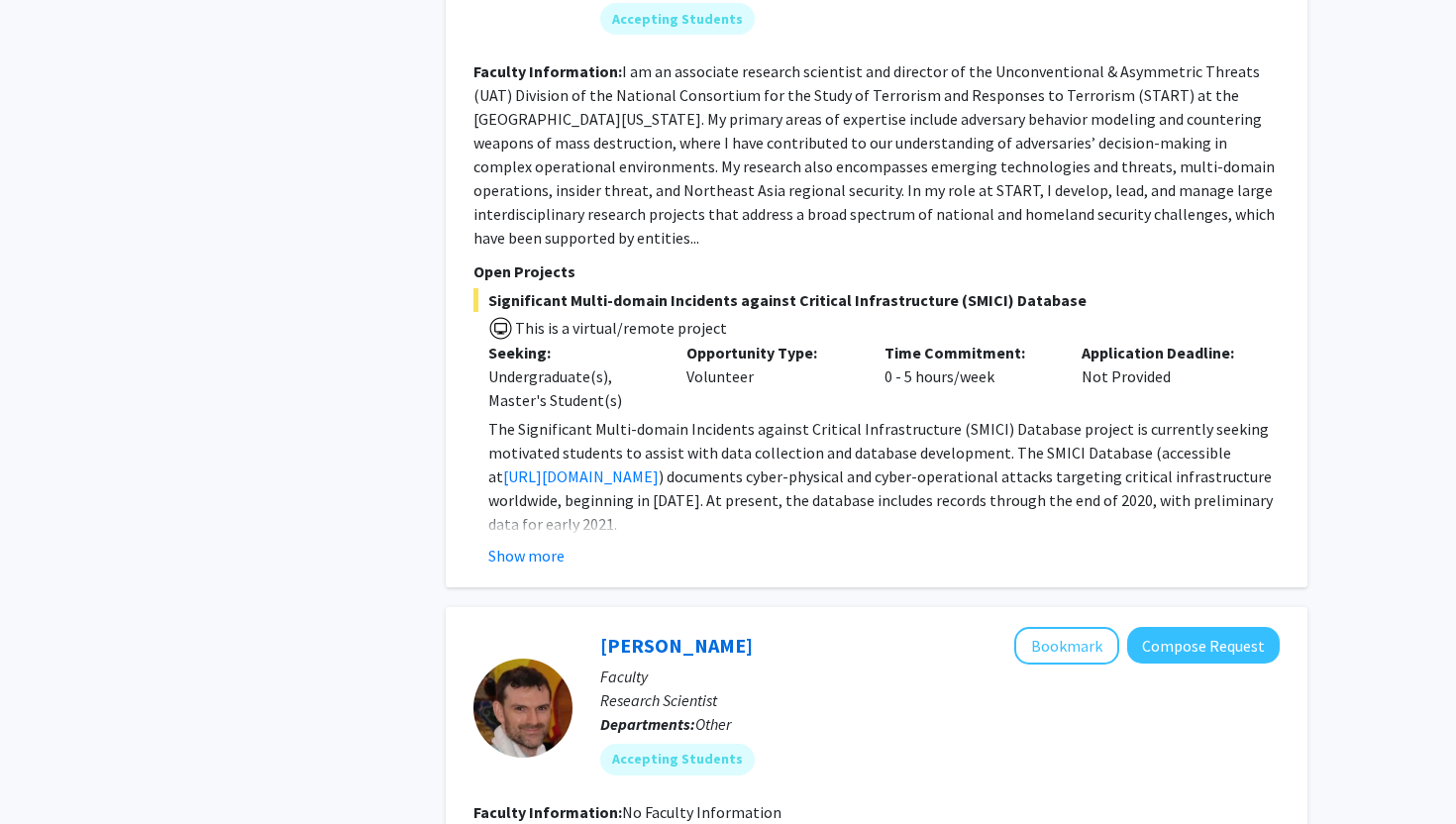 scroll, scrollTop: 1752, scrollLeft: 0, axis: vertical 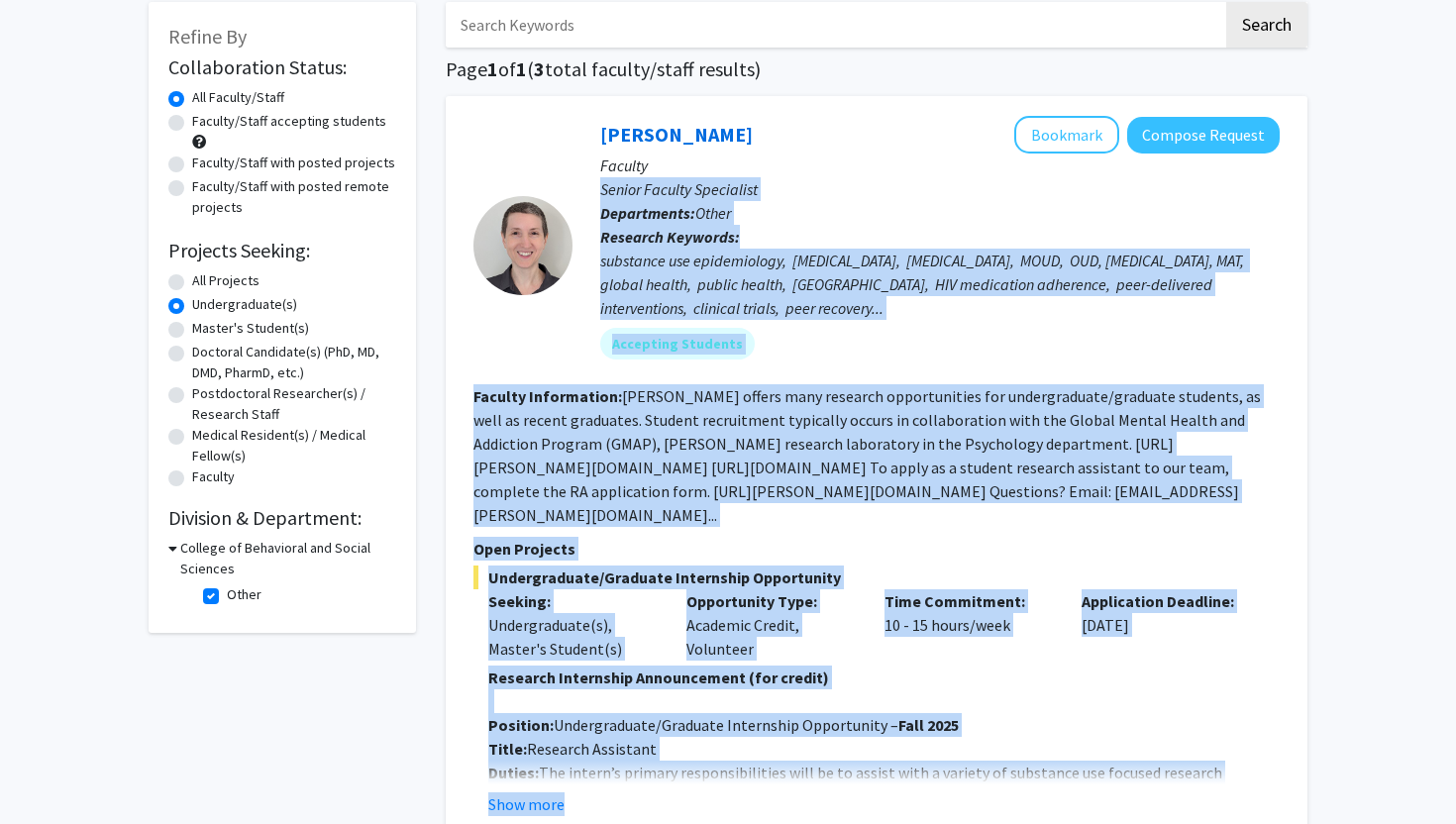 drag, startPoint x: 1455, startPoint y: 671, endPoint x: 1312, endPoint y: 170, distance: 521.00864 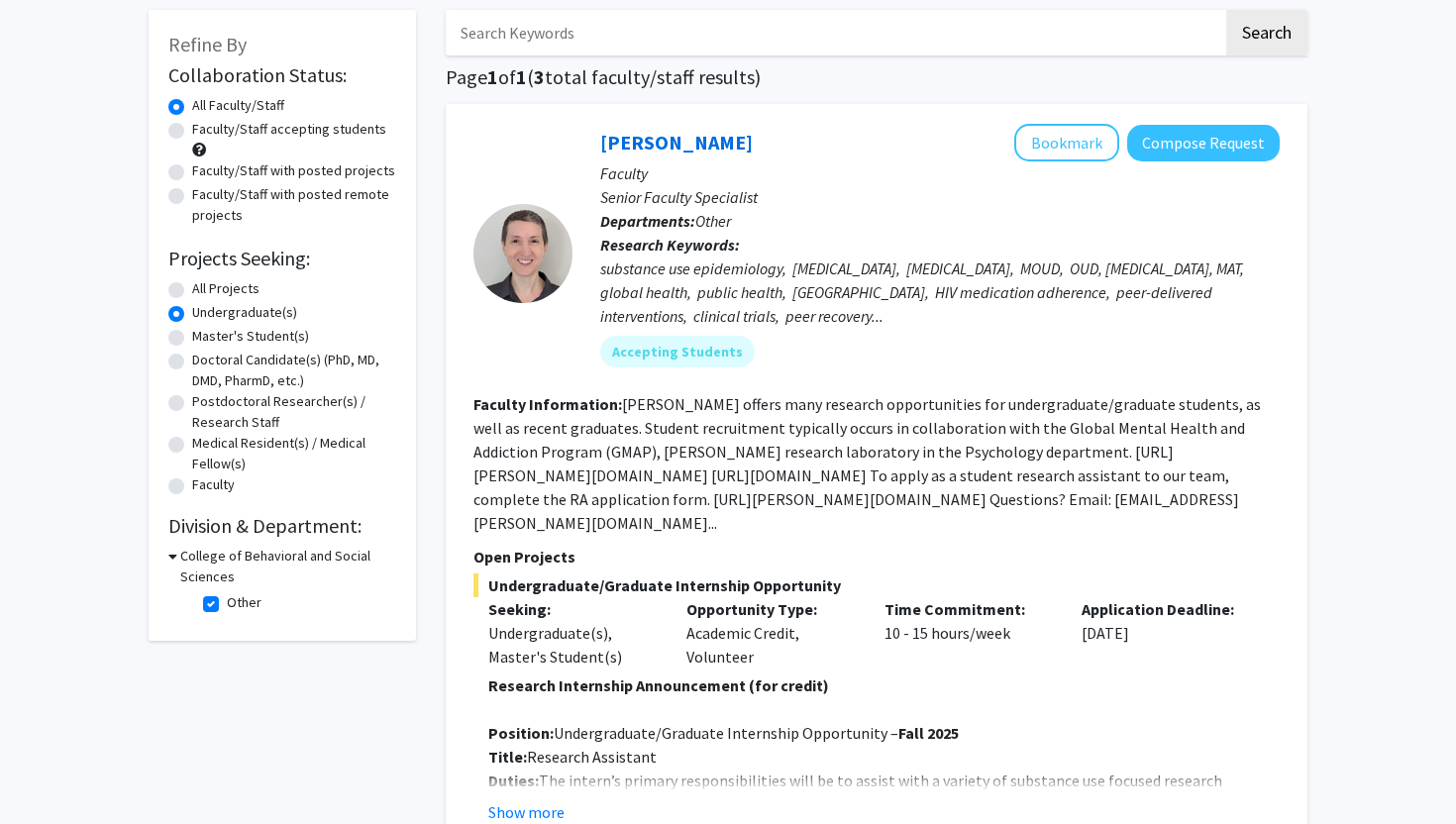 click on "Refine By Collaboration Status: Collaboration Status  All Faculty/Staff    Collaboration Status  Faculty/Staff accepting students    Collaboration Status  Faculty/Staff with posted projects    Collaboration Status  Faculty/Staff with posted remote projects    Projects Seeking: Projects Seeking Level  All Projects    Projects Seeking Level  Undergraduate(s)    Projects Seeking Level  Master's Student(s)    Projects Seeking Level  Doctoral Candidate(s) (PhD, MD, DMD, PharmD, etc.)    Projects Seeking Level  Postdoctoral Researcher(s) / Research Staff    Projects Seeking Level  Medical Resident(s) / Medical Fellow(s)    Projects Seeking Level  Faculty    Division & Department:      College of Behavioral and Social Sciences  Other  Other  Search  Page  1  of  1  ( 3  total faculty/staff results)   Amy Billing   Bookmark
Compose Request  Faculty Senior Faculty Specialist Departments:  Other Research Keywords:  Accepting Students Faculty Information:  Open Projects Seeking: Opportunity Type:" 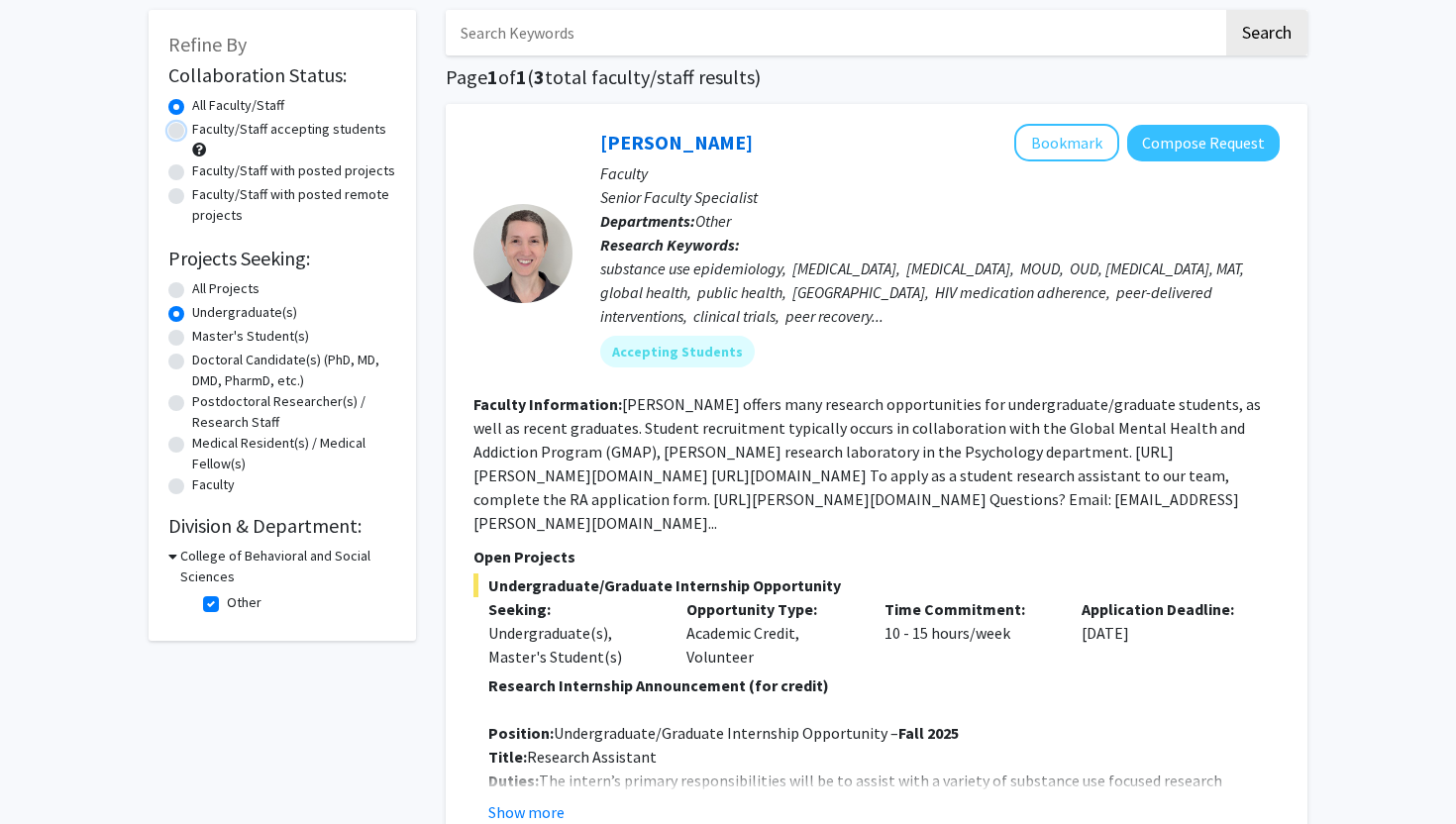 click on "Faculty/Staff accepting students" at bounding box center (198, 125) 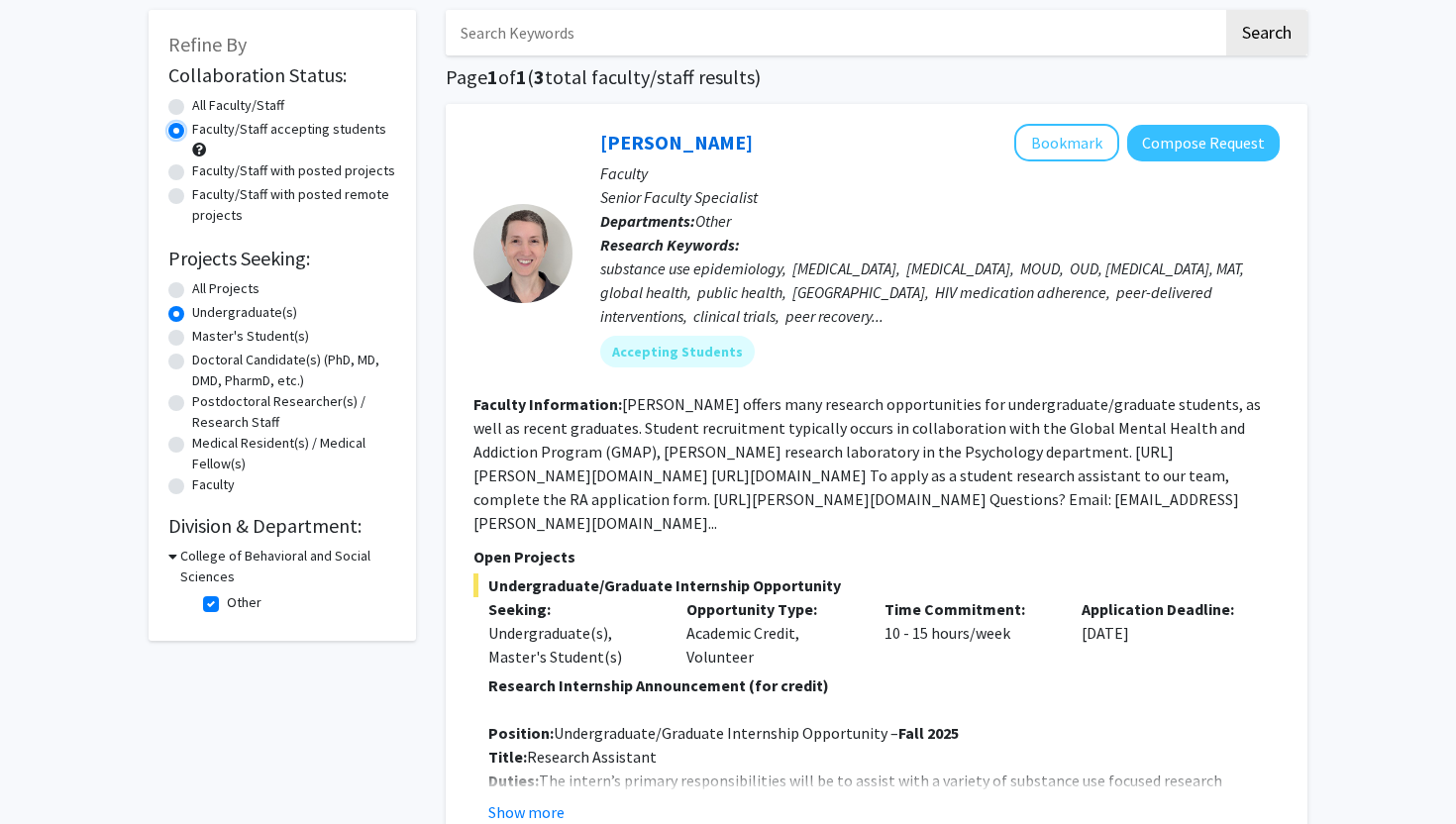 scroll, scrollTop: 0, scrollLeft: 0, axis: both 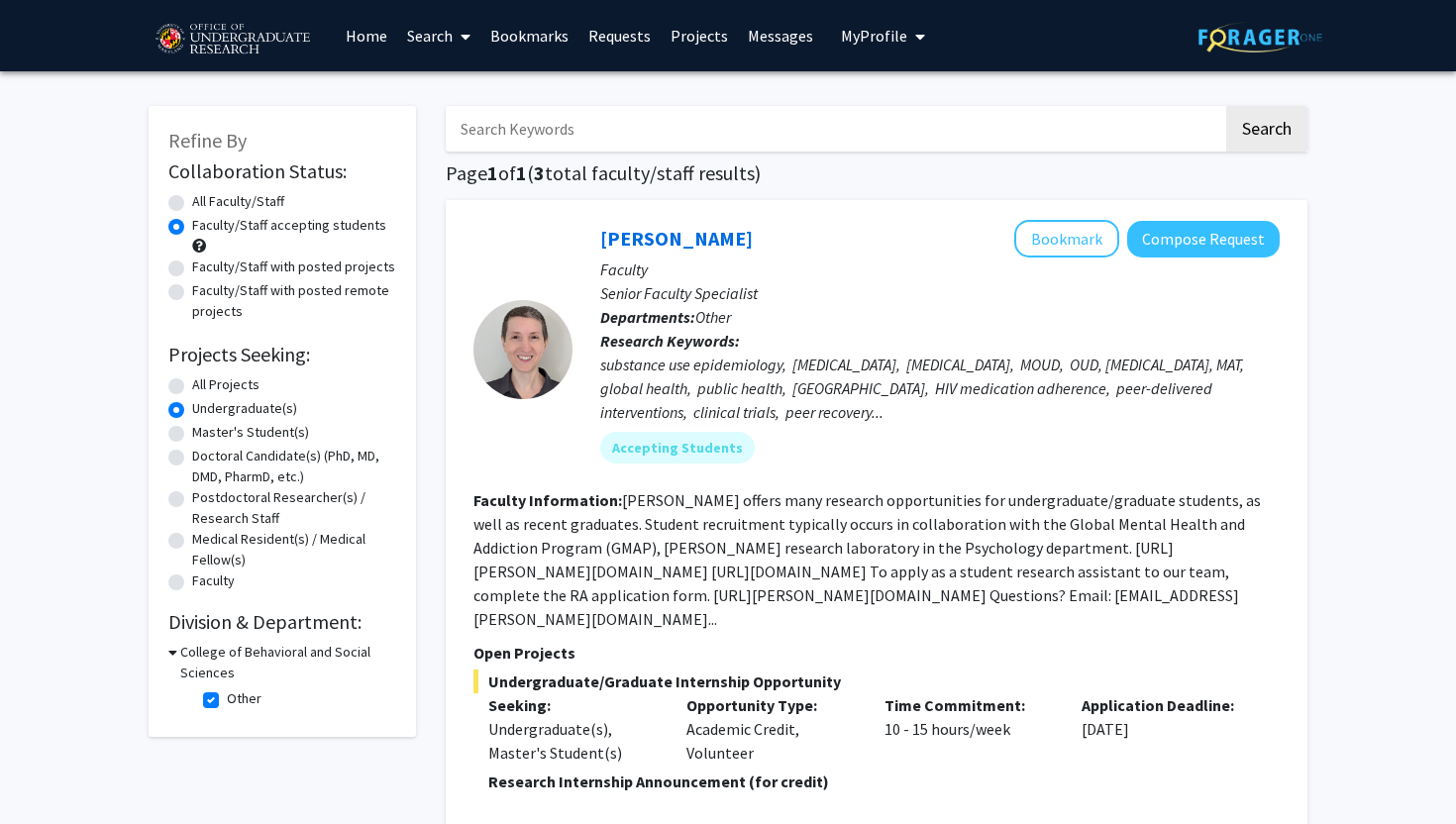 click on "Other" 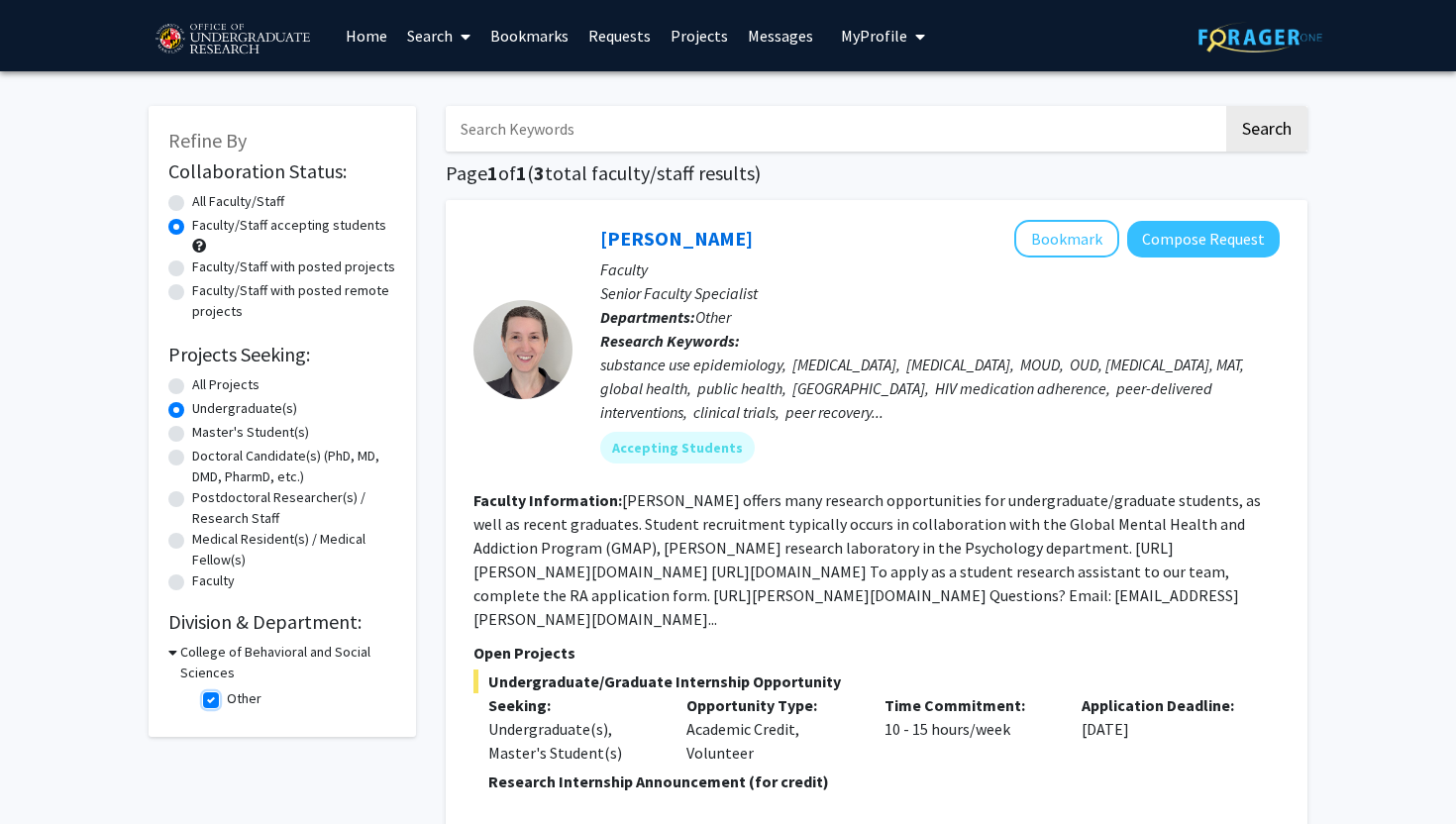 checkbox on "false" 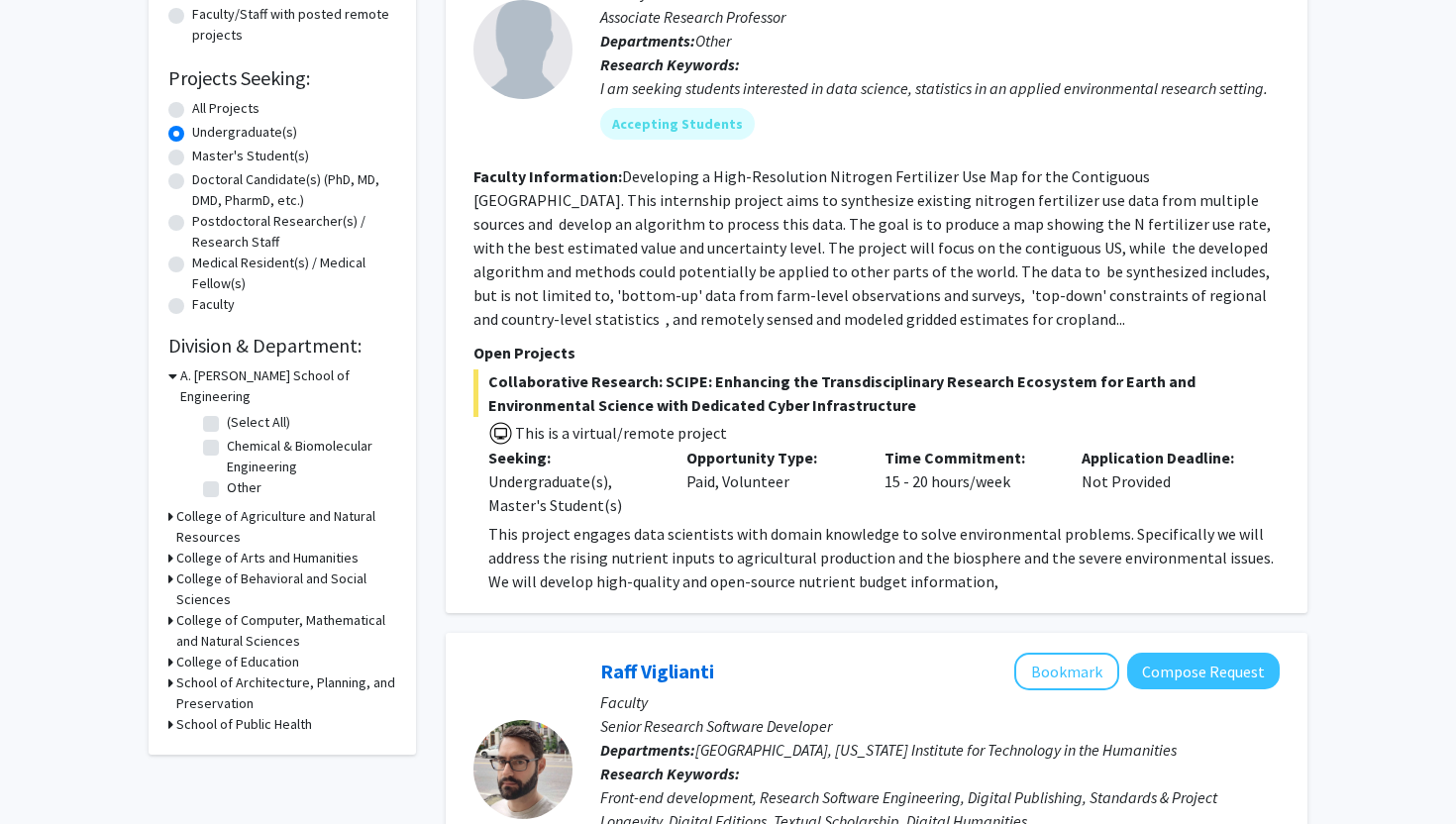 scroll, scrollTop: 277, scrollLeft: 0, axis: vertical 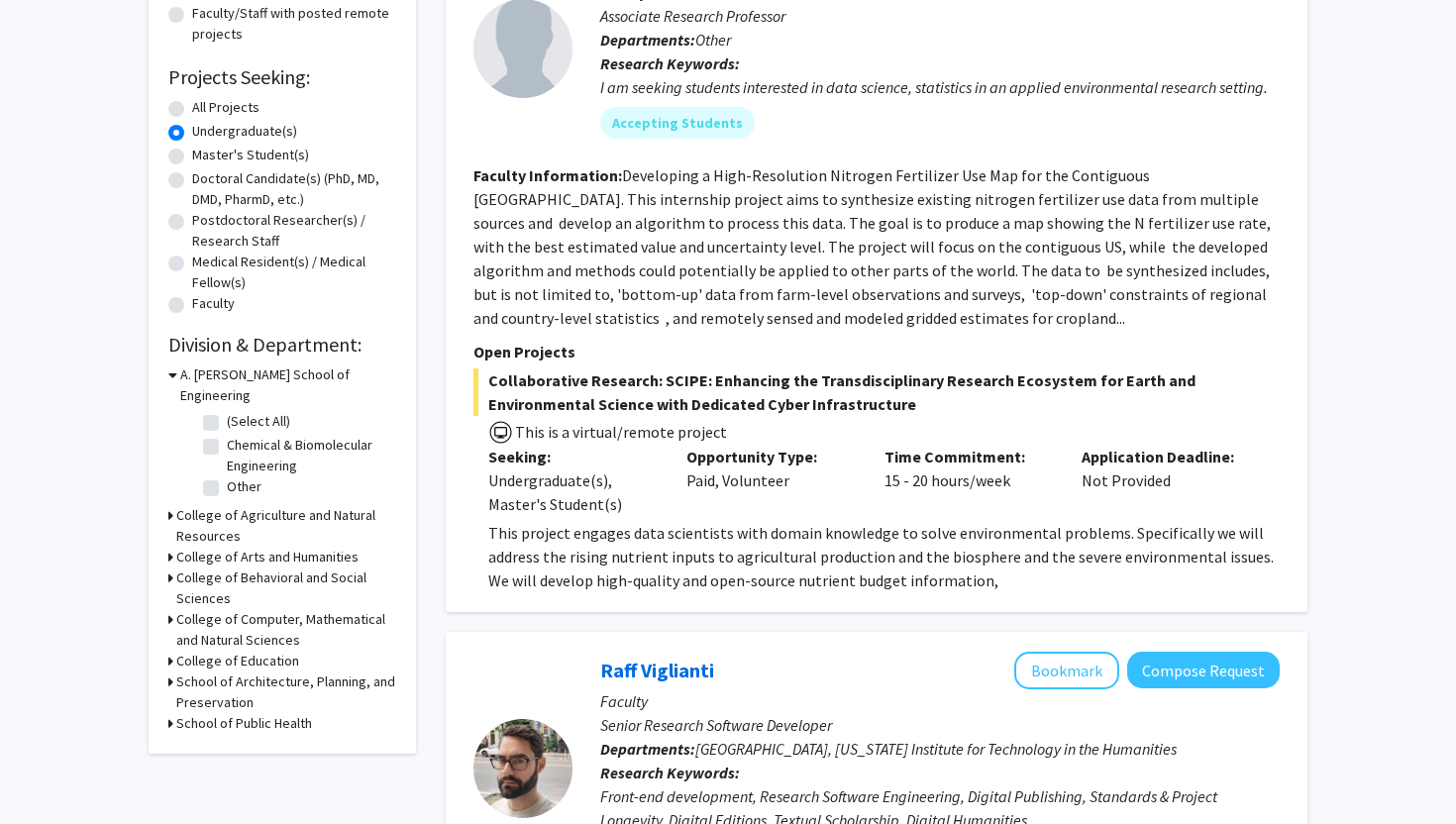 click 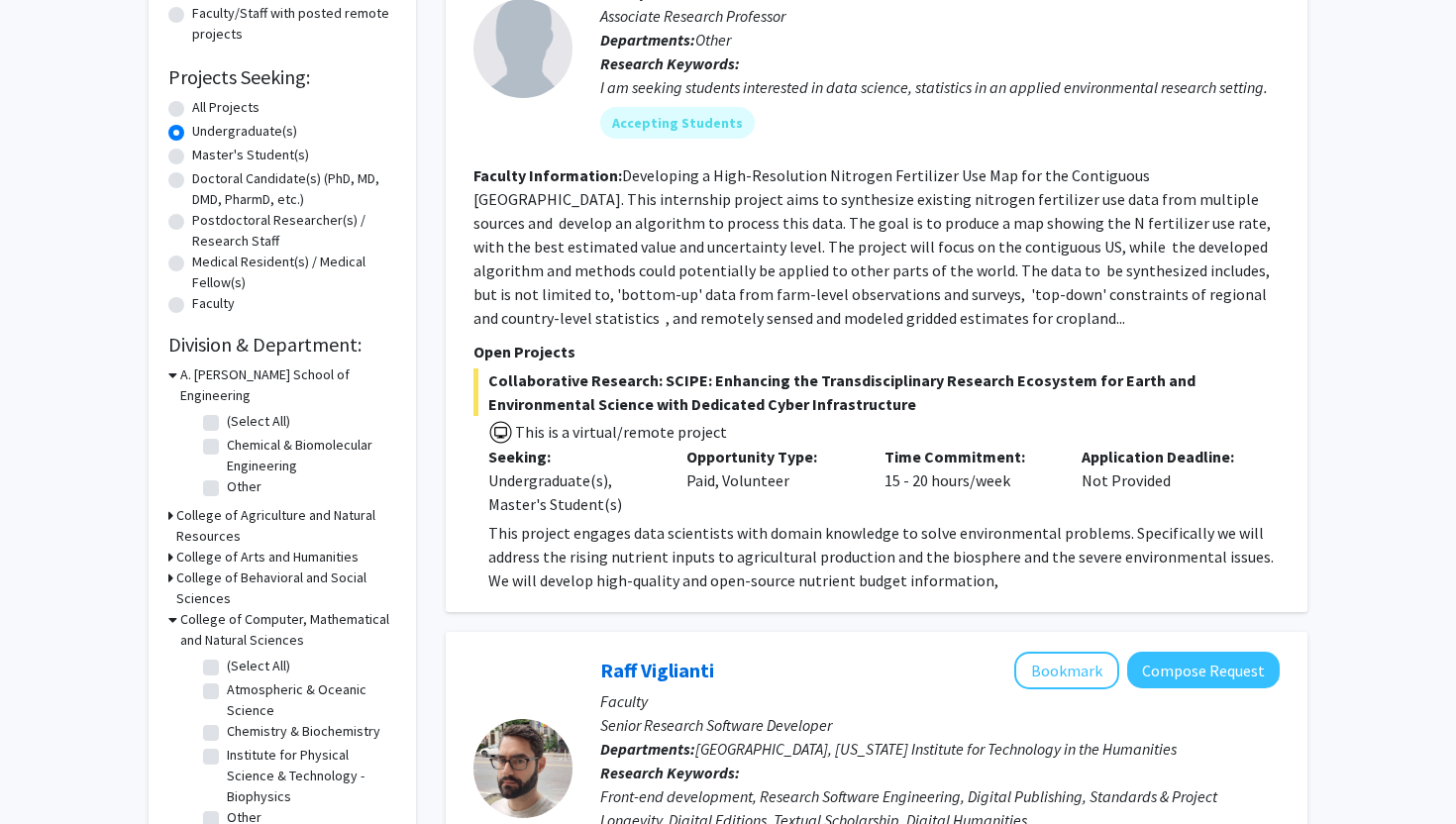 click on "Refine By Collaboration Status: Collaboration Status  All Faculty/Staff    Collaboration Status  Faculty/Staff accepting students    Collaboration Status  Faculty/Staff with posted projects    Collaboration Status  Faculty/Staff with posted remote projects    Projects Seeking: Projects Seeking Level  All Projects    Projects Seeking Level  Undergraduate(s)    Projects Seeking Level  Master's Student(s)    Projects Seeking Level  Doctoral Candidate(s) (PhD, MD, DMD, PharmD, etc.)    Projects Seeking Level  Postdoctoral Researcher(s) / Research Staff    Projects Seeking Level  Medical Resident(s) / Medical Fellow(s)    Projects Seeking Level  Faculty    Division & Department:      A. James Clark School of Engineering  (Select All)  (Select All)  Chemical & Biomolecular Engineering  Chemical & Biomolecular Engineering  Other  Other       College of Agriculture and Natural Resources       College of Arts and Humanities       College of Behavioral and Social Sciences      (Select All) Other  Other" 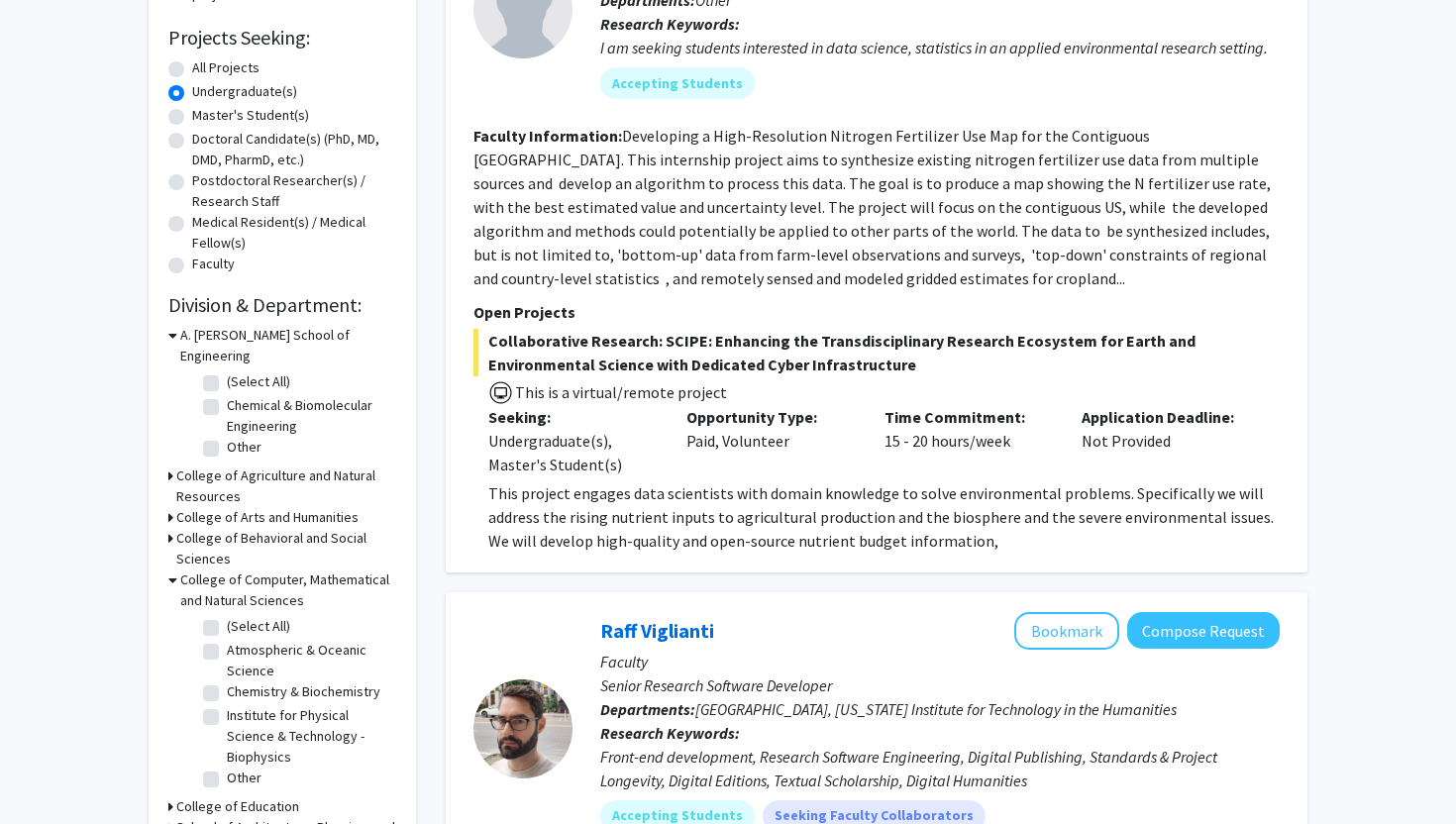 scroll, scrollTop: 396, scrollLeft: 0, axis: vertical 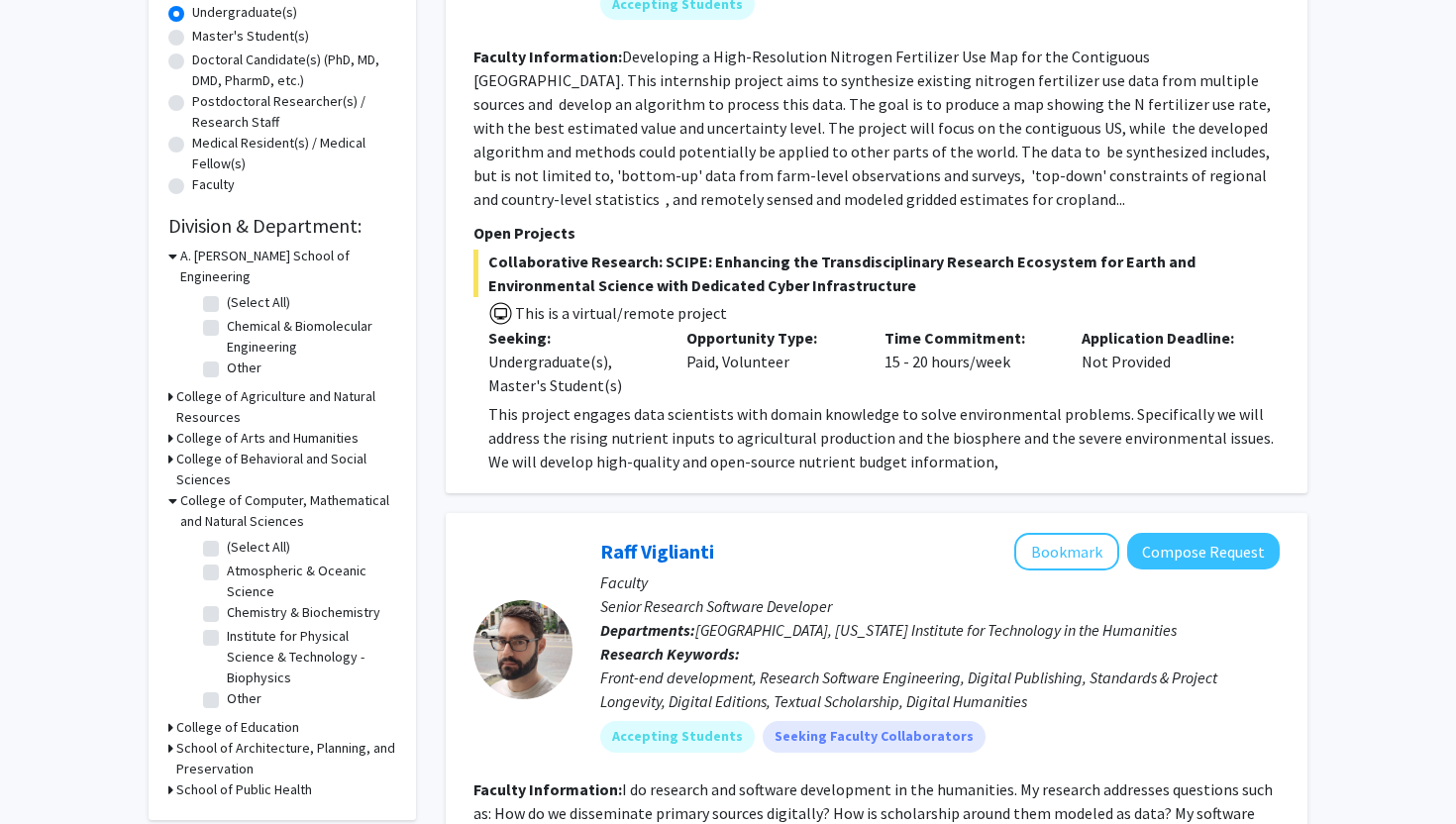 click on "Atmospheric & Oceanic Science" 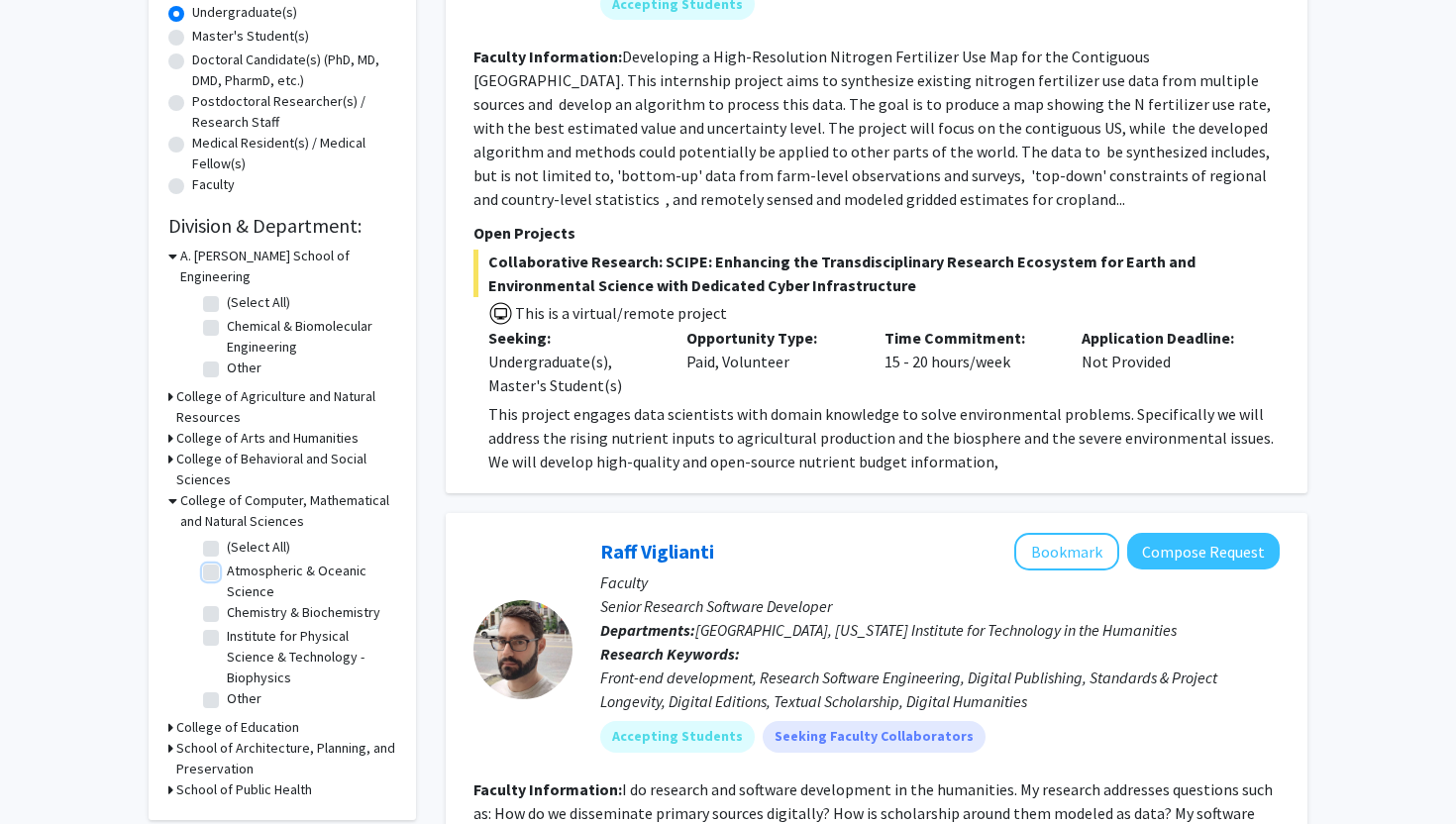 checkbox on "true" 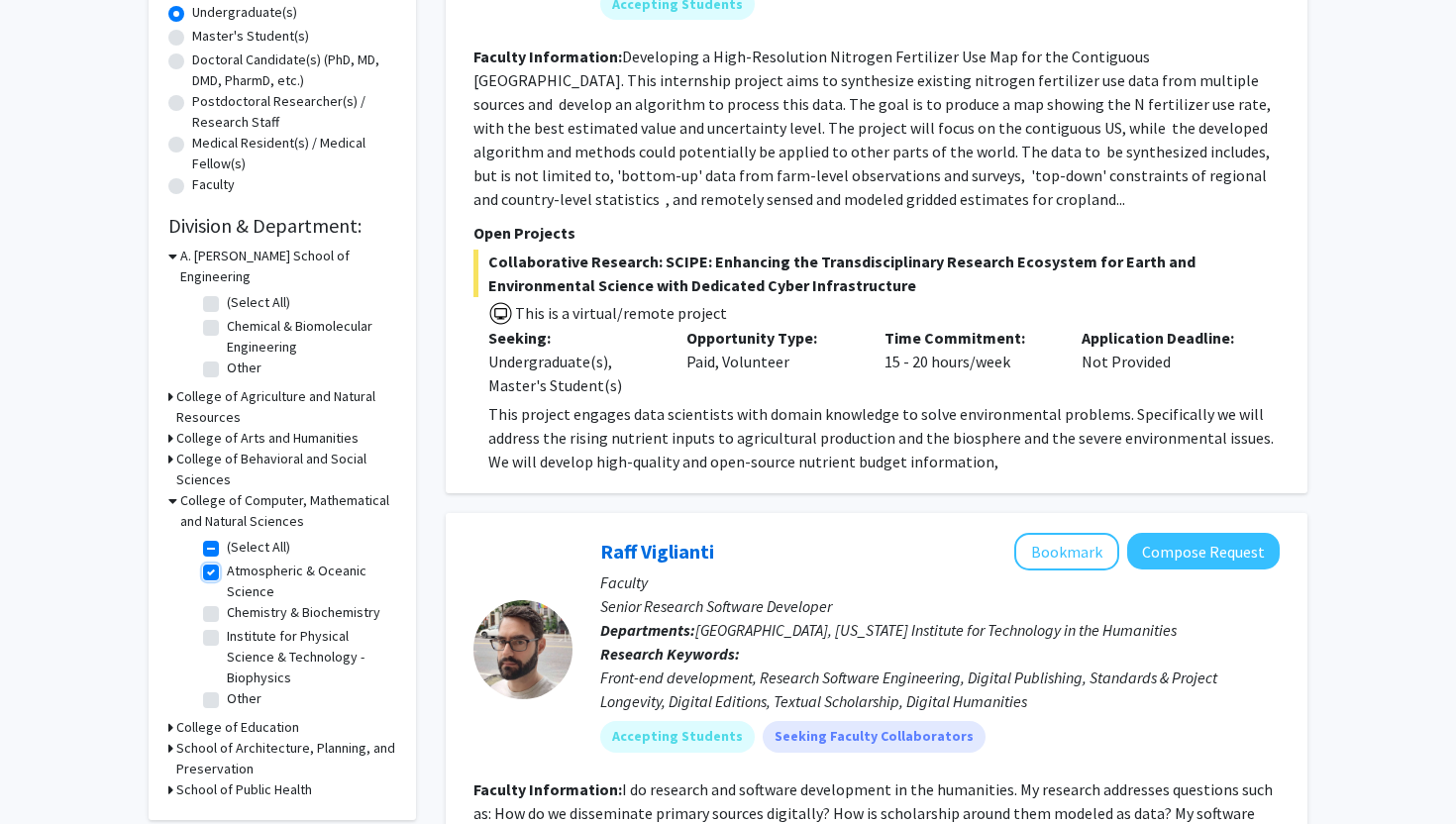 checkbox on "true" 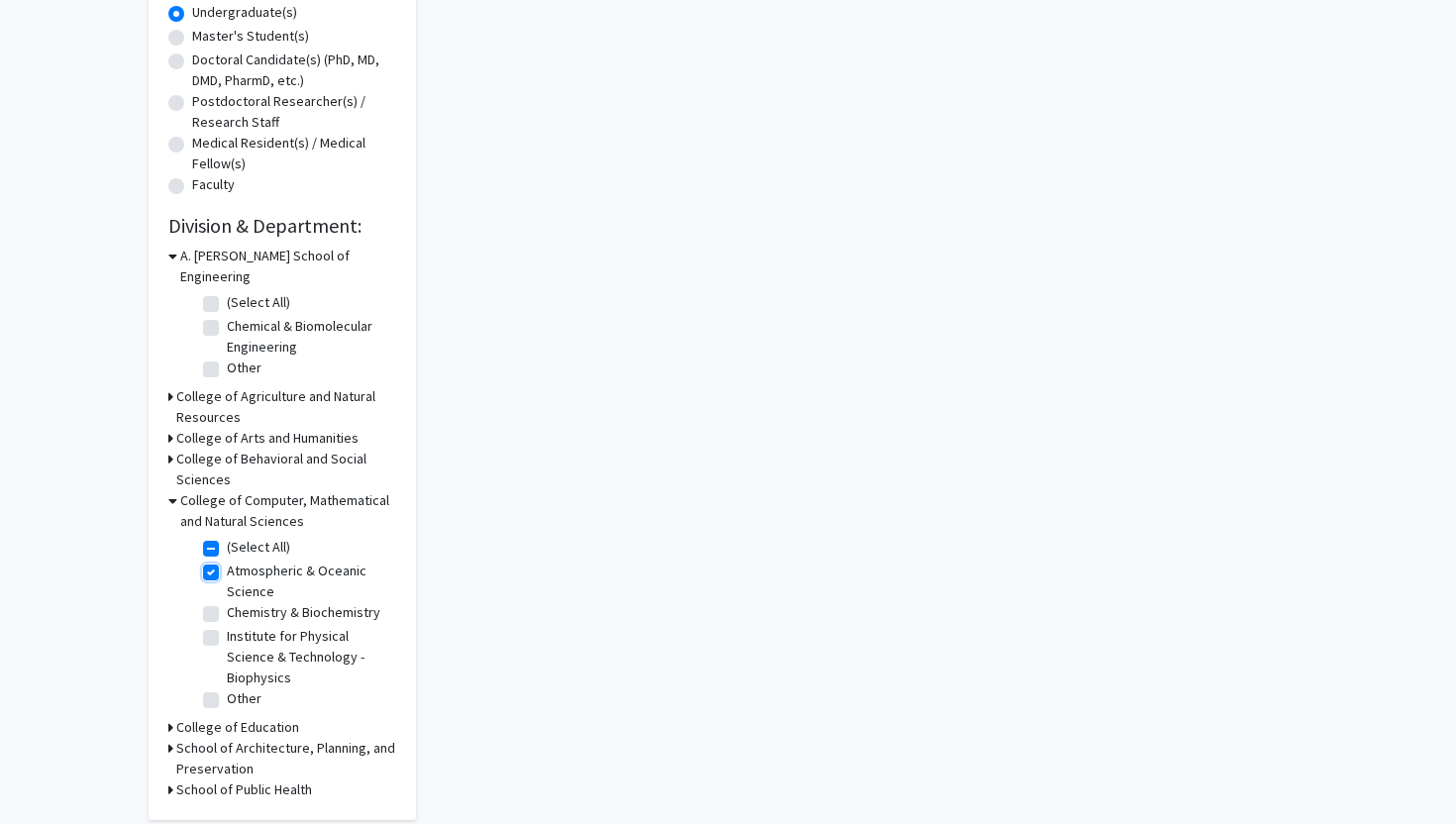 scroll, scrollTop: 0, scrollLeft: 0, axis: both 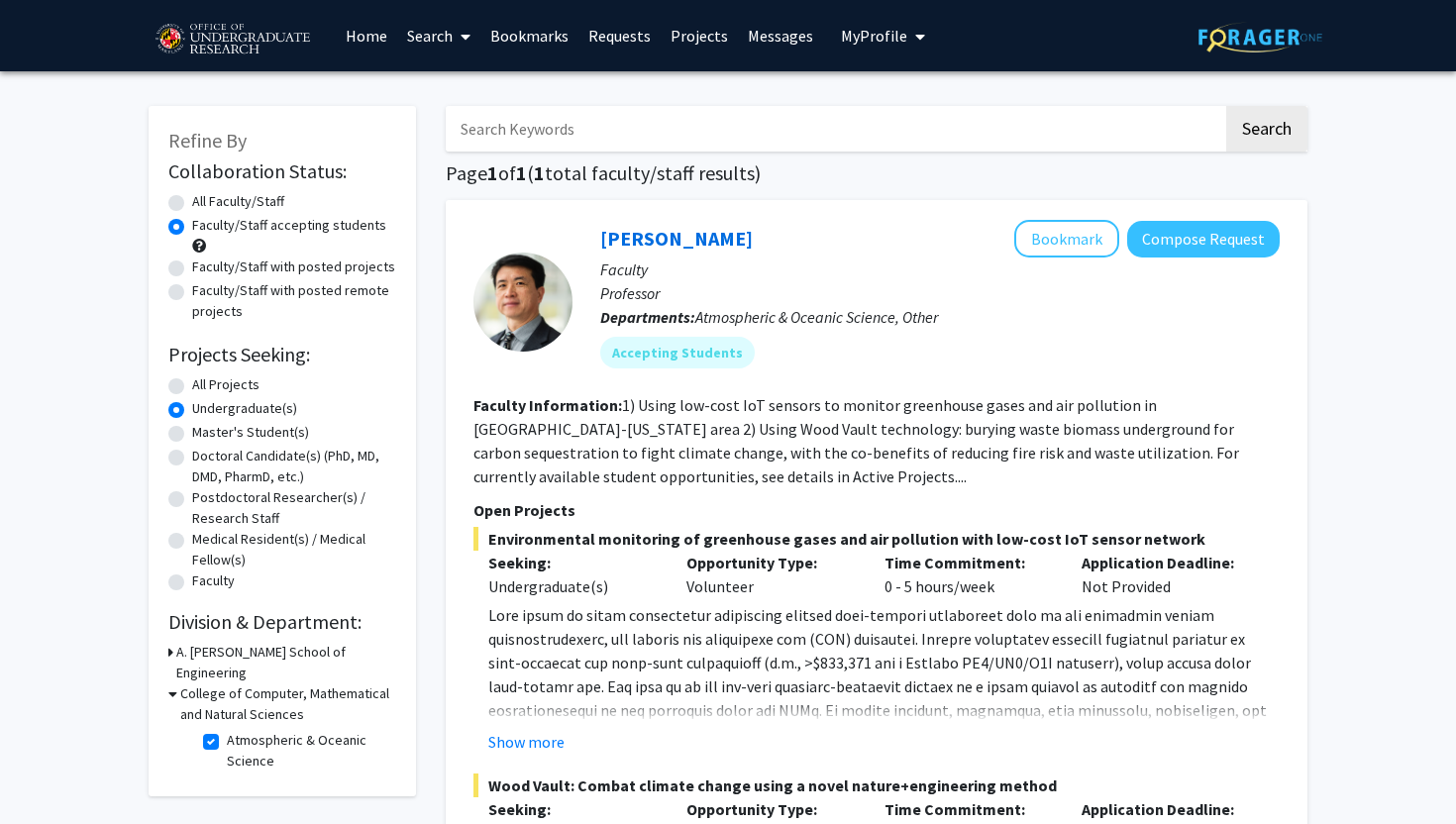 click on "Refine By Collaboration Status: Collaboration Status  All Faculty/Staff    Collaboration Status  Faculty/Staff accepting students    Collaboration Status  Faculty/Staff with posted projects    Collaboration Status  Faculty/Staff with posted remote projects    Projects Seeking: Projects Seeking Level  All Projects    Projects Seeking Level  Undergraduate(s)    Projects Seeking Level  Master's Student(s)    Projects Seeking Level  Doctoral Candidate(s) (PhD, MD, DMD, PharmD, etc.)    Projects Seeking Level  Postdoctoral Researcher(s) / Research Staff    Projects Seeking Level  Medical Resident(s) / Medical Fellow(s)    Projects Seeking Level  Faculty    Division & Department:      A. James Clark School of Engineering       College of Computer, Mathematical and Natural Sciences  Atmospheric & Oceanic Science  Atmospheric & Oceanic Science  Search  Page  1  of  1  ( 1  total faculty/staff results)   Ning Zeng   Bookmark
Compose Request  Faculty Professor Departments:  Accepting Students Seeking:" 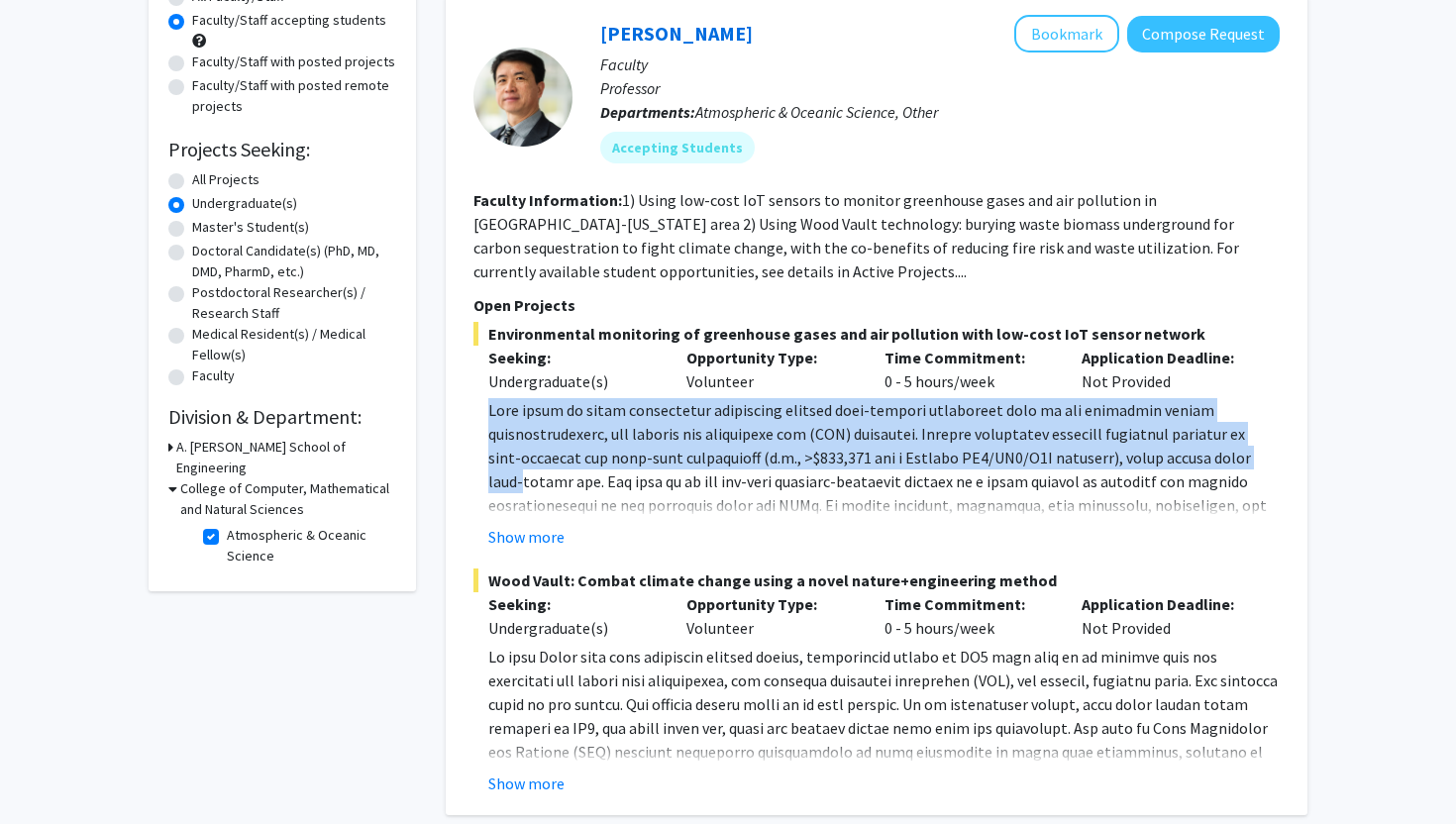scroll, scrollTop: 196, scrollLeft: 0, axis: vertical 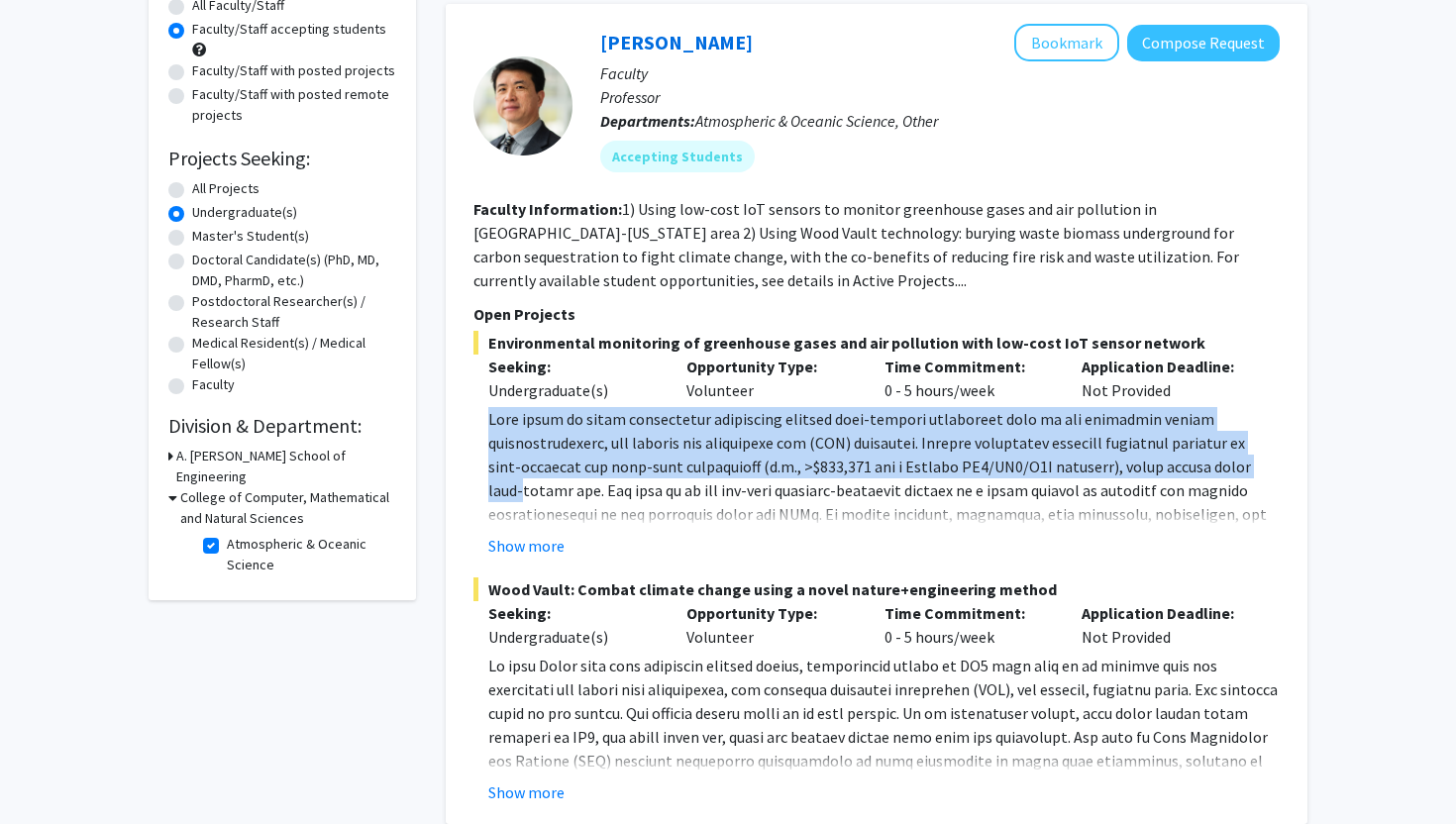 drag, startPoint x: 1455, startPoint y: 382, endPoint x: 1432, endPoint y: 380, distance: 23.086793 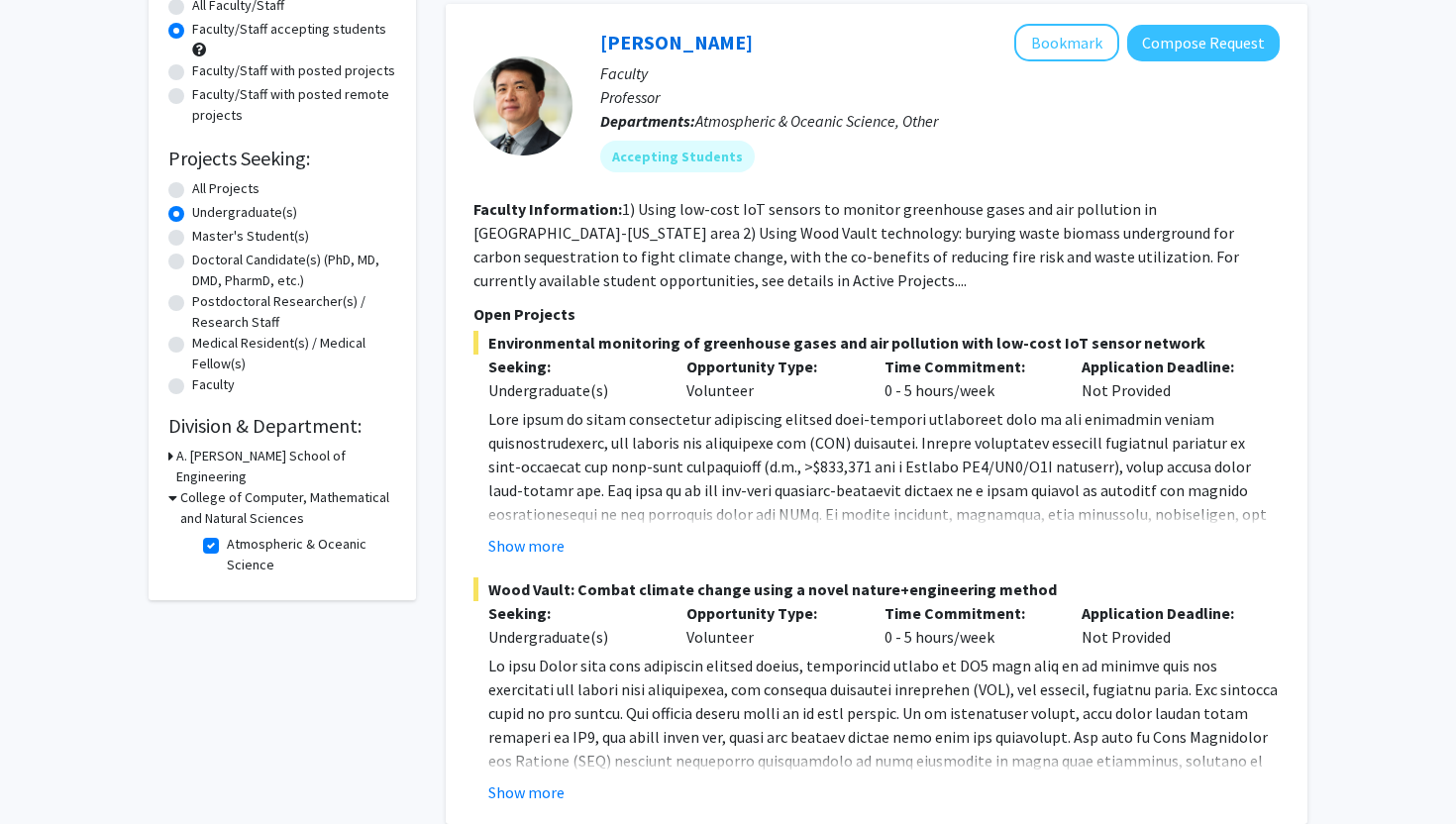 click on "Atmospheric & Oceanic Science  Atmospheric & Oceanic Science" 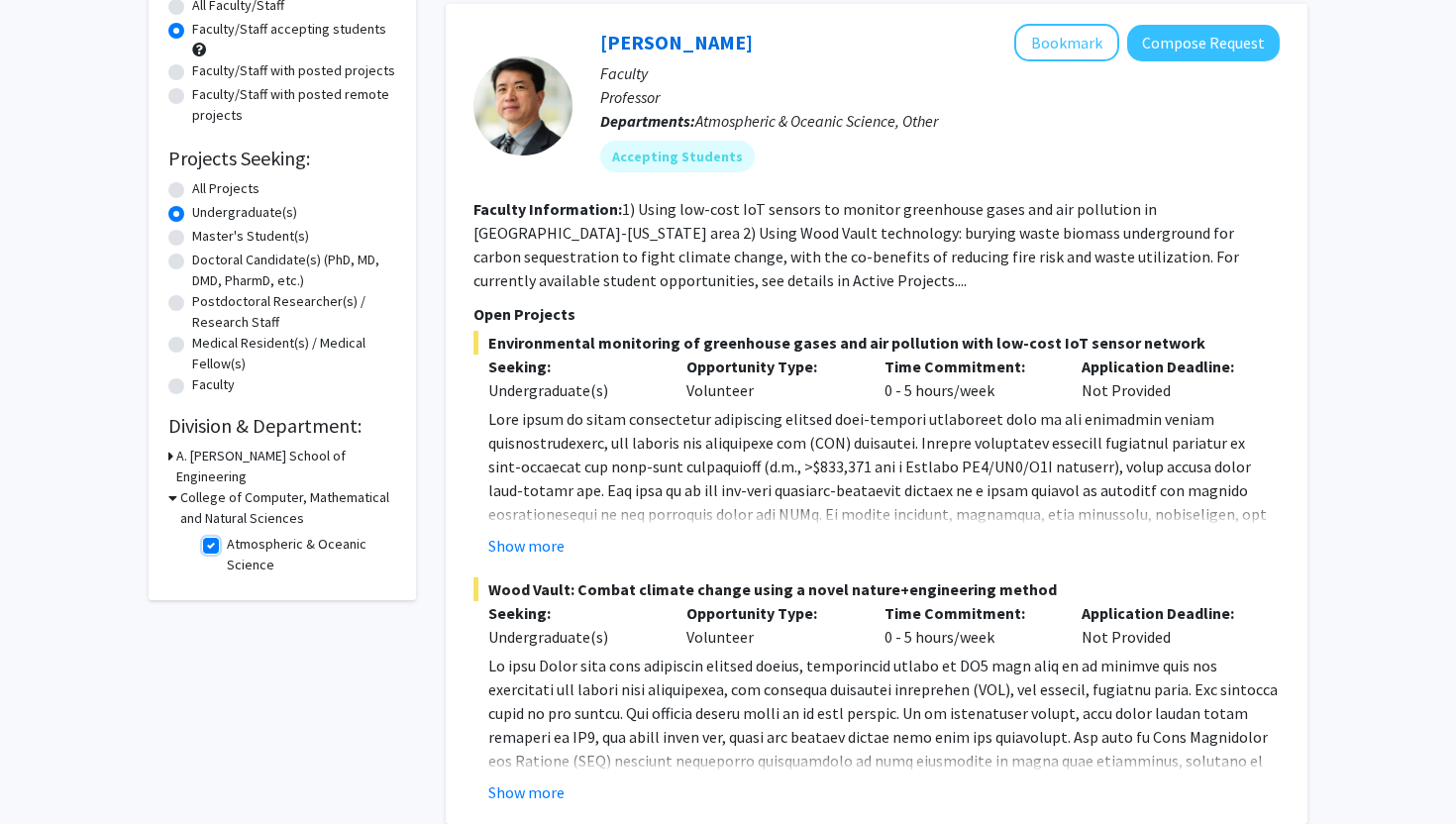 checkbox on "false" 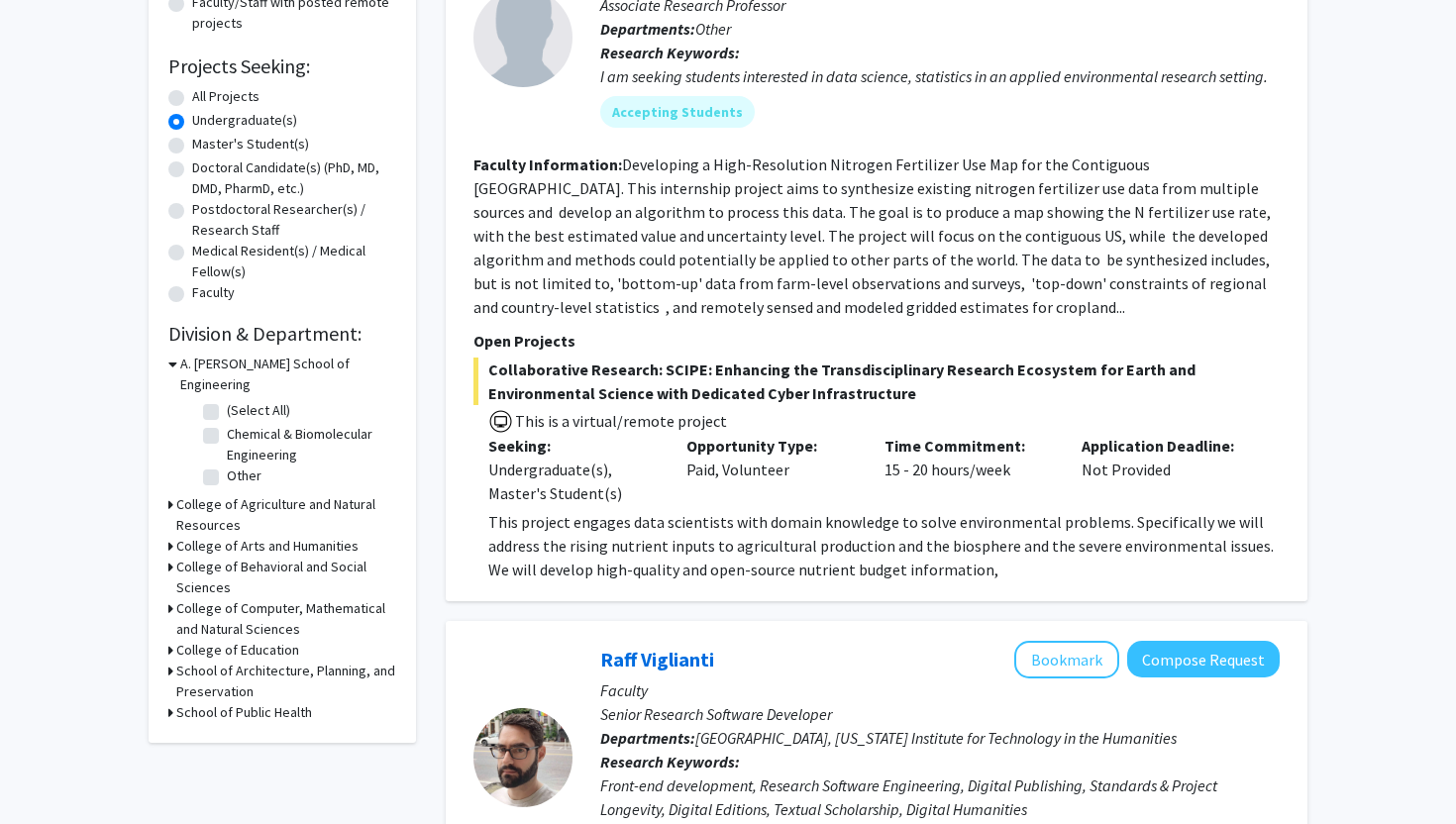 scroll, scrollTop: 317, scrollLeft: 0, axis: vertical 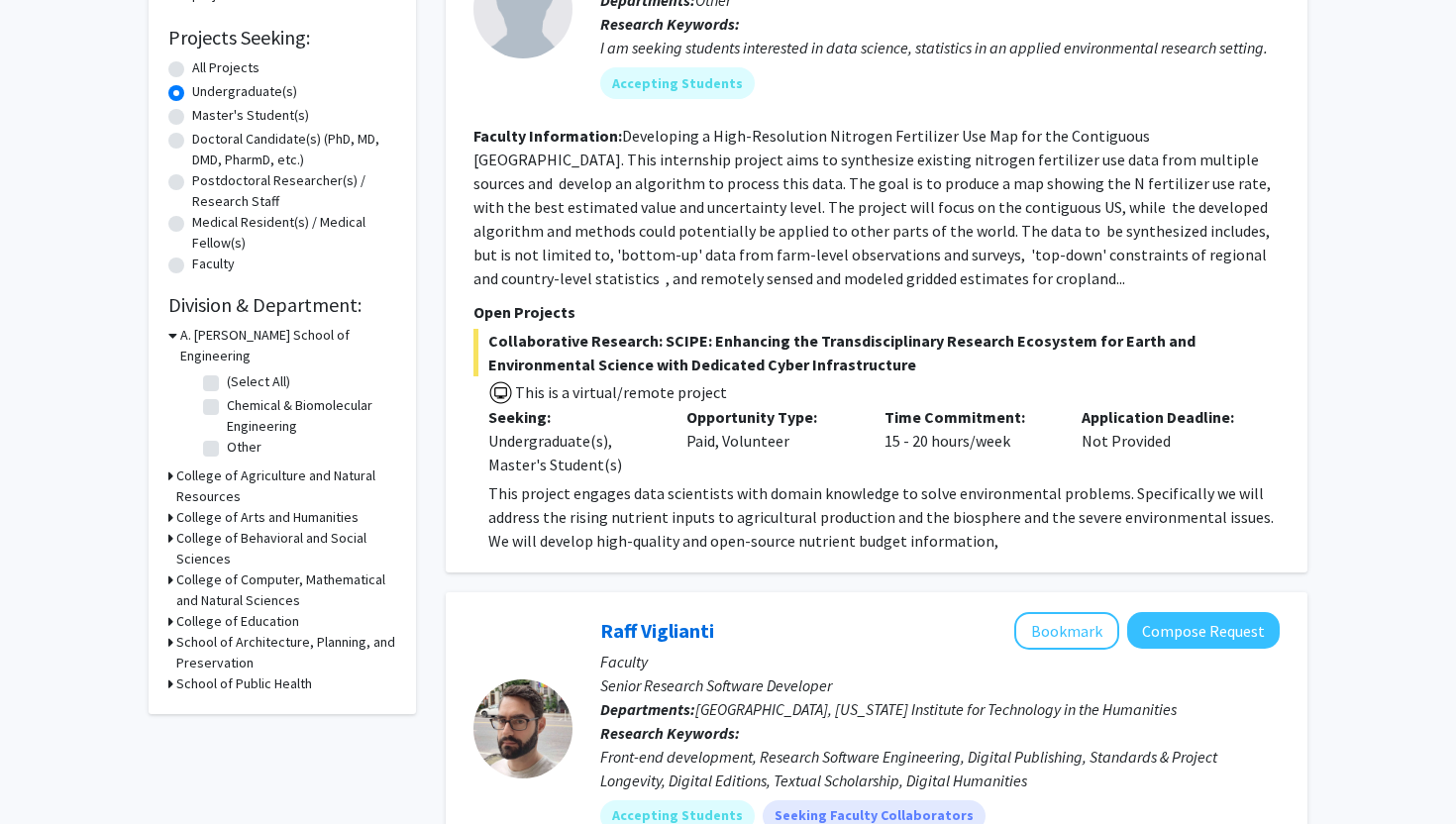 click on "Refine By Collaboration Status: Collaboration Status  All Faculty/Staff    Collaboration Status  Faculty/Staff accepting students    Collaboration Status  Faculty/Staff with posted projects    Collaboration Status  Faculty/Staff with posted remote projects    Projects Seeking: Projects Seeking Level  All Projects    Projects Seeking Level  Undergraduate(s)    Projects Seeking Level  Master's Student(s)    Projects Seeking Level  Doctoral Candidate(s) (PhD, MD, DMD, PharmD, etc.)    Projects Seeking Level  Postdoctoral Researcher(s) / Research Staff    Projects Seeking Level  Medical Resident(s) / Medical Fellow(s)    Projects Seeking Level  Faculty    Division & Department:      A. James Clark School of Engineering  (Select All)  (Select All)  Chemical & Biomolecular Engineering  Chemical & Biomolecular Engineering  Other  Other       College of Agriculture and Natural Resources       College of Arts and Humanities       College of Behavioral and Social Sciences                  Search 1 2" 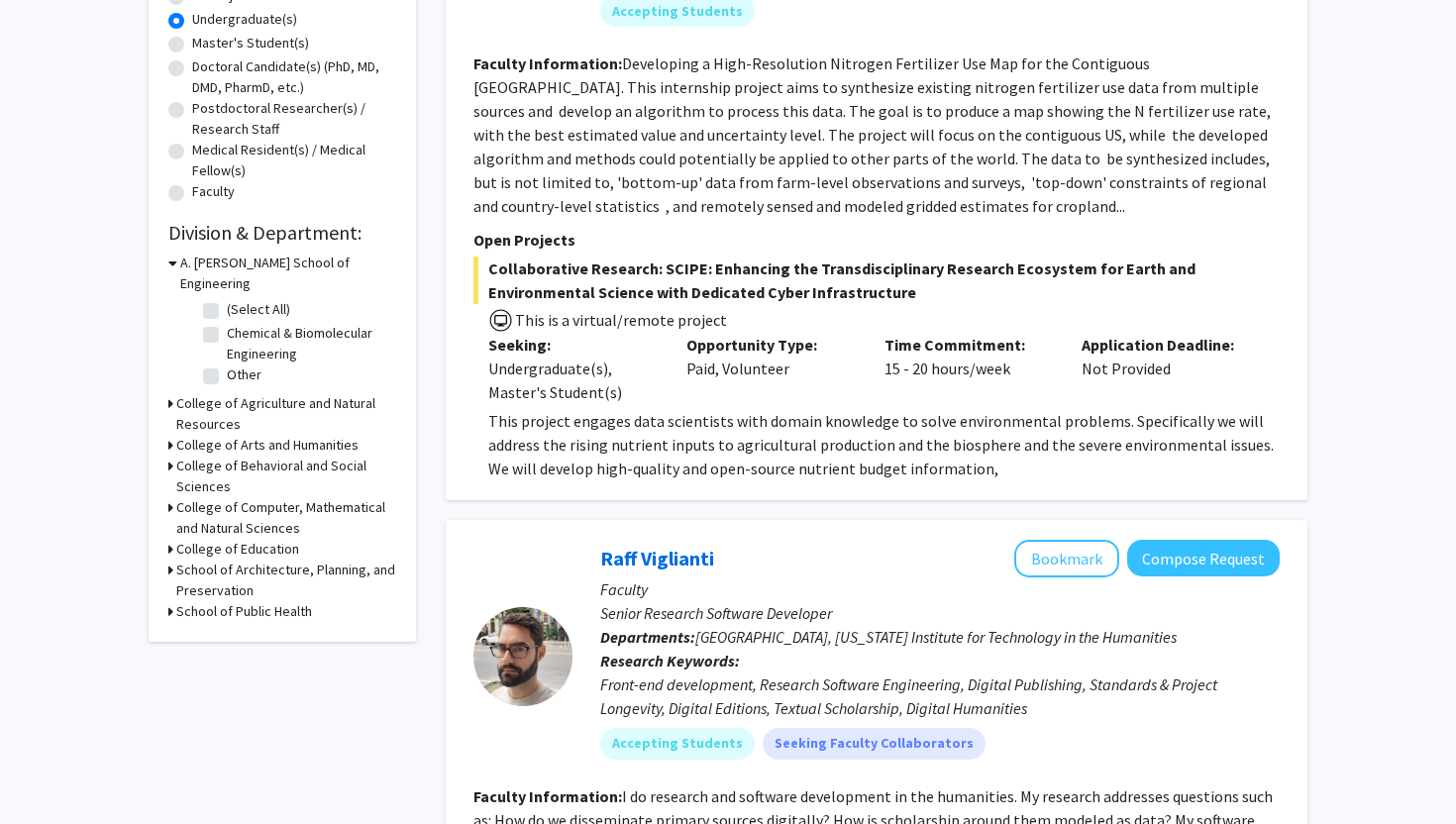 scroll, scrollTop: 396, scrollLeft: 0, axis: vertical 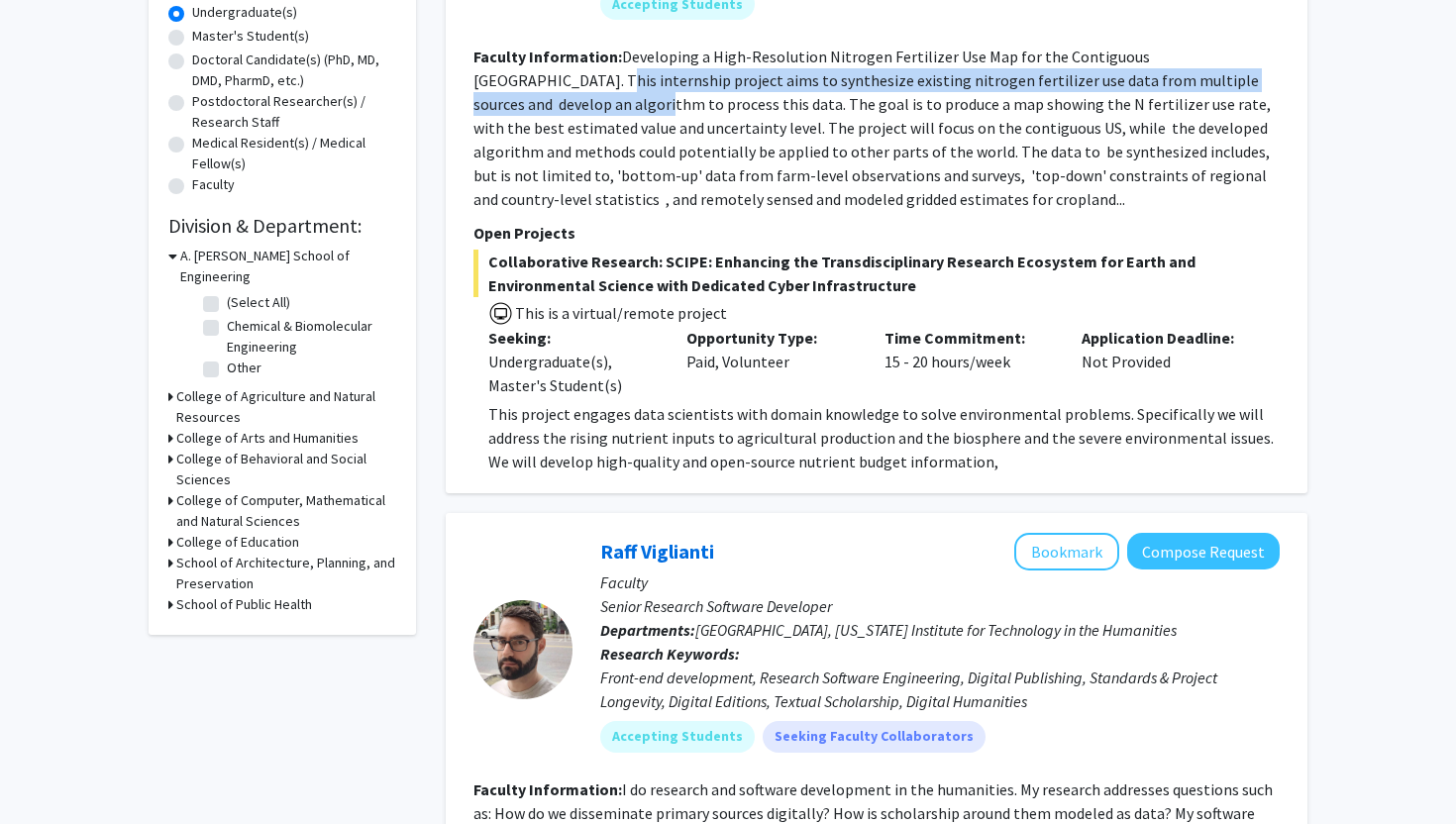 drag, startPoint x: 1439, startPoint y: 50, endPoint x: 1440, endPoint y: 89, distance: 39.012818 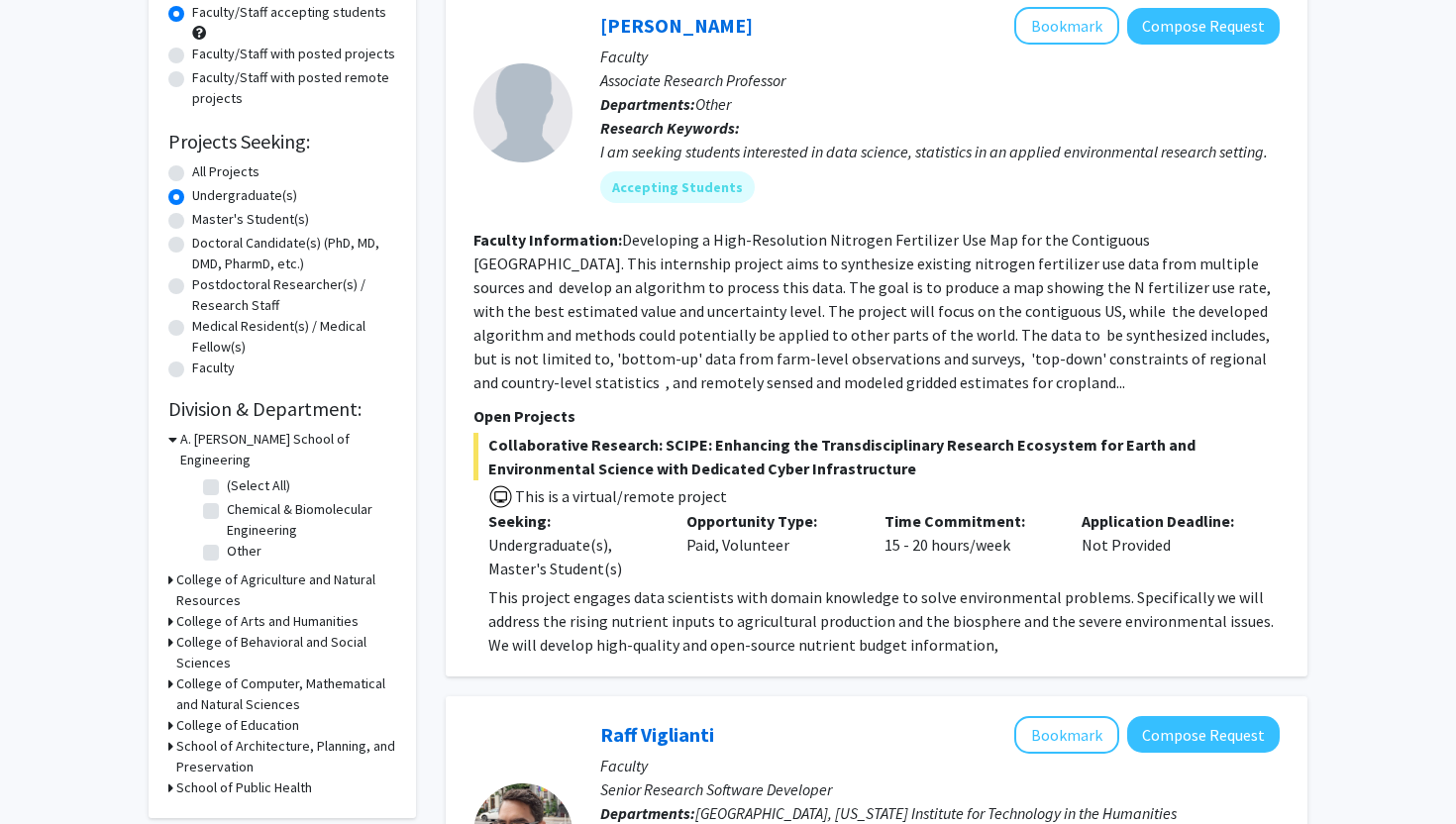 scroll, scrollTop: 178, scrollLeft: 0, axis: vertical 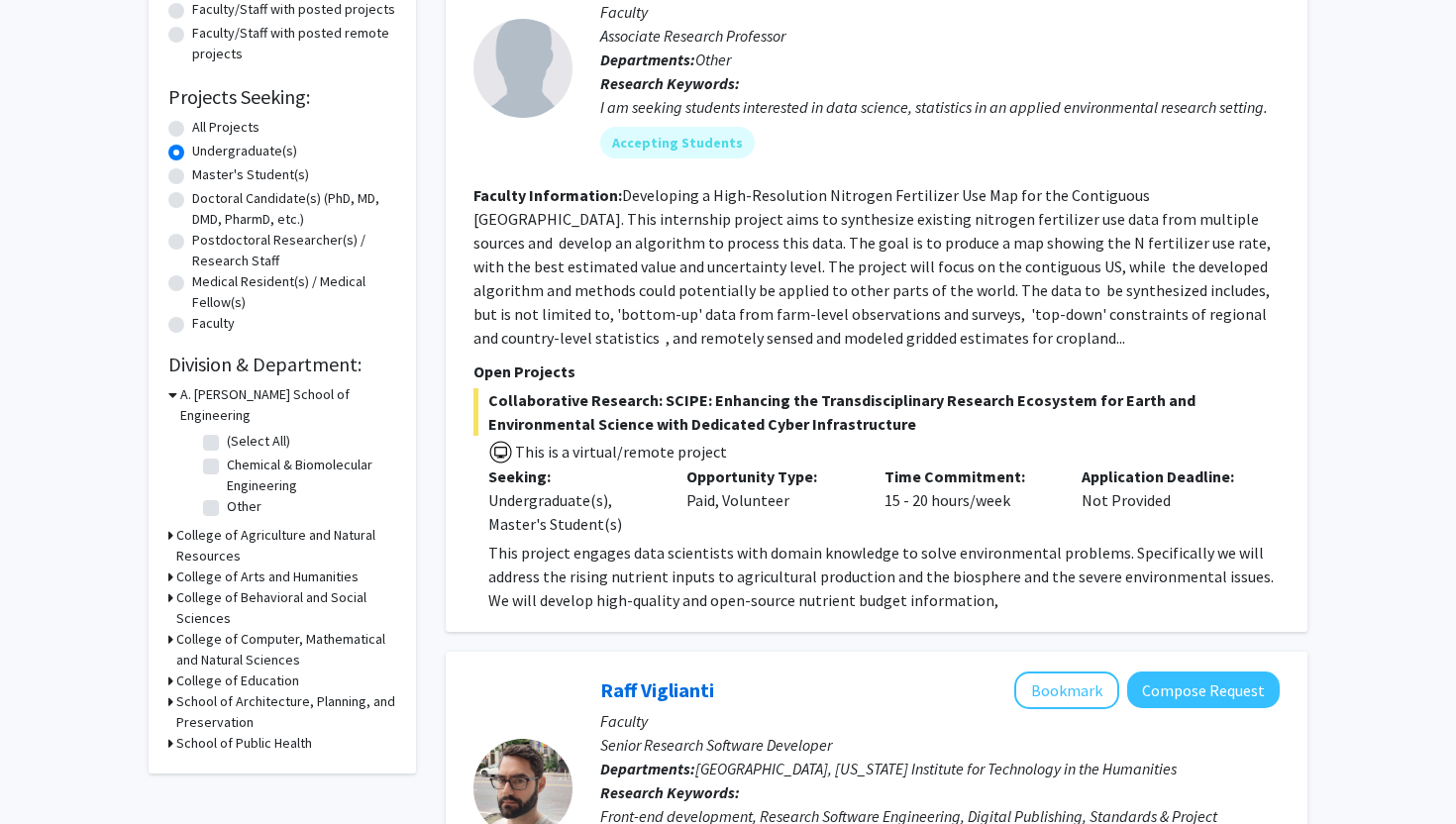click 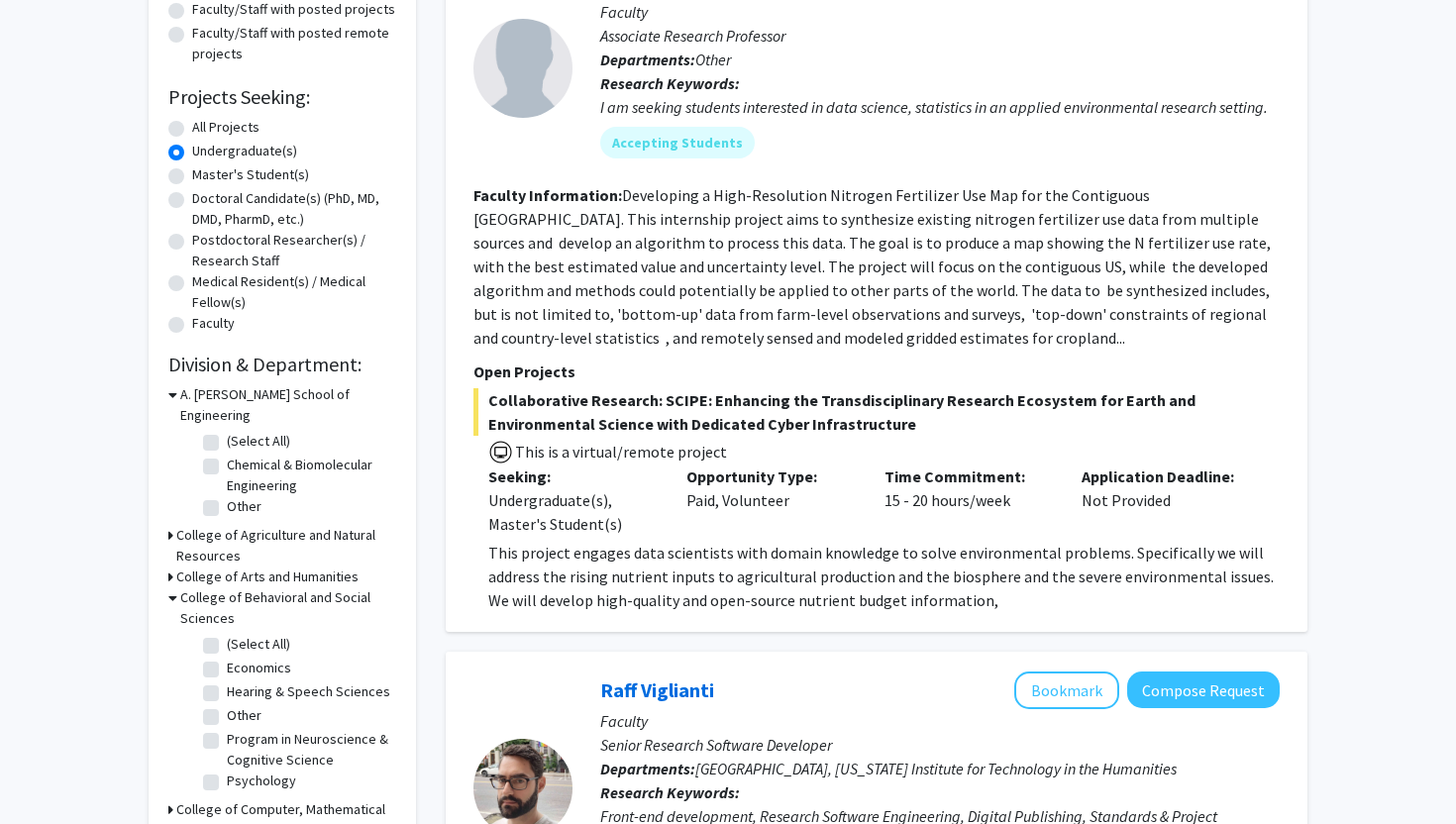 click on "Economics" 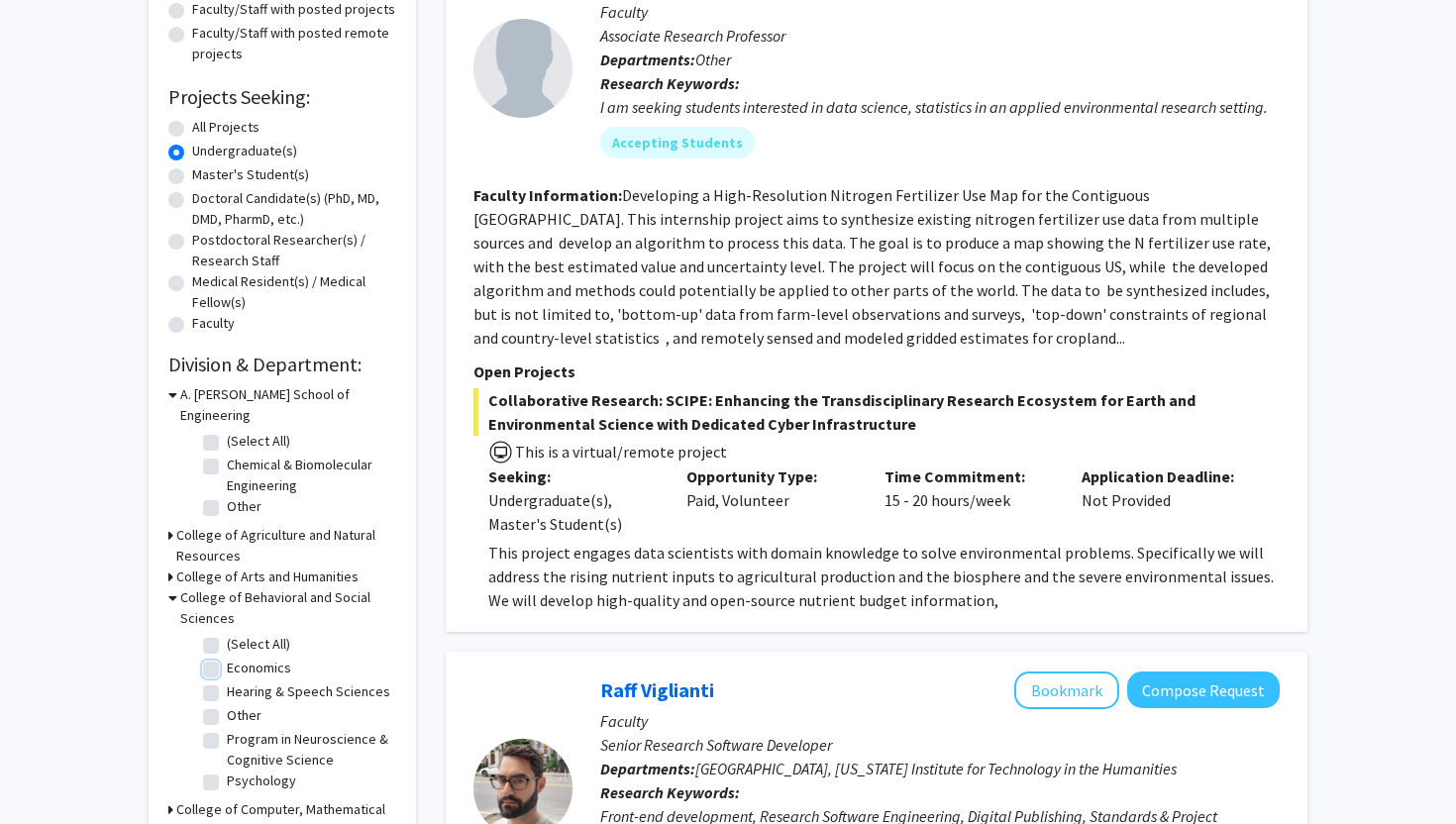 click on "Economics" at bounding box center (233, 664) 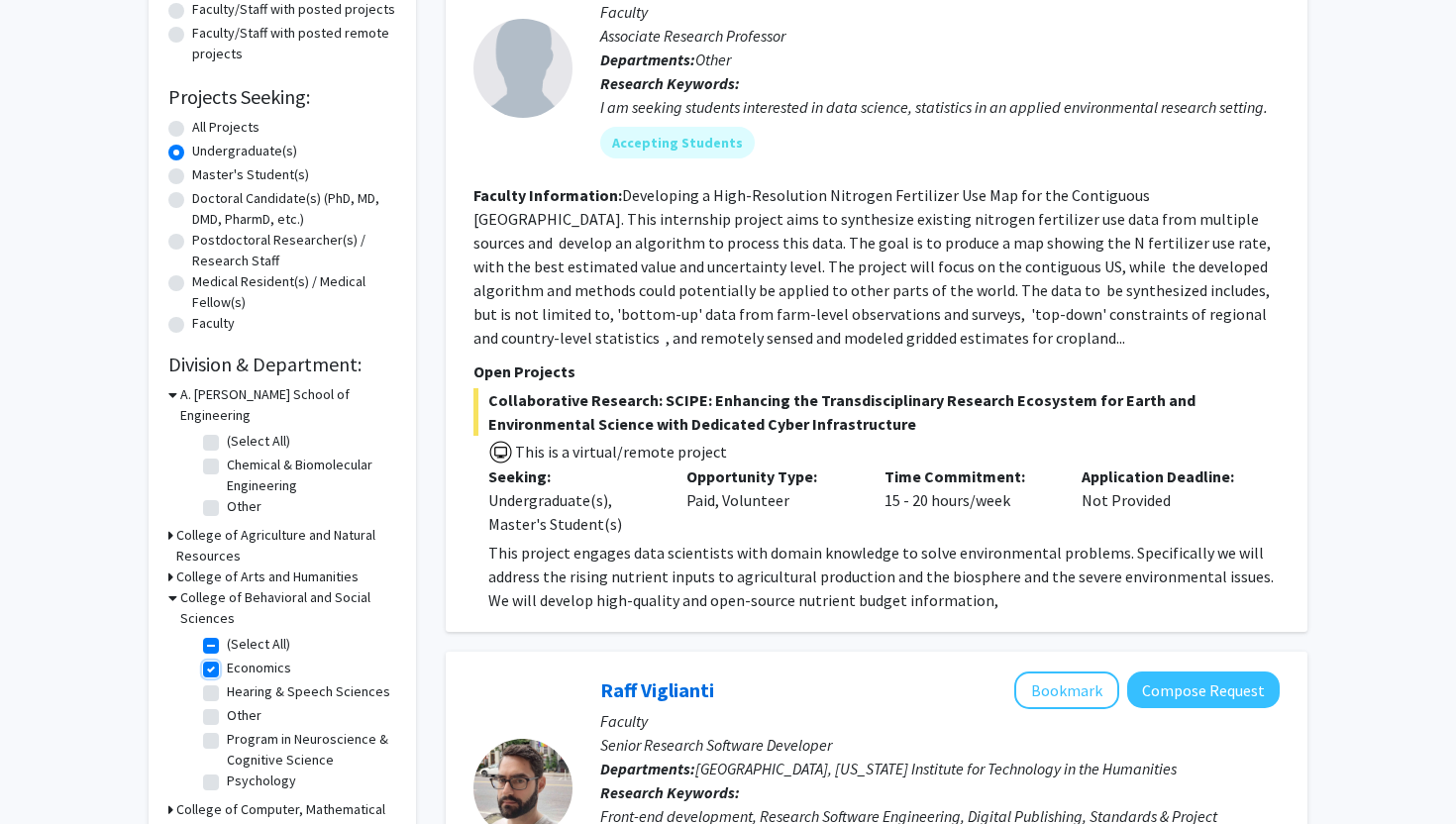 checkbox on "true" 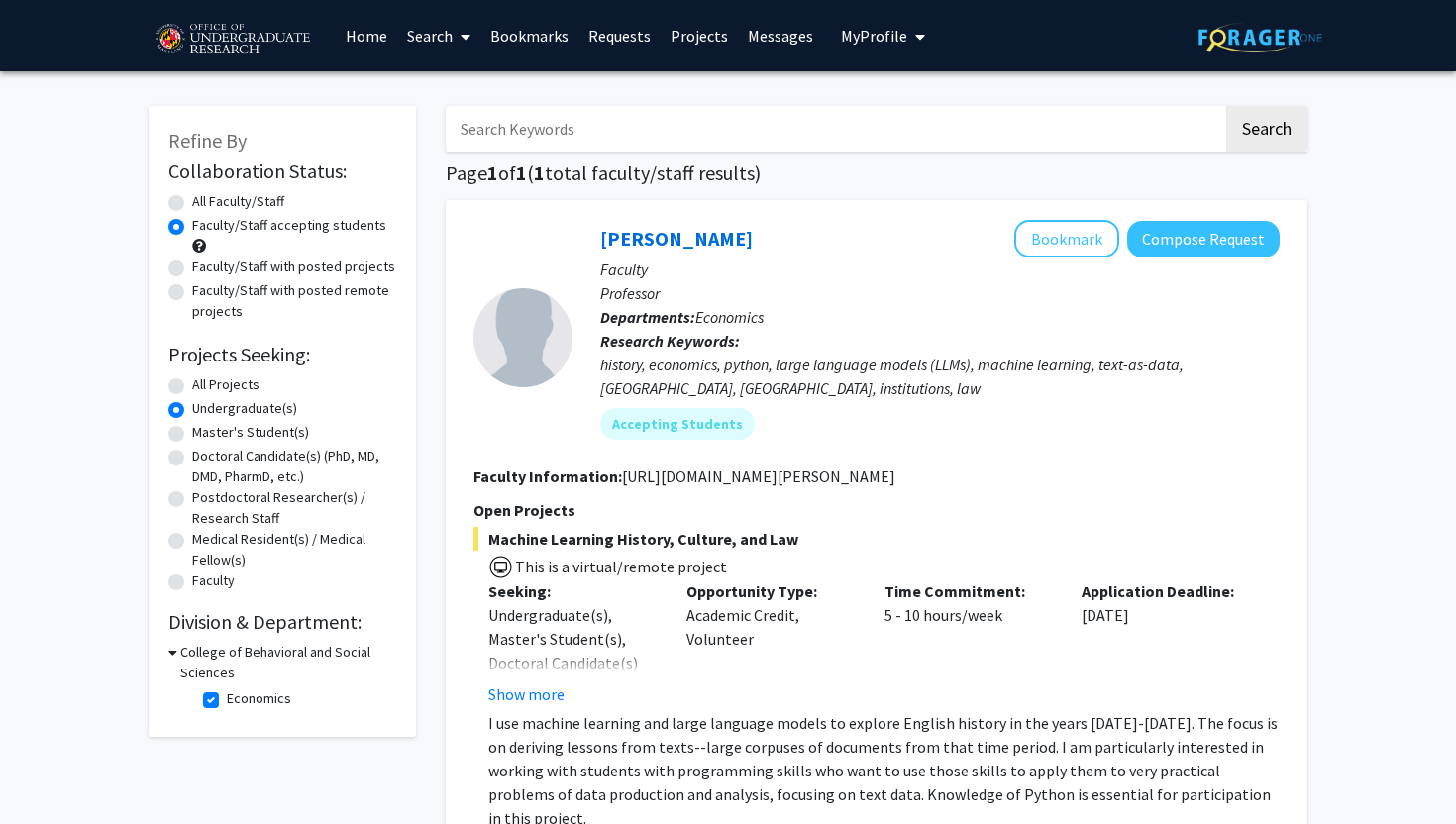 click on "Refine By Collaboration Status: Collaboration Status  All Faculty/Staff    Collaboration Status  Faculty/Staff accepting students    Collaboration Status  Faculty/Staff with posted projects    Collaboration Status  Faculty/Staff with posted remote projects    Projects Seeking: Projects Seeking Level  All Projects    Projects Seeking Level  Undergraduate(s)    Projects Seeking Level  Master's Student(s)    Projects Seeking Level  Doctoral Candidate(s) (PhD, MD, DMD, PharmD, etc.)    Projects Seeking Level  Postdoctoral Researcher(s) / Research Staff    Projects Seeking Level  Medical Resident(s) / Medical Fellow(s)    Projects Seeking Level  Faculty    Division & Department:      College of Behavioral and Social Sciences  Economics  Economics  Search  Page  1  of  1  ( 1  total faculty/staff results)   Peter Murrell   Bookmark
Compose Request  Faculty Professor Departments:  Economics Research Keywords:  Accepting Students Faculty Information:  http://www.econweb.umd.edu/~murrell/ Open Projects" 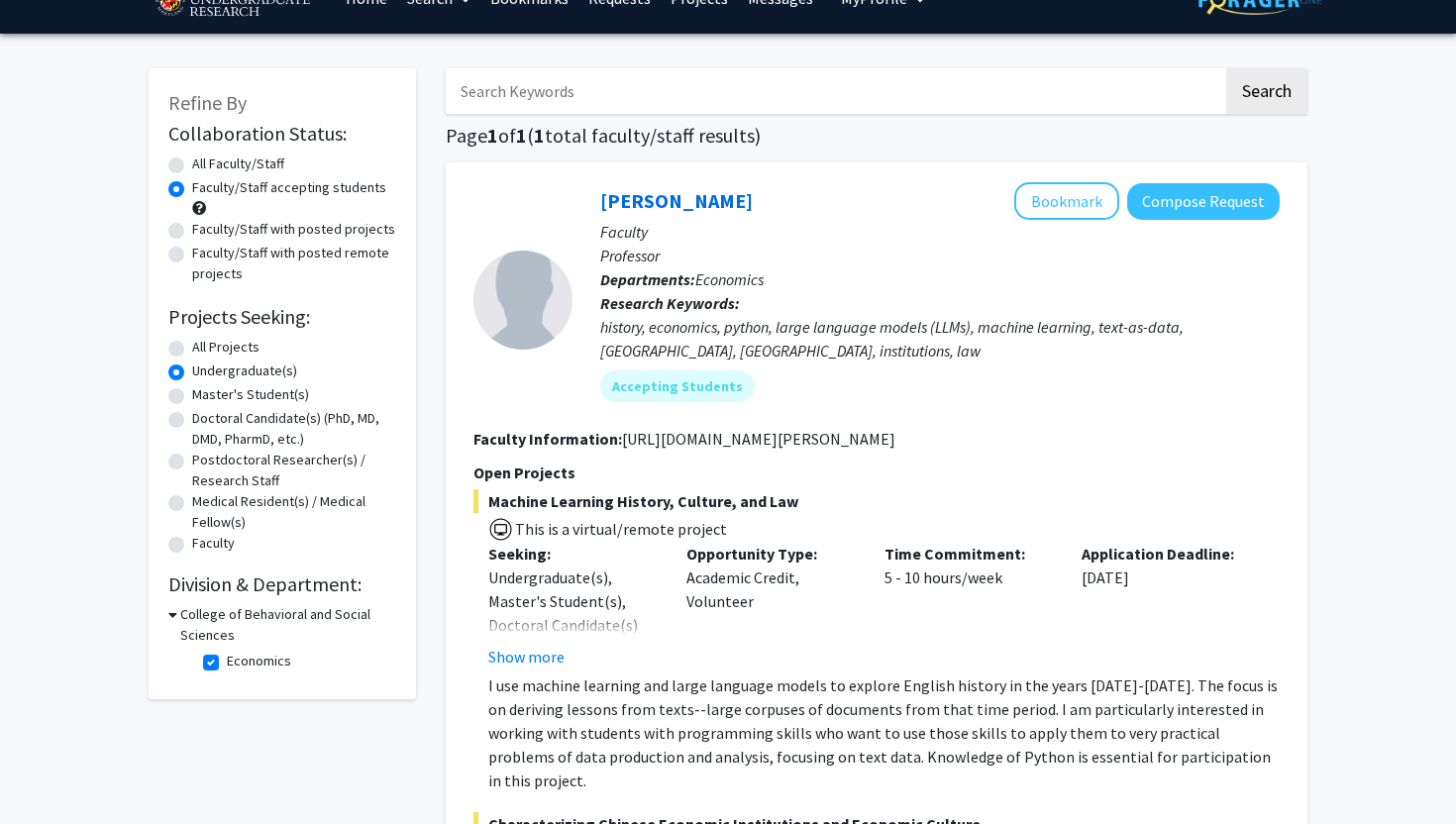 scroll, scrollTop: 40, scrollLeft: 0, axis: vertical 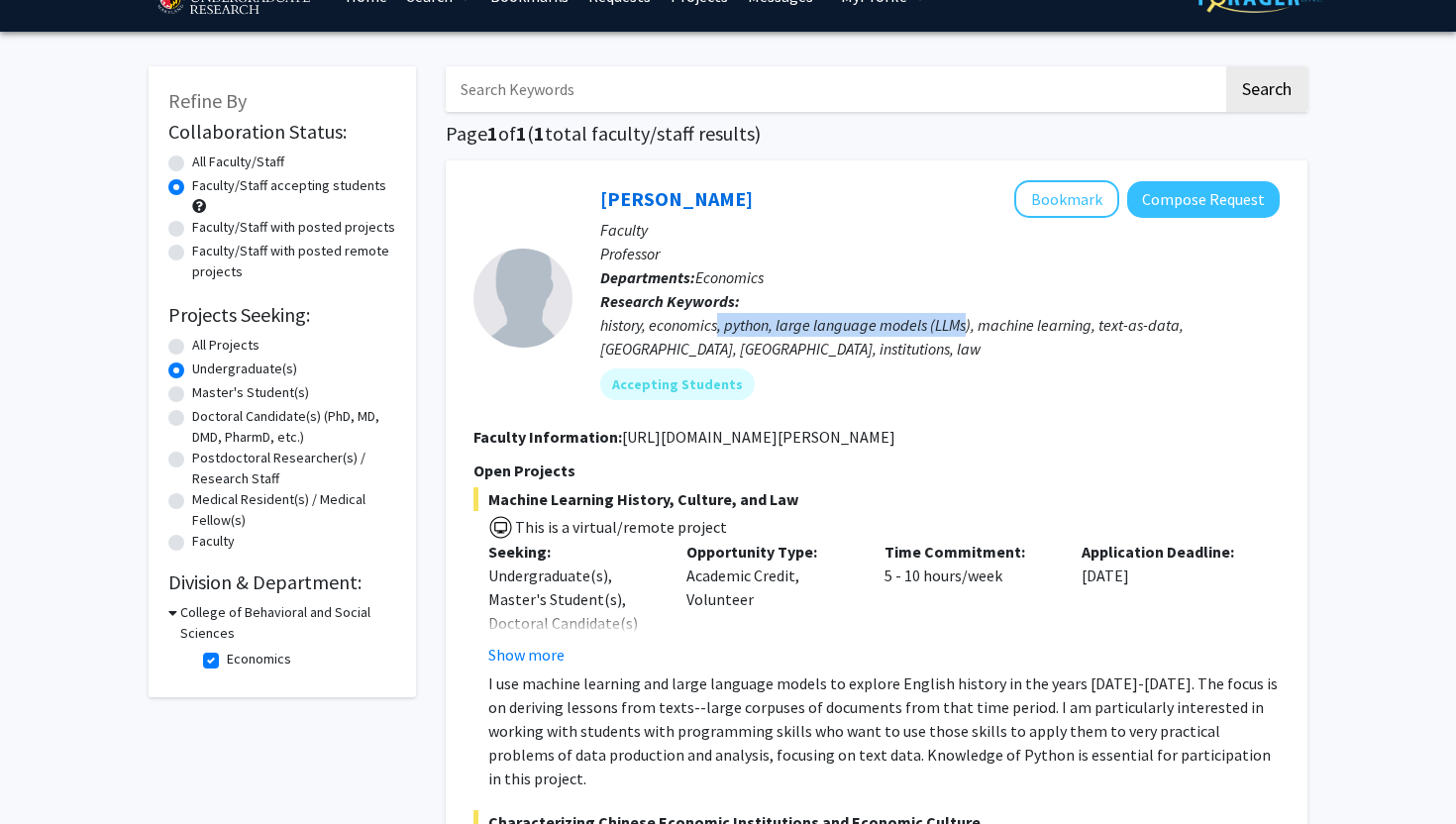 drag, startPoint x: 718, startPoint y: 325, endPoint x: 975, endPoint y: 328, distance: 257.01751 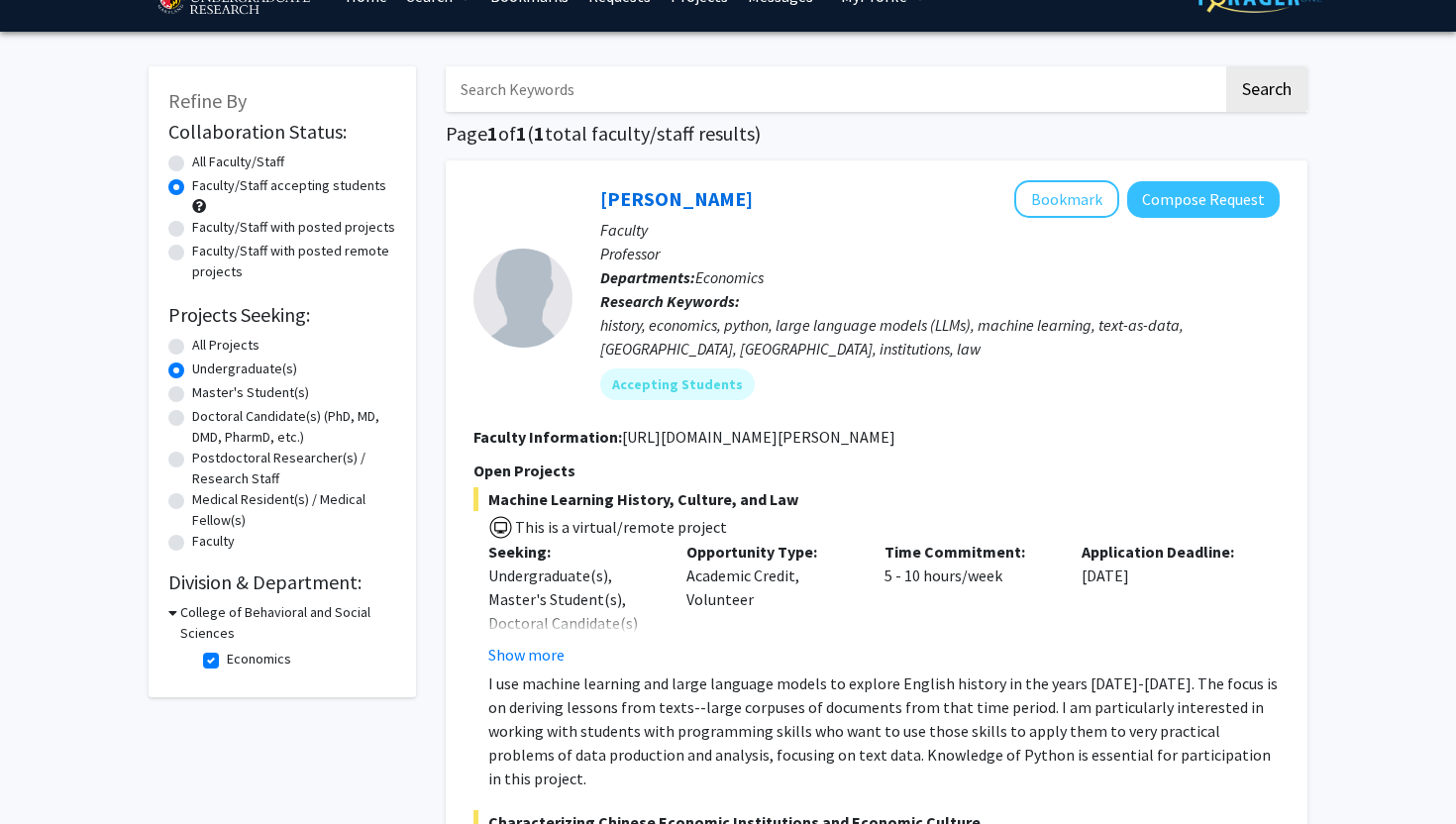 click on "history, economics, python, large language models (LLMs), machine learning, text-as-data, England, China, institutions, law" 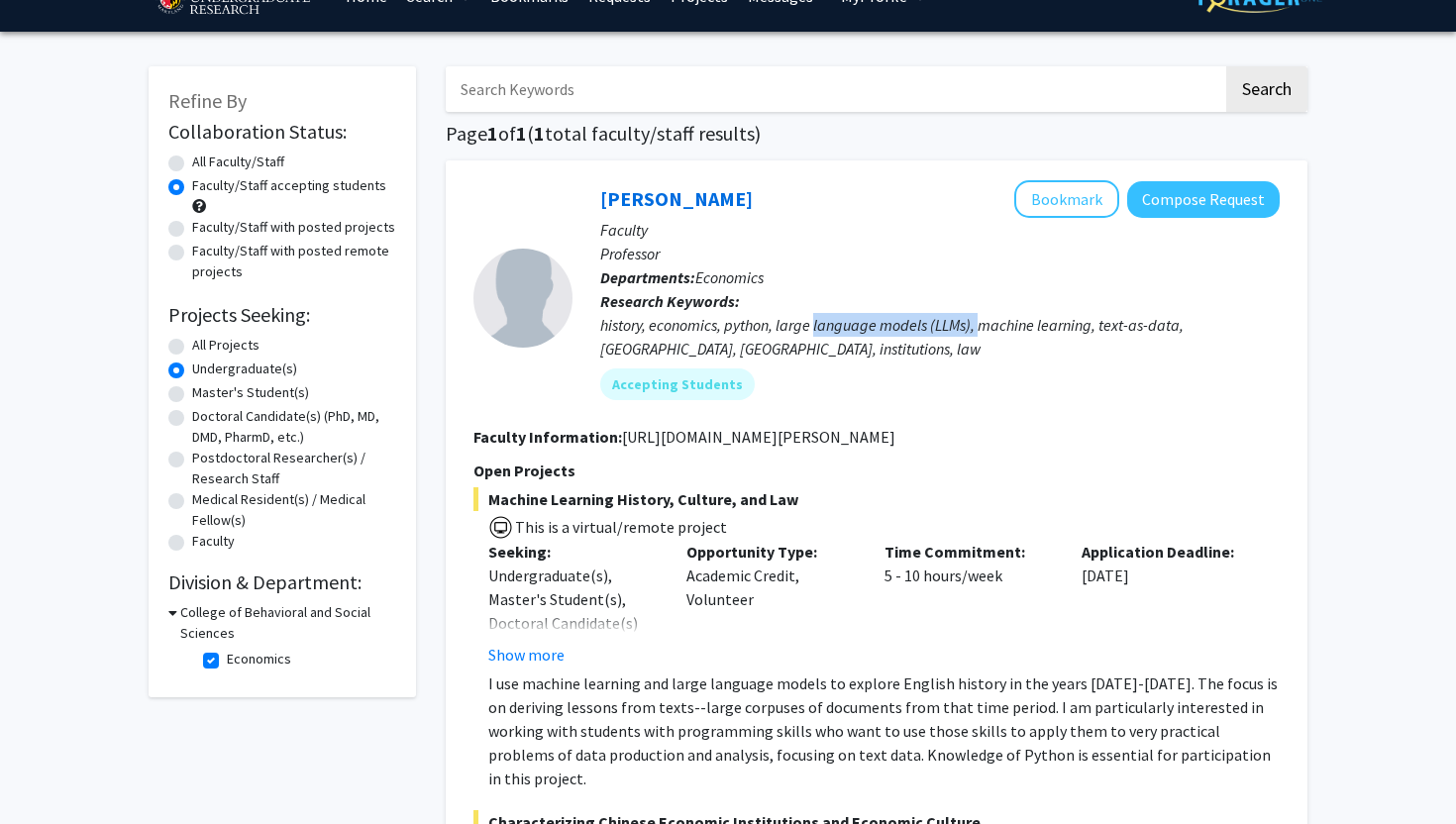 drag, startPoint x: 977, startPoint y: 328, endPoint x: 708, endPoint y: 328, distance: 269 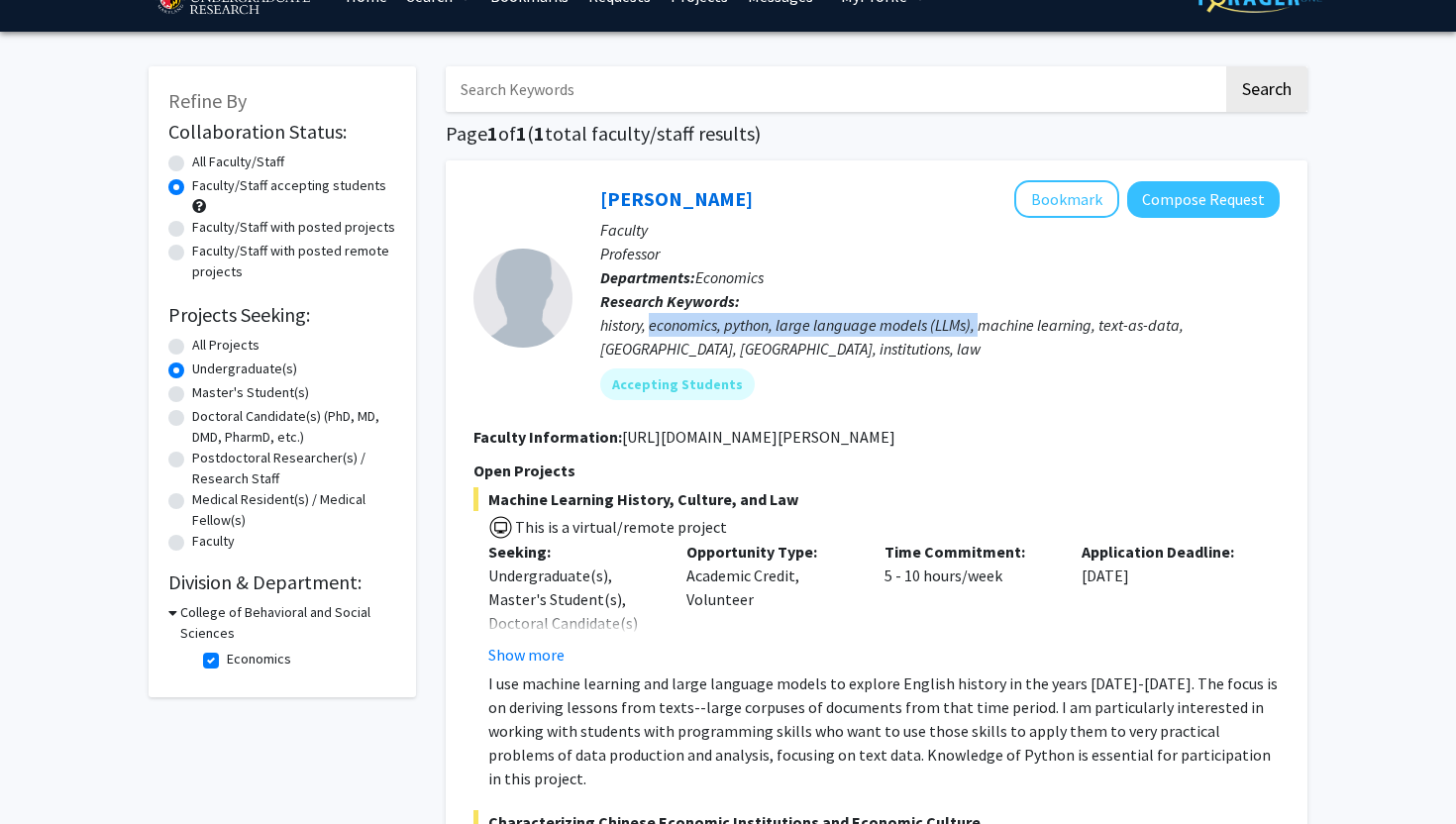 click on "history, economics, python, large language models (LLMs), machine learning, text-as-data, England, China, institutions, law" 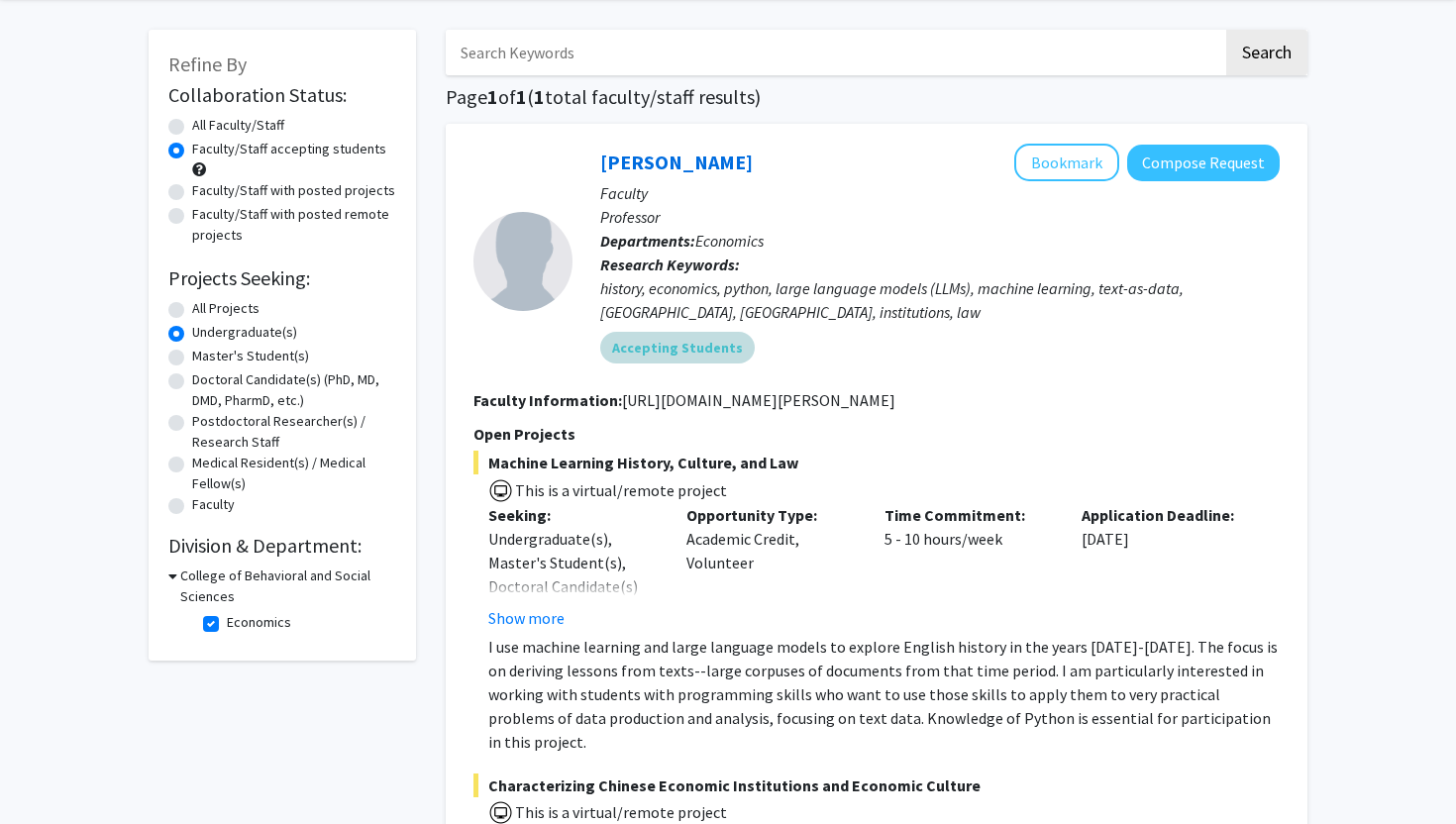 scroll, scrollTop: 79, scrollLeft: 0, axis: vertical 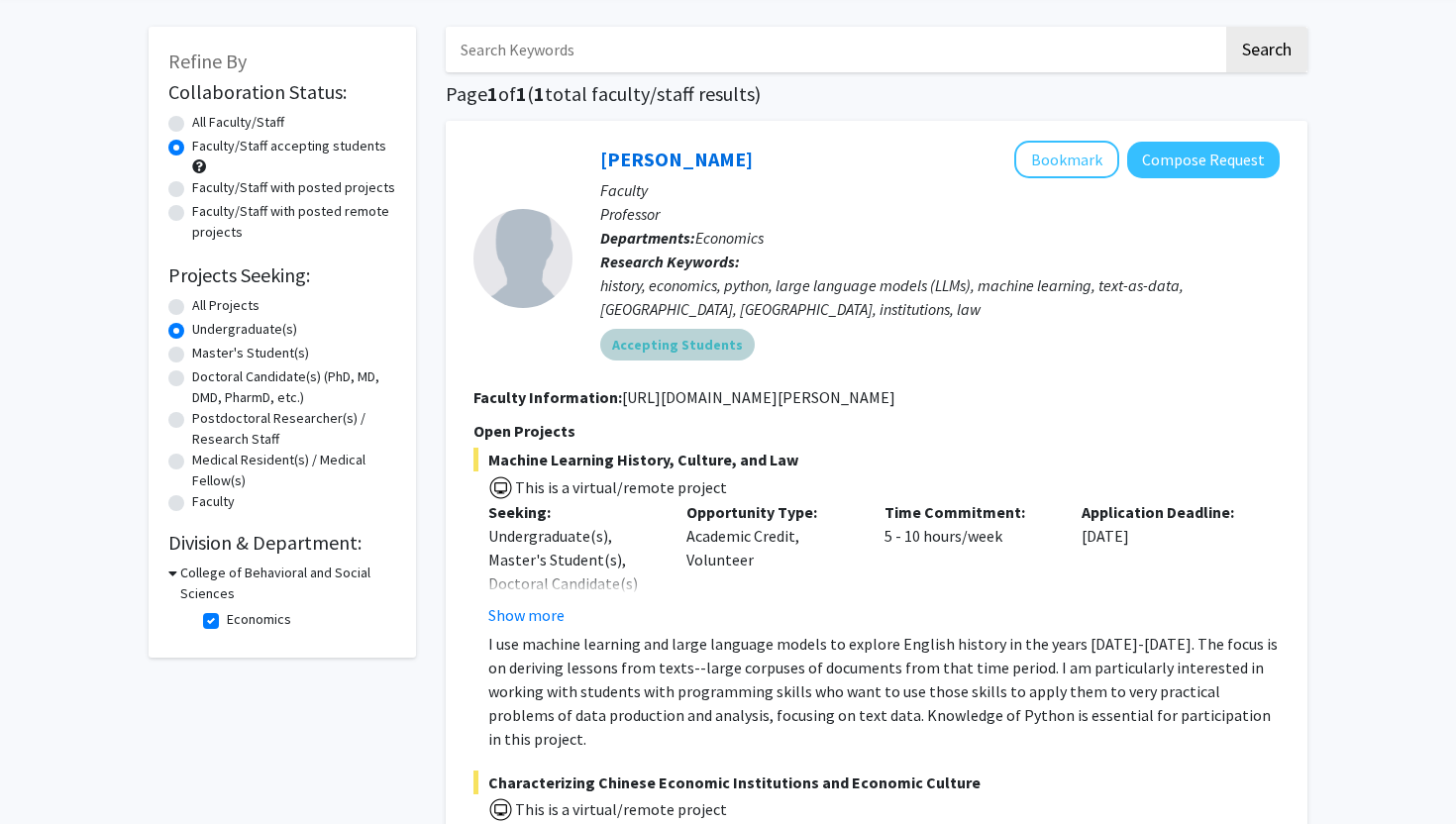 click on "Accepting Students" at bounding box center (677, 345) 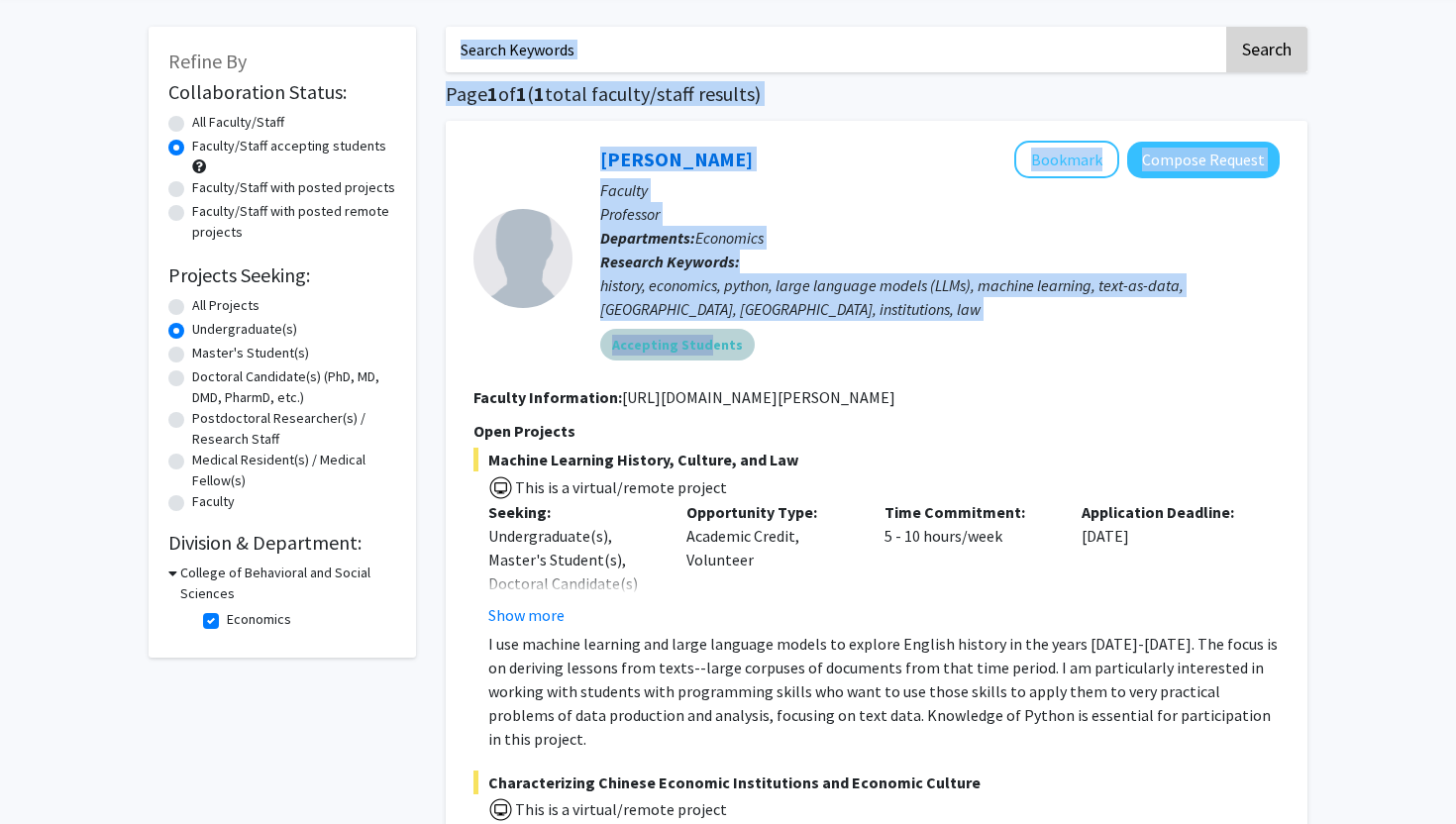 drag, startPoint x: 702, startPoint y: 344, endPoint x: 1224, endPoint y: 43, distance: 602.56535 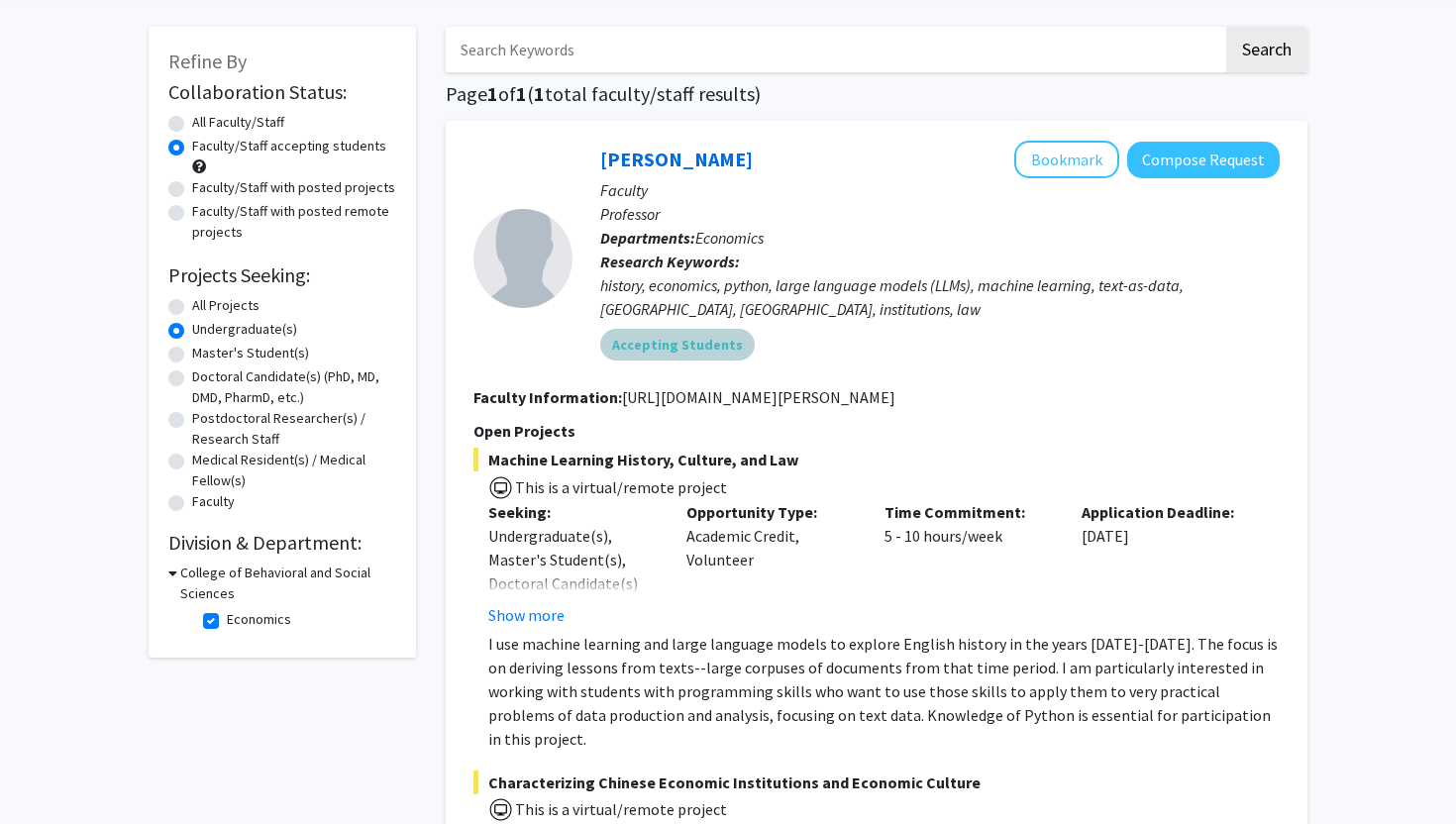 click on "Accepting Students" at bounding box center [677, 345] 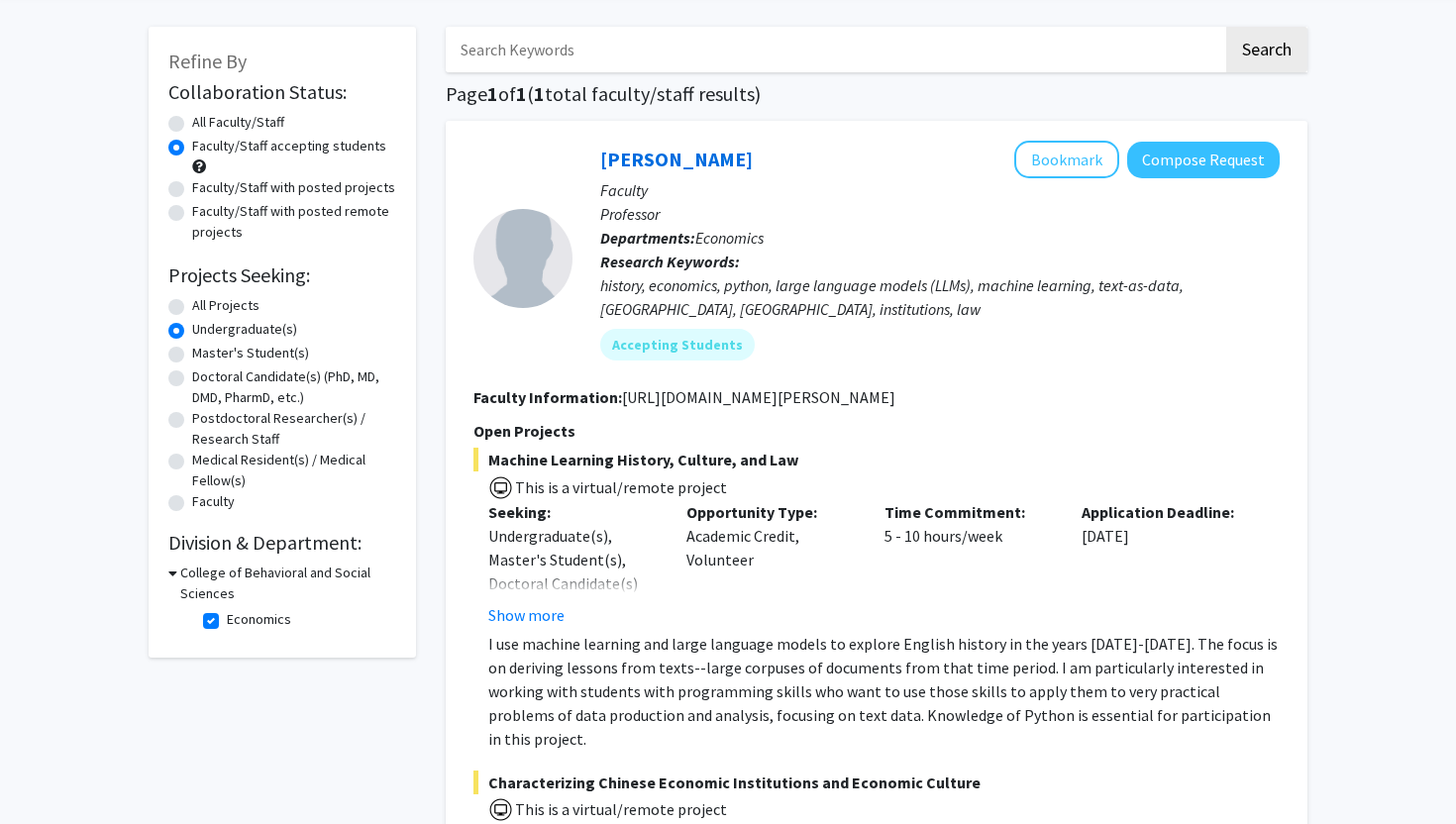 click on "http://www.econweb.umd.edu/~murrell/" 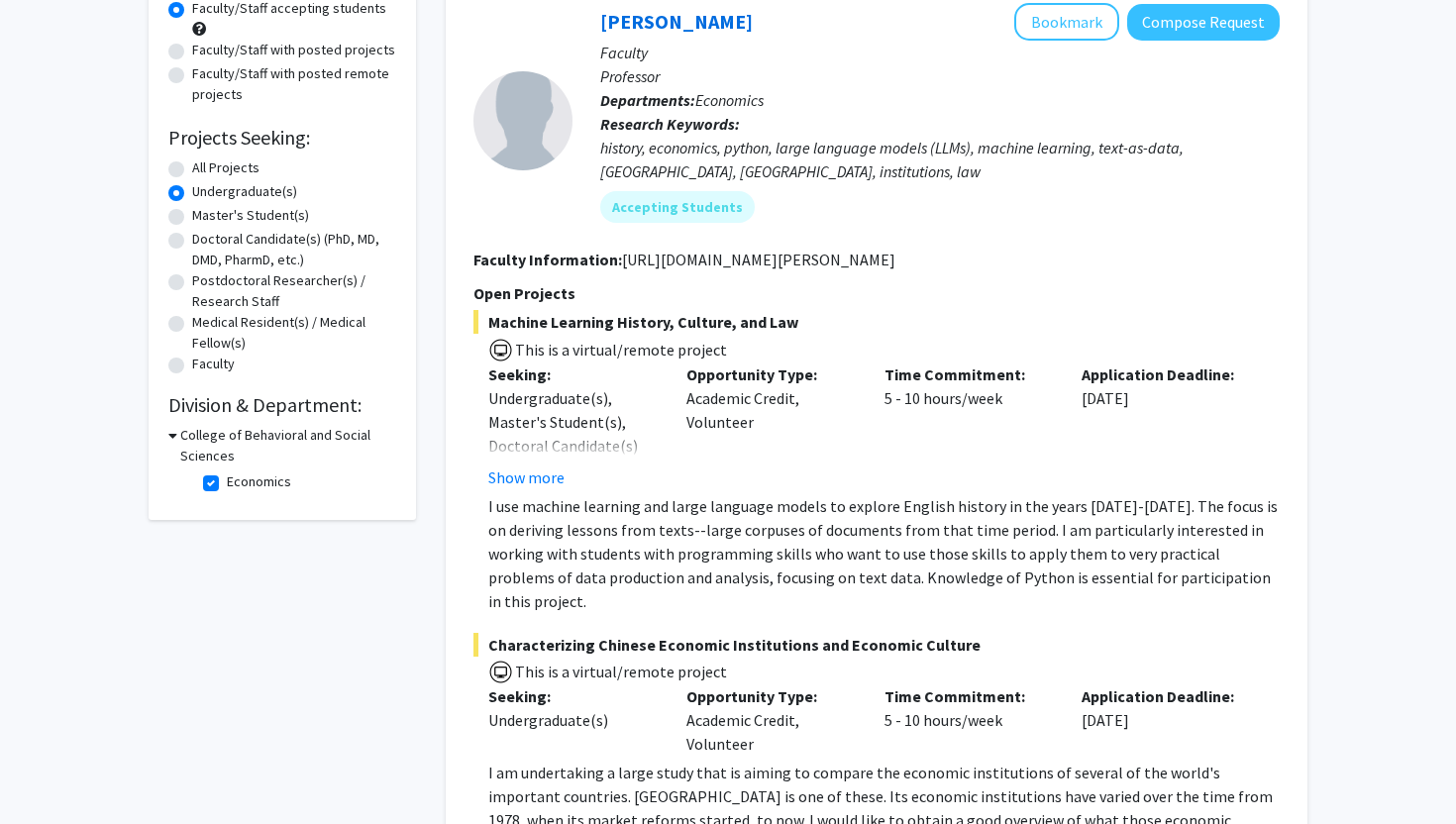 scroll, scrollTop: 238, scrollLeft: 0, axis: vertical 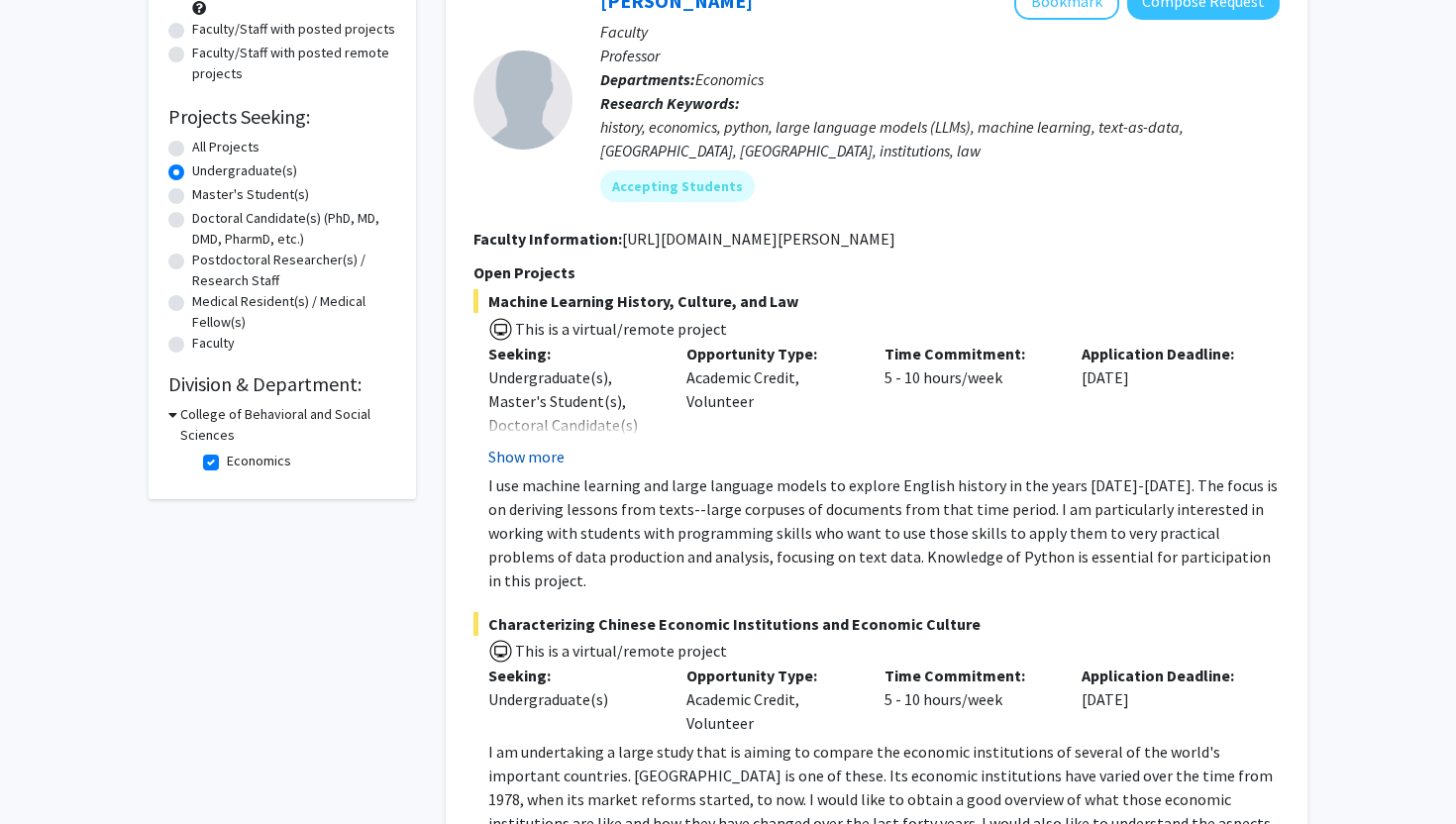 click on "Show more" 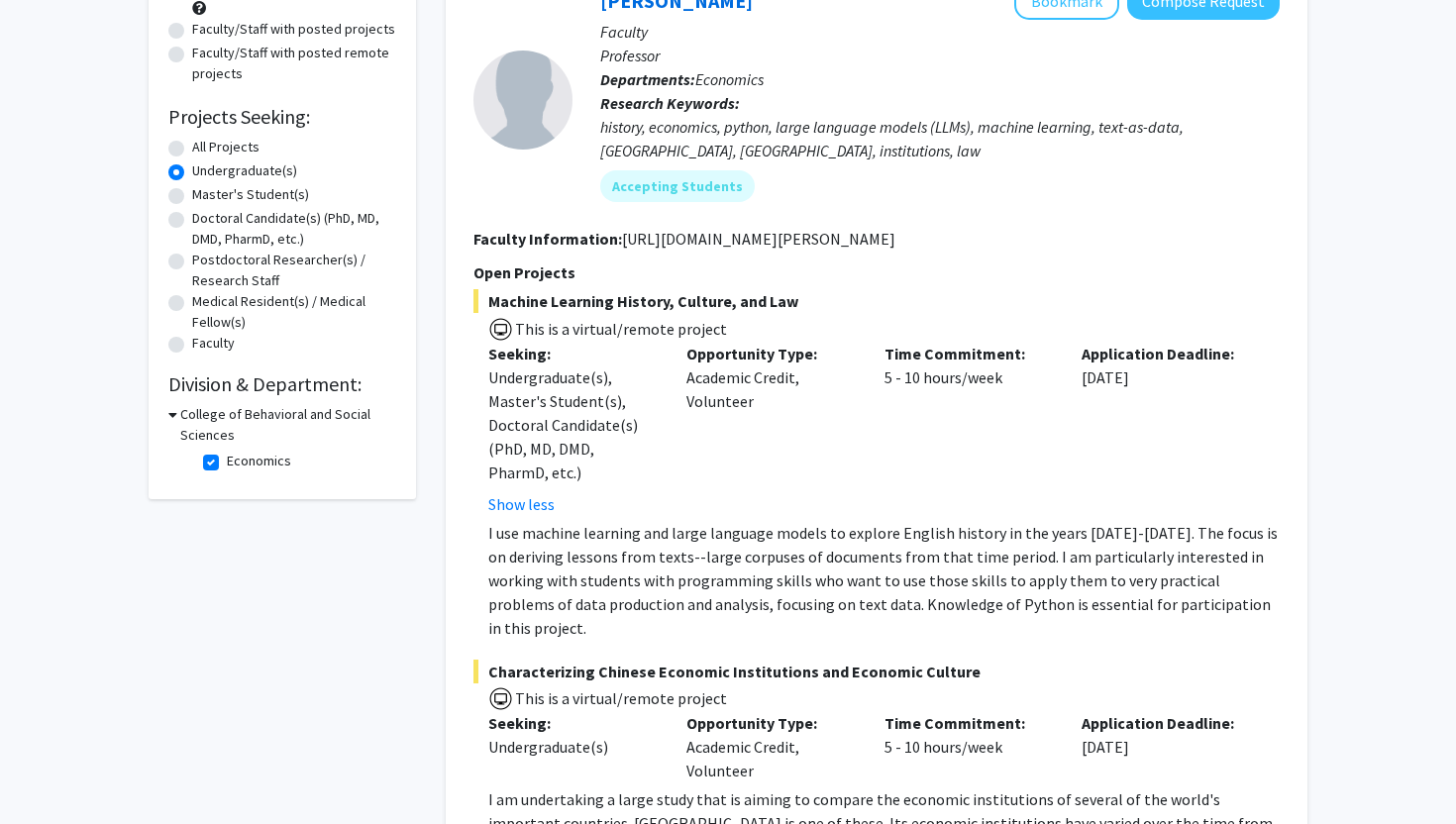 click on "Show less" 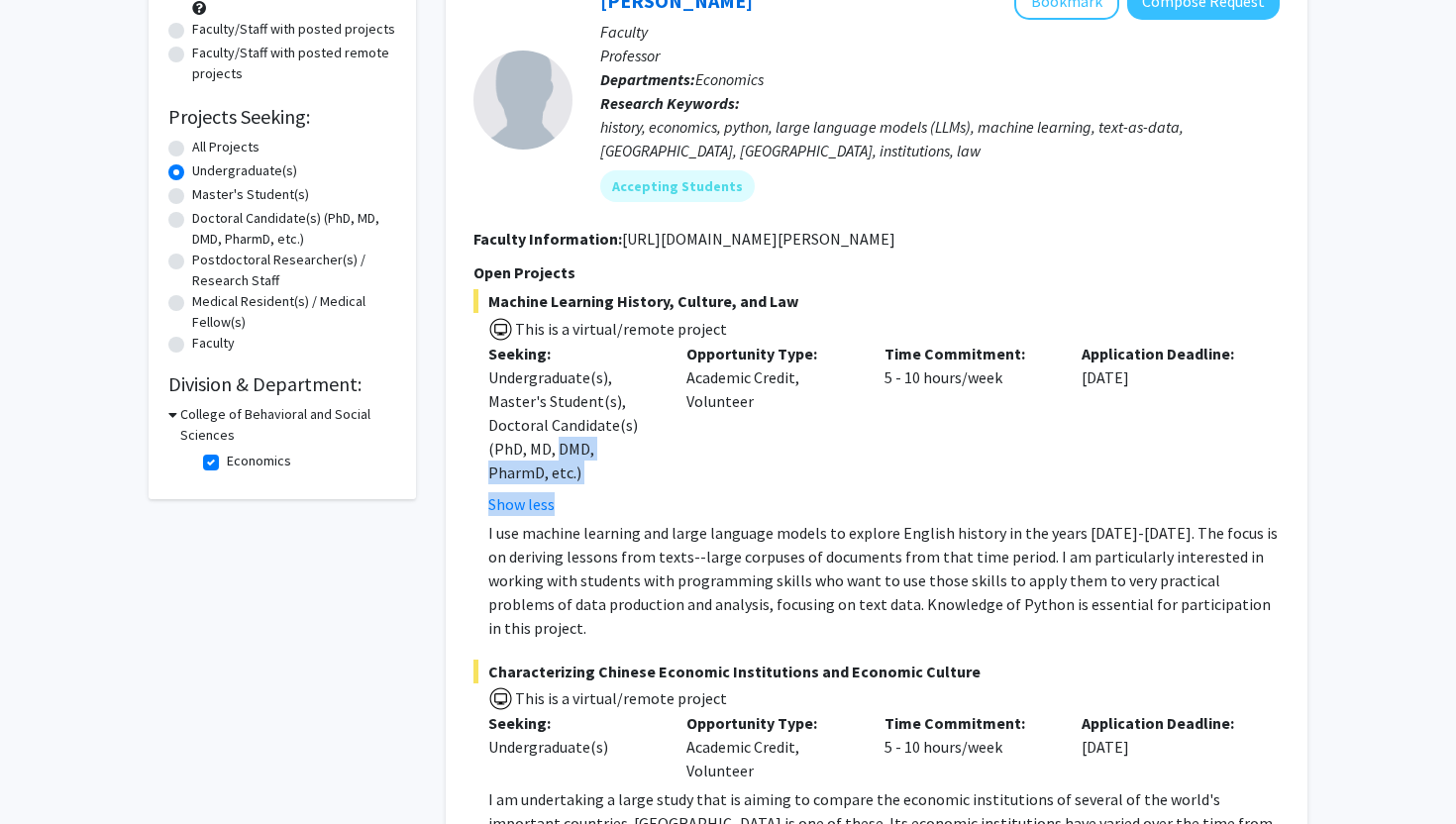 drag, startPoint x: 572, startPoint y: 496, endPoint x: 555, endPoint y: 440, distance: 58.5235 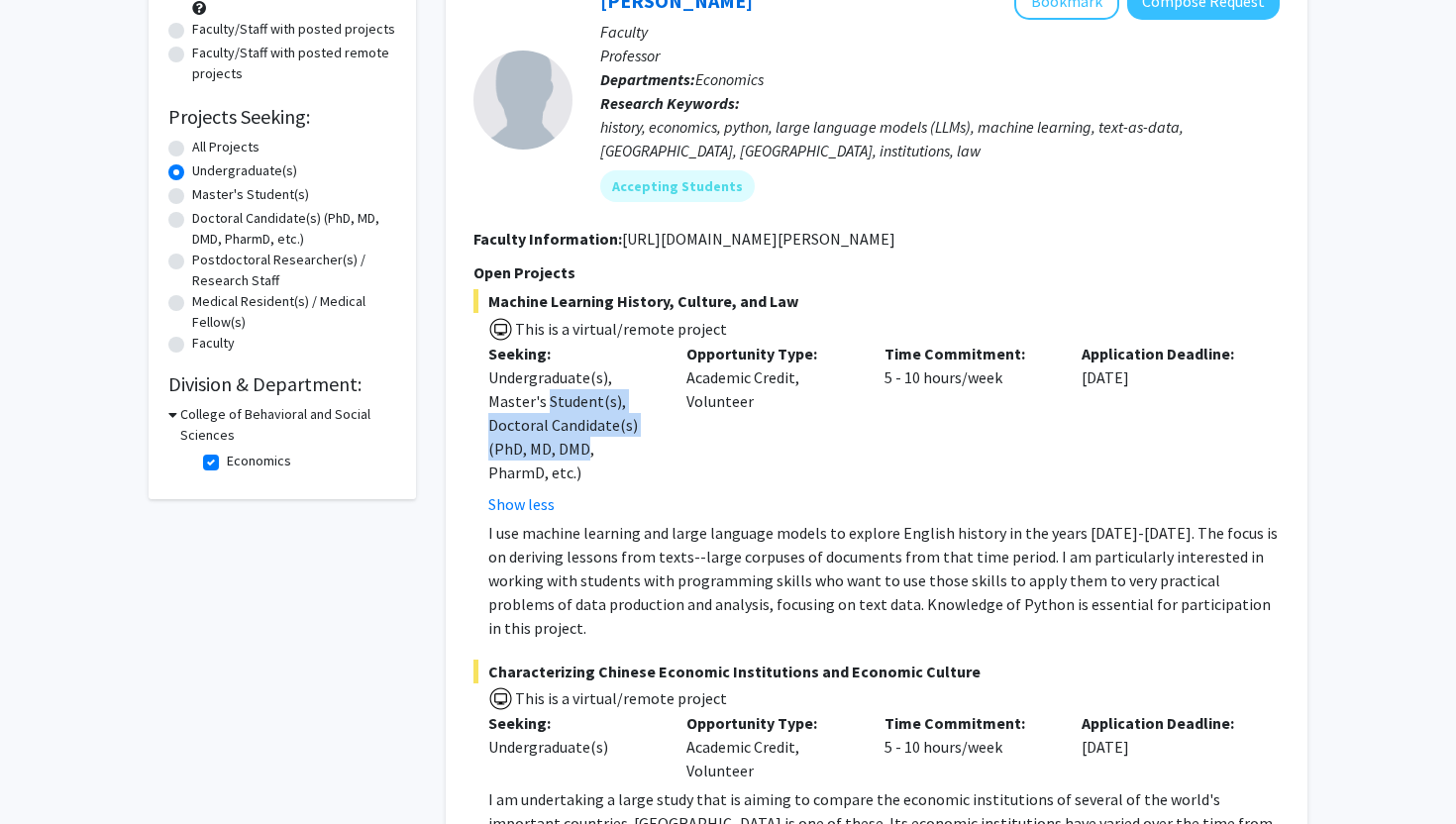 drag, startPoint x: 555, startPoint y: 440, endPoint x: 555, endPoint y: 403, distance: 37 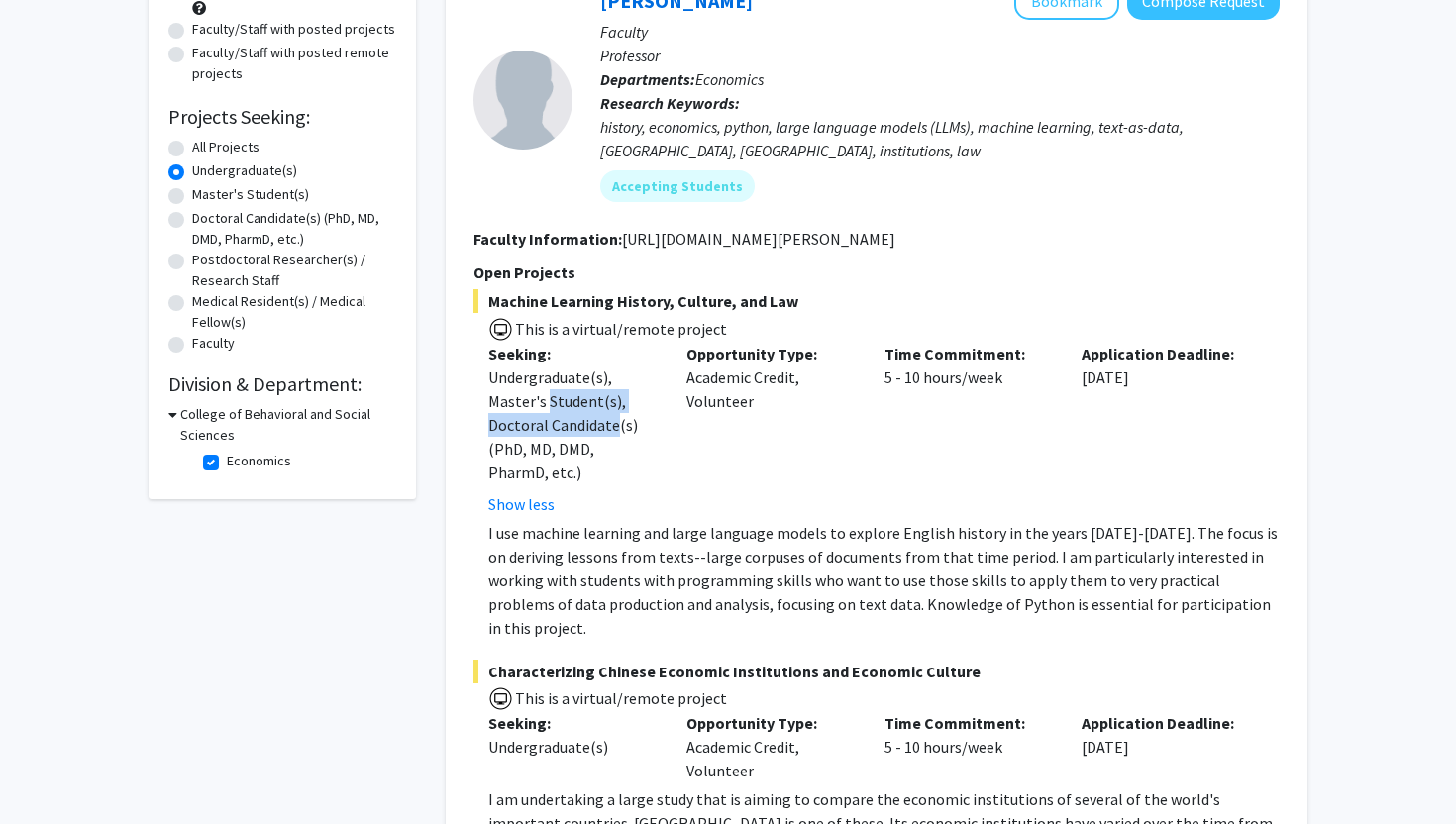 drag, startPoint x: 555, startPoint y: 403, endPoint x: 578, endPoint y: 423, distance: 30.48 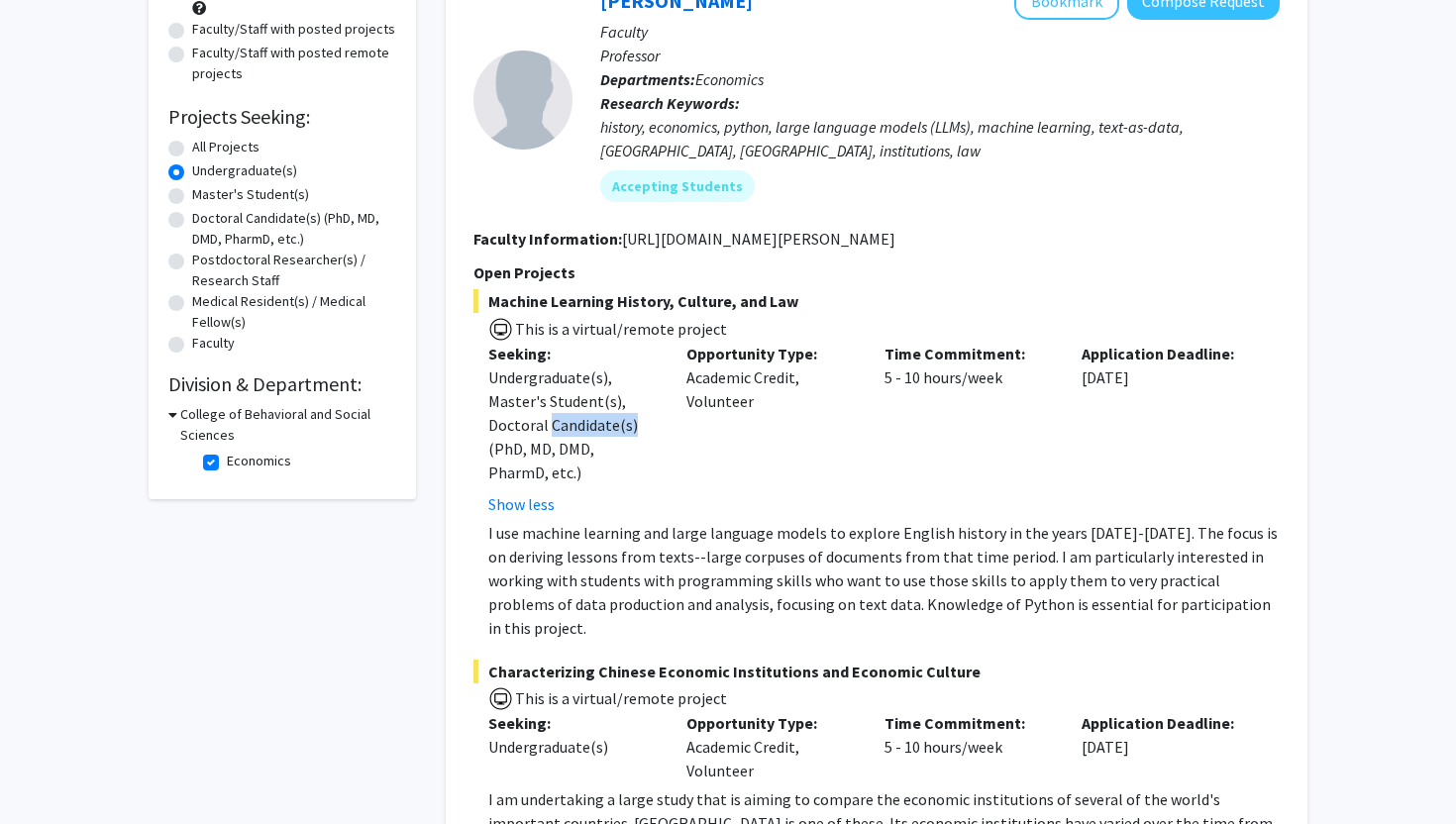 drag, startPoint x: 578, startPoint y: 423, endPoint x: 635, endPoint y: 427, distance: 57.14018 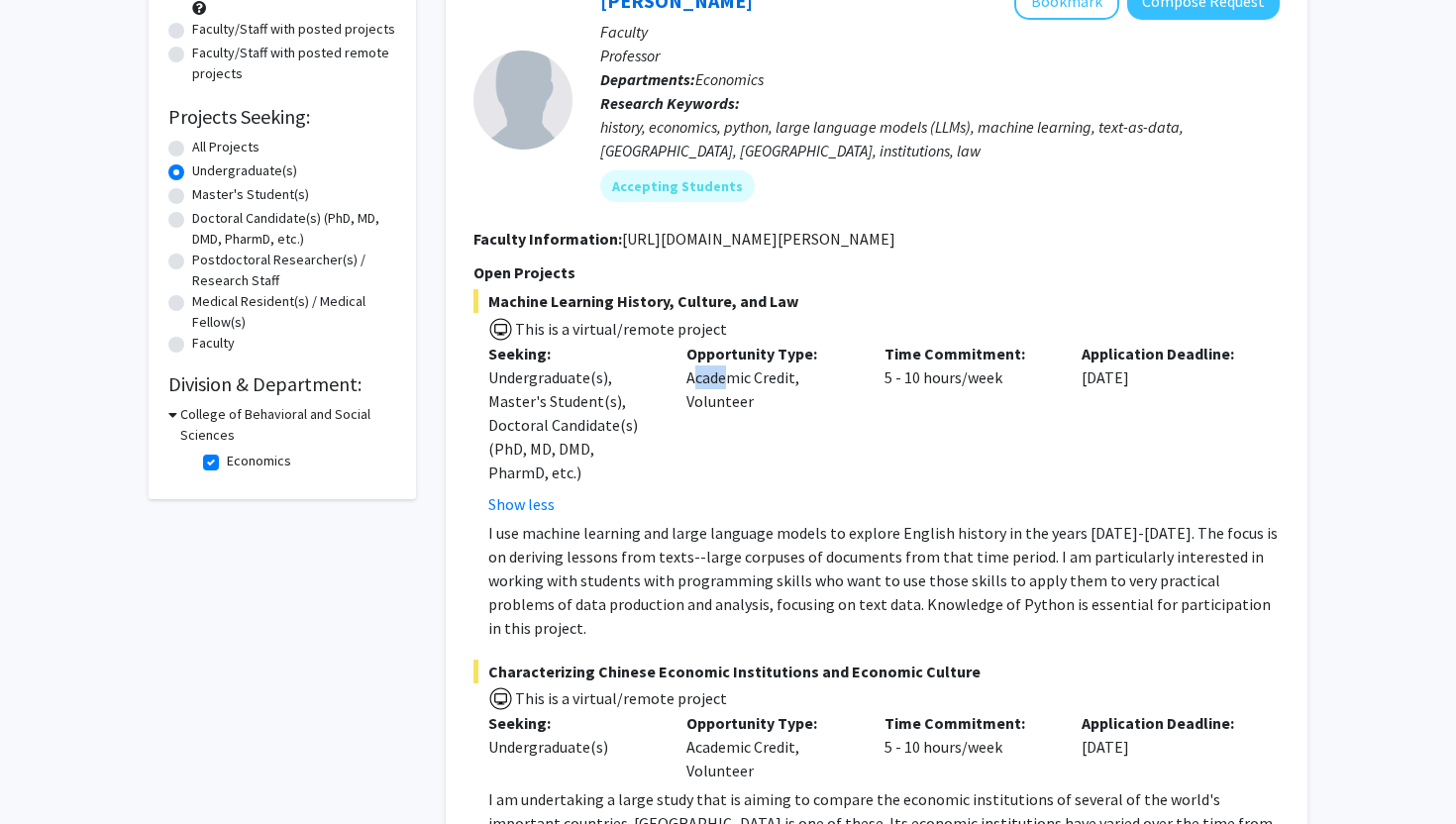 drag, startPoint x: 672, startPoint y: 367, endPoint x: 725, endPoint y: 374, distance: 53.460266 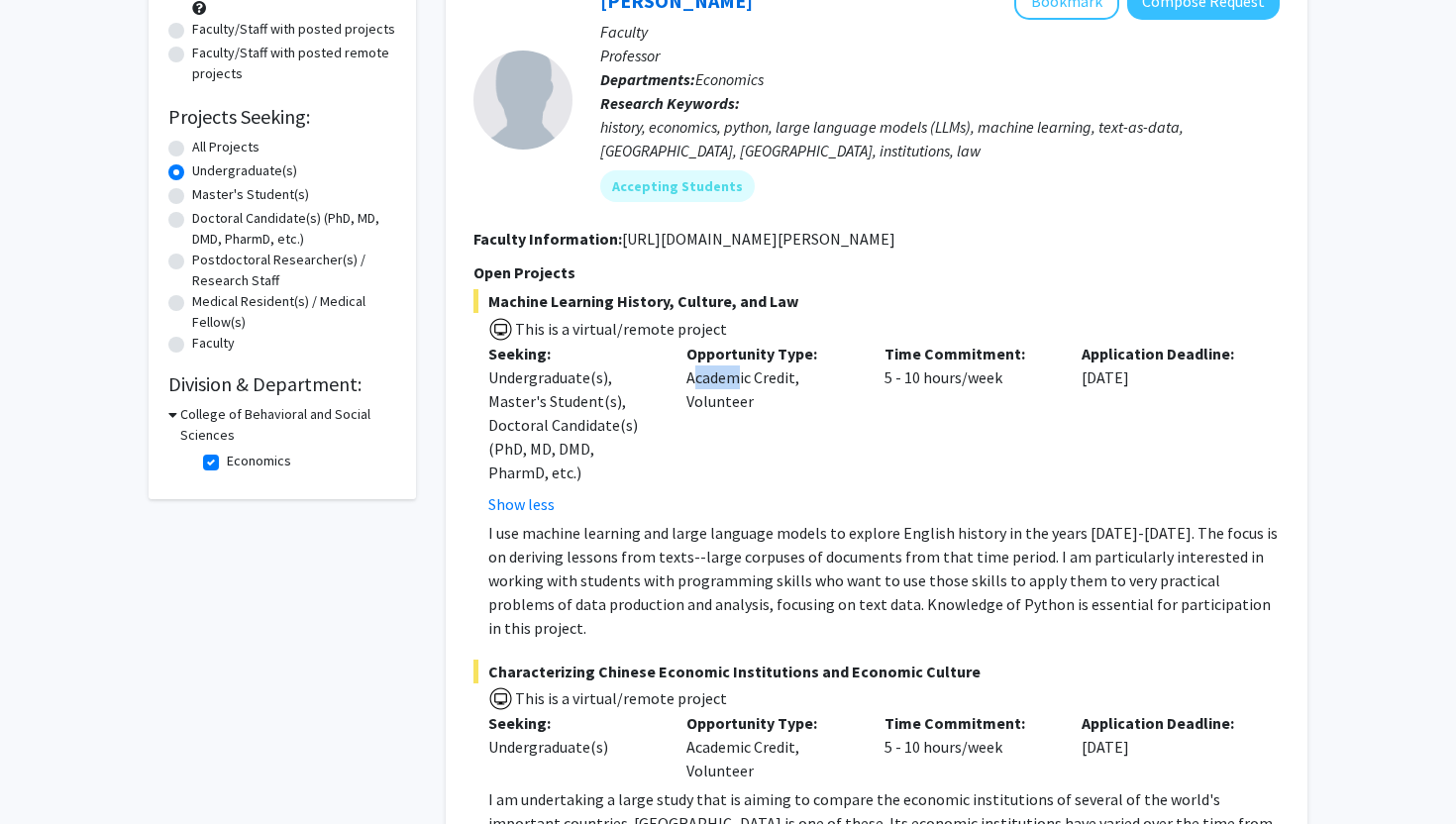 click on "Opportunity Type:  Academic Credit, Volunteer" 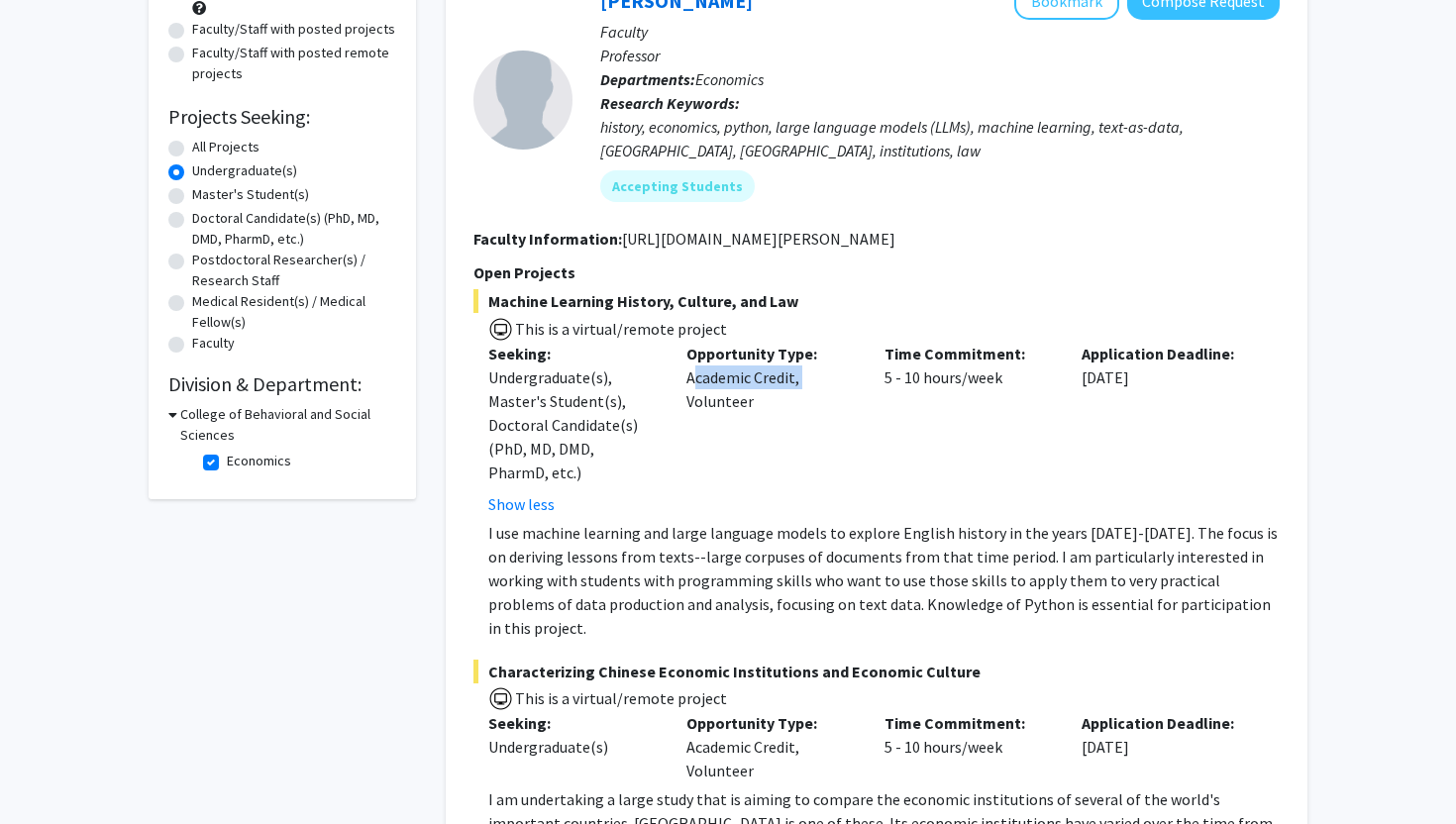 drag, startPoint x: 725, startPoint y: 374, endPoint x: 800, endPoint y: 374, distance: 75 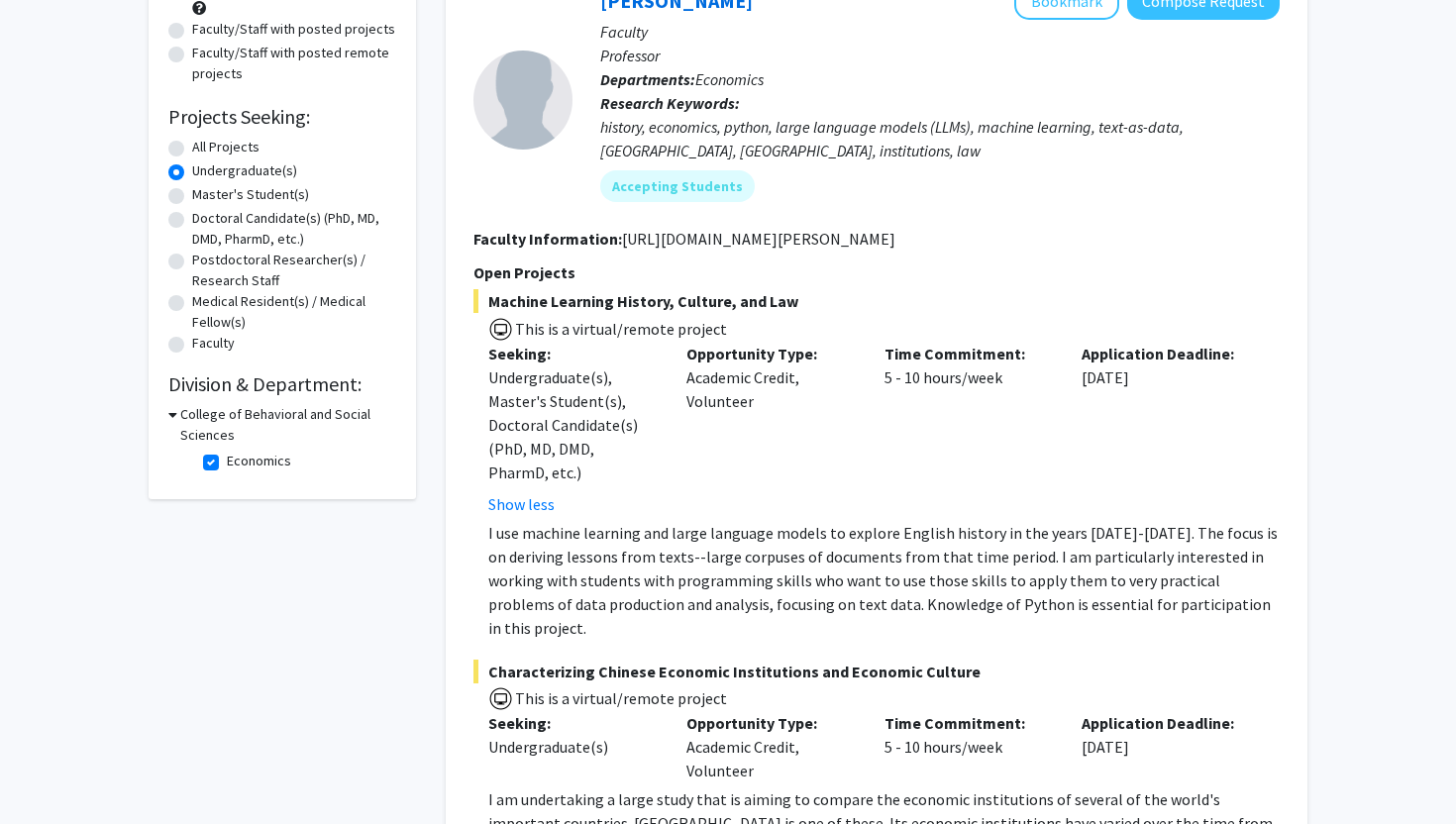 scroll, scrollTop: 277, scrollLeft: 0, axis: vertical 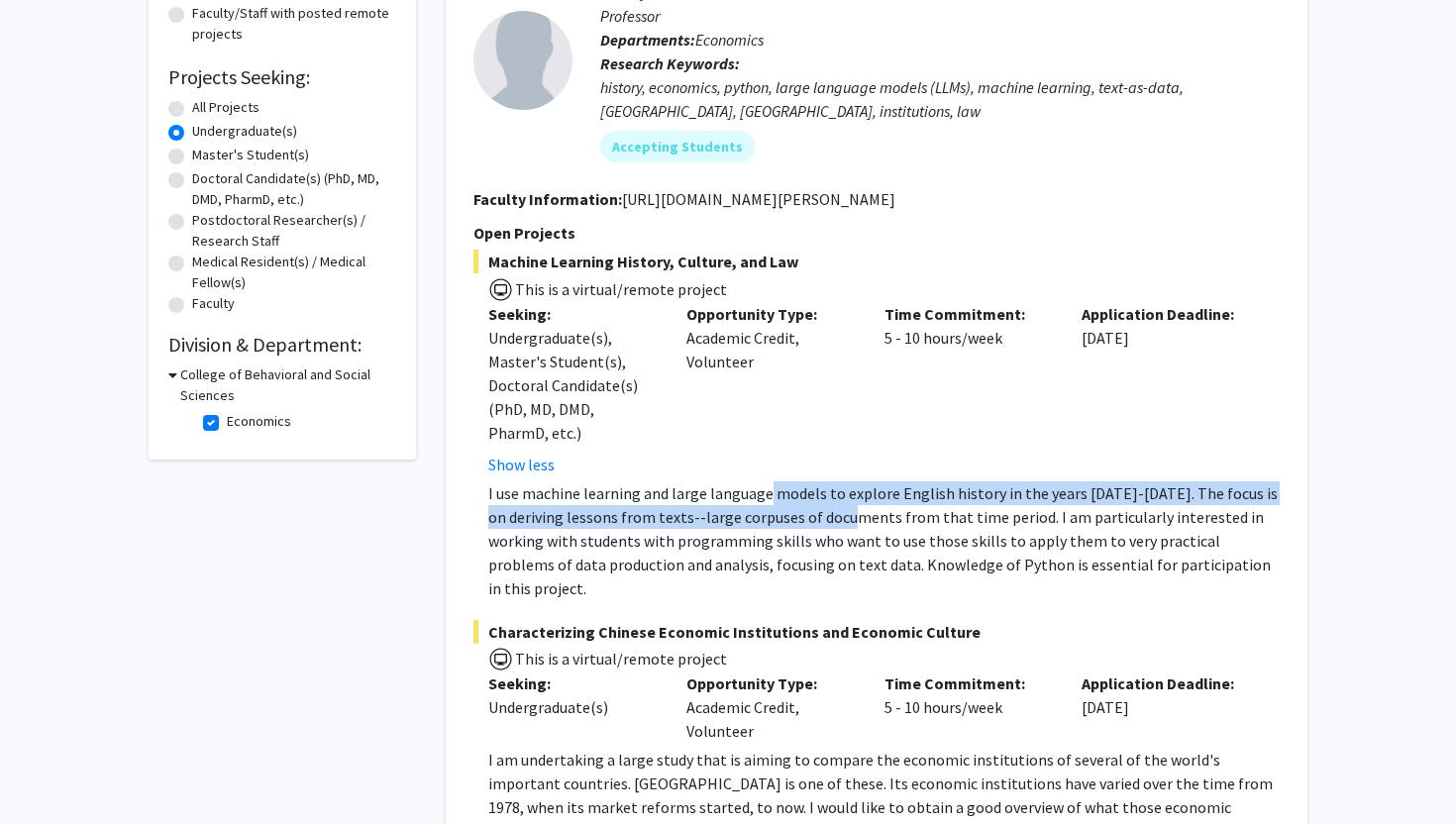 drag, startPoint x: 764, startPoint y: 483, endPoint x: 860, endPoint y: 529, distance: 106.45187 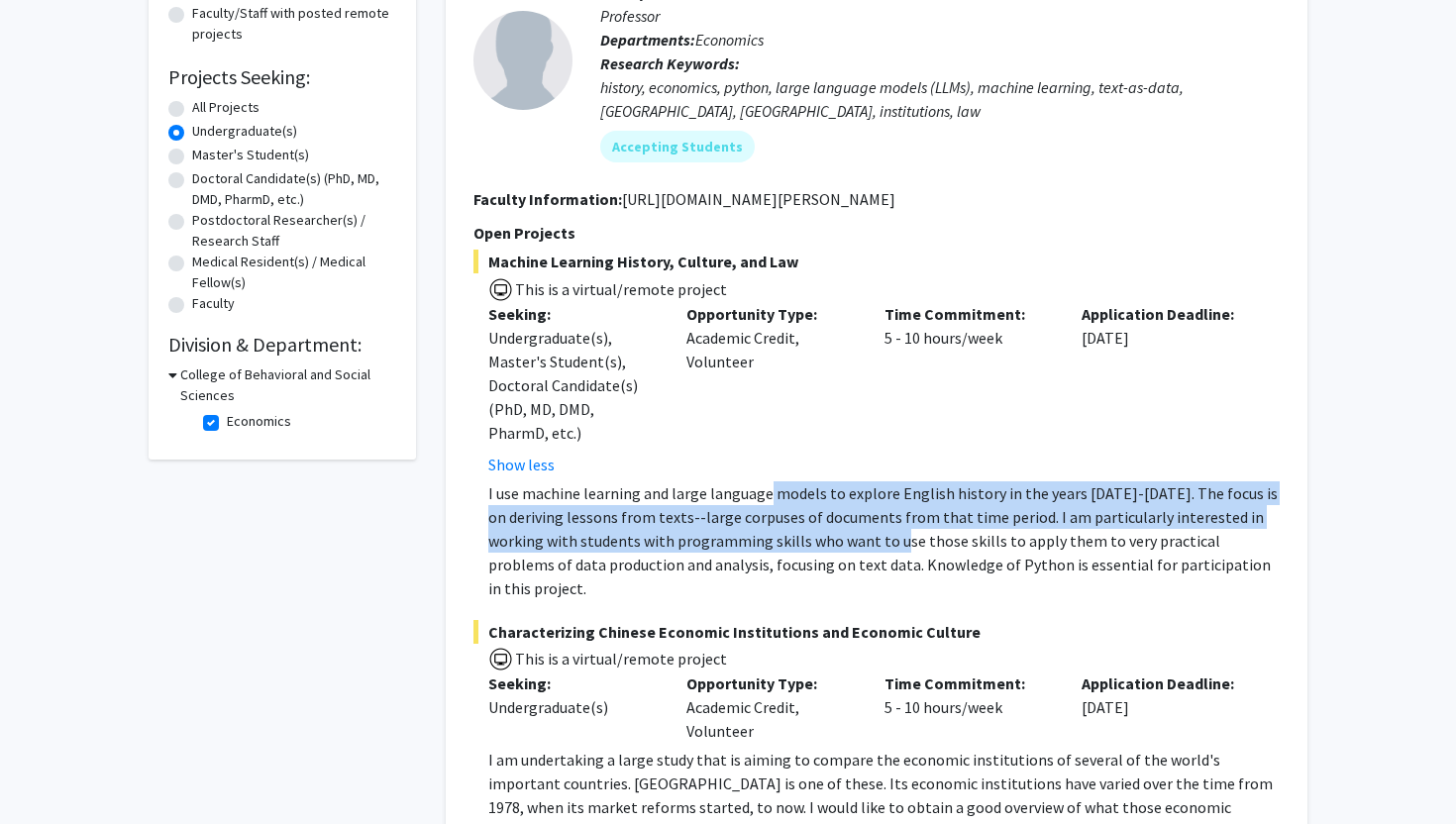 click on "I use machine learning and large language models to explore English history in the years 1500-1750. The focus is on deriving lessons from texts--large corpuses of documents from that time period.   I am particularly interested in working with students with programming skills who want to use those skills to apply them to very practical problems of data production and analysis, focusing on text data. Knowledge of Python is essential for participation in this project." 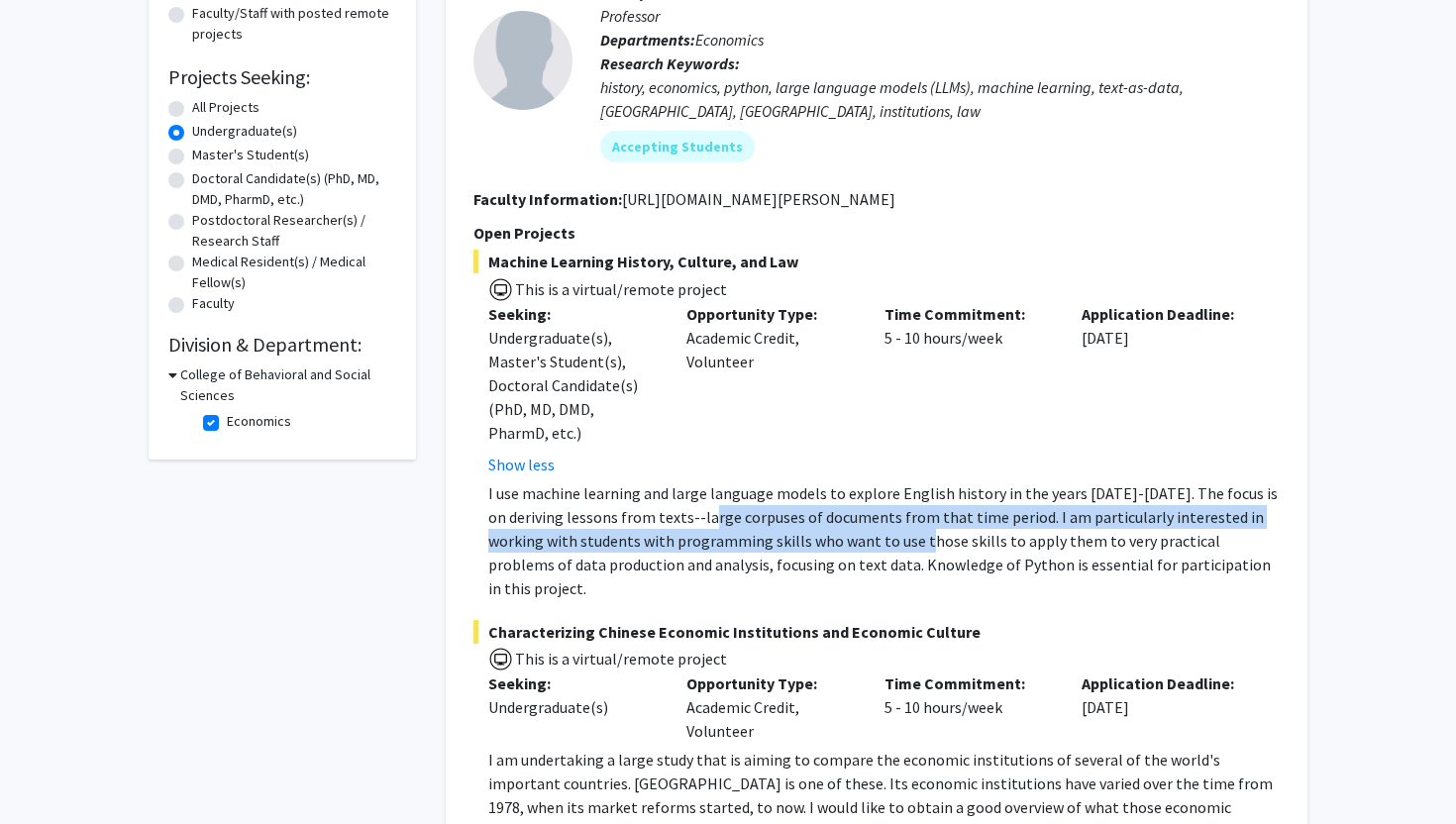 drag, startPoint x: 860, startPoint y: 529, endPoint x: 682, endPoint y: 527, distance: 178.01124 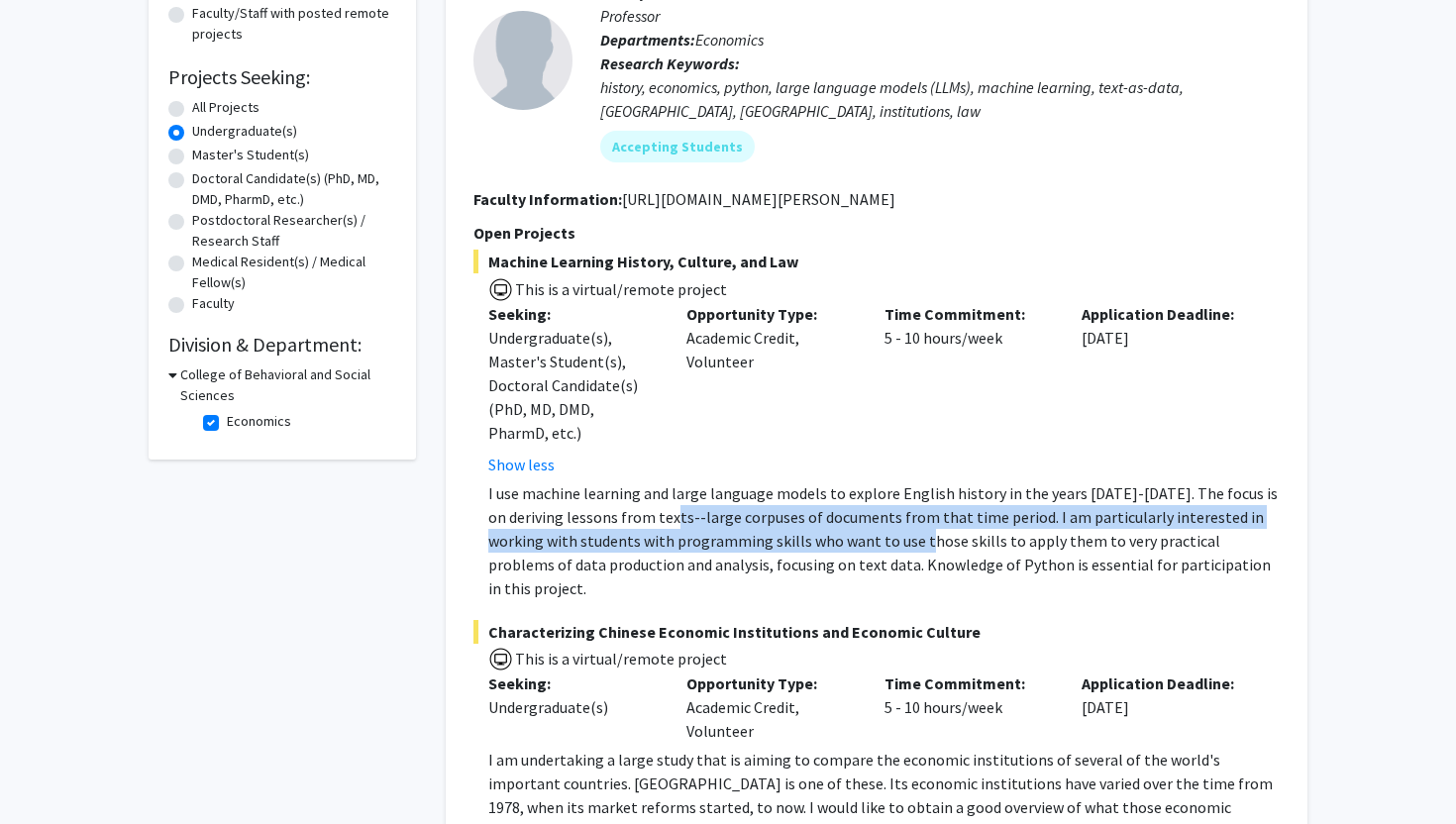 click on "I use machine learning and large language models to explore English history in the years 1500-1750. The focus is on deriving lessons from texts--large corpuses of documents from that time period.   I am particularly interested in working with students with programming skills who want to use those skills to apply them to very practical problems of data production and analysis, focusing on text data. Knowledge of Python is essential for participation in this project." 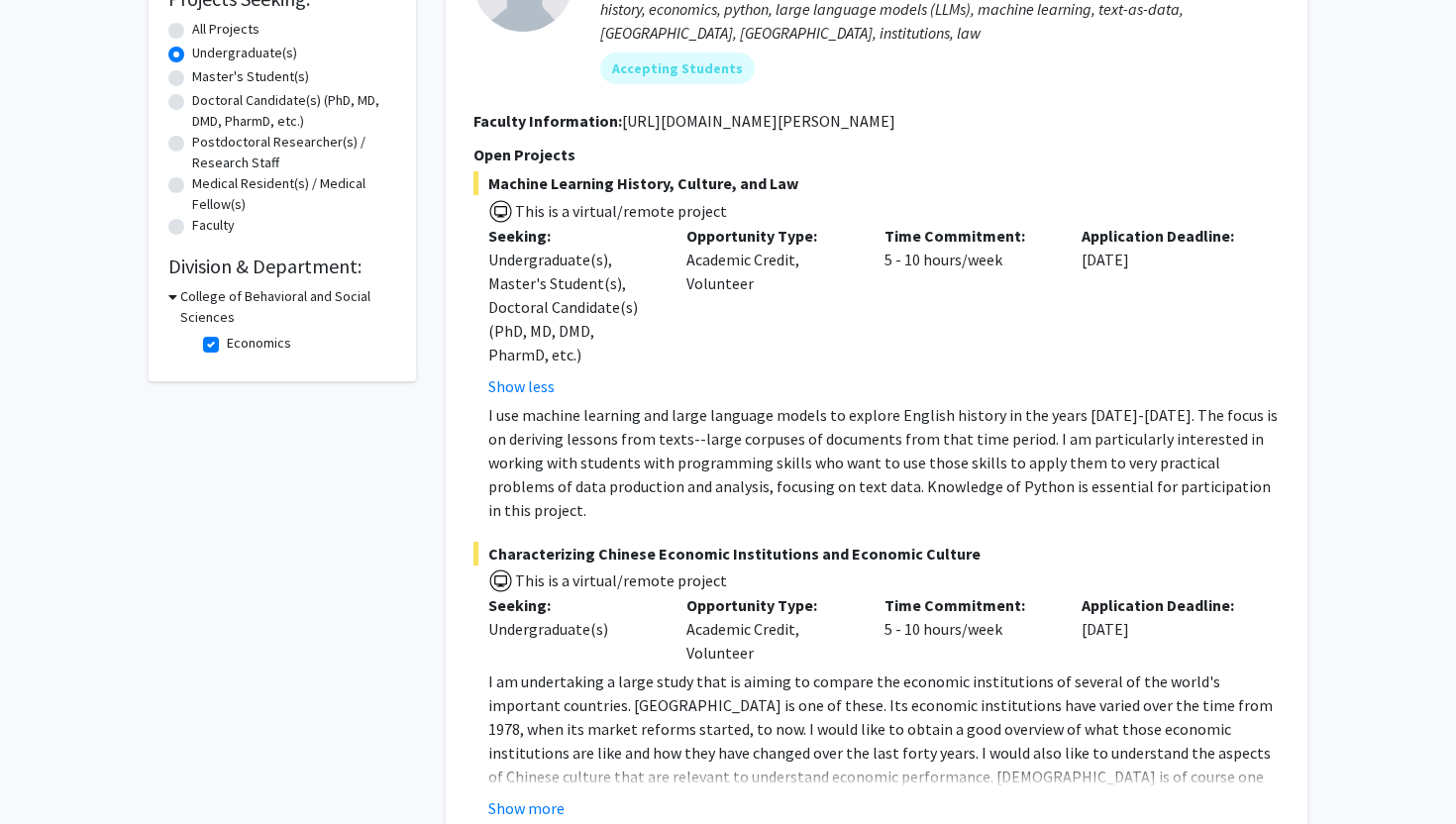 scroll, scrollTop: 357, scrollLeft: 0, axis: vertical 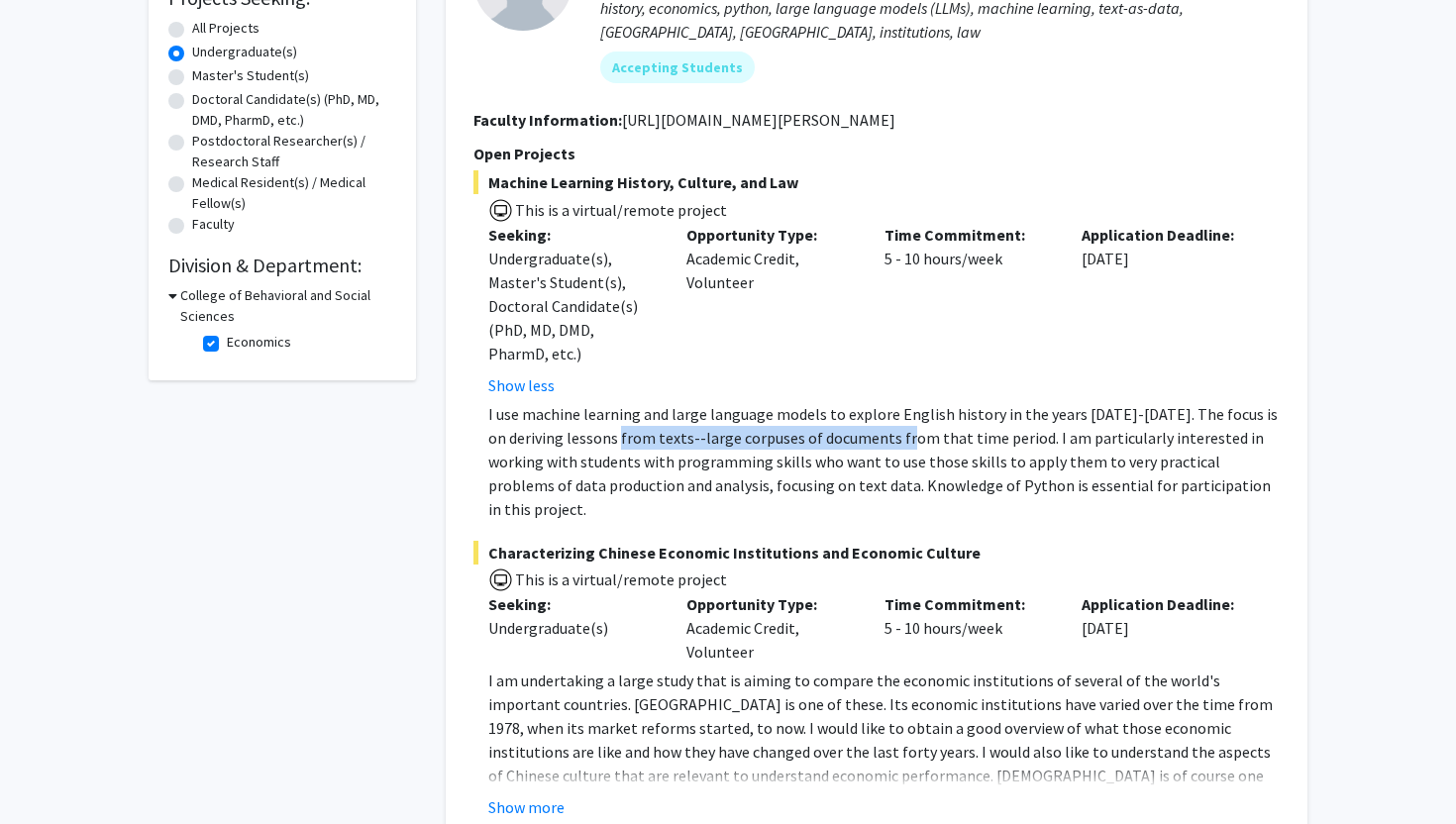 drag, startPoint x: 625, startPoint y: 433, endPoint x: 962, endPoint y: 433, distance: 337 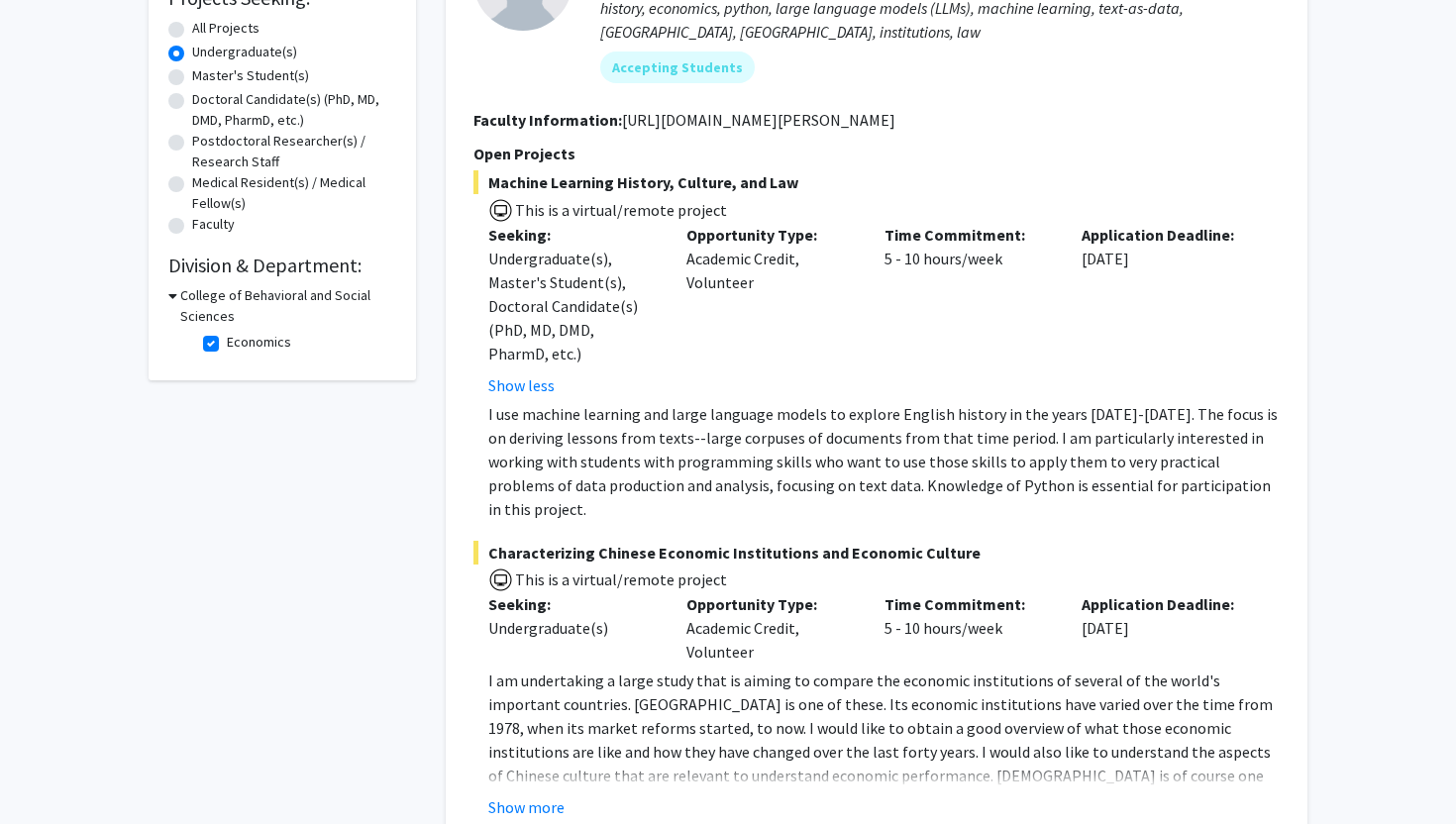 click on "I use machine learning and large language models to explore English history in the years 1500-1750. The focus is on deriving lessons from texts--large corpuses of documents from that time period.   I am particularly interested in working with students with programming skills who want to use those skills to apply them to very practical problems of data production and analysis, focusing on text data. Knowledge of Python is essential for participation in this project." 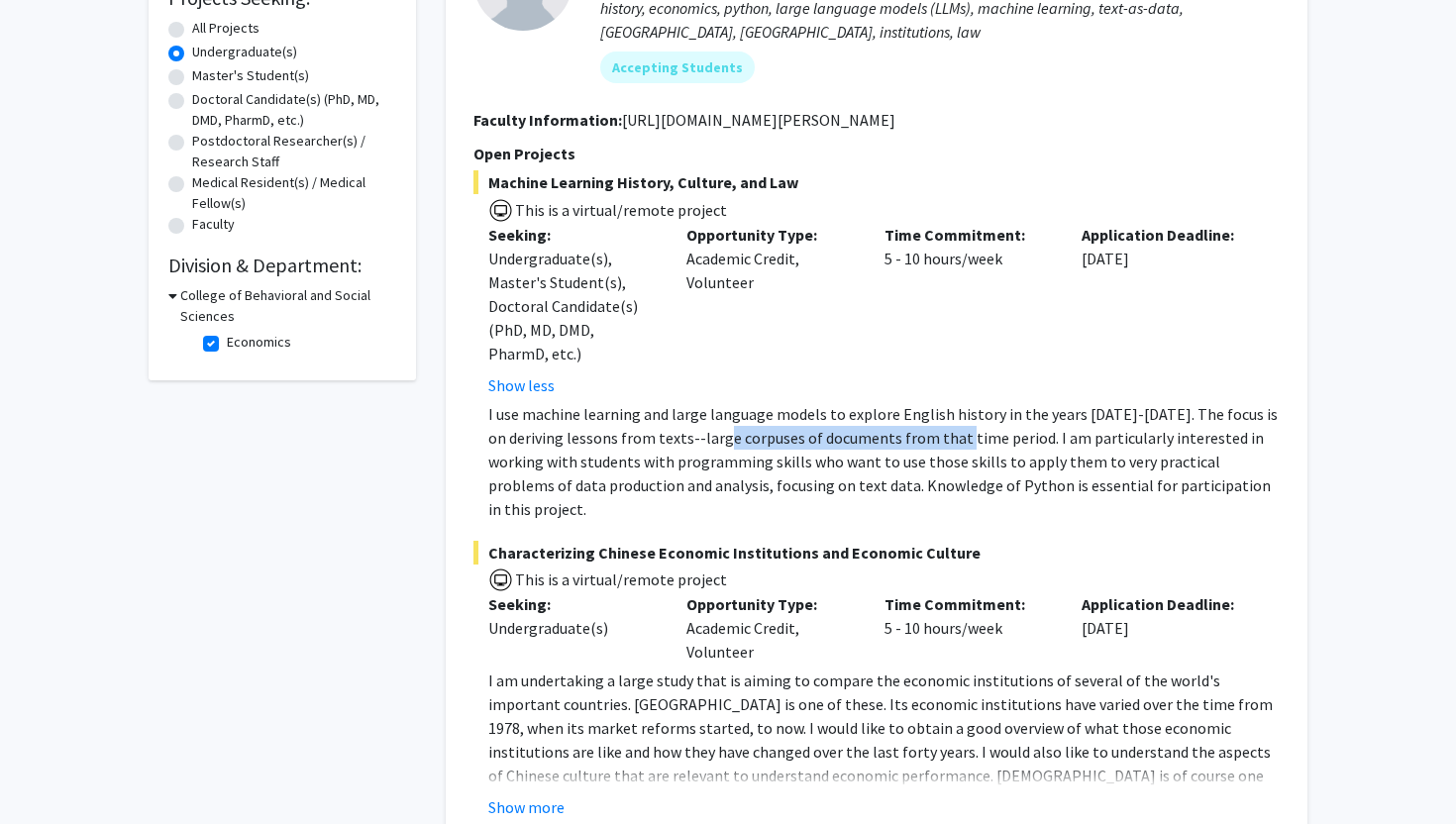 drag, startPoint x: 954, startPoint y: 433, endPoint x: 728, endPoint y: 433, distance: 226 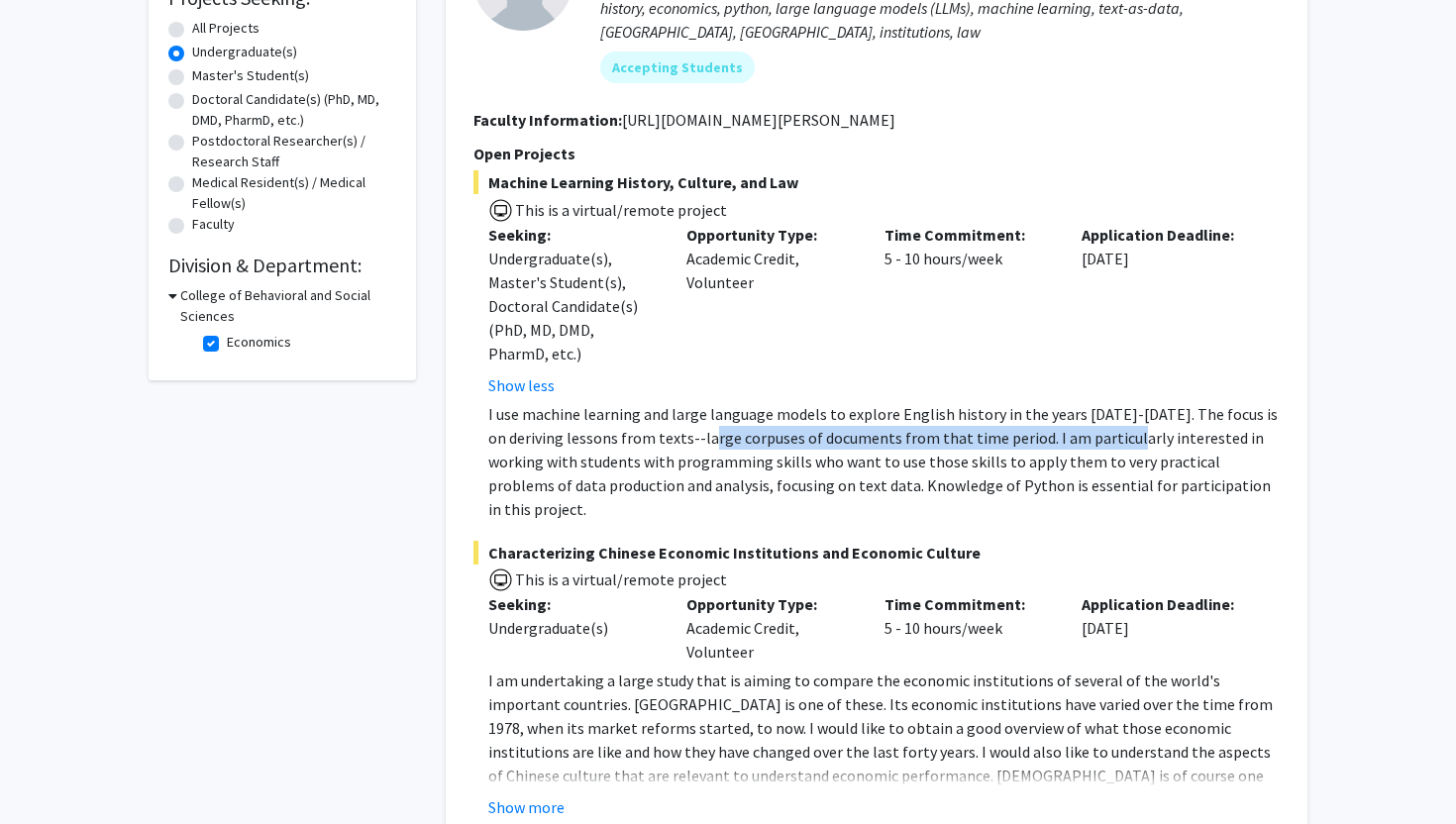 drag, startPoint x: 728, startPoint y: 433, endPoint x: 1116, endPoint y: 433, distance: 388 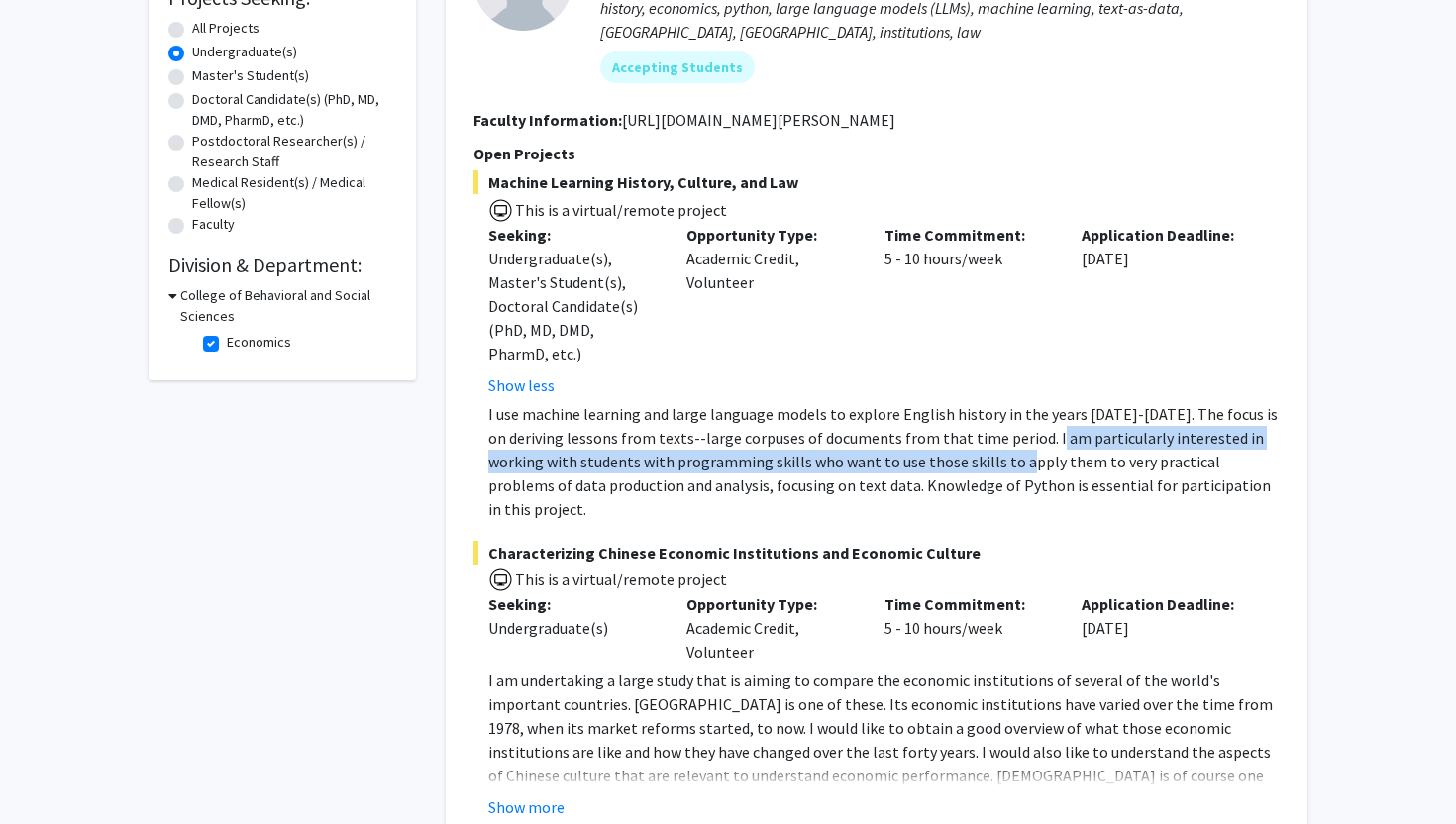 drag, startPoint x: 1117, startPoint y: 433, endPoint x: 943, endPoint y: 456, distance: 175.51353 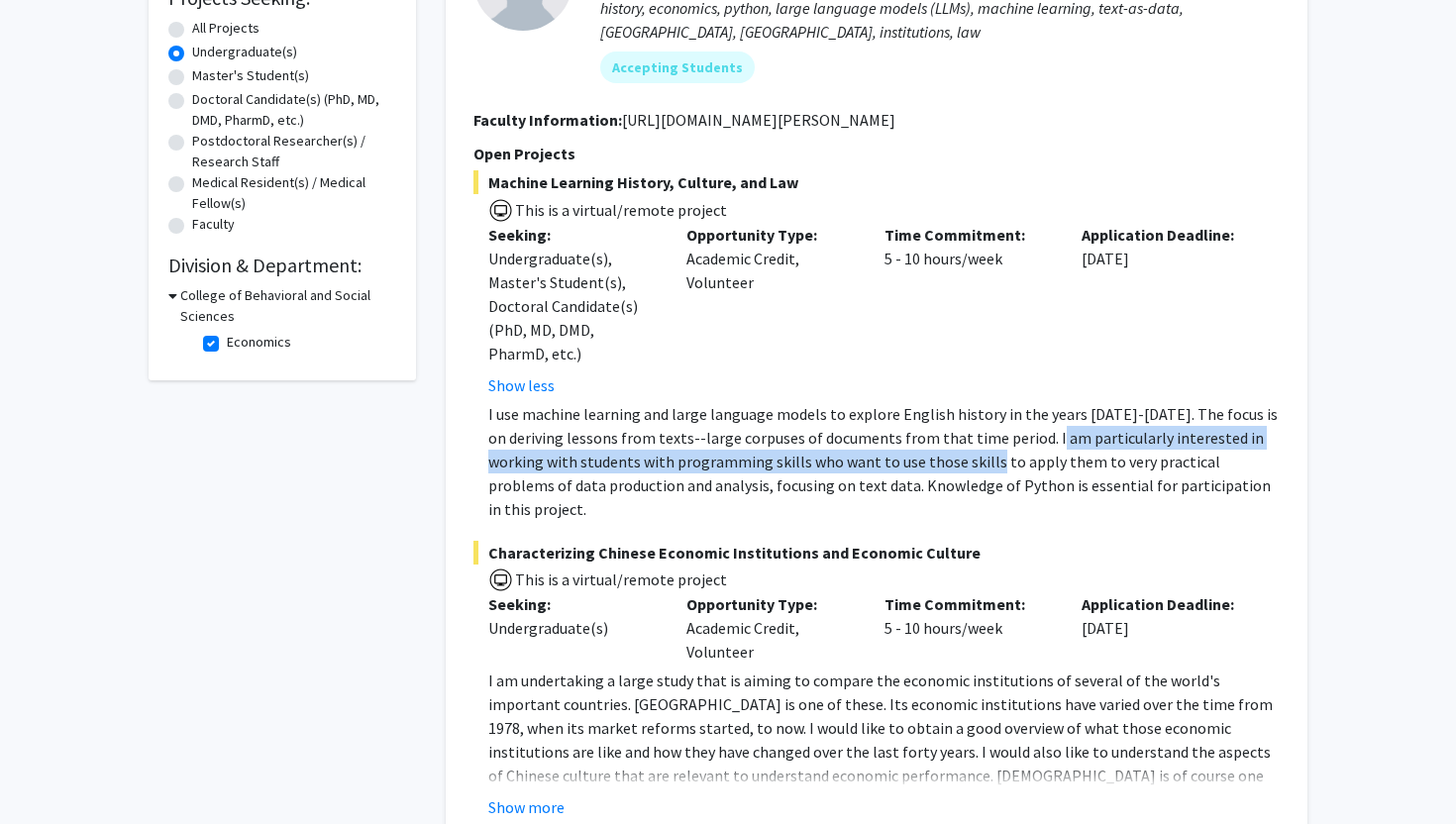 click on "I use machine learning and large language models to explore English history in the years 1500-1750. The focus is on deriving lessons from texts--large corpuses of documents from that time period.   I am particularly interested in working with students with programming skills who want to use those skills to apply them to very practical problems of data production and analysis, focusing on text data. Knowledge of Python is essential for participation in this project." 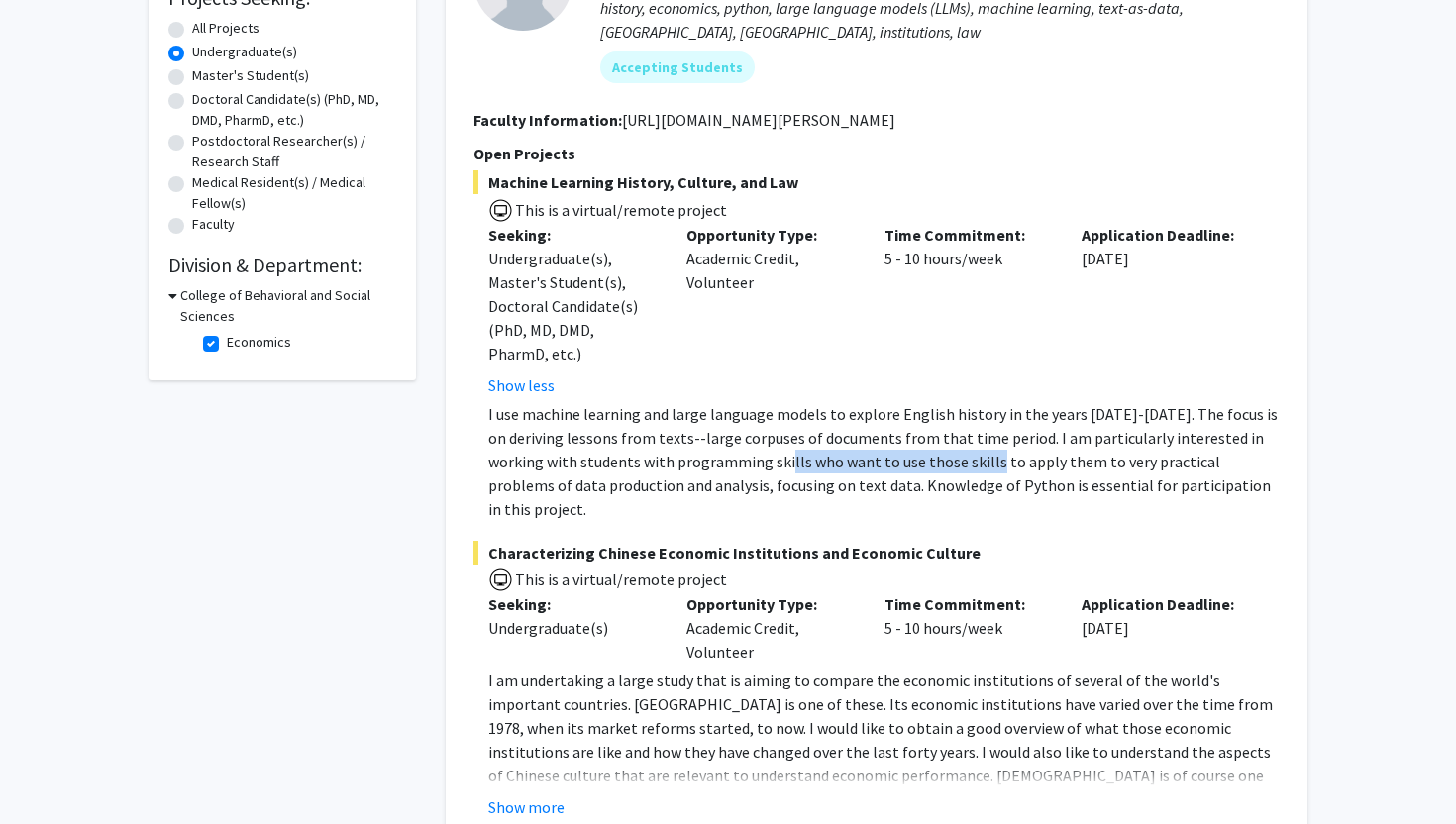 drag, startPoint x: 943, startPoint y: 456, endPoint x: 720, endPoint y: 462, distance: 223.0807 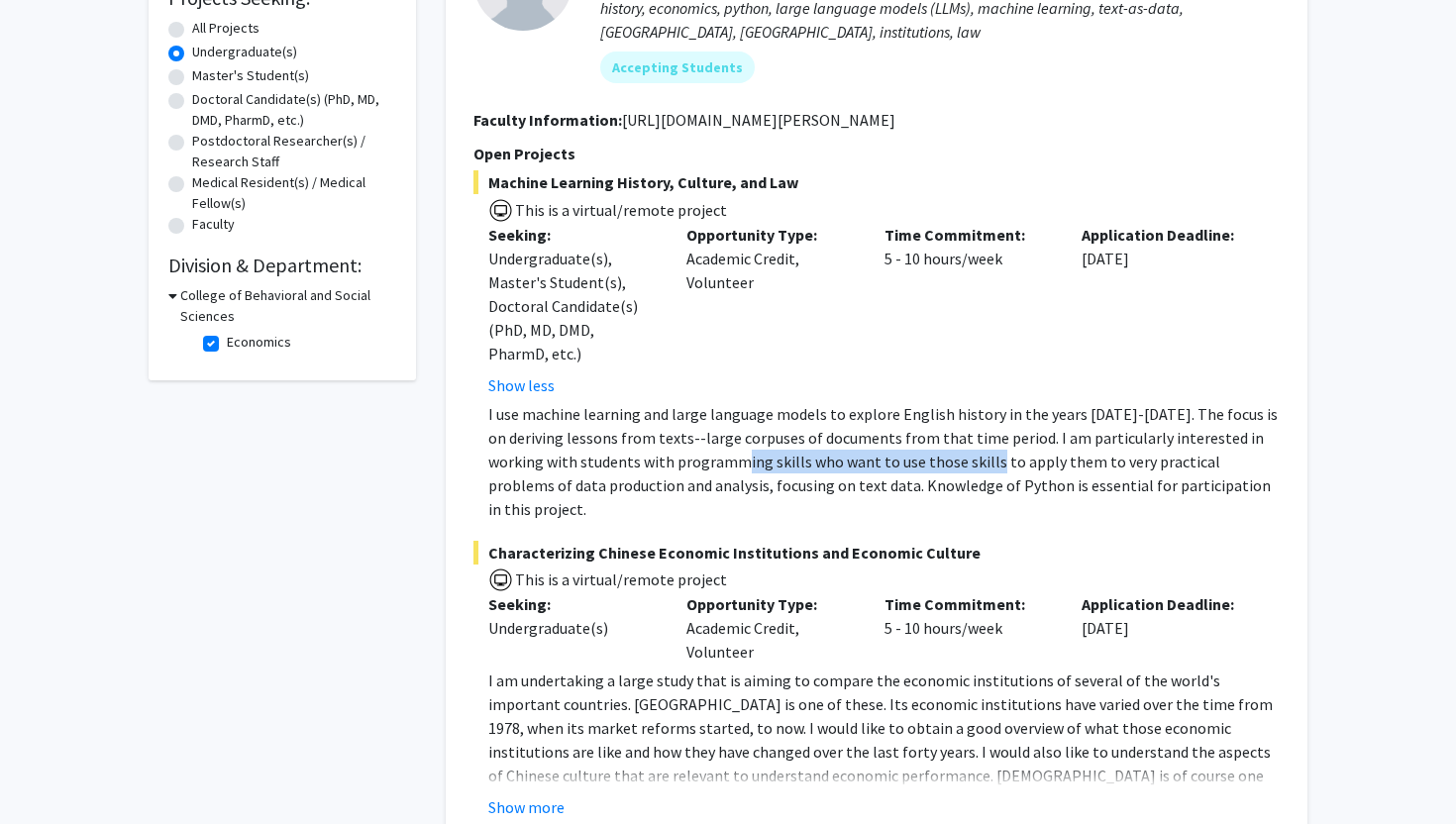 click on "I use machine learning and large language models to explore English history in the years 1500-1750. The focus is on deriving lessons from texts--large corpuses of documents from that time period.   I am particularly interested in working with students with programming skills who want to use those skills to apply them to very practical problems of data production and analysis, focusing on text data. Knowledge of Python is essential for participation in this project." 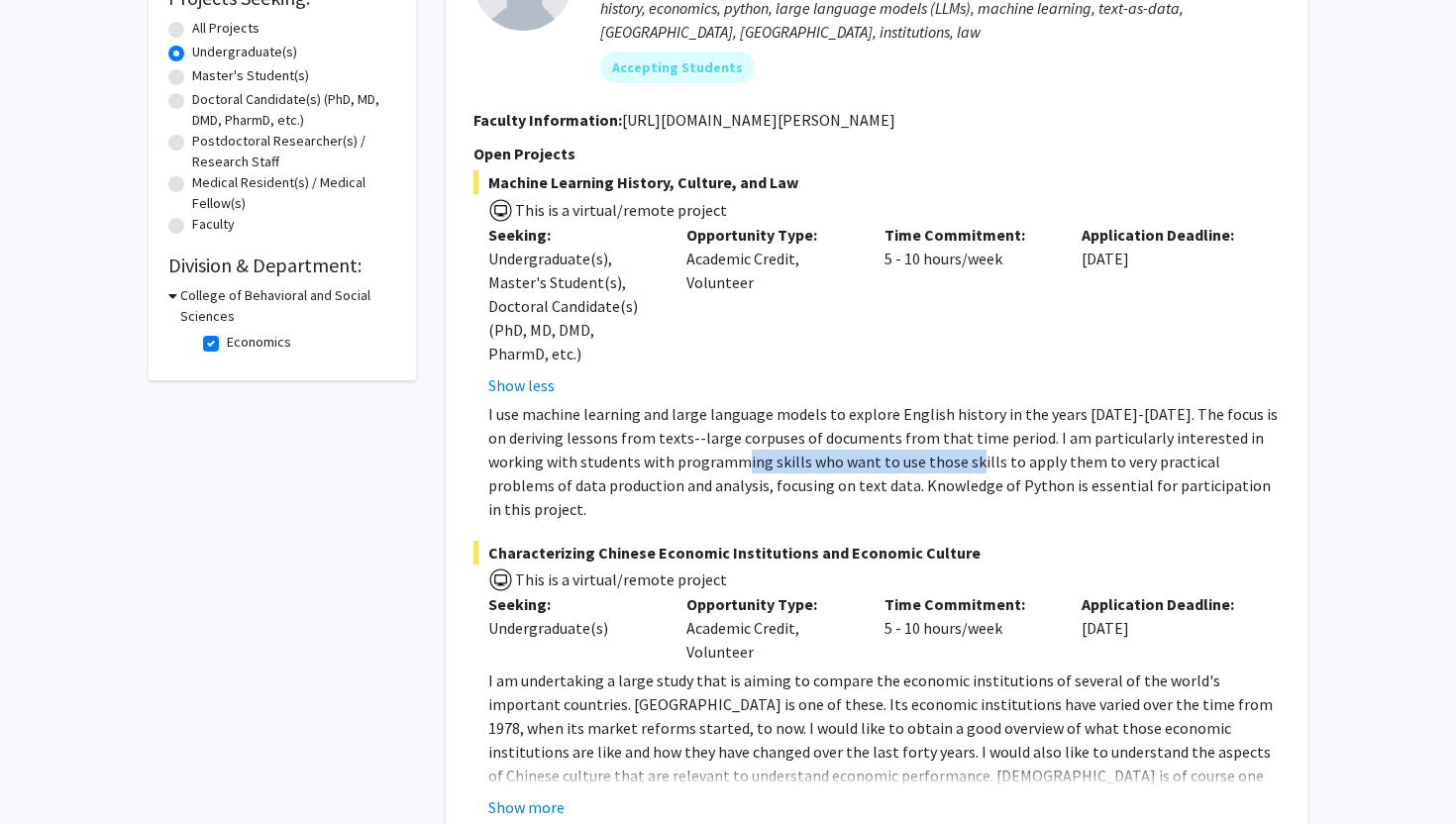 drag, startPoint x: 720, startPoint y: 462, endPoint x: 1012, endPoint y: 462, distance: 292 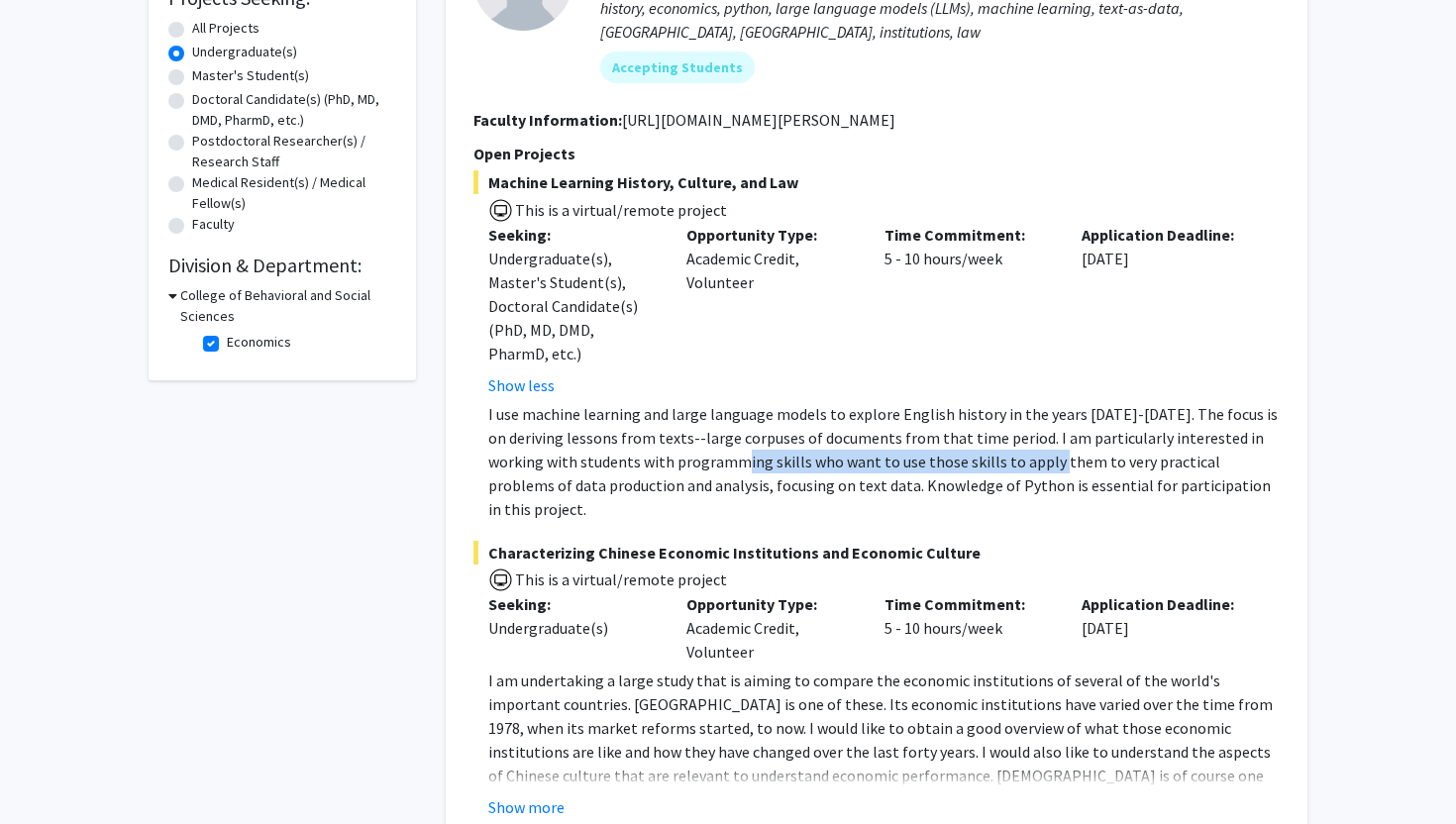 click on "I use machine learning and large language models to explore English history in the years 1500-1750. The focus is on deriving lessons from texts--large corpuses of documents from that time period.   I am particularly interested in working with students with programming skills who want to use those skills to apply them to very practical problems of data production and analysis, focusing on text data. Knowledge of Python is essential for participation in this project." 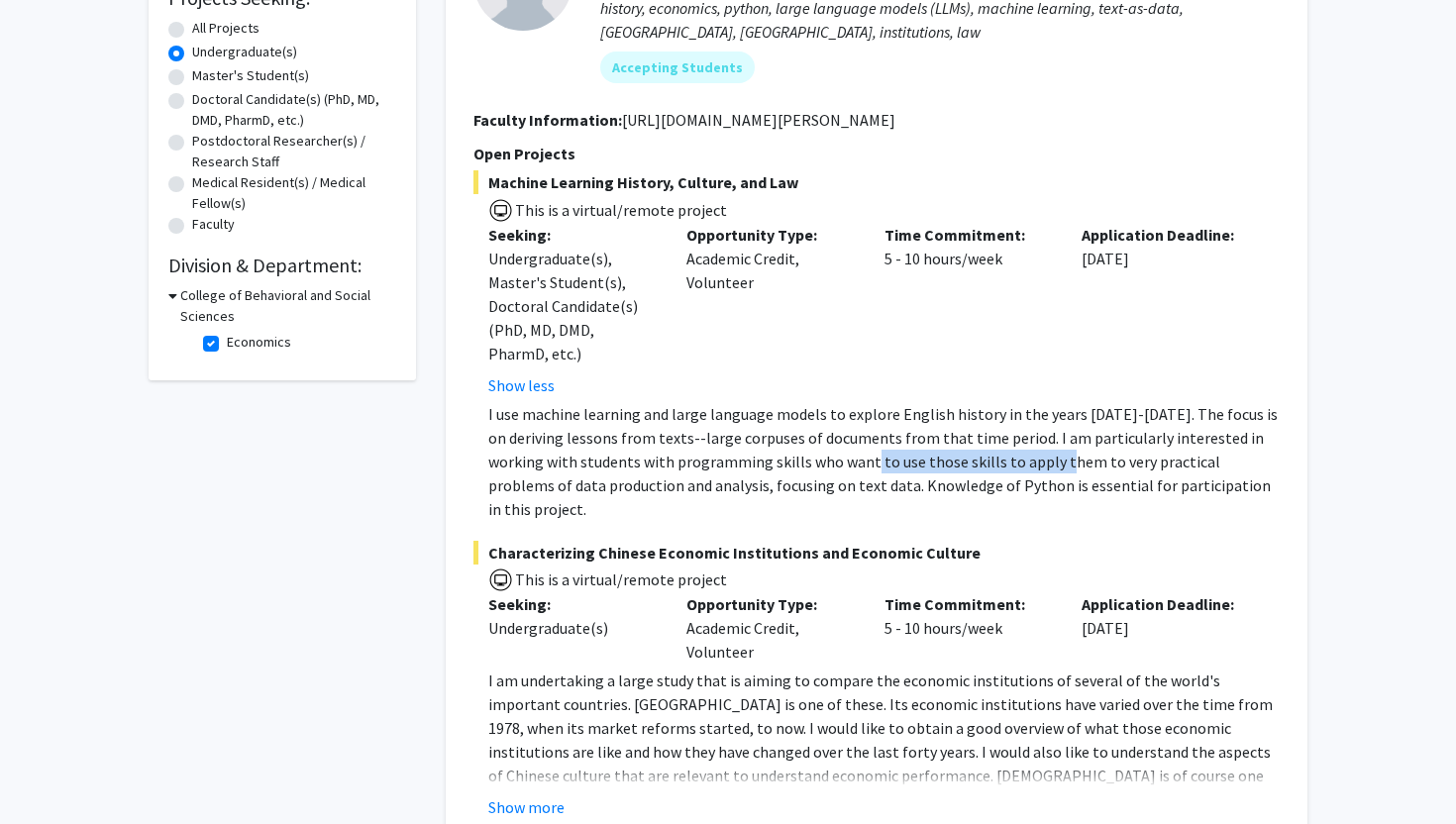 drag, startPoint x: 1024, startPoint y: 462, endPoint x: 673, endPoint y: 462, distance: 351 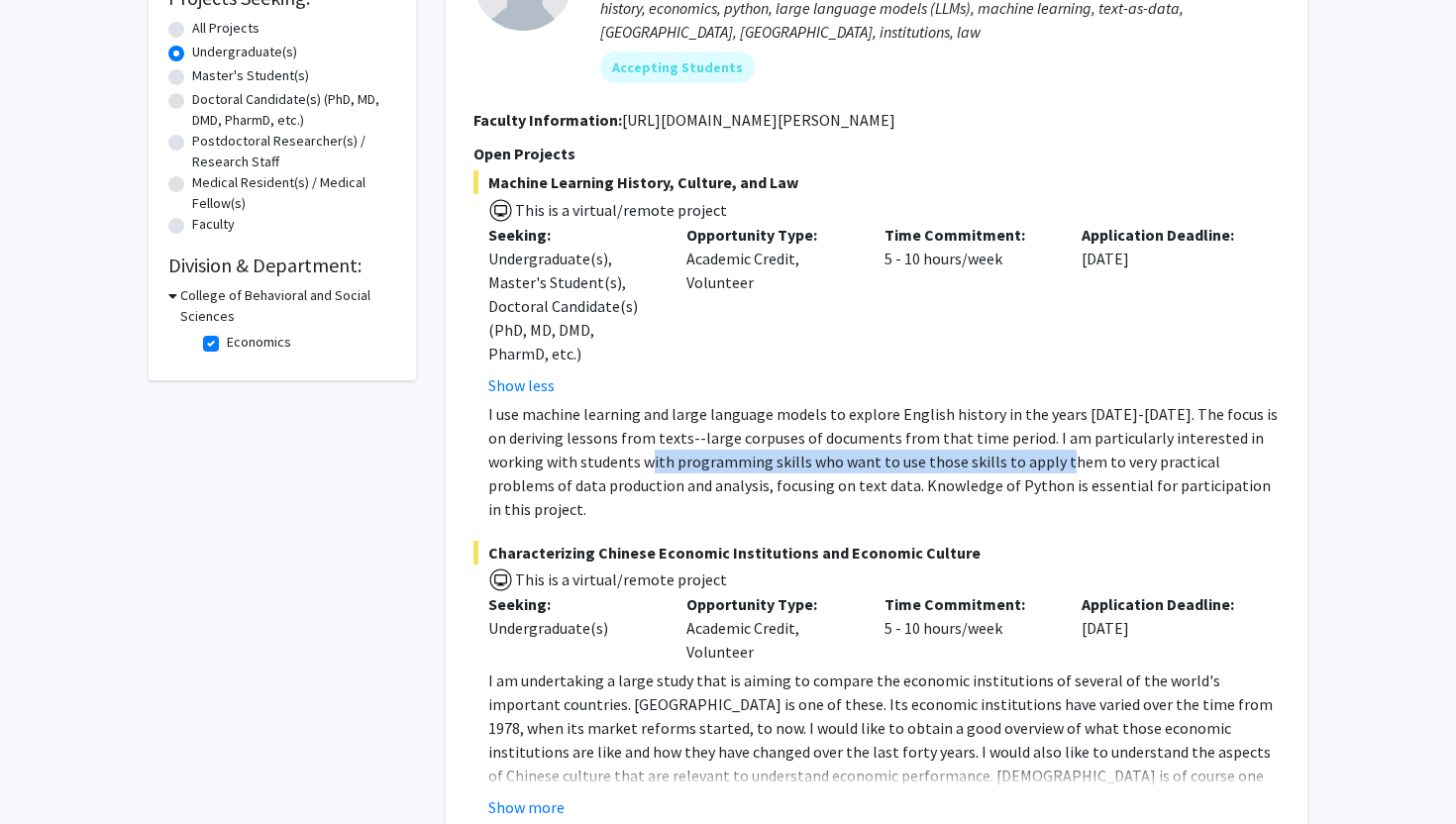 click on "I use machine learning and large language models to explore English history in the years 1500-1750. The focus is on deriving lessons from texts--large corpuses of documents from that time period.   I am particularly interested in working with students with programming skills who want to use those skills to apply them to very practical problems of data production and analysis, focusing on text data. Knowledge of Python is essential for participation in this project." 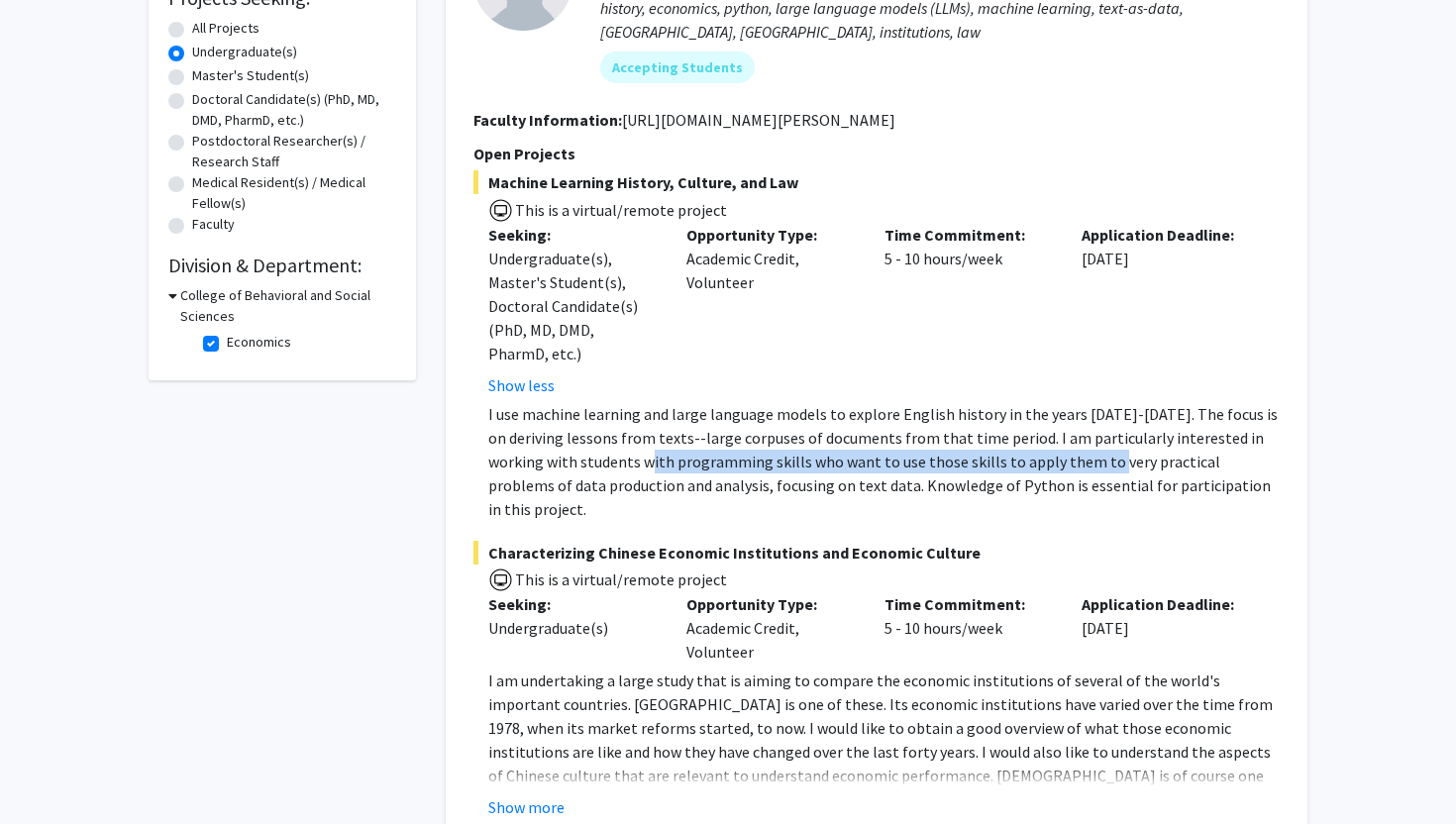 drag, startPoint x: 673, startPoint y: 462, endPoint x: 1164, endPoint y: 462, distance: 491 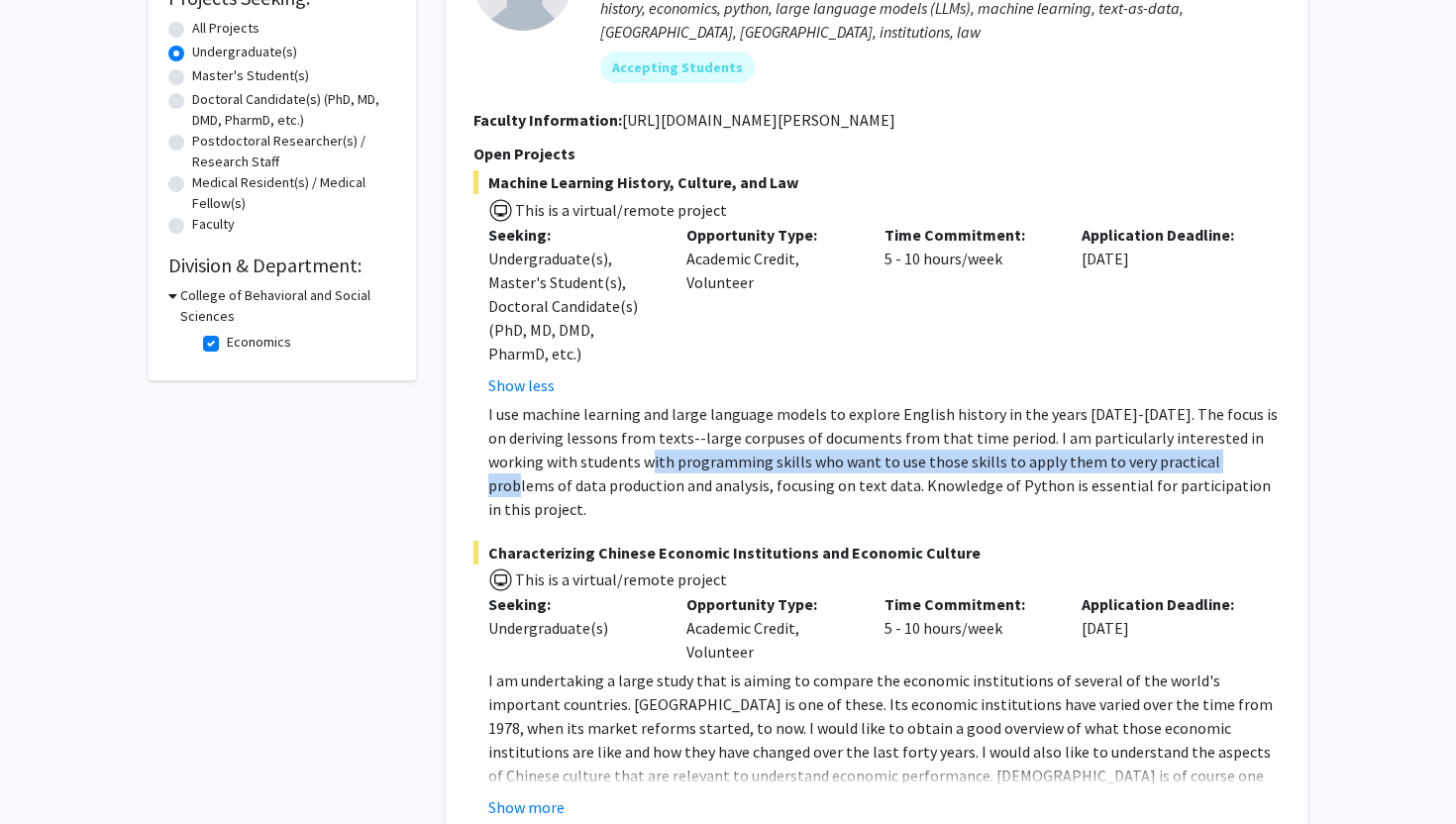 click on "I use machine learning and large language models to explore English history in the years 1500-1750. The focus is on deriving lessons from texts--large corpuses of documents from that time period.   I am particularly interested in working with students with programming skills who want to use those skills to apply them to very practical problems of data production and analysis, focusing on text data. Knowledge of Python is essential for participation in this project." 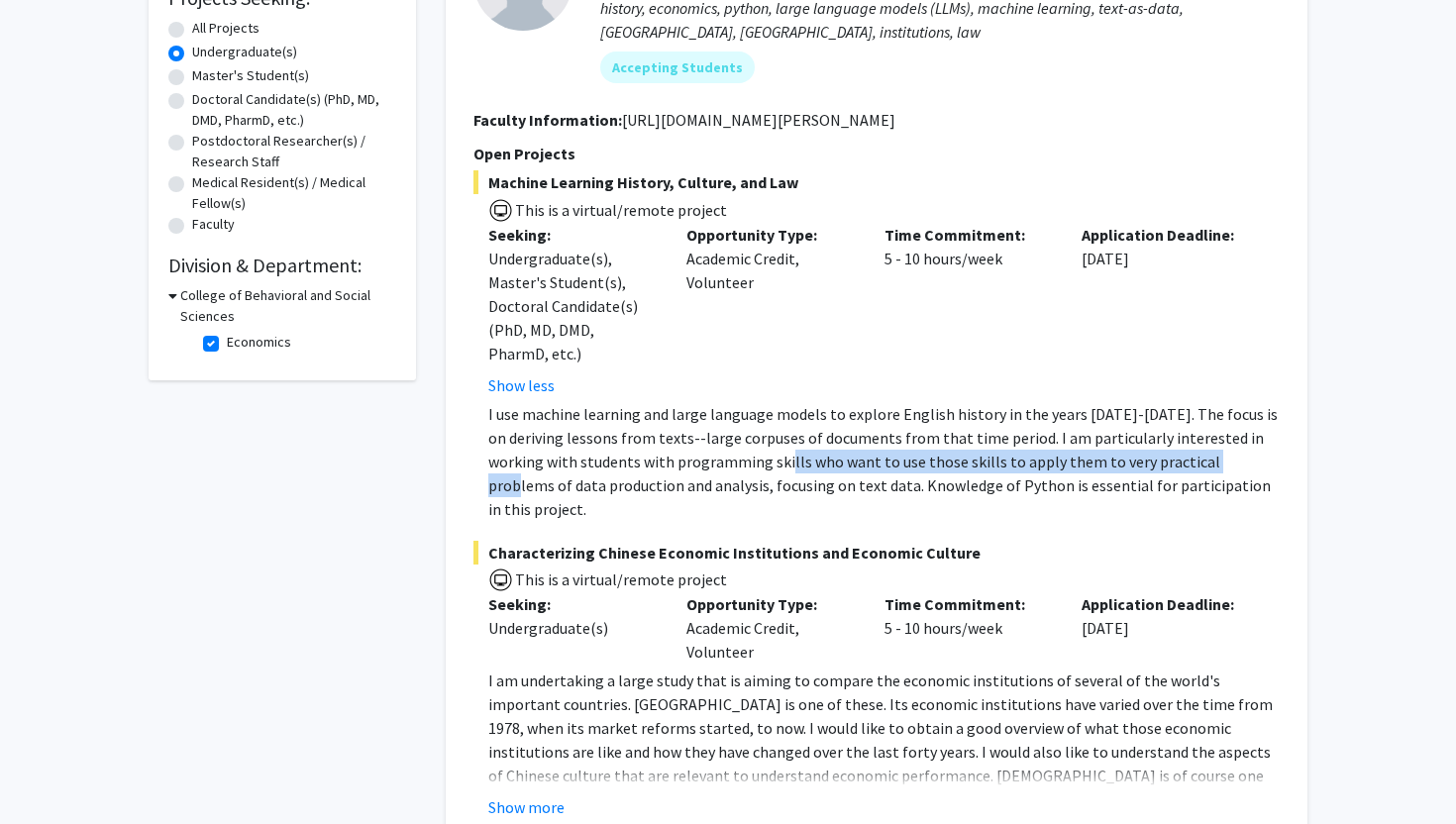 drag, startPoint x: 1047, startPoint y: 462, endPoint x: 664, endPoint y: 462, distance: 383 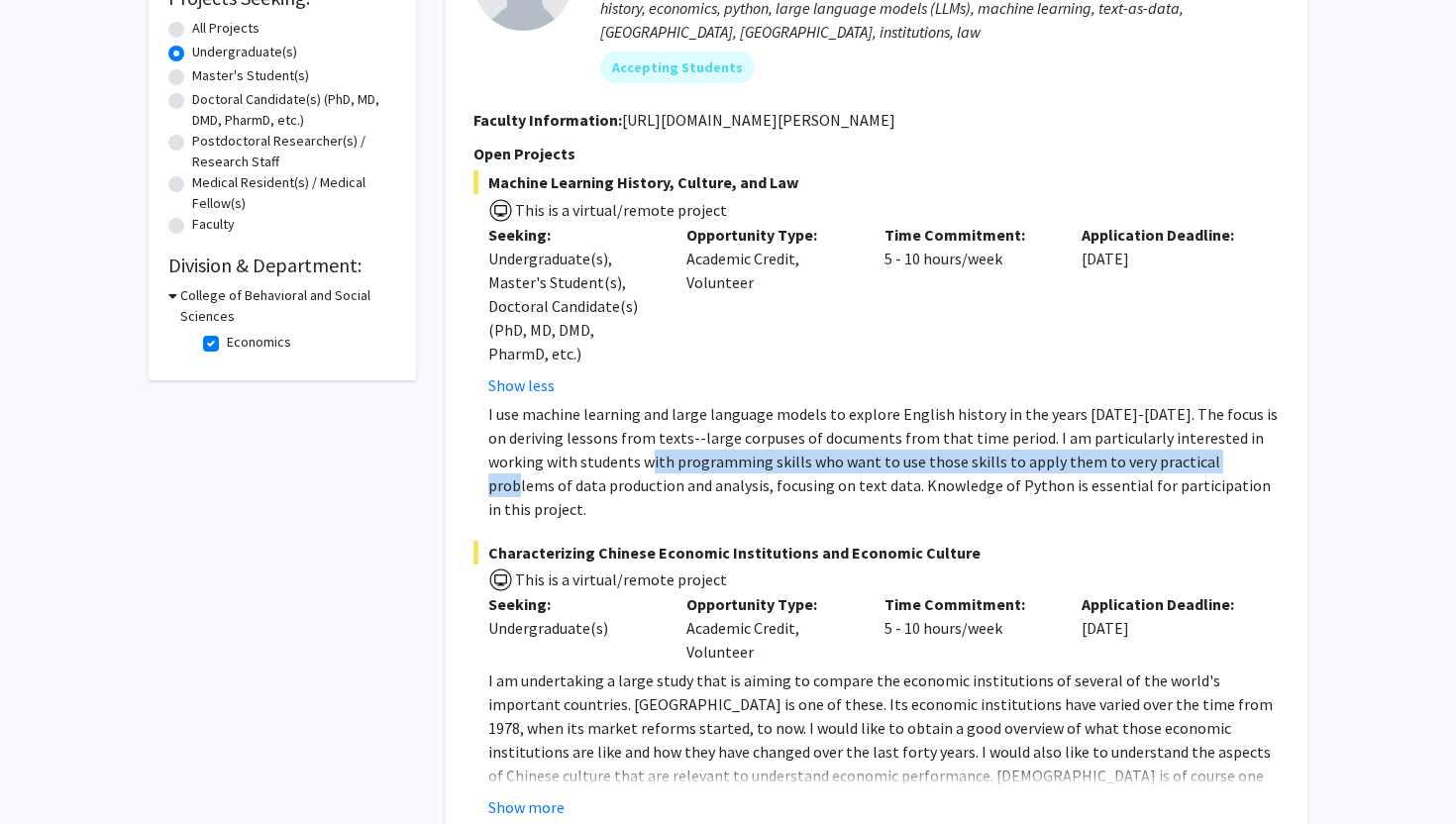 click on "I use machine learning and large language models to explore English history in the years 1500-1750. The focus is on deriving lessons from texts--large corpuses of documents from that time period.   I am particularly interested in working with students with programming skills who want to use those skills to apply them to very practical problems of data production and analysis, focusing on text data. Knowledge of Python is essential for participation in this project." 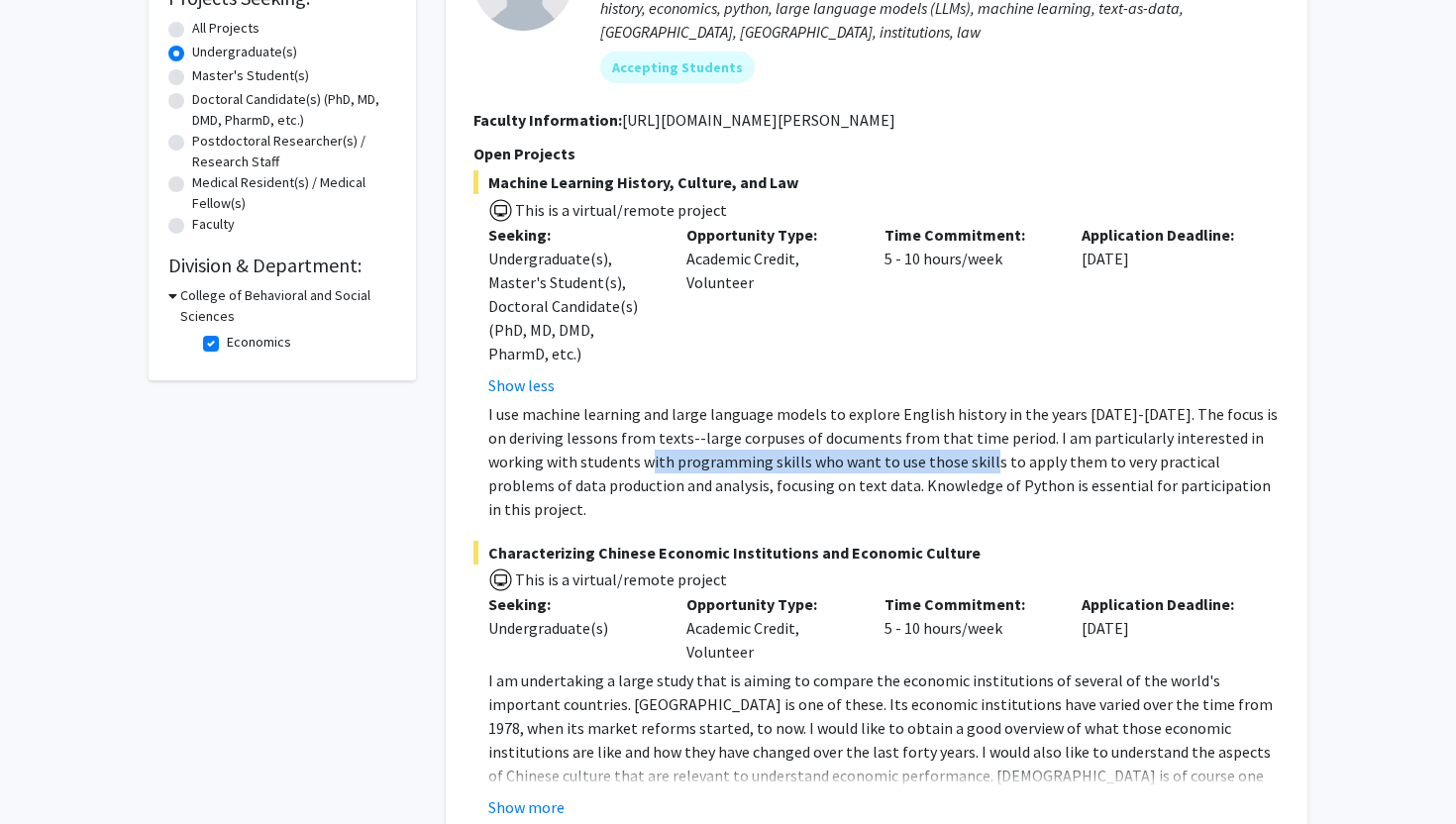 drag, startPoint x: 664, startPoint y: 462, endPoint x: 964, endPoint y: 462, distance: 300 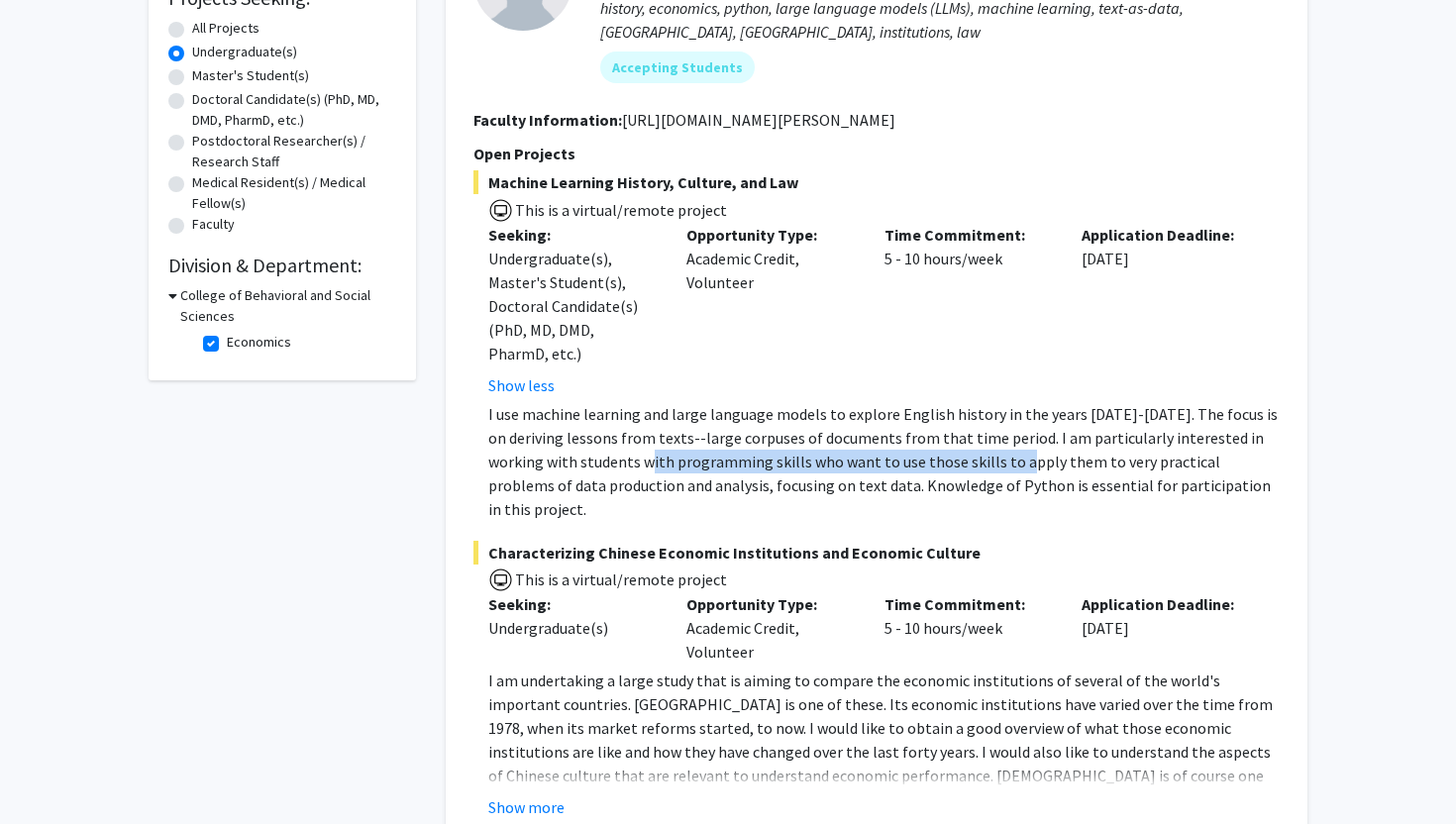 click on "I use machine learning and large language models to explore English history in the years 1500-1750. The focus is on deriving lessons from texts--large corpuses of documents from that time period.   I am particularly interested in working with students with programming skills who want to use those skills to apply them to very practical problems of data production and analysis, focusing on text data. Knowledge of Python is essential for participation in this project." 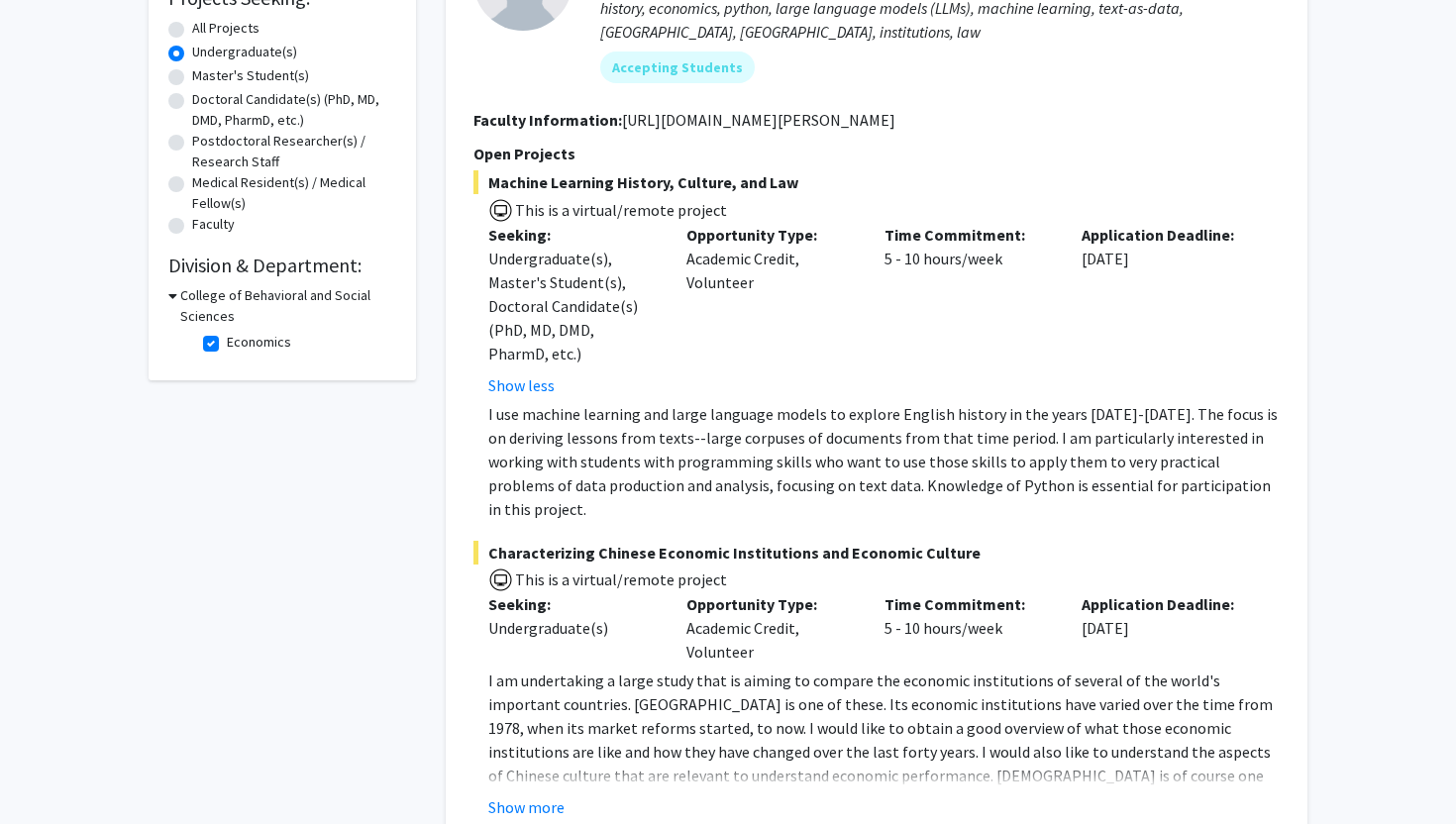 click on "I use machine learning and large language models to explore English history in the years 1500-1750. The focus is on deriving lessons from texts--large corpuses of documents from that time period.   I am particularly interested in working with students with programming skills who want to use those skills to apply them to very practical problems of data production and analysis, focusing on text data. Knowledge of Python is essential for participation in this project." 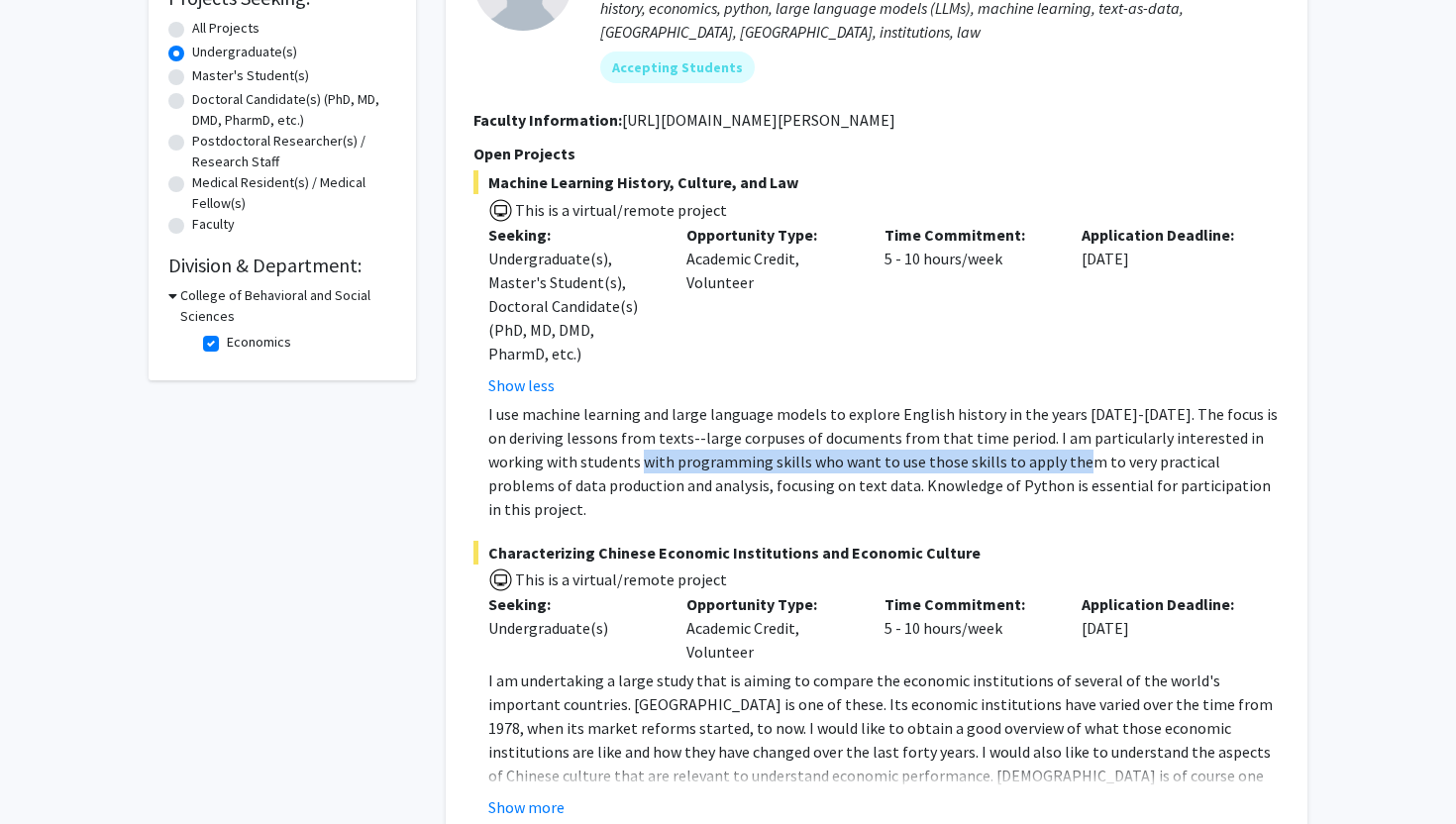 drag, startPoint x: 606, startPoint y: 462, endPoint x: 1027, endPoint y: 462, distance: 421 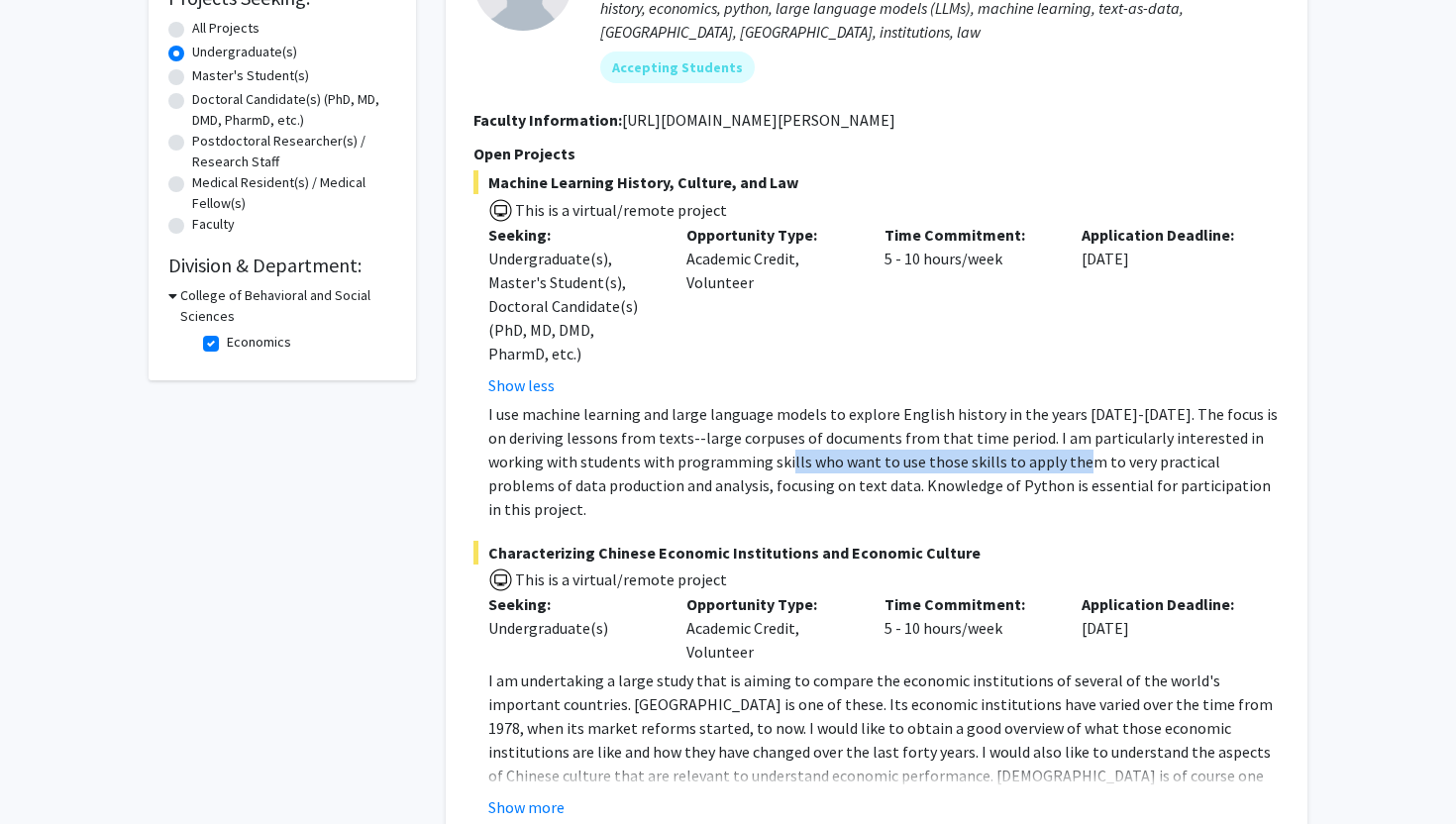 drag, startPoint x: 1027, startPoint y: 462, endPoint x: 593, endPoint y: 462, distance: 434 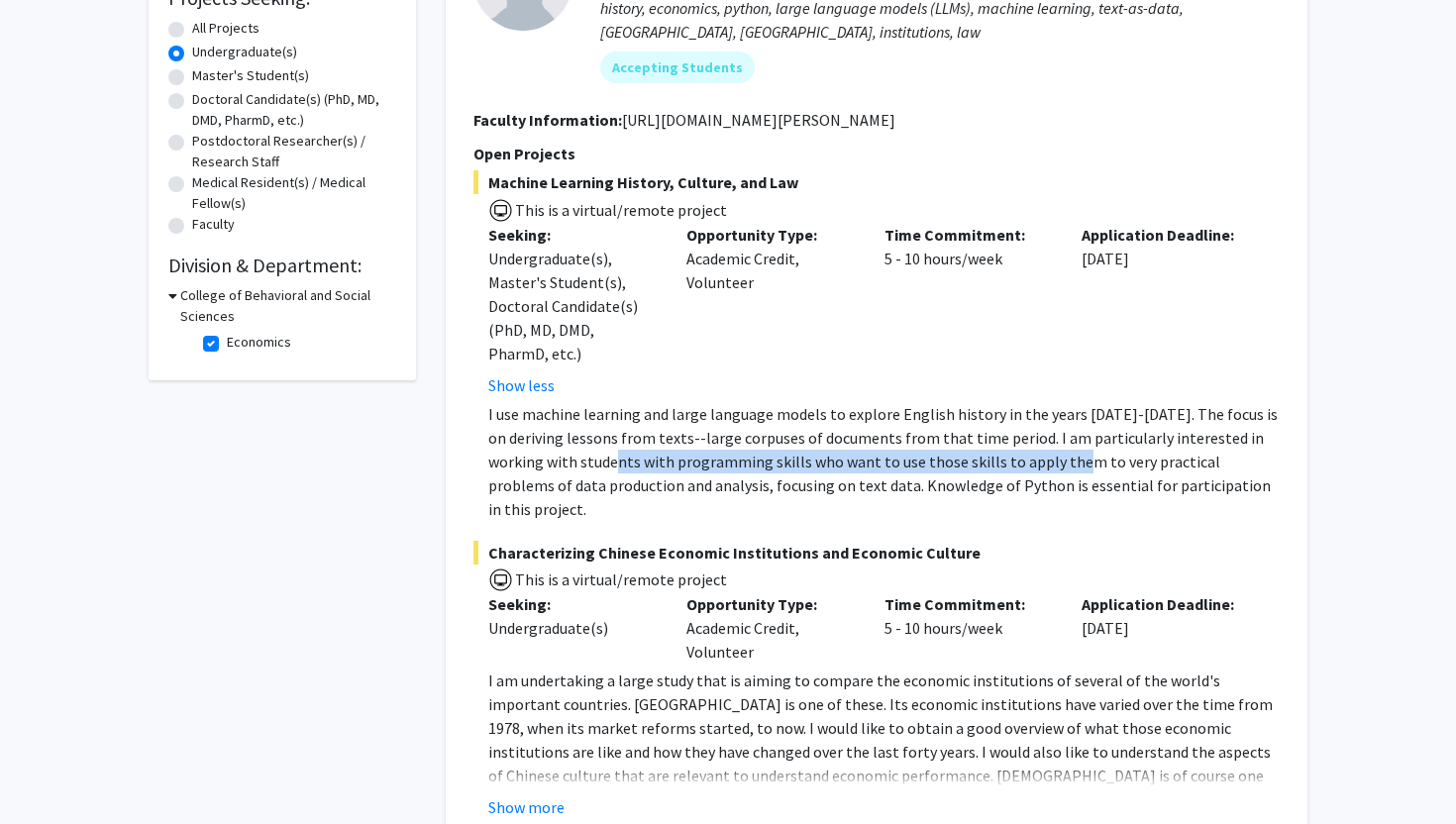 click on "I use machine learning and large language models to explore English history in the years 1500-1750. The focus is on deriving lessons from texts--large corpuses of documents from that time period.   I am particularly interested in working with students with programming skills who want to use those skills to apply them to very practical problems of data production and analysis, focusing on text data. Knowledge of Python is essential for participation in this project." 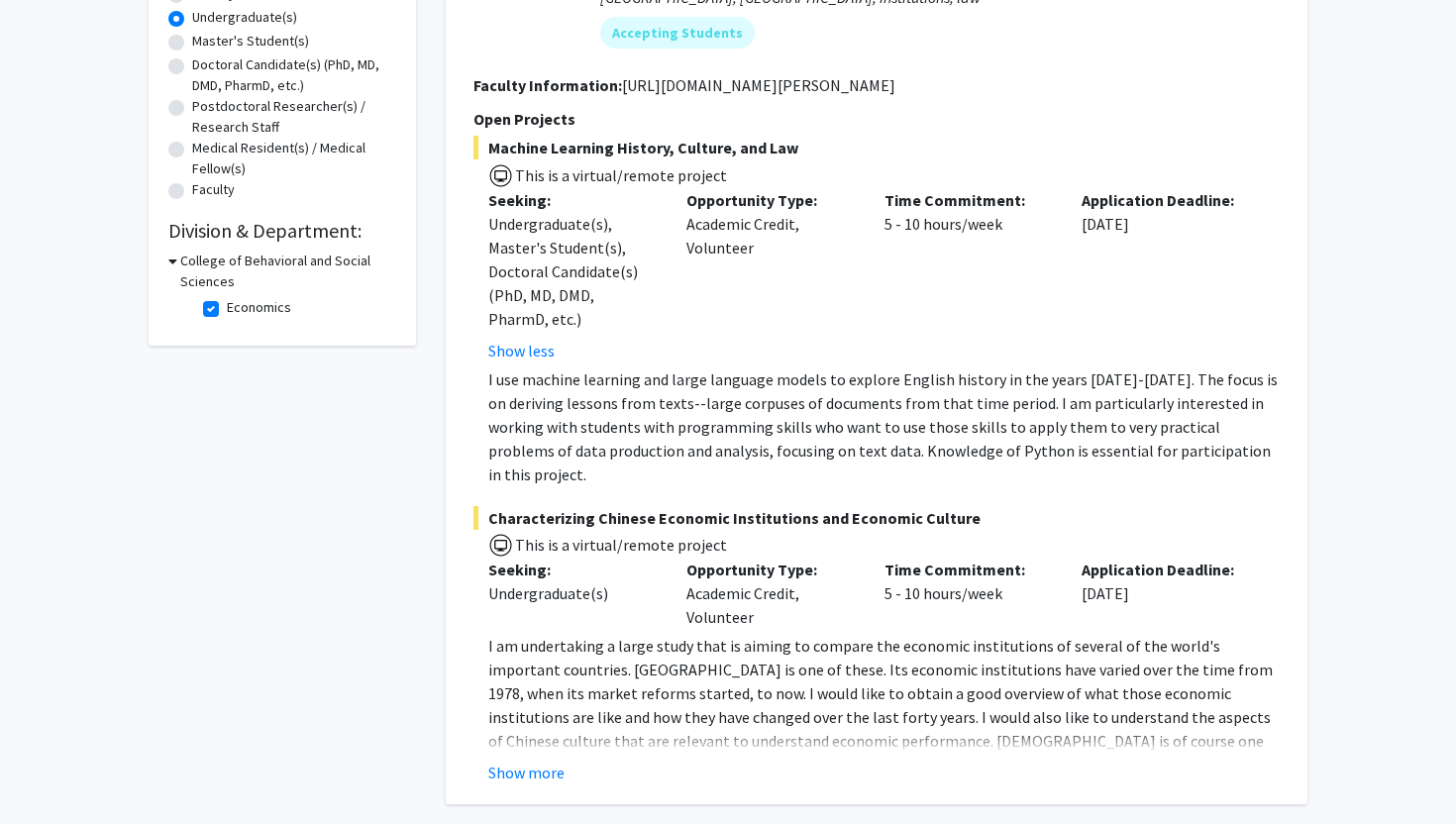 scroll, scrollTop: 396, scrollLeft: 0, axis: vertical 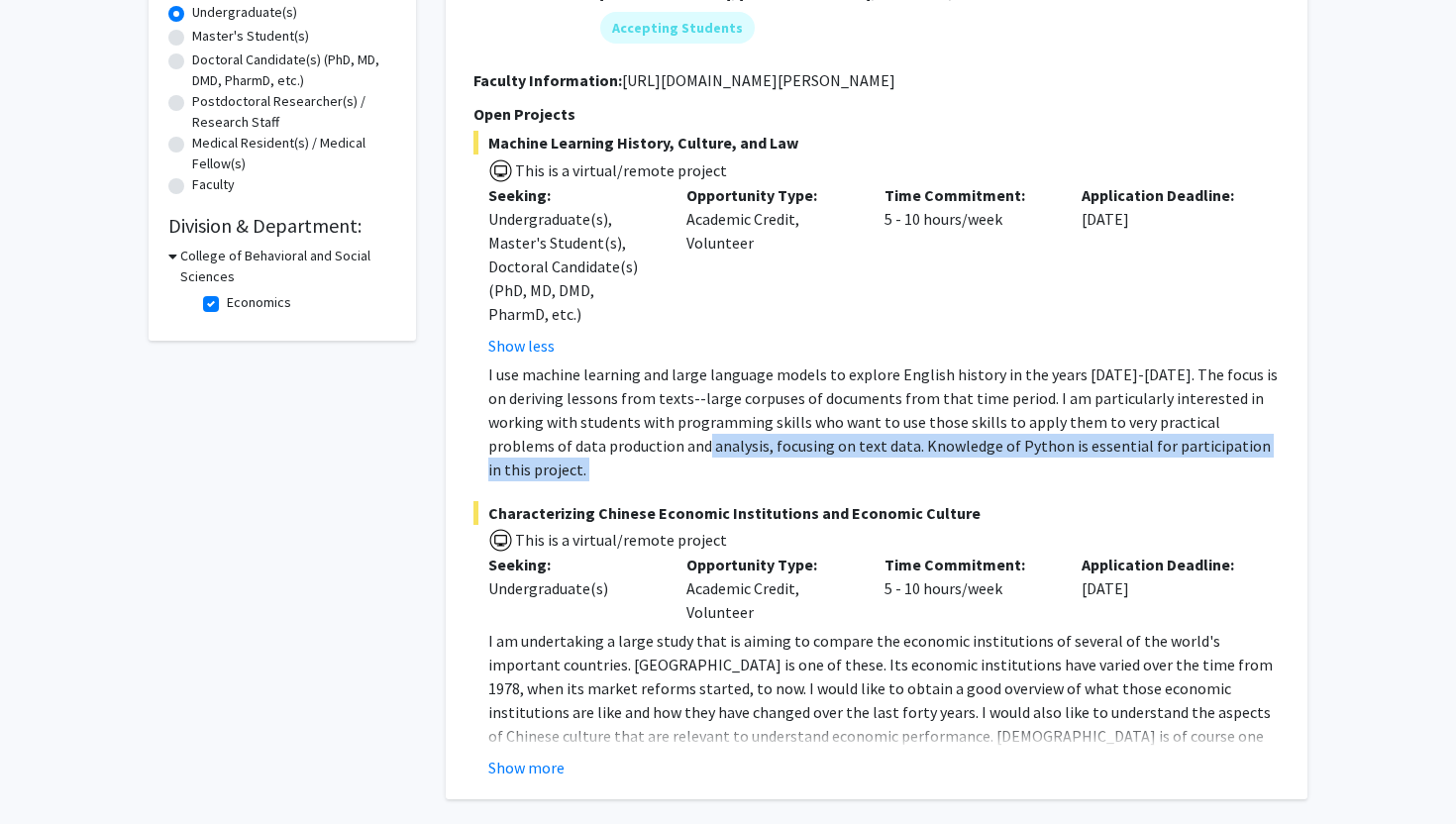 drag, startPoint x: 616, startPoint y: 446, endPoint x: 1061, endPoint y: 464, distance: 445.3639 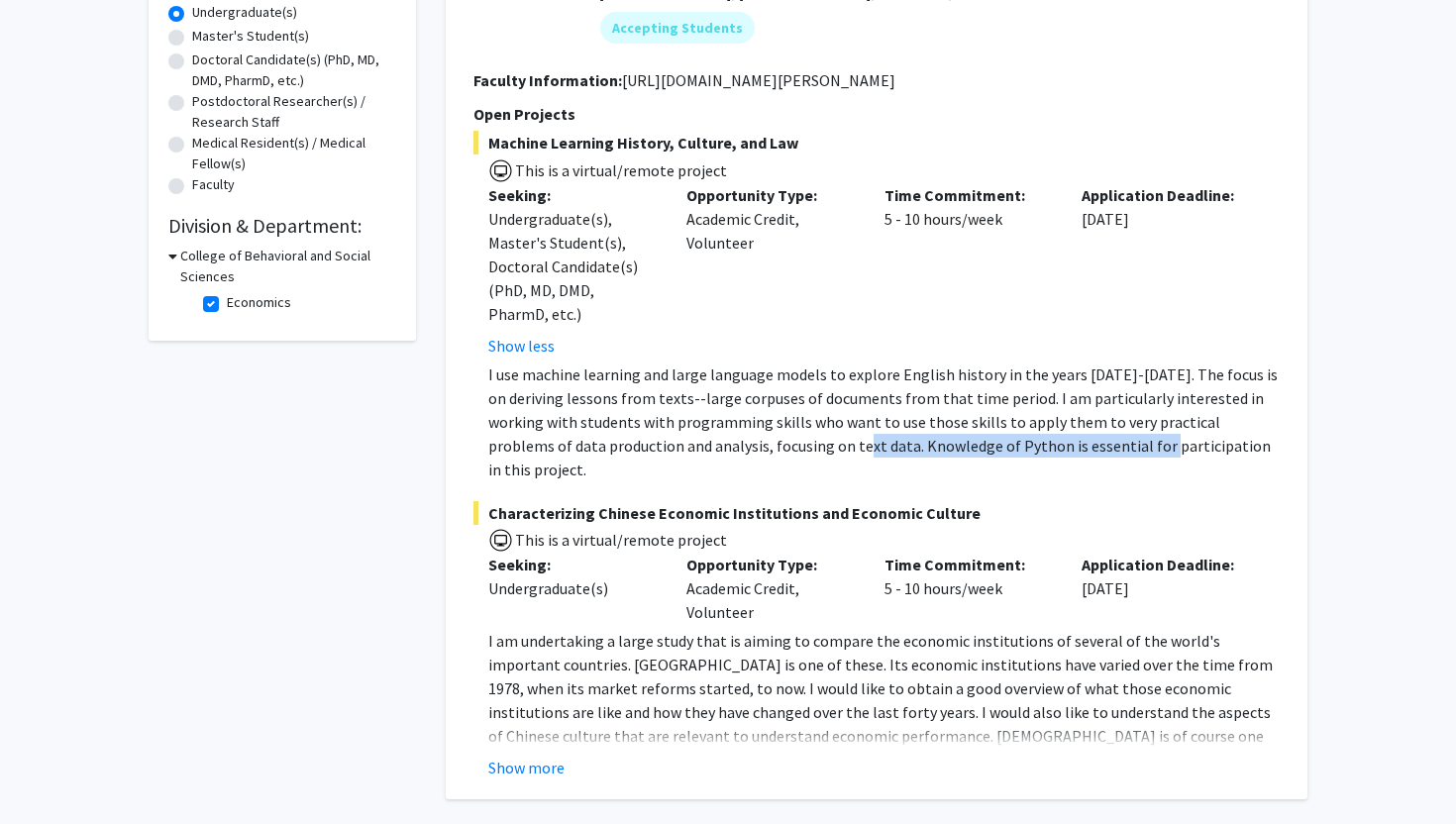 drag, startPoint x: 1066, startPoint y: 445, endPoint x: 687, endPoint y: 440, distance: 379.033 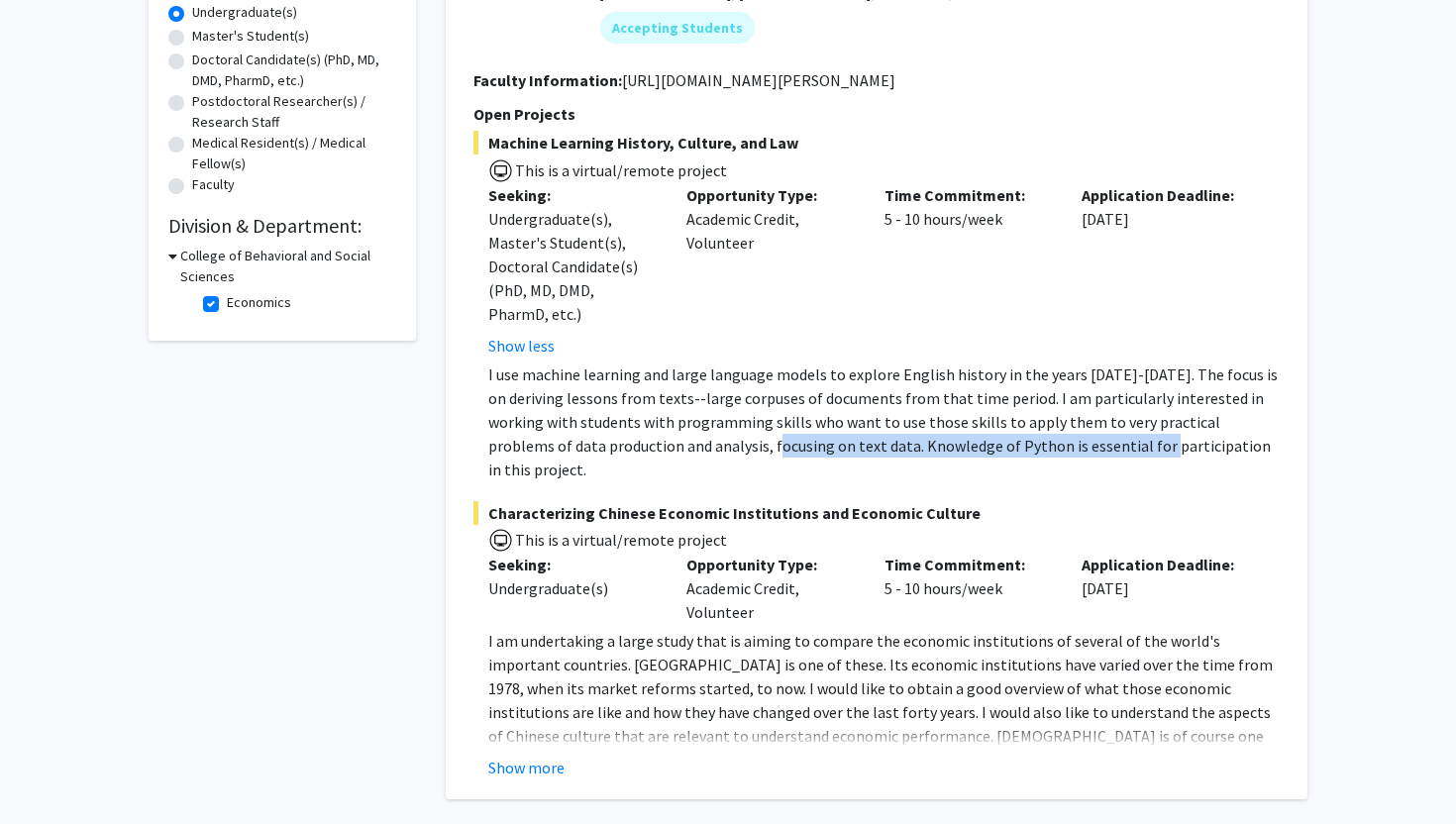 click on "I use machine learning and large language models to explore English history in the years 1500-1750. The focus is on deriving lessons from texts--large corpuses of documents from that time period.   I am particularly interested in working with students with programming skills who want to use those skills to apply them to very practical problems of data production and analysis, focusing on text data. Knowledge of Python is essential for participation in this project." 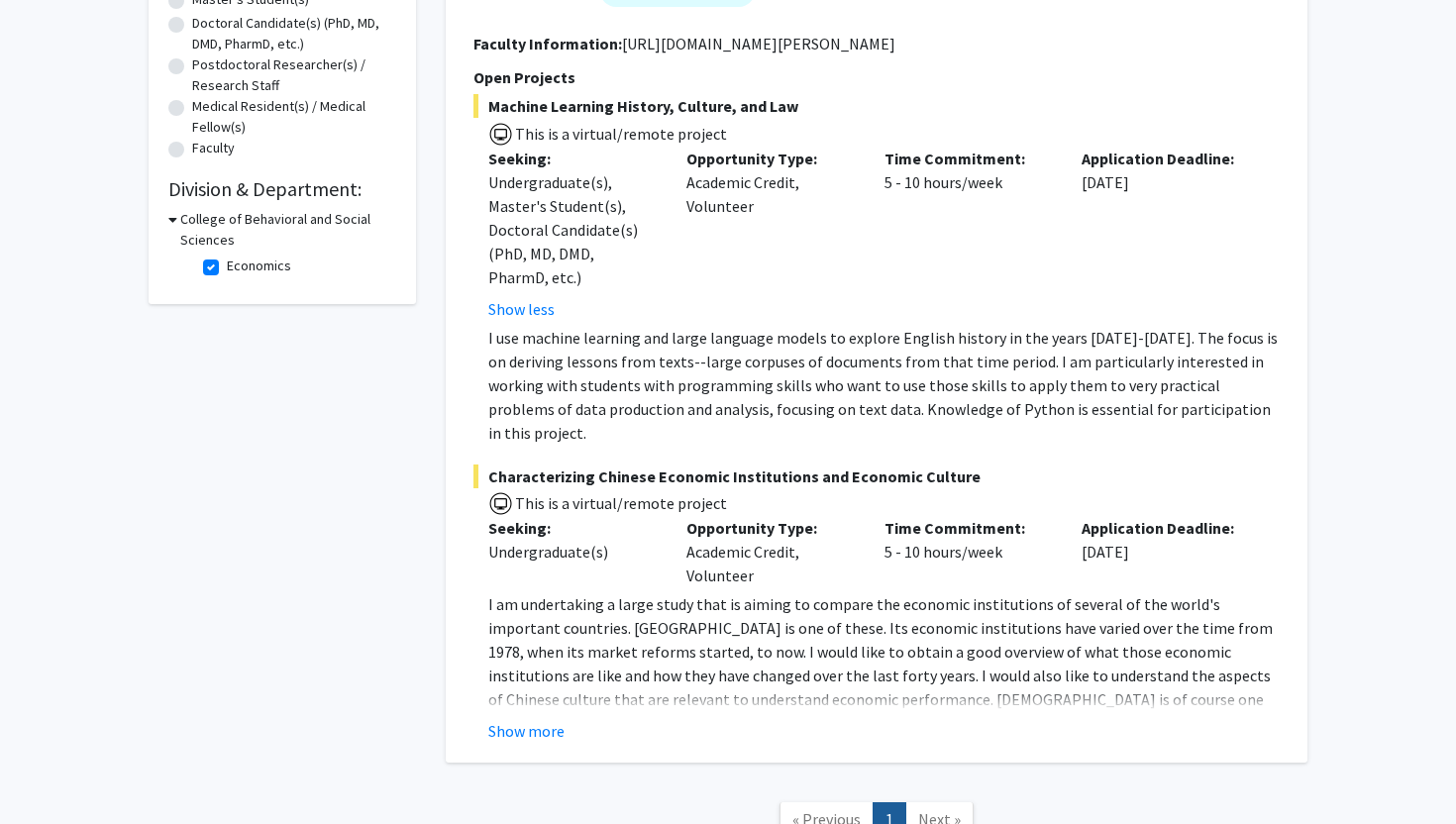 scroll, scrollTop: 436, scrollLeft: 0, axis: vertical 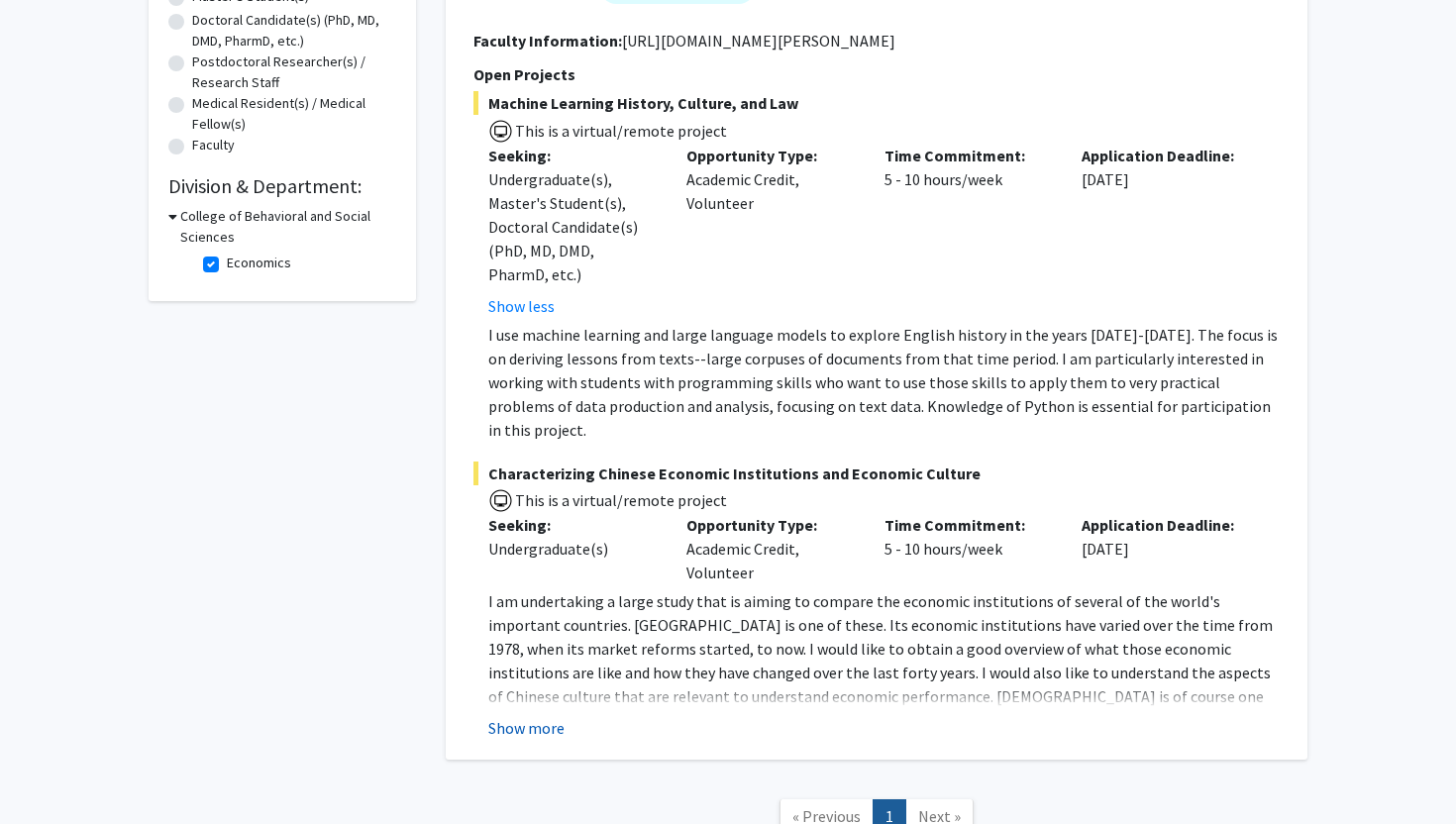 click on "Show more" 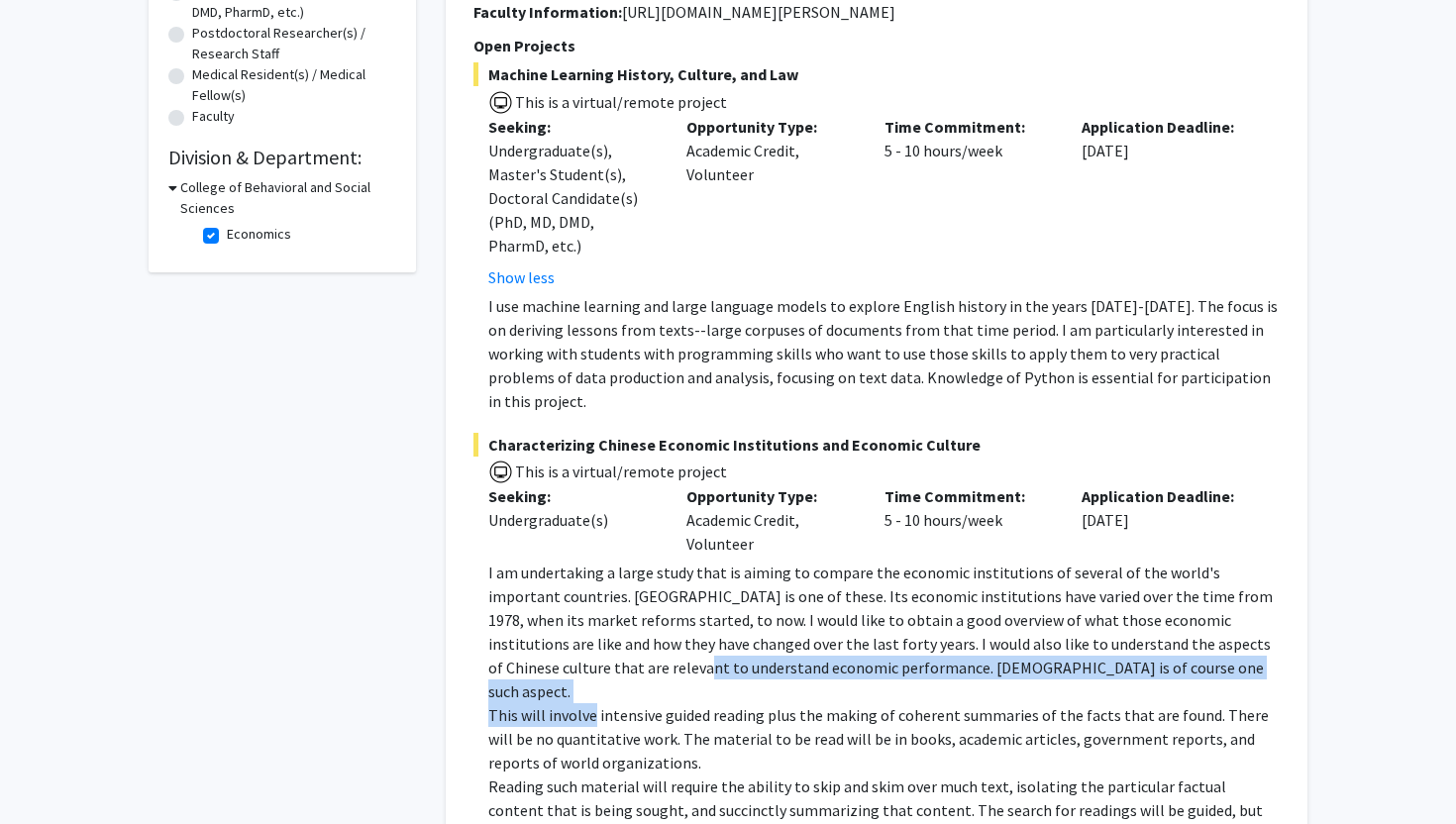 drag, startPoint x: 532, startPoint y: 665, endPoint x: 616, endPoint y: 670, distance: 84.148678 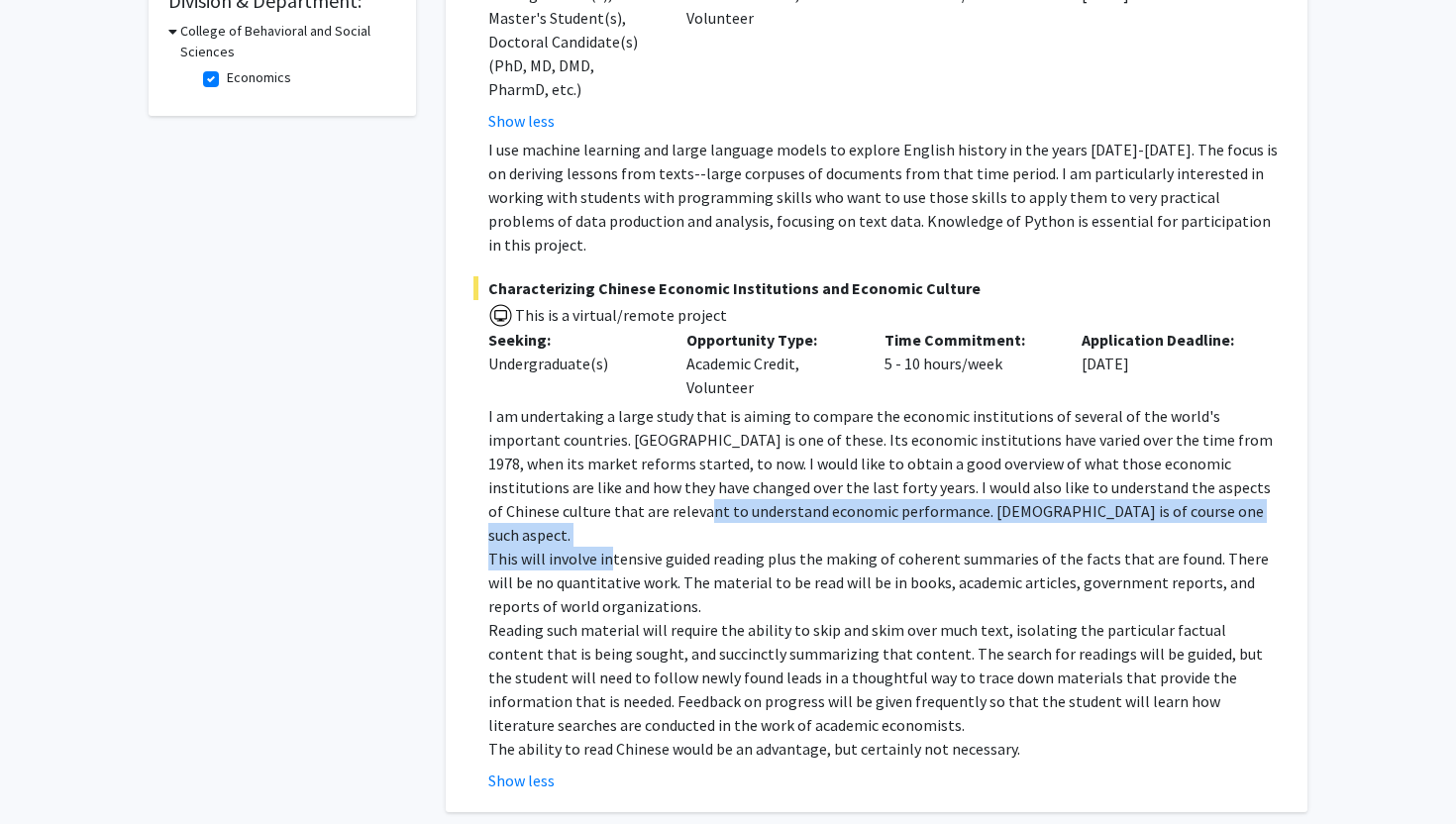 scroll, scrollTop: 634, scrollLeft: 0, axis: vertical 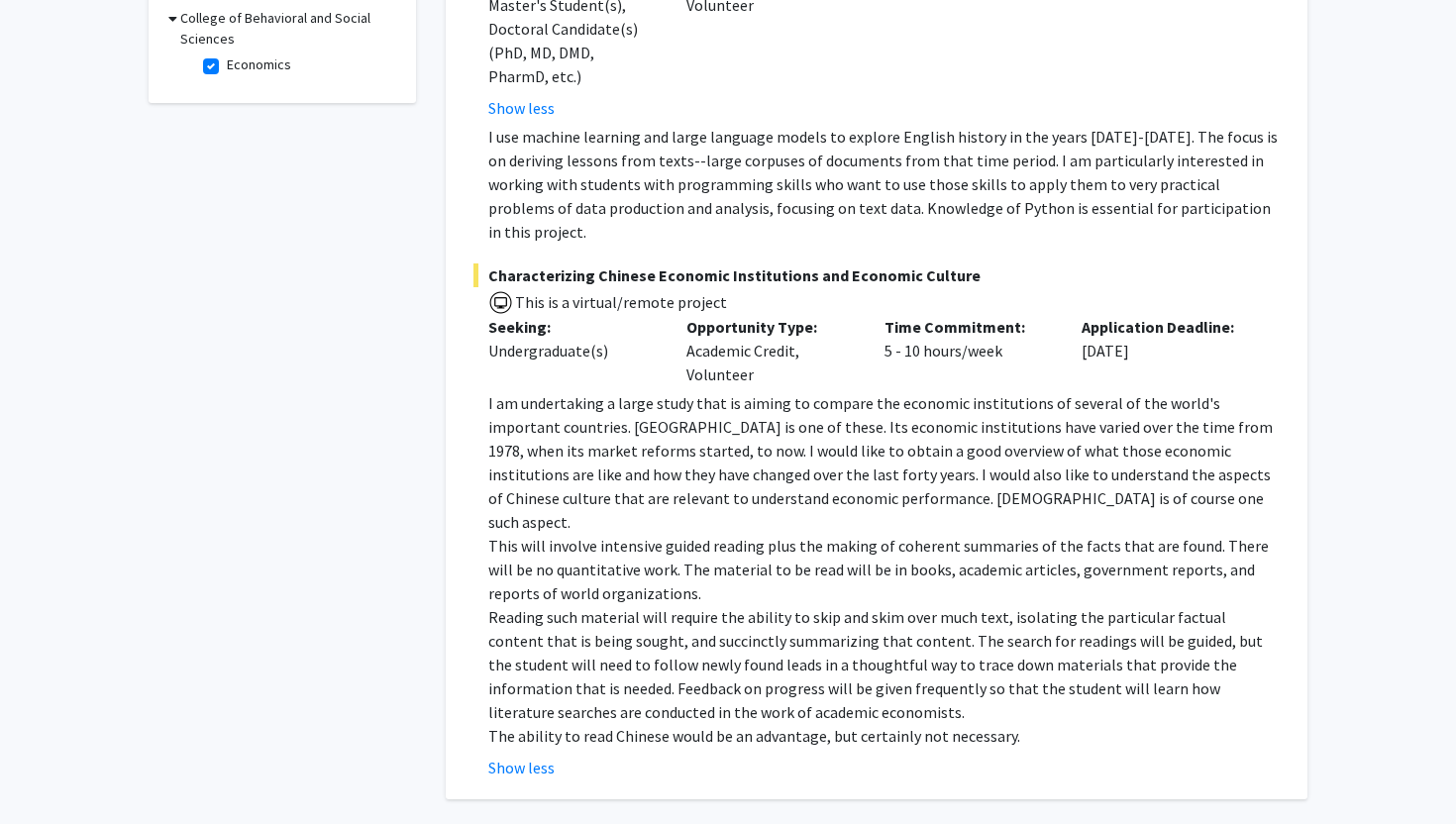 click on "This will involve intensive guided reading plus the making of coherent summaries of the facts that are found. There will be no quantitative work. The material to be read will be in books, academic articles, government reports, and reports of world organizations." 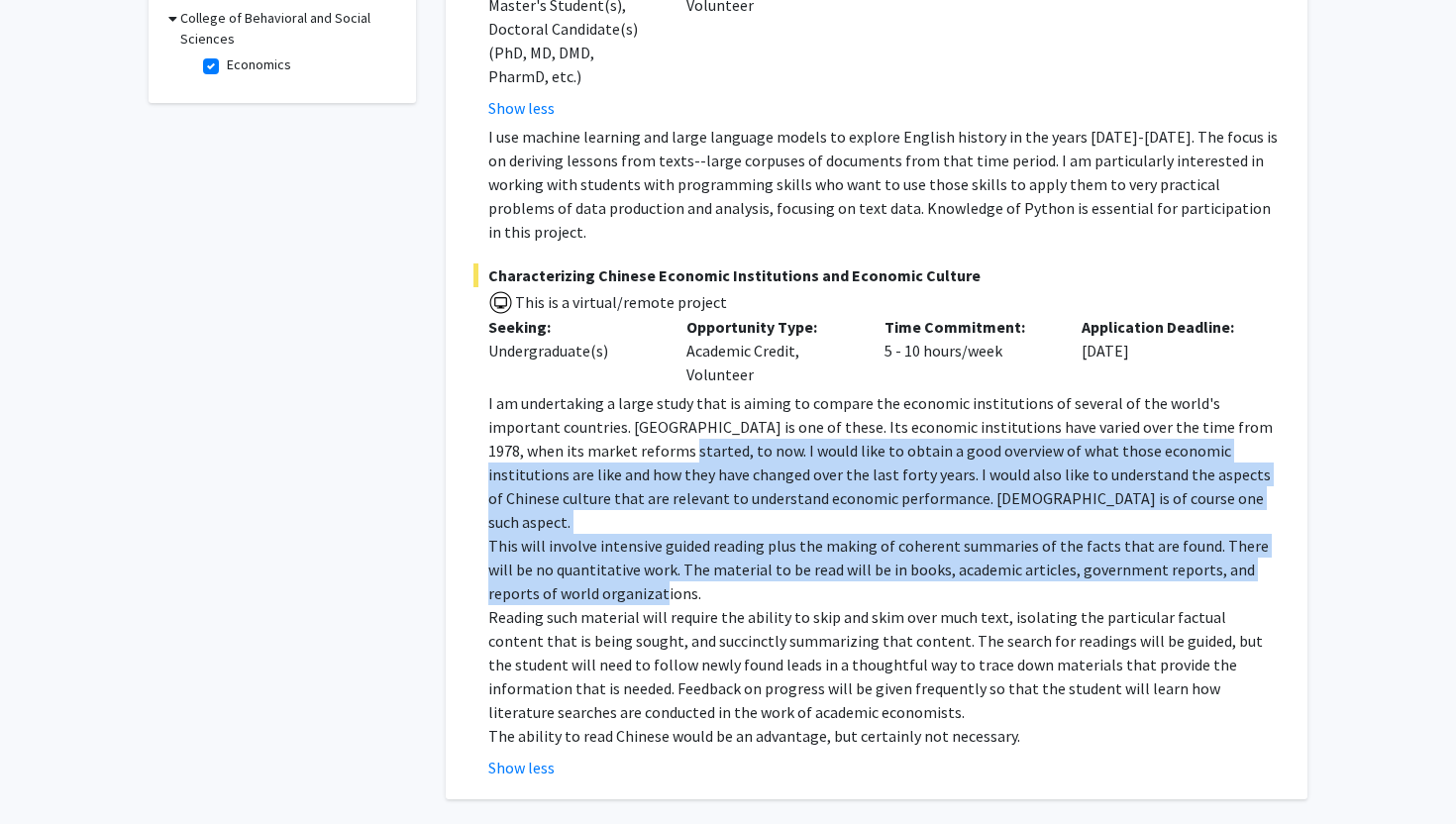 drag, startPoint x: 569, startPoint y: 474, endPoint x: 614, endPoint y: 607, distance: 140.40655 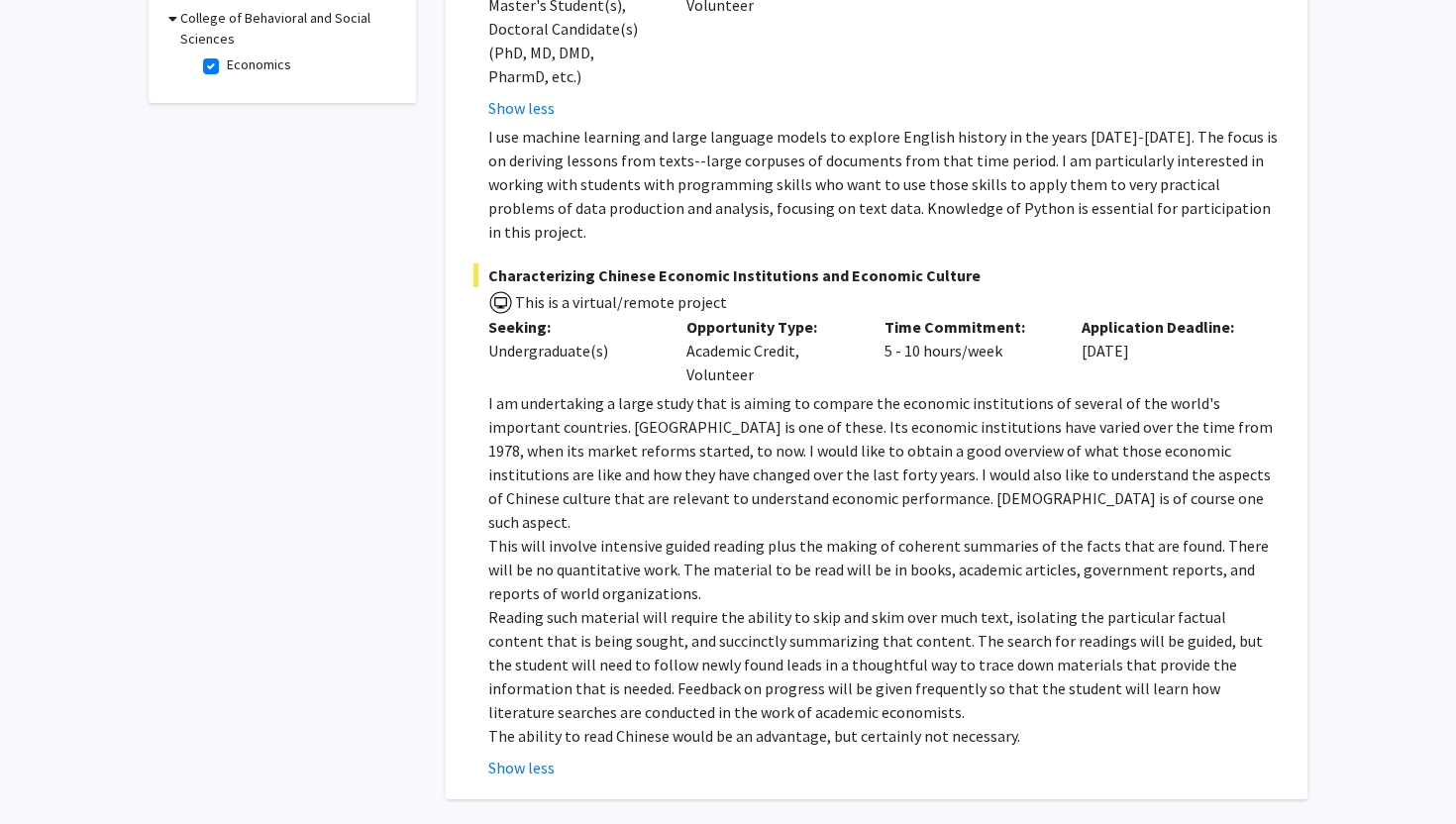 click on "Reading such material will require the ability to skip and skim over much text, isolating the particular factual content that is being sought, and succinctly summarizing that content. The search for readings will be guided, but the student will need to follow newly found leads in a thoughtful way to trace down materials that provide the information that is needed. Feedback on progress will be given frequently so that the student will learn how literature searches are conducted in the work of academic economists." 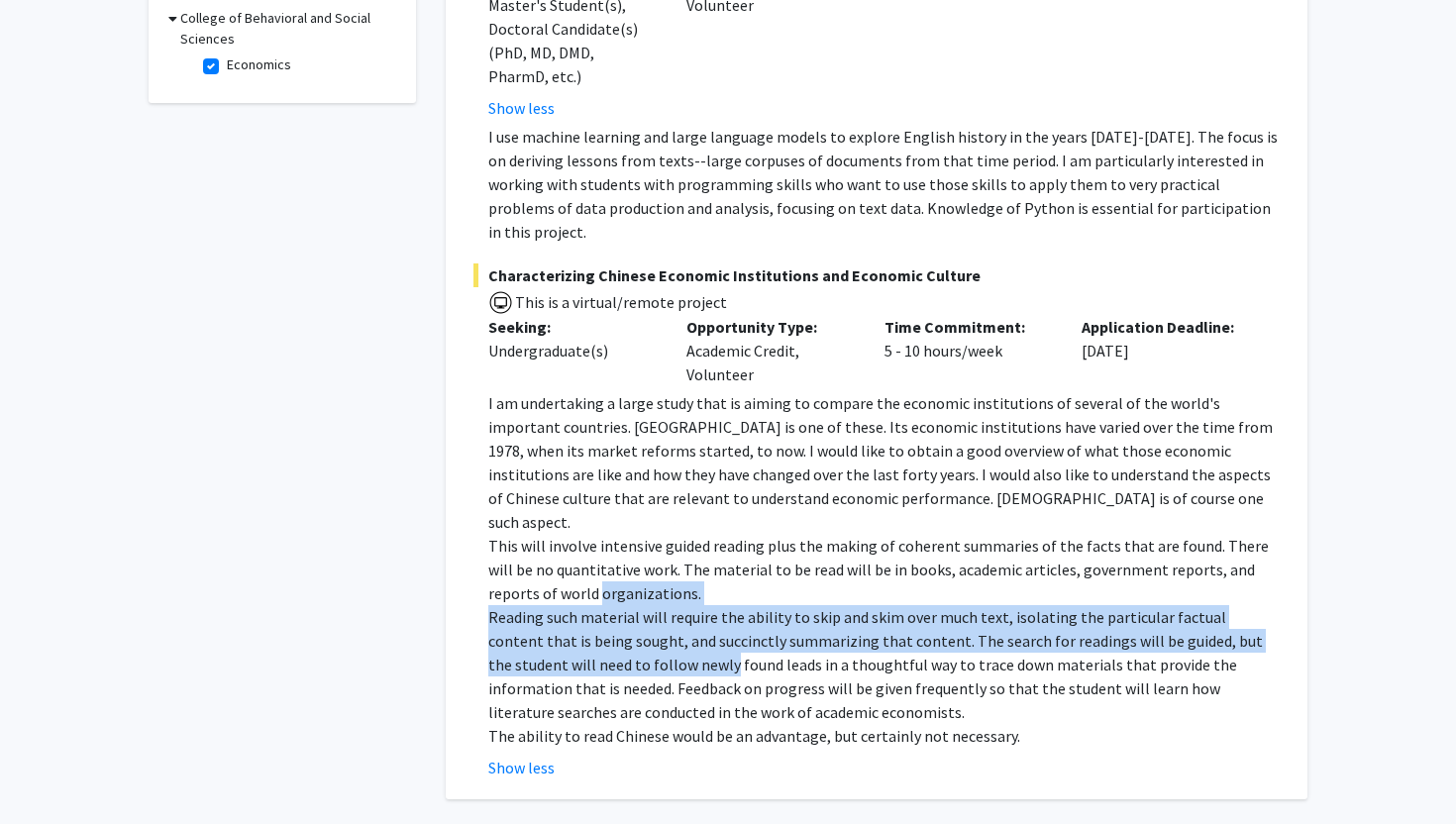 drag, startPoint x: 614, startPoint y: 607, endPoint x: 577, endPoint y: 465, distance: 146.74127 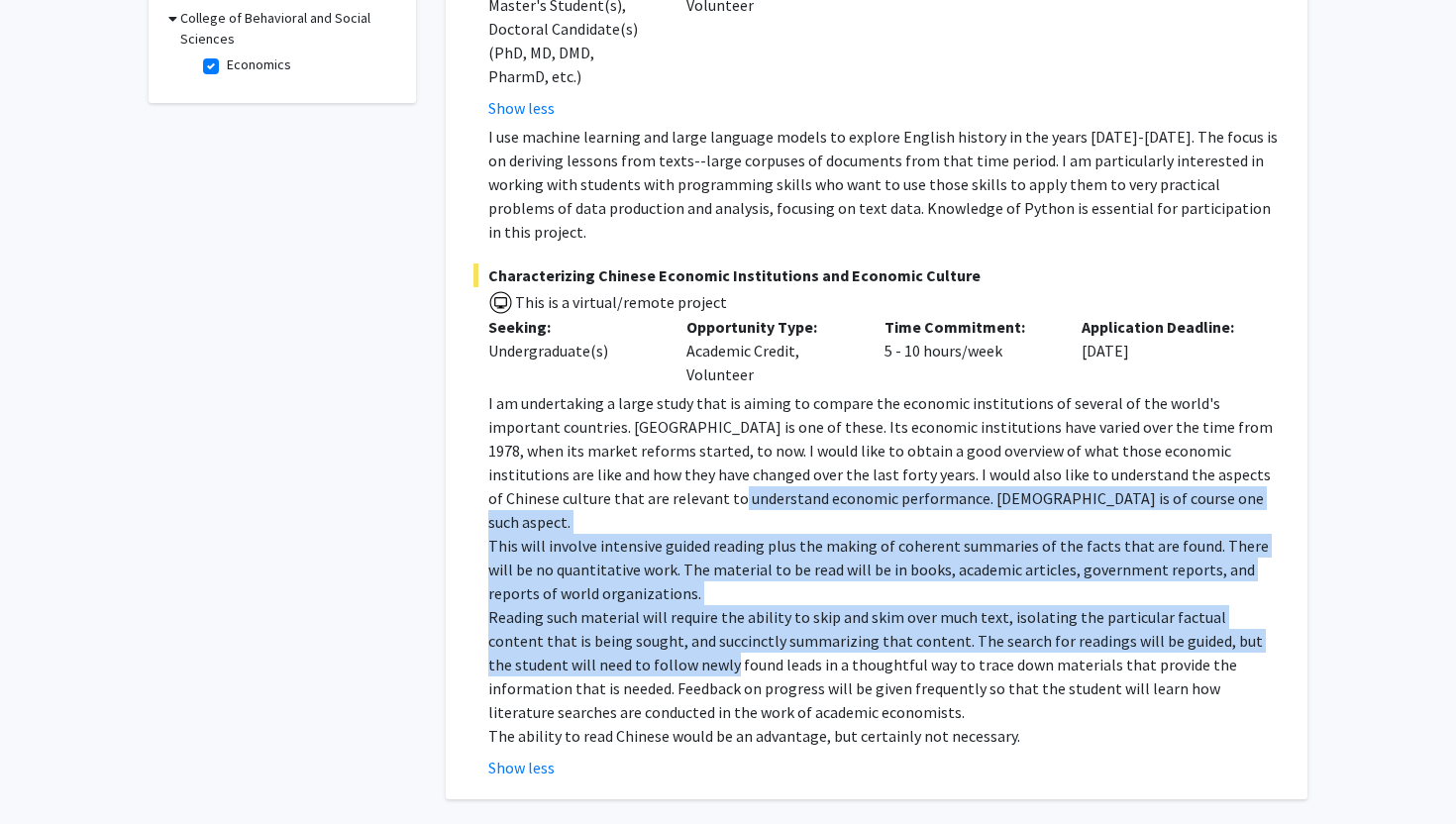 click on "I am undertaking a large study that is aiming to compare the economic institutions of several of the world's important countries. China is one of these. Its economic institutions have varied over the time from 1978, when its market reforms started, to now. I would like to obtain a good overview of what those economic institutions are like and how they have changed over the last forty years. I would also like to understand the aspects of Chinese culture that are relevant to understand economic performance. Confucianism is of course one such aspect." 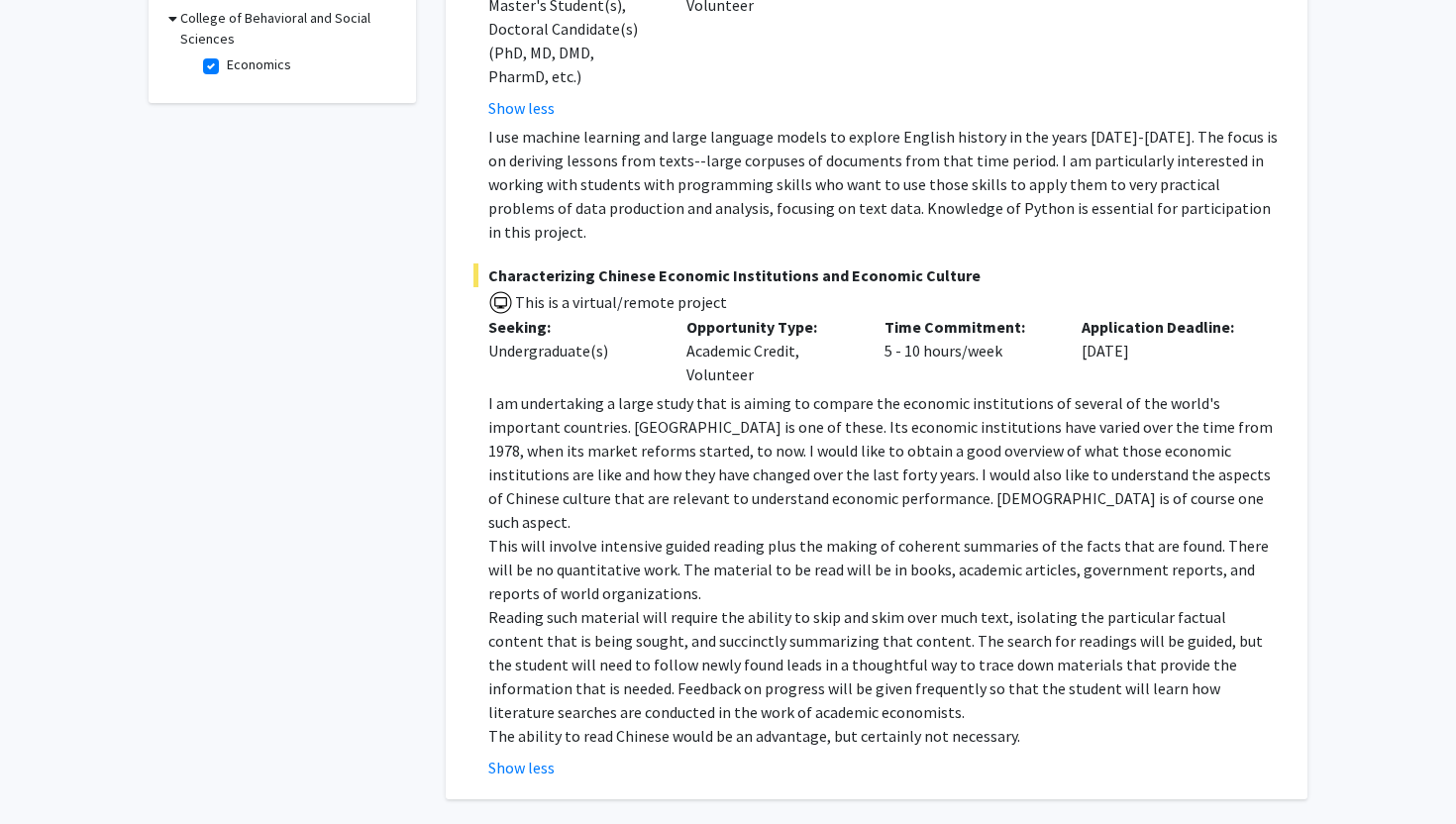 click on "Reading such material will require the ability to skip and skim over much text, isolating the particular factual content that is being sought, and succinctly summarizing that content. The search for readings will be guided, but the student will need to follow newly found leads in a thoughtful way to trace down materials that provide the information that is needed. Feedback on progress will be given frequently so that the student will learn how literature searches are conducted in the work of academic economists." 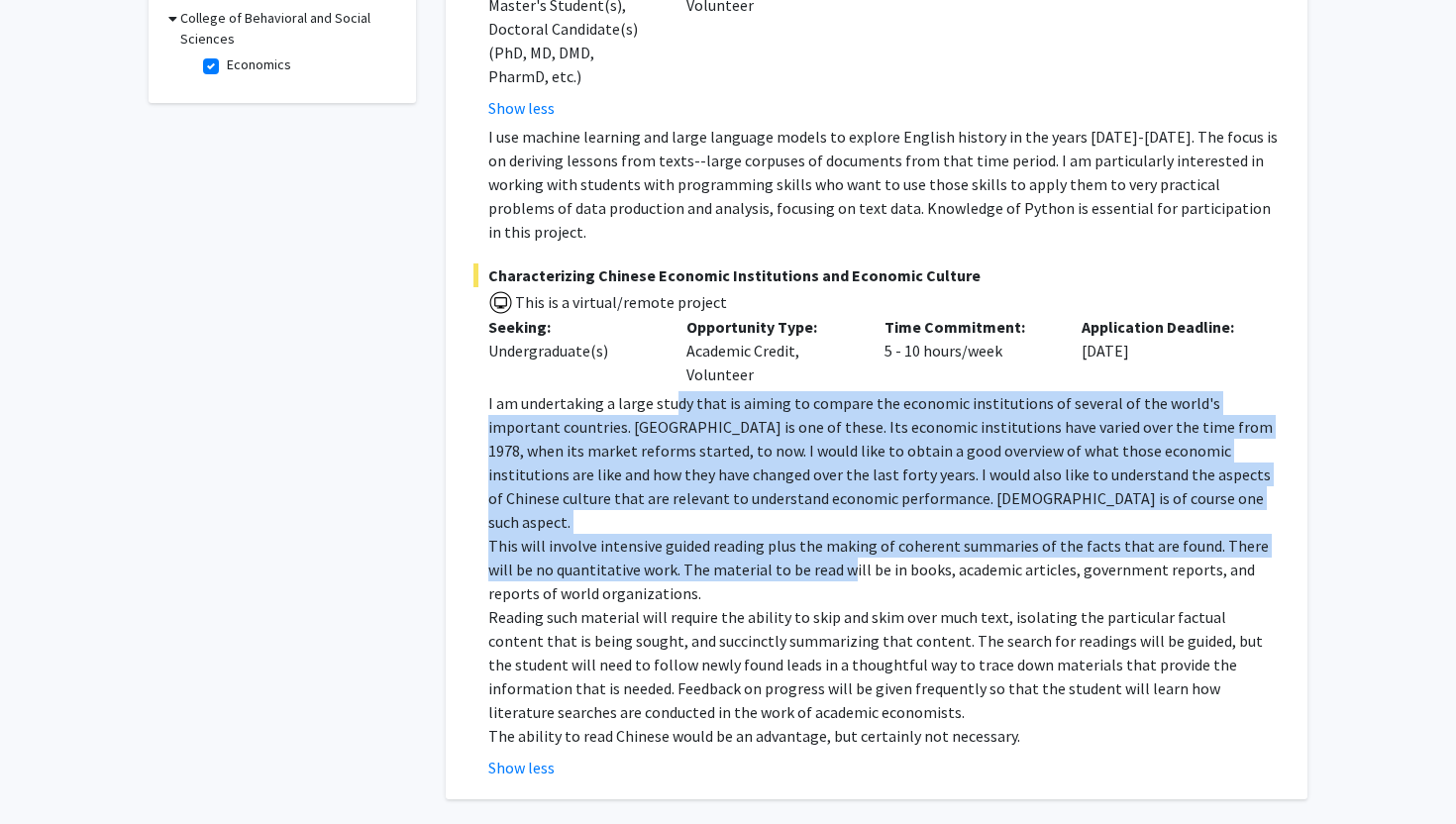 drag, startPoint x: 674, startPoint y: 390, endPoint x: 815, endPoint y: 532, distance: 200.11247 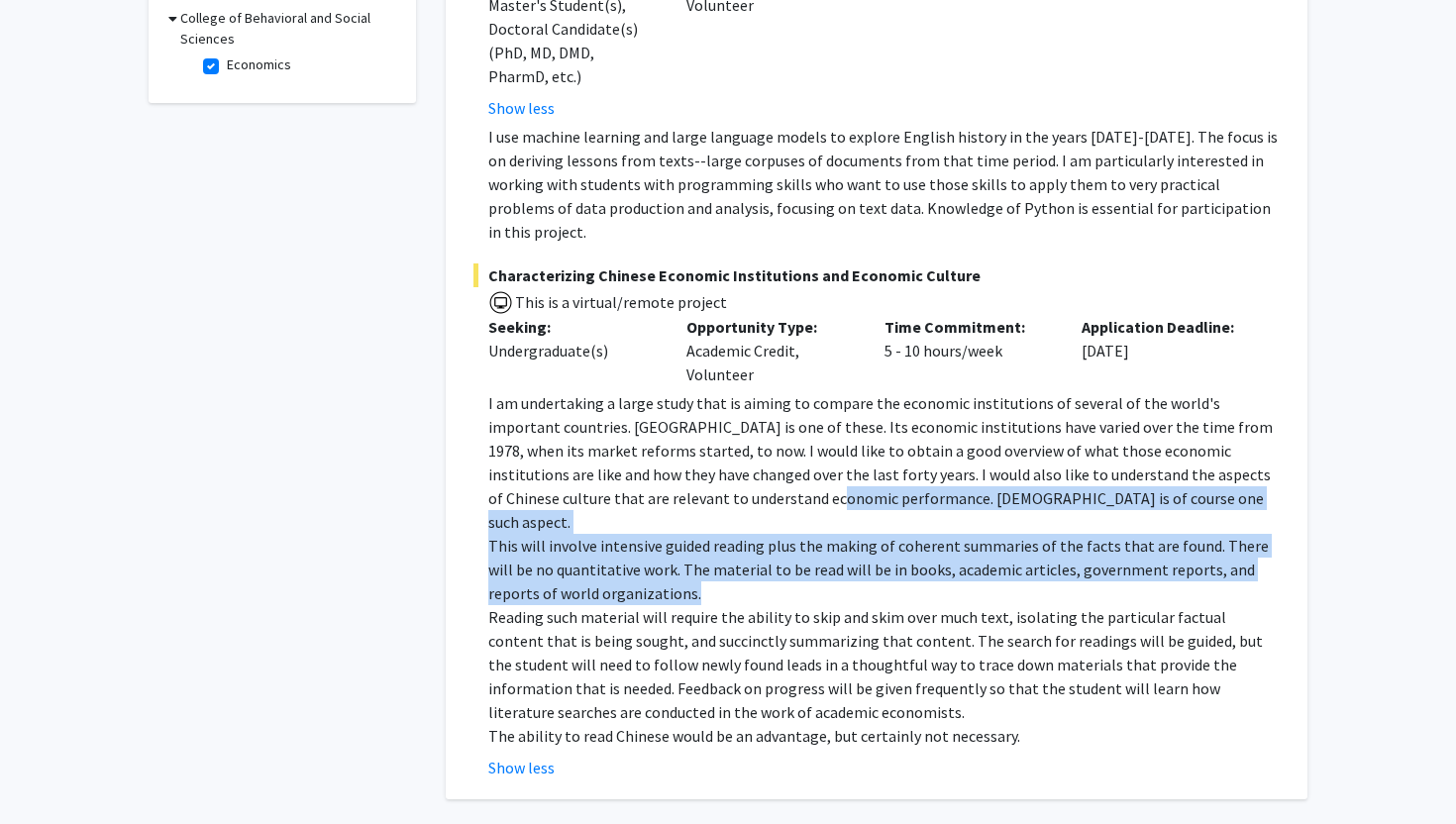drag, startPoint x: 818, startPoint y: 535, endPoint x: 658, endPoint y: 461, distance: 176.2839 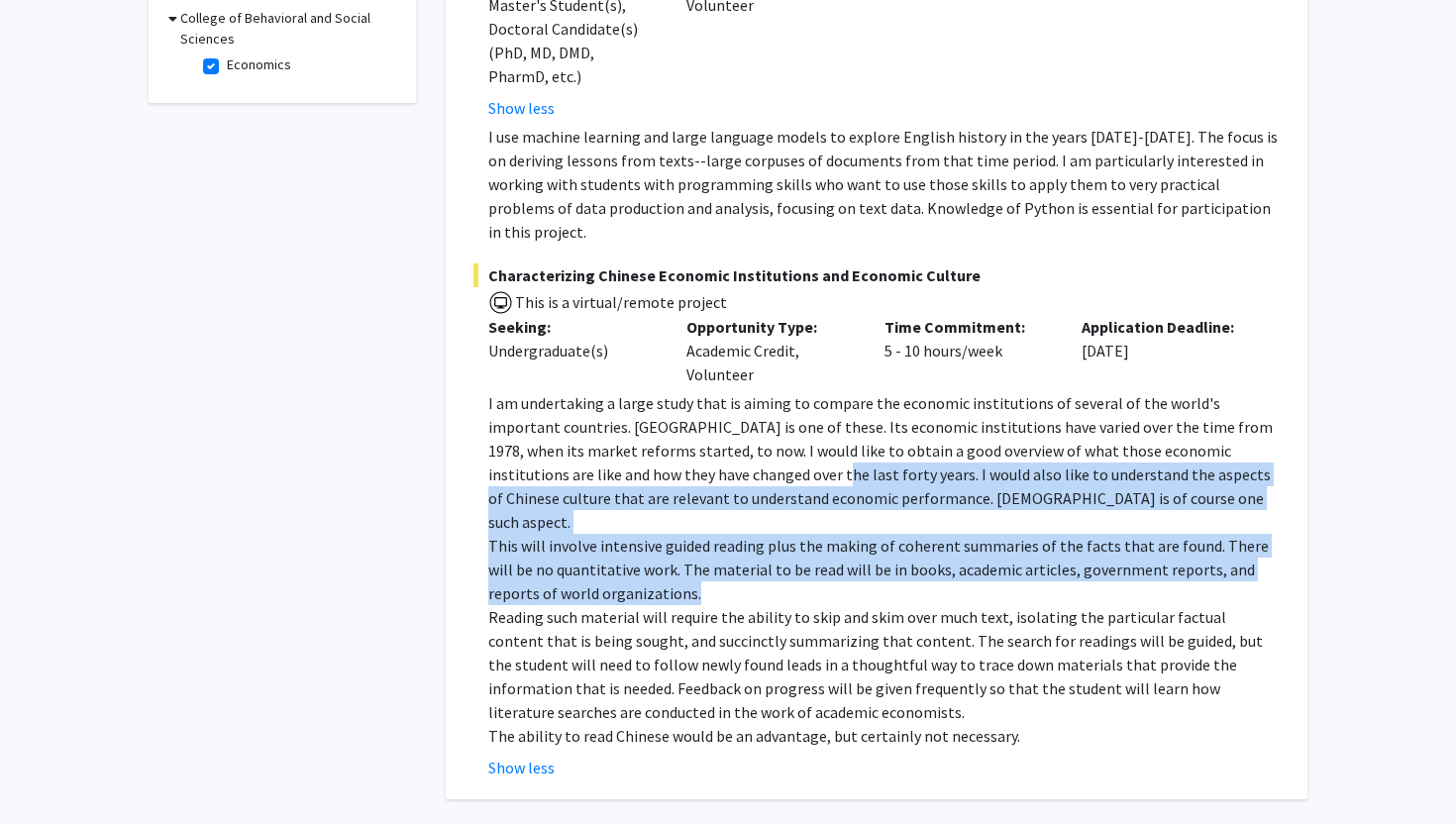 click on "I am undertaking a large study that is aiming to compare the economic institutions of several of the world's important countries. China is one of these. Its economic institutions have varied over the time from 1978, when its market reforms started, to now. I would like to obtain a good overview of what those economic institutions are like and how they have changed over the last forty years. I would also like to understand the aspects of Chinese culture that are relevant to understand economic performance. Confucianism is of course one such aspect." 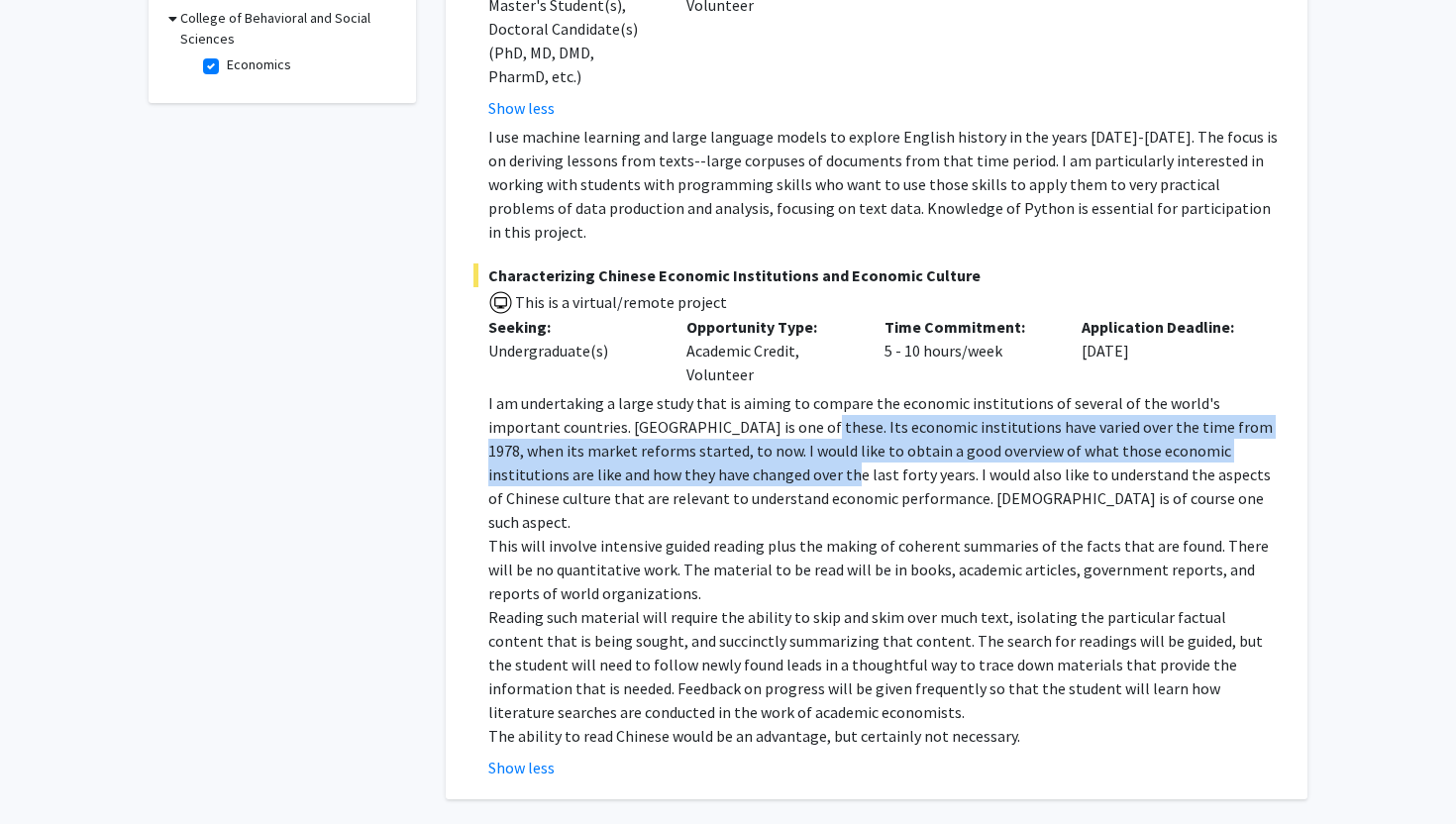 drag, startPoint x: 658, startPoint y: 461, endPoint x: 763, endPoint y: 412, distance: 115.870618 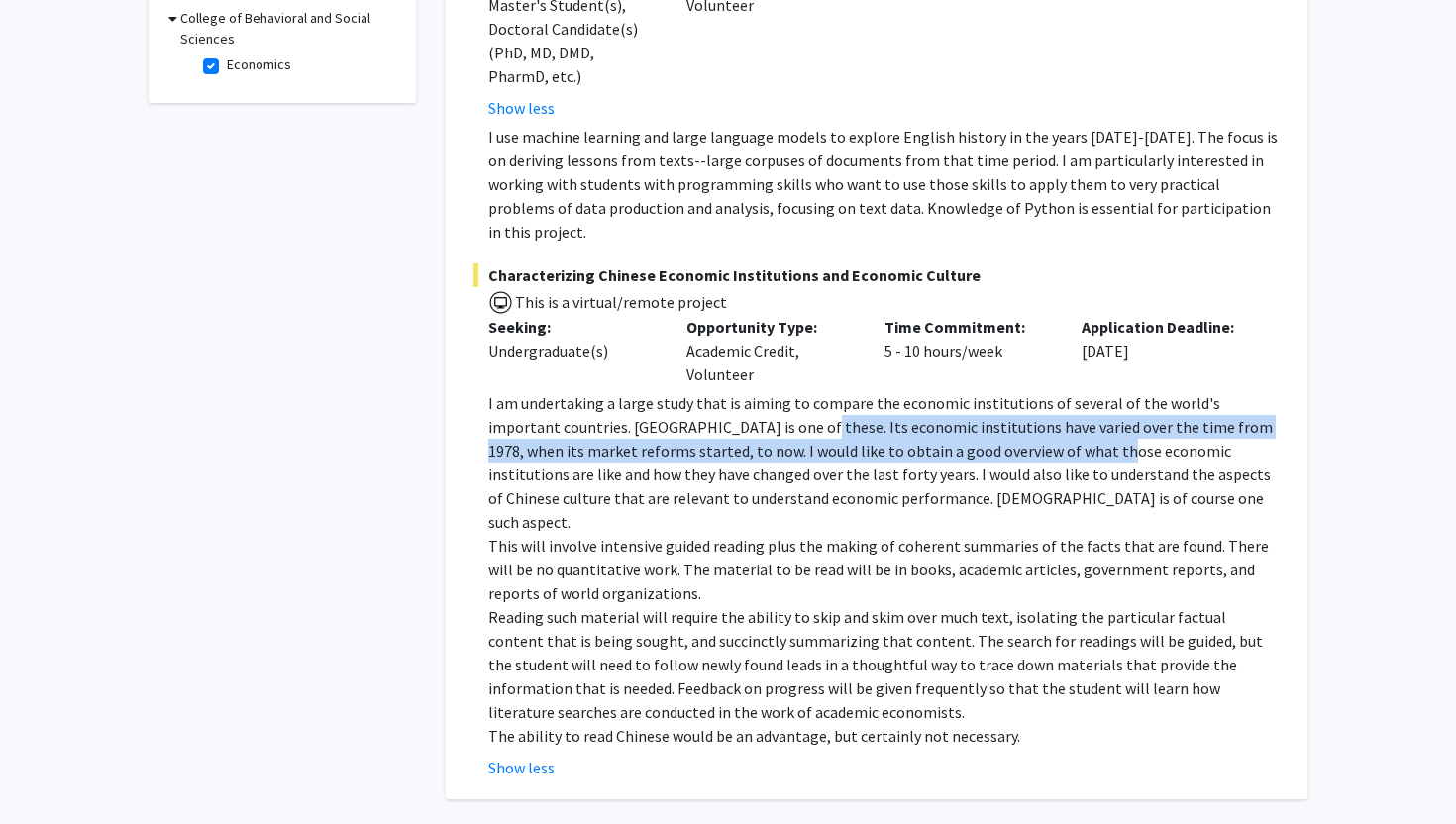 drag, startPoint x: 763, startPoint y: 412, endPoint x: 939, endPoint y: 423, distance: 176.34341 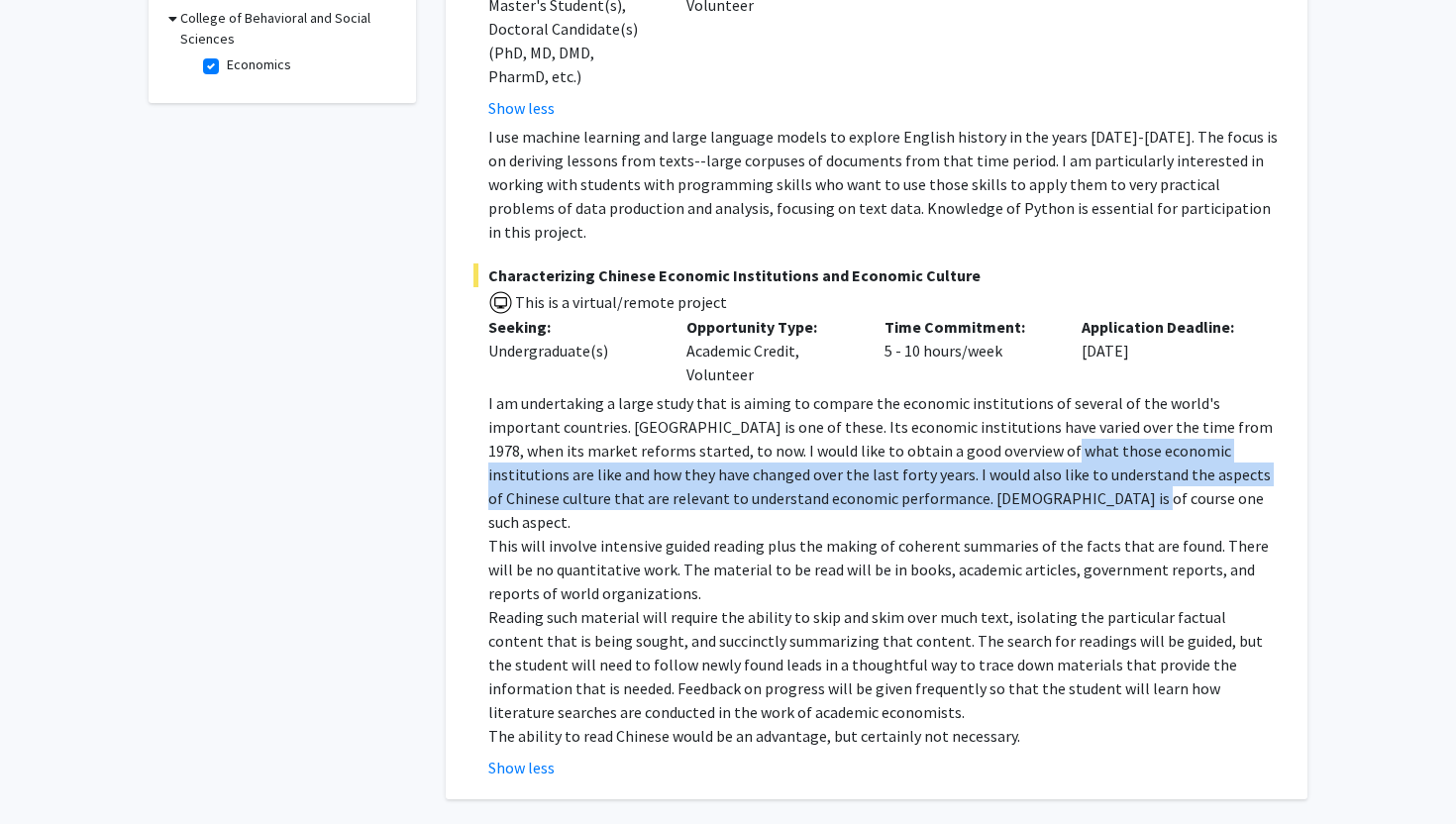 drag, startPoint x: 939, startPoint y: 423, endPoint x: 939, endPoint y: 472, distance: 49 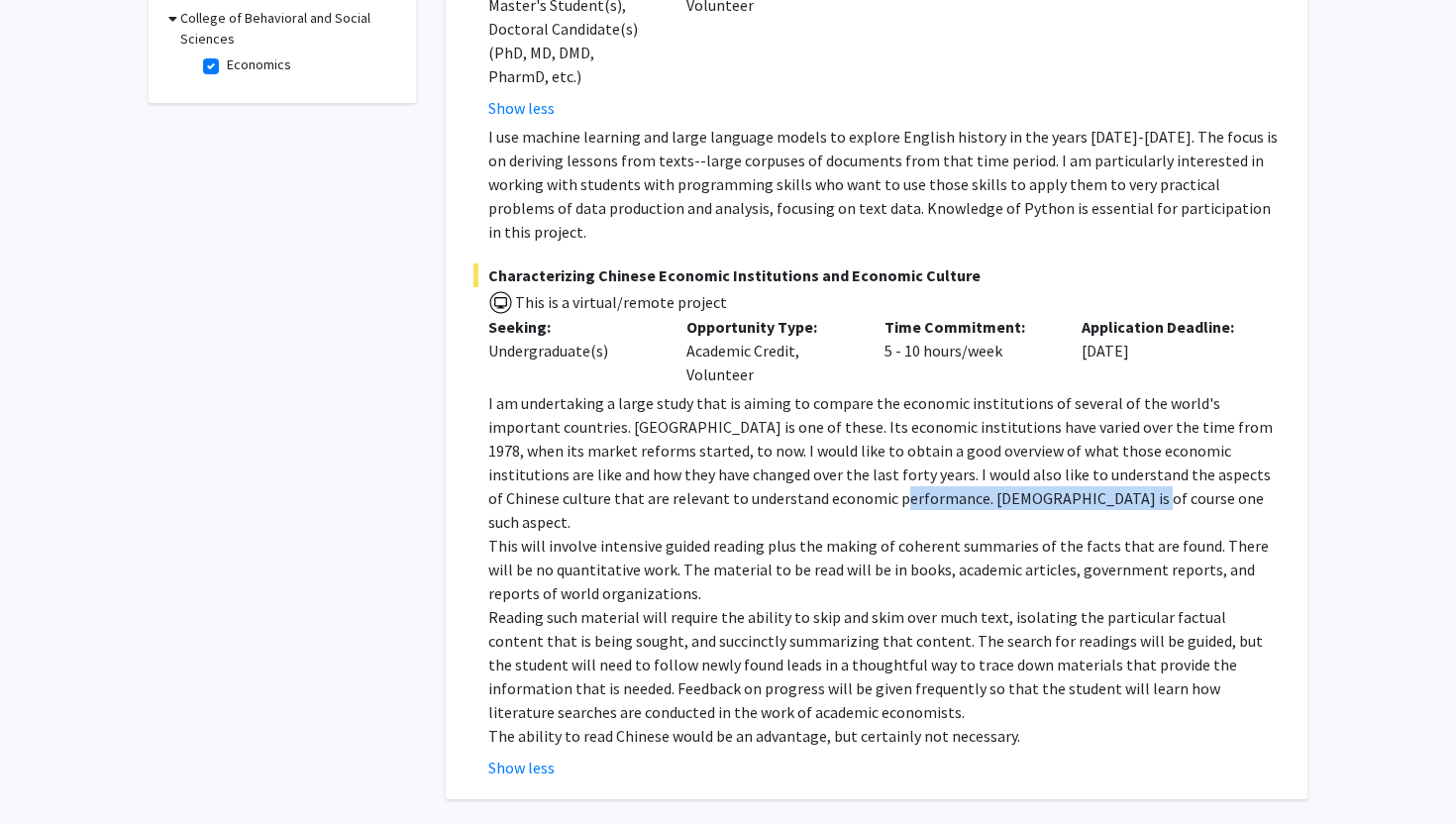 drag, startPoint x: 939, startPoint y: 472, endPoint x: 754, endPoint y: 472, distance: 185 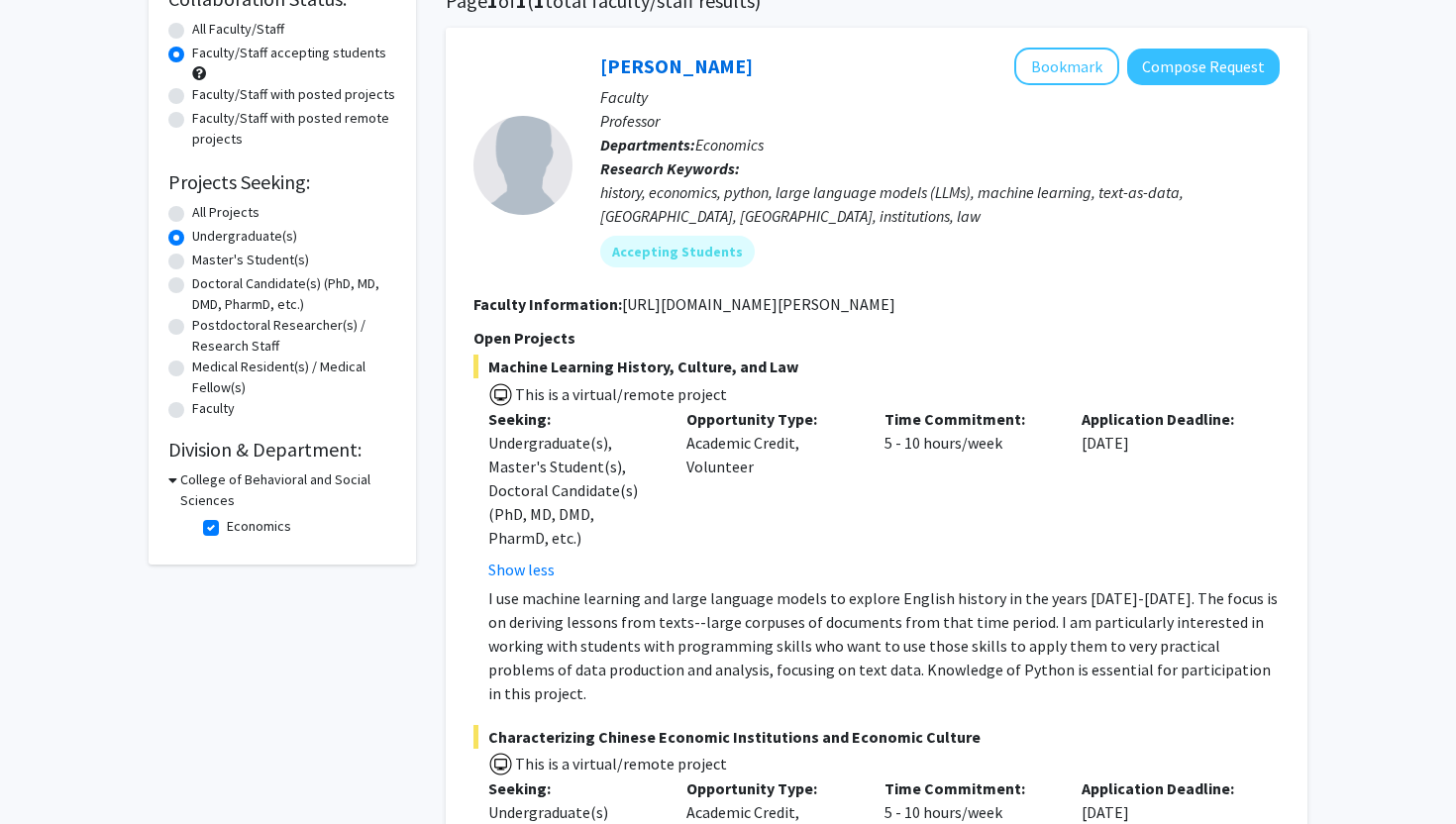 drag, startPoint x: 1455, startPoint y: 389, endPoint x: 1408, endPoint y: 192, distance: 202.52901 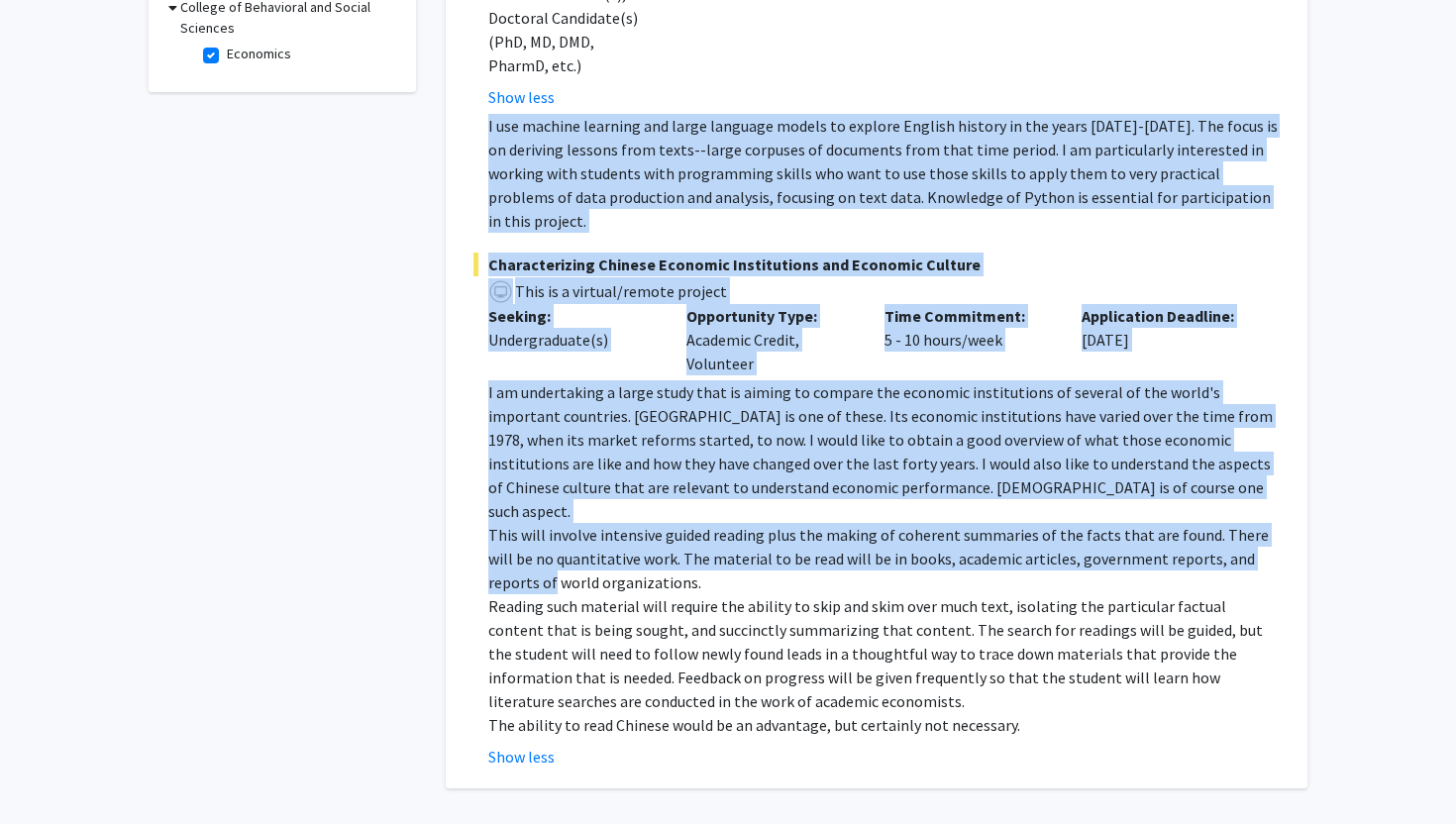 scroll, scrollTop: 557, scrollLeft: 0, axis: vertical 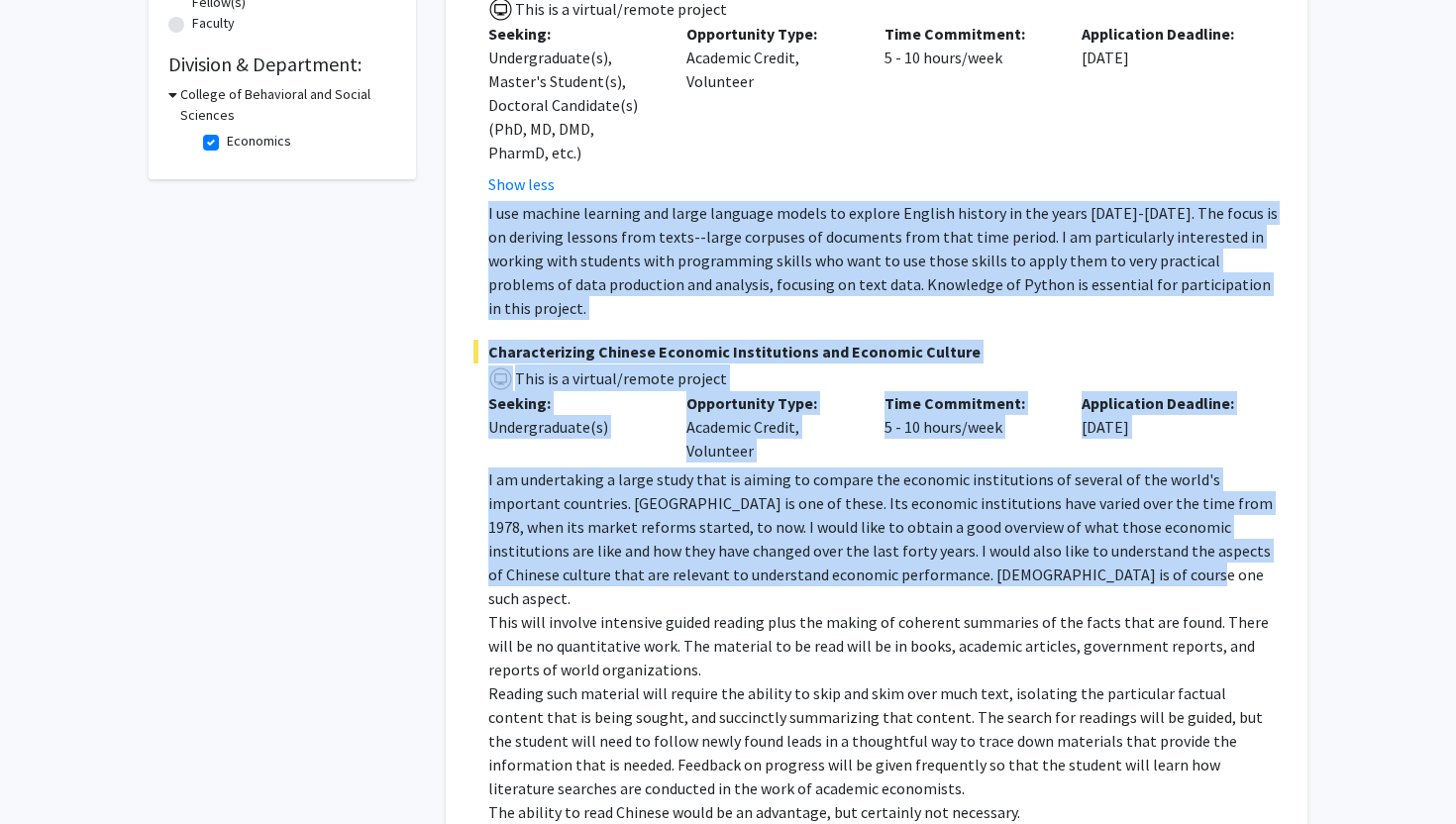 drag, startPoint x: 1455, startPoint y: 443, endPoint x: 1439, endPoint y: 539, distance: 97.3242 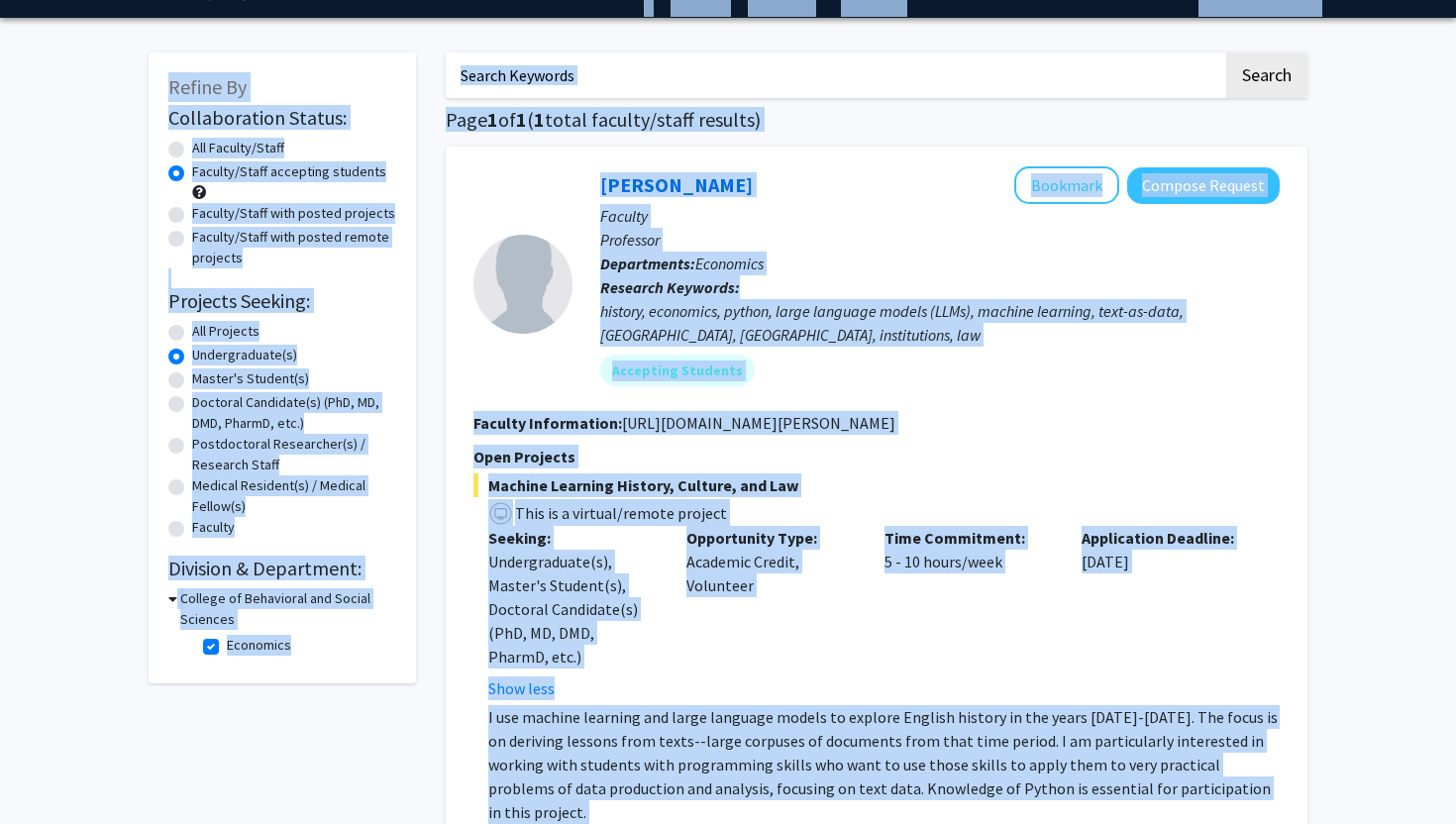 scroll, scrollTop: 0, scrollLeft: 0, axis: both 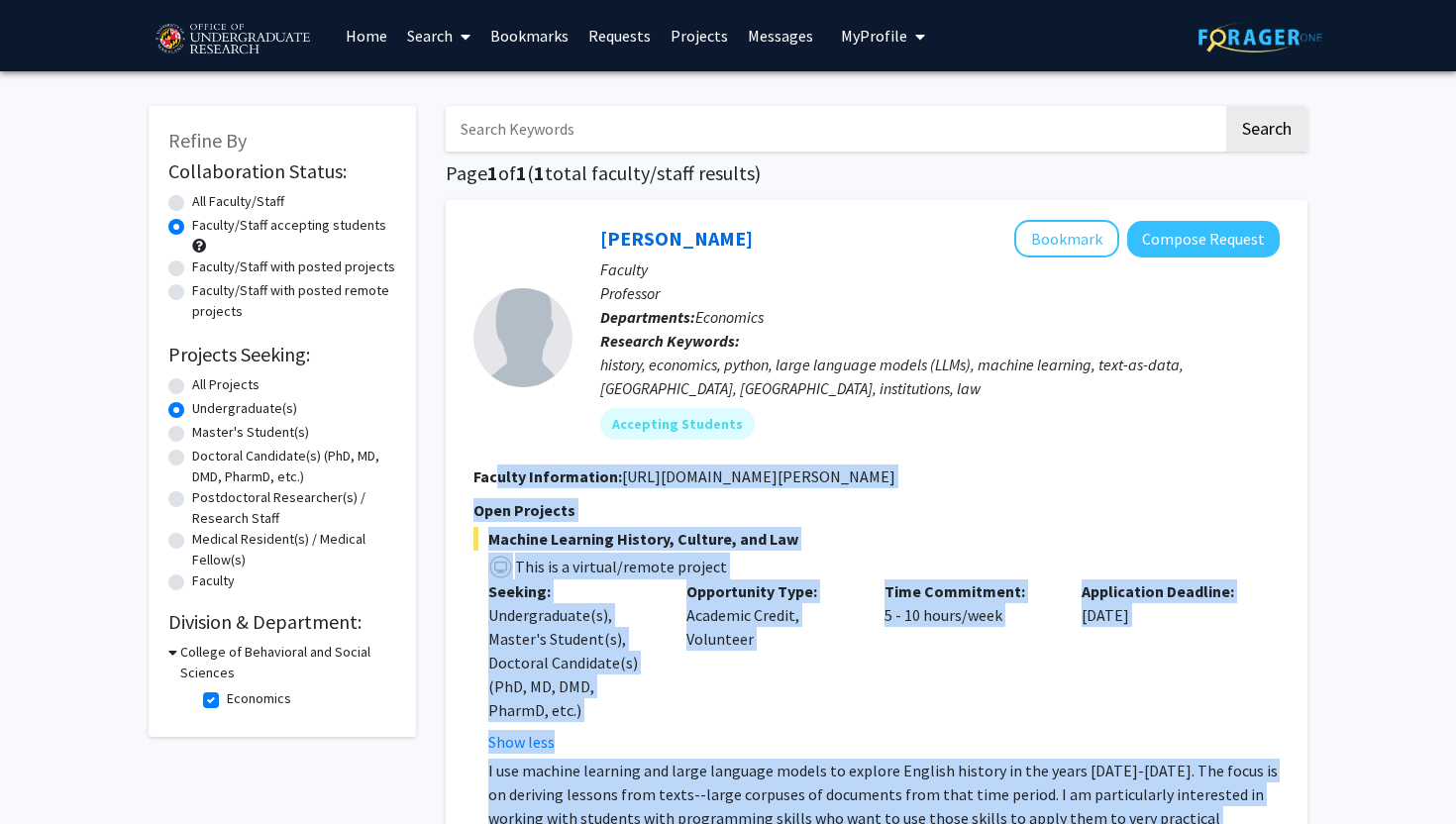 drag, startPoint x: 900, startPoint y: 709, endPoint x: 495, endPoint y: 484, distance: 463.3034 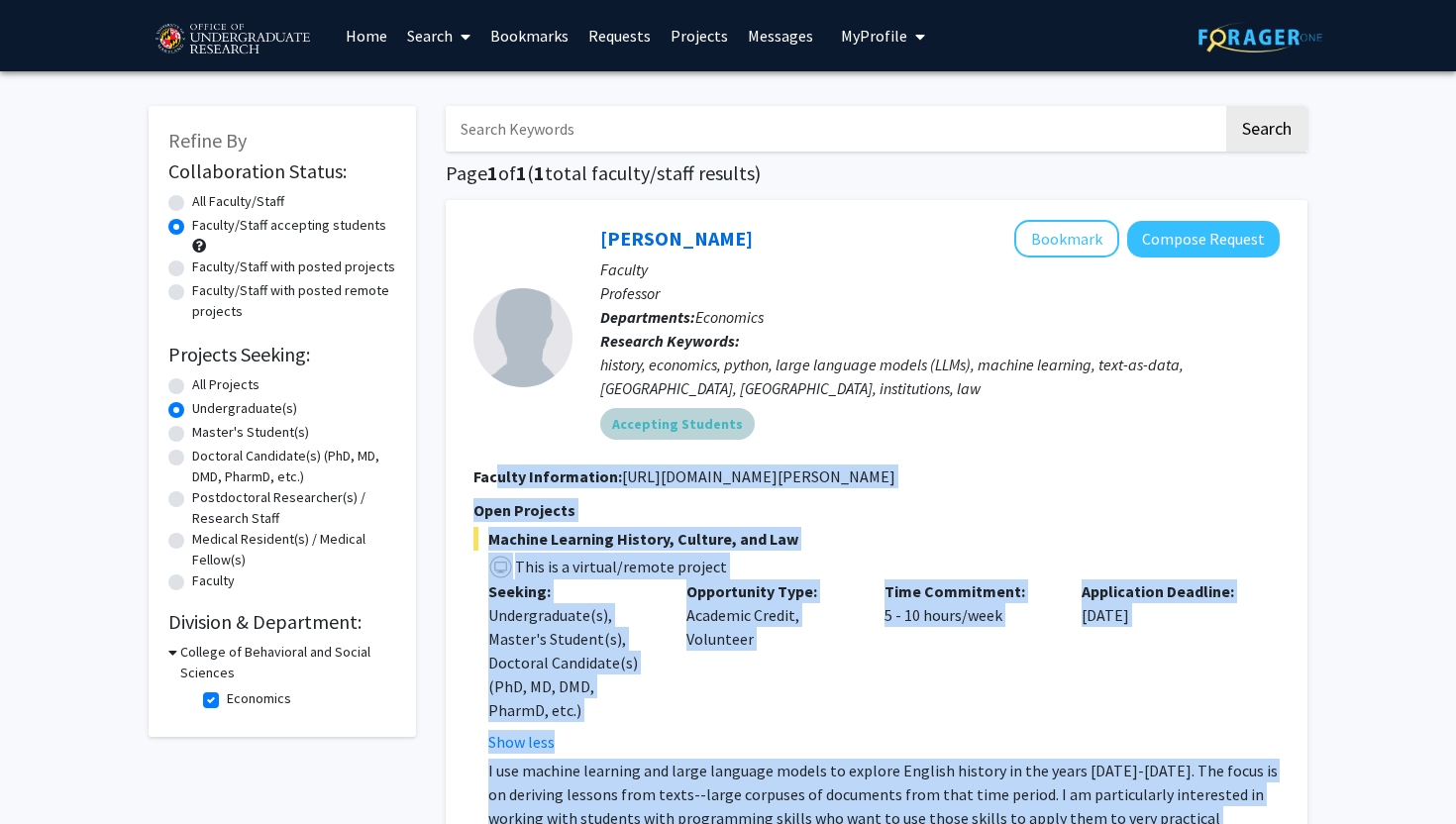 click on "Accepting Students" at bounding box center [940, 424] 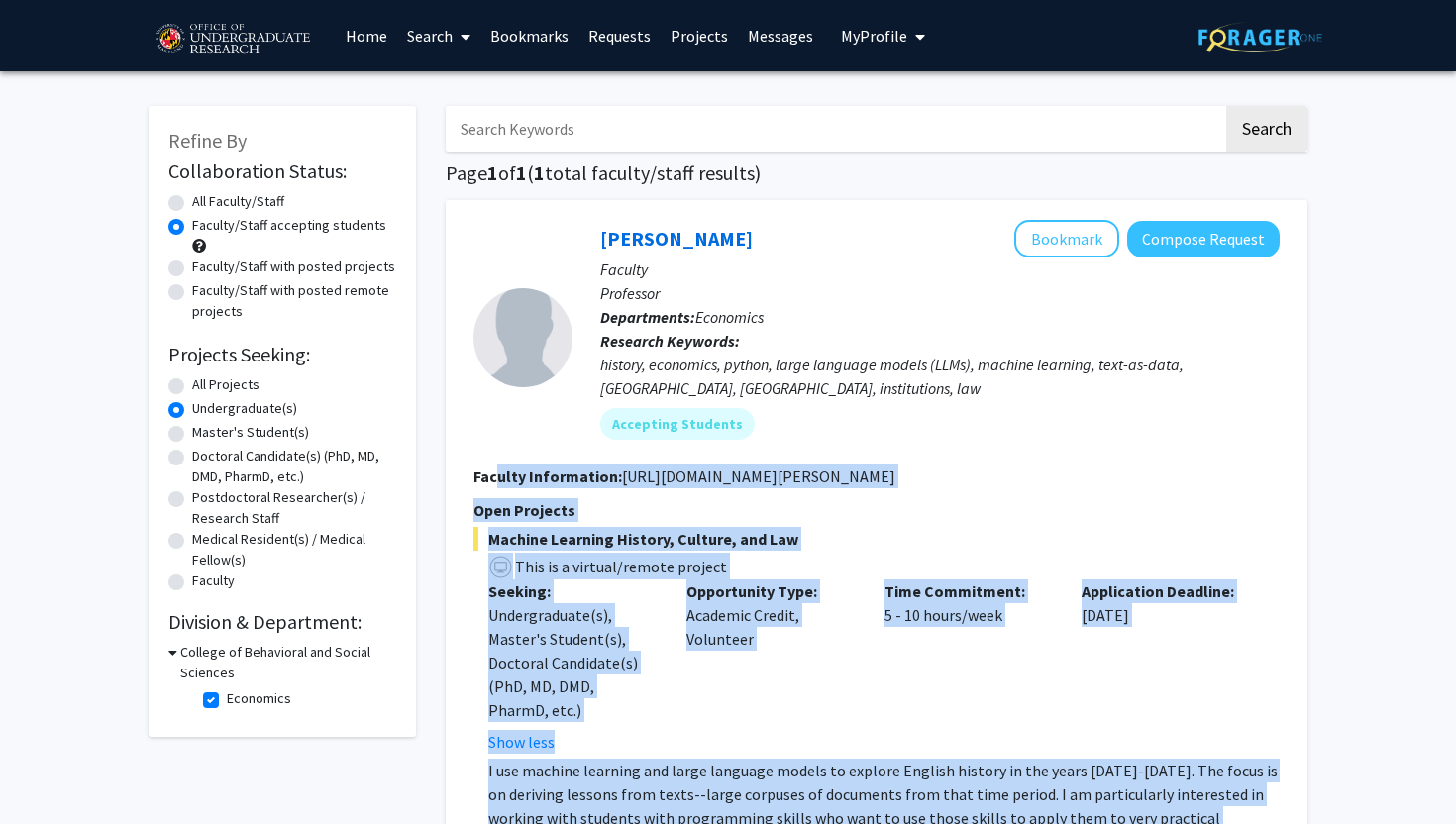 click on "Faculty Information:  http://www.econweb.umd.edu/~murrell/" 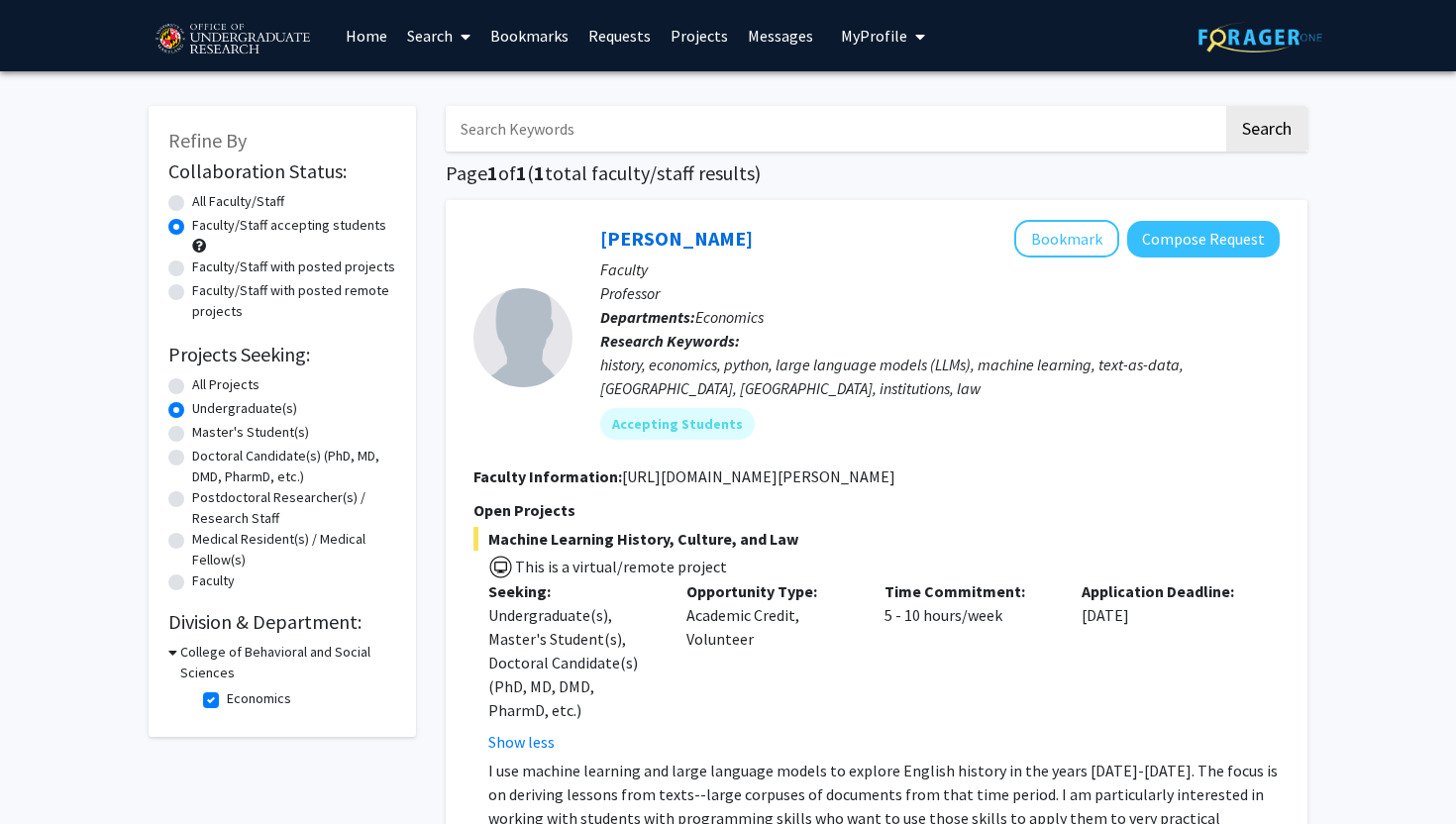 drag, startPoint x: 901, startPoint y: 475, endPoint x: 618, endPoint y: 474, distance: 283.00177 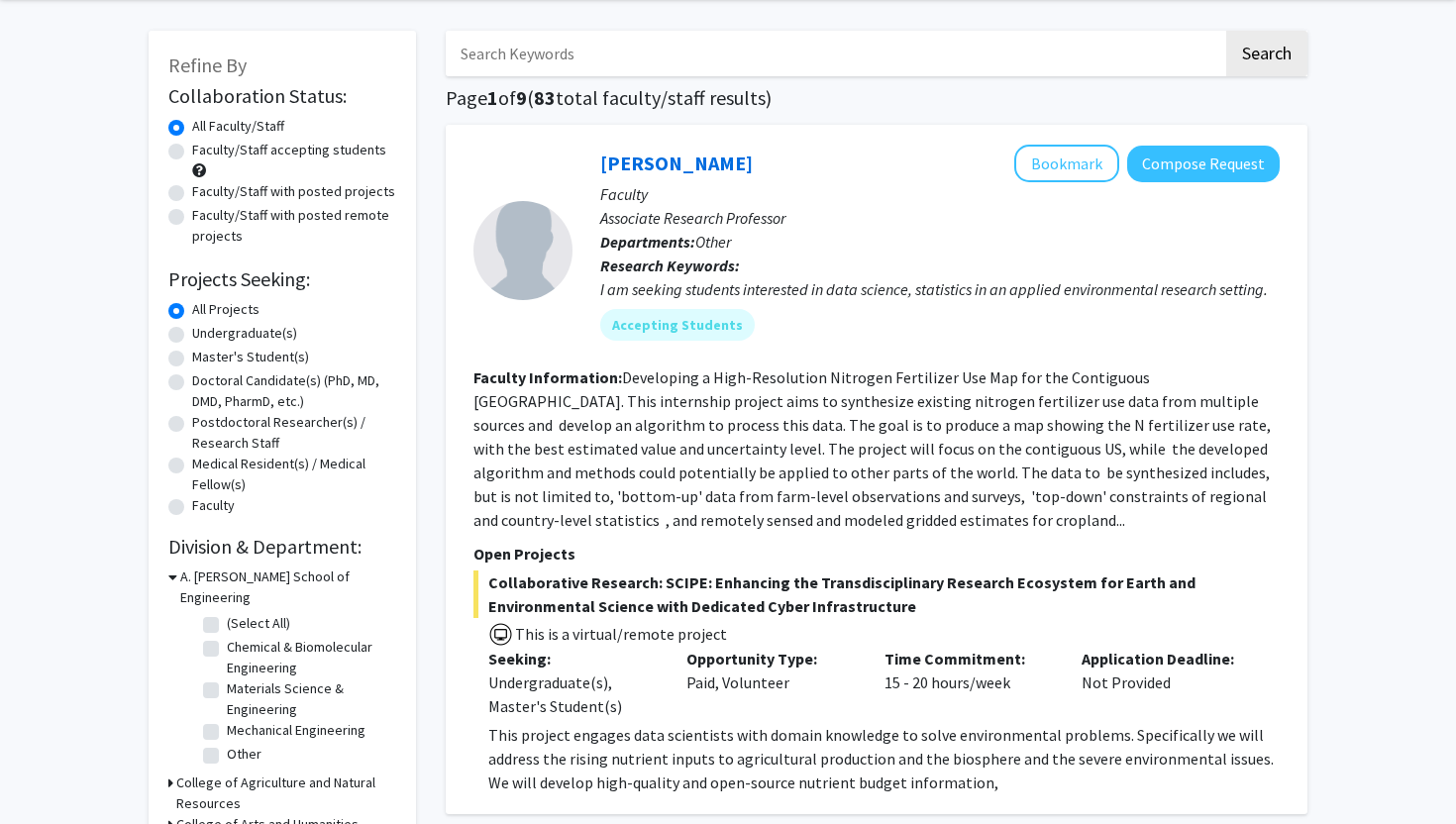 scroll, scrollTop: 79, scrollLeft: 0, axis: vertical 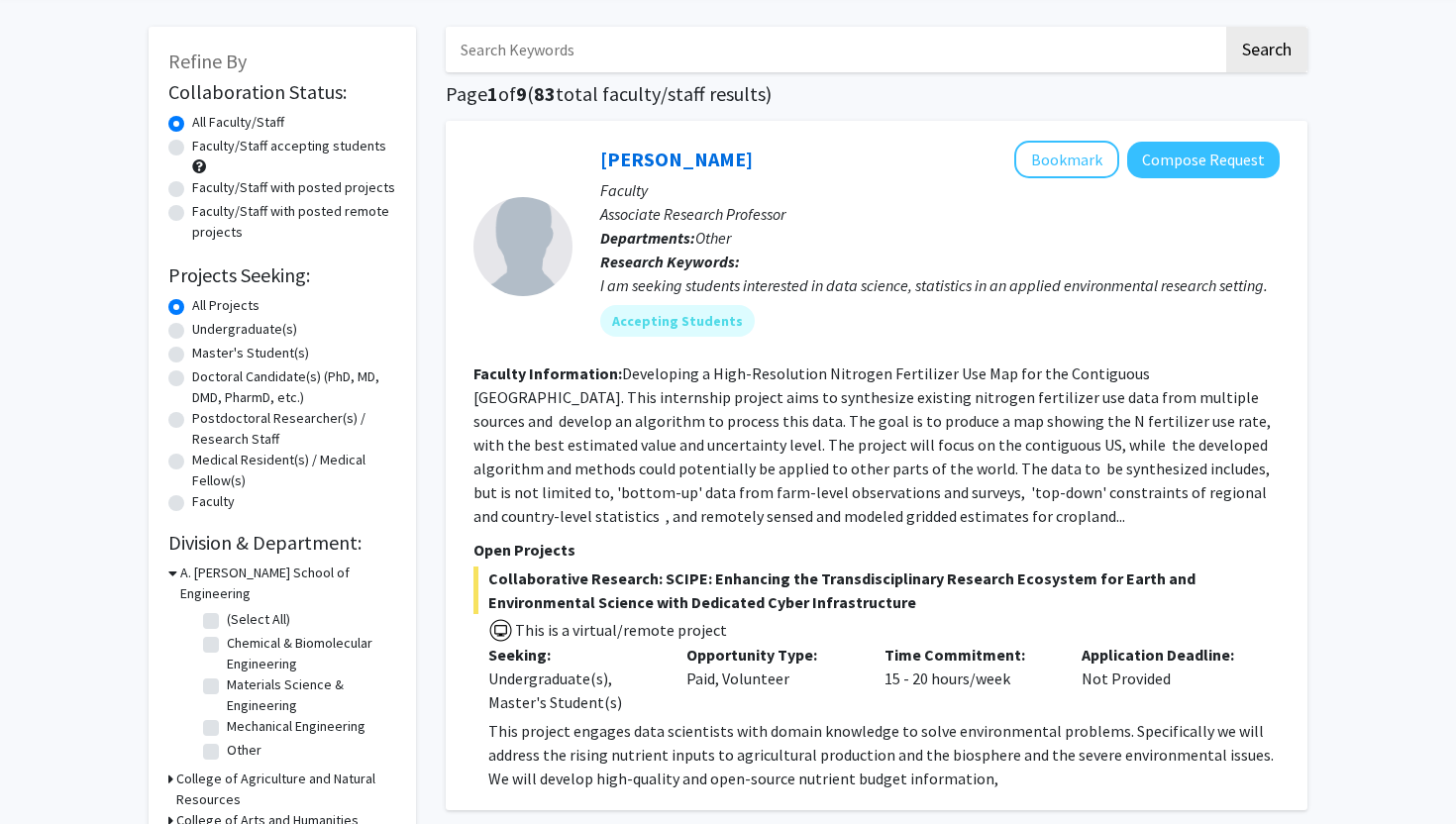 click on "Undergraduate(s)" 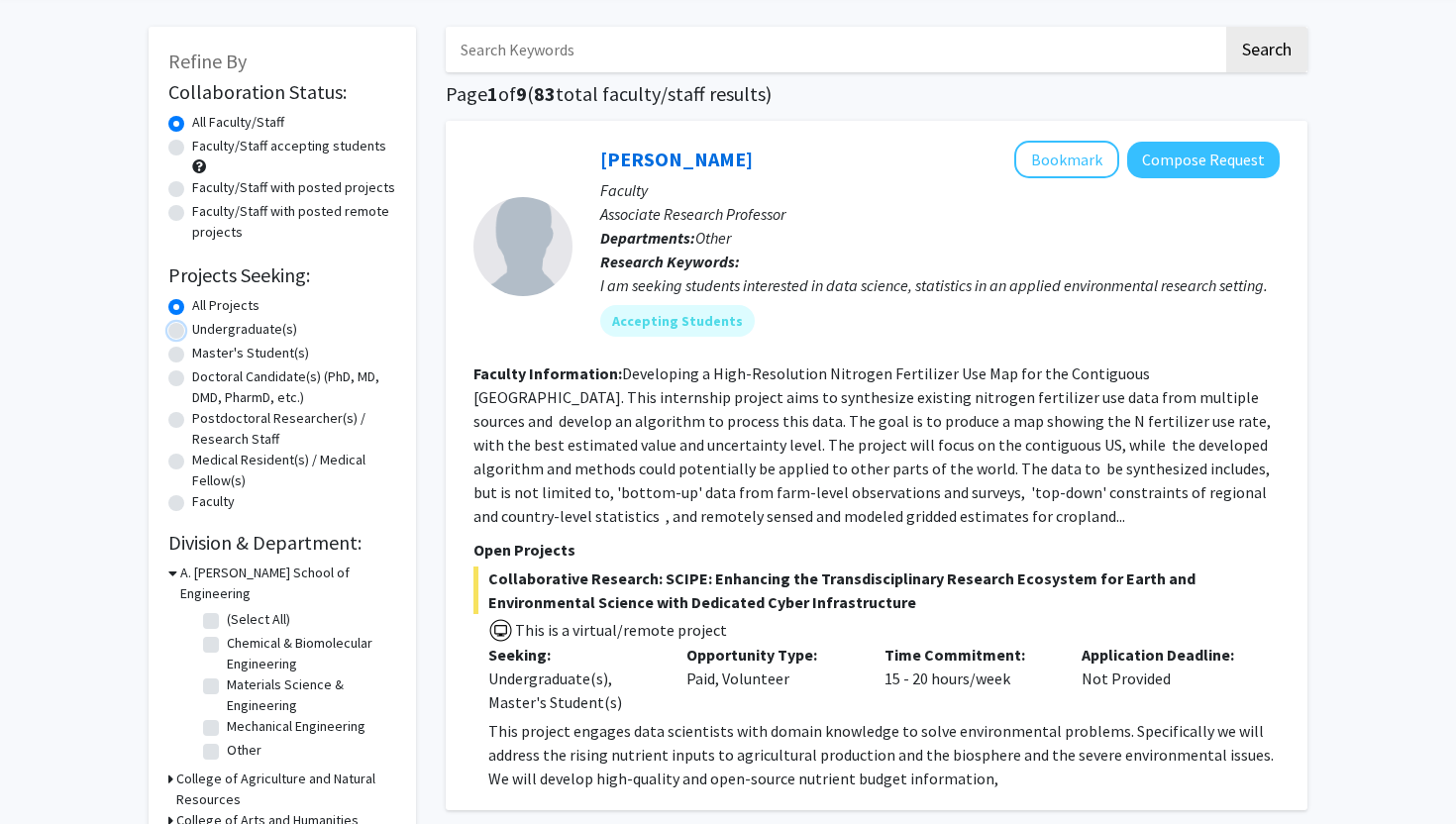 click on "Undergraduate(s)" at bounding box center [198, 325] 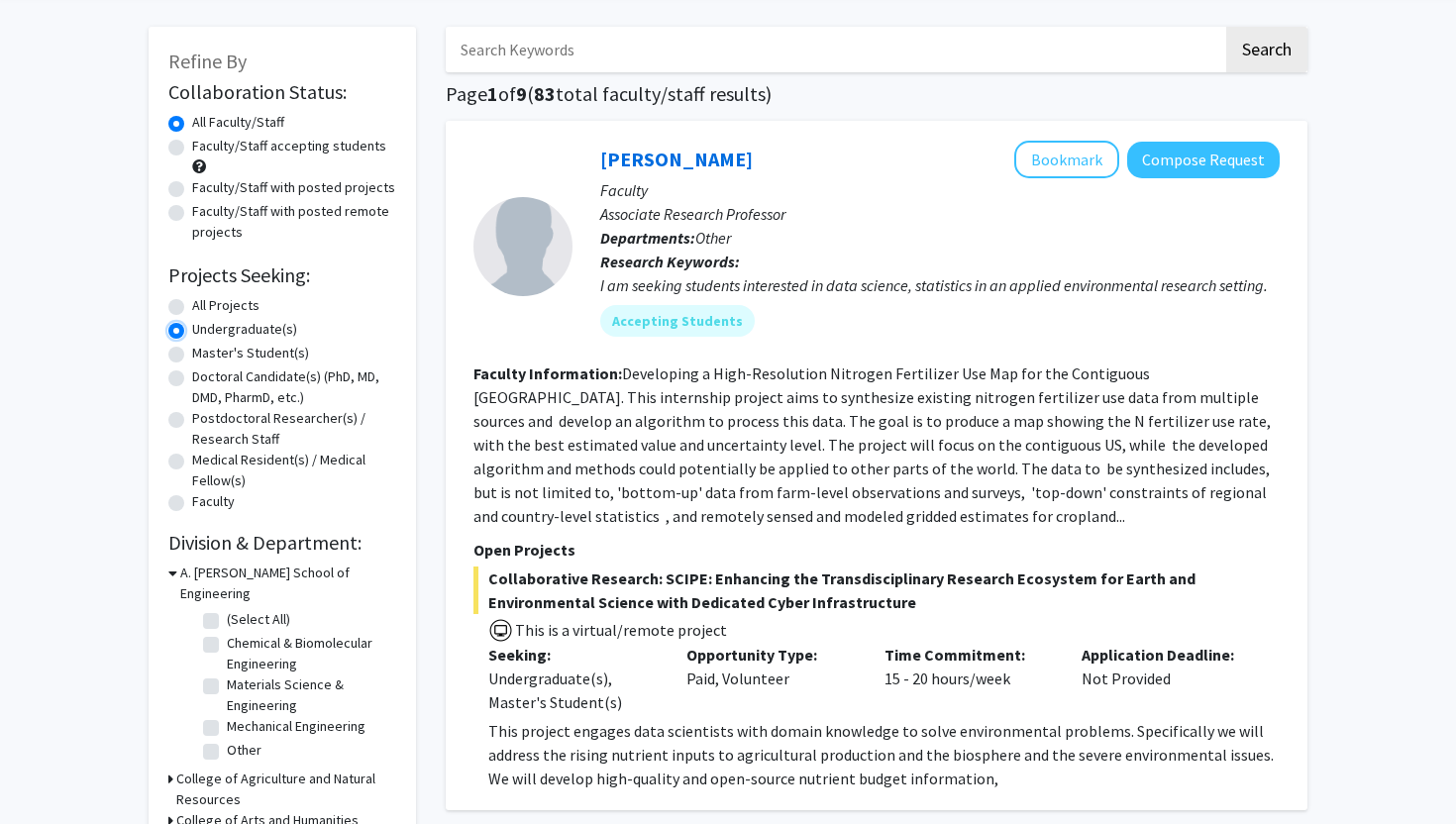scroll, scrollTop: 0, scrollLeft: 0, axis: both 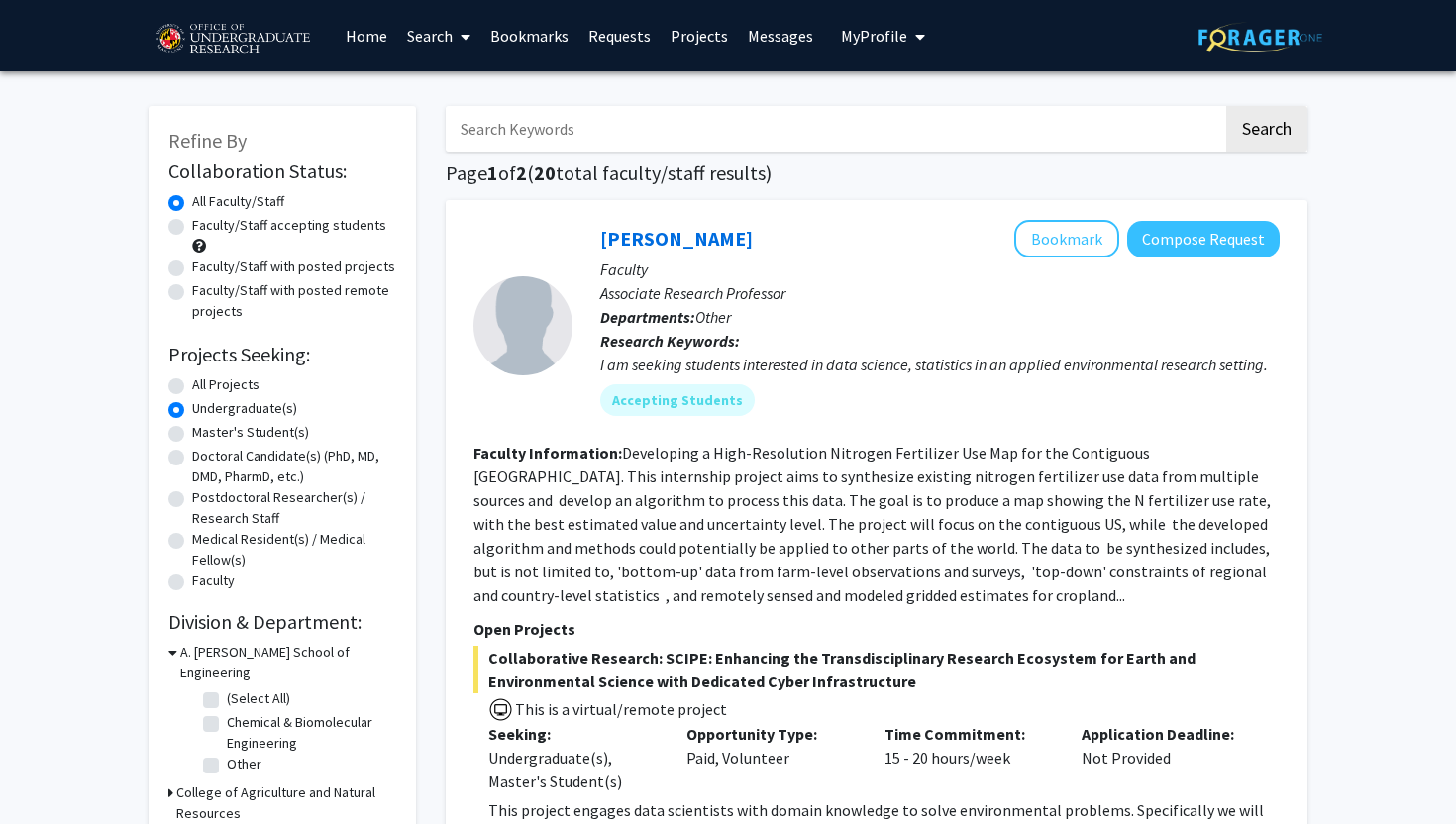 click on "Refine By Collaboration Status: Collaboration Status  All Faculty/Staff    Collaboration Status  Faculty/Staff accepting students    Collaboration Status  Faculty/Staff with posted projects    Collaboration Status  Faculty/Staff with posted remote projects    Projects Seeking: Projects Seeking Level  All Projects    Projects Seeking Level  Undergraduate(s)    Projects Seeking Level  Master's Student(s)    Projects Seeking Level  Doctoral Candidate(s) (PhD, MD, DMD, PharmD, etc.)    Projects Seeking Level  Postdoctoral Researcher(s) / Research Staff    Projects Seeking Level  Medical Resident(s) / Medical Fellow(s)    Projects Seeking Level  Faculty    Division & Department:      A. James Clark School of Engineering  (Select All)  (Select All)  Chemical & Biomolecular Engineering  Chemical & Biomolecular Engineering  Other  Other       College of Agriculture and Natural Resources       College of Arts and Humanities       College of Behavioral and Social Sciences                  Search 1 2" 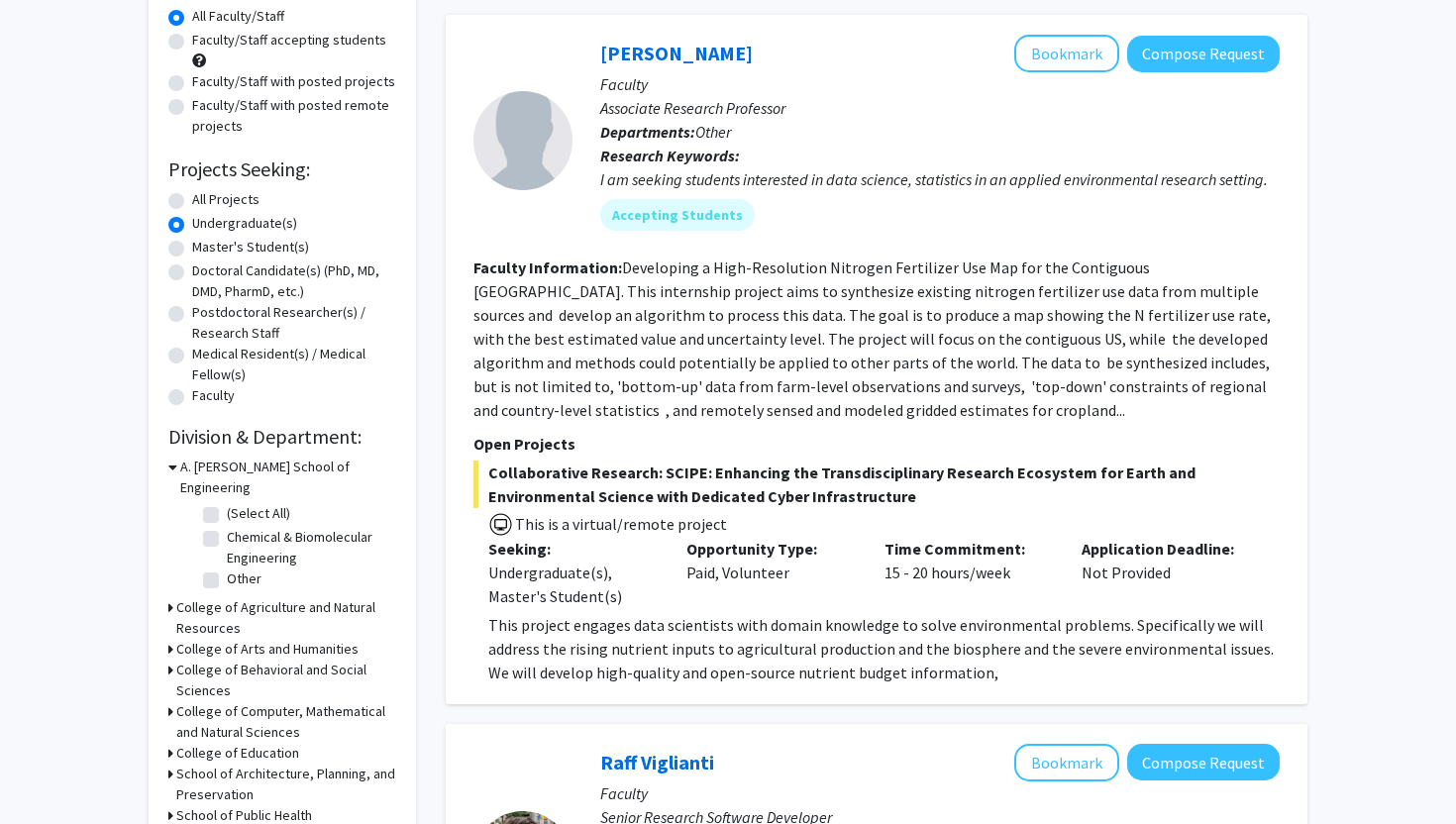 scroll, scrollTop: 198, scrollLeft: 0, axis: vertical 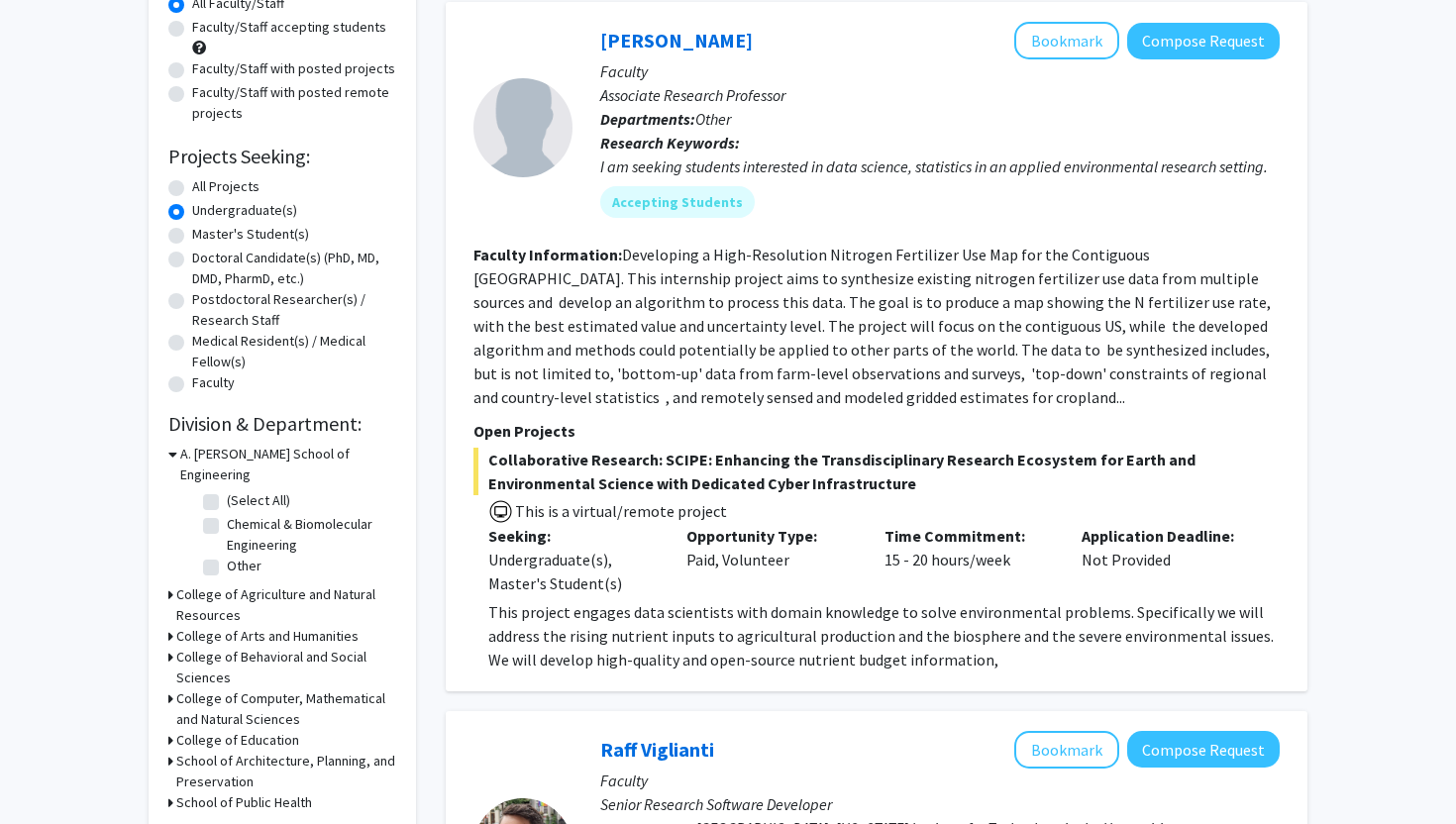 click on "Dong Liang   Bookmark
Compose Request  Faculty Associate Research Professor Departments:  Other Research Keywords:  I am seeking students interested in data science, statistics in an applied environmental research setting. Accepting Students Faculty Information:  Open Projects  Collaborative Research: SCIPE: Enhancing the Transdisciplinary Research Ecosystem for Earth and Environmental Science with Dedicated Cyber Infrastructure   This is a virtual/remote project  Seeking: Undergraduate(s), Master's Student(s) Opportunity Type:  Paid, Volunteer  Time Commitment:  15 - 20 hours/week  Application Deadline:  Not Provided  This project engages data scientists with domain knowledge to solve environmental problems. Specifically we will address the rising nutrient inputs to agricultural production and the biosphere and the severe environmental issues. We will develop high-quality and open-source nutrient budget information," 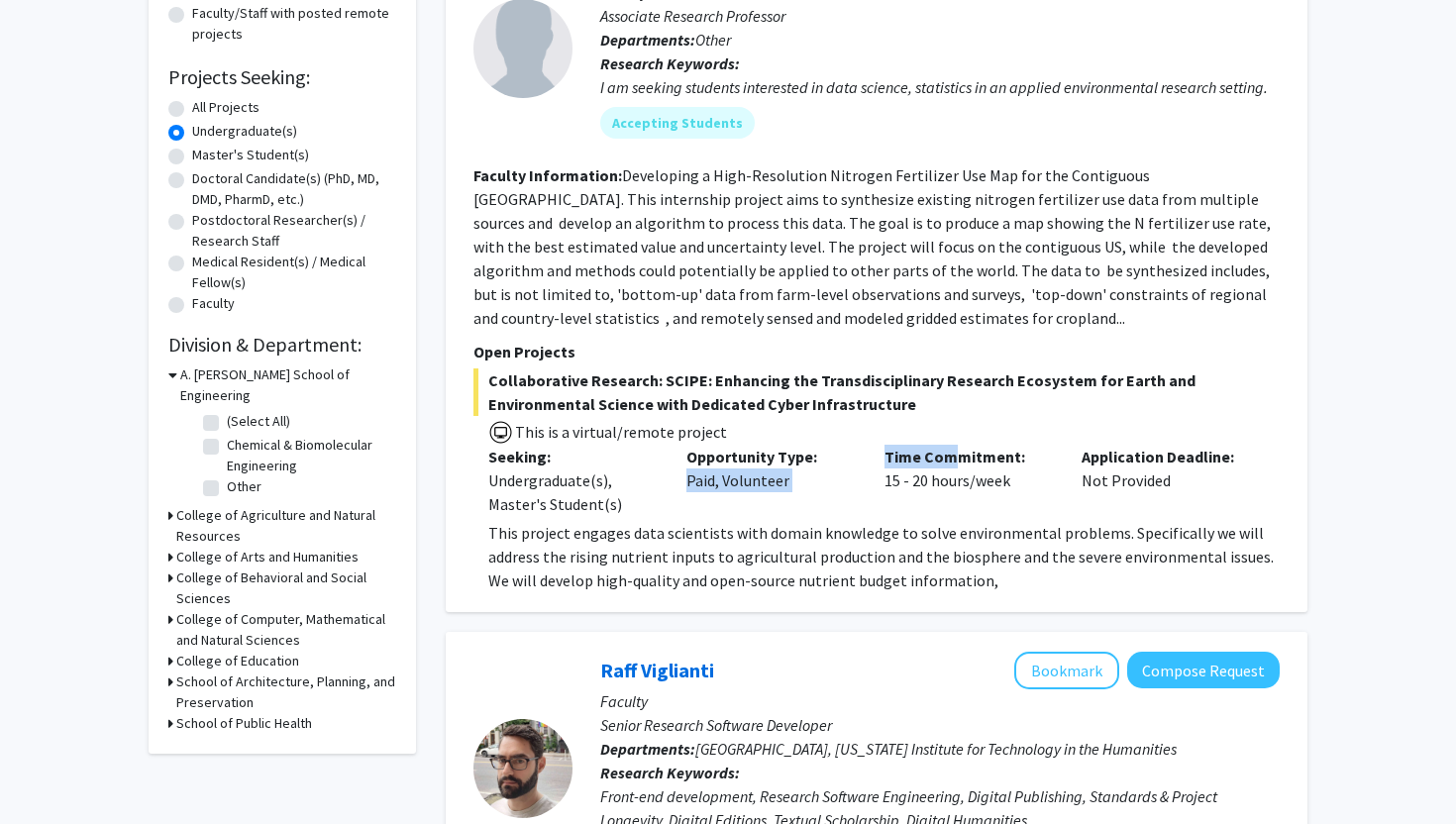 drag, startPoint x: 853, startPoint y: 458, endPoint x: 982, endPoint y: 467, distance: 129.31357 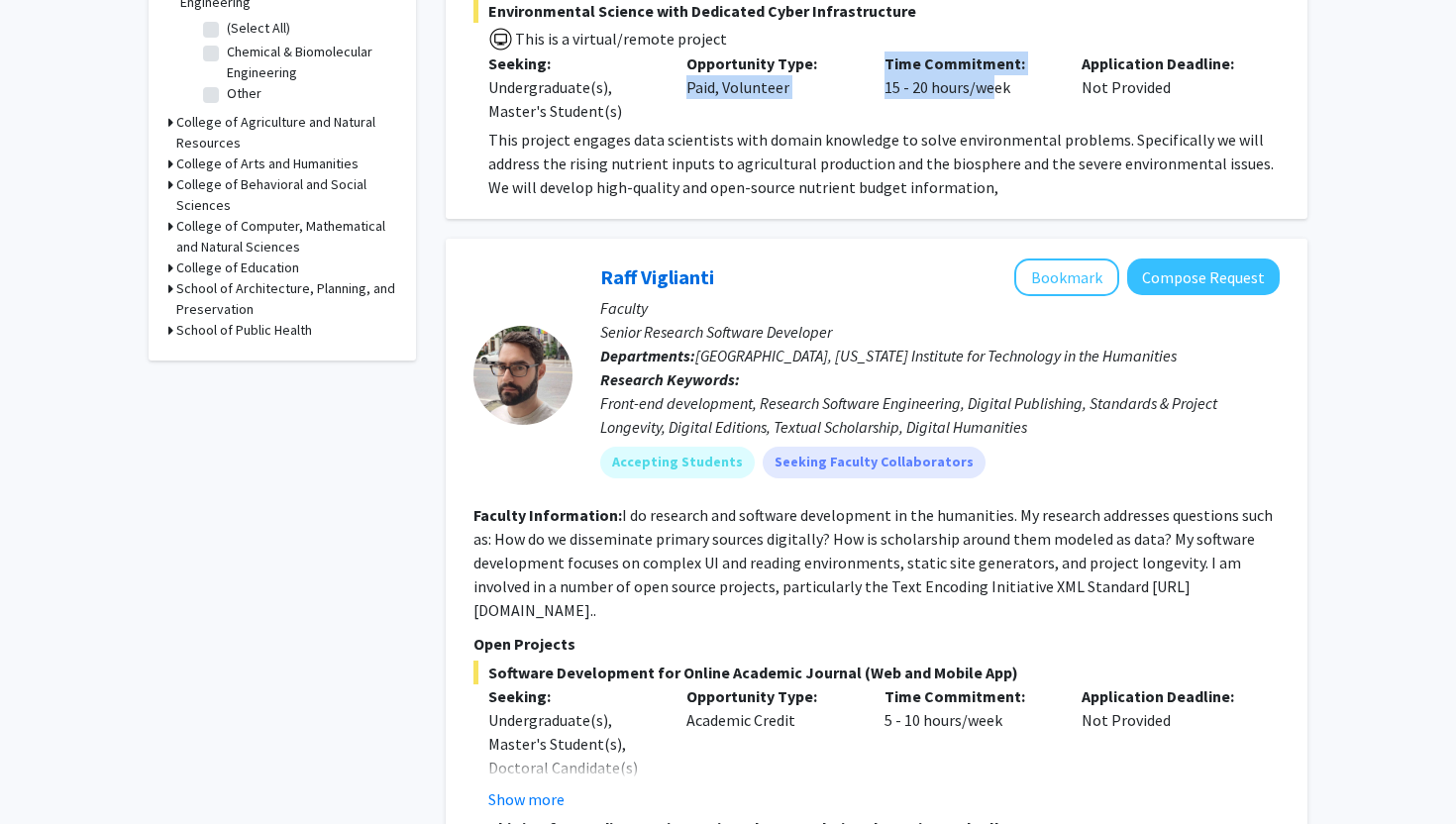 scroll, scrollTop: 673, scrollLeft: 0, axis: vertical 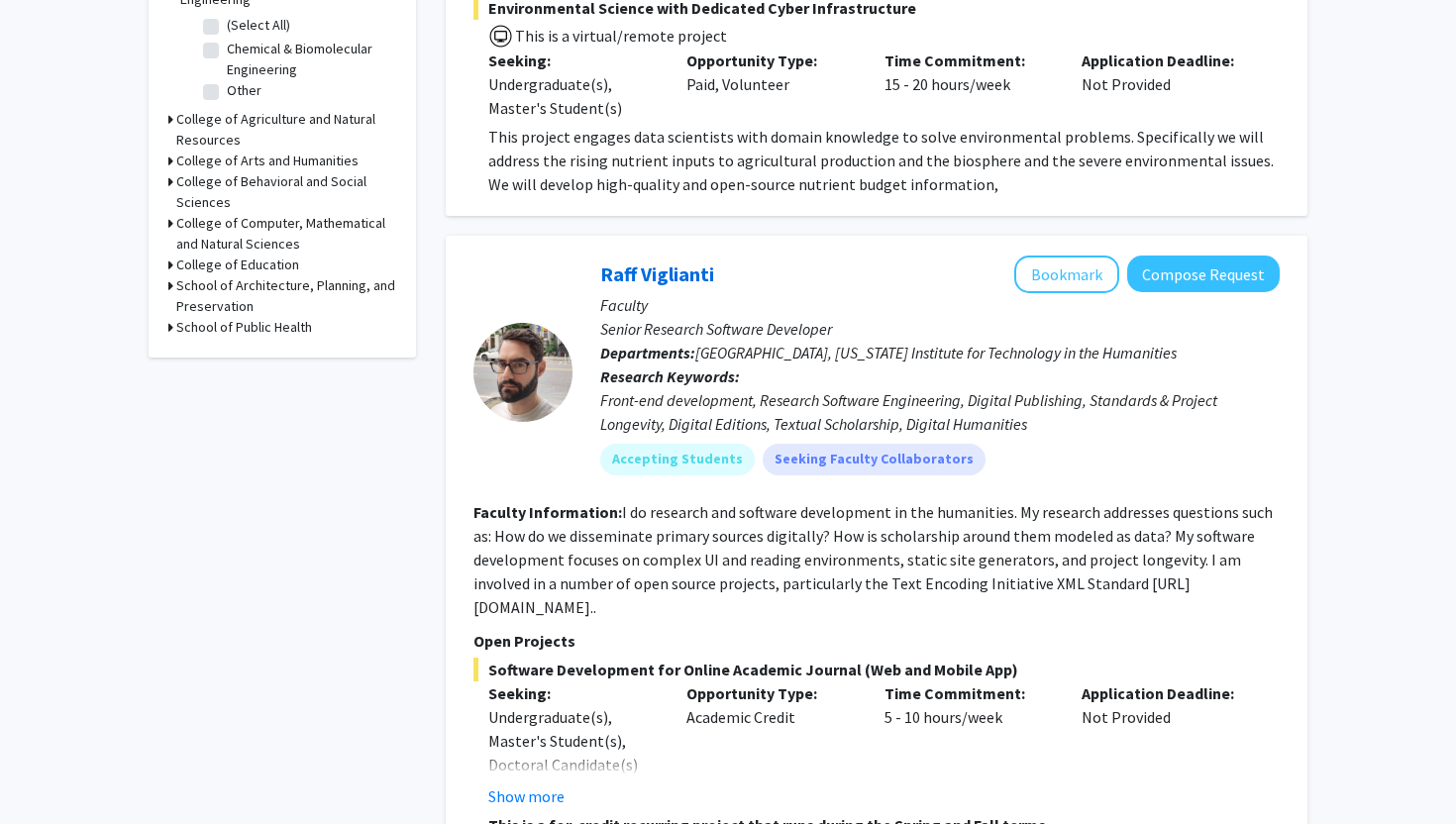 click on "Refine By Collaboration Status: Collaboration Status  All Faculty/Staff    Collaboration Status  Faculty/Staff accepting students    Collaboration Status  Faculty/Staff with posted projects    Collaboration Status  Faculty/Staff with posted remote projects    Projects Seeking: Projects Seeking Level  All Projects    Projects Seeking Level  Undergraduate(s)    Projects Seeking Level  Master's Student(s)    Projects Seeking Level  Doctoral Candidate(s) (PhD, MD, DMD, PharmD, etc.)    Projects Seeking Level  Postdoctoral Researcher(s) / Research Staff    Projects Seeking Level  Medical Resident(s) / Medical Fellow(s)    Projects Seeking Level  Faculty    Division & Department:      A. James Clark School of Engineering  (Select All)  (Select All)  Chemical & Biomolecular Engineering  Chemical & Biomolecular Engineering  Other  Other       College of Agriculture and Natural Resources       College of Arts and Humanities       College of Behavioral and Social Sciences" 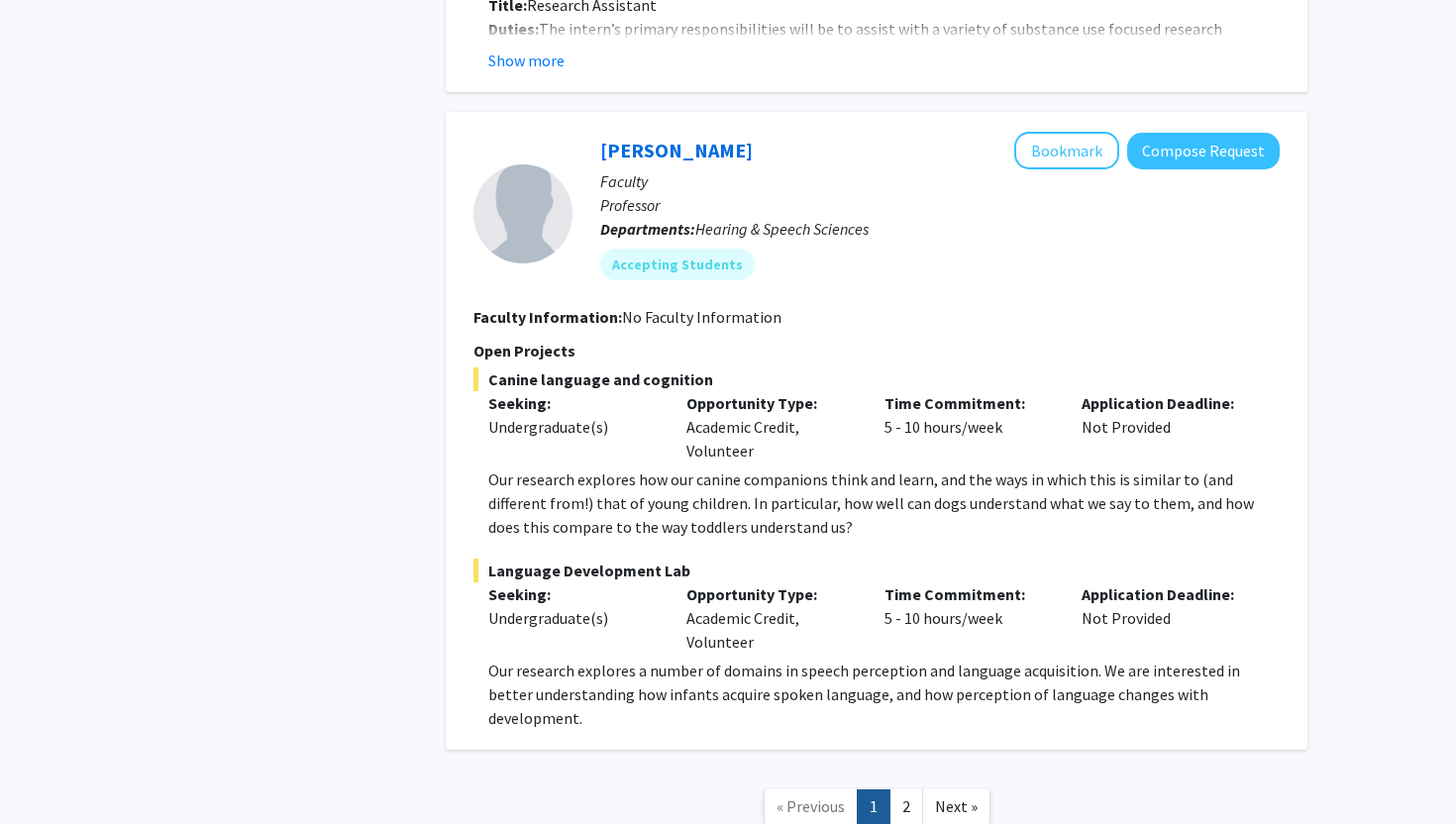 scroll, scrollTop: 8684, scrollLeft: 0, axis: vertical 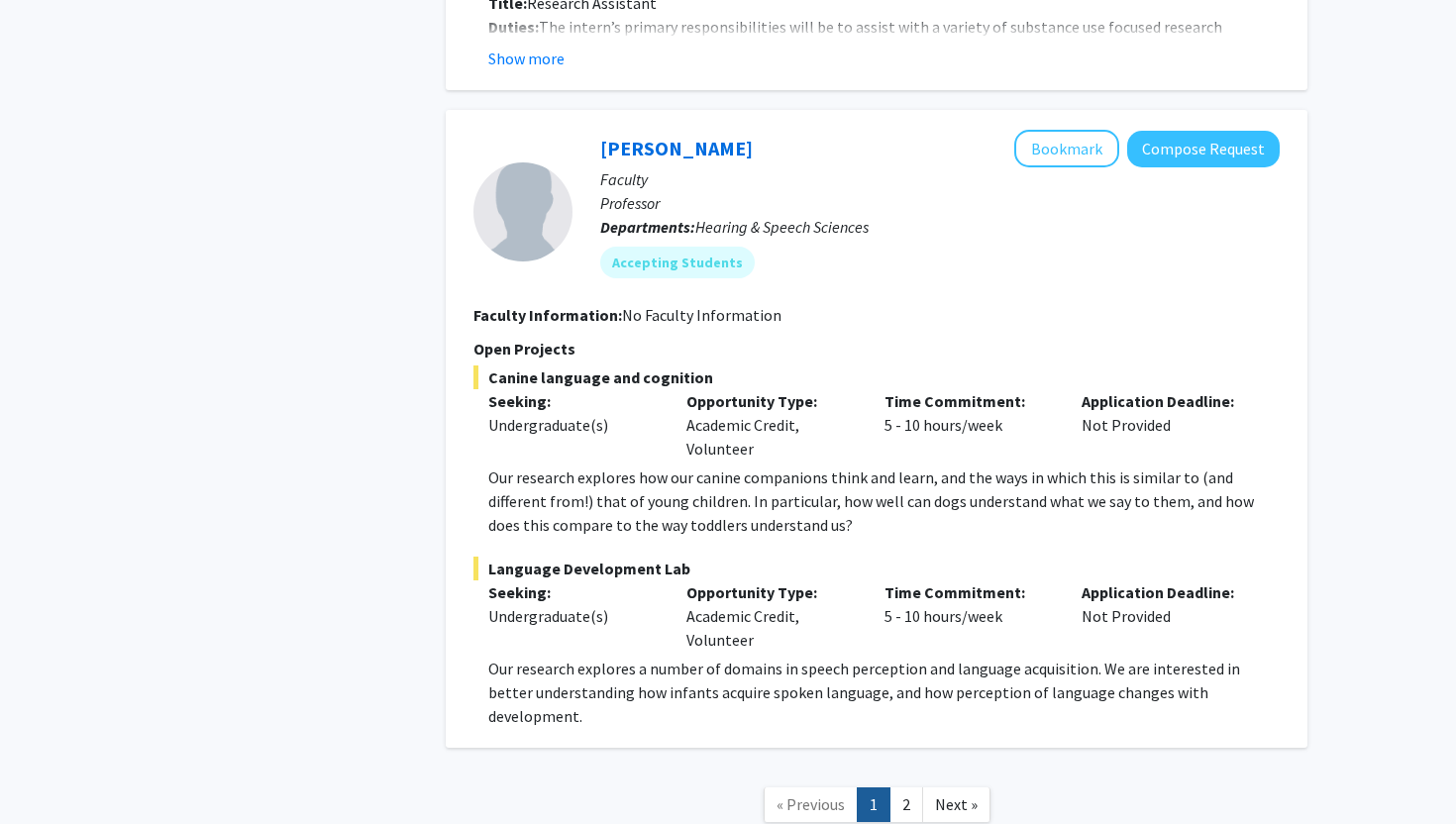 click on "1" 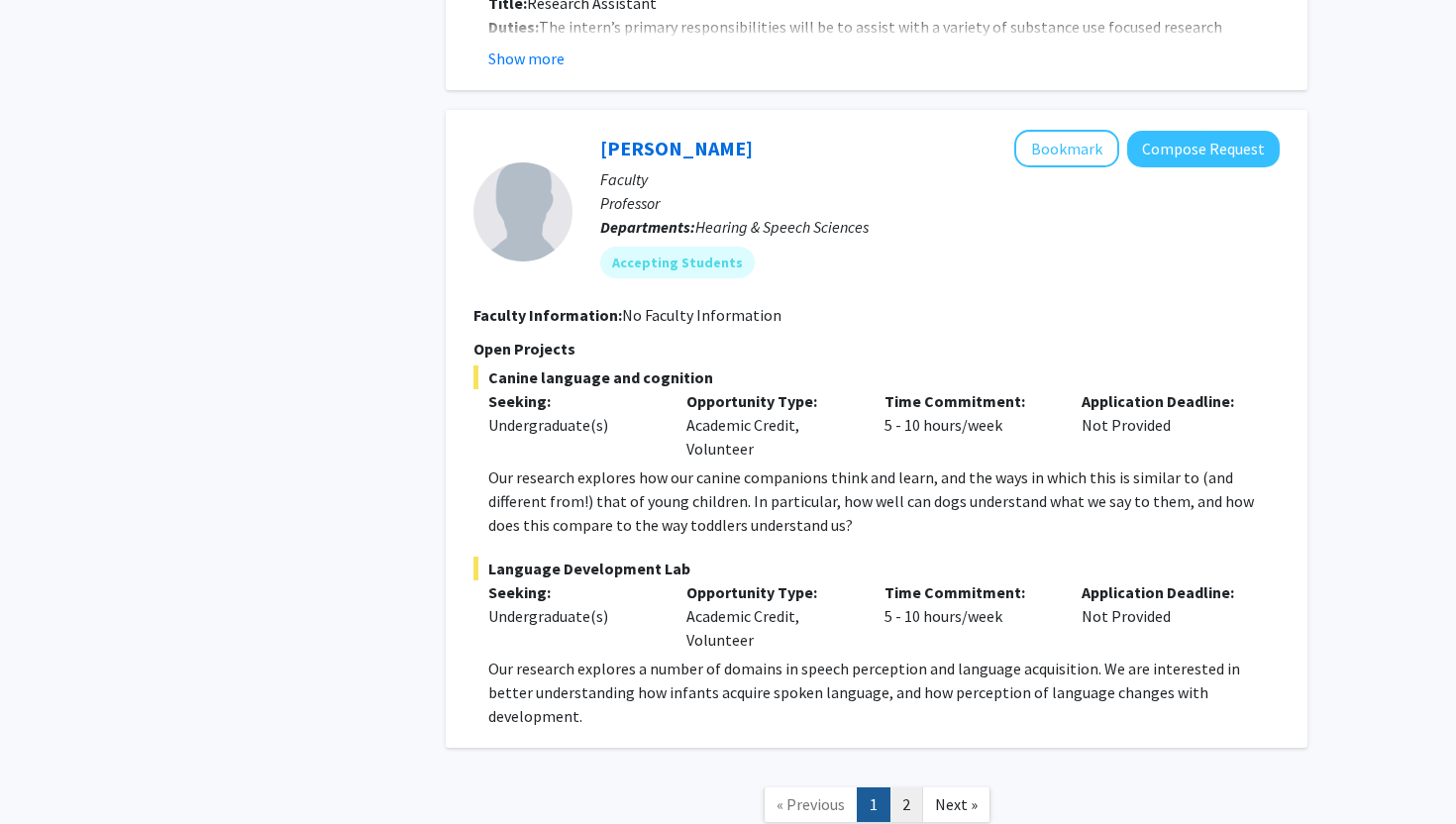 click on "2" 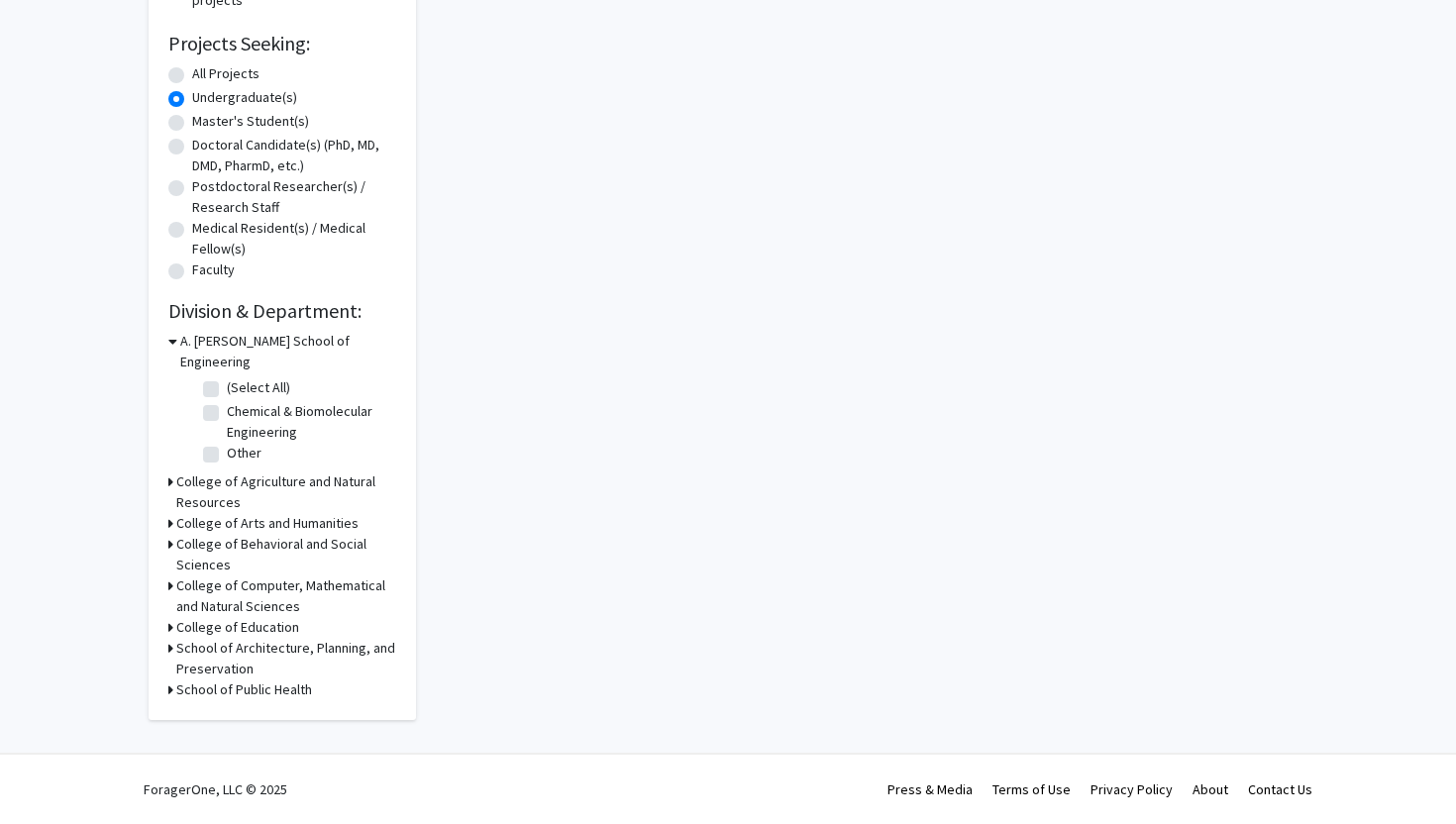 scroll, scrollTop: 0, scrollLeft: 0, axis: both 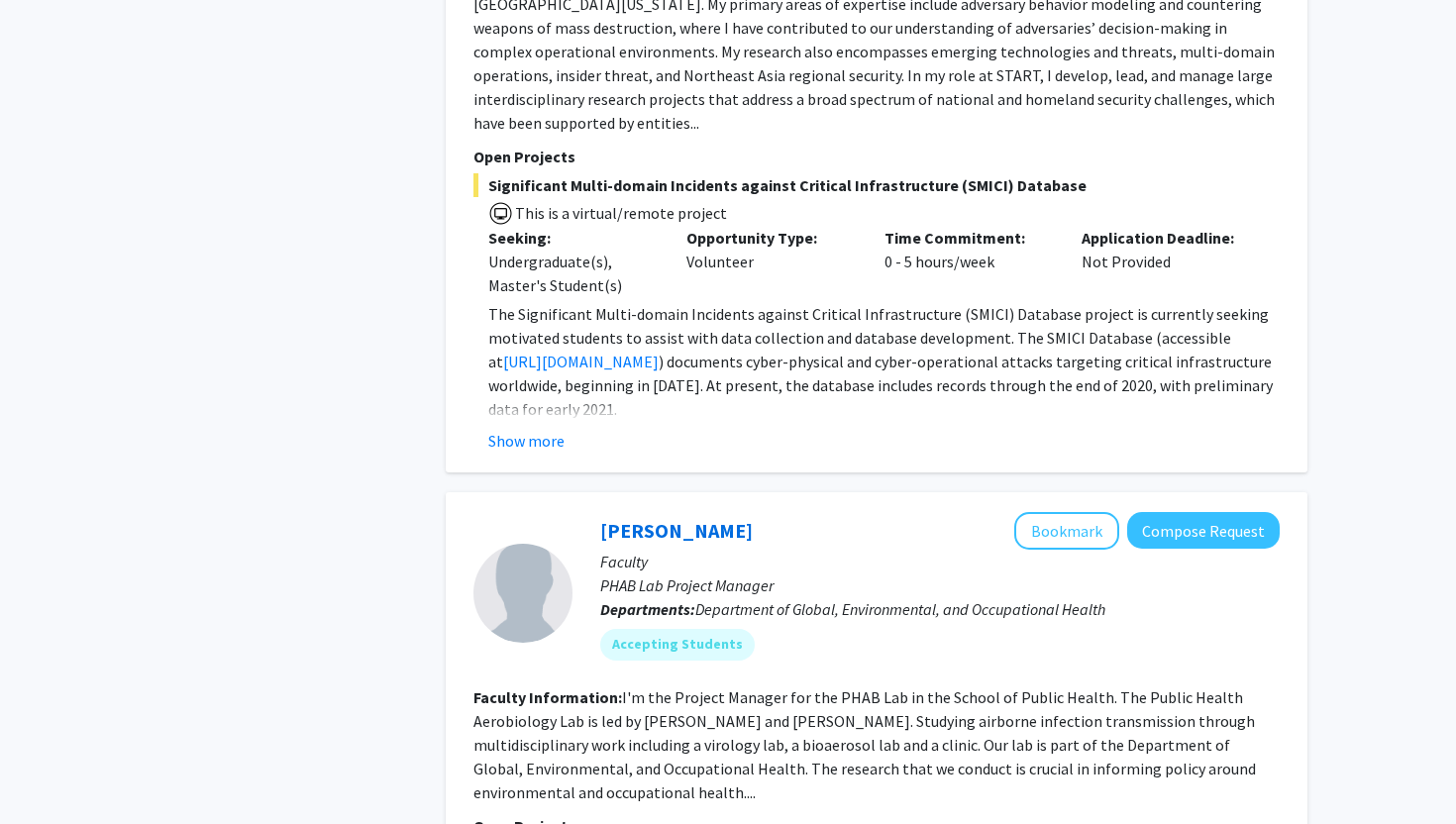 drag, startPoint x: 1455, startPoint y: 91, endPoint x: 1453, endPoint y: 219, distance: 128.0156 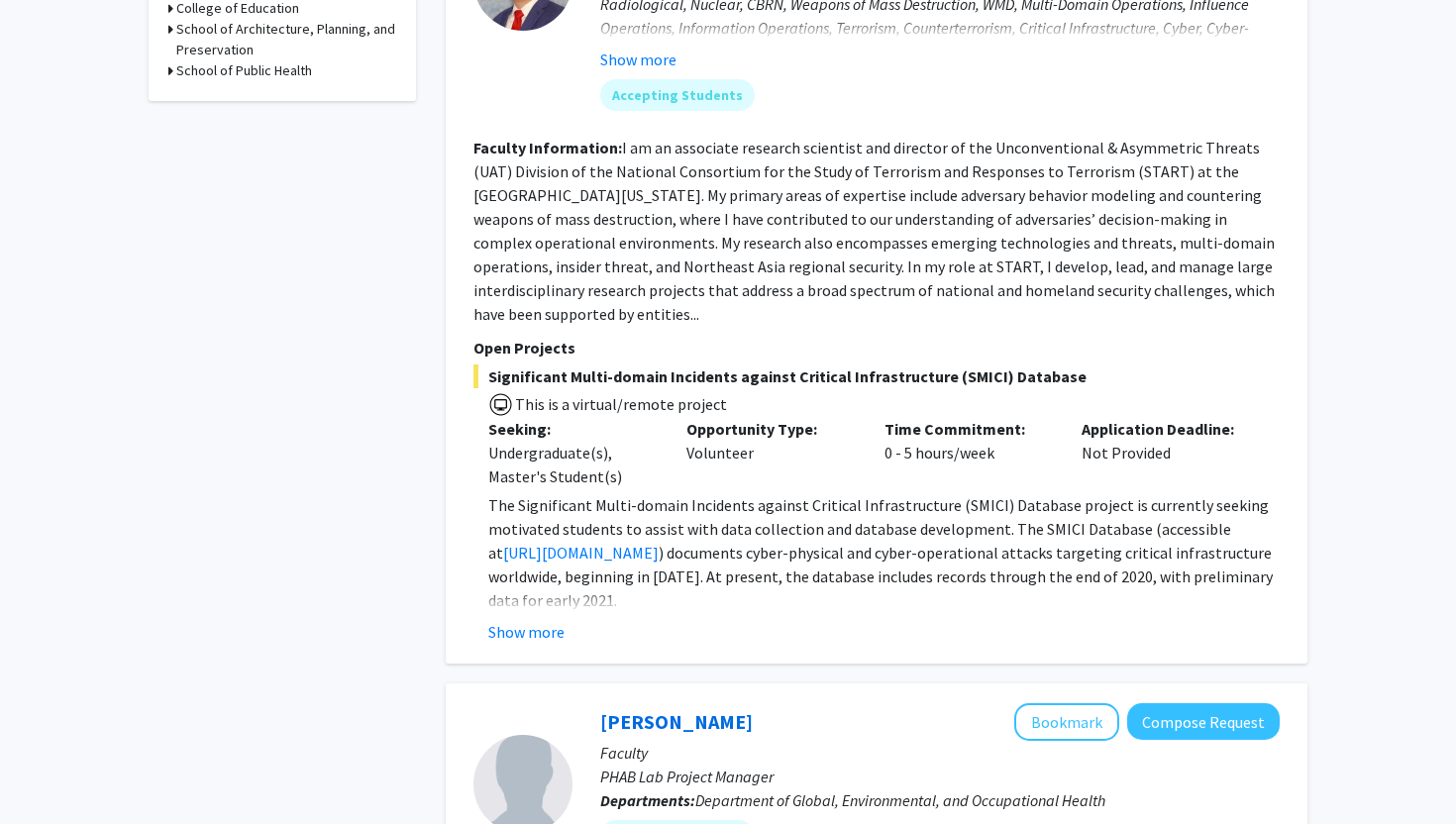 scroll, scrollTop: 923, scrollLeft: 0, axis: vertical 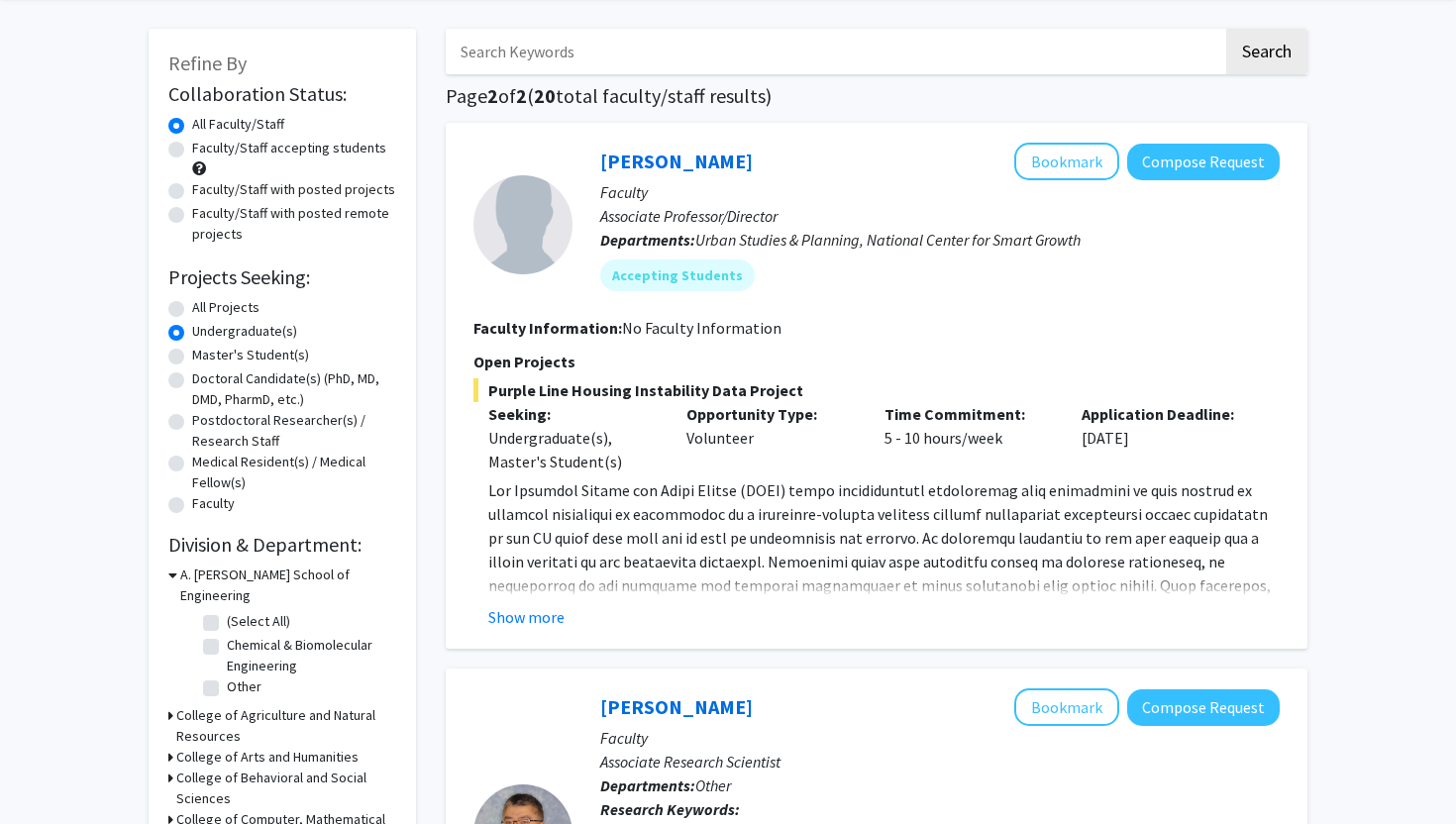 click on "Refine By Collaboration Status: Collaboration Status  All Faculty/Staff    Collaboration Status  Faculty/Staff accepting students    Collaboration Status  Faculty/Staff with posted projects    Collaboration Status  Faculty/Staff with posted remote projects    Projects Seeking: Projects Seeking Level  All Projects    Projects Seeking Level  Undergraduate(s)    Projects Seeking Level  Master's Student(s)    Projects Seeking Level  Doctoral Candidate(s) (PhD, MD, DMD, PharmD, etc.)    Projects Seeking Level  Postdoctoral Researcher(s) / Research Staff    Projects Seeking Level  Medical Resident(s) / Medical Fellow(s)    Projects Seeking Level  Faculty    Division & Department:      A. James Clark School of Engineering  (Select All)  (Select All)  Chemical & Biomolecular Engineering  Chemical & Biomolecular Engineering  Other  Other       College of Agriculture and Natural Resources       College of Arts and Humanities       College of Behavioral and Social Sciences                  Search 2 2" 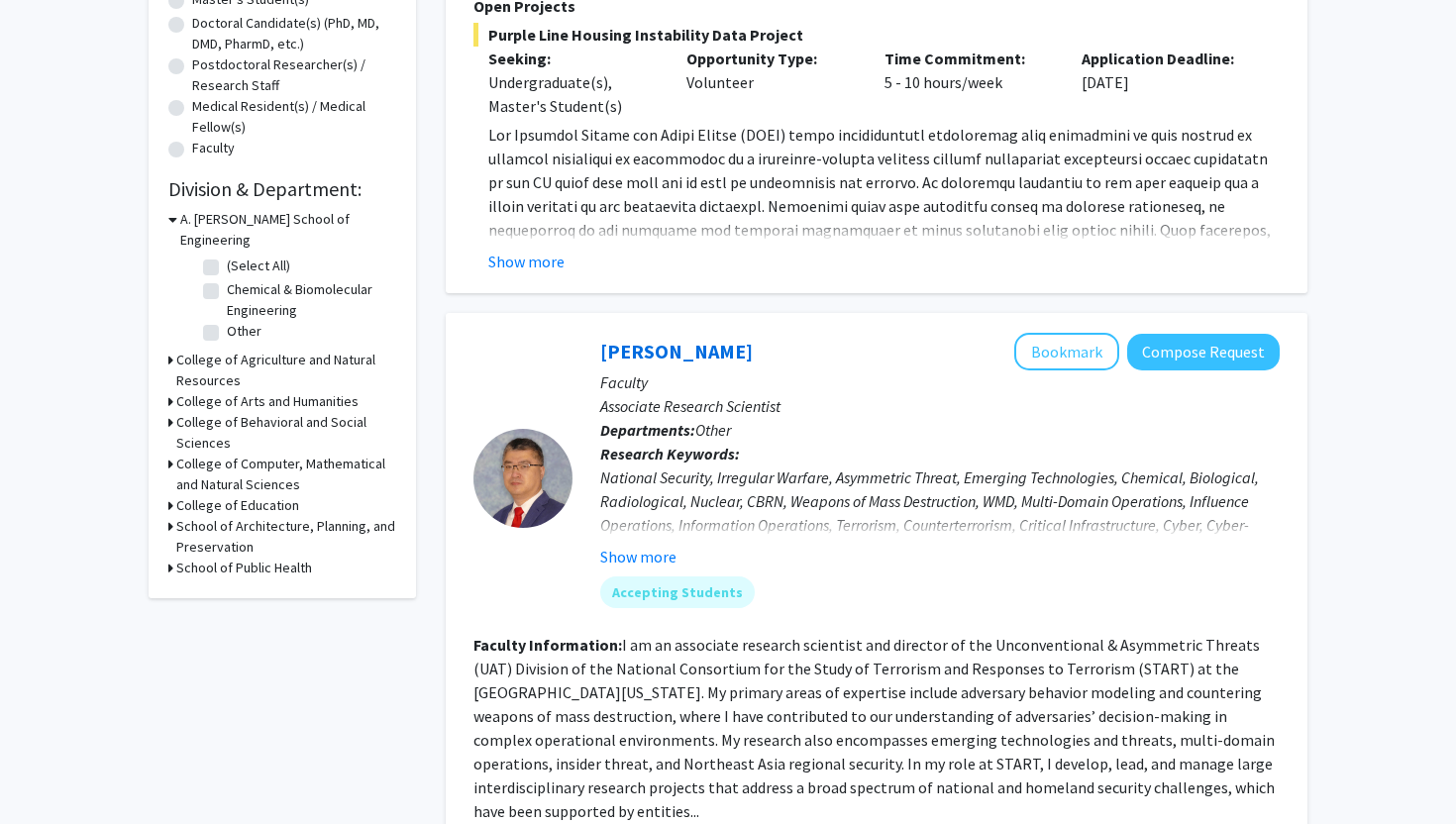 scroll, scrollTop: 436, scrollLeft: 0, axis: vertical 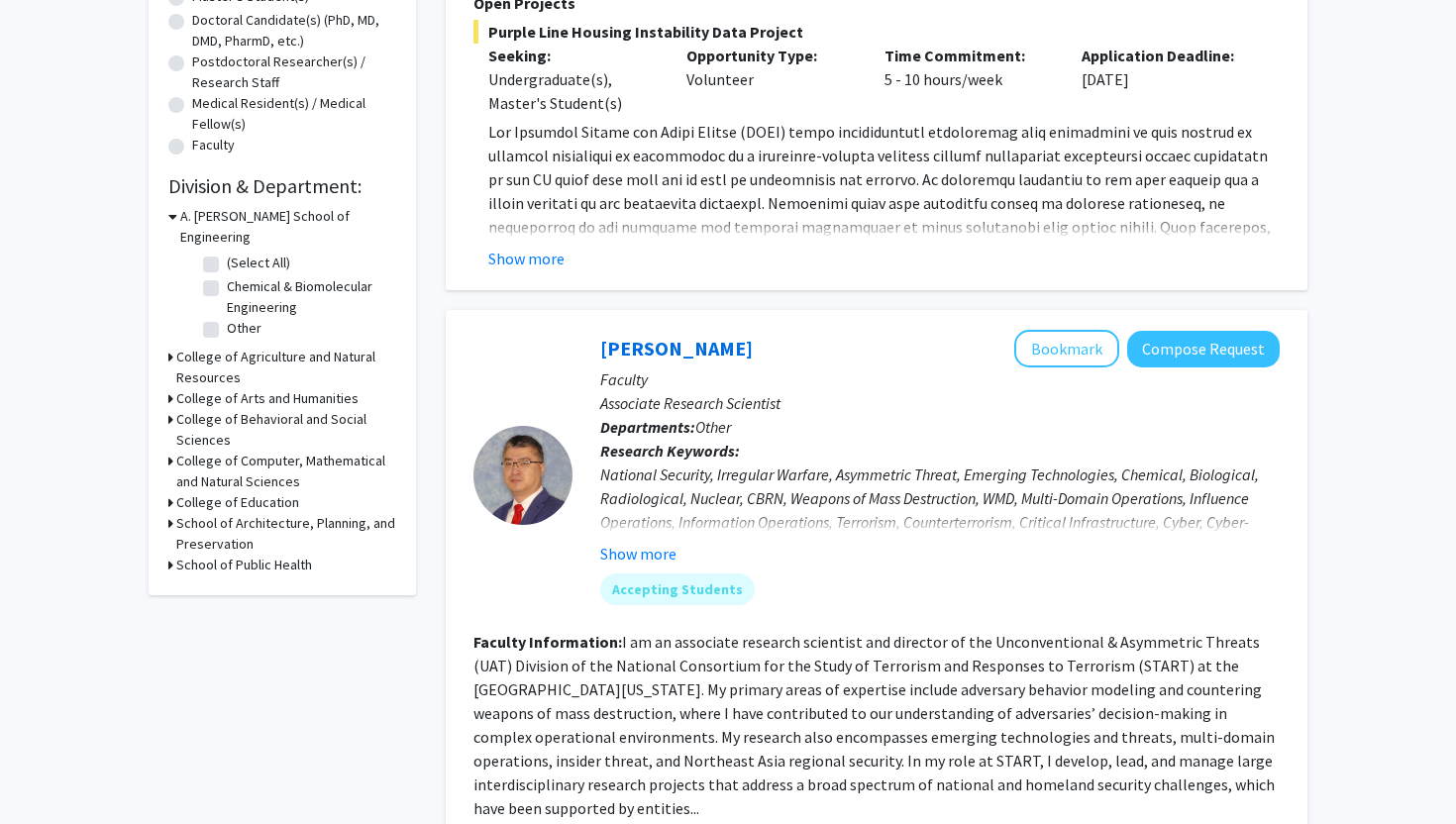 click 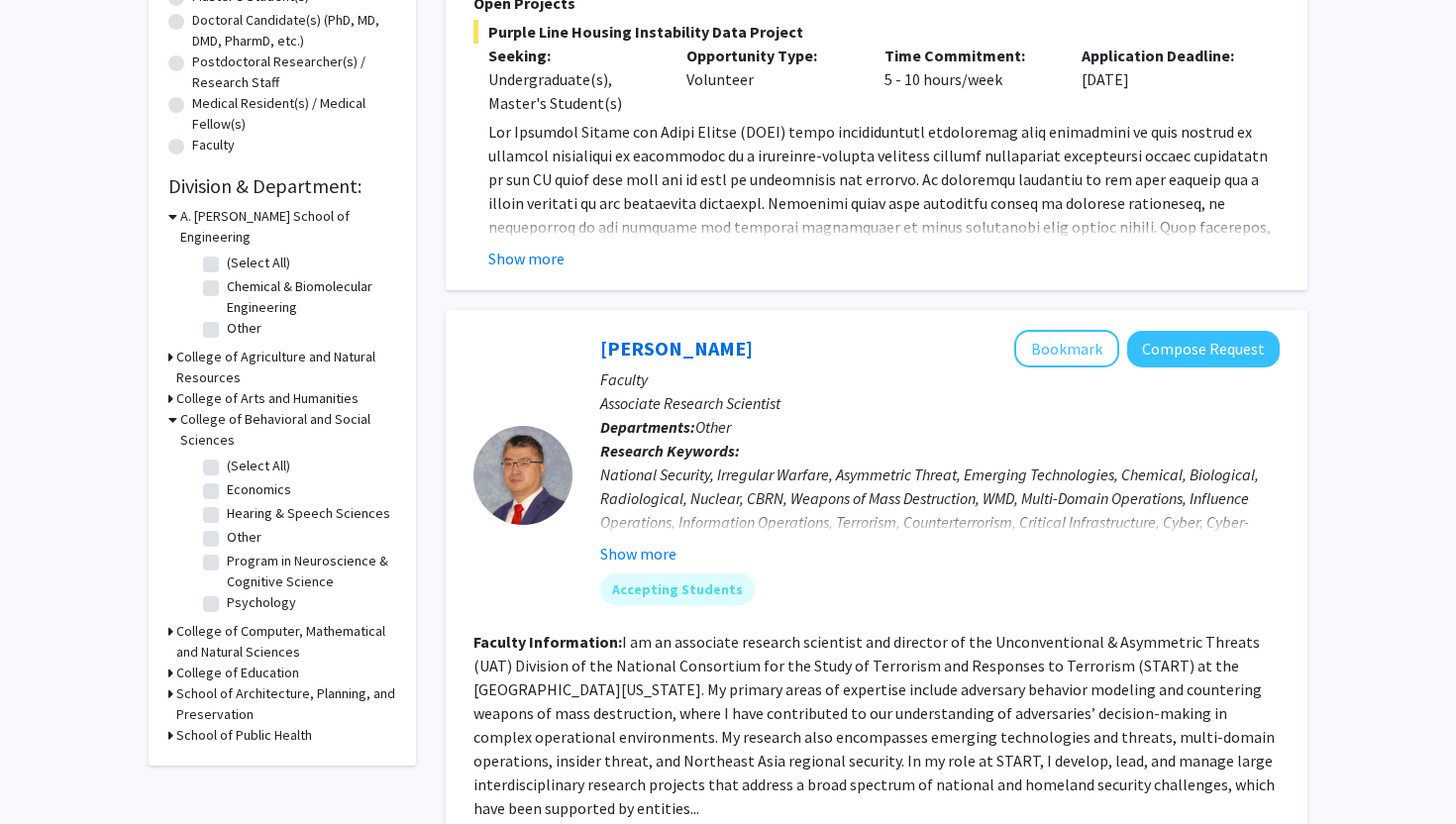 click on "Economics" 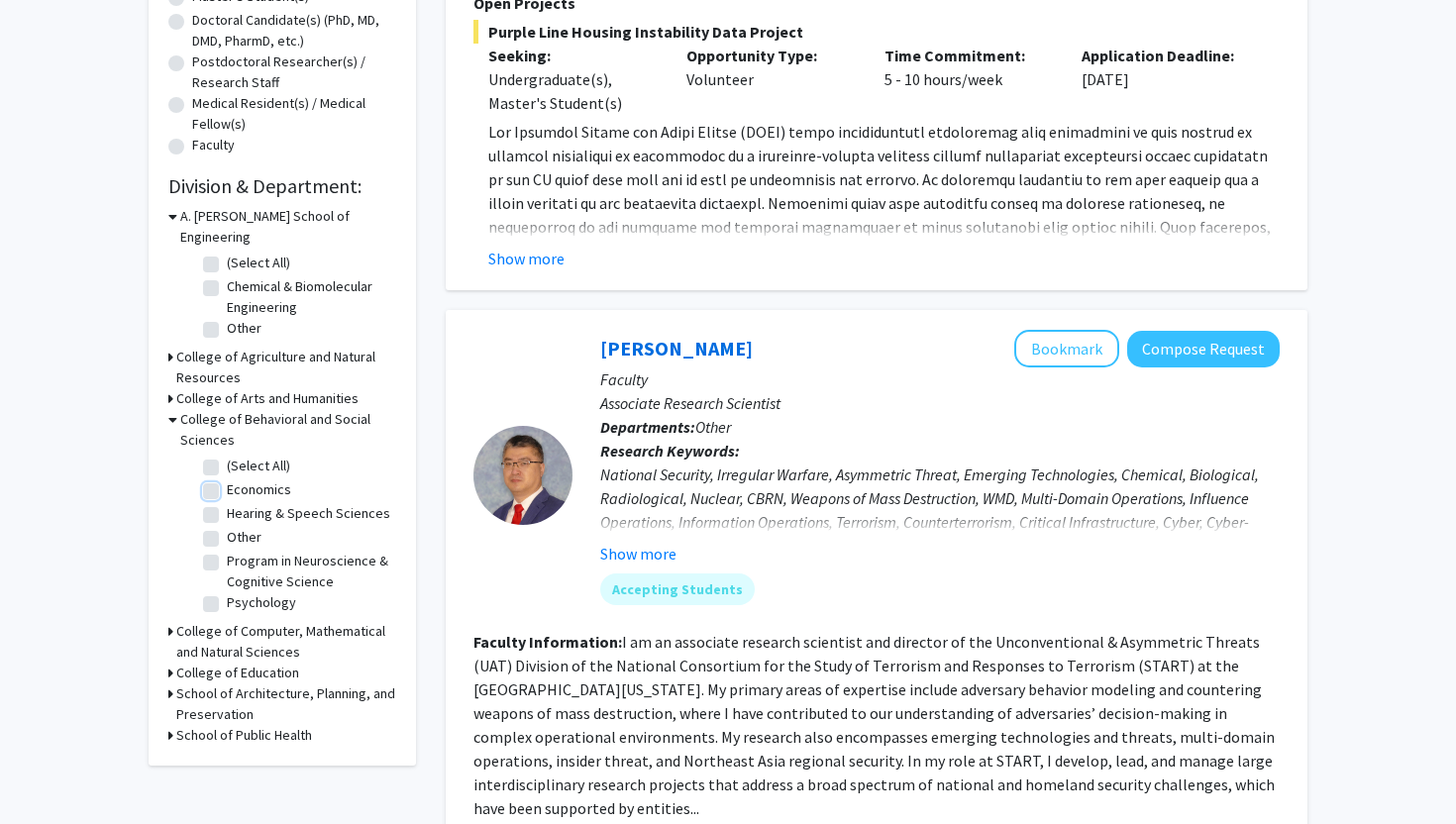 click on "Economics" at bounding box center (233, 485) 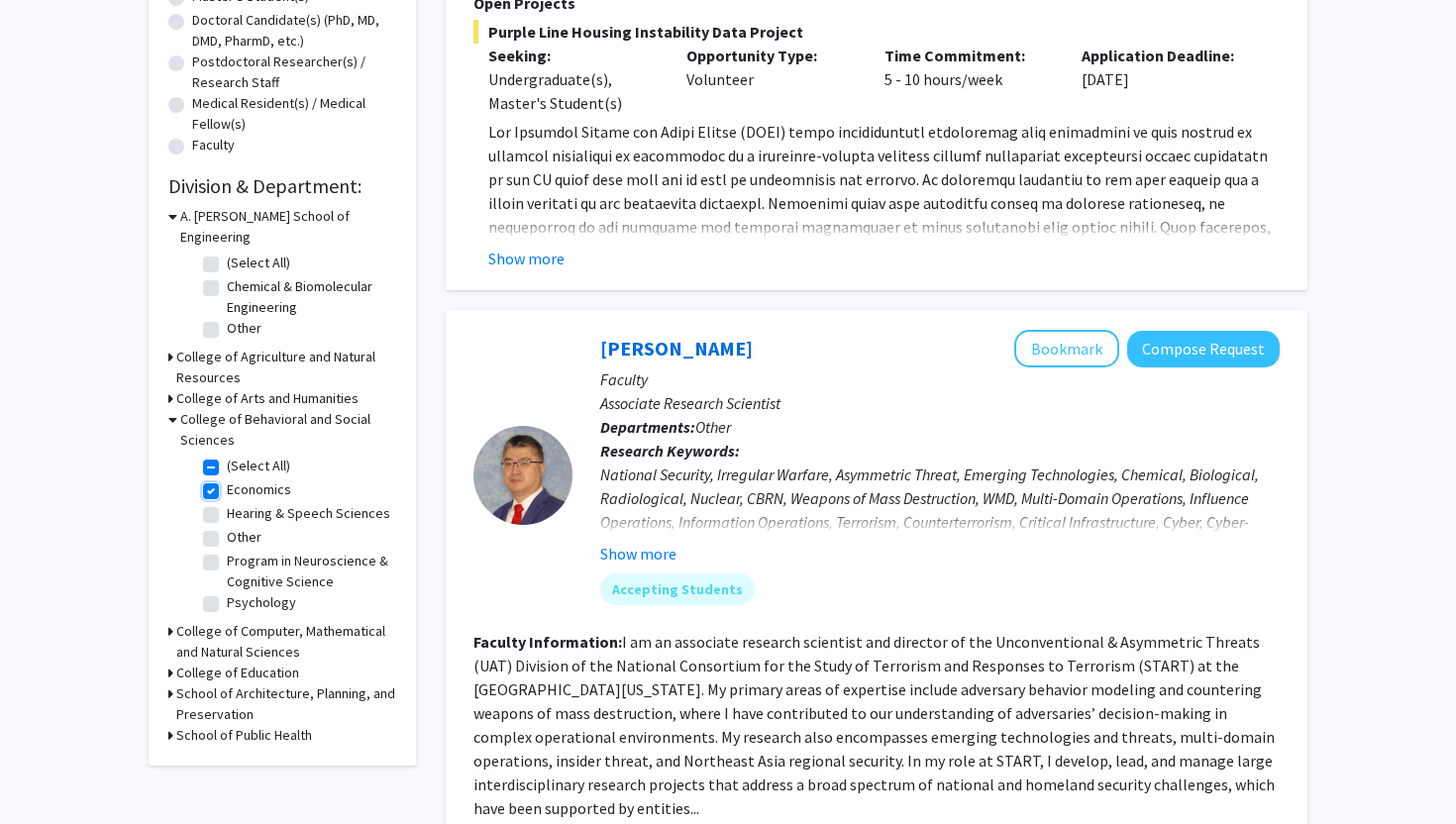 checkbox on "true" 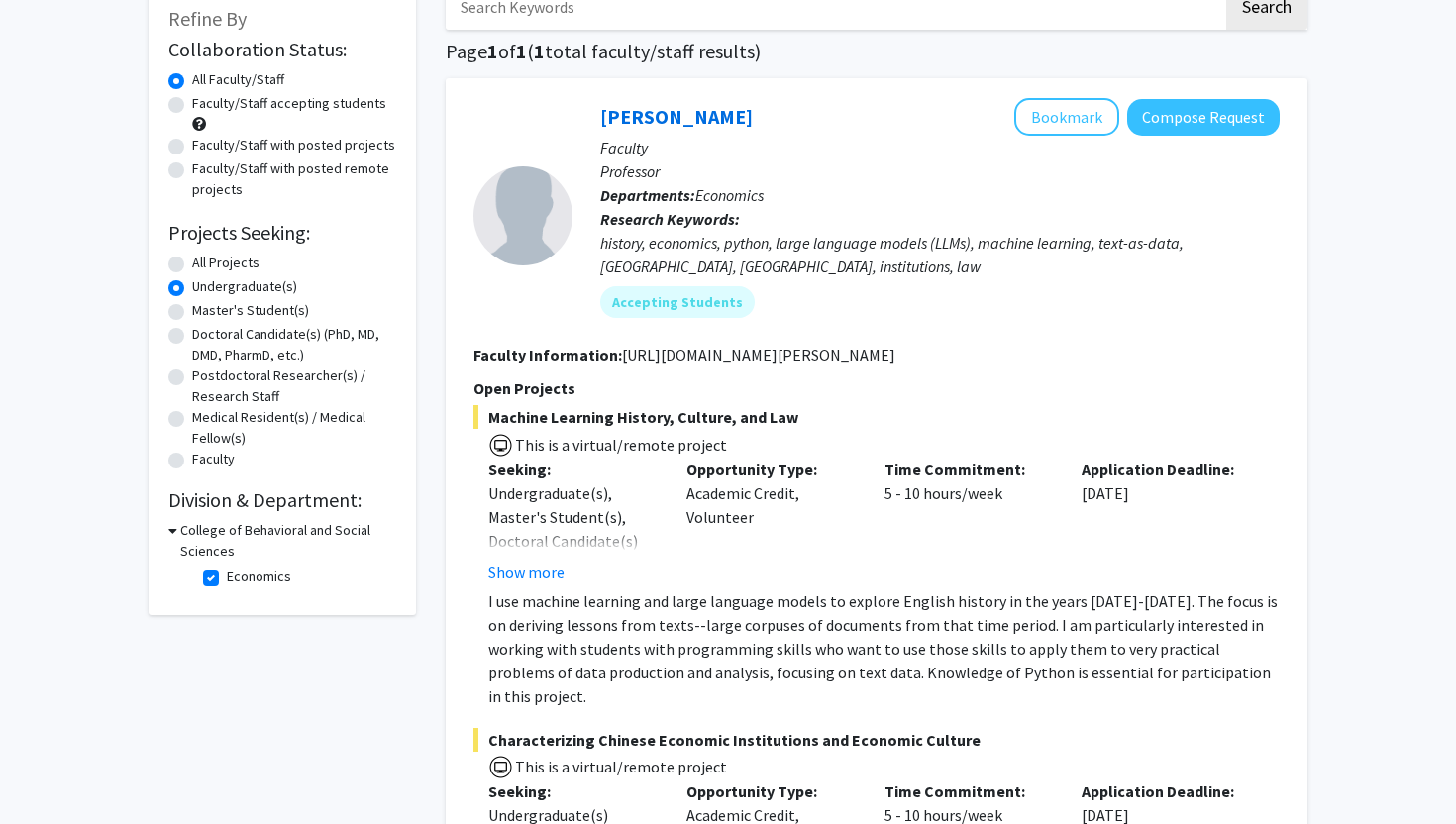 scroll, scrollTop: 158, scrollLeft: 0, axis: vertical 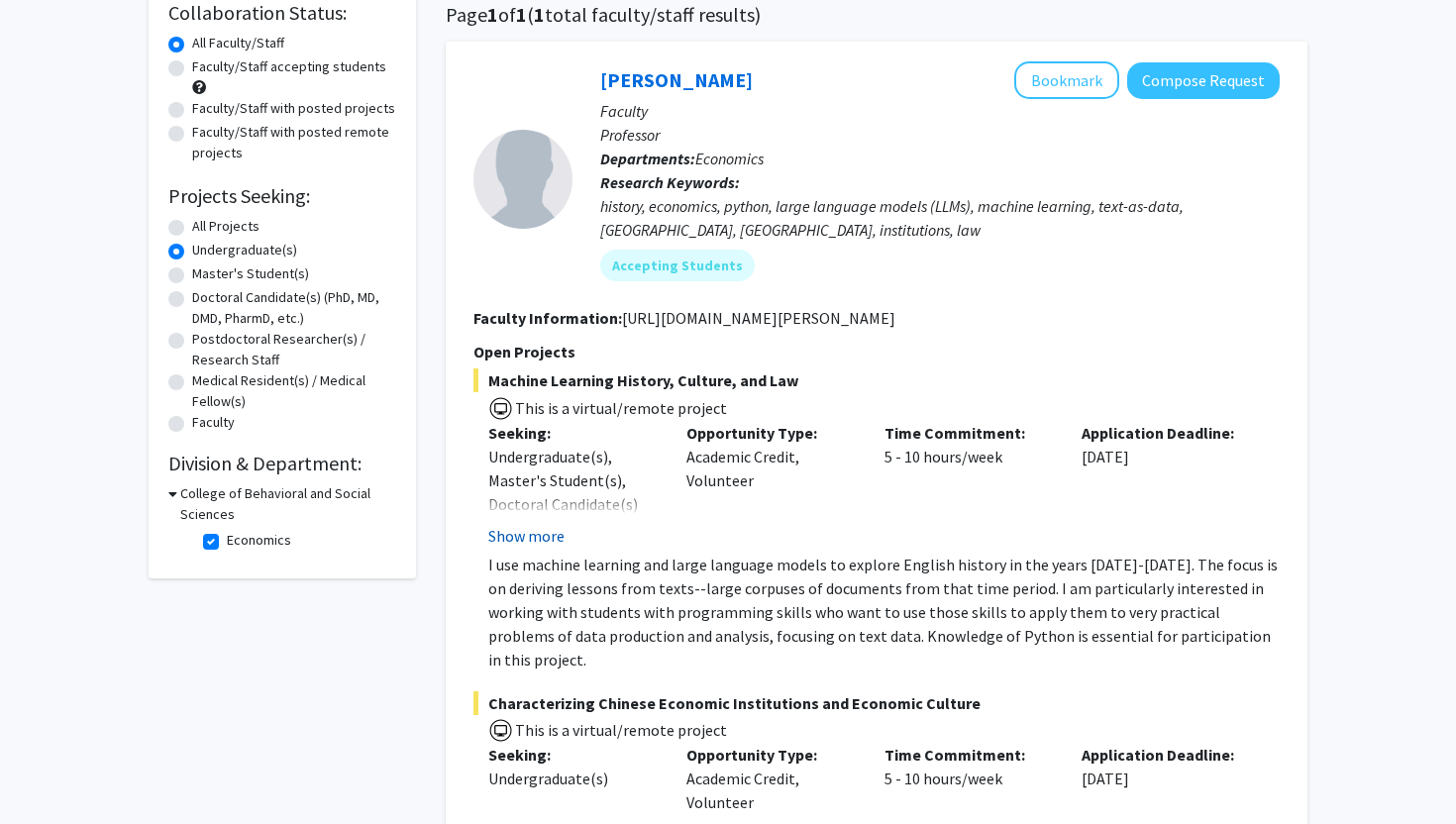 click on "Show more" 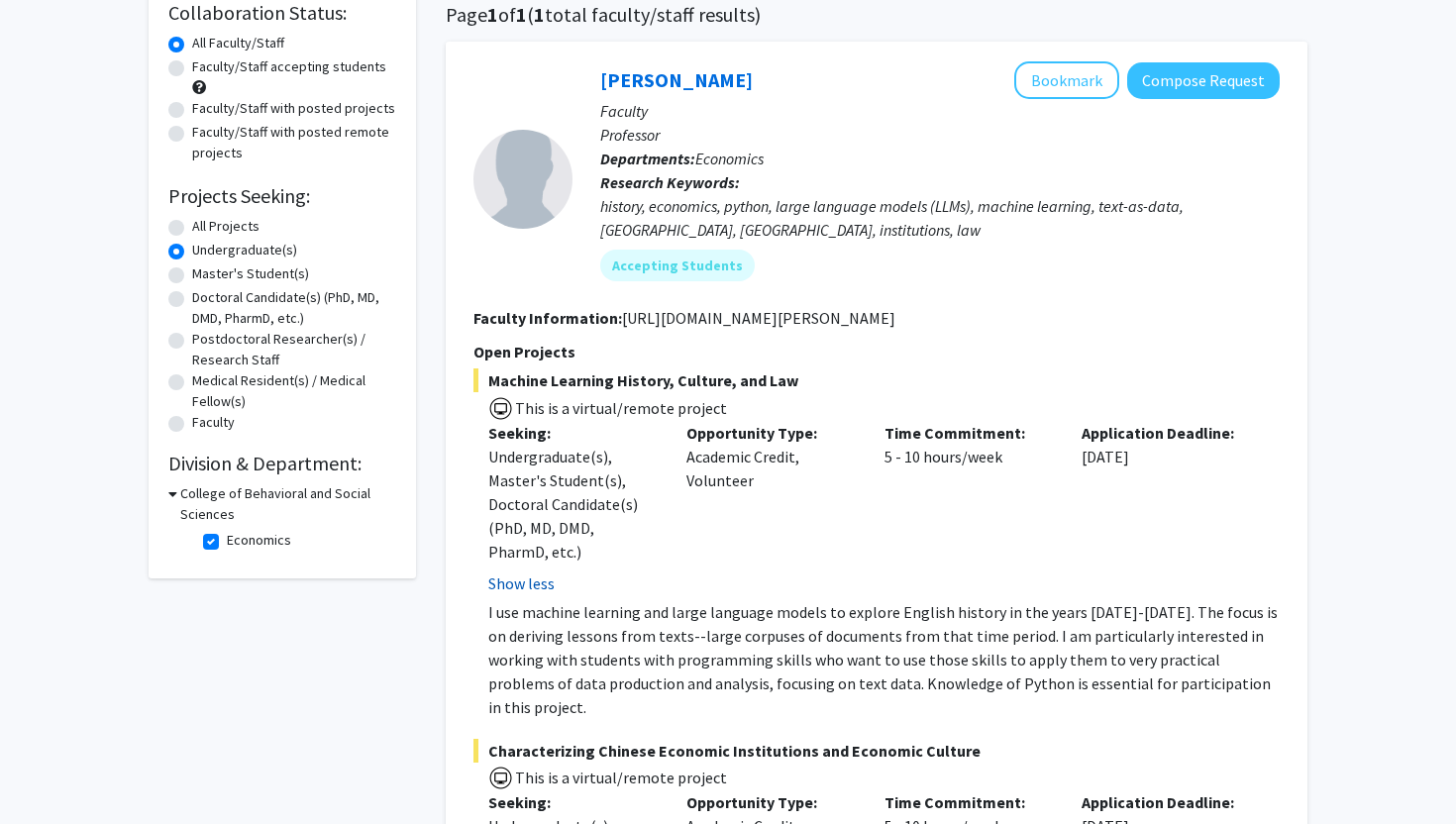 type 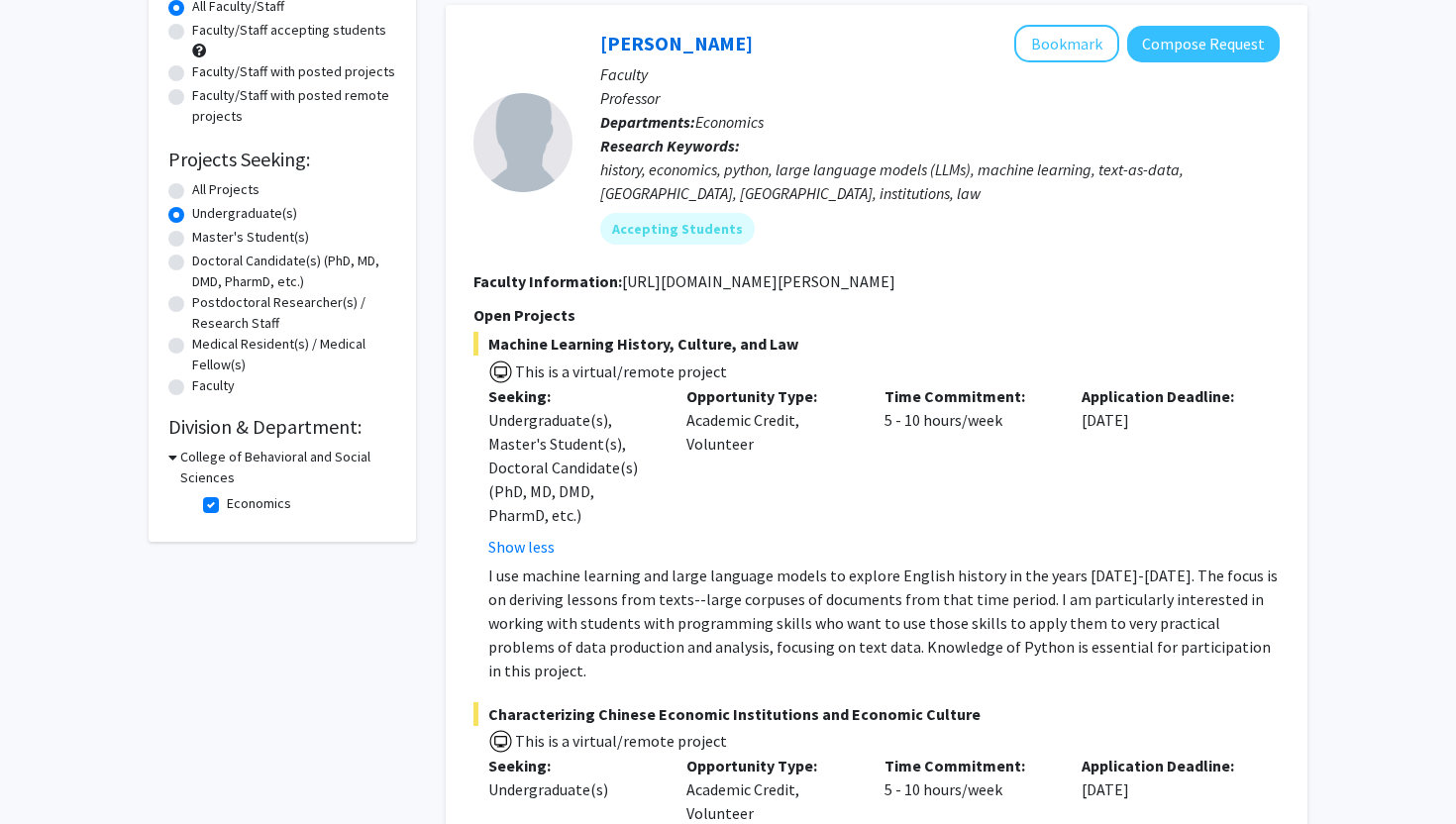 scroll, scrollTop: 198, scrollLeft: 0, axis: vertical 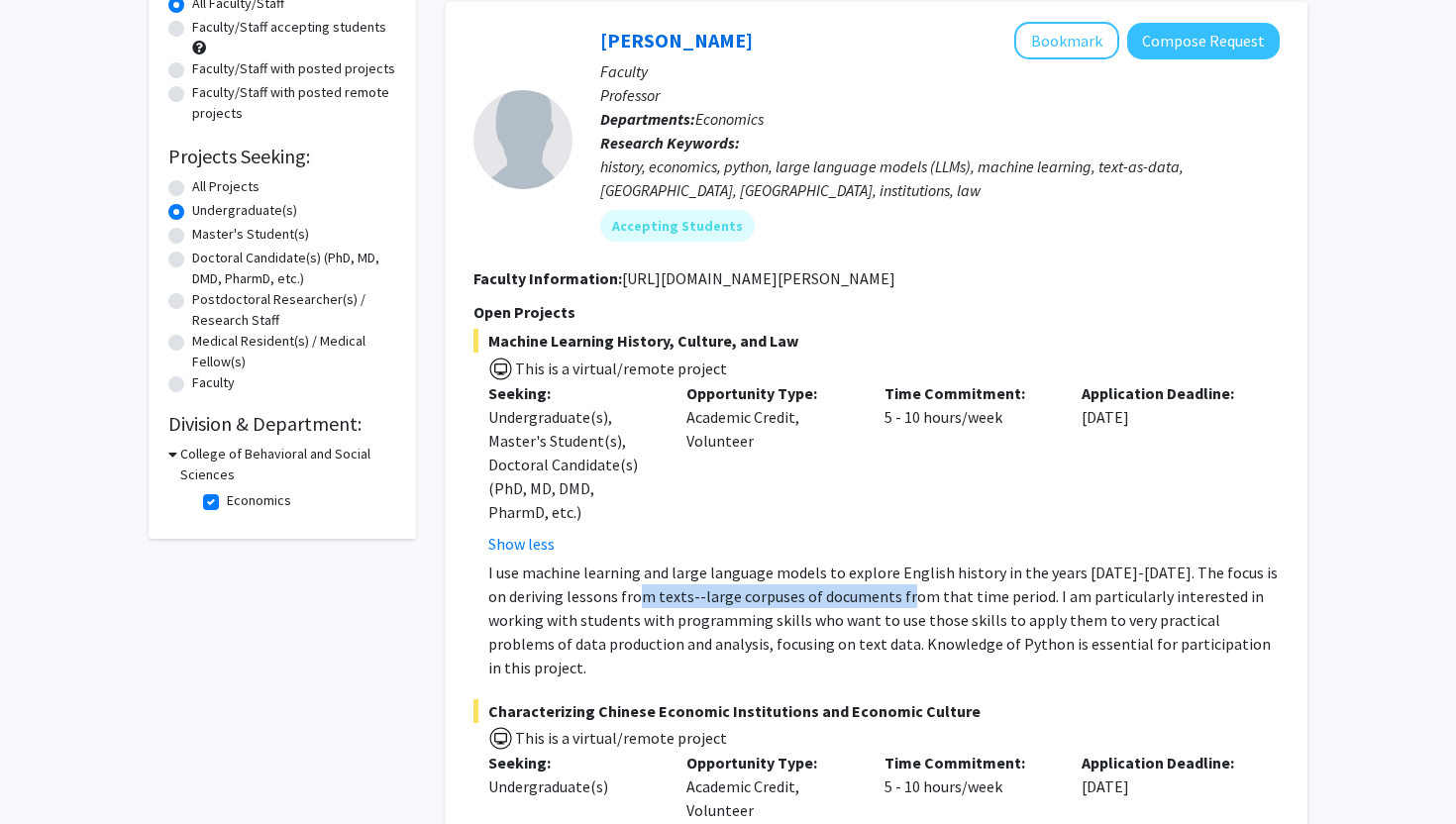 drag, startPoint x: 657, startPoint y: 597, endPoint x: 917, endPoint y: 597, distance: 260 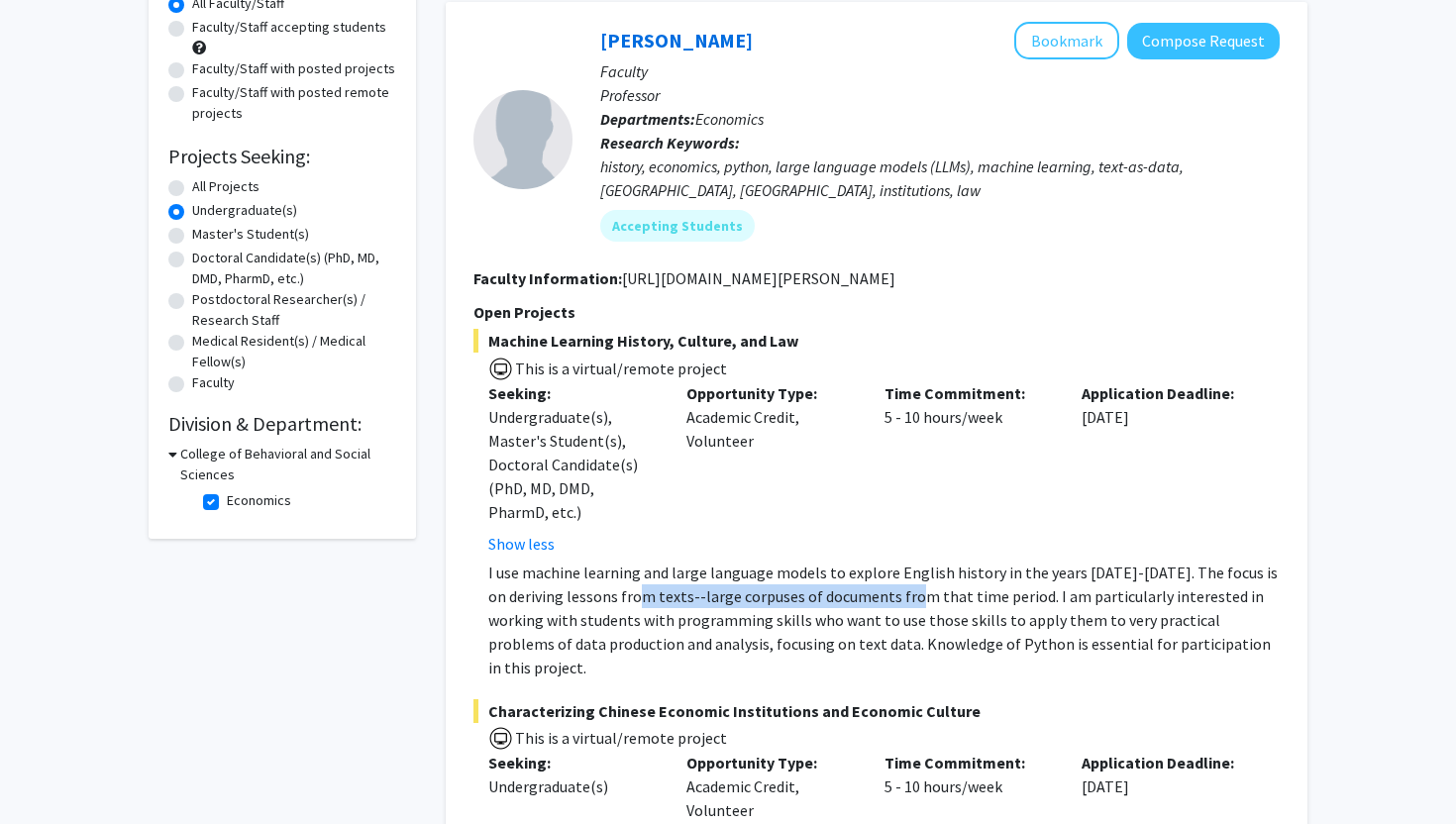click on "I use machine learning and large language models to explore English history in the years 1500-1750. The focus is on deriving lessons from texts--large corpuses of documents from that time period.   I am particularly interested in working with students with programming skills who want to use those skills to apply them to very practical problems of data production and analysis, focusing on text data. Knowledge of Python is essential for participation in this project." 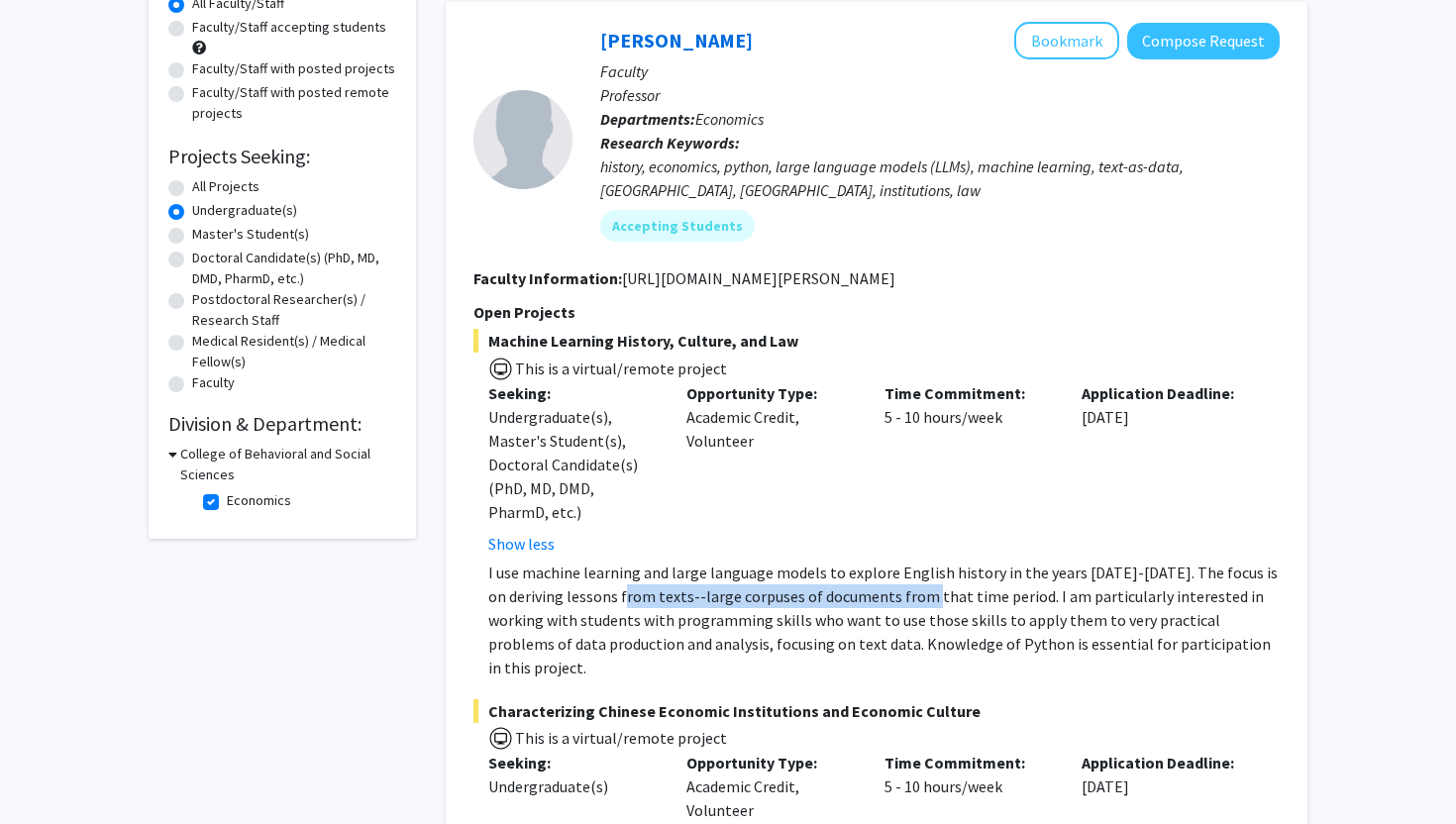 drag, startPoint x: 917, startPoint y: 597, endPoint x: 636, endPoint y: 597, distance: 281 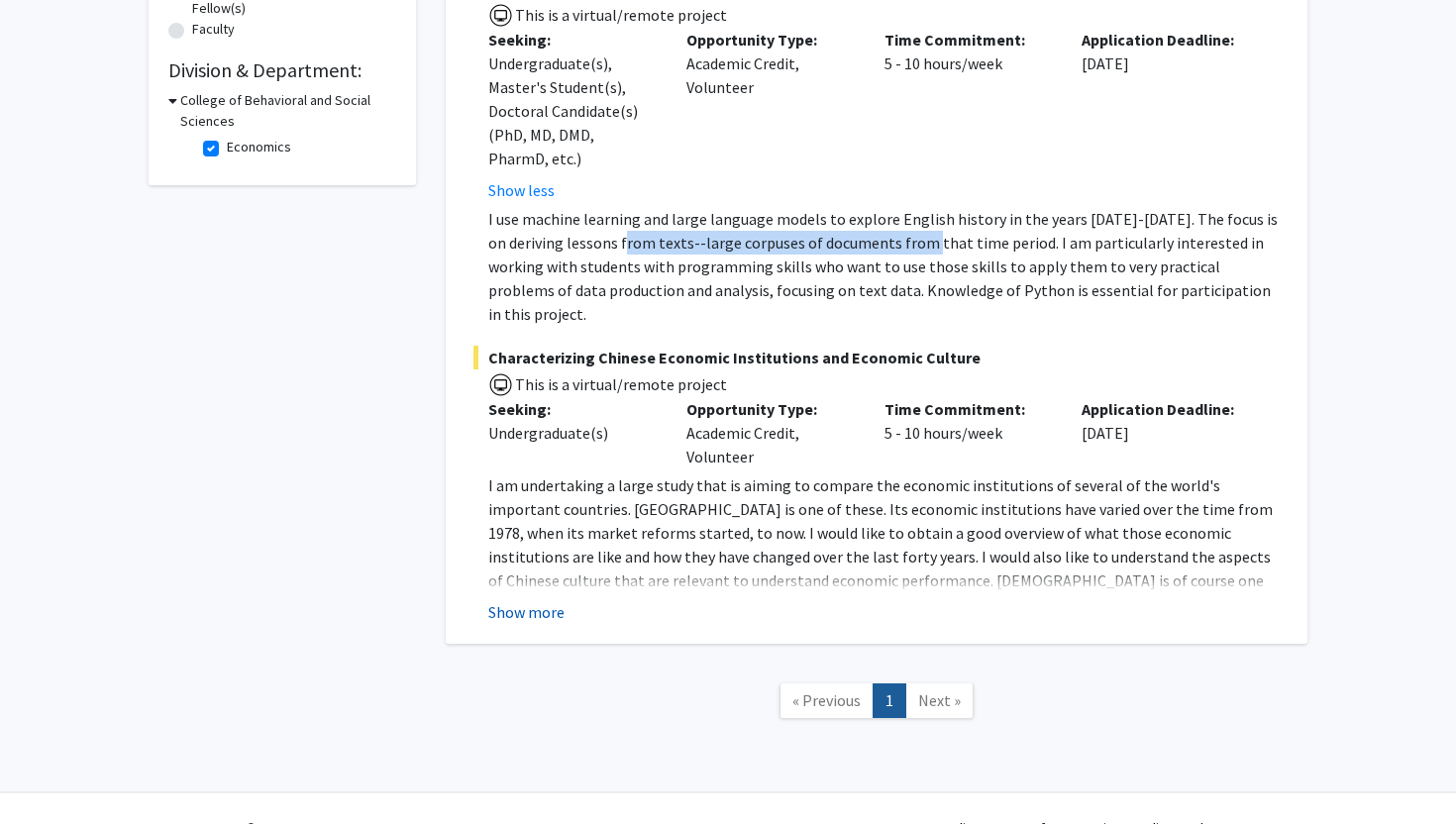 scroll, scrollTop: 555, scrollLeft: 0, axis: vertical 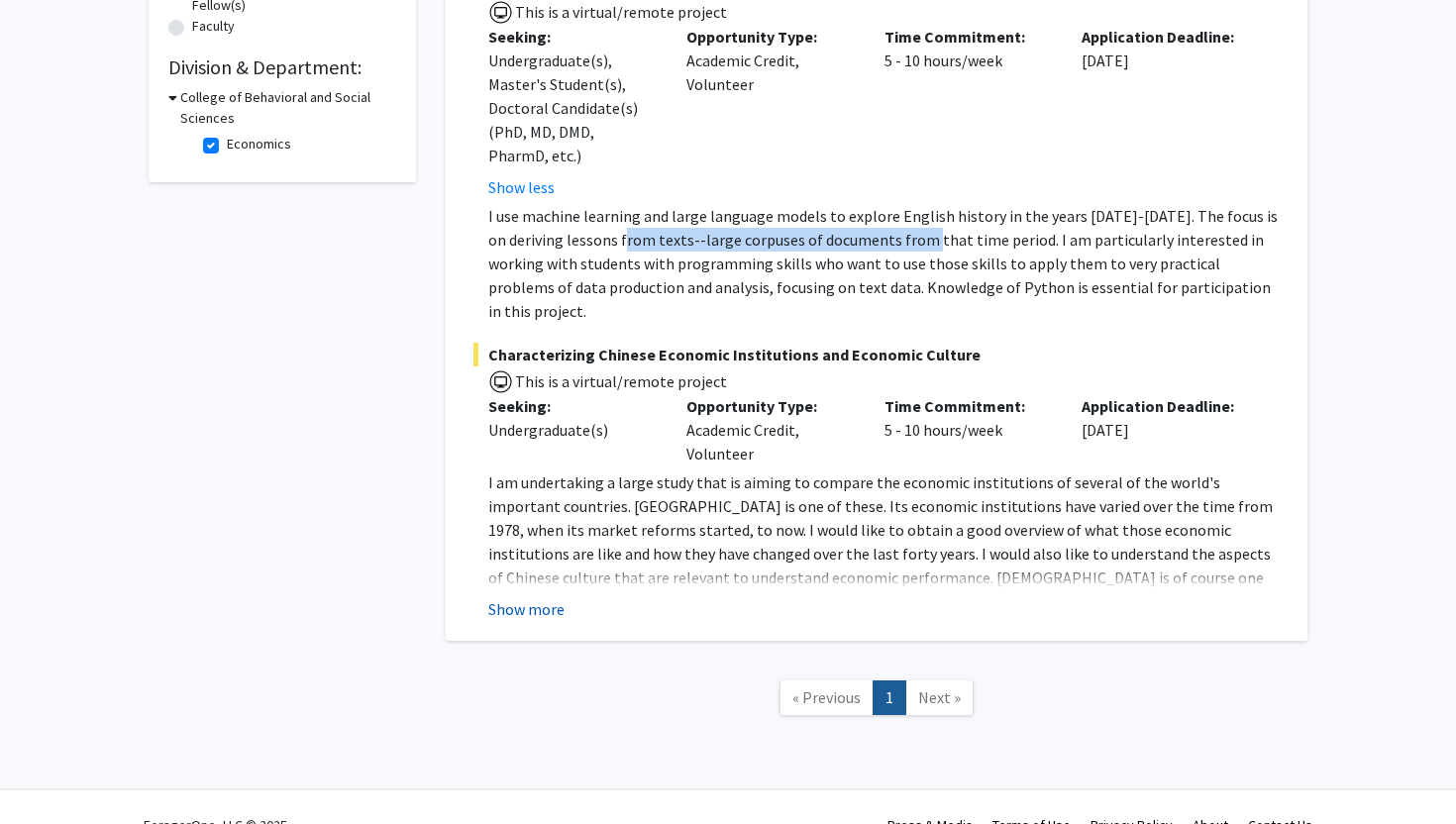 click on "Show more" 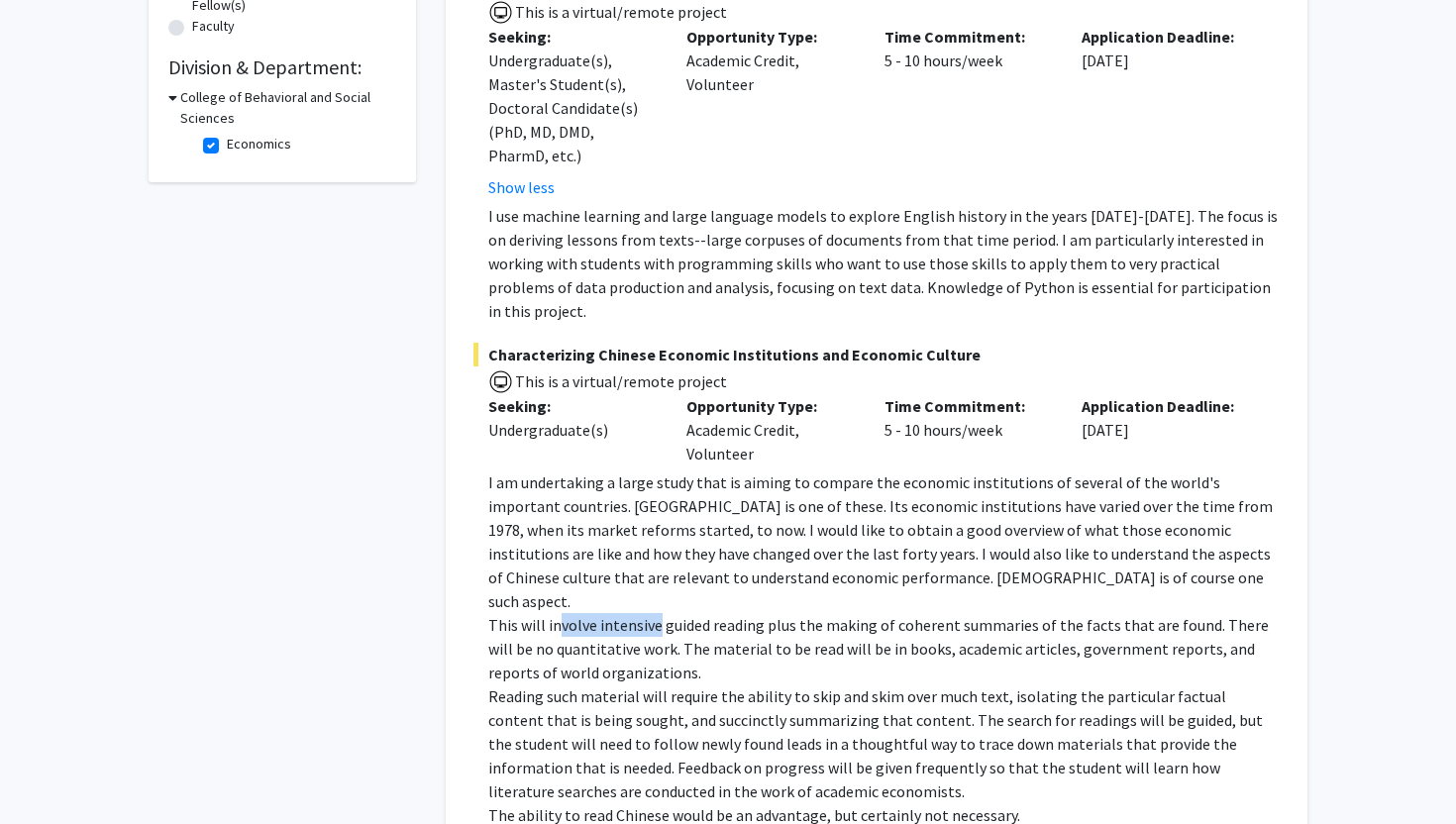 drag, startPoint x: 558, startPoint y: 576, endPoint x: 655, endPoint y: 578, distance: 97.02062 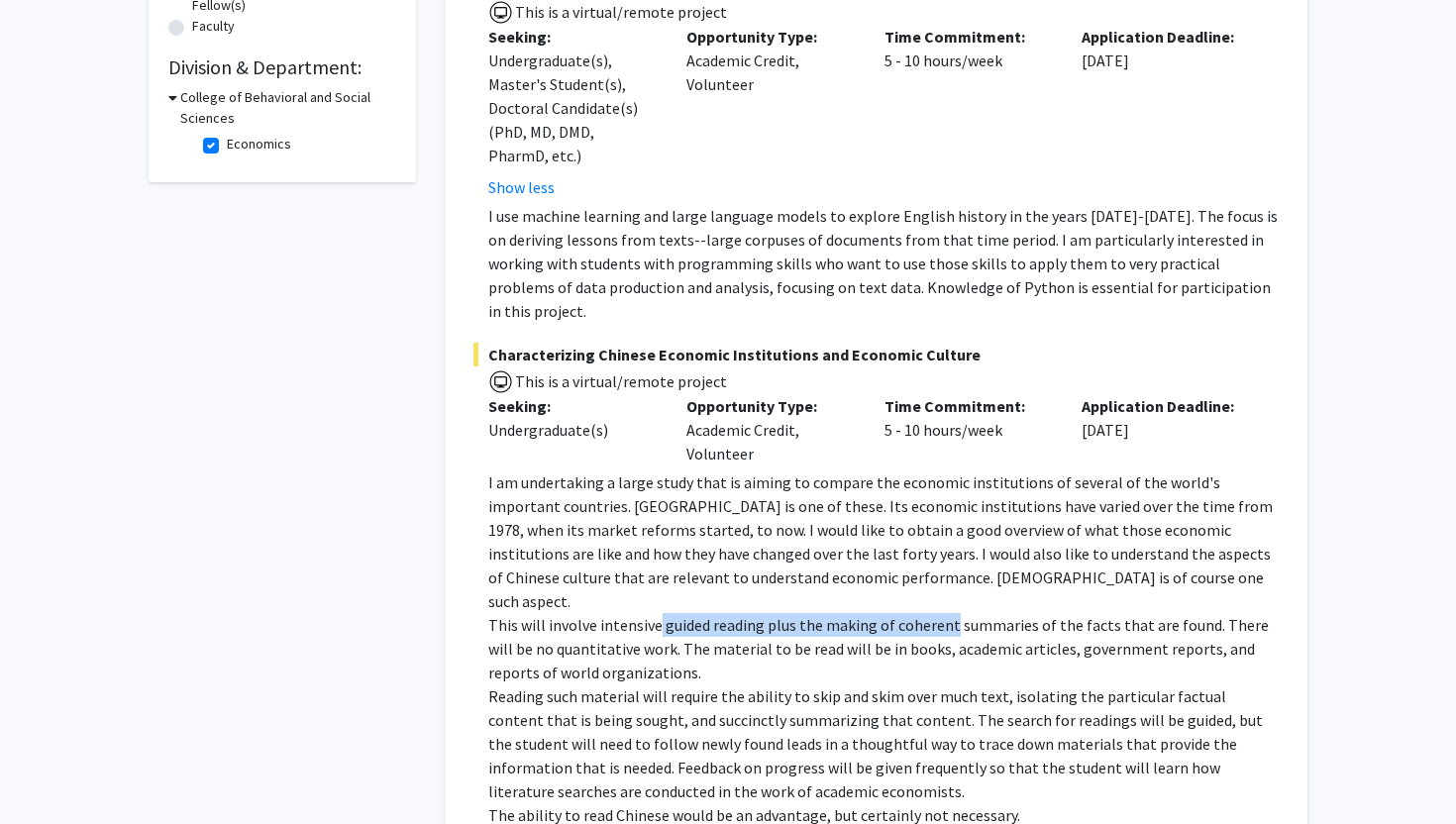 drag, startPoint x: 655, startPoint y: 578, endPoint x: 935, endPoint y: 578, distance: 280 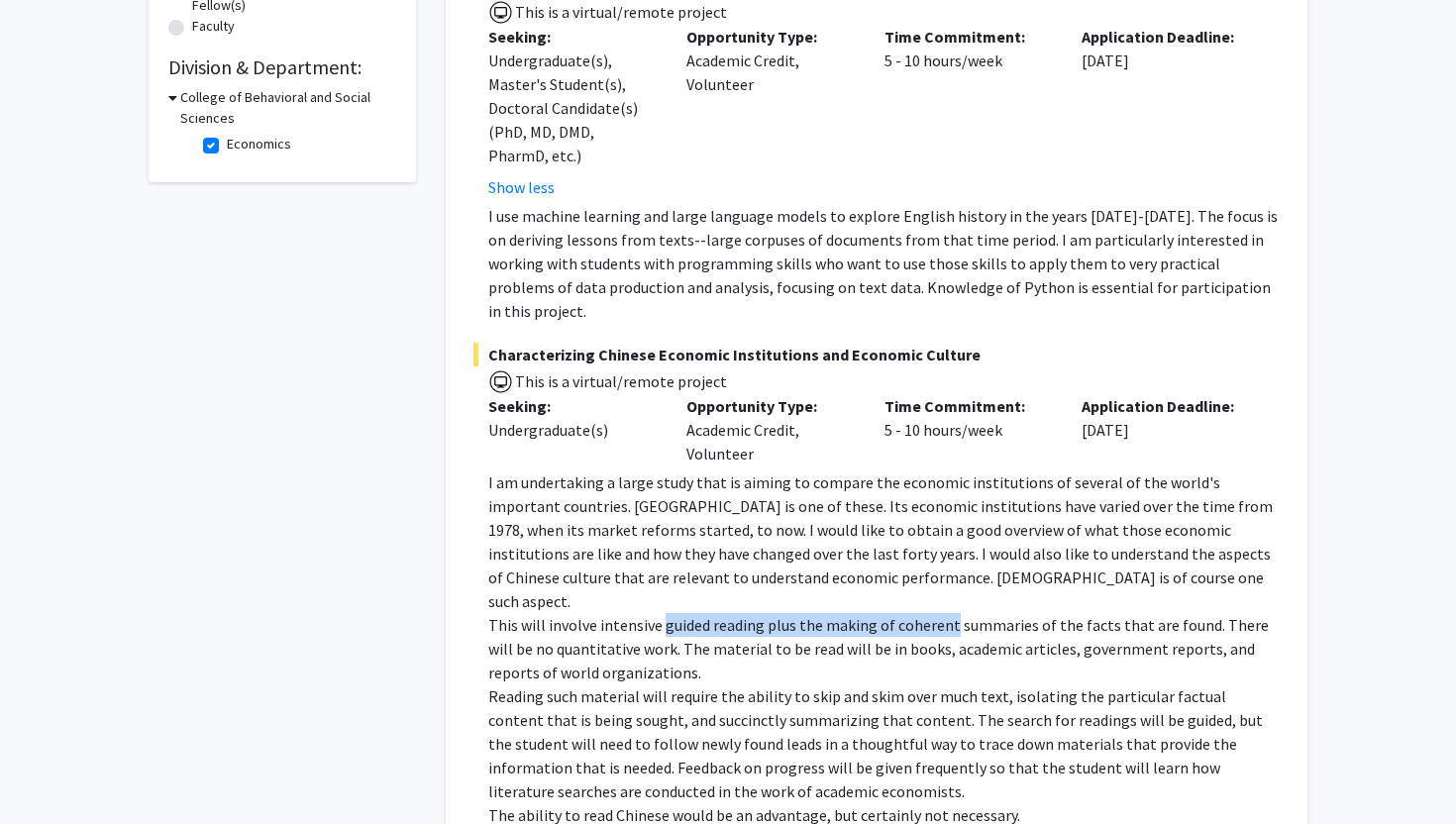 drag, startPoint x: 935, startPoint y: 578, endPoint x: 683, endPoint y: 578, distance: 252 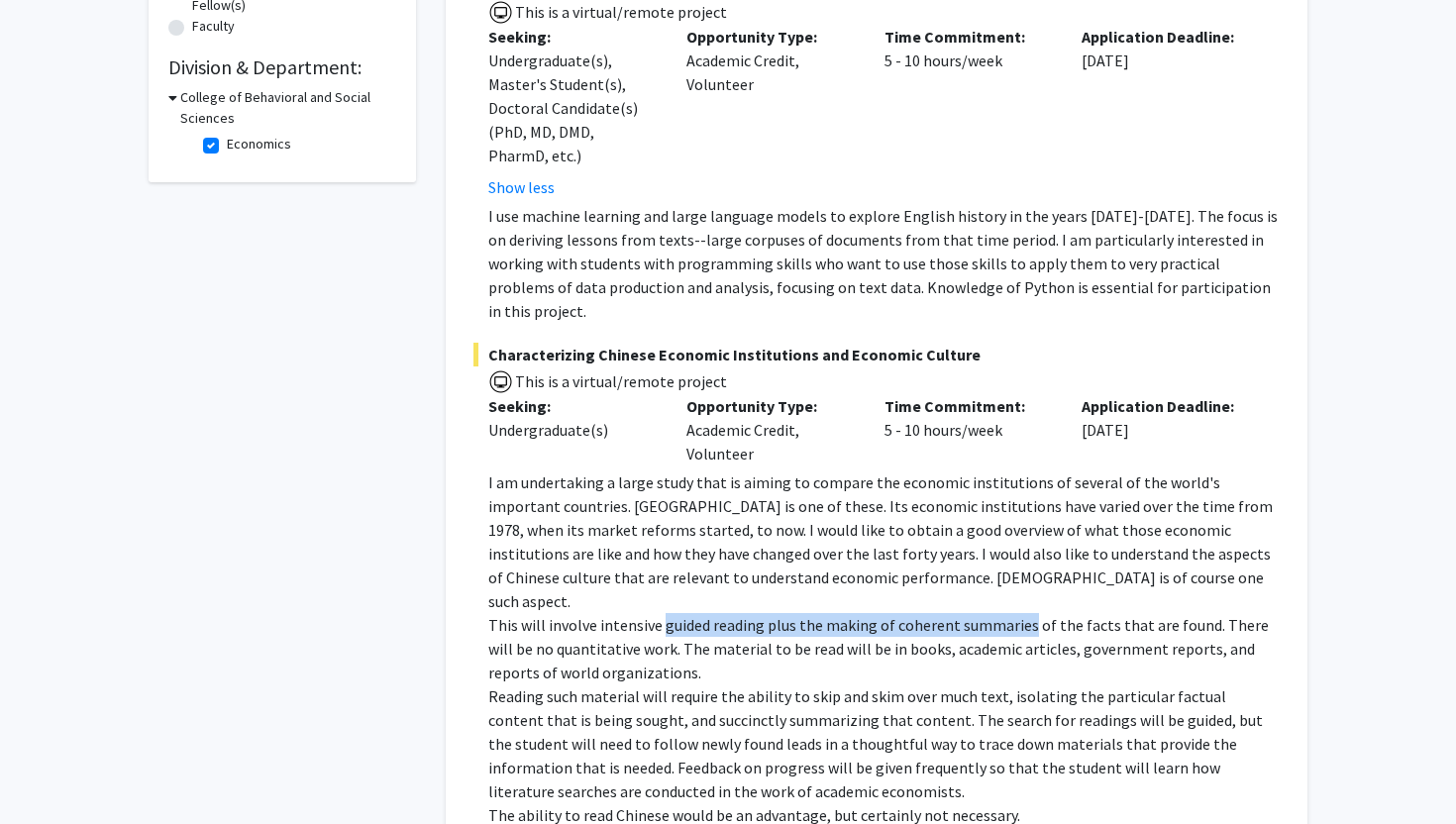 drag, startPoint x: 683, startPoint y: 578, endPoint x: 979, endPoint y: 578, distance: 296 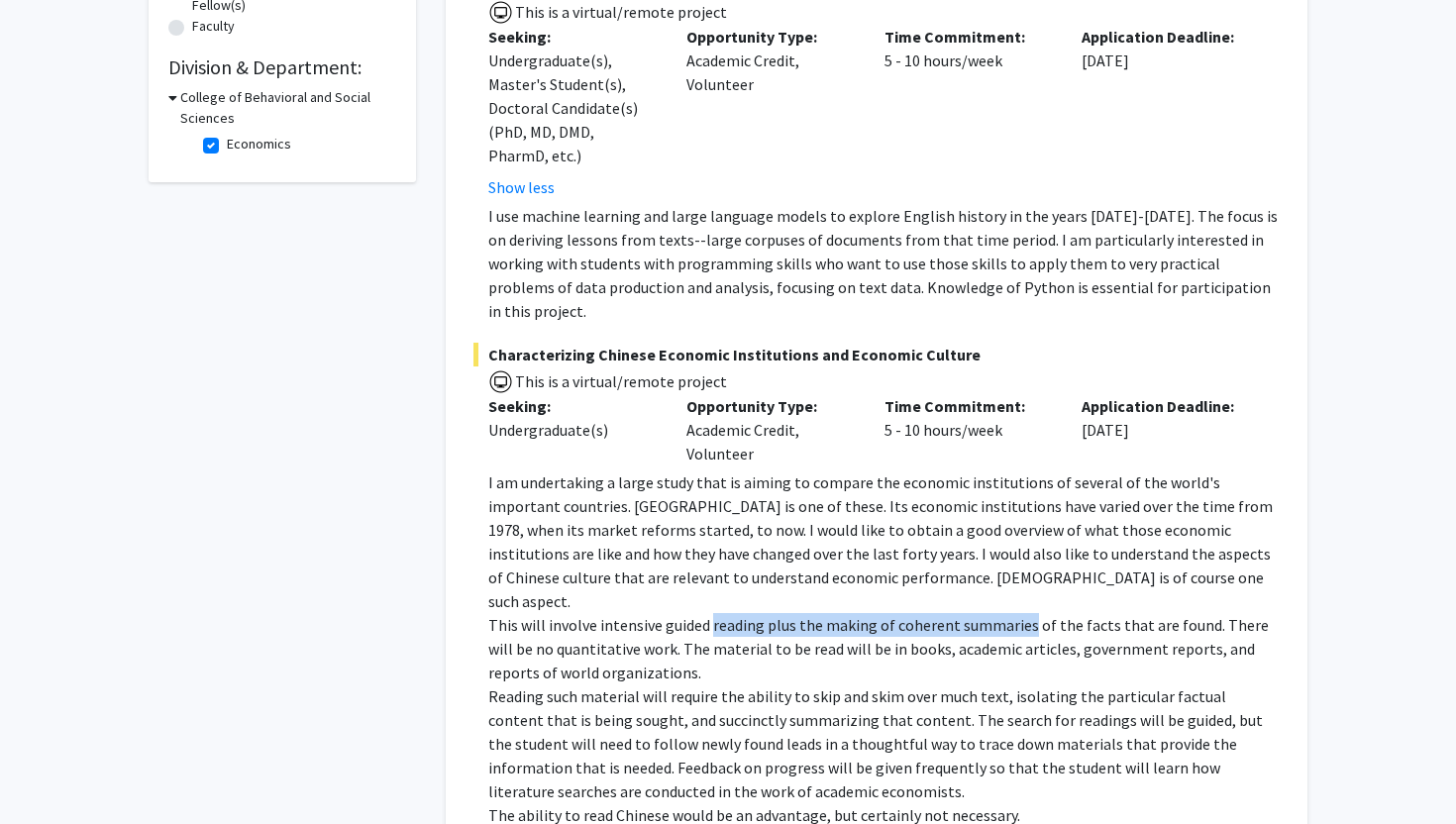 drag, startPoint x: 979, startPoint y: 578, endPoint x: 615, endPoint y: 578, distance: 364 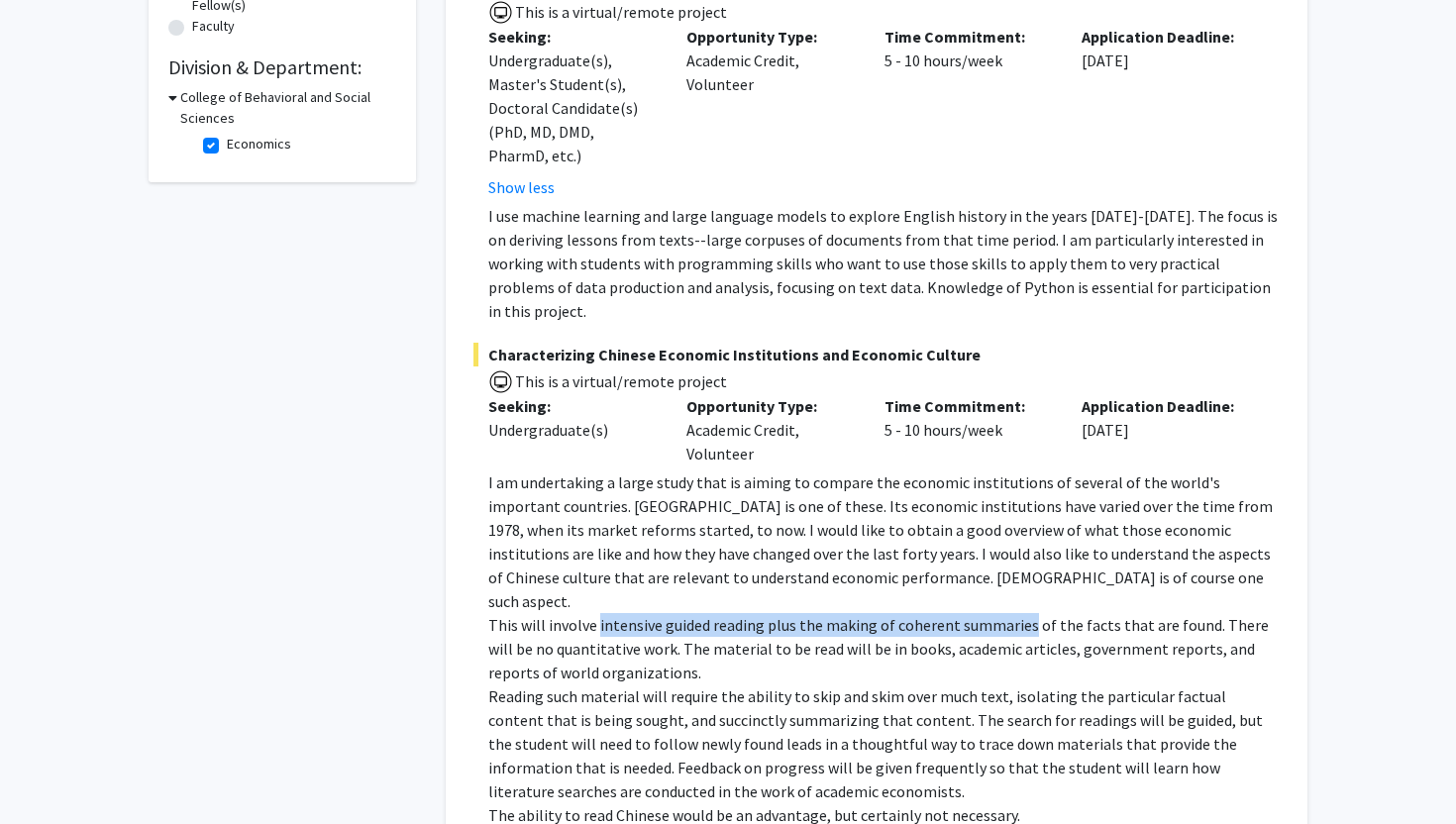 click on "This will involve intensive guided reading plus the making of coherent summaries of the facts that are found. There will be no quantitative work. The material to be read will be in books, academic articles, government reports, and reports of world organizations." 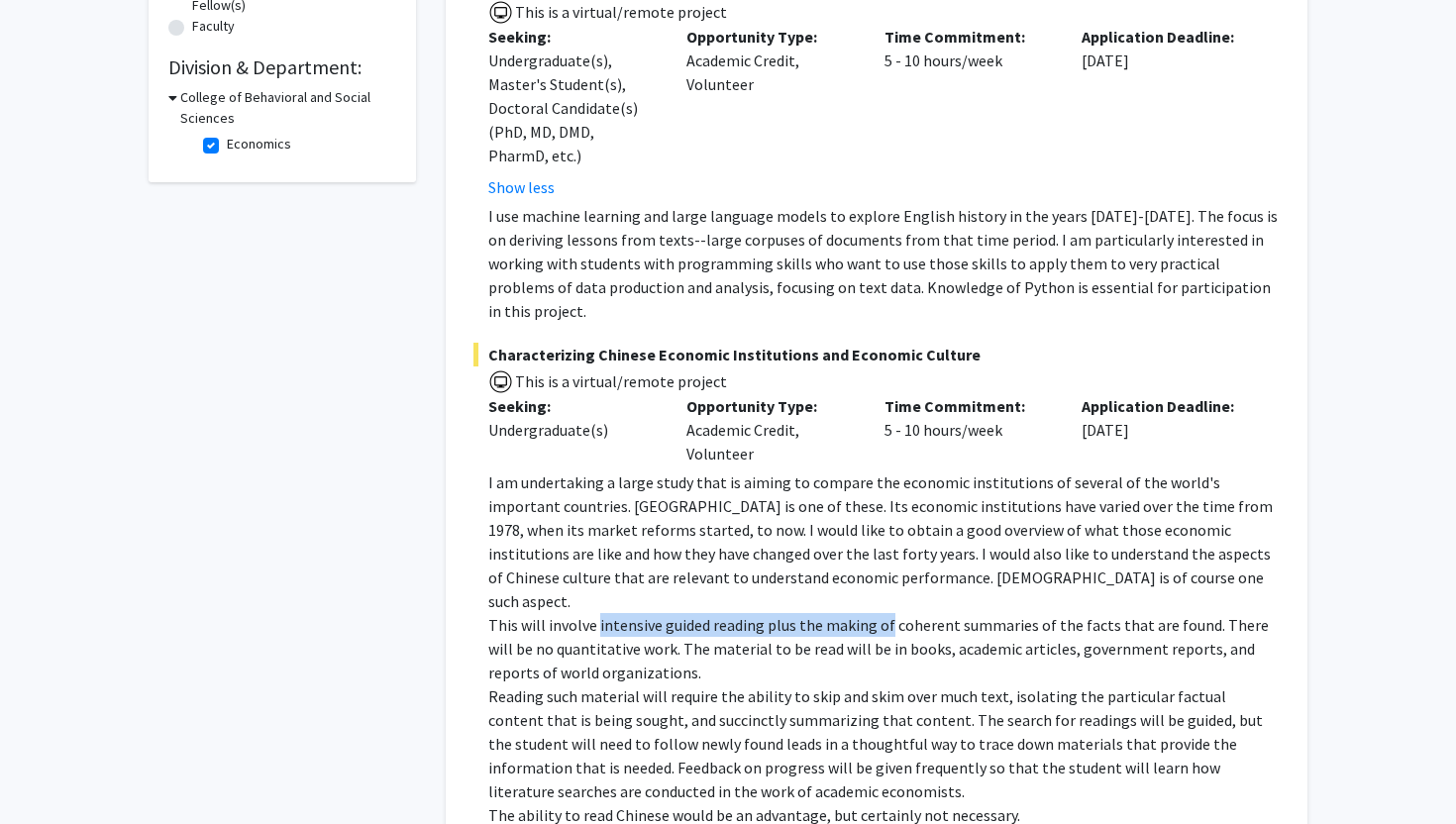 drag, startPoint x: 615, startPoint y: 578, endPoint x: 999, endPoint y: 578, distance: 384 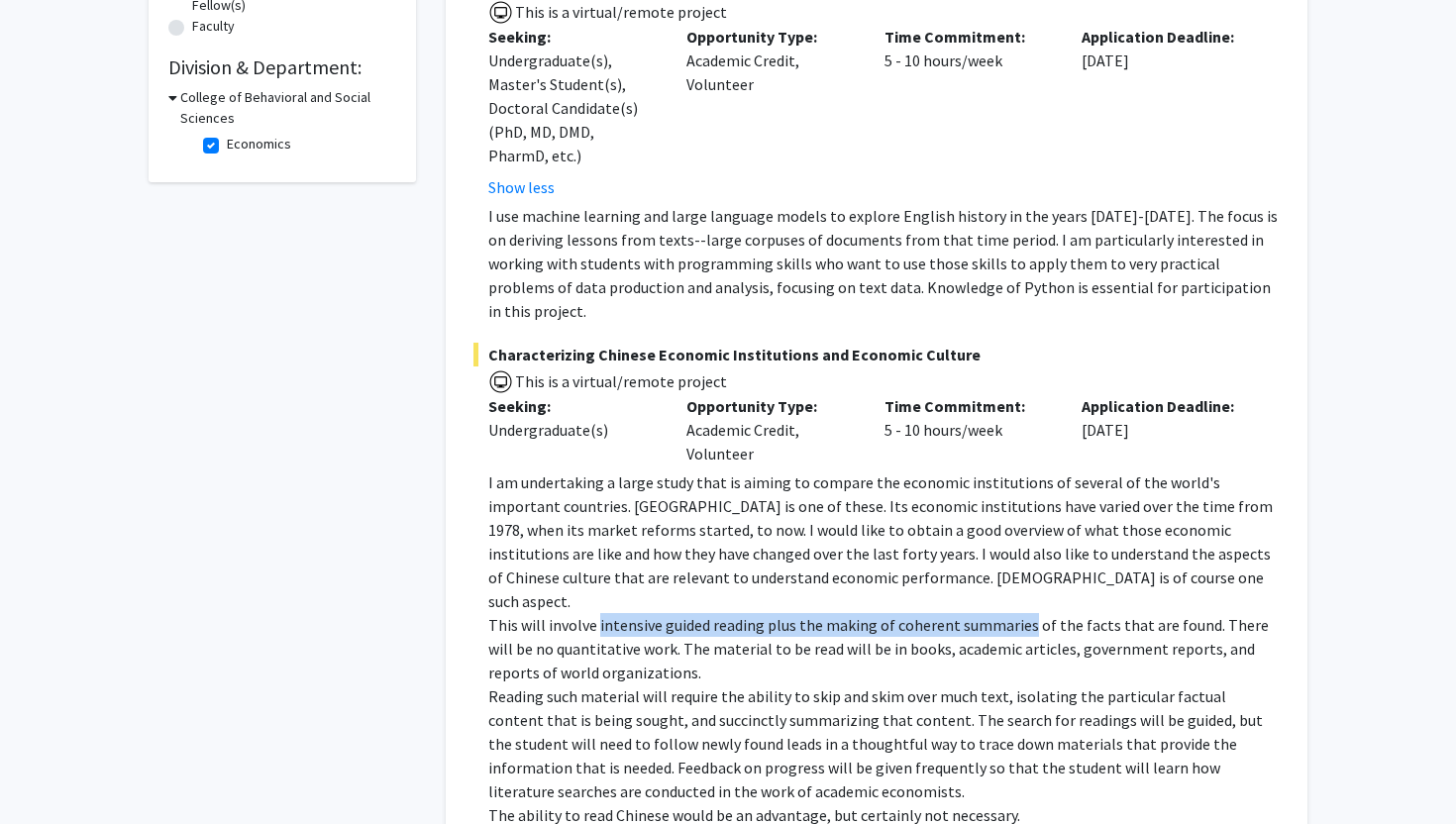click on "This will involve intensive guided reading plus the making of coherent summaries of the facts that are found. There will be no quantitative work. The material to be read will be in books, academic articles, government reports, and reports of world organizations." 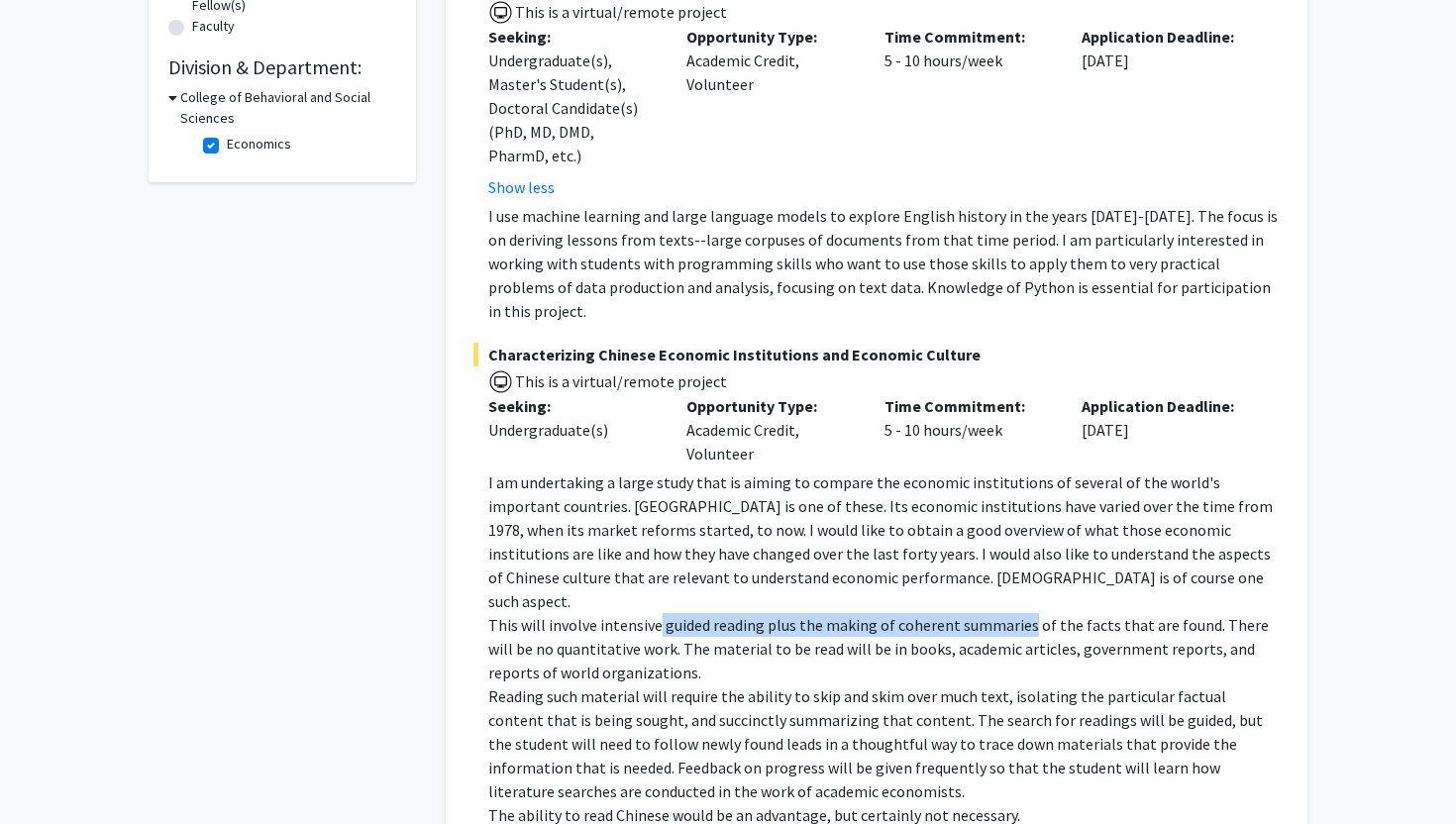 drag, startPoint x: 999, startPoint y: 578, endPoint x: 527, endPoint y: 578, distance: 472 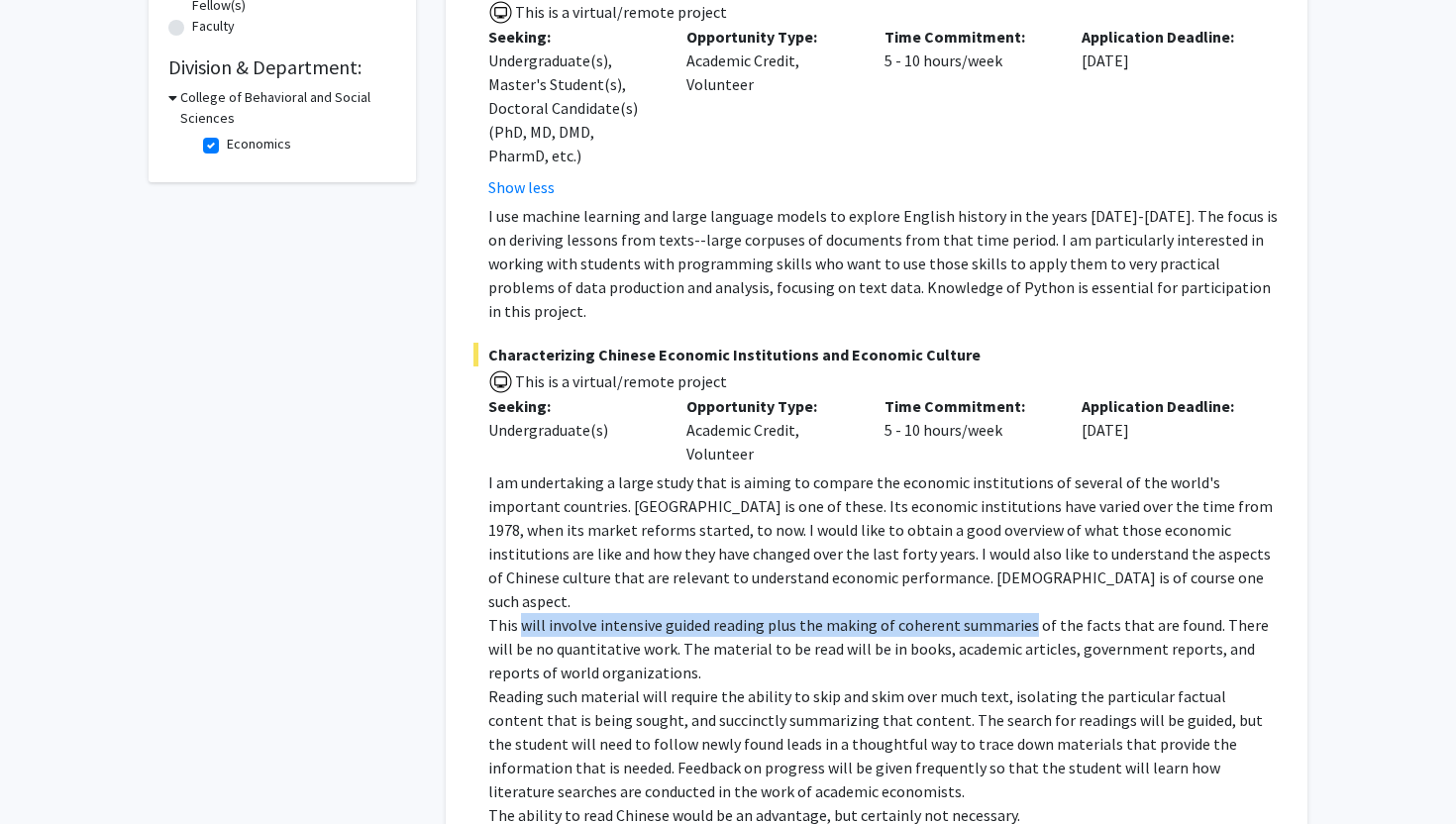 click on "This will involve intensive guided reading plus the making of coherent summaries of the facts that are found. There will be no quantitative work. The material to be read will be in books, academic articles, government reports, and reports of world organizations." 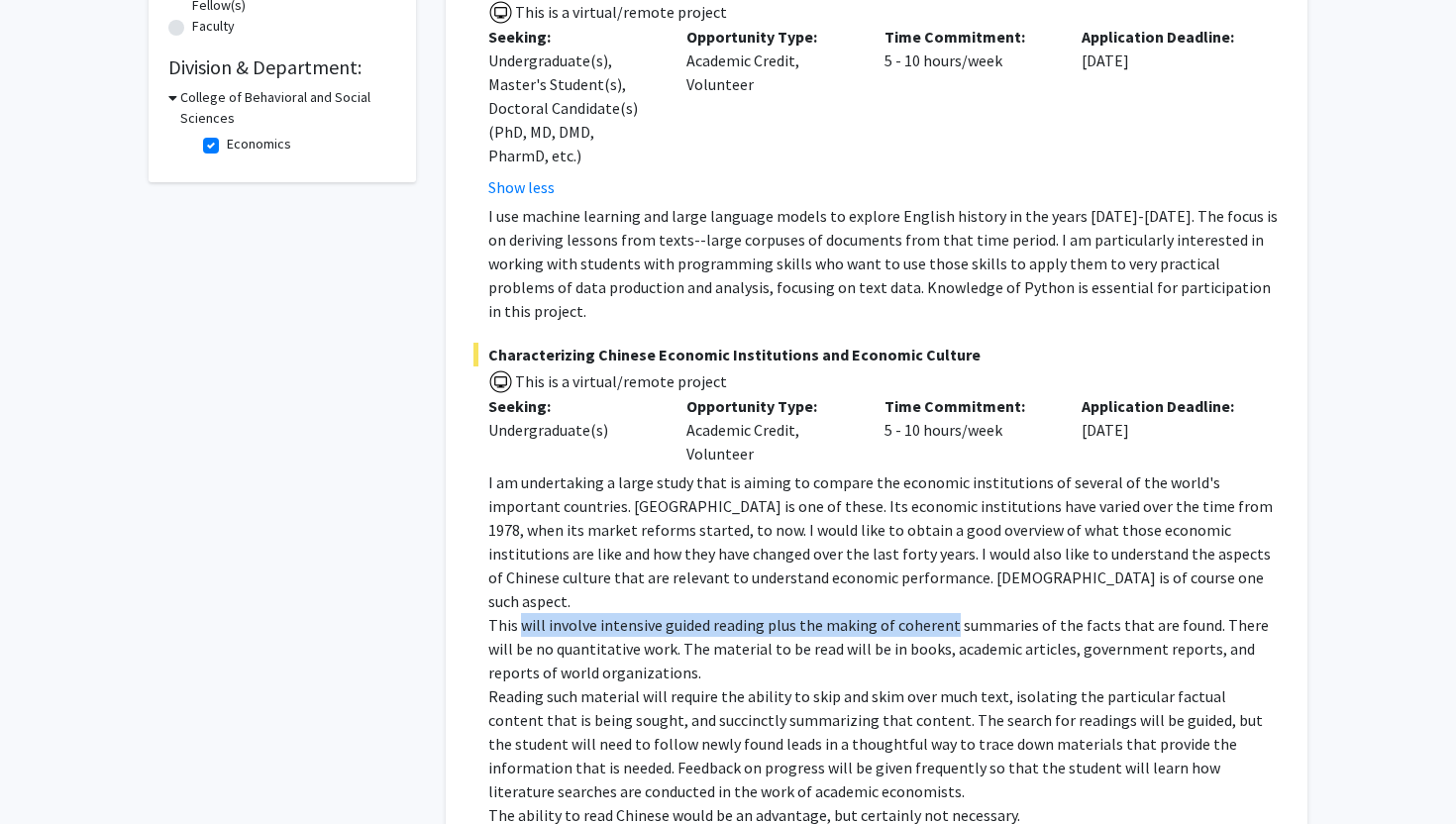 drag, startPoint x: 526, startPoint y: 578, endPoint x: 920, endPoint y: 578, distance: 394 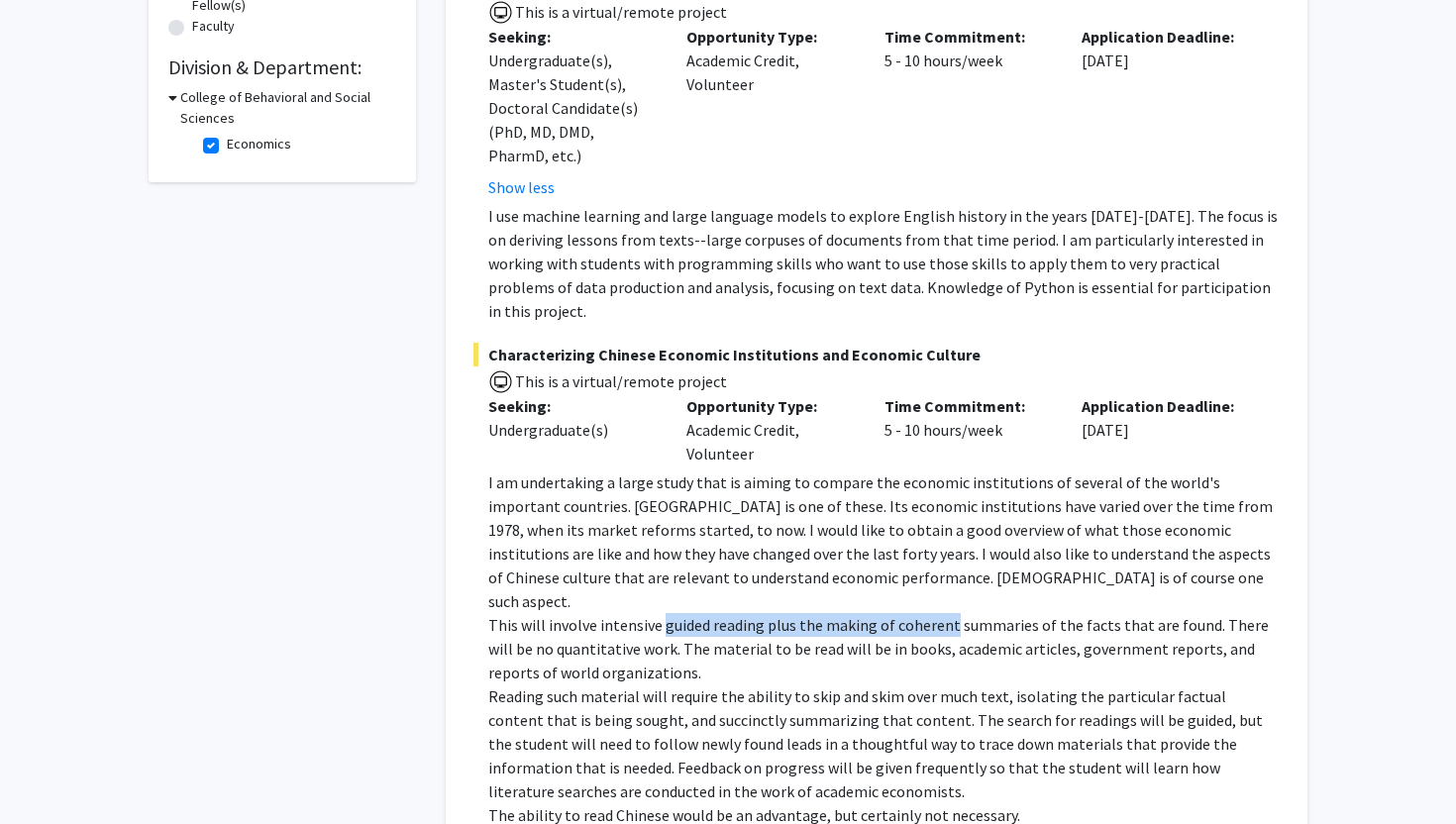 drag, startPoint x: 920, startPoint y: 578, endPoint x: 563, endPoint y: 578, distance: 357 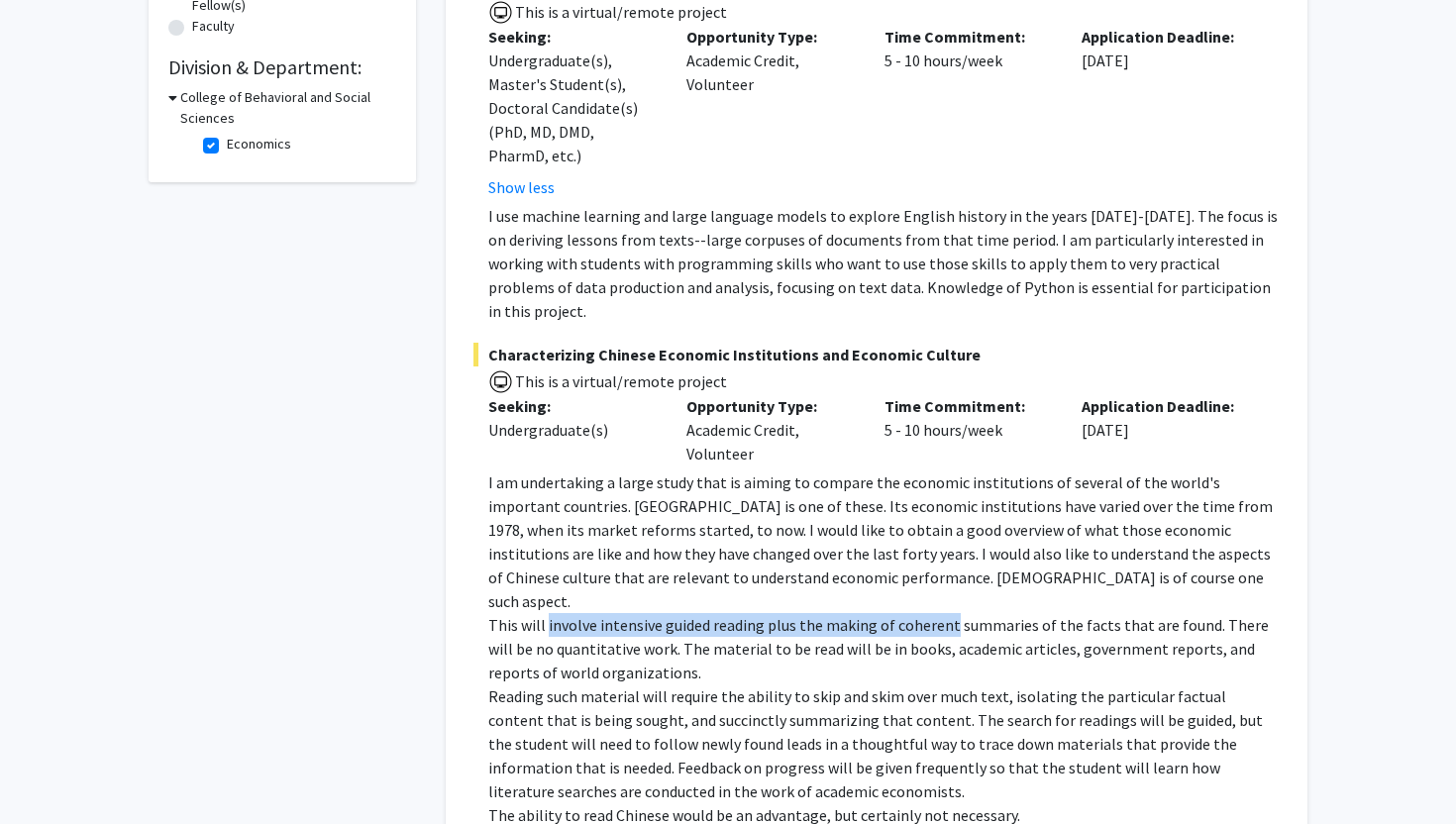 click on "This will involve intensive guided reading plus the making of coherent summaries of the facts that are found. There will be no quantitative work. The material to be read will be in books, academic articles, government reports, and reports of world organizations." 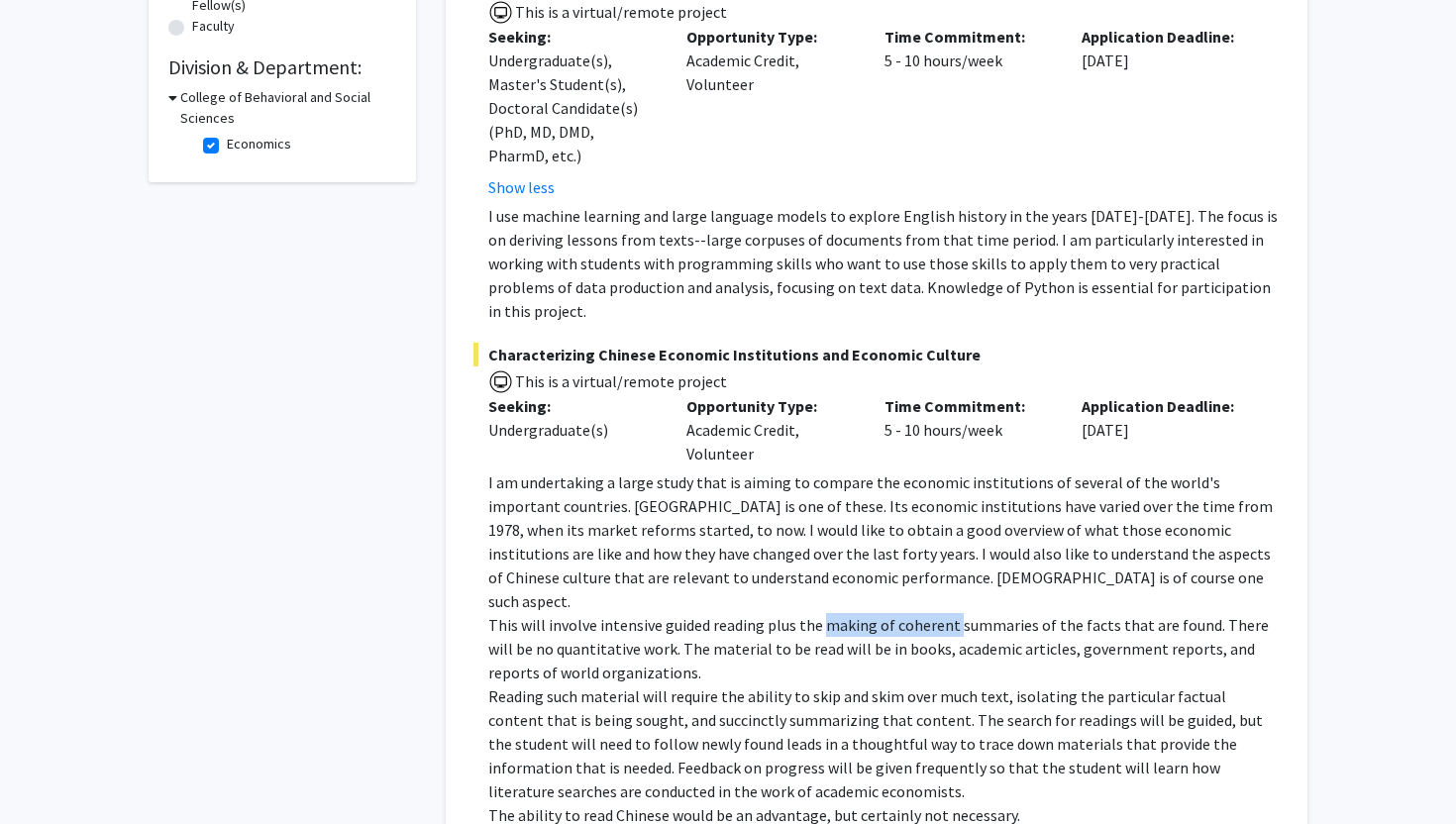 drag, startPoint x: 946, startPoint y: 578, endPoint x: 691, endPoint y: 578, distance: 255 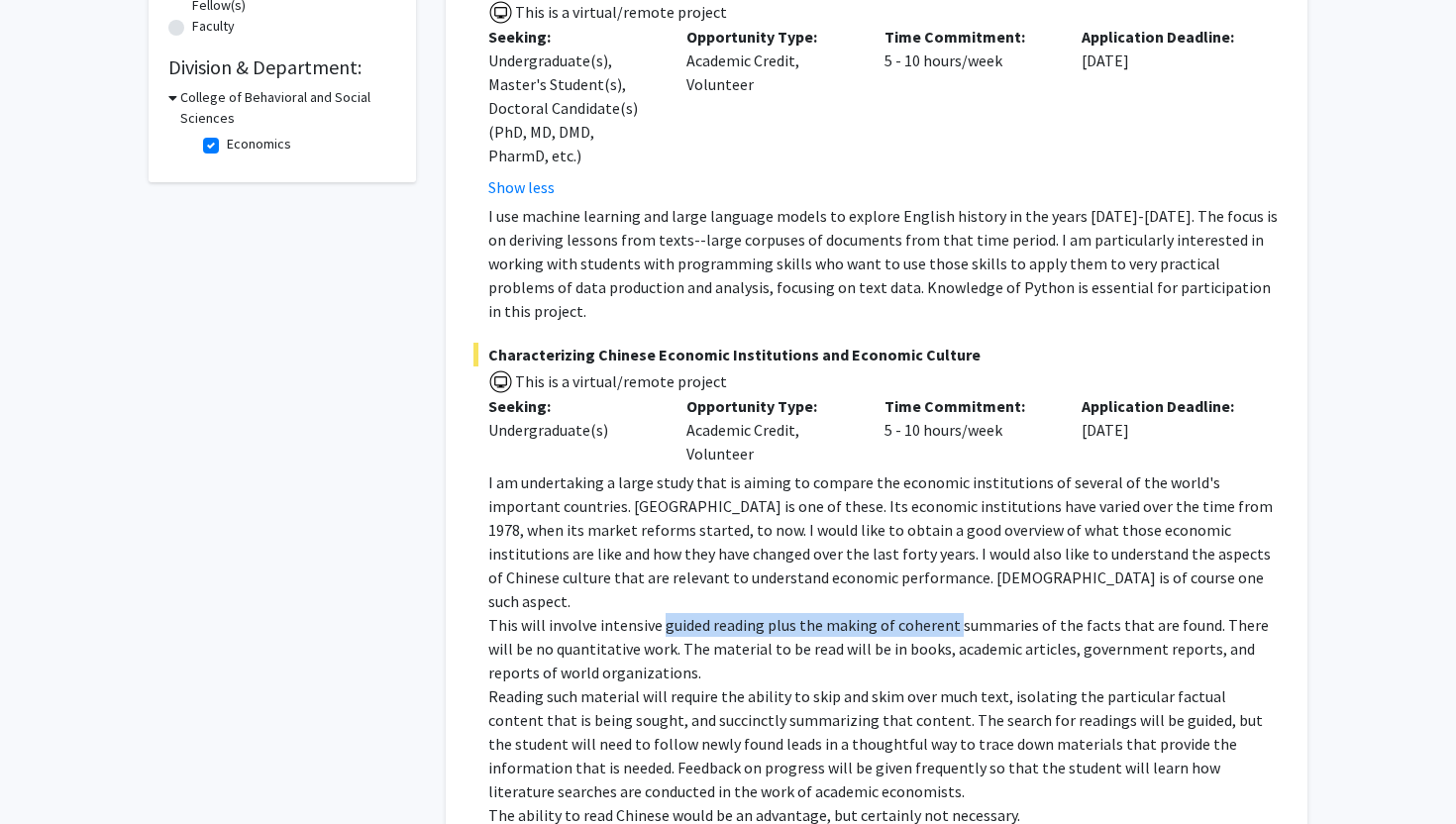 click on "This will involve intensive guided reading plus the making of coherent summaries of the facts that are found. There will be no quantitative work. The material to be read will be in books, academic articles, government reports, and reports of world organizations." 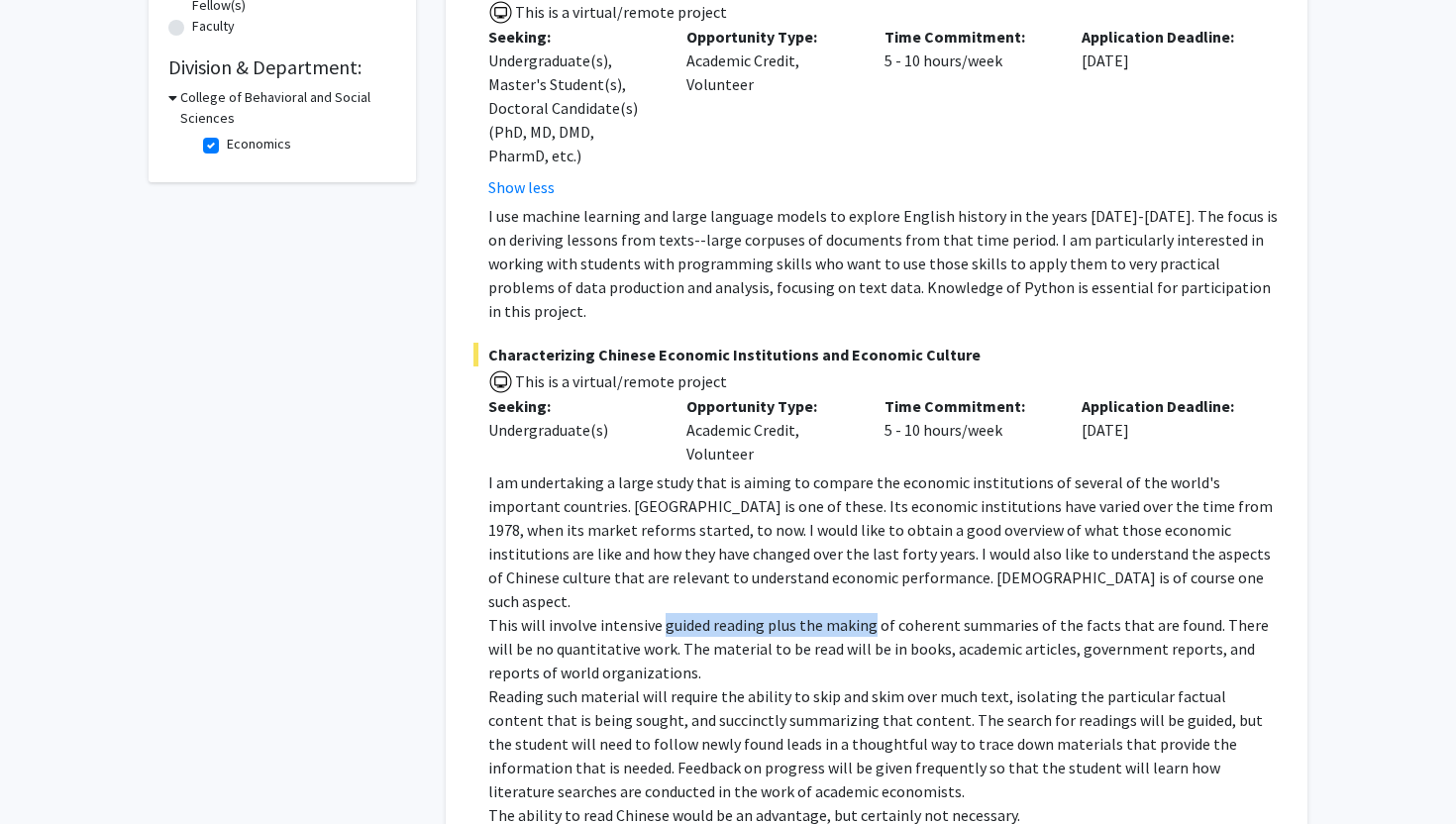 drag, startPoint x: 691, startPoint y: 578, endPoint x: 962, endPoint y: 578, distance: 271 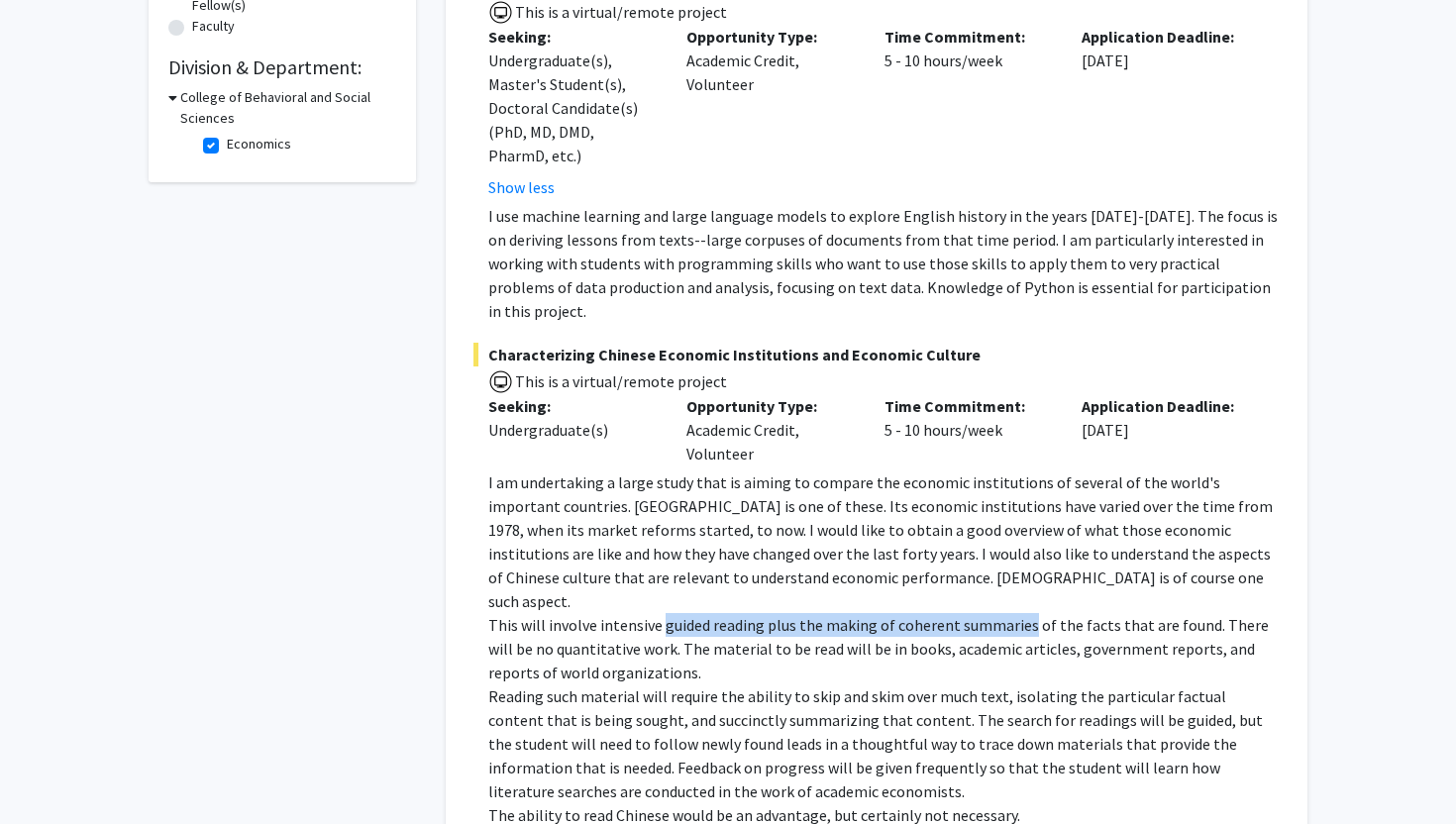 click on "This will involve intensive guided reading plus the making of coherent summaries of the facts that are found. There will be no quantitative work. The material to be read will be in books, academic articles, government reports, and reports of world organizations." 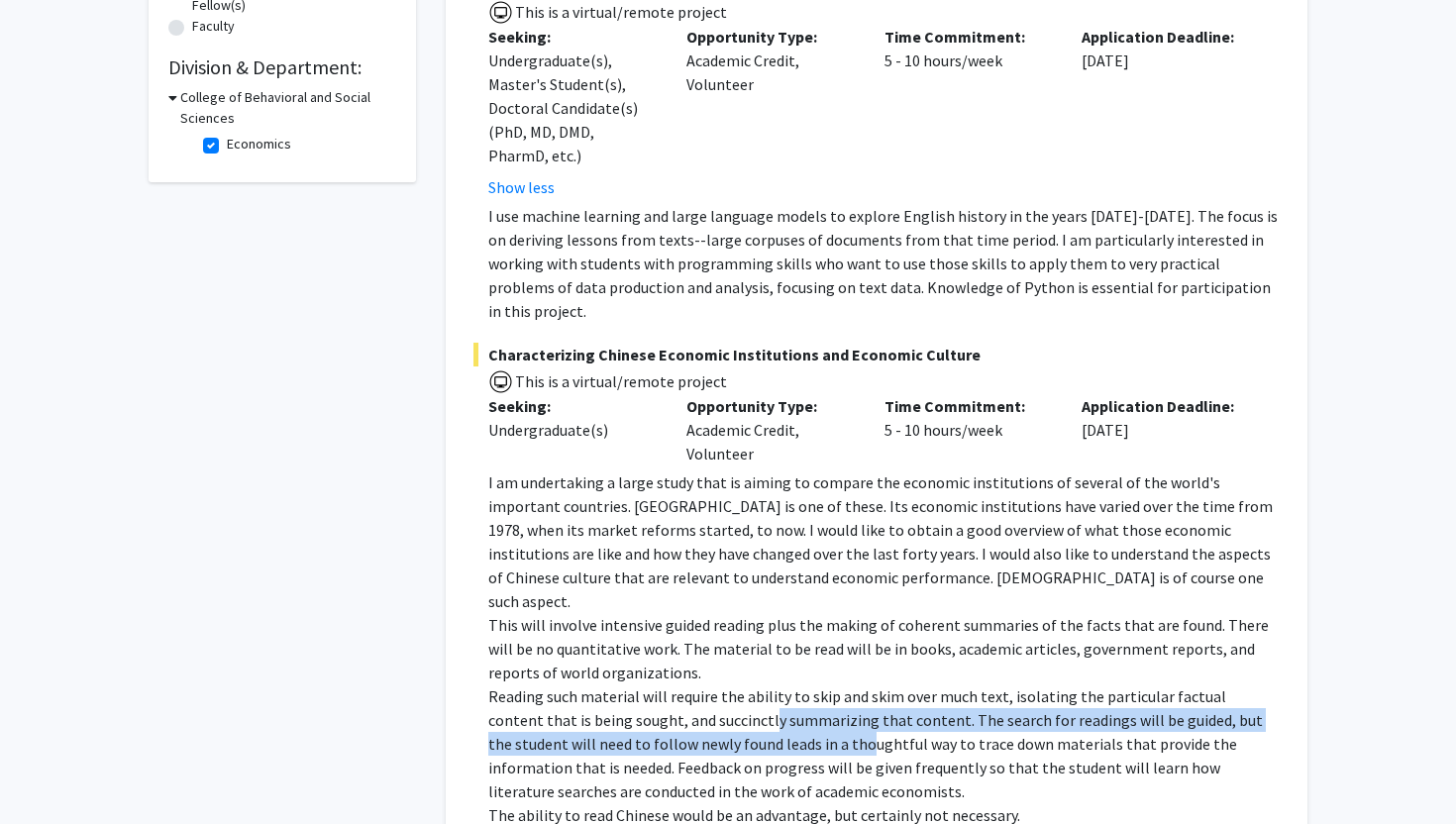 drag, startPoint x: 712, startPoint y: 664, endPoint x: 823, endPoint y: 721, distance: 124.77981 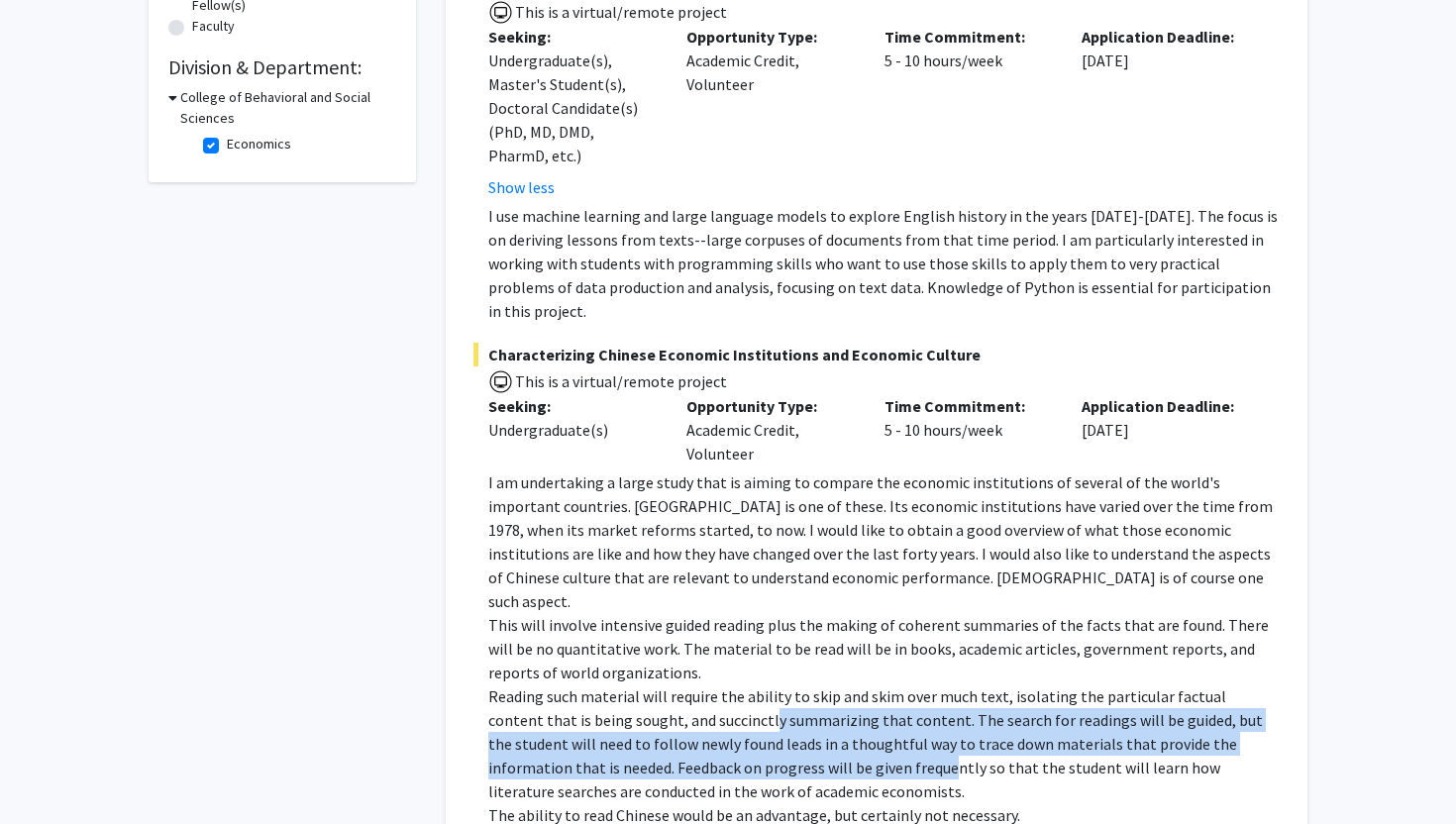 click on "Reading such material will require the ability to skip and skim over much text, isolating the particular factual content that is being sought, and succinctly summarizing that content. The search for readings will be guided, but the student will need to follow newly found leads in a thoughtful way to trace down materials that provide the information that is needed. Feedback on progress will be given frequently so that the student will learn how literature searches are conducted in the work of academic economists." 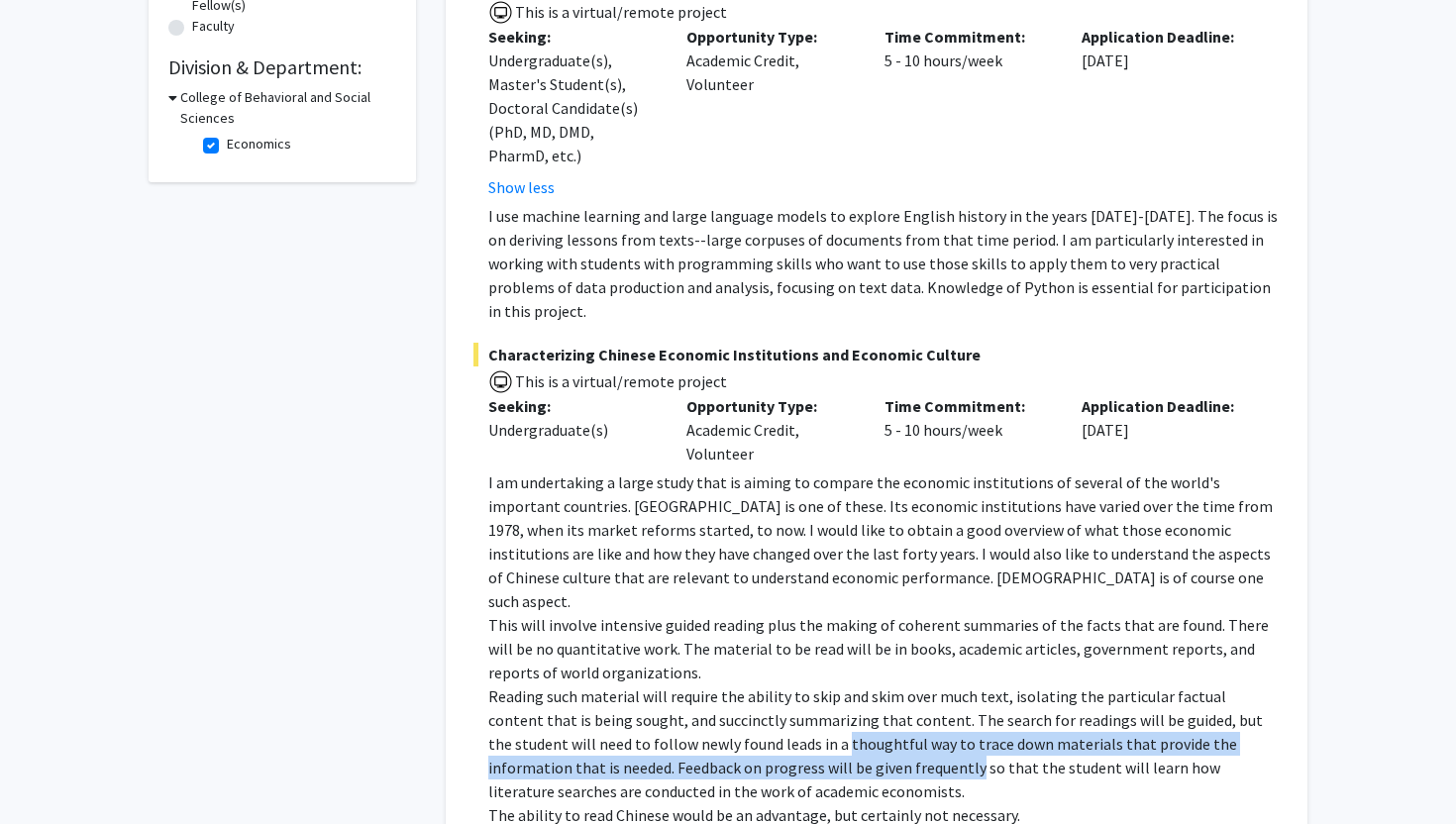 drag, startPoint x: 823, startPoint y: 721, endPoint x: 769, endPoint y: 695, distance: 59.933296 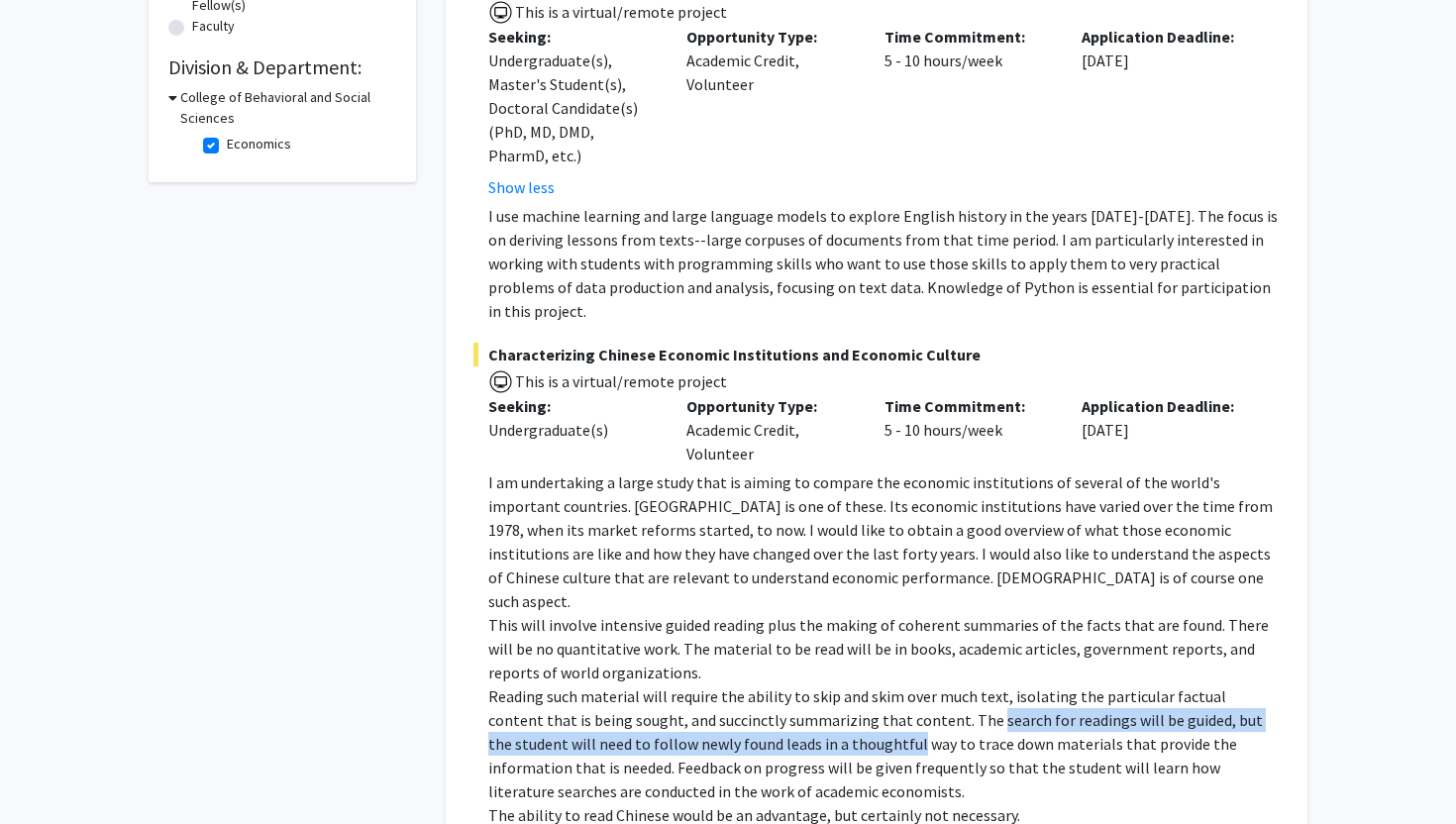 drag, startPoint x: 765, startPoint y: 685, endPoint x: 968, endPoint y: 676, distance: 203.19941 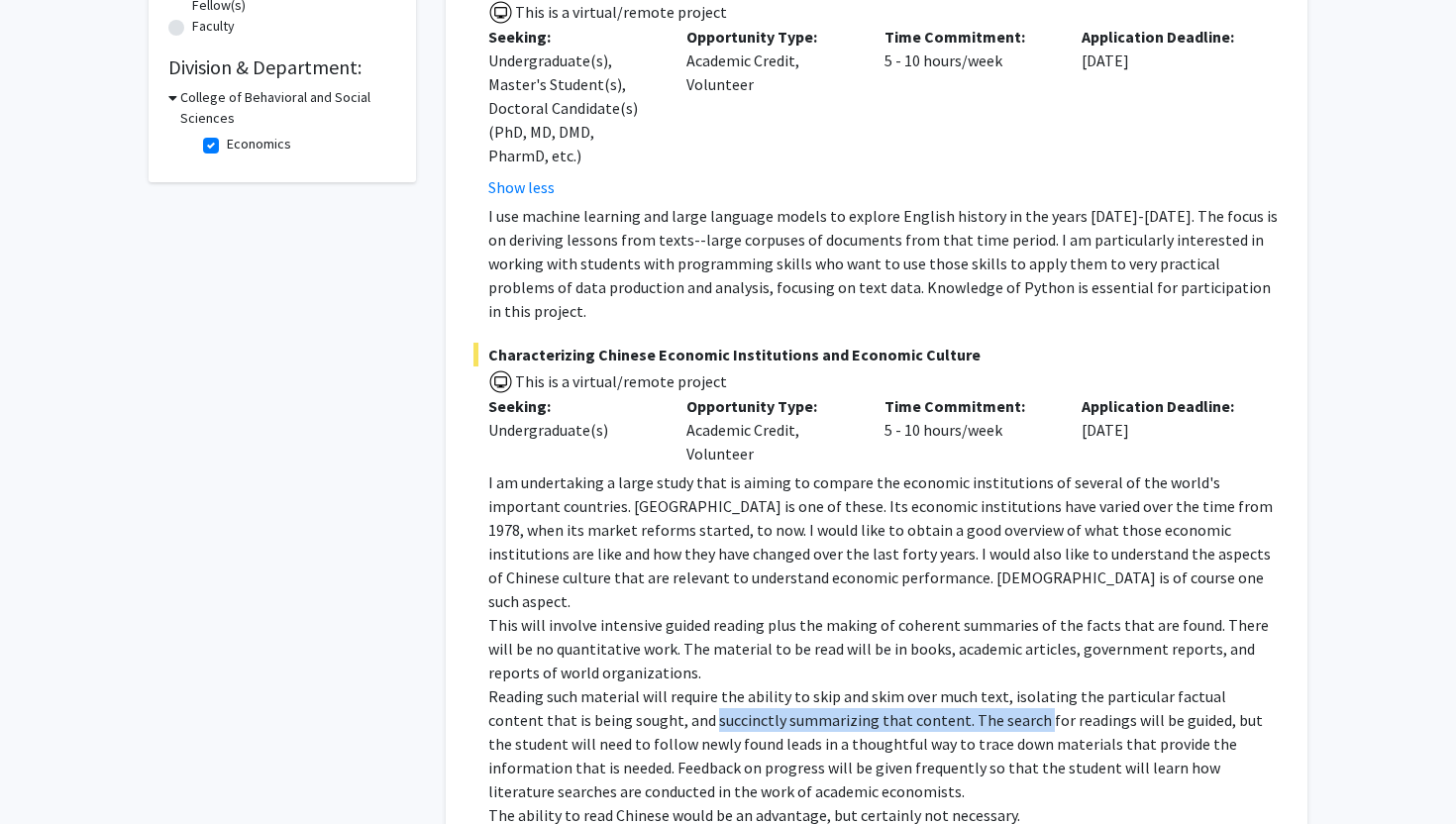 drag, startPoint x: 969, startPoint y: 676, endPoint x: 694, endPoint y: 676, distance: 275 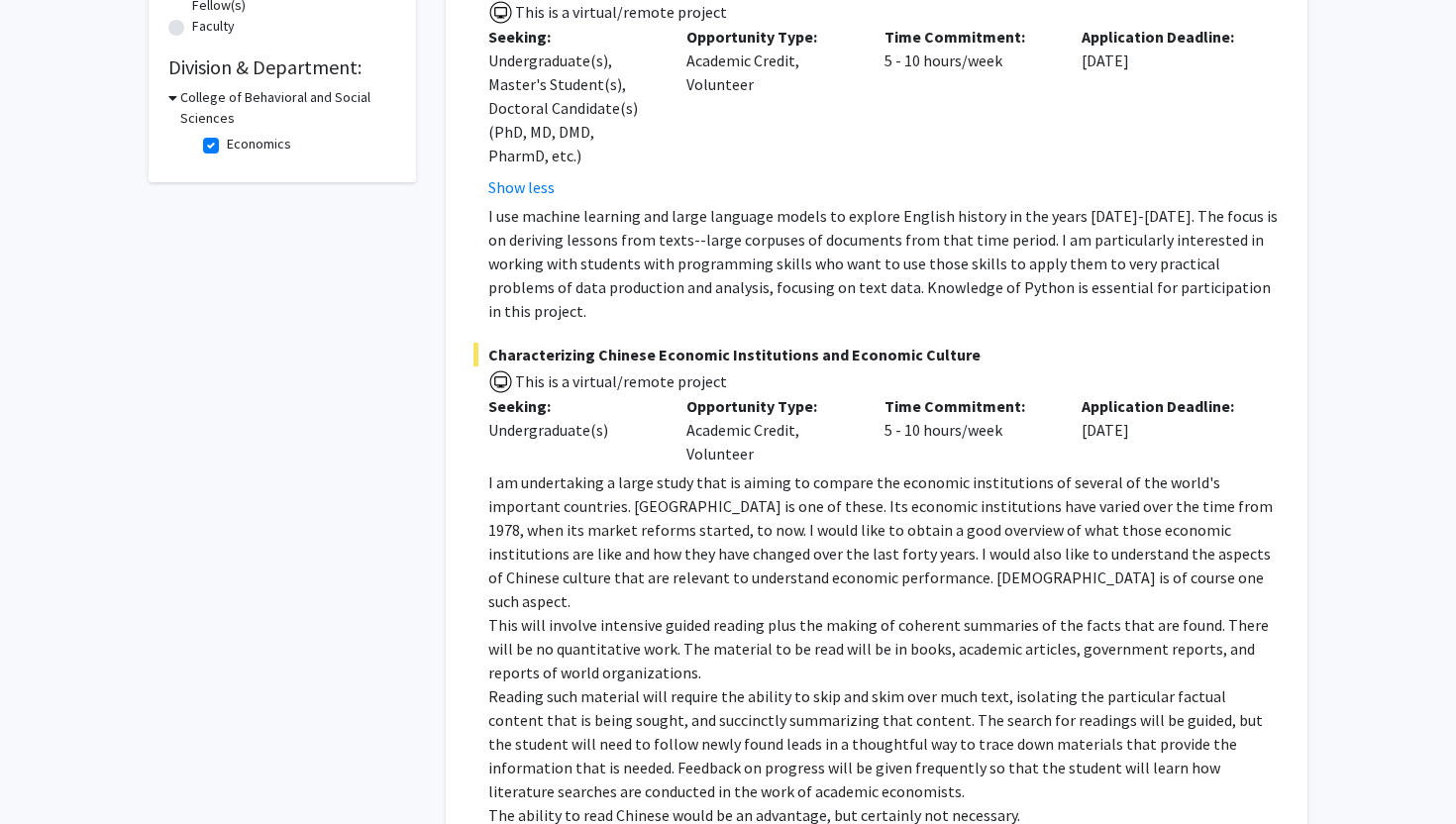 scroll, scrollTop: 515, scrollLeft: 0, axis: vertical 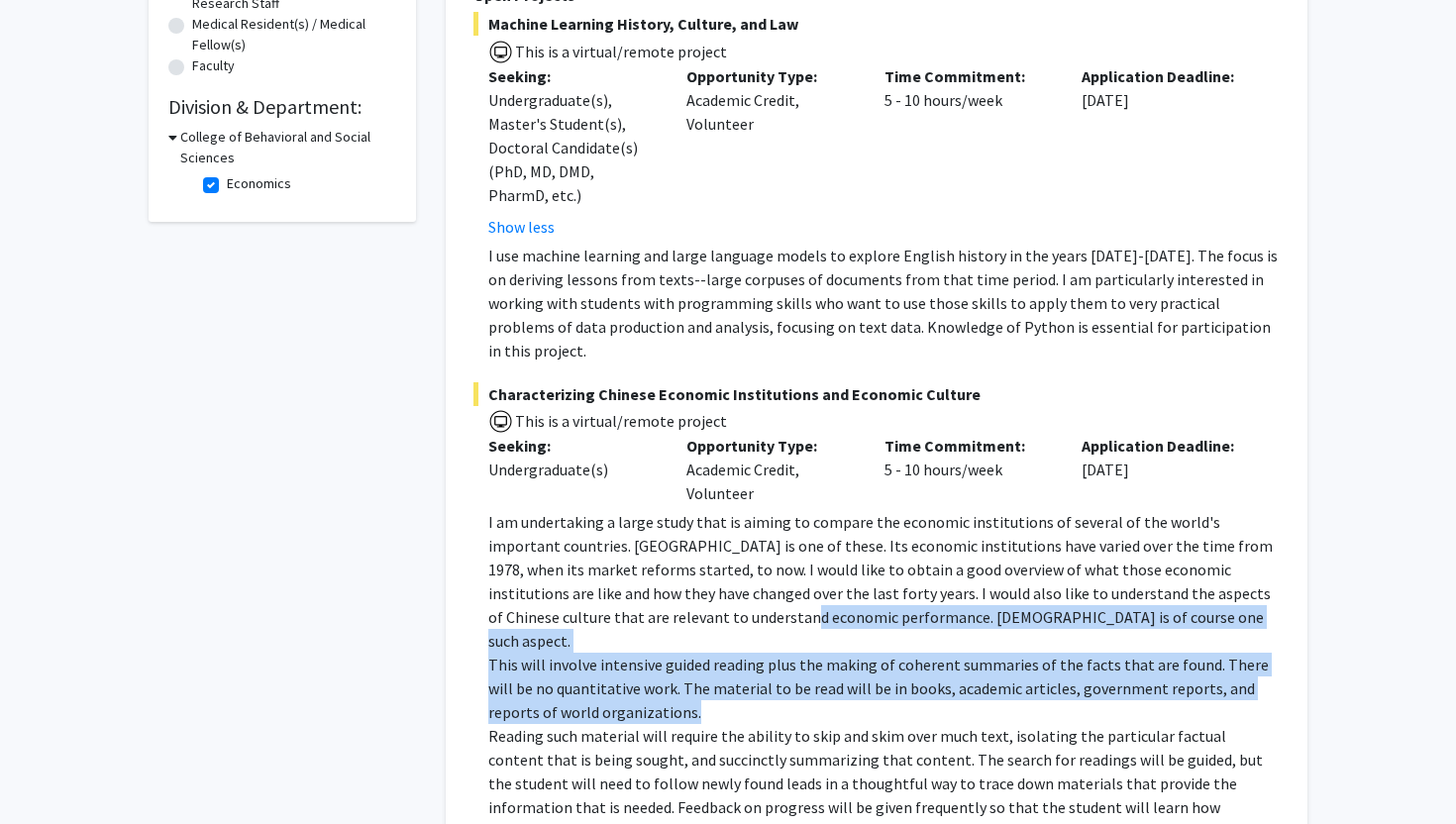 drag, startPoint x: 643, startPoint y: 588, endPoint x: 719, endPoint y: 699, distance: 134.52509 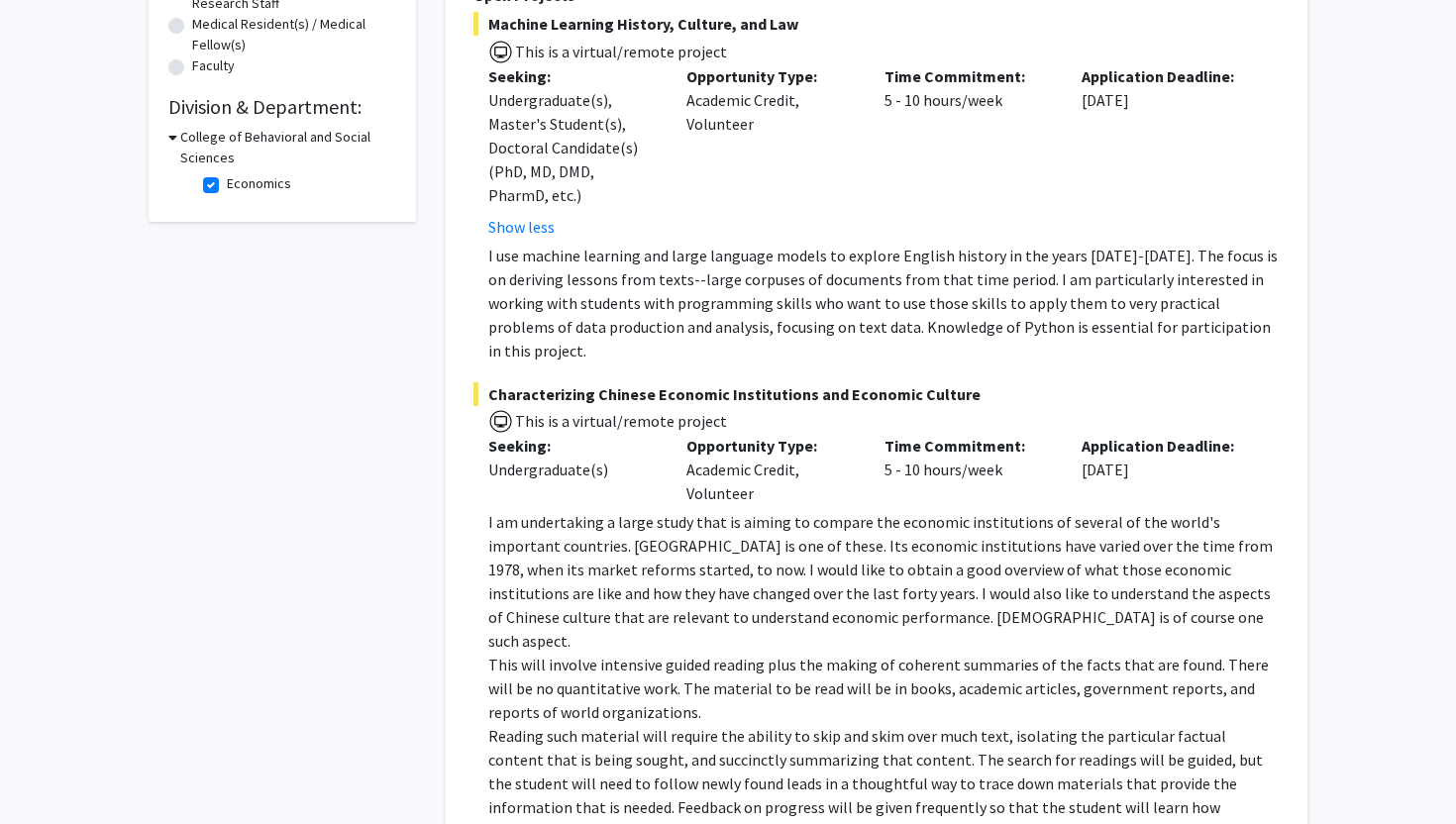 click on "Reading such material will require the ability to skip and skim over much text, isolating the particular factual content that is being sought, and succinctly summarizing that content. The search for readings will be guided, but the student will need to follow newly found leads in a thoughtful way to trace down materials that provide the information that is needed. Feedback on progress will be given frequently so that the student will learn how literature searches are conducted in the work of academic economists." 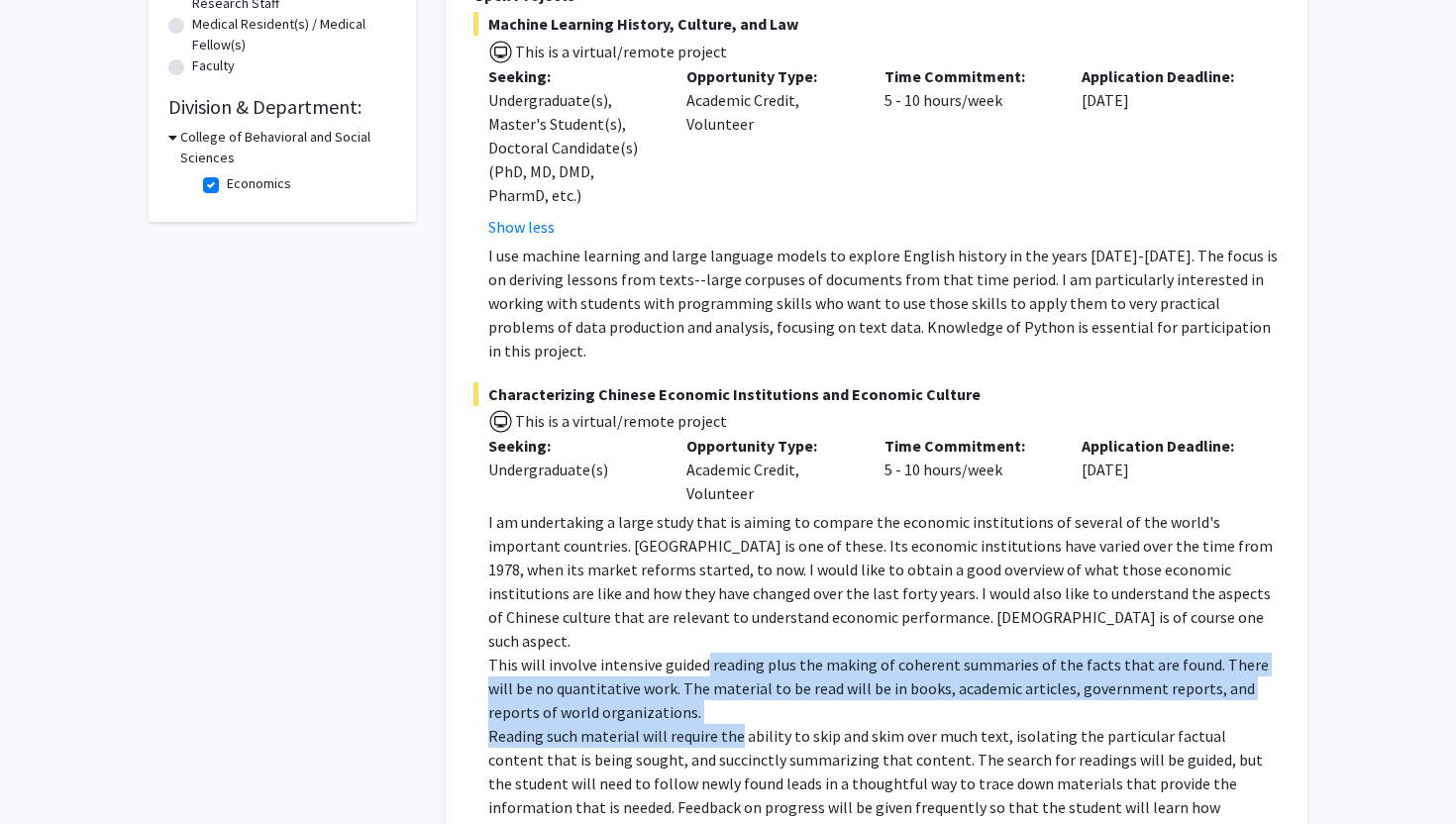 drag, startPoint x: 719, startPoint y: 699, endPoint x: 693, endPoint y: 575, distance: 126.69649 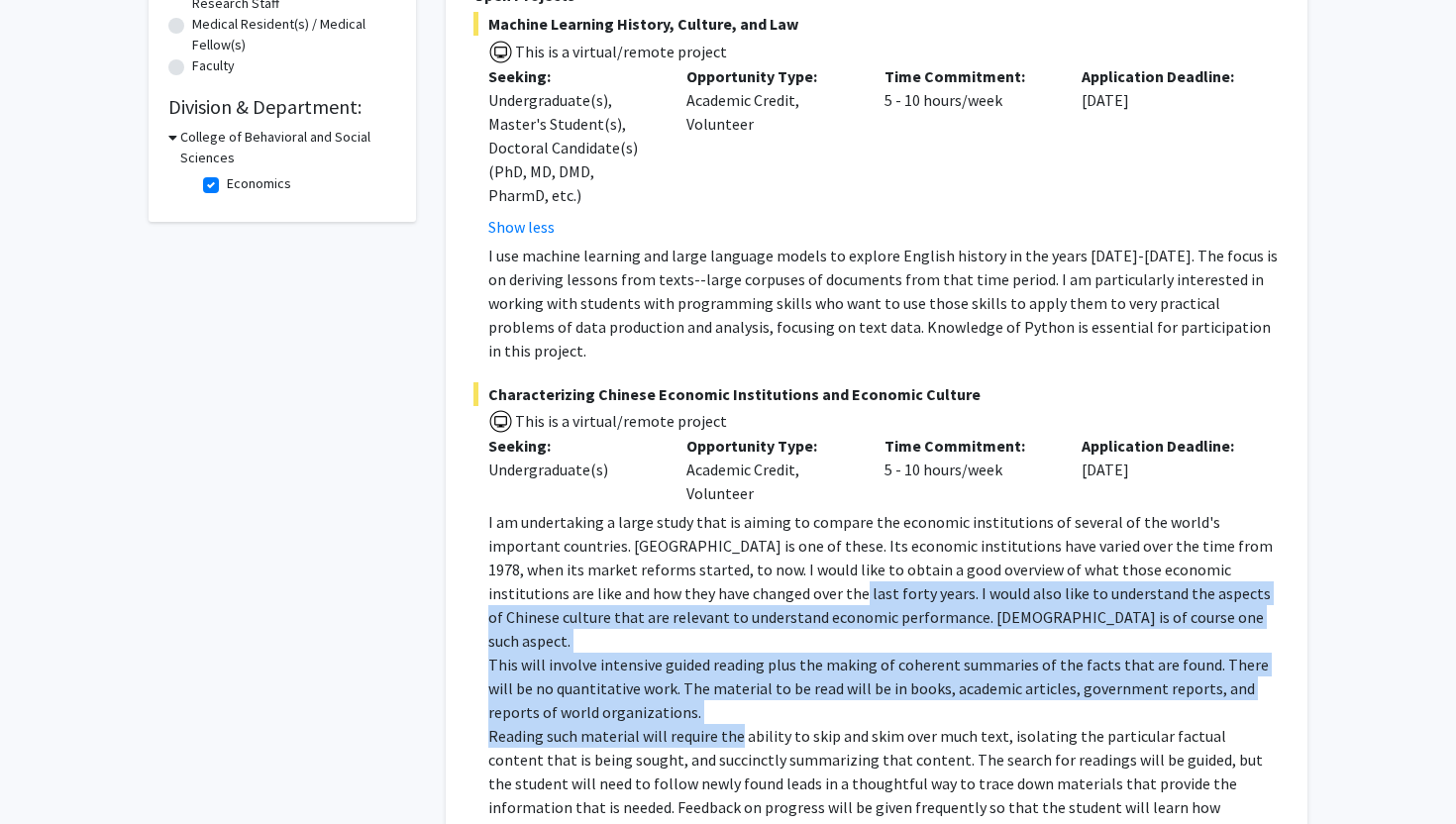 click on "I am undertaking a large study that is aiming to compare the economic institutions of several of the world's important countries. China is one of these. Its economic institutions have varied over the time from 1978, when its market reforms started, to now. I would like to obtain a good overview of what those economic institutions are like and how they have changed over the last forty years. I would also like to understand the aspects of Chinese culture that are relevant to understand economic performance. Confucianism is of course one such aspect." 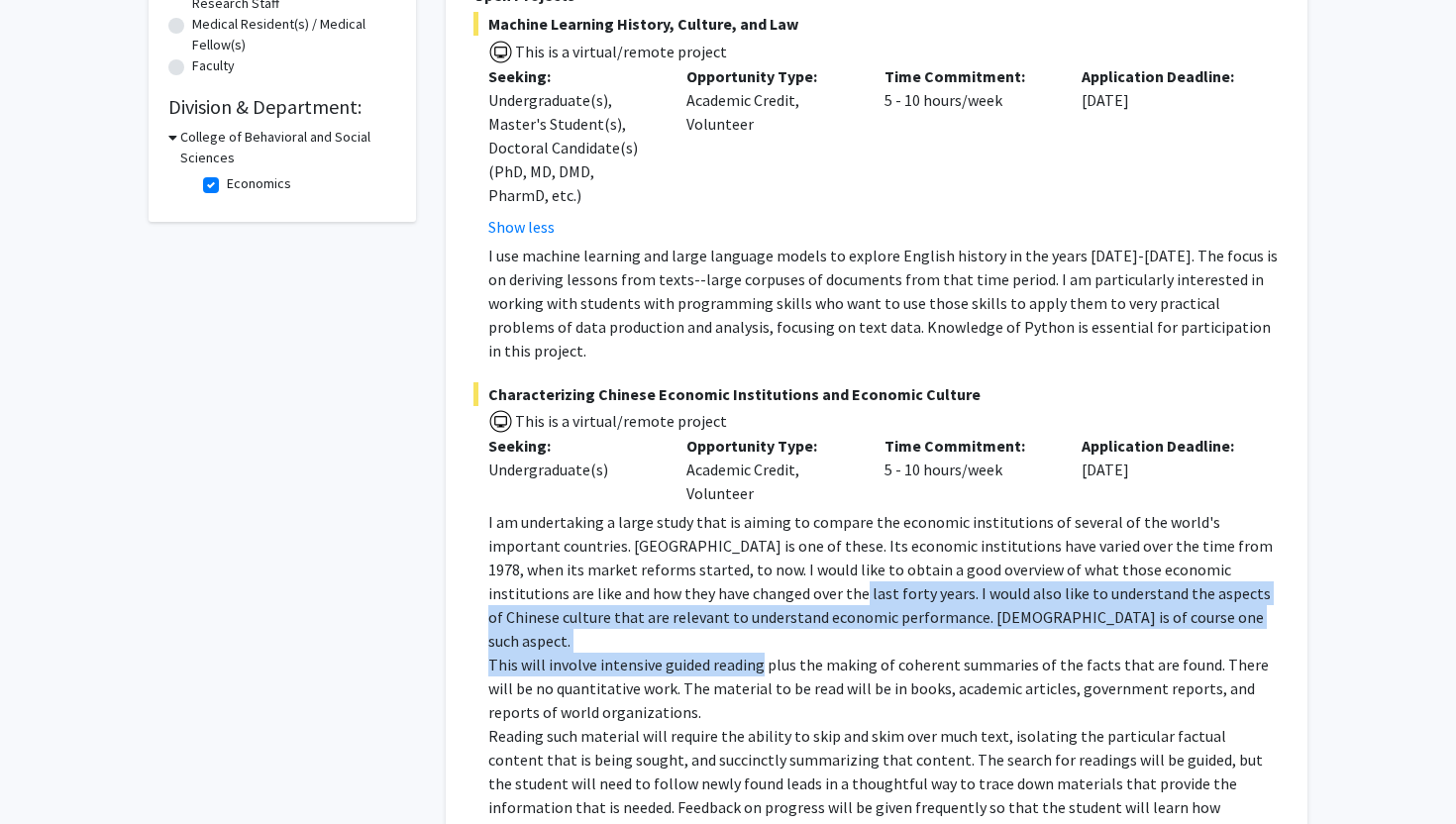 drag, startPoint x: 693, startPoint y: 575, endPoint x: 776, endPoint y: 659, distance: 118.08895 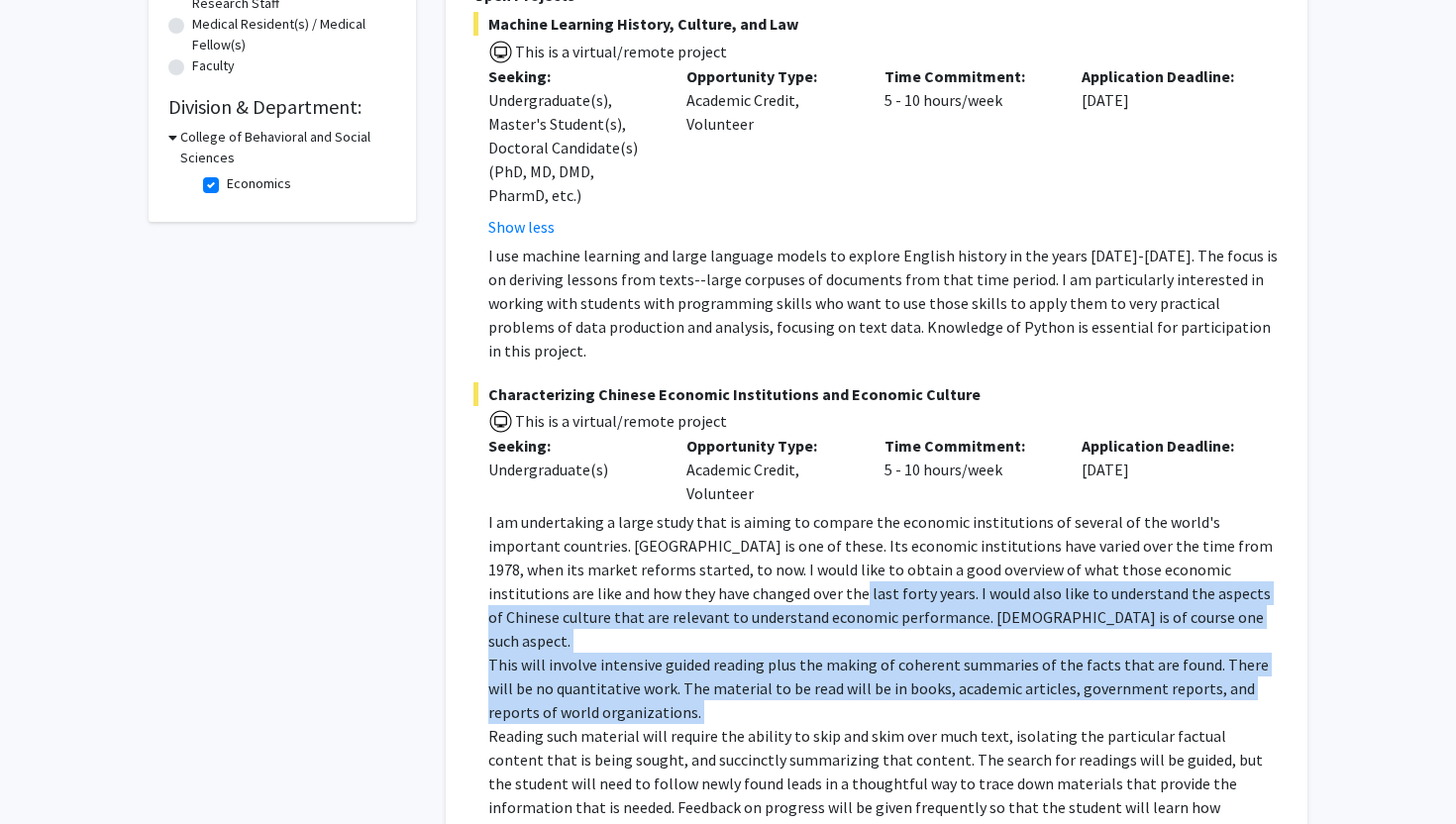 click on "This will involve intensive guided reading plus the making of coherent summaries of the facts that are found. There will be no quantitative work. The material to be read will be in books, academic articles, government reports, and reports of world organizations." 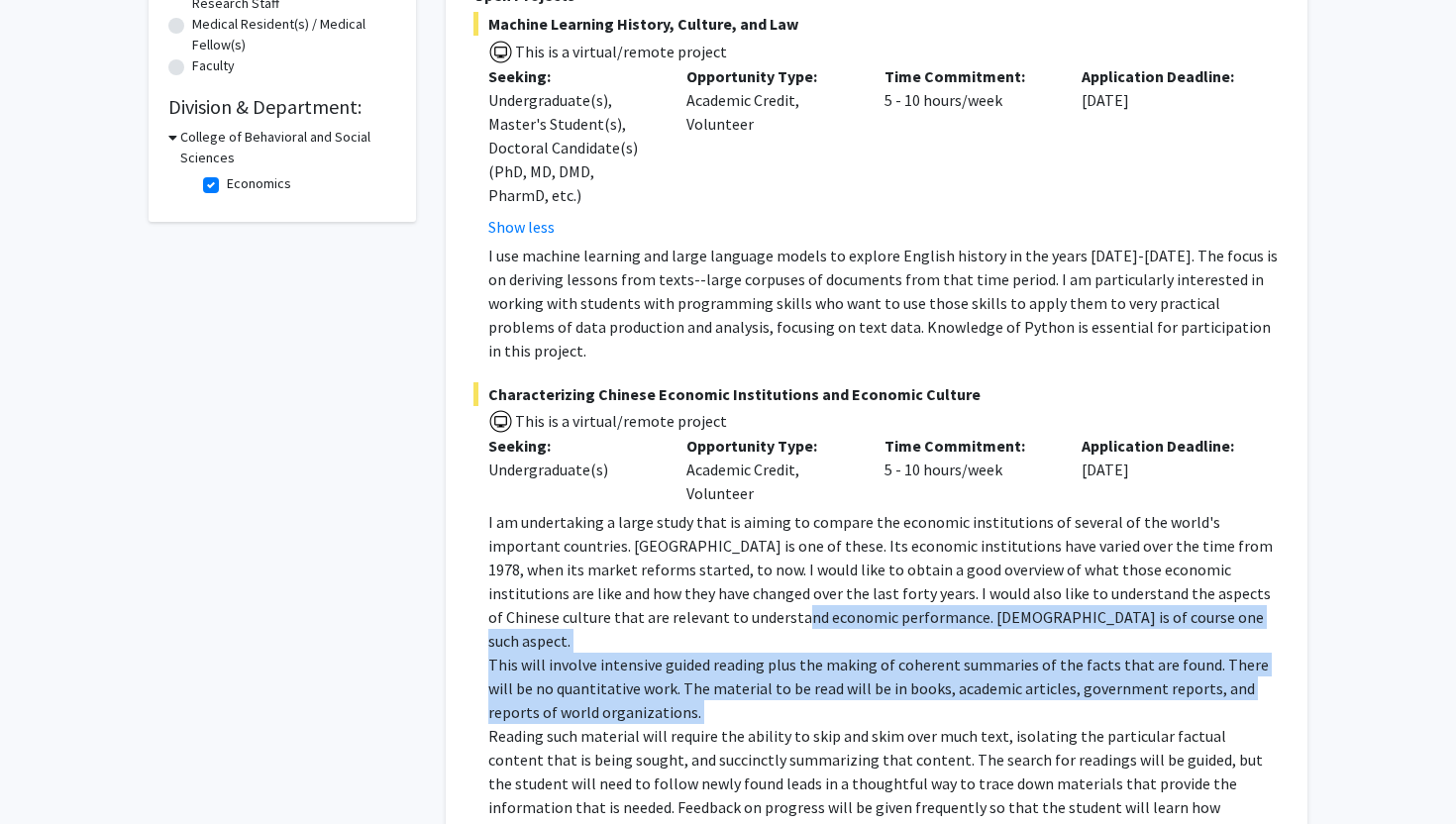 drag, startPoint x: 776, startPoint y: 659, endPoint x: 679, endPoint y: 575, distance: 128.31602 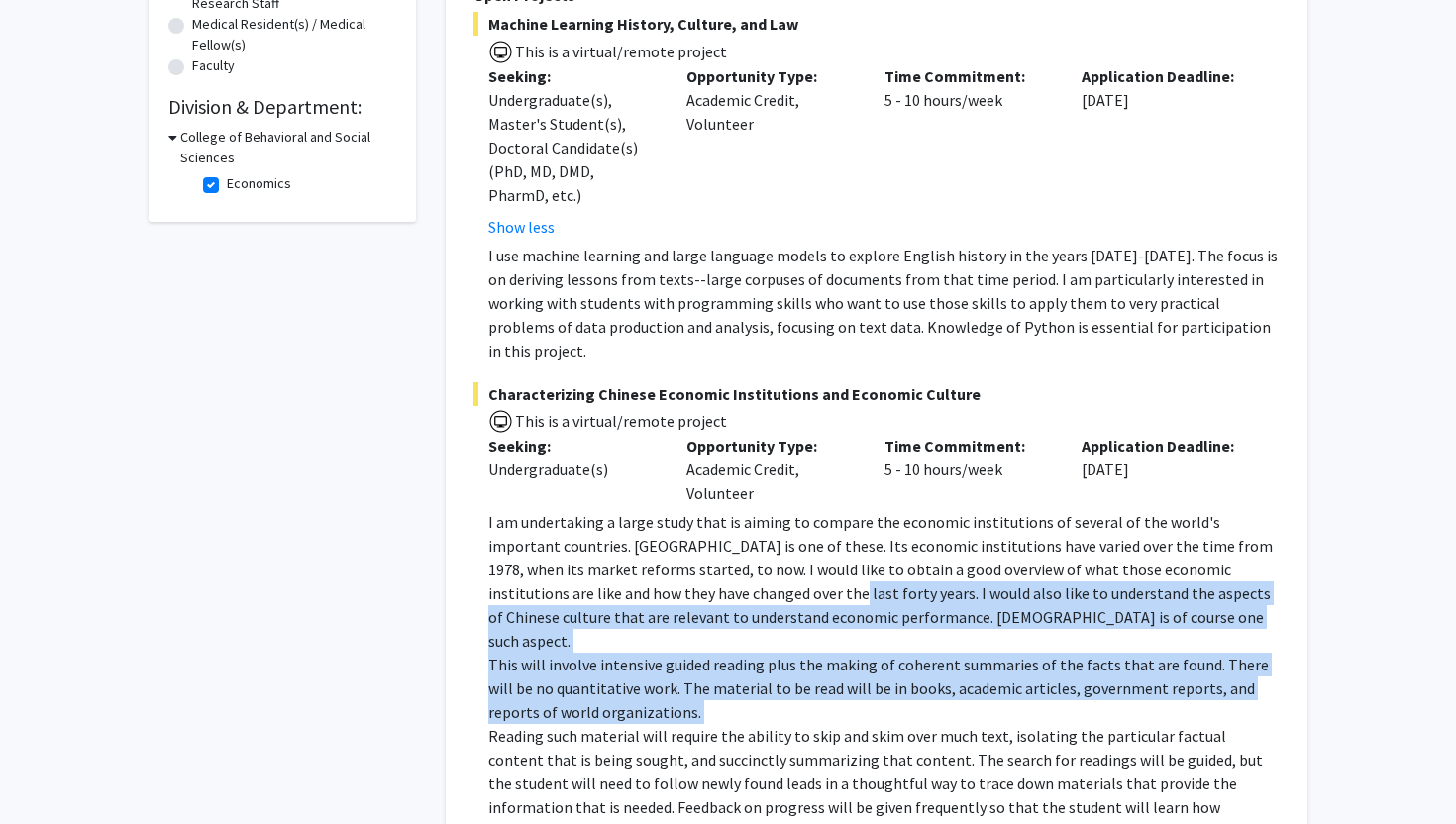 click on "I am undertaking a large study that is aiming to compare the economic institutions of several of the world's important countries. China is one of these. Its economic institutions have varied over the time from 1978, when its market reforms started, to now. I would like to obtain a good overview of what those economic institutions are like and how they have changed over the last forty years. I would also like to understand the aspects of Chinese culture that are relevant to understand economic performance. Confucianism is of course one such aspect." 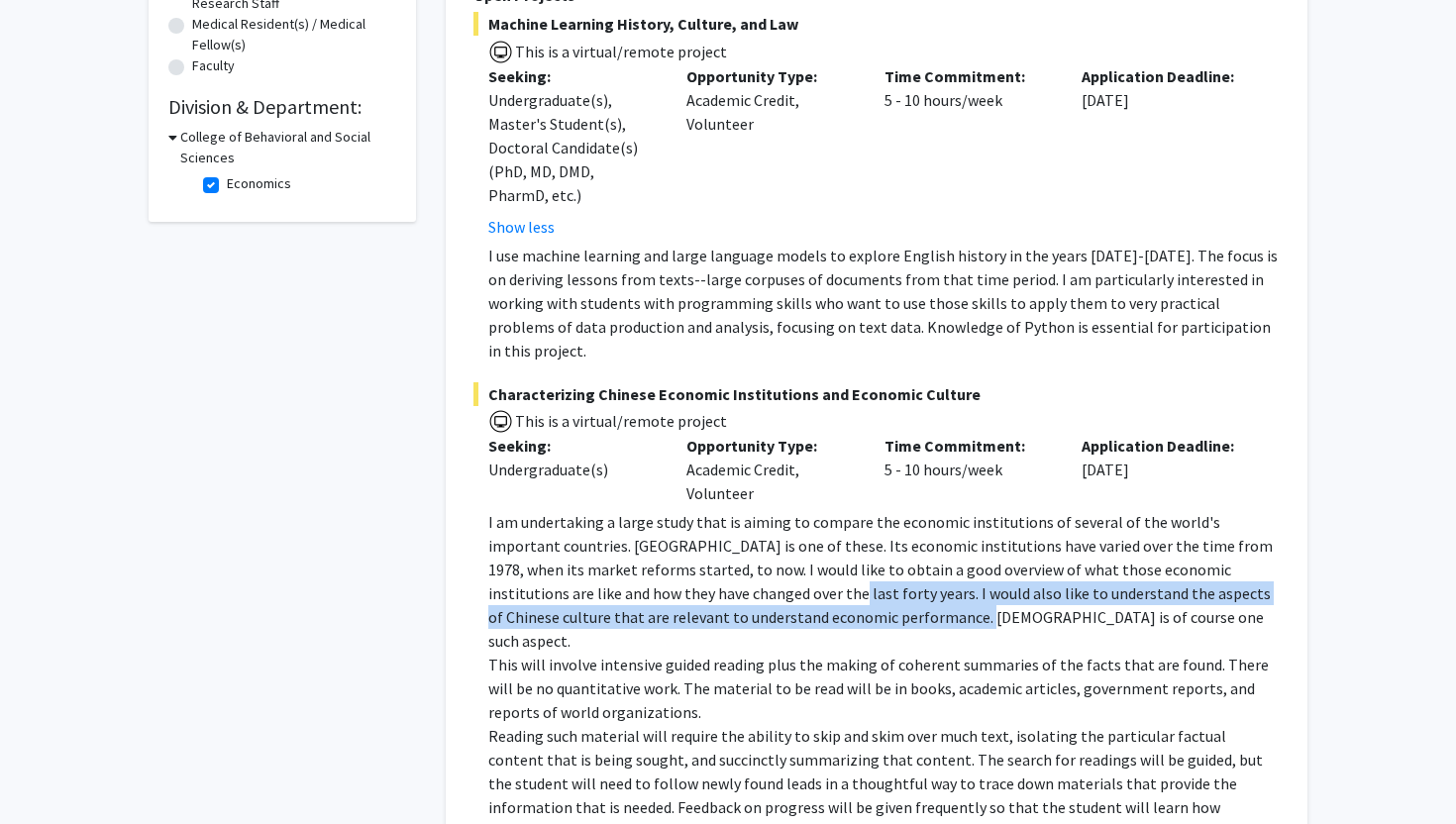 drag, startPoint x: 676, startPoint y: 573, endPoint x: 756, endPoint y: 594, distance: 82.710338 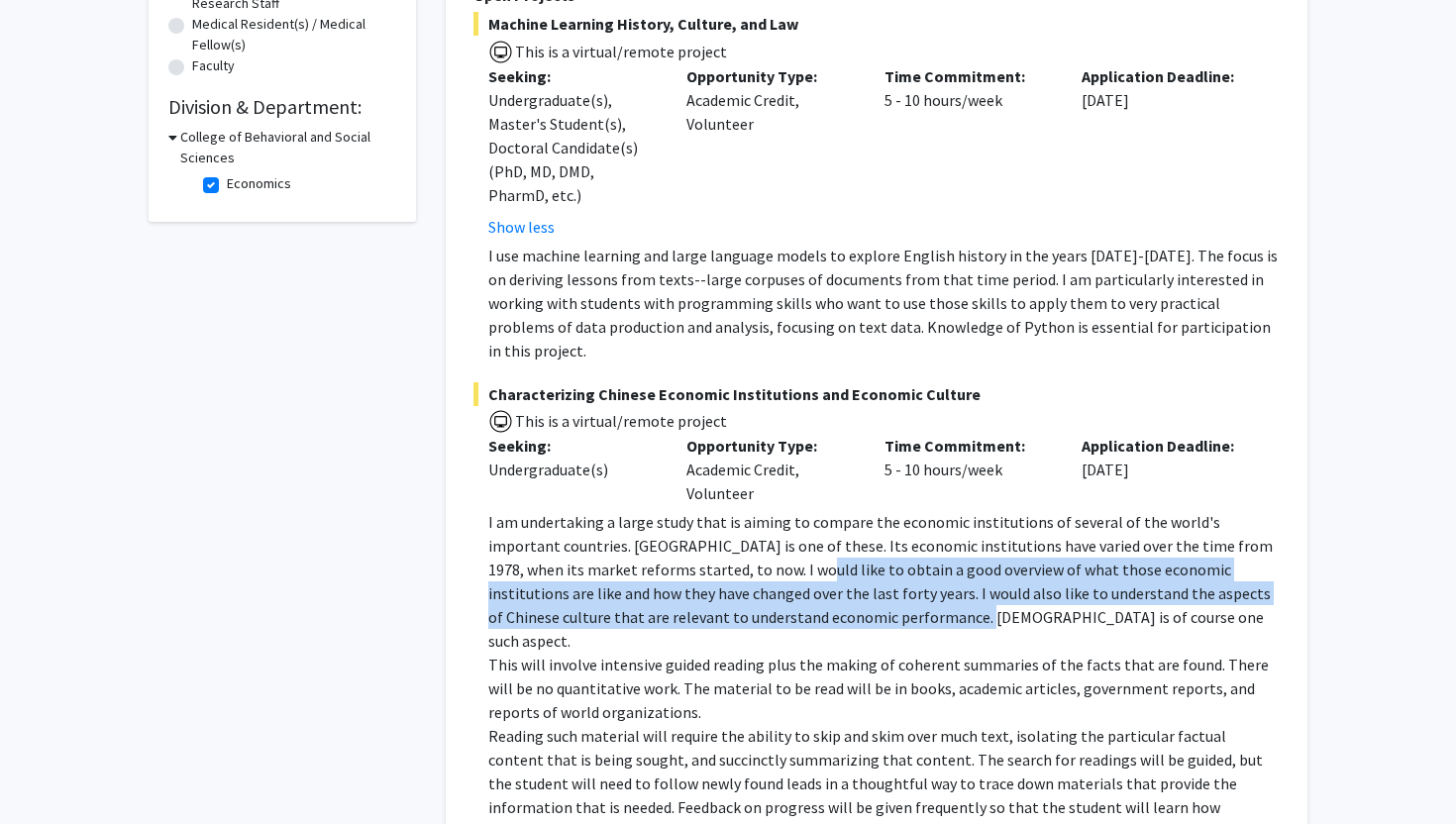 drag, startPoint x: 756, startPoint y: 595, endPoint x: 682, endPoint y: 537, distance: 94.021274 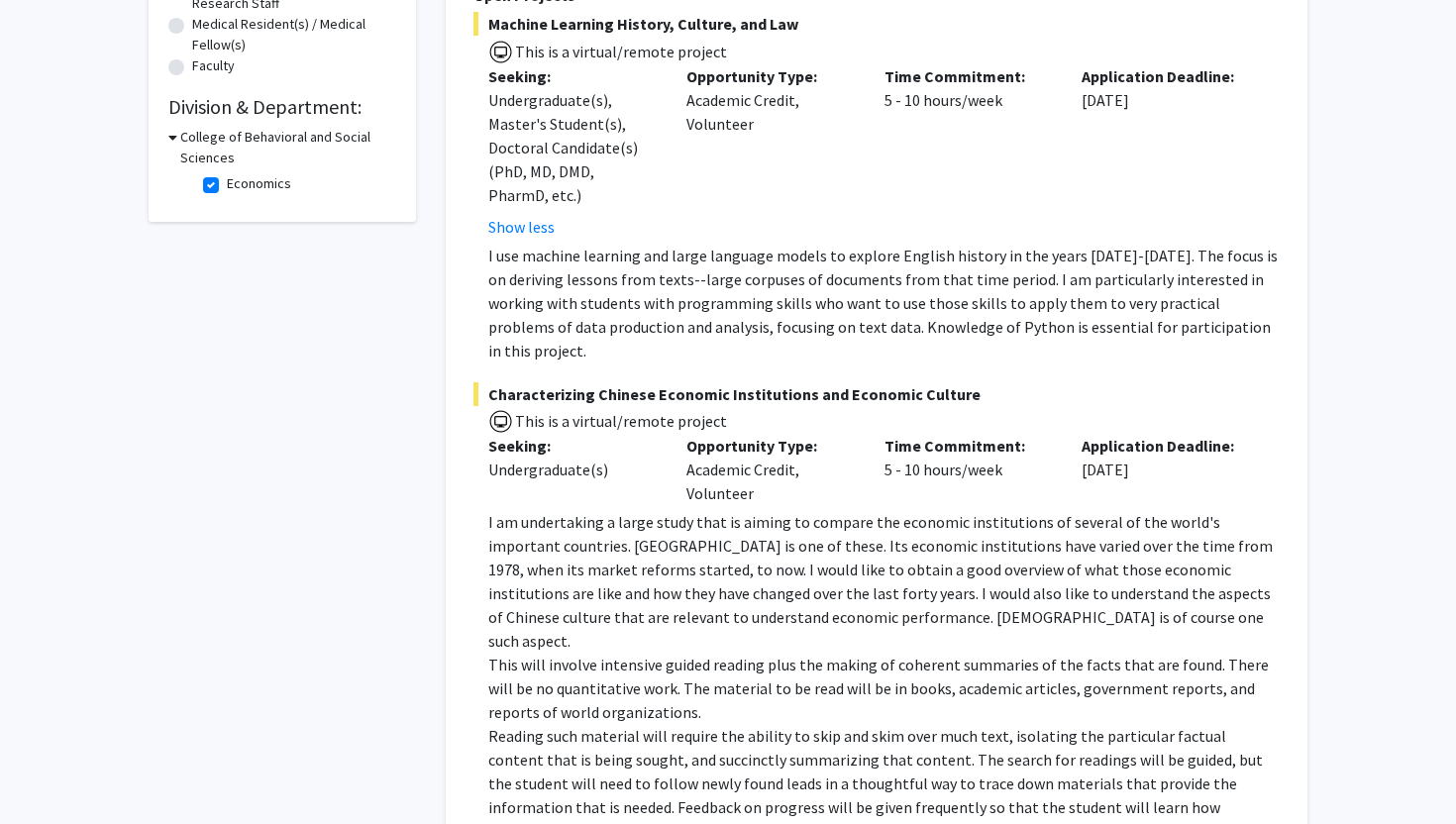 click on "I am undertaking a large study that is aiming to compare the economic institutions of several of the world's important countries. China is one of these. Its economic institutions have varied over the time from 1978, when its market reforms started, to now. I would like to obtain a good overview of what those economic institutions are like and how they have changed over the last forty years. I would also like to understand the aspects of Chinese culture that are relevant to understand economic performance. Confucianism is of course one such aspect." 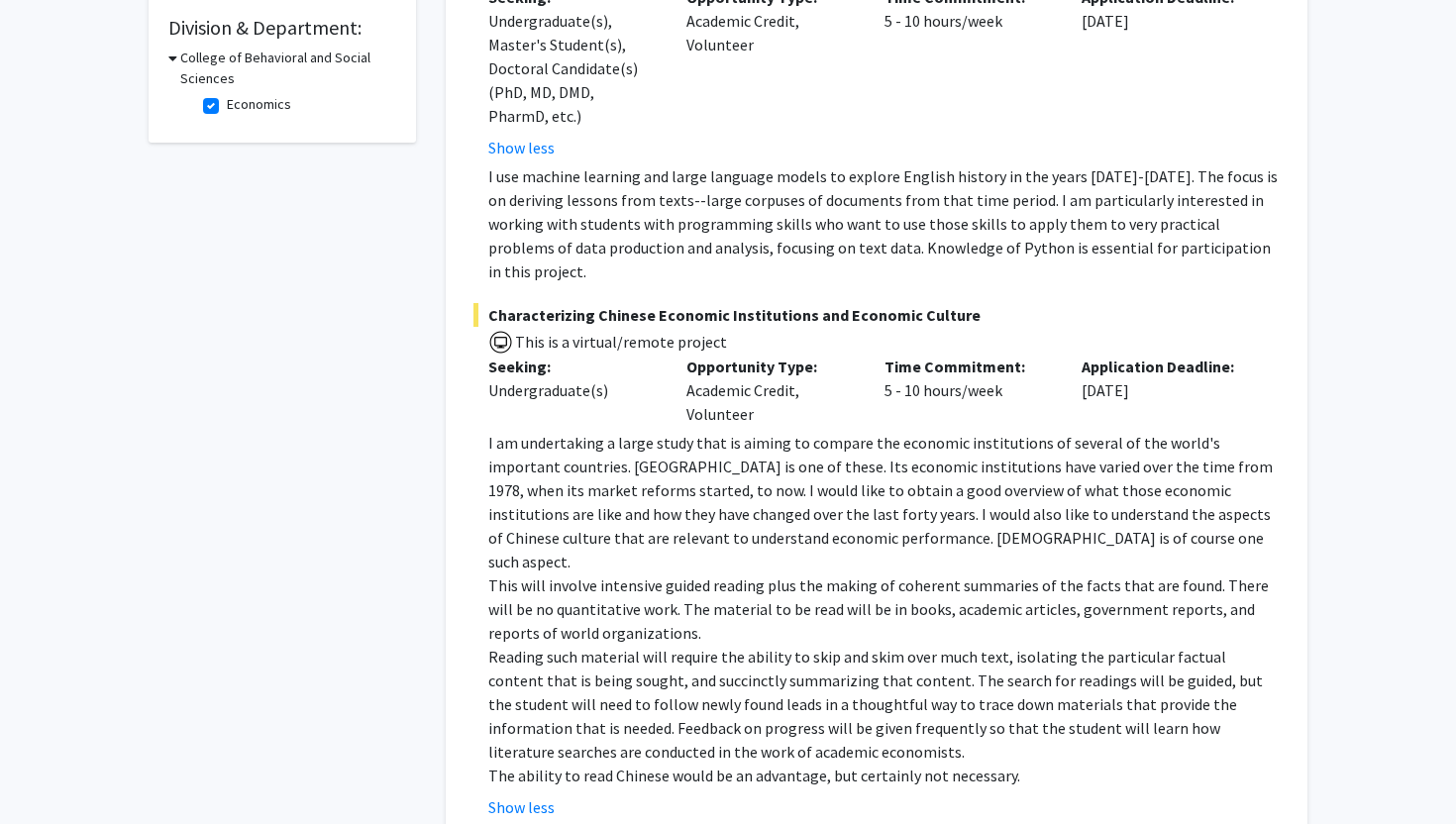 click on "Skip navigation  Home  Search  Bookmarks  Requests  Projects Messages  My   Profile  Colin  Fowler View Profile Account Settings Log Out Complete your profile ×  To continue, you need to make sure you've filled out your name, major, and year on your profile so it can be shared with faculty members.  Trust us, we’re here to save you time!  Continue exploring the site   Go to profile  Refine By Collaboration Status: Collaboration Status  All Faculty/Staff    Collaboration Status  Faculty/Staff accepting students    Collaboration Status  Faculty/Staff with posted projects    Collaboration Status  Faculty/Staff with posted remote projects    Projects Seeking: Projects Seeking Level  All Projects    Projects Seeking Level  Undergraduate(s)    Projects Seeking Level  Master's Student(s)    Projects Seeking Level  Doctoral Candidate(s) (PhD, MD, DMD, PharmD, etc.)    Projects Seeking Level  Postdoctoral Researcher(s) / Research Staff    Projects Seeking Level Projects Seeking Level     1" at bounding box center (728, -182) 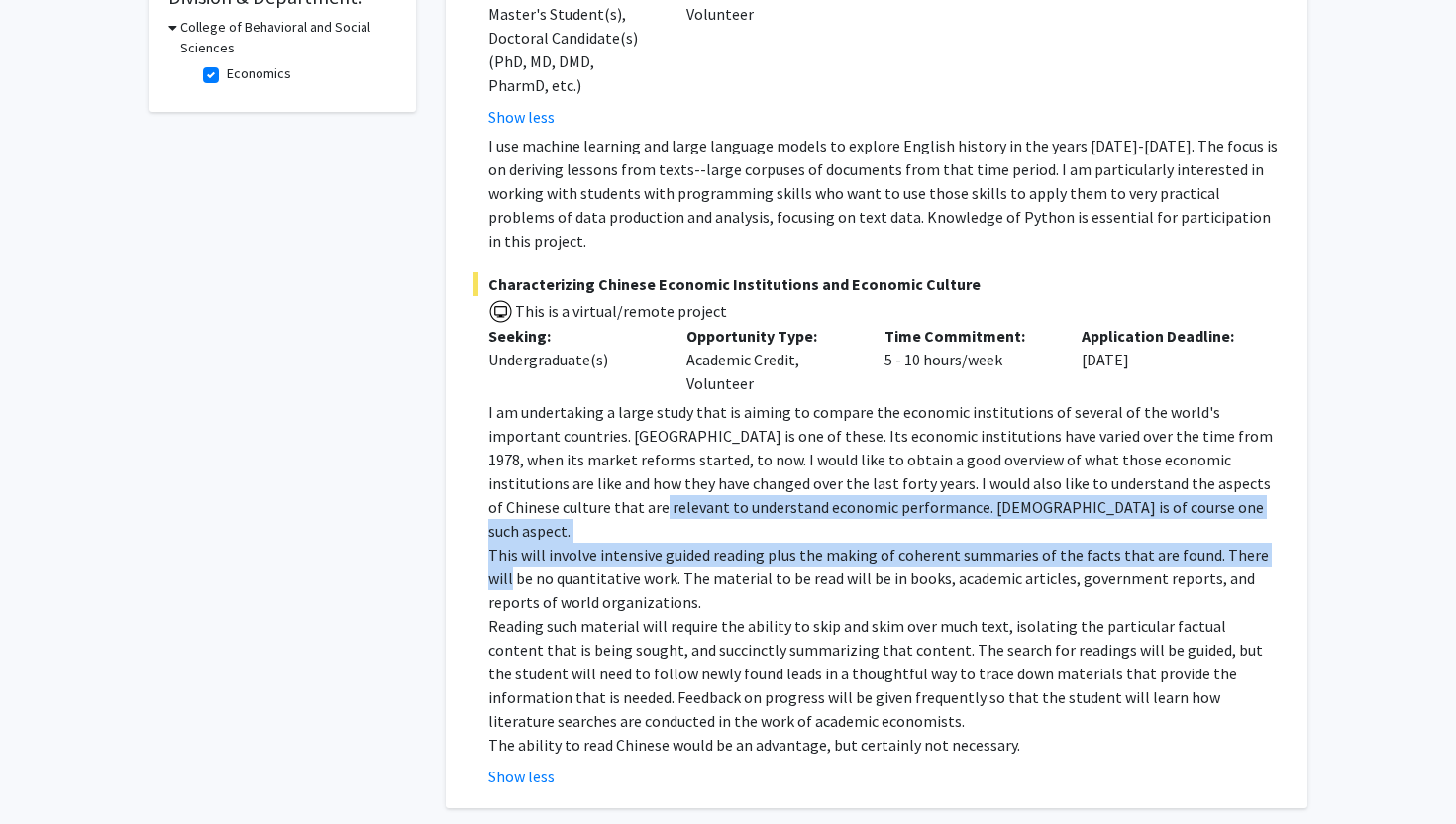scroll, scrollTop: 616, scrollLeft: 0, axis: vertical 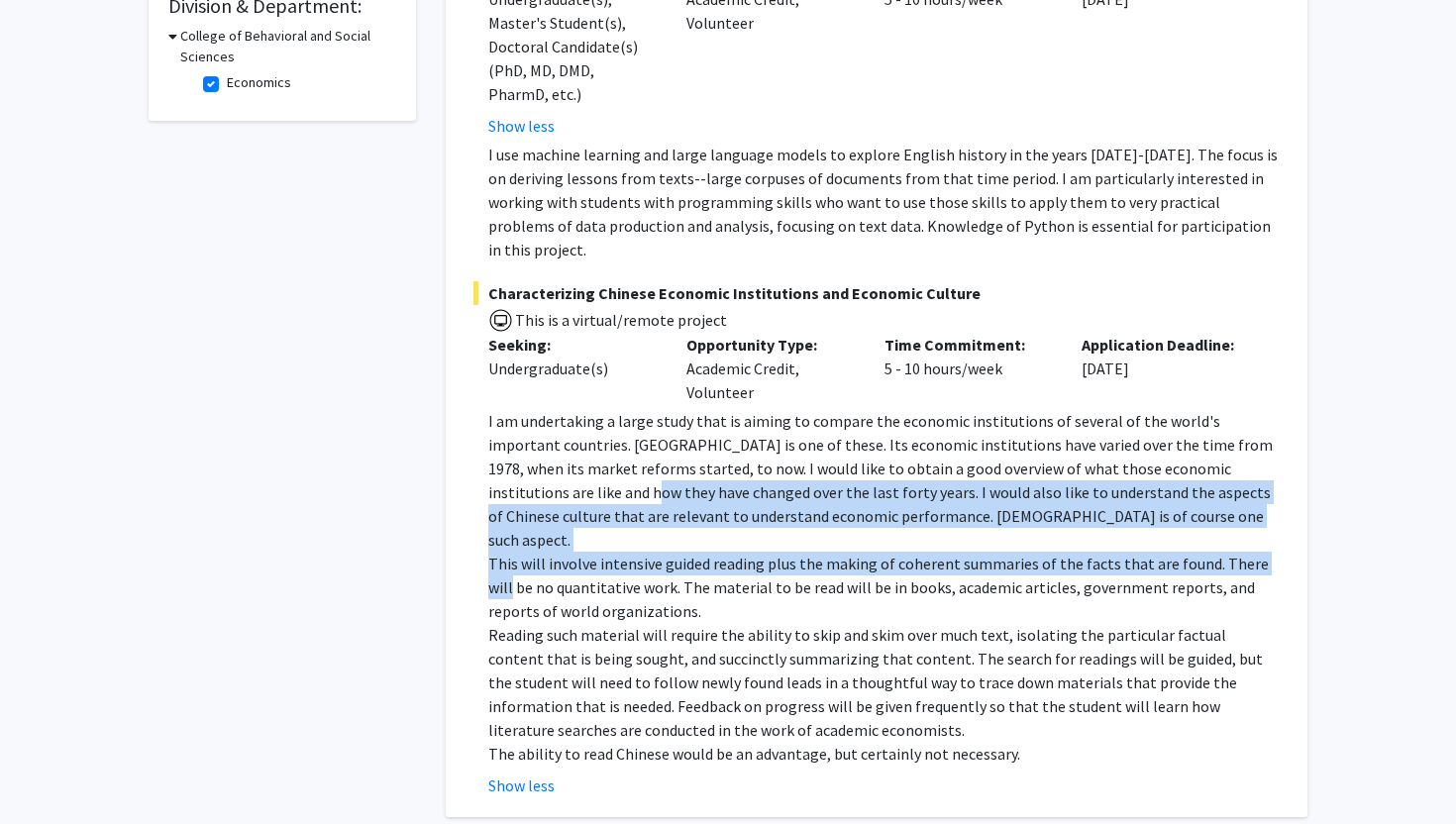 drag, startPoint x: 1455, startPoint y: 453, endPoint x: 1437, endPoint y: 444, distance: 20.12461 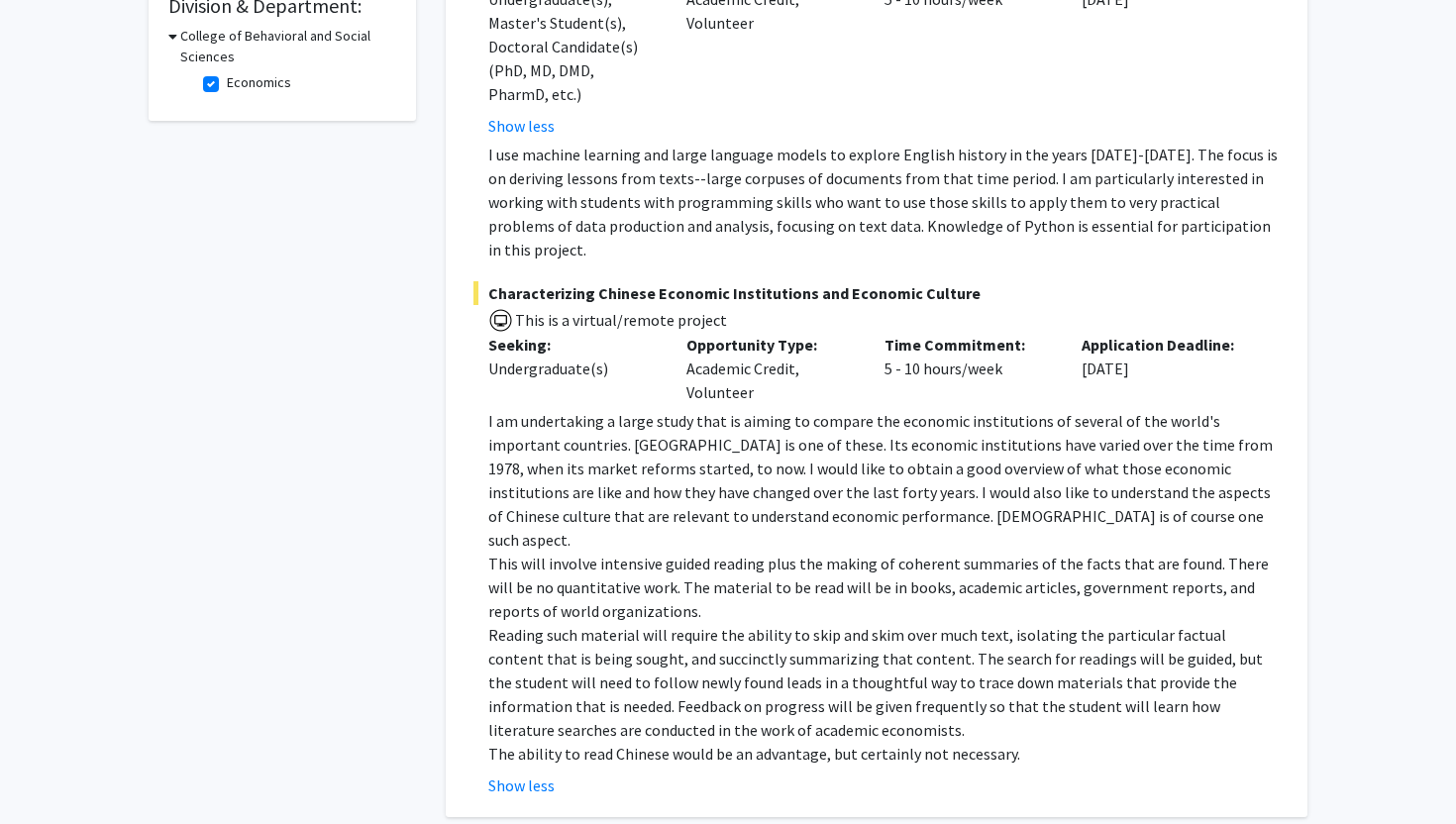click on "This will involve intensive guided reading plus the making of coherent summaries of the facts that are found. There will be no quantitative work. The material to be read will be in books, academic articles, government reports, and reports of world organizations." 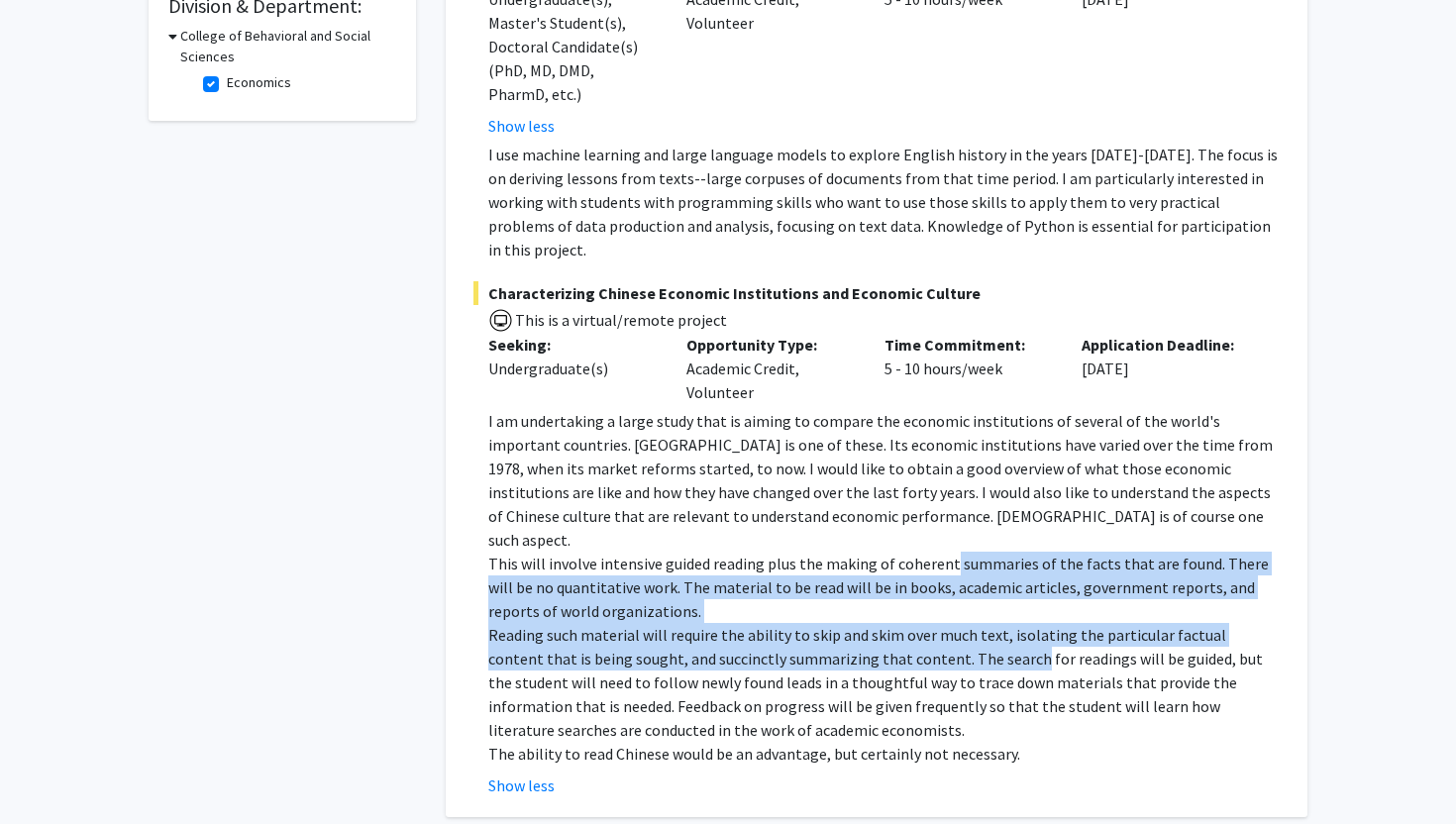 drag, startPoint x: 948, startPoint y: 517, endPoint x: 954, endPoint y: 621, distance: 104.17293 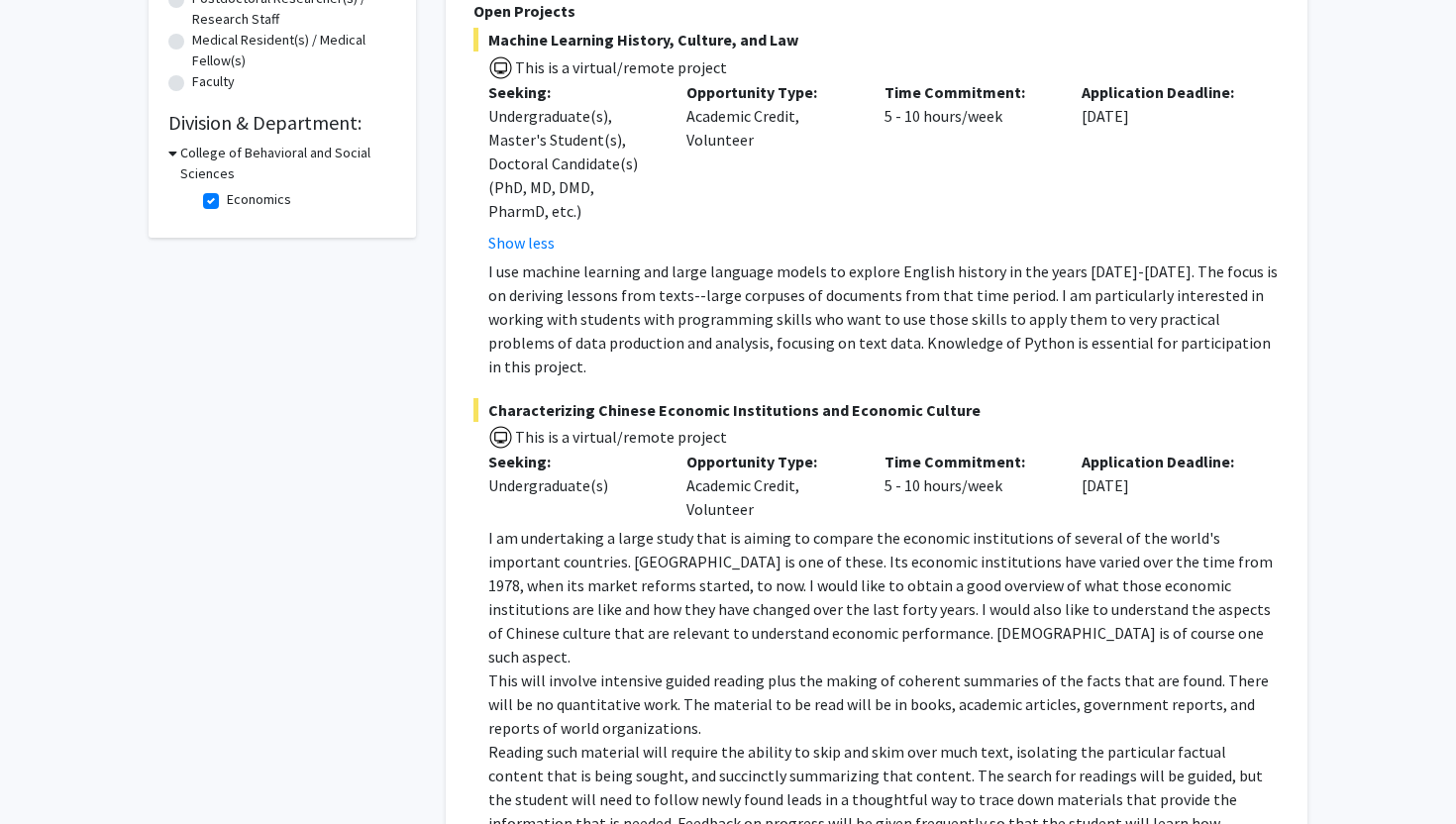 scroll, scrollTop: 458, scrollLeft: 0, axis: vertical 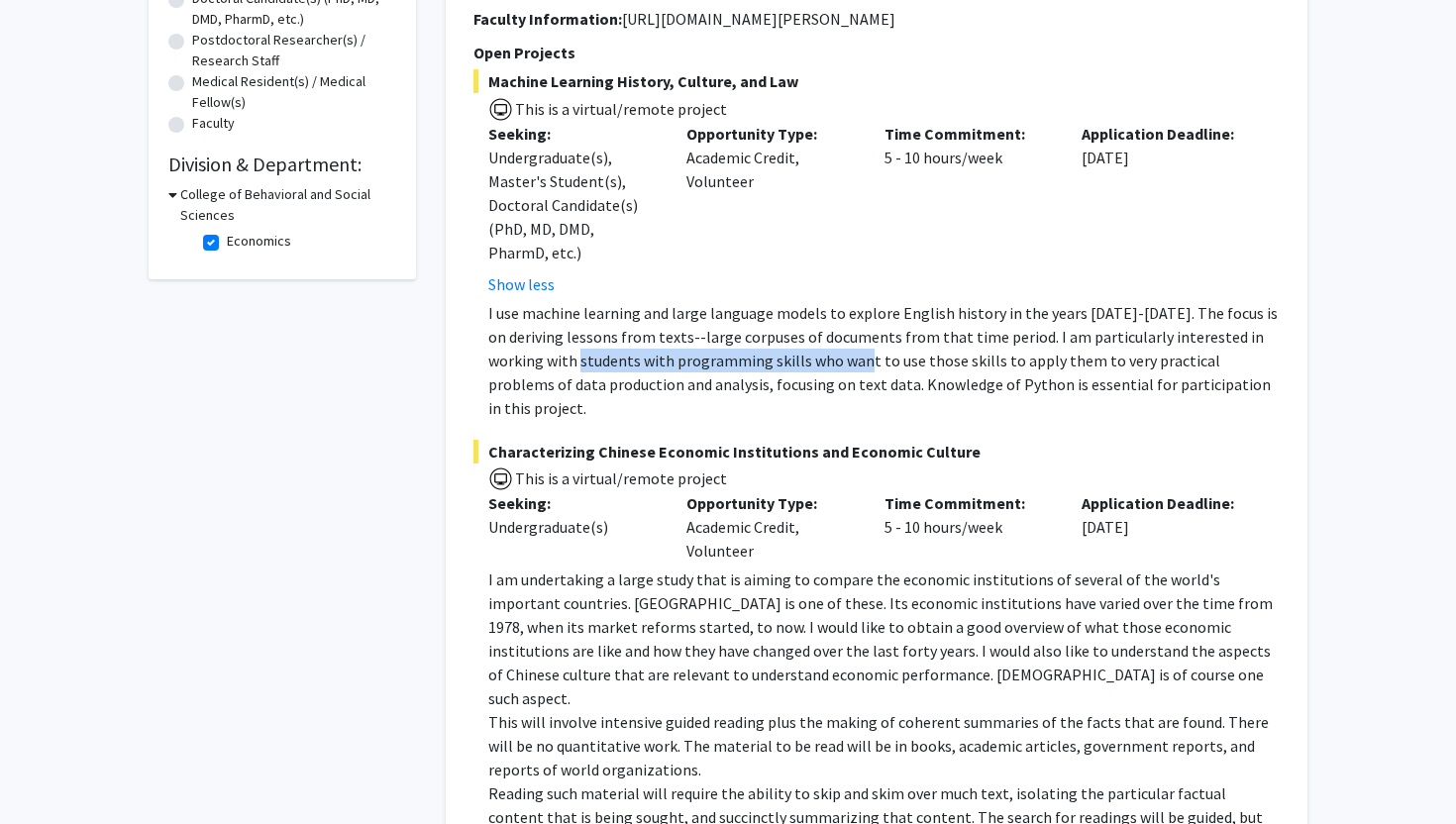 drag, startPoint x: 551, startPoint y: 360, endPoint x: 827, endPoint y: 353, distance: 276.0888 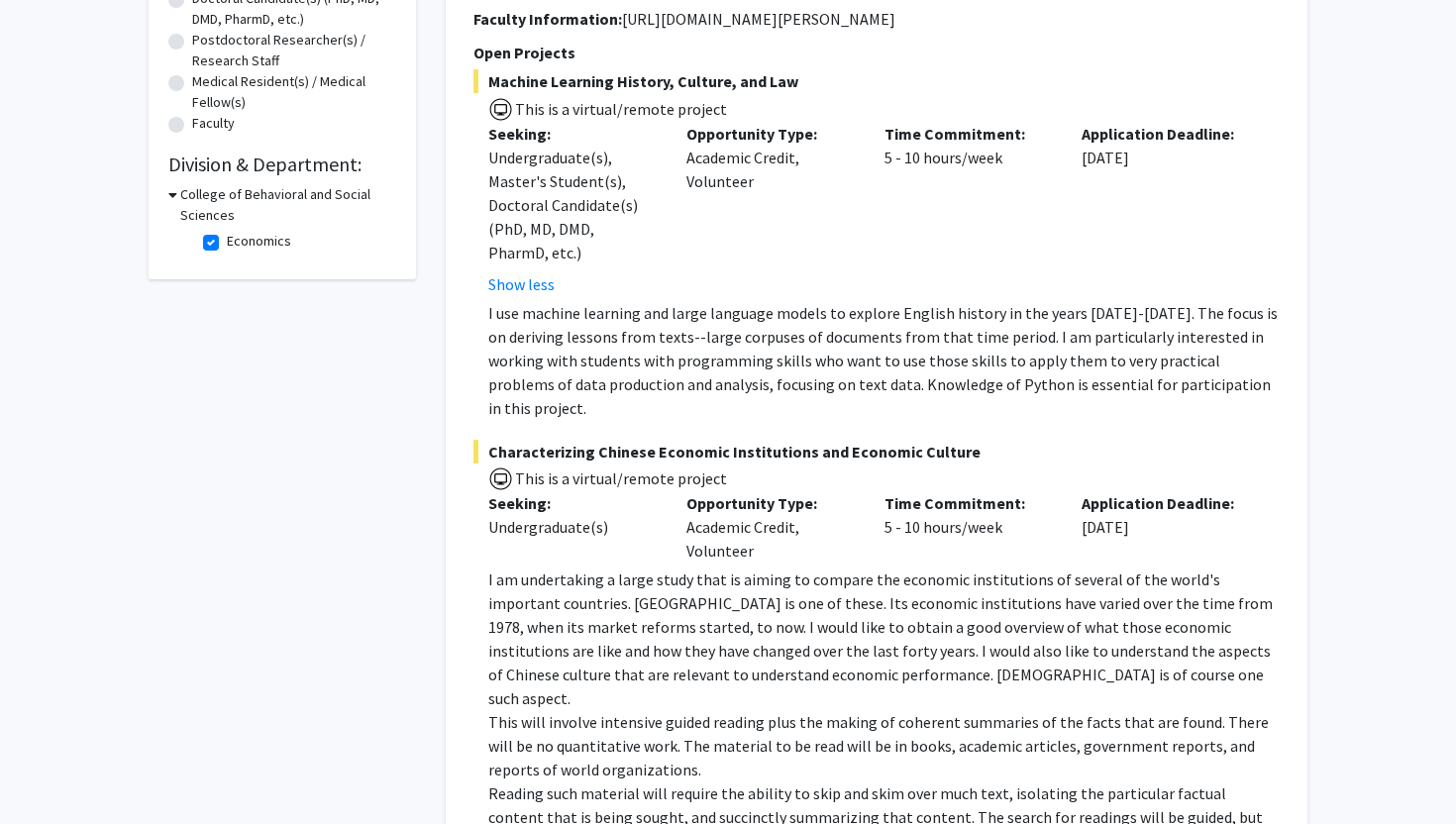 click on "I use machine learning and large language models to explore English history in the years 1500-1750. The focus is on deriving lessons from texts--large corpuses of documents from that time period.   I am particularly interested in working with students with programming skills who want to use those skills to apply them to very practical problems of data production and analysis, focusing on text data. Knowledge of Python is essential for participation in this project." 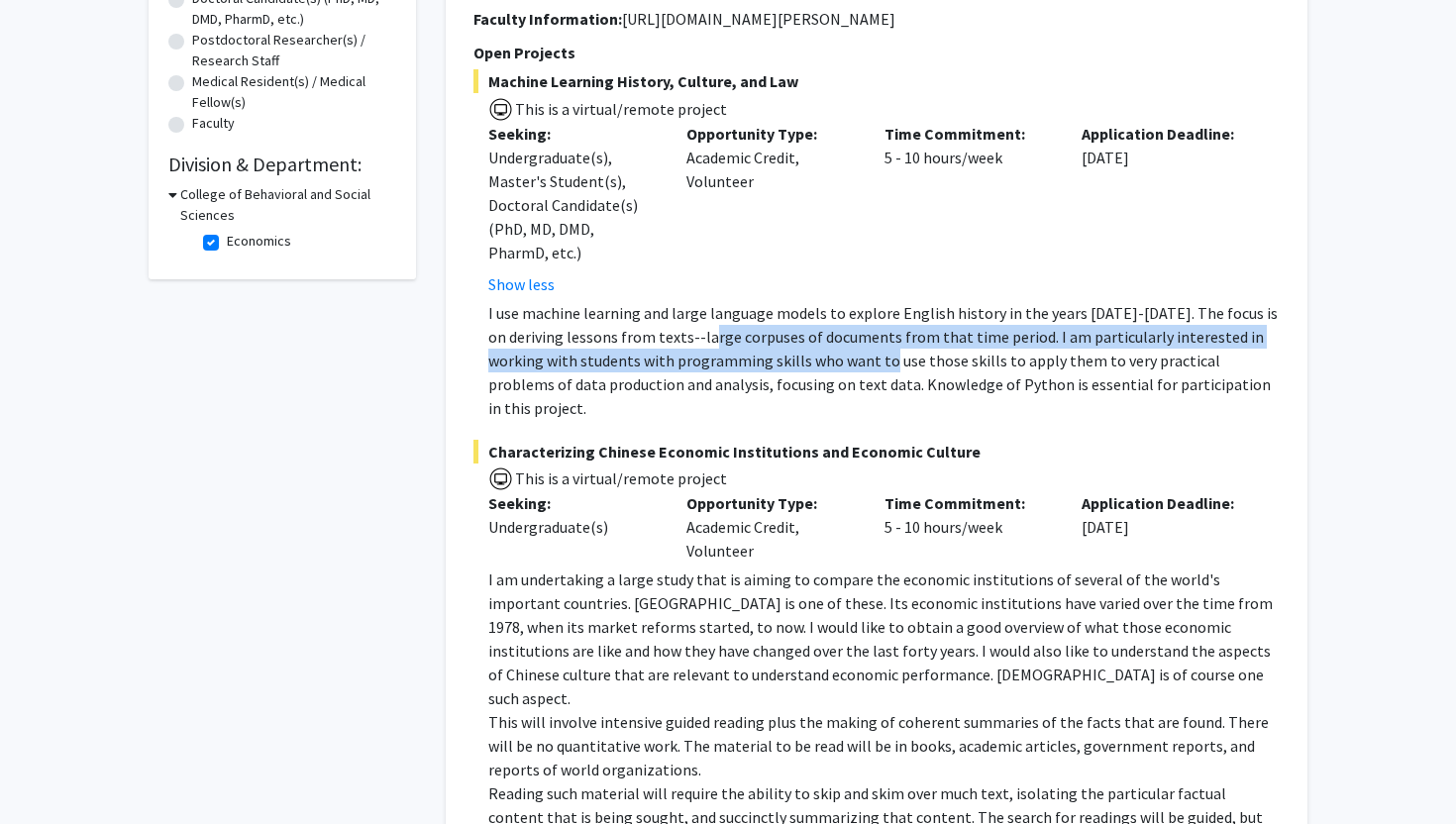 drag, startPoint x: 827, startPoint y: 353, endPoint x: 708, endPoint y: 330, distance: 121.20231 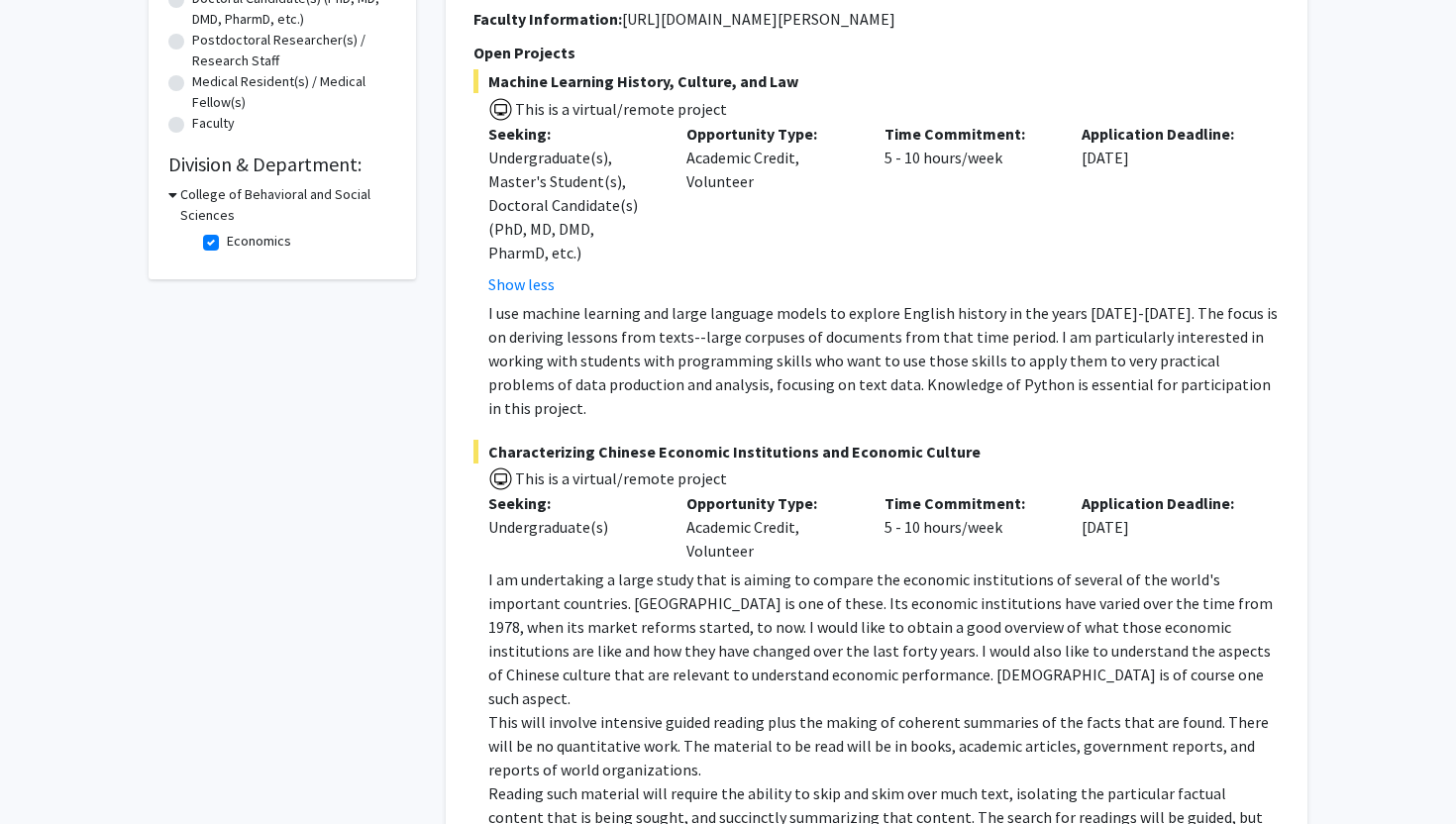 click on "I use machine learning and large language models to explore English history in the years 1500-1750. The focus is on deriving lessons from texts--large corpuses of documents from that time period.   I am particularly interested in working with students with programming skills who want to use those skills to apply them to very practical problems of data production and analysis, focusing on text data. Knowledge of Python is essential for participation in this project." 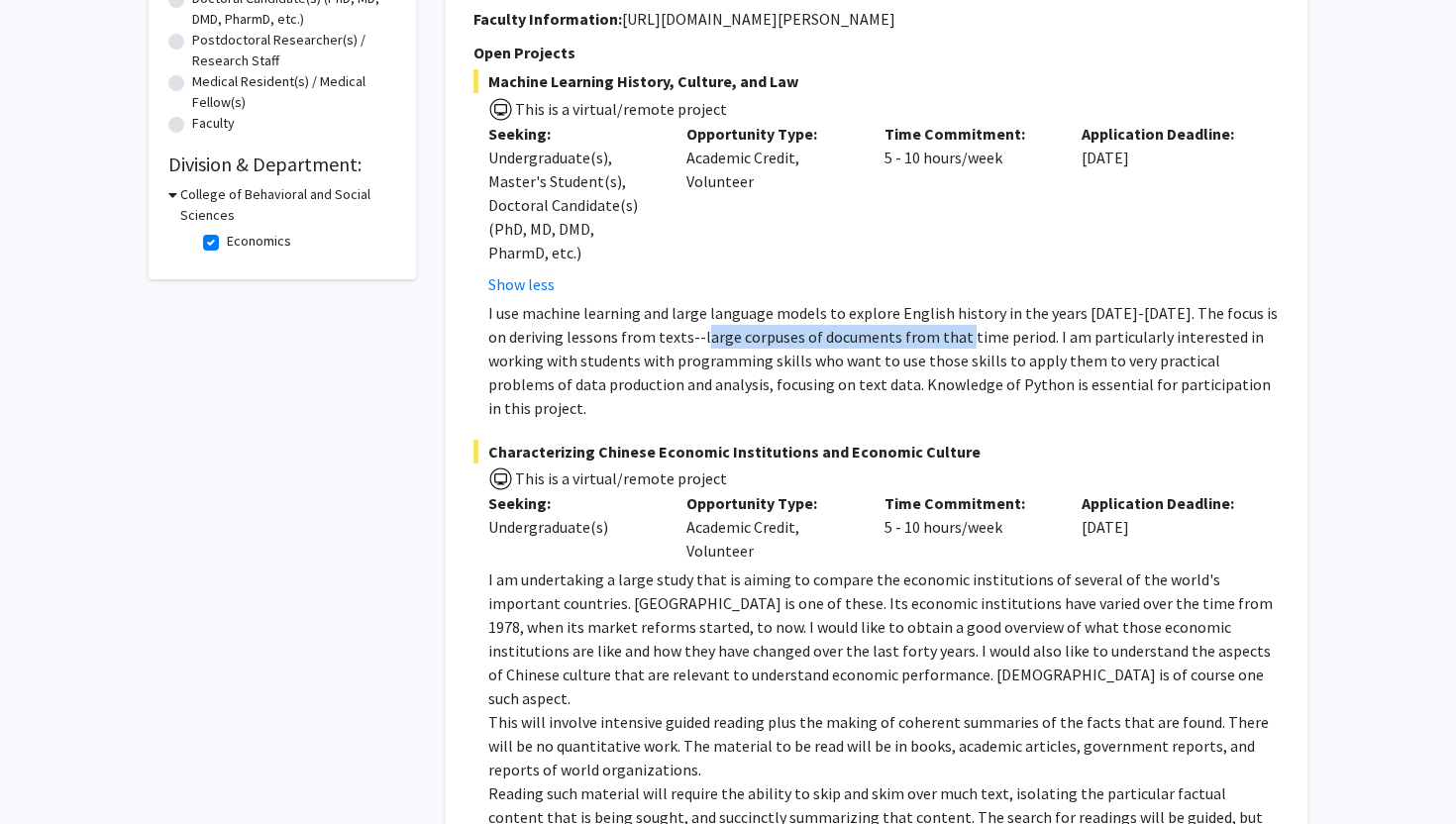 drag, startPoint x: 707, startPoint y: 329, endPoint x: 955, endPoint y: 329, distance: 248 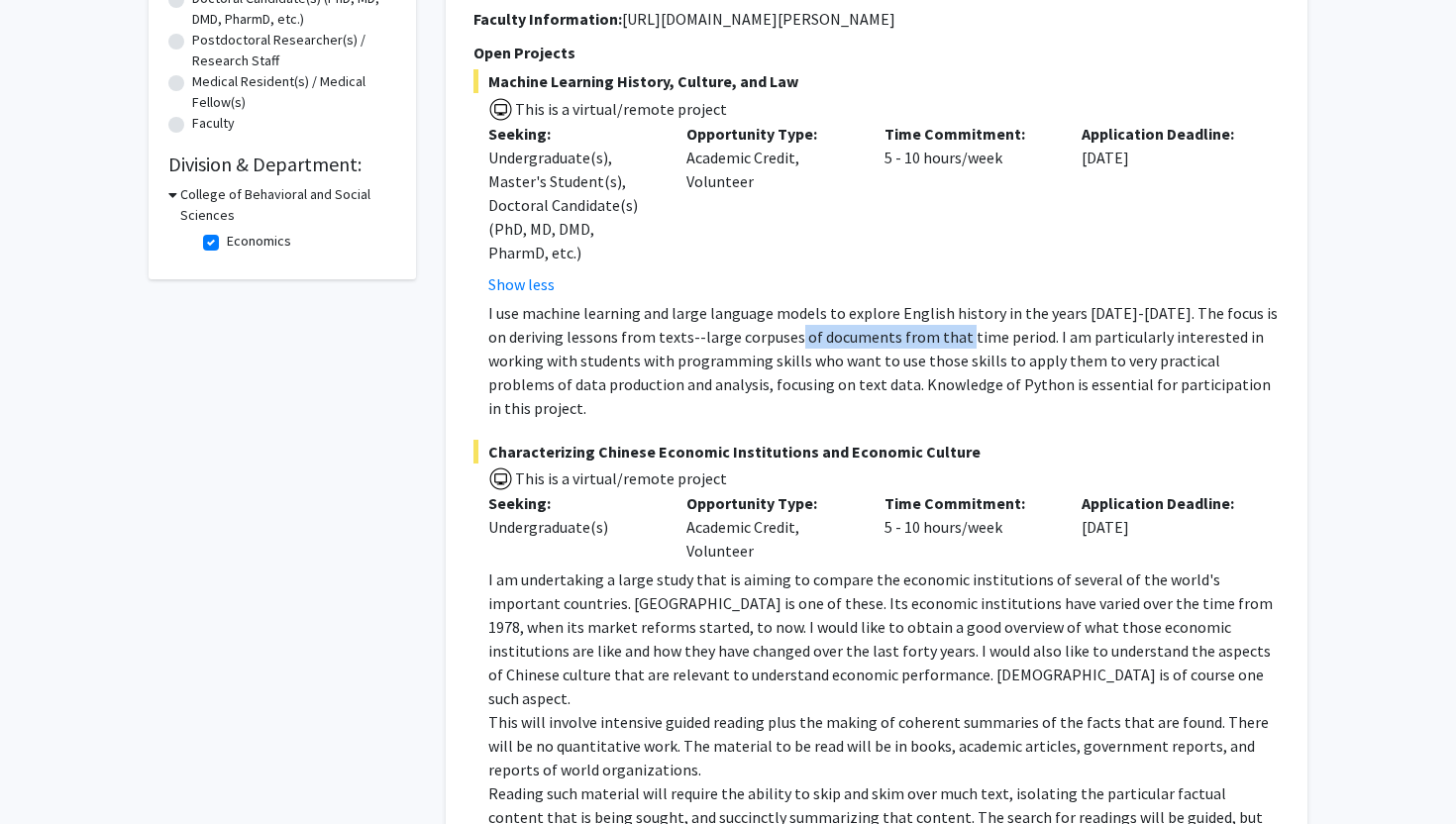 drag, startPoint x: 955, startPoint y: 329, endPoint x: 780, endPoint y: 329, distance: 175 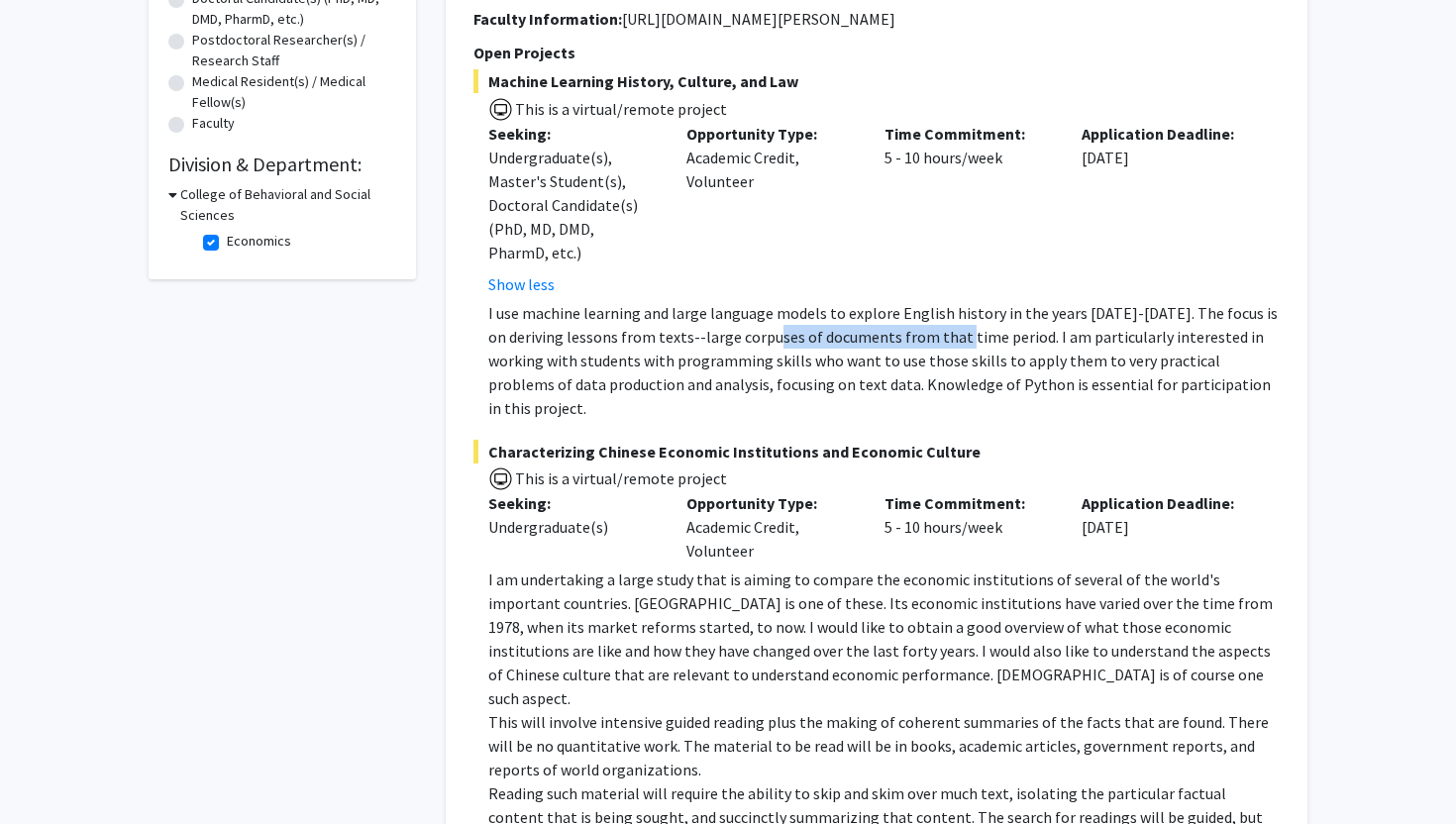 click on "I use machine learning and large language models to explore English history in the years 1500-1750. The focus is on deriving lessons from texts--large corpuses of documents from that time period.   I am particularly interested in working with students with programming skills who want to use those skills to apply them to very practical problems of data production and analysis, focusing on text data. Knowledge of Python is essential for participation in this project." 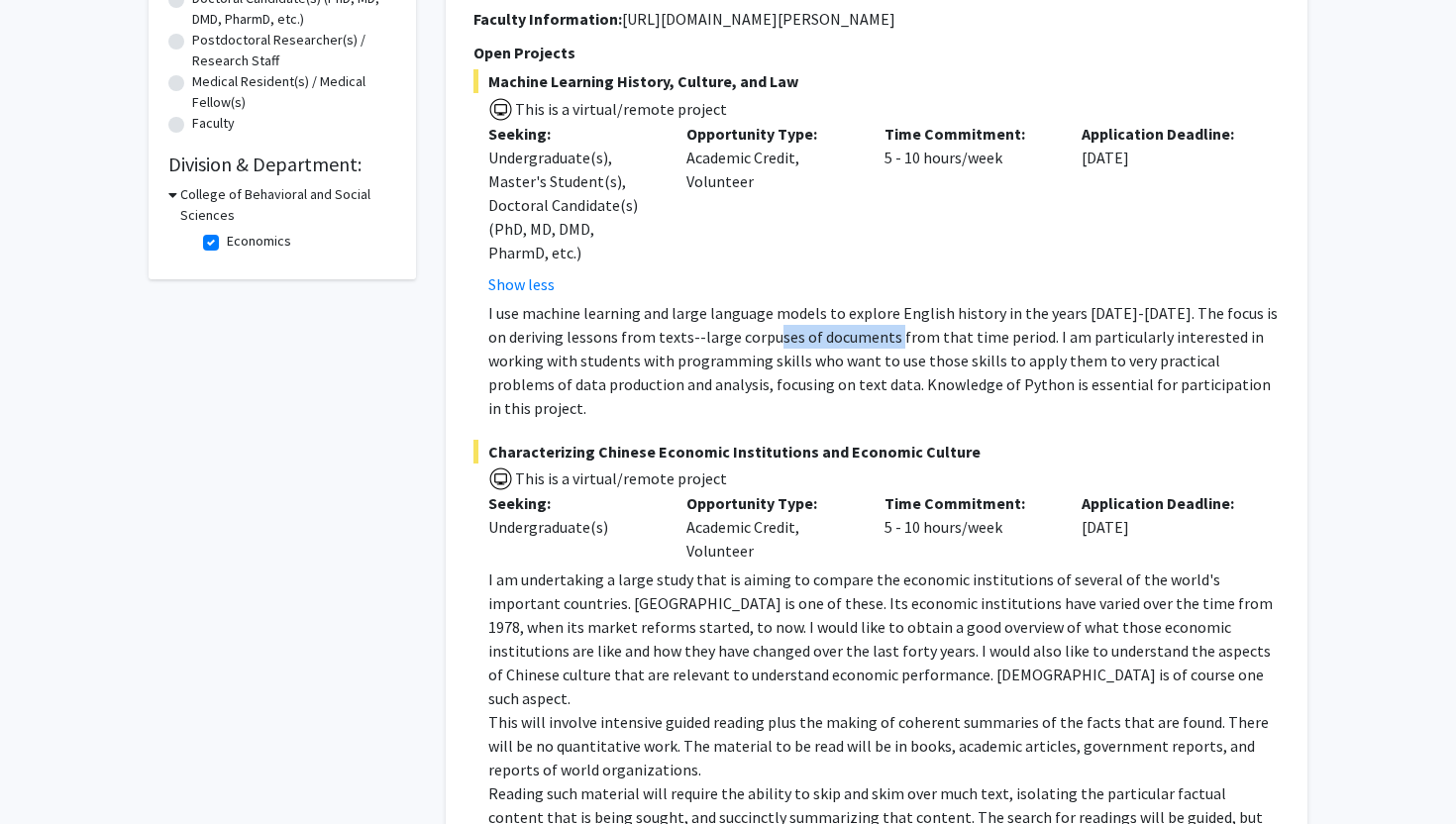 drag 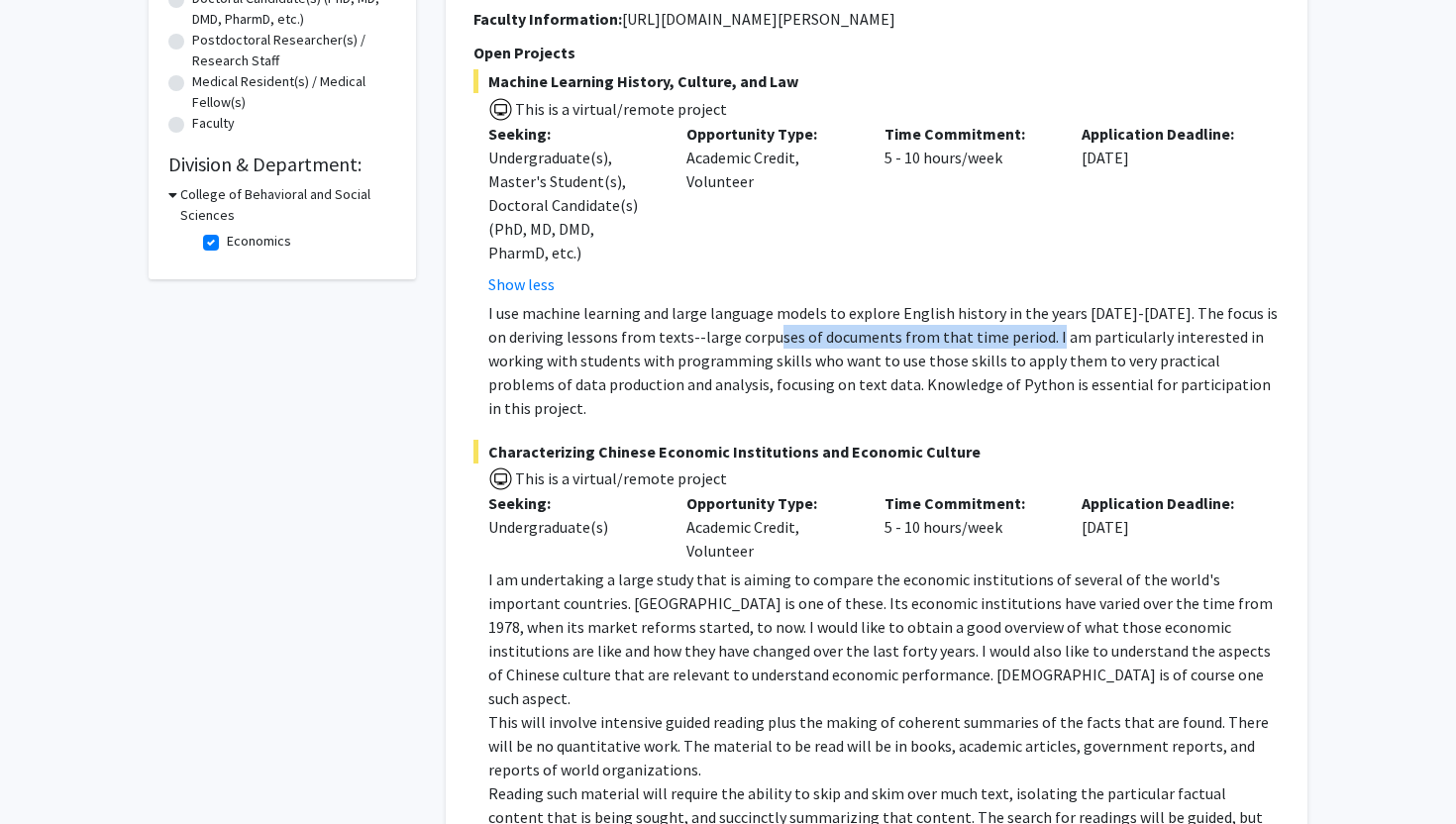 click on "I use machine learning and large language models to explore English history in the years 1500-1750. The focus is on deriving lessons from texts--large corpuses of documents from that time period.   I am particularly interested in working with students with programming skills who want to use those skills to apply them to very practical problems of data production and analysis, focusing on text data. Knowledge of Python is essential for participation in this project." 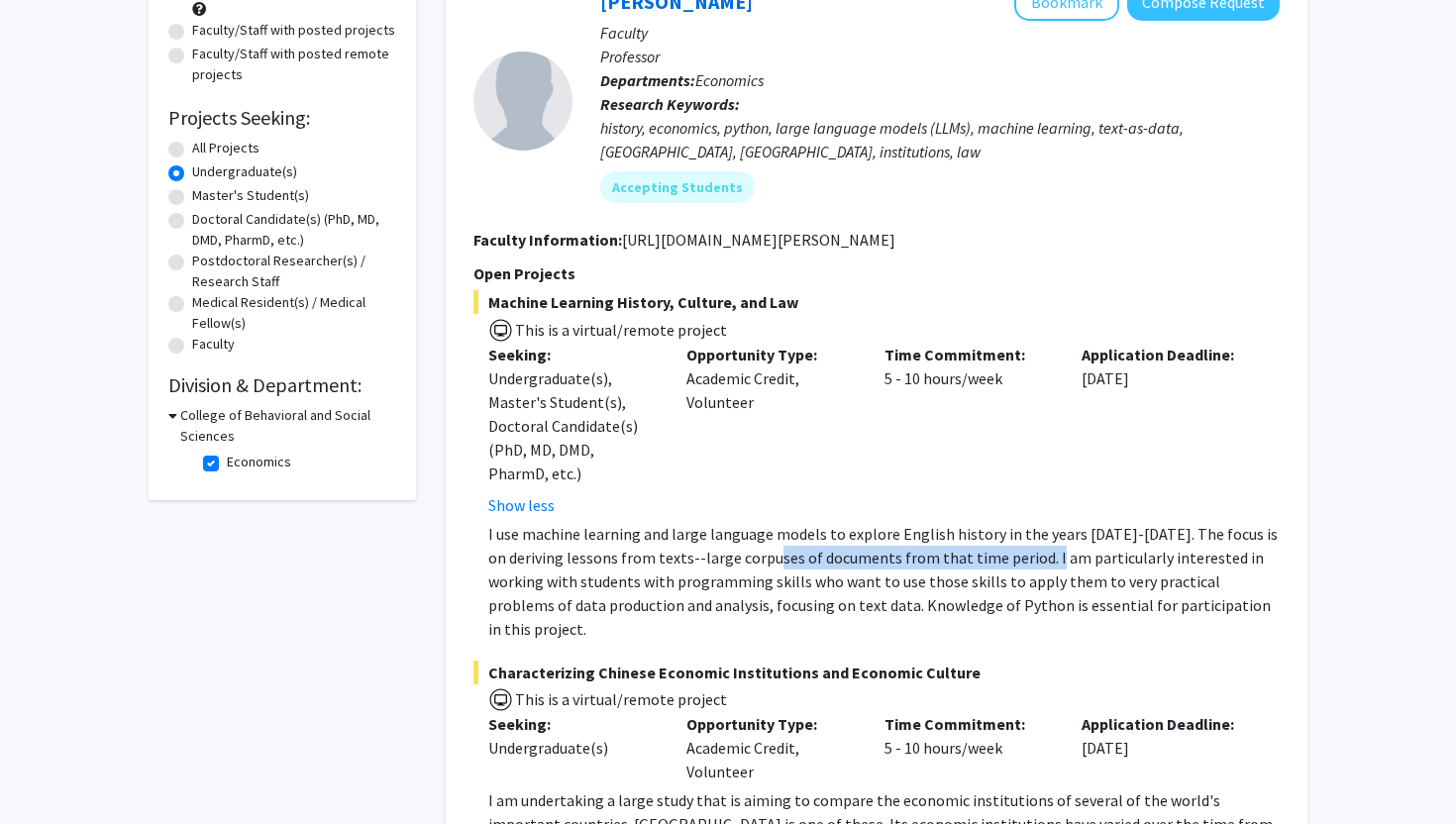 scroll, scrollTop: 240, scrollLeft: 0, axis: vertical 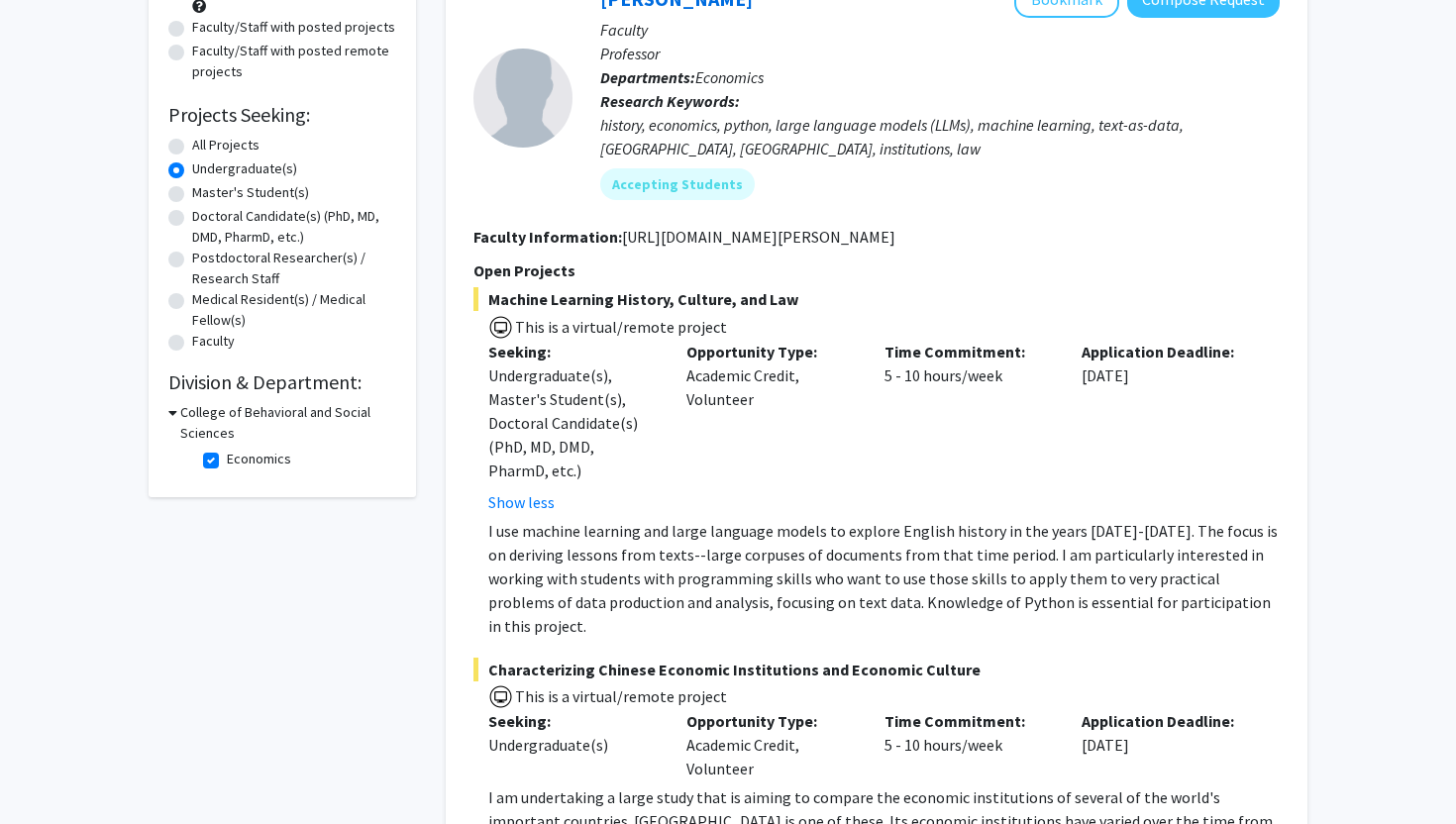 click on "Skip navigation  Home  Search  Bookmarks  Requests  Projects Messages  My   Profile  Colin  Fowler View Profile Account Settings Log Out Complete your profile ×  To continue, you need to make sure you've filled out your name, major, and year on your profile so it can be shared with faculty members.  Trust us, we’re here to save you time!  Continue exploring the site   Go to profile  Refine By Collaboration Status: Collaboration Status  All Faculty/Staff    Collaboration Status  Faculty/Staff accepting students    Collaboration Status  Faculty/Staff with posted projects    Collaboration Status  Faculty/Staff with posted remote projects    Projects Seeking: Projects Seeking Level  All Projects    Projects Seeking Level  Undergraduate(s)    Projects Seeking Level  Master's Student(s)    Projects Seeking Level  Doctoral Candidate(s) (PhD, MD, DMD, PharmD, etc.)    Projects Seeking Level  Postdoctoral Researcher(s) / Research Staff    Projects Seeking Level Projects Seeking Level     1" at bounding box center (728, 172) 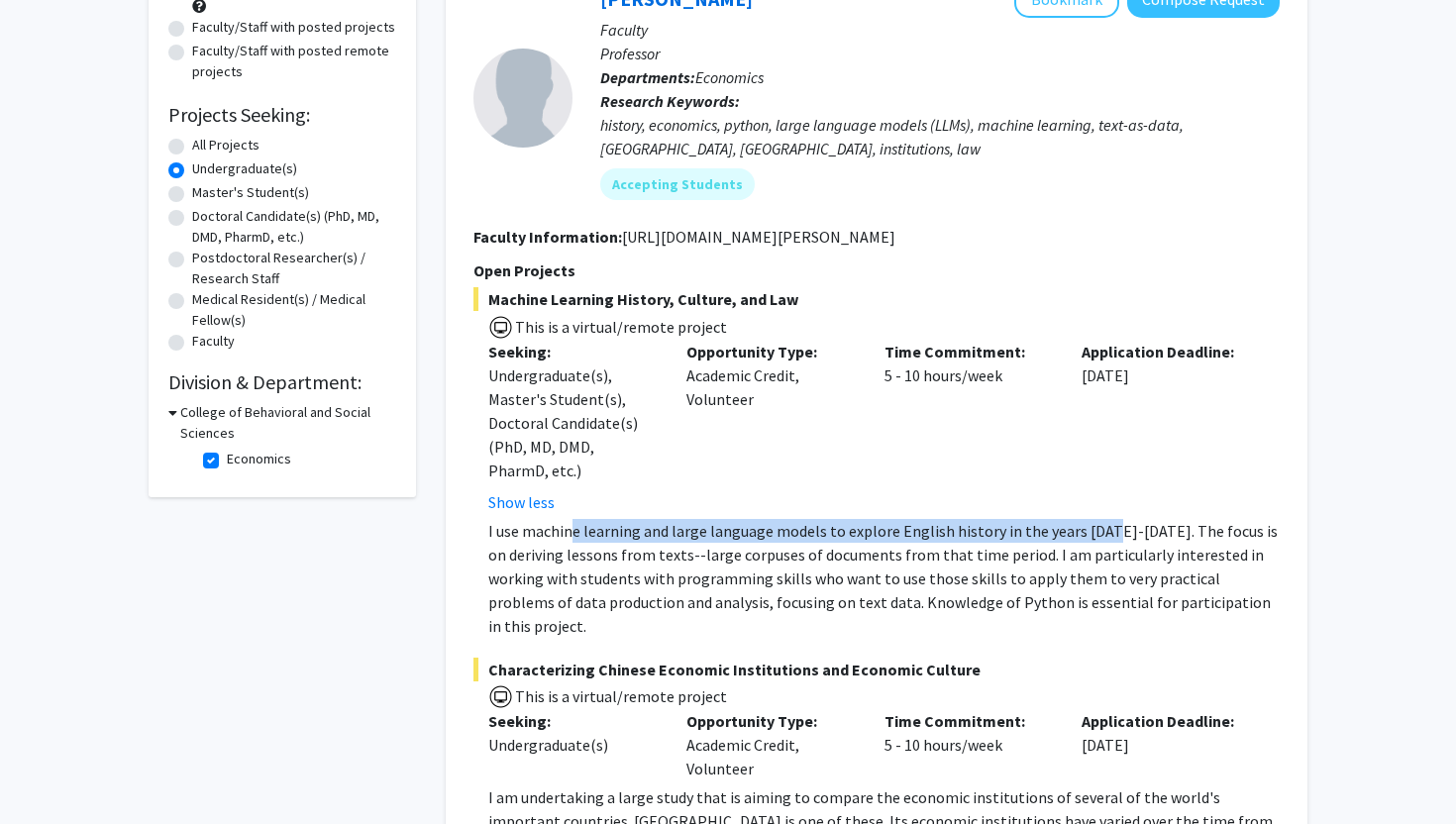 click on "I use machine learning and large language models to explore English history in the years 1500-1750. The focus is on deriving lessons from texts--large corpuses of documents from that time period.   I am particularly interested in working with students with programming skills who want to use those skills to apply them to very practical problems of data production and analysis, focusing on text data. Knowledge of Python is essential for participation in this project." 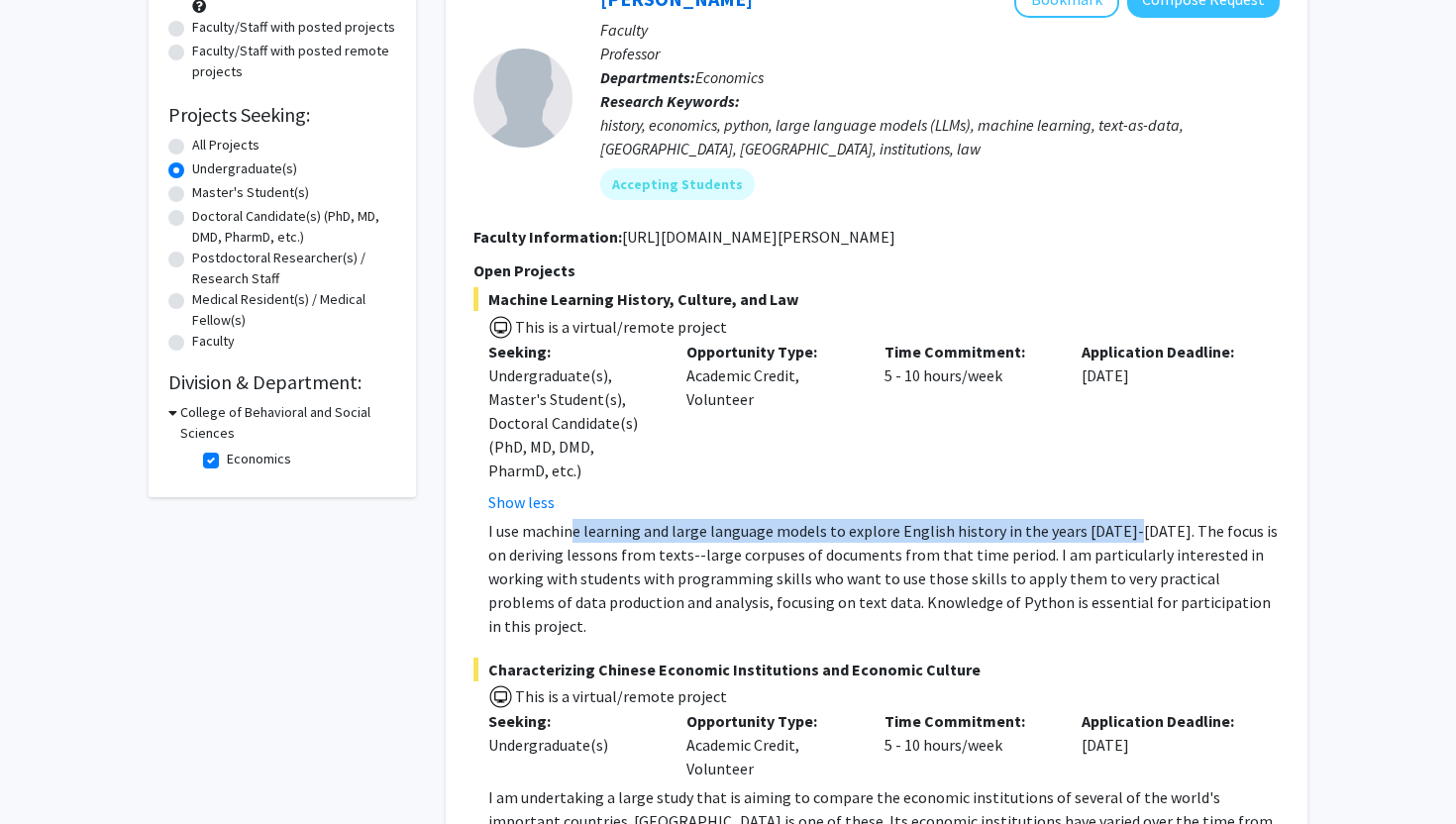 click on "I use machine learning and large language models to explore English history in the years 1500-1750. The focus is on deriving lessons from texts--large corpuses of documents from that time period.   I am particularly interested in working with students with programming skills who want to use those skills to apply them to very practical problems of data production and analysis, focusing on text data. Knowledge of Python is essential for participation in this project." 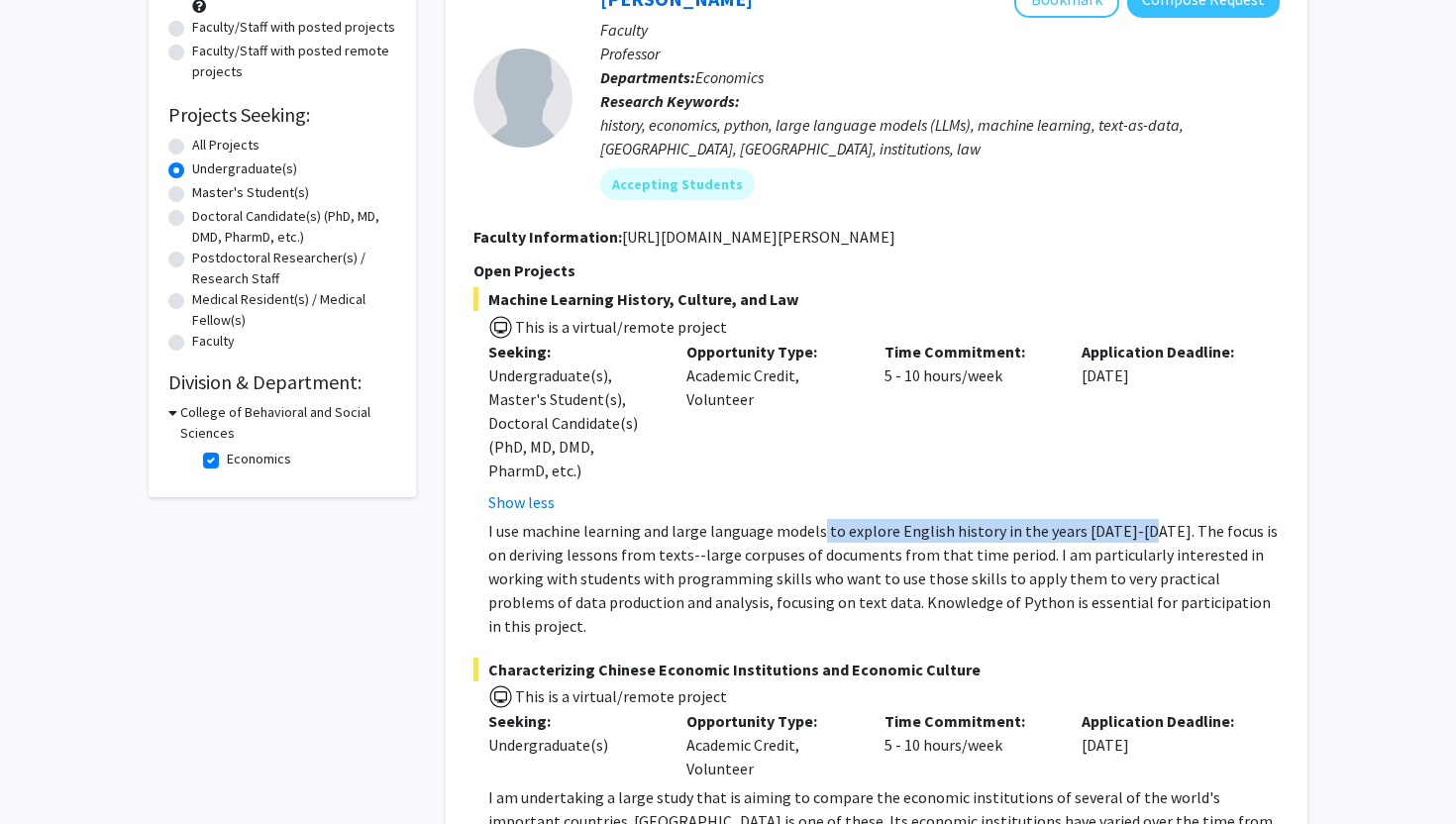 click on "I use machine learning and large language models to explore English history in the years 1500-1750. The focus is on deriving lessons from texts--large corpuses of documents from that time period.   I am particularly interested in working with students with programming skills who want to use those skills to apply them to very practical problems of data production and analysis, focusing on text data. Knowledge of Python is essential for participation in this project." 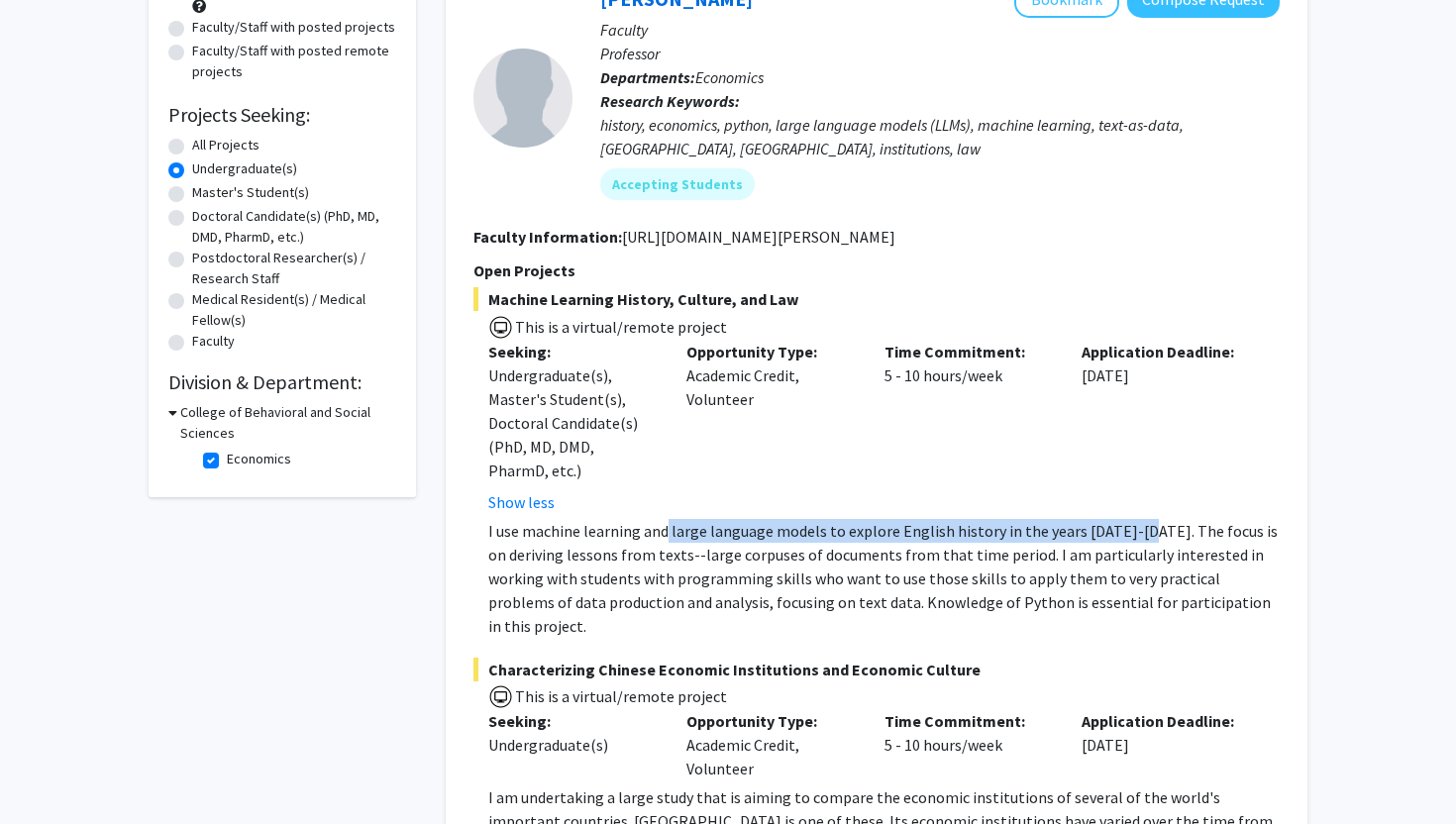 click on "I use machine learning and large language models to explore English history in the years 1500-1750. The focus is on deriving lessons from texts--large corpuses of documents from that time period.   I am particularly interested in working with students with programming skills who want to use those skills to apply them to very practical problems of data production and analysis, focusing on text data. Knowledge of Python is essential for participation in this project." 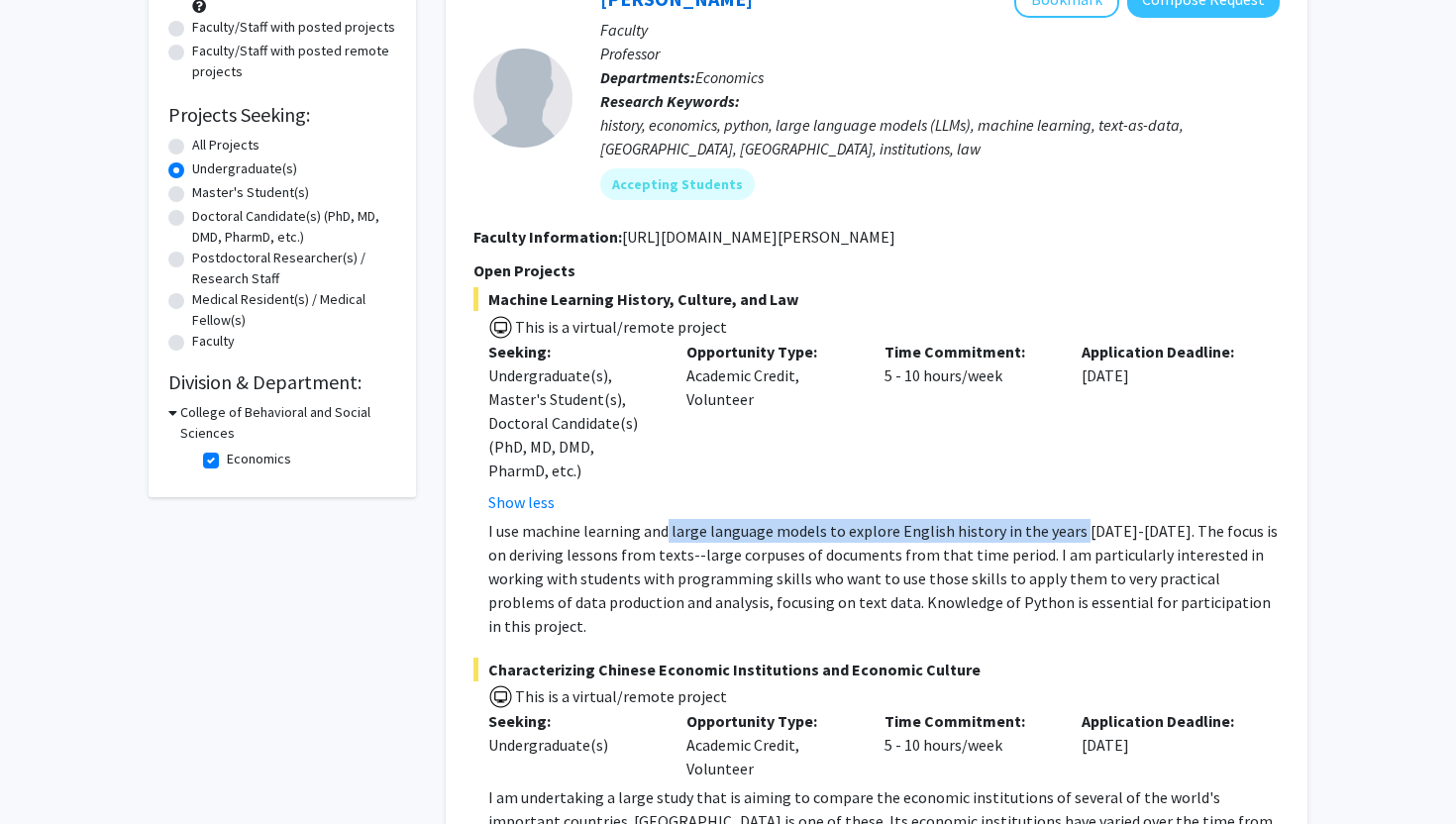 click on "I use machine learning and large language models to explore English history in the years 1500-1750. The focus is on deriving lessons from texts--large corpuses of documents from that time period.   I am particularly interested in working with students with programming skills who want to use those skills to apply them to very practical problems of data production and analysis, focusing on text data. Knowledge of Python is essential for participation in this project." 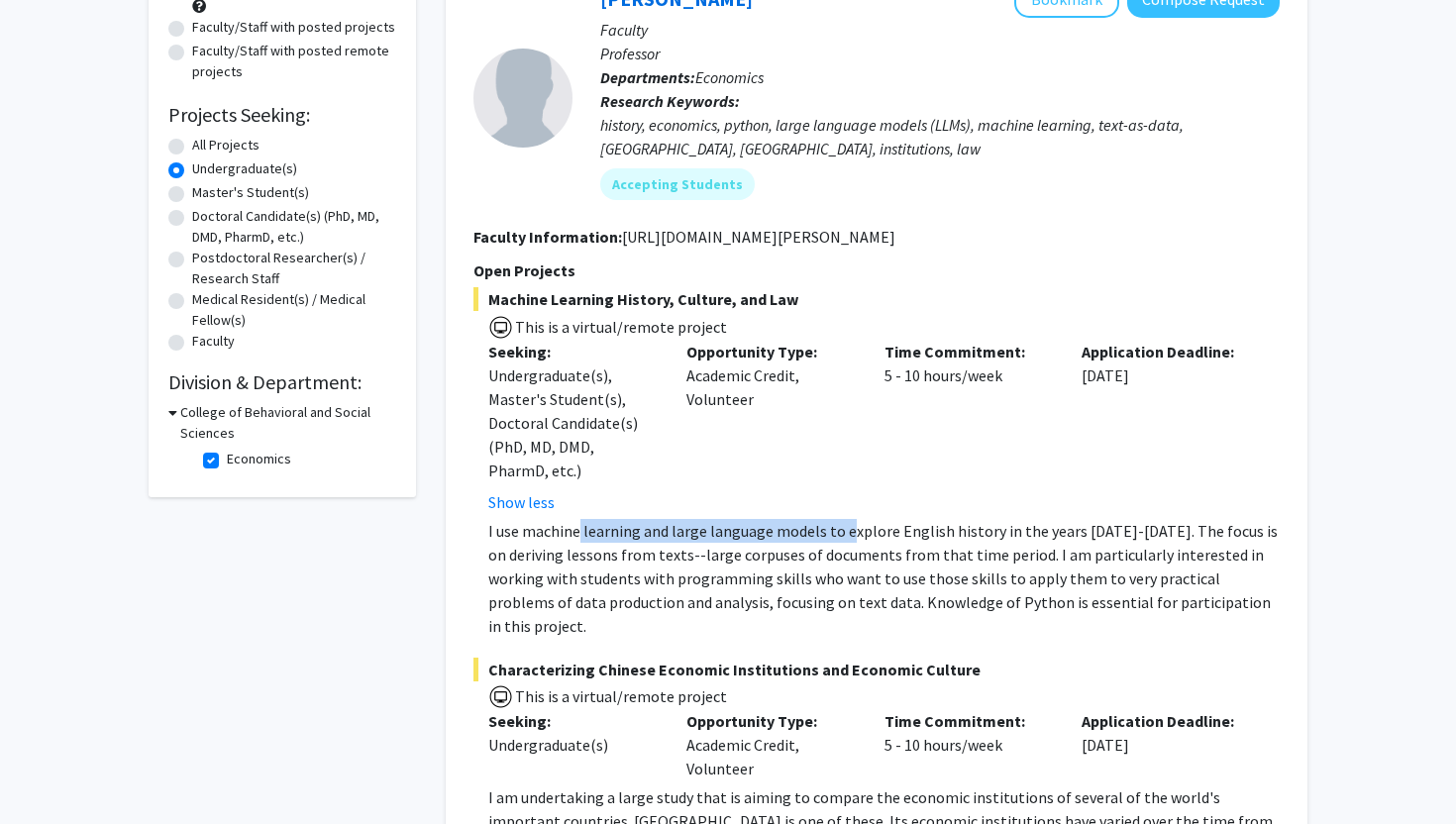 click on "I use machine learning and large language models to explore English history in the years 1500-1750. The focus is on deriving lessons from texts--large corpuses of documents from that time period.   I am particularly interested in working with students with programming skills who want to use those skills to apply them to very practical problems of data production and analysis, focusing on text data. Knowledge of Python is essential for participation in this project." 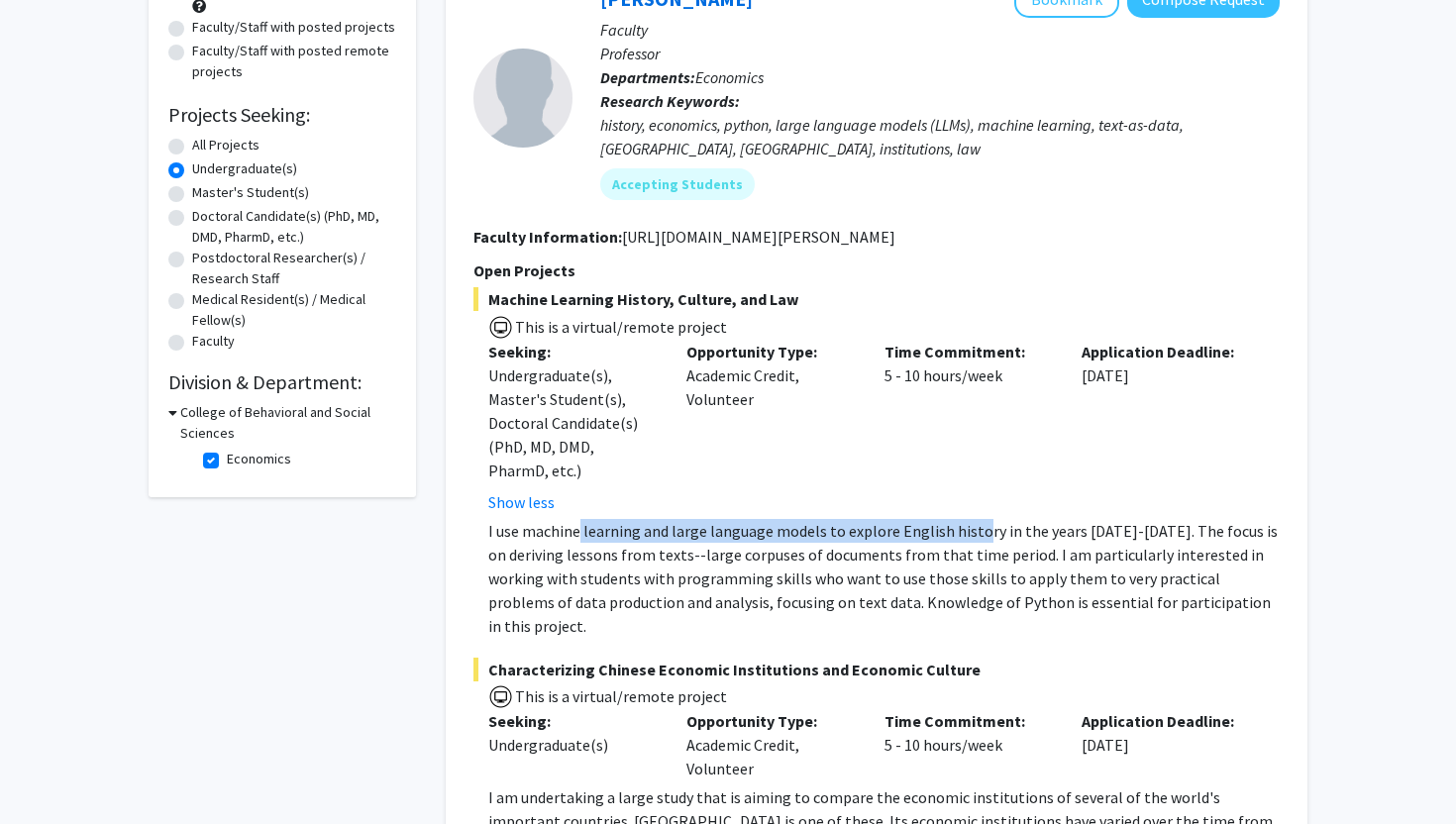 click on "I use machine learning and large language models to explore English history in the years 1500-1750. The focus is on deriving lessons from texts--large corpuses of documents from that time period.   I am particularly interested in working with students with programming skills who want to use those skills to apply them to very practical problems of data production and analysis, focusing on text data. Knowledge of Python is essential for participation in this project." 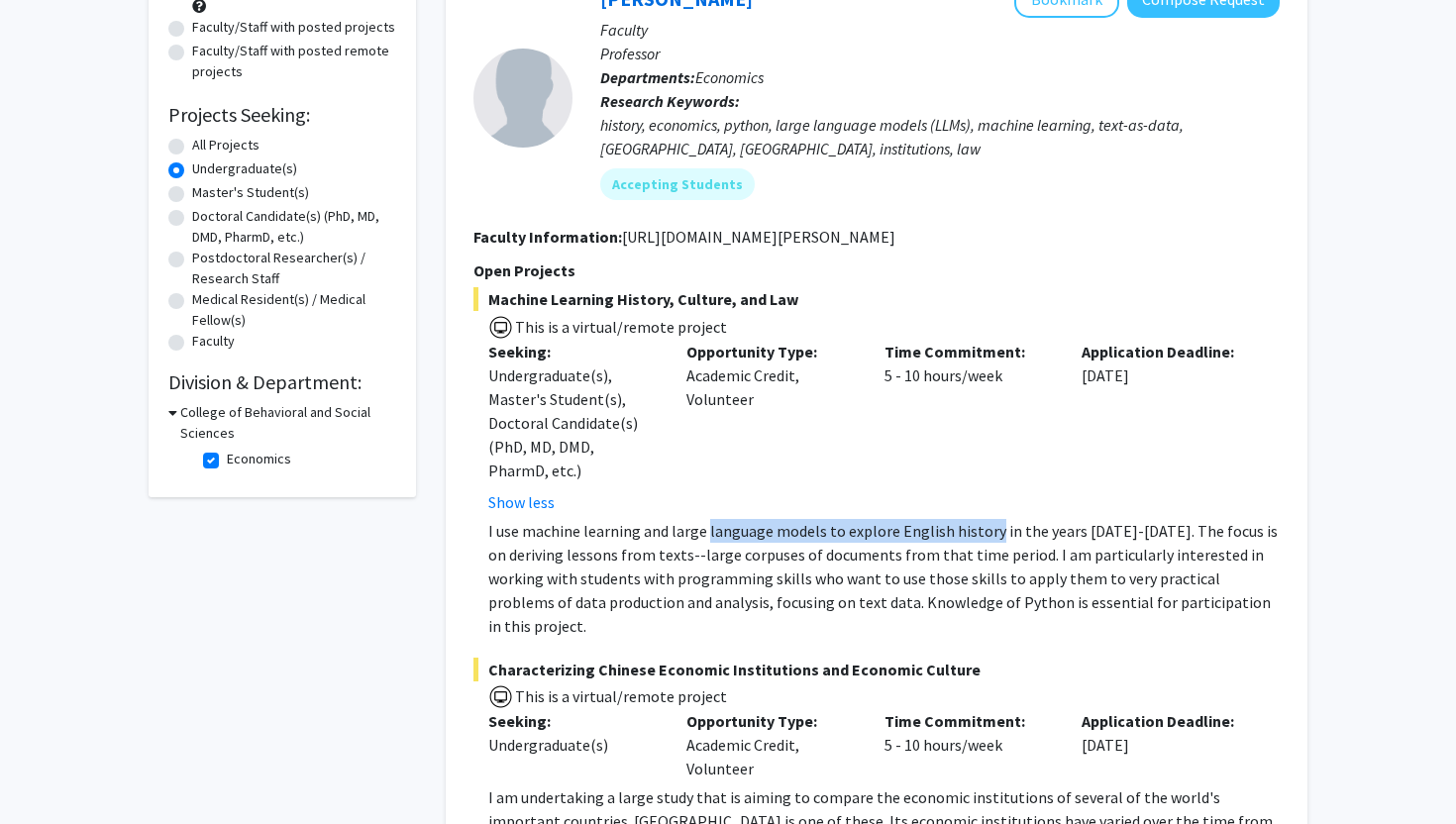 click on "I use machine learning and large language models to explore English history in the years 1500-1750. The focus is on deriving lessons from texts--large corpuses of documents from that time period.   I am particularly interested in working with students with programming skills who want to use those skills to apply them to very practical problems of data production and analysis, focusing on text data. Knowledge of Python is essential for participation in this project." 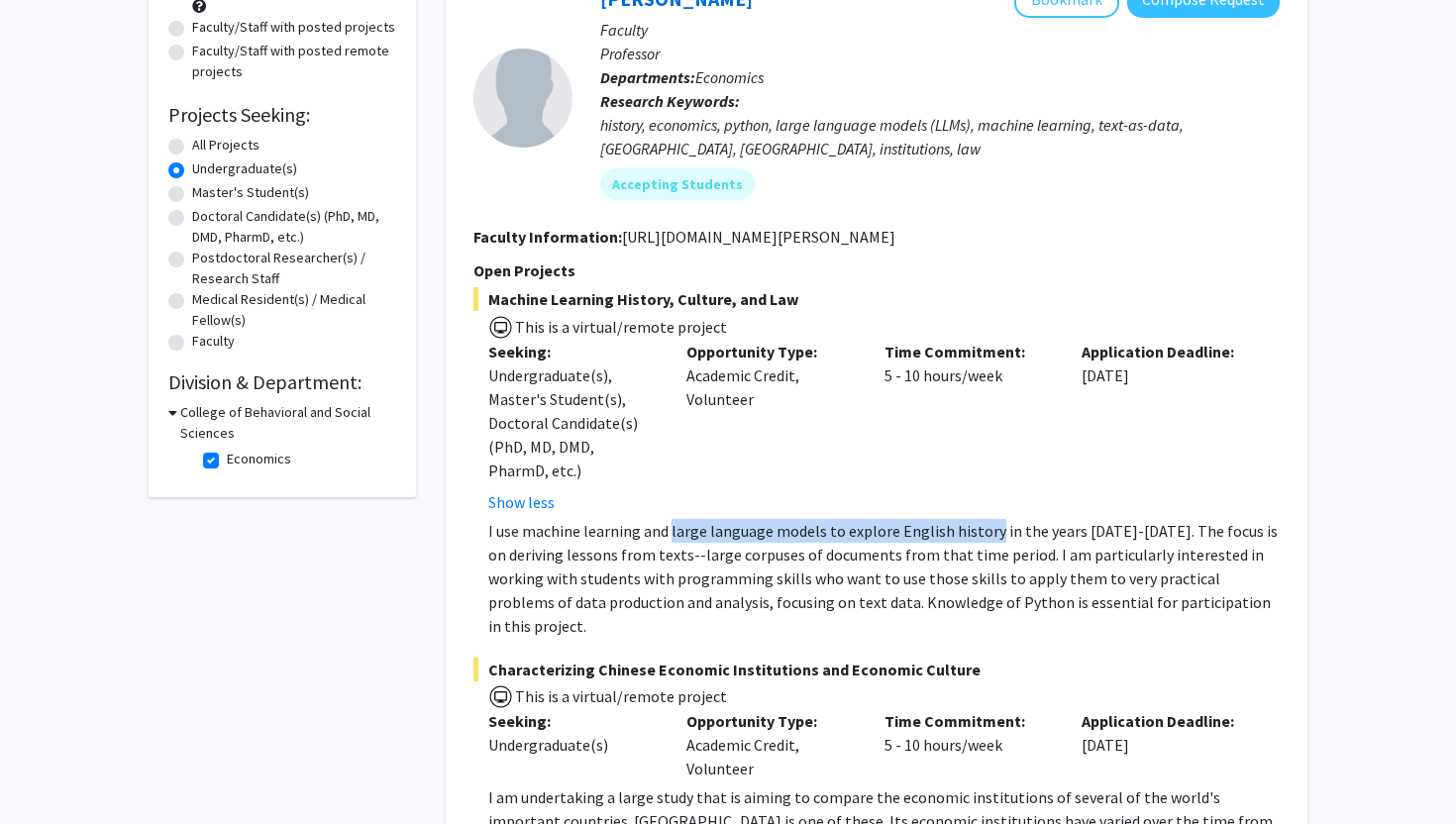 click on "I use machine learning and large language models to explore English history in the years 1500-1750. The focus is on deriving lessons from texts--large corpuses of documents from that time period.   I am particularly interested in working with students with programming skills who want to use those skills to apply them to very practical problems of data production and analysis, focusing on text data. Knowledge of Python is essential for participation in this project." 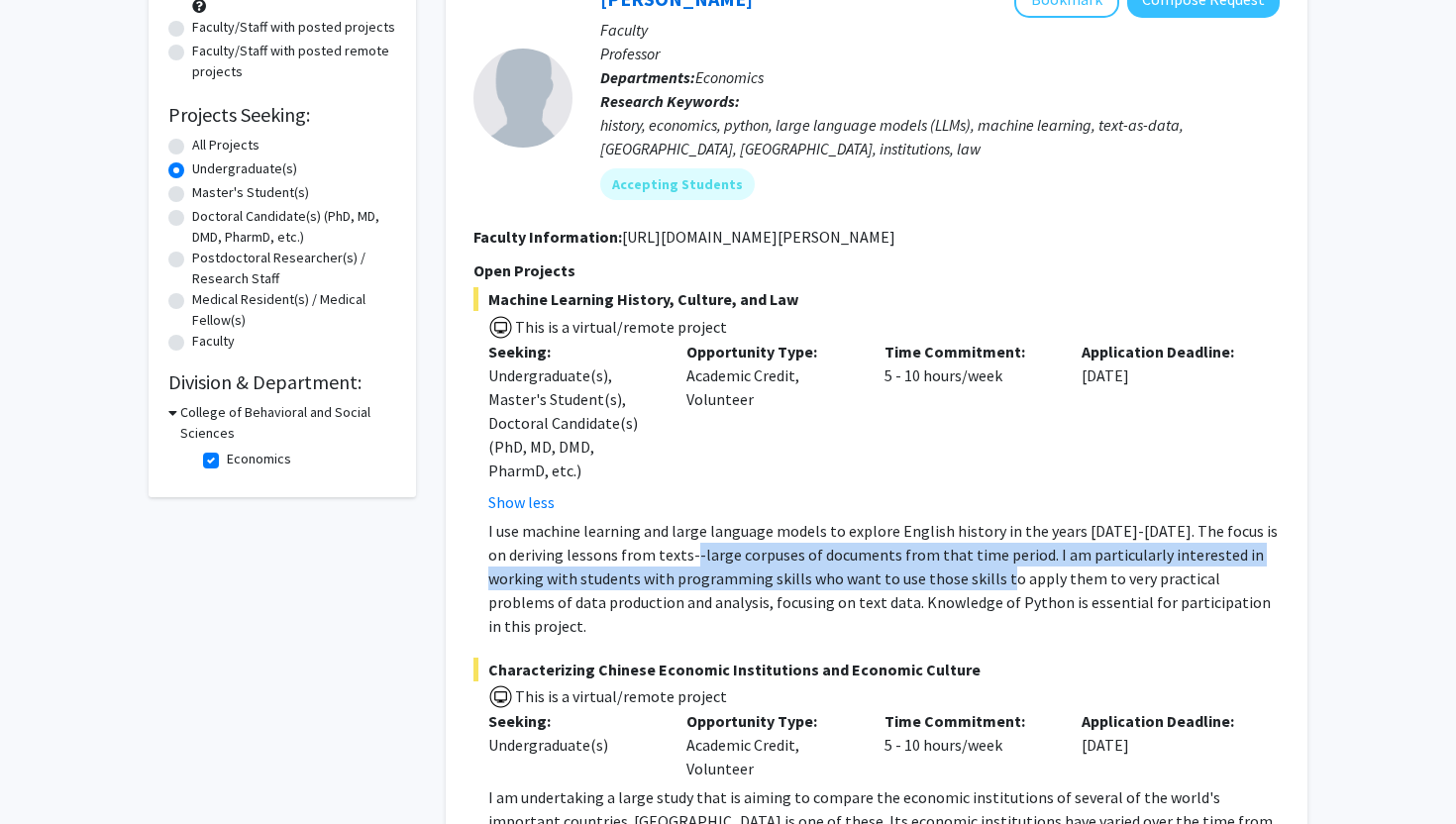 click on "I use machine learning and large language models to explore English history in the years 1500-1750. The focus is on deriving lessons from texts--large corpuses of documents from that time period.   I am particularly interested in working with students with programming skills who want to use those skills to apply them to very practical problems of data production and analysis, focusing on text data. Knowledge of Python is essential for participation in this project." 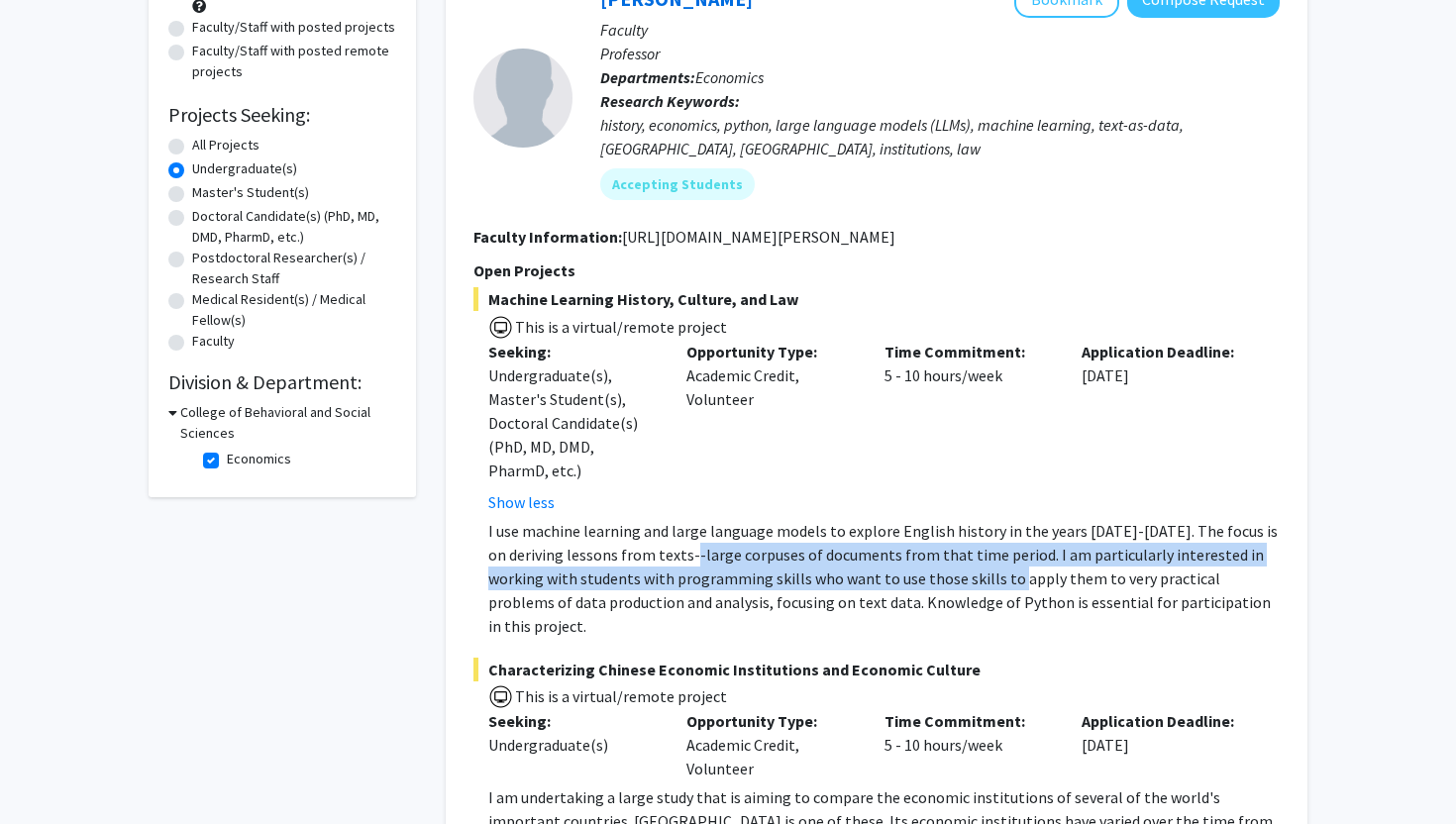click on "I use machine learning and large language models to explore English history in the years 1500-1750. The focus is on deriving lessons from texts--large corpuses of documents from that time period.   I am particularly interested in working with students with programming skills who want to use those skills to apply them to very practical problems of data production and analysis, focusing on text data. Knowledge of Python is essential for participation in this project." 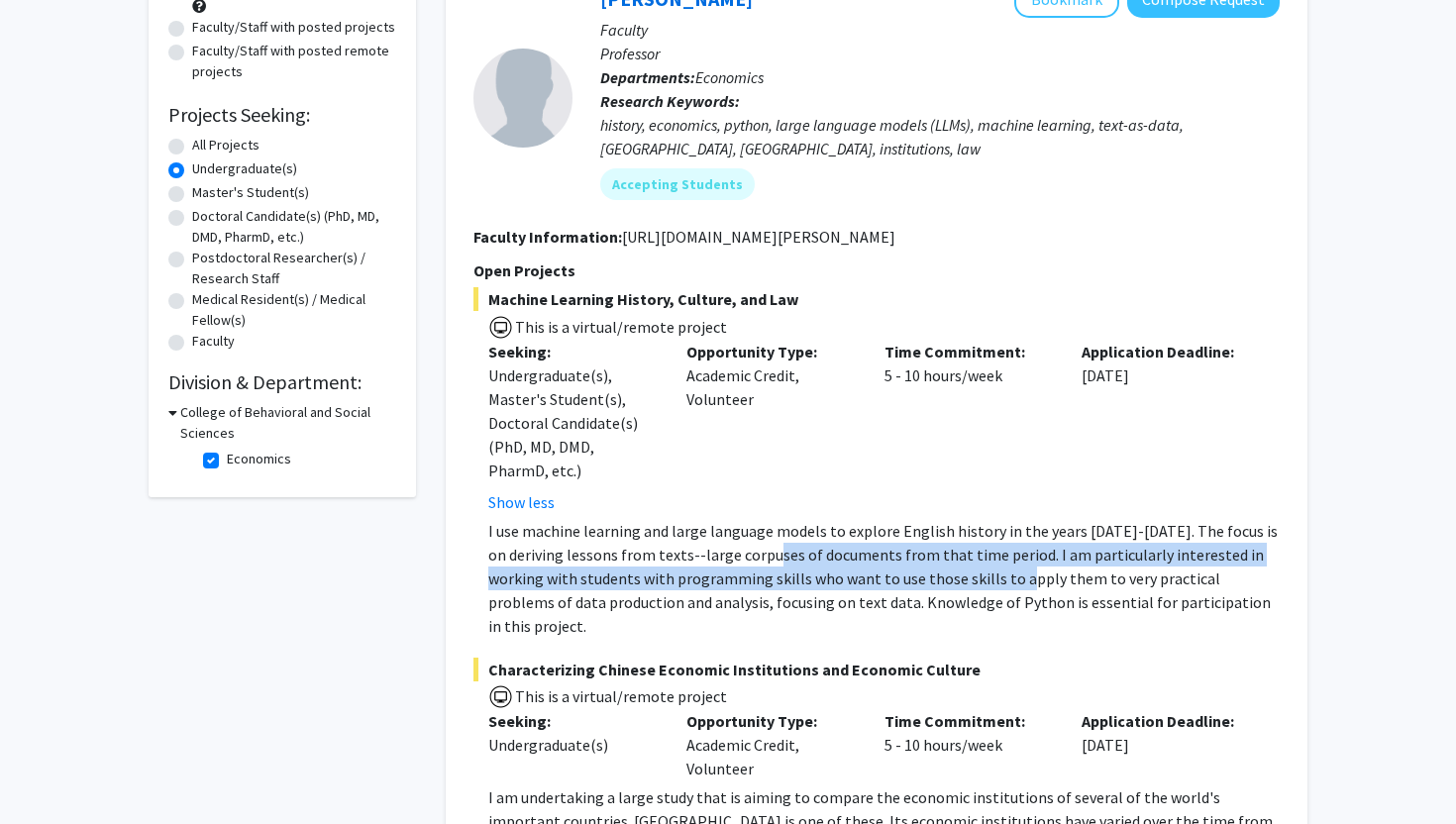 click on "I use machine learning and large language models to explore English history in the years 1500-1750. The focus is on deriving lessons from texts--large corpuses of documents from that time period.   I am particularly interested in working with students with programming skills who want to use those skills to apply them to very practical problems of data production and analysis, focusing on text data. Knowledge of Python is essential for participation in this project." 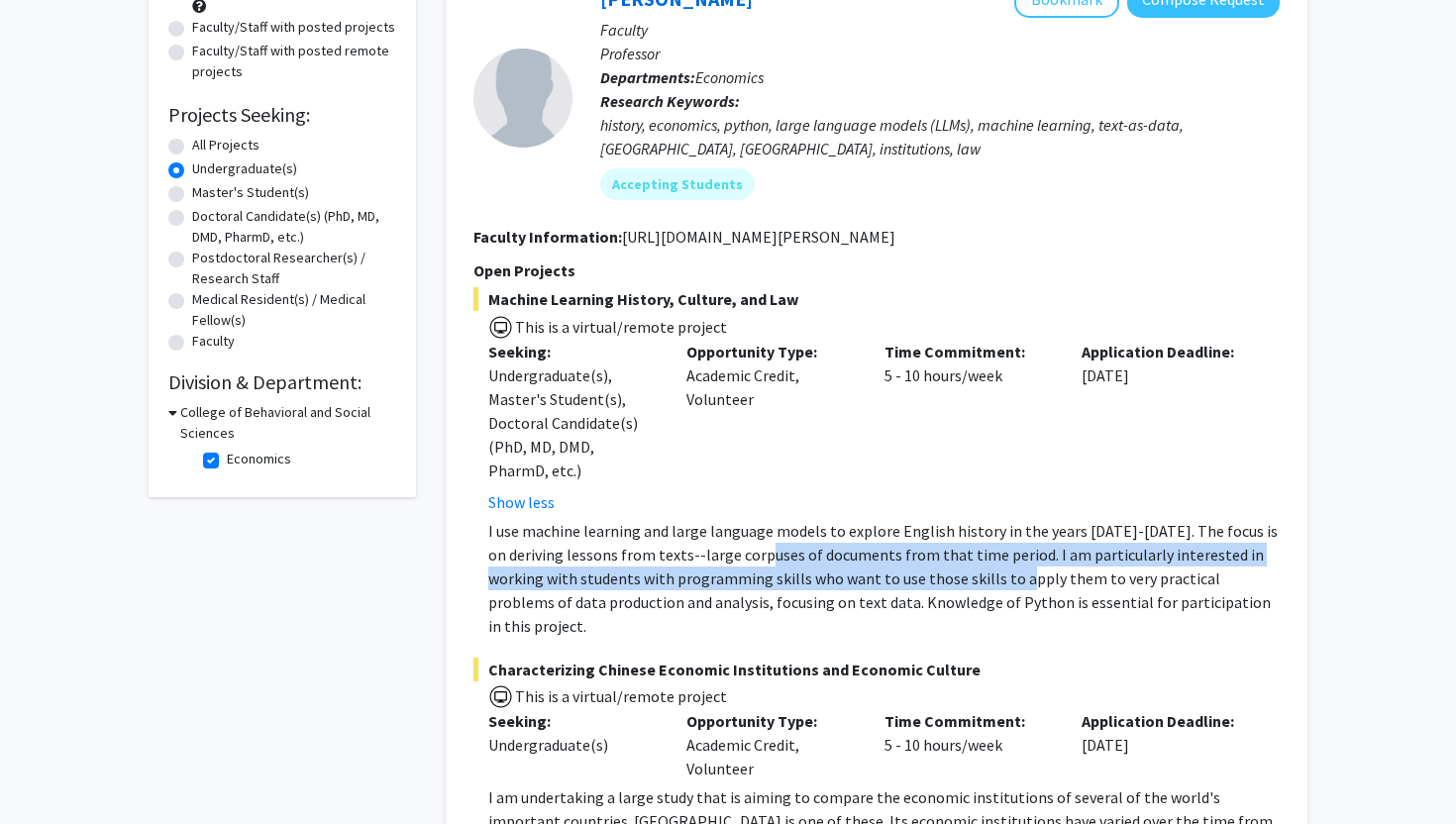 click on "I use machine learning and large language models to explore English history in the years 1500-1750. The focus is on deriving lessons from texts--large corpuses of documents from that time period.   I am particularly interested in working with students with programming skills who want to use those skills to apply them to very practical problems of data production and analysis, focusing on text data. Knowledge of Python is essential for participation in this project." 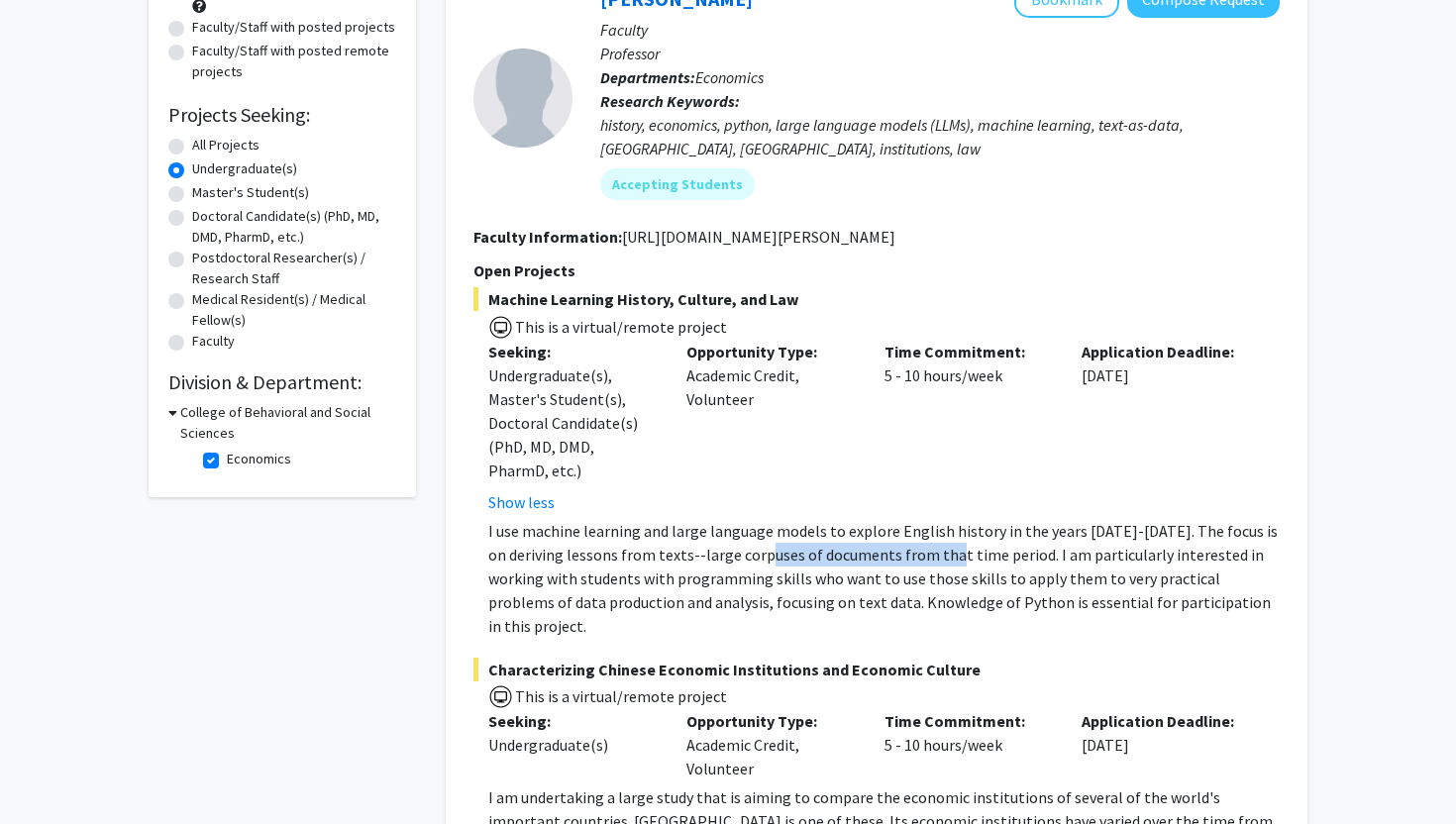 click on "I use machine learning and large language models to explore English history in the years 1500-1750. The focus is on deriving lessons from texts--large corpuses of documents from that time period.   I am particularly interested in working with students with programming skills who want to use those skills to apply them to very practical problems of data production and analysis, focusing on text data. Knowledge of Python is essential for participation in this project." 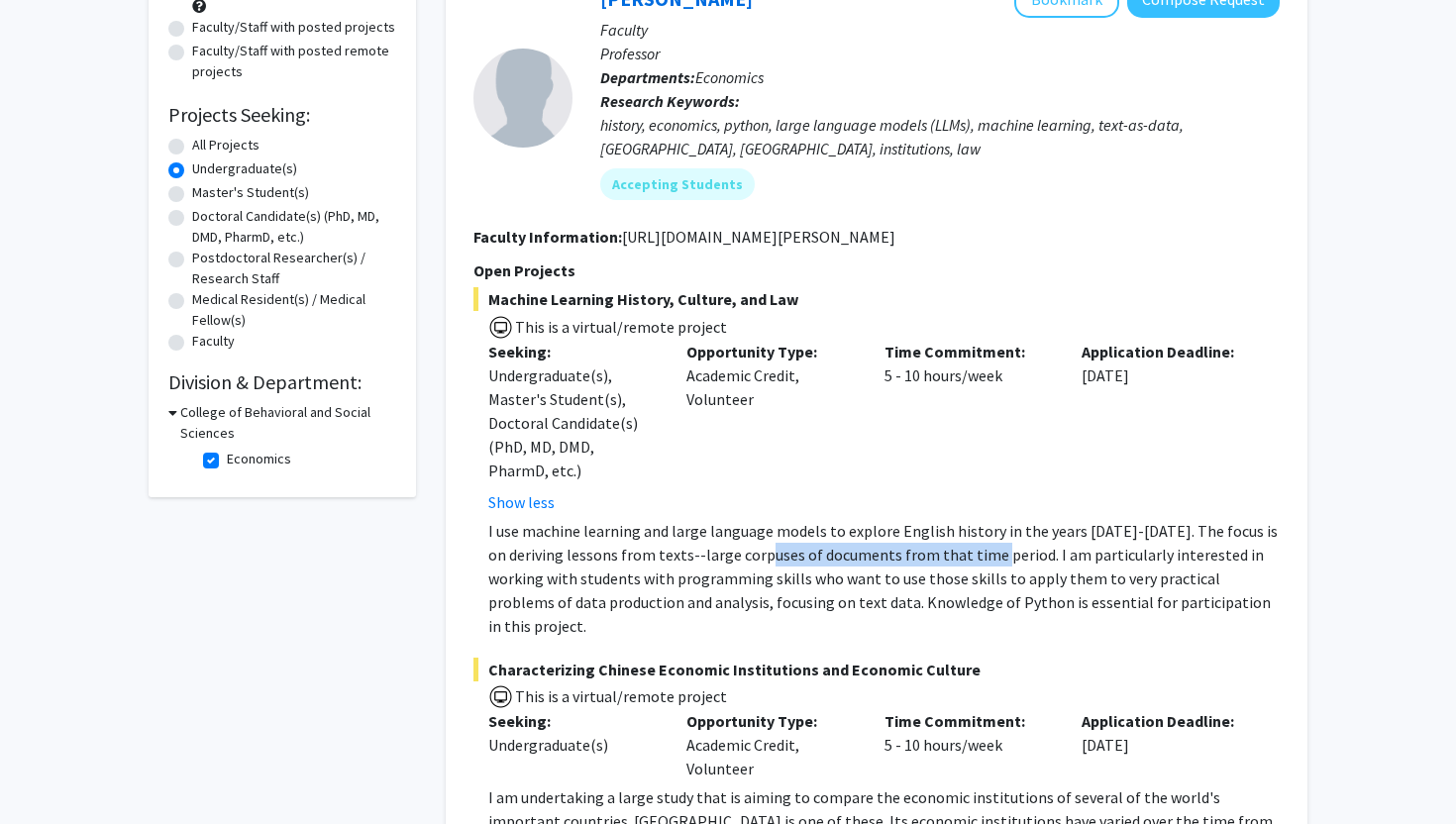click on "I use machine learning and large language models to explore English history in the years 1500-1750. The focus is on deriving lessons from texts--large corpuses of documents from that time period.   I am particularly interested in working with students with programming skills who want to use those skills to apply them to very practical problems of data production and analysis, focusing on text data. Knowledge of Python is essential for participation in this project." 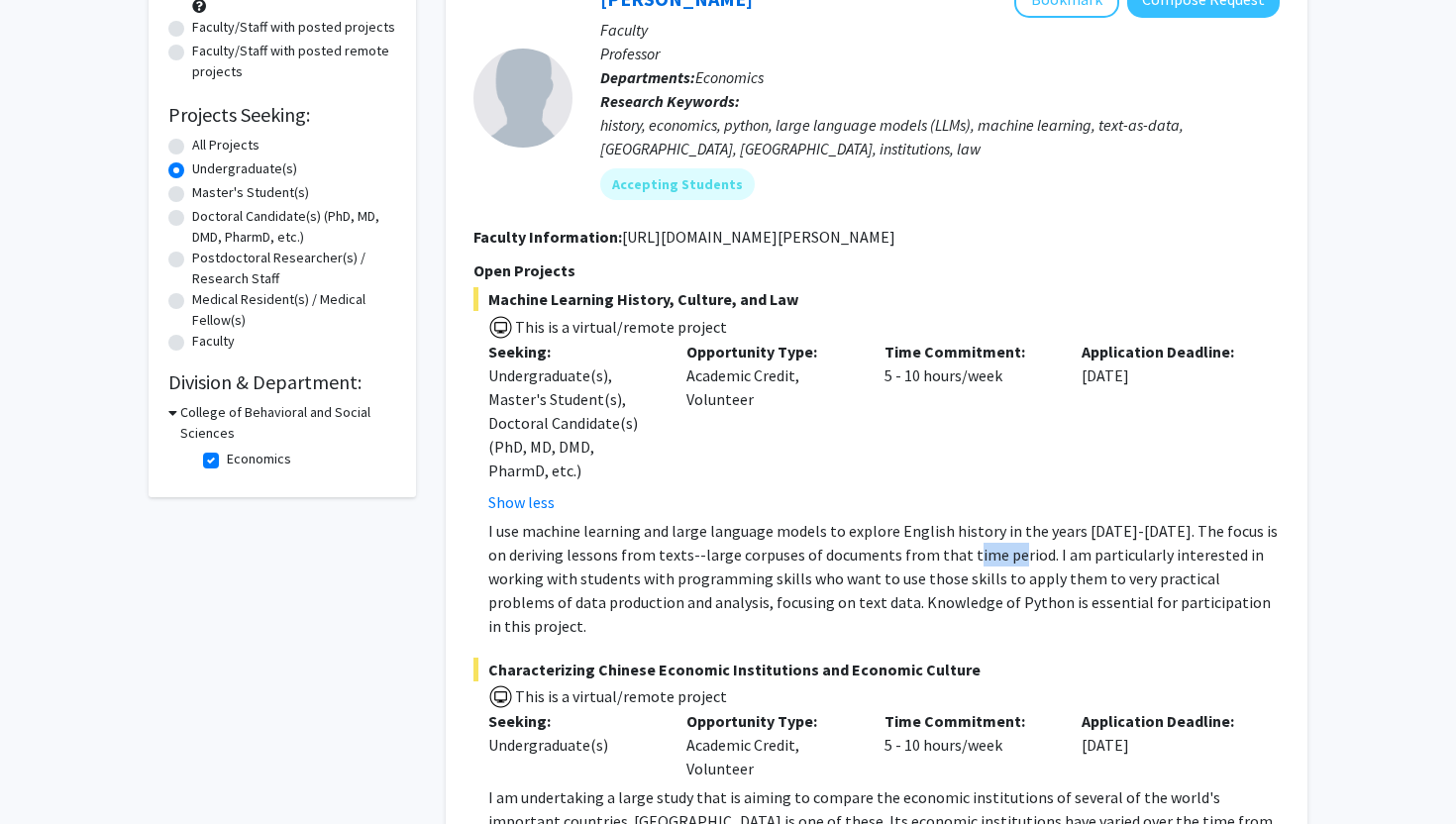 click on "I use machine learning and large language models to explore English history in the years 1500-1750. The focus is on deriving lessons from texts--large corpuses of documents from that time period.   I am particularly interested in working with students with programming skills who want to use those skills to apply them to very practical problems of data production and analysis, focusing on text data. Knowledge of Python is essential for participation in this project." 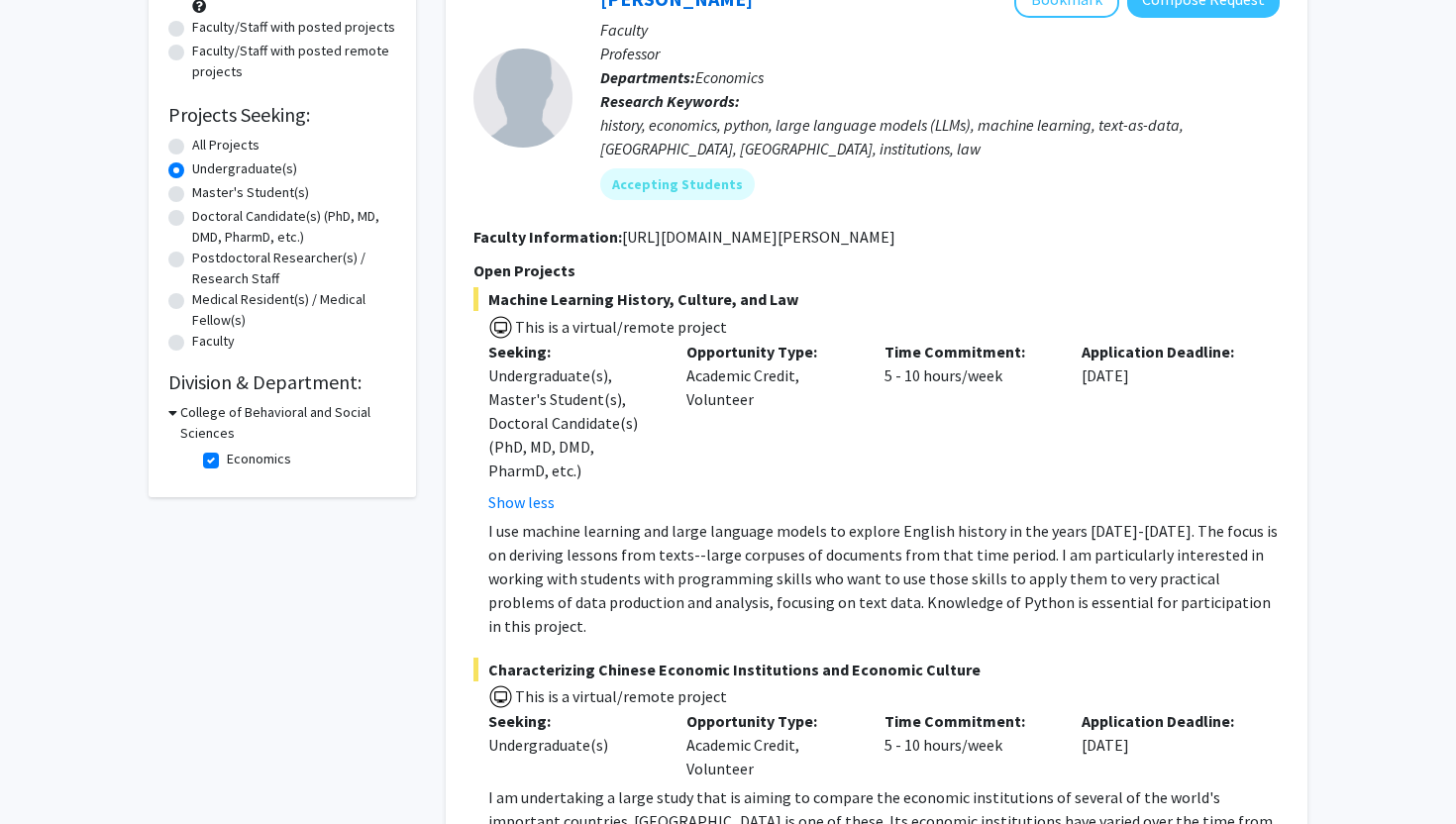click on "I use machine learning and large language models to explore English history in the years 1500-1750. The focus is on deriving lessons from texts--large corpuses of documents from that time period.   I am particularly interested in working with students with programming skills who want to use those skills to apply them to very practical problems of data production and analysis, focusing on text data. Knowledge of Python is essential for participation in this project." 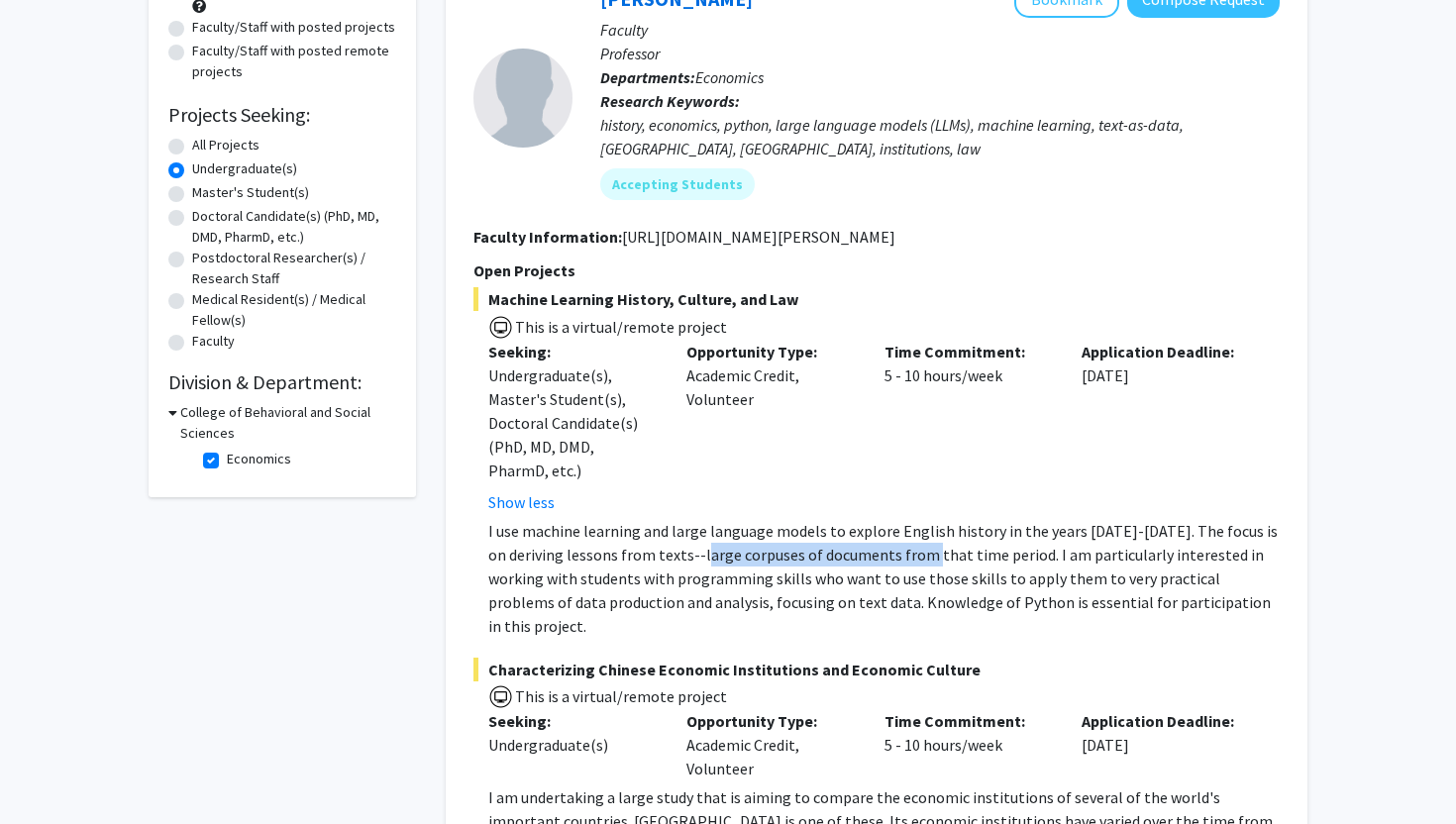 click on "I use machine learning and large language models to explore English history in the years 1500-1750. The focus is on deriving lessons from texts--large corpuses of documents from that time period.   I am particularly interested in working with students with programming skills who want to use those skills to apply them to very practical problems of data production and analysis, focusing on text data. Knowledge of Python is essential for participation in this project." 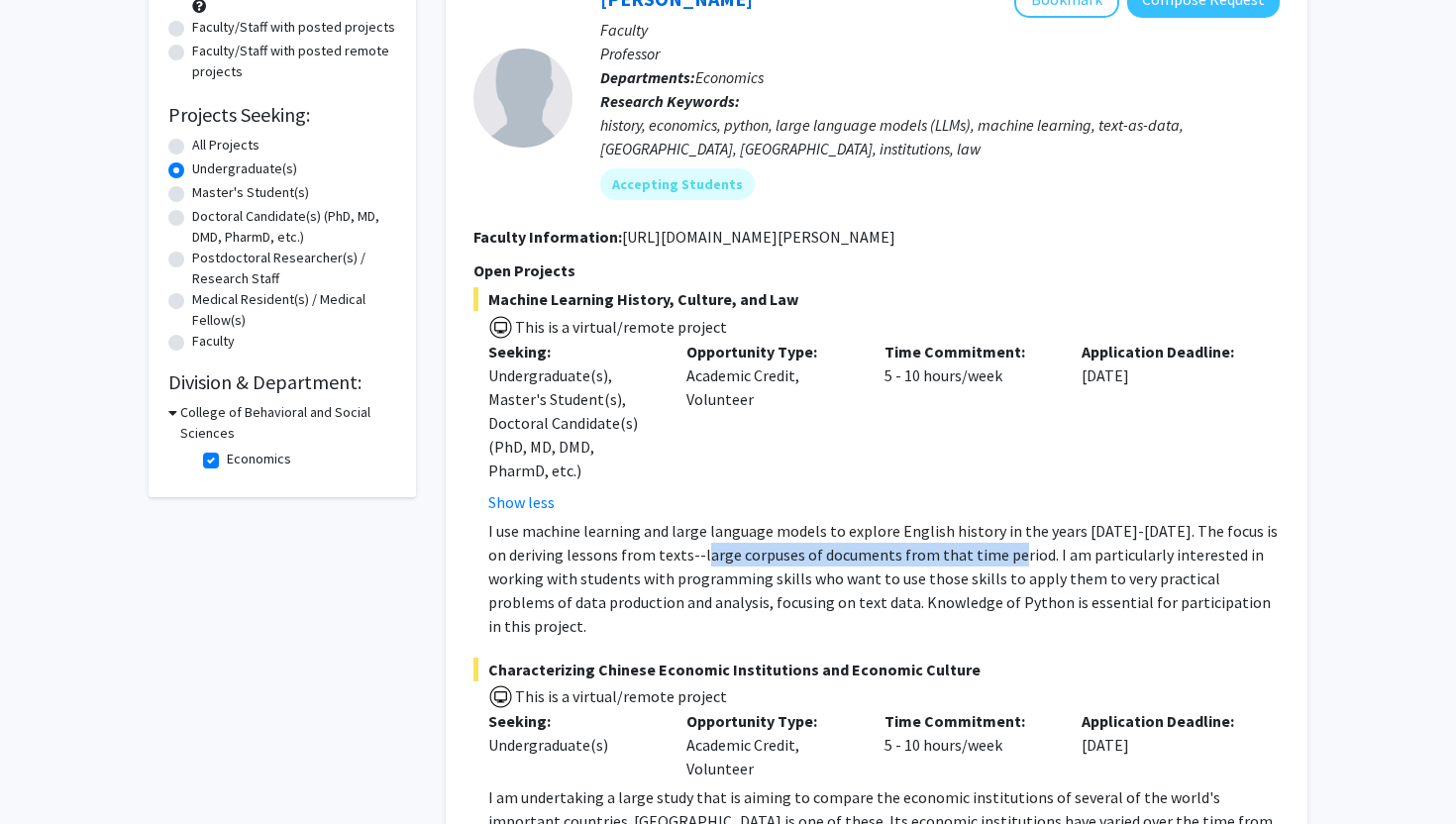 click on "I use machine learning and large language models to explore English history in the years 1500-1750. The focus is on deriving lessons from texts--large corpuses of documents from that time period.   I am particularly interested in working with students with programming skills who want to use those skills to apply them to very practical problems of data production and analysis, focusing on text data. Knowledge of Python is essential for participation in this project." 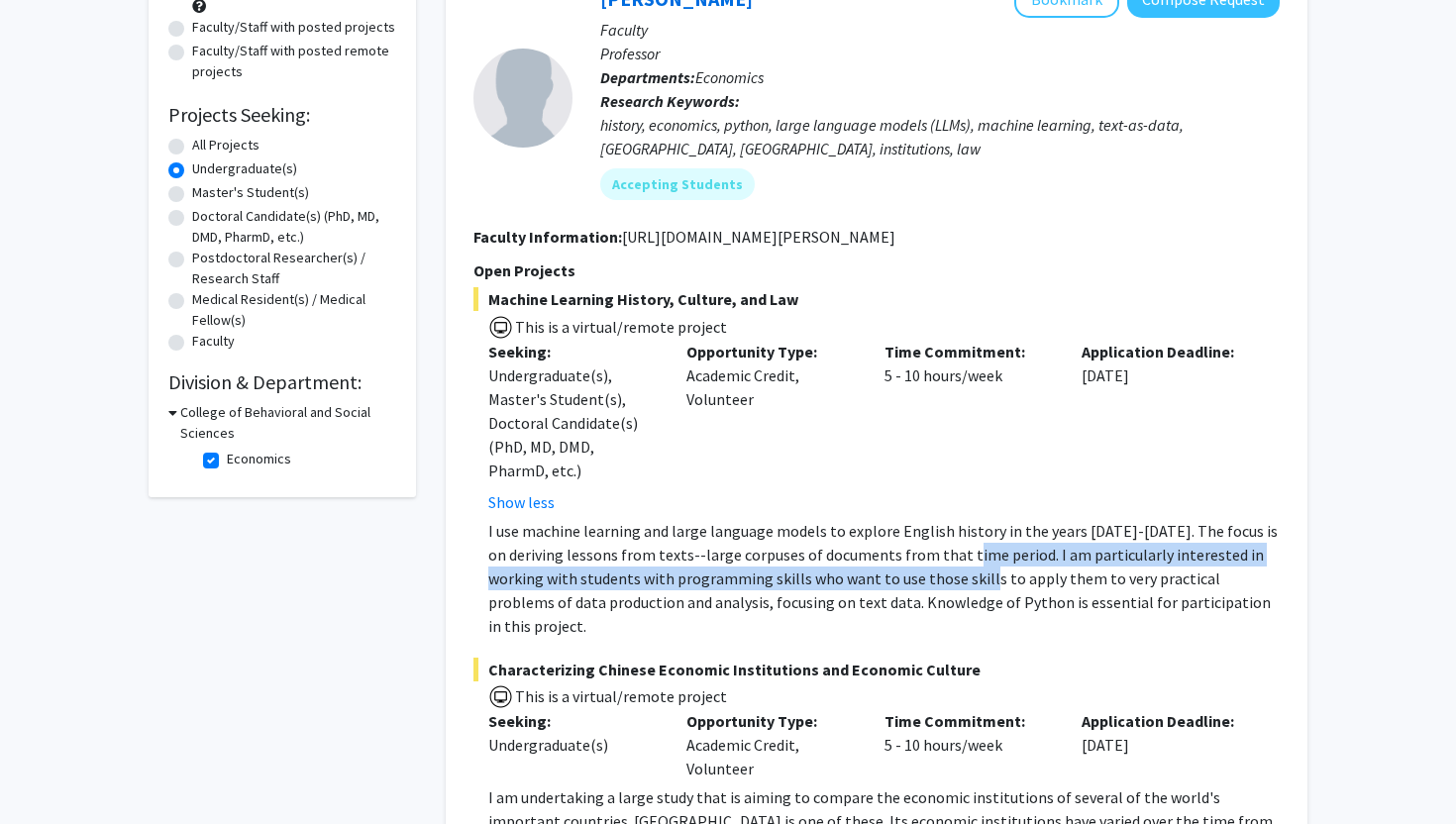 click on "I use machine learning and large language models to explore English history in the years 1500-1750. The focus is on deriving lessons from texts--large corpuses of documents from that time period.   I am particularly interested in working with students with programming skills who want to use those skills to apply them to very practical problems of data production and analysis, focusing on text data. Knowledge of Python is essential for participation in this project." 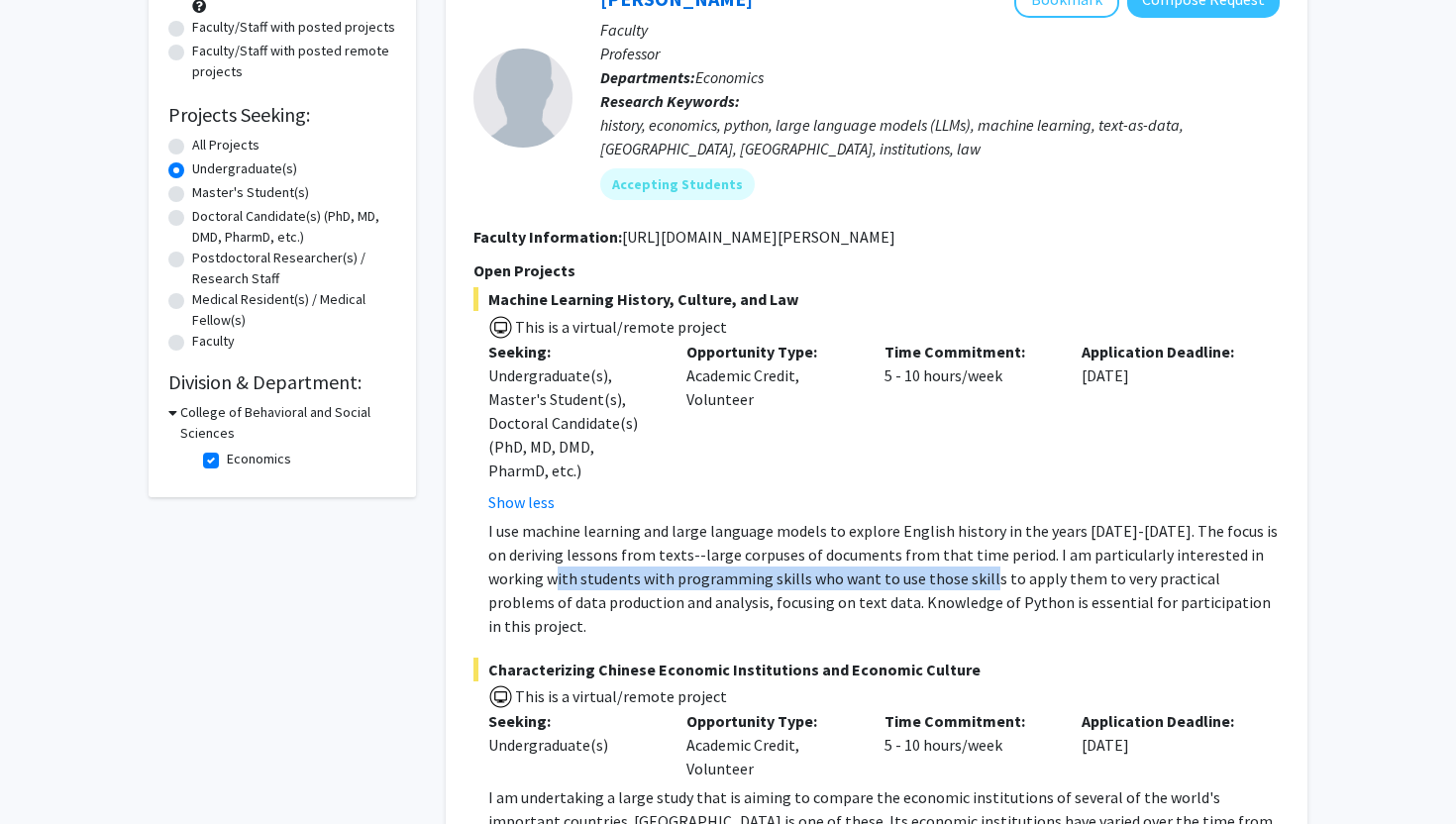 click on "I use machine learning and large language models to explore English history in the years 1500-1750. The focus is on deriving lessons from texts--large corpuses of documents from that time period.   I am particularly interested in working with students with programming skills who want to use those skills to apply them to very practical problems of data production and analysis, focusing on text data. Knowledge of Python is essential for participation in this project." 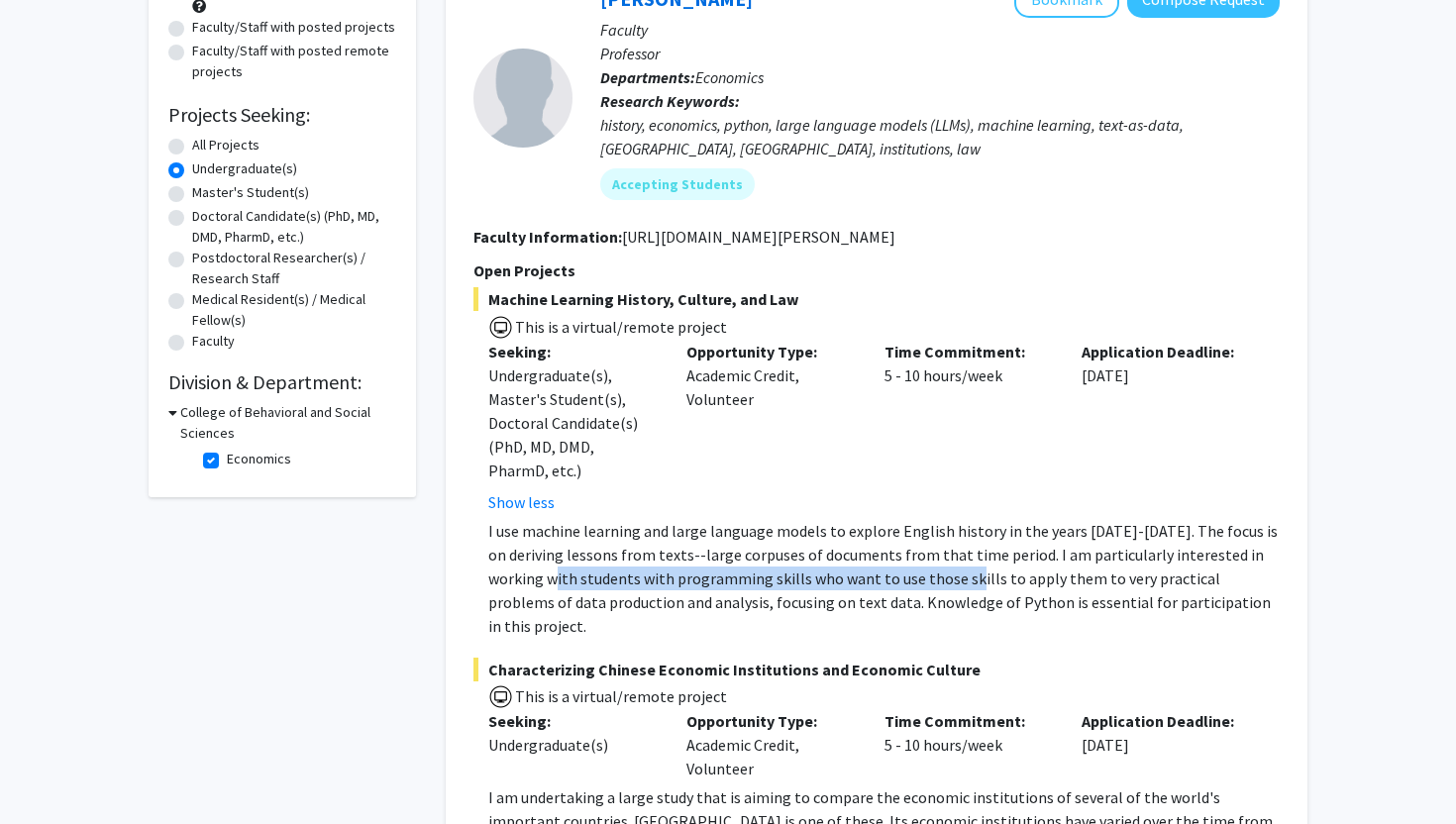 click on "I use machine learning and large language models to explore English history in the years 1500-1750. The focus is on deriving lessons from texts--large corpuses of documents from that time period.   I am particularly interested in working with students with programming skills who want to use those skills to apply them to very practical problems of data production and analysis, focusing on text data. Knowledge of Python is essential for participation in this project." 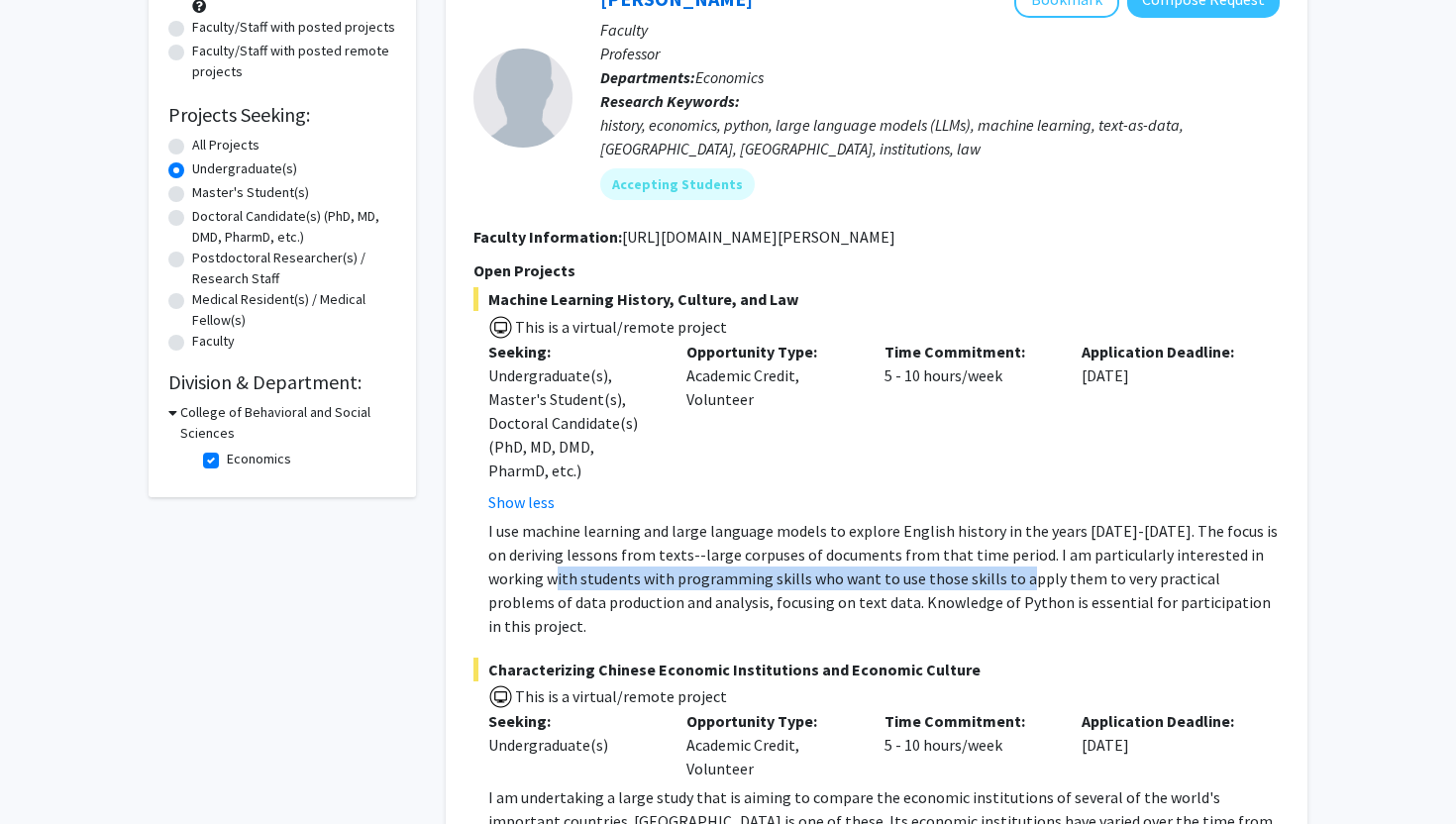 click on "I use machine learning and large language models to explore English history in the years 1500-1750. The focus is on deriving lessons from texts--large corpuses of documents from that time period.   I am particularly interested in working with students with programming skills who want to use those skills to apply them to very practical problems of data production and analysis, focusing on text data. Knowledge of Python is essential for participation in this project." 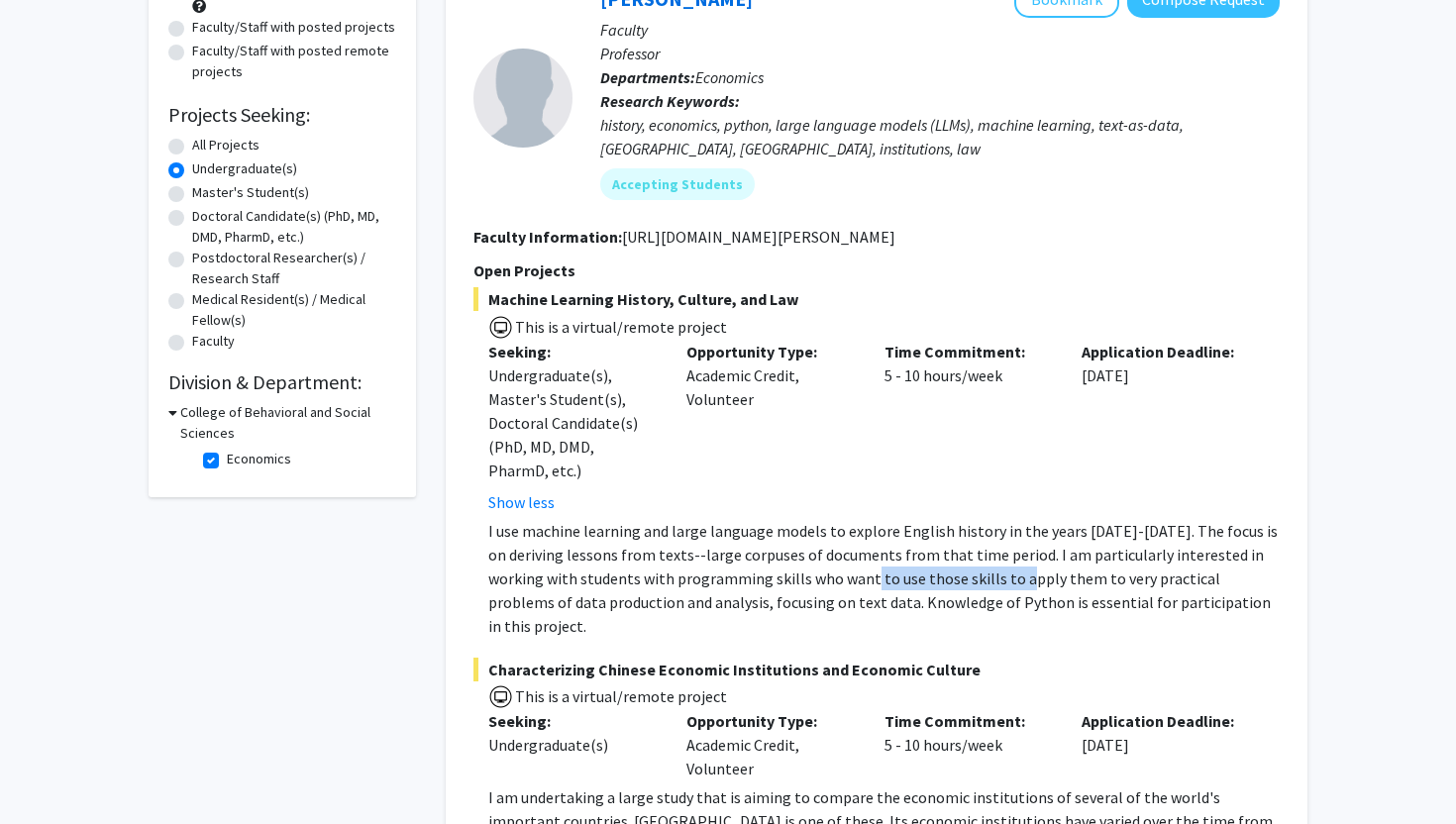 click on "I use machine learning and large language models to explore English history in the years 1500-1750. The focus is on deriving lessons from texts--large corpuses of documents from that time period.   I am particularly interested in working with students with programming skills who want to use those skills to apply them to very practical problems of data production and analysis, focusing on text data. Knowledge of Python is essential for participation in this project." 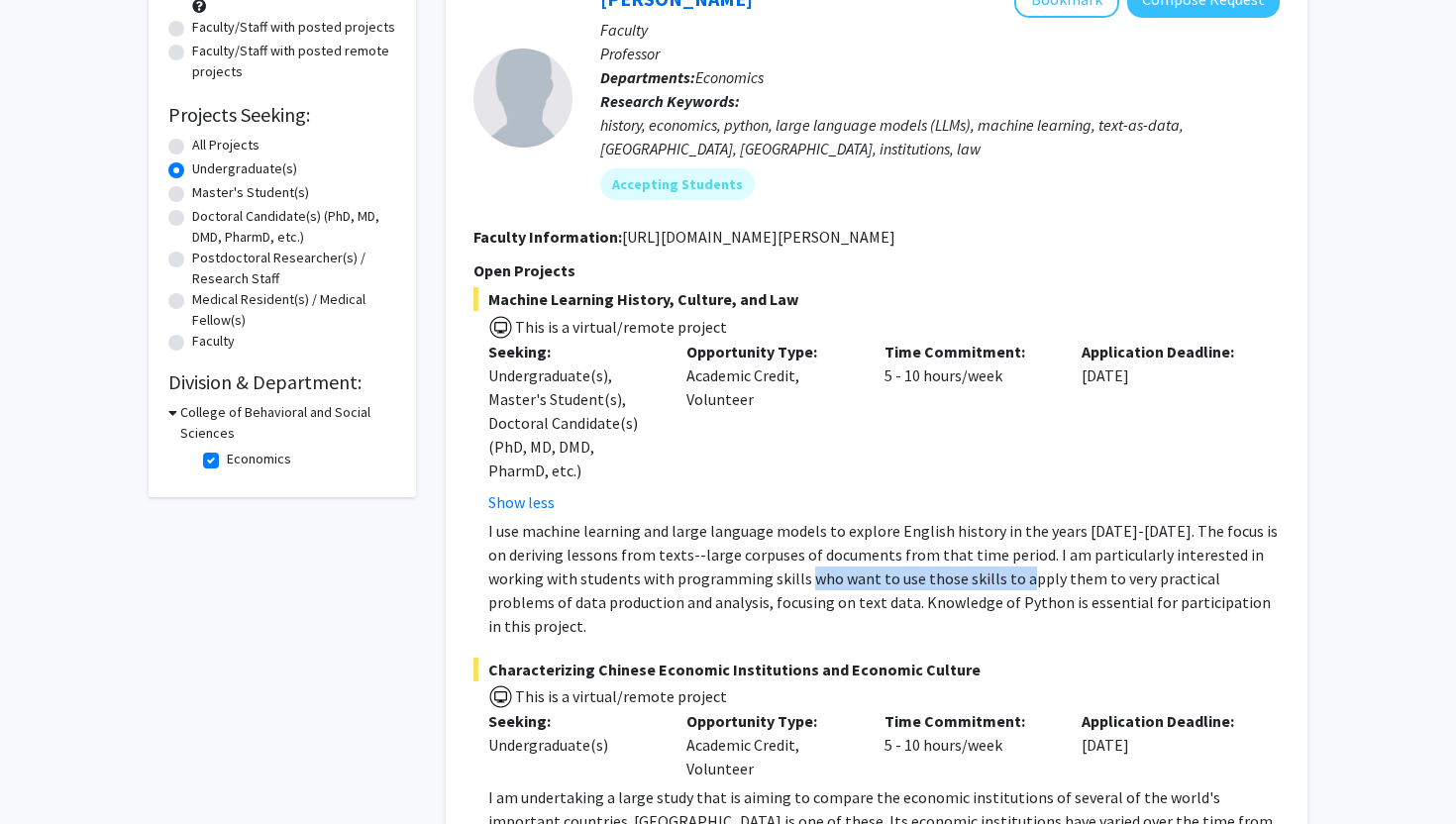 click on "I use machine learning and large language models to explore English history in the years 1500-1750. The focus is on deriving lessons from texts--large corpuses of documents from that time period.   I am particularly interested in working with students with programming skills who want to use those skills to apply them to very practical problems of data production and analysis, focusing on text data. Knowledge of Python is essential for participation in this project." 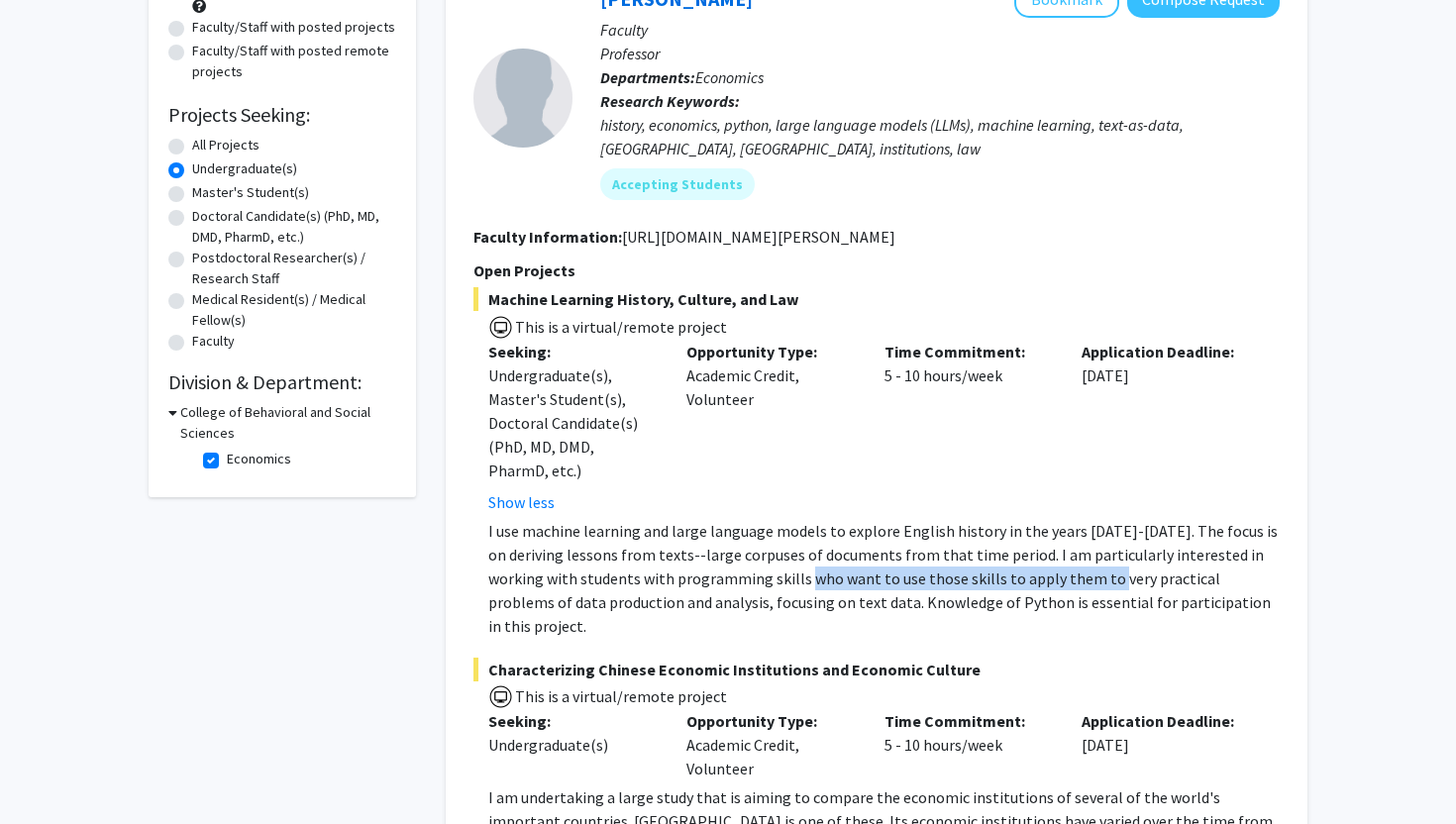 click on "I use machine learning and large language models to explore English history in the years 1500-1750. The focus is on deriving lessons from texts--large corpuses of documents from that time period.   I am particularly interested in working with students with programming skills who want to use those skills to apply them to very practical problems of data production and analysis, focusing on text data. Knowledge of Python is essential for participation in this project." 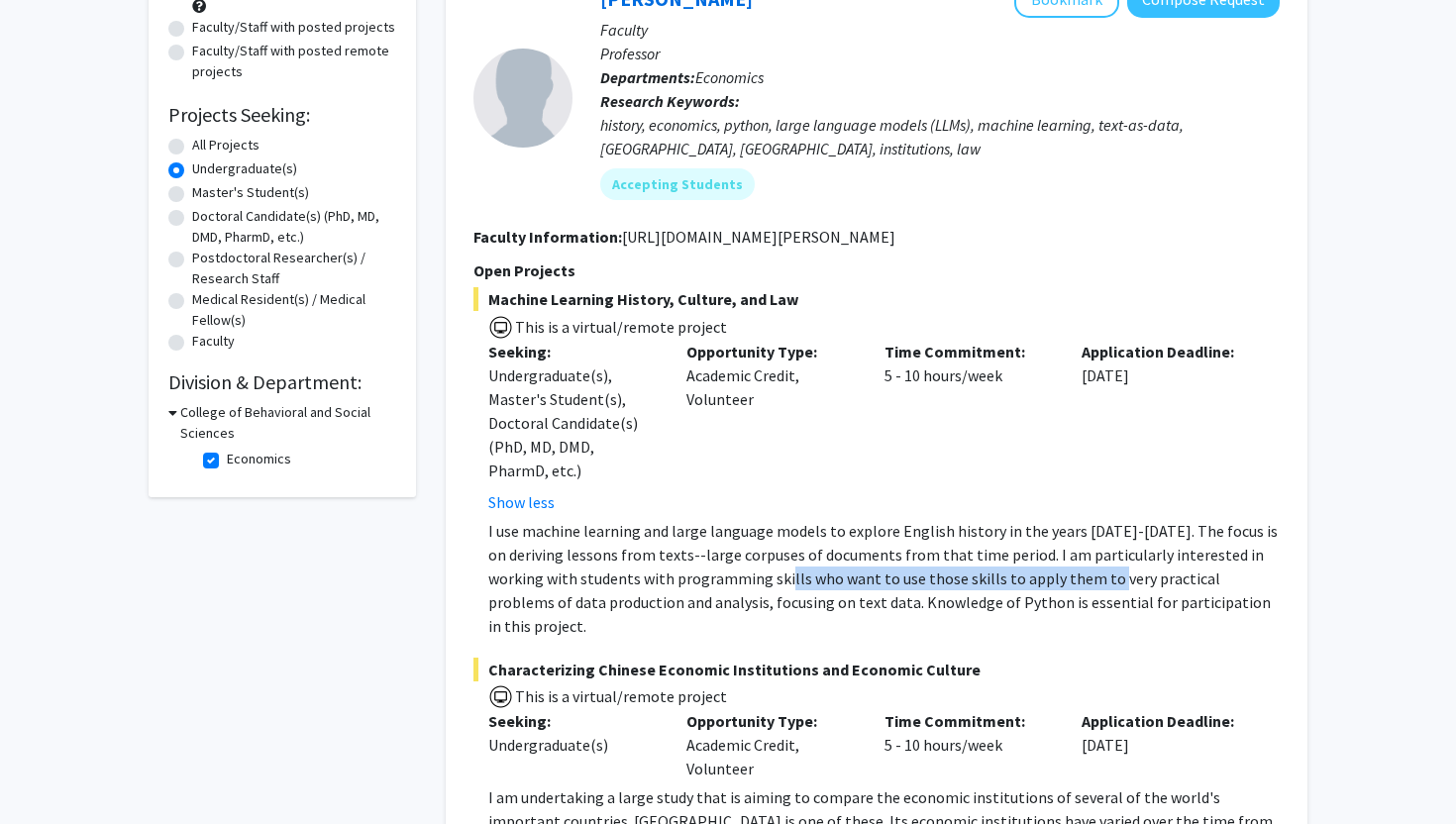 click on "I use machine learning and large language models to explore English history in the years 1500-1750. The focus is on deriving lessons from texts--large corpuses of documents from that time period.   I am particularly interested in working with students with programming skills who want to use those skills to apply them to very practical problems of data production and analysis, focusing on text data. Knowledge of Python is essential for participation in this project." 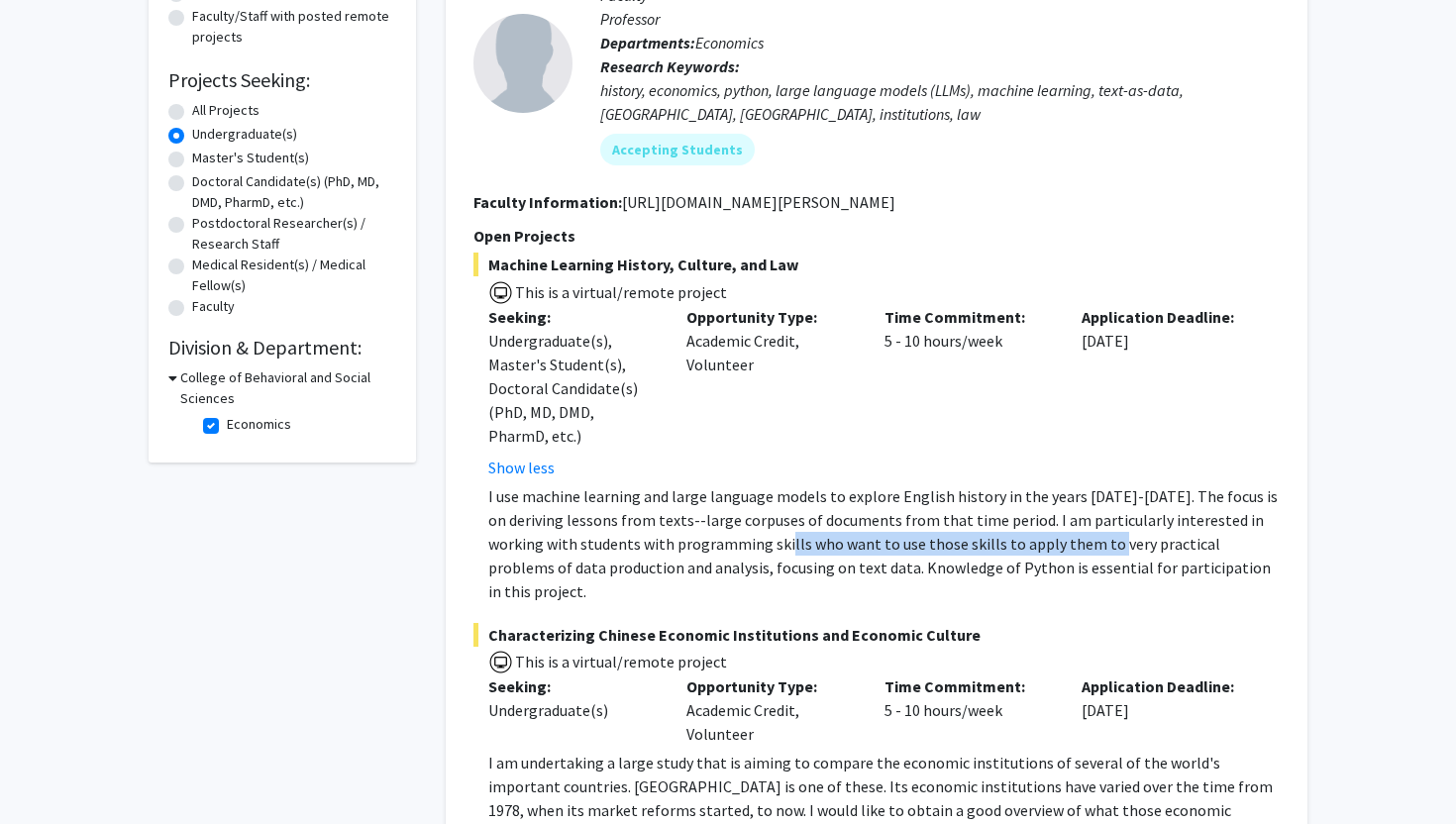 scroll, scrollTop: 279, scrollLeft: 0, axis: vertical 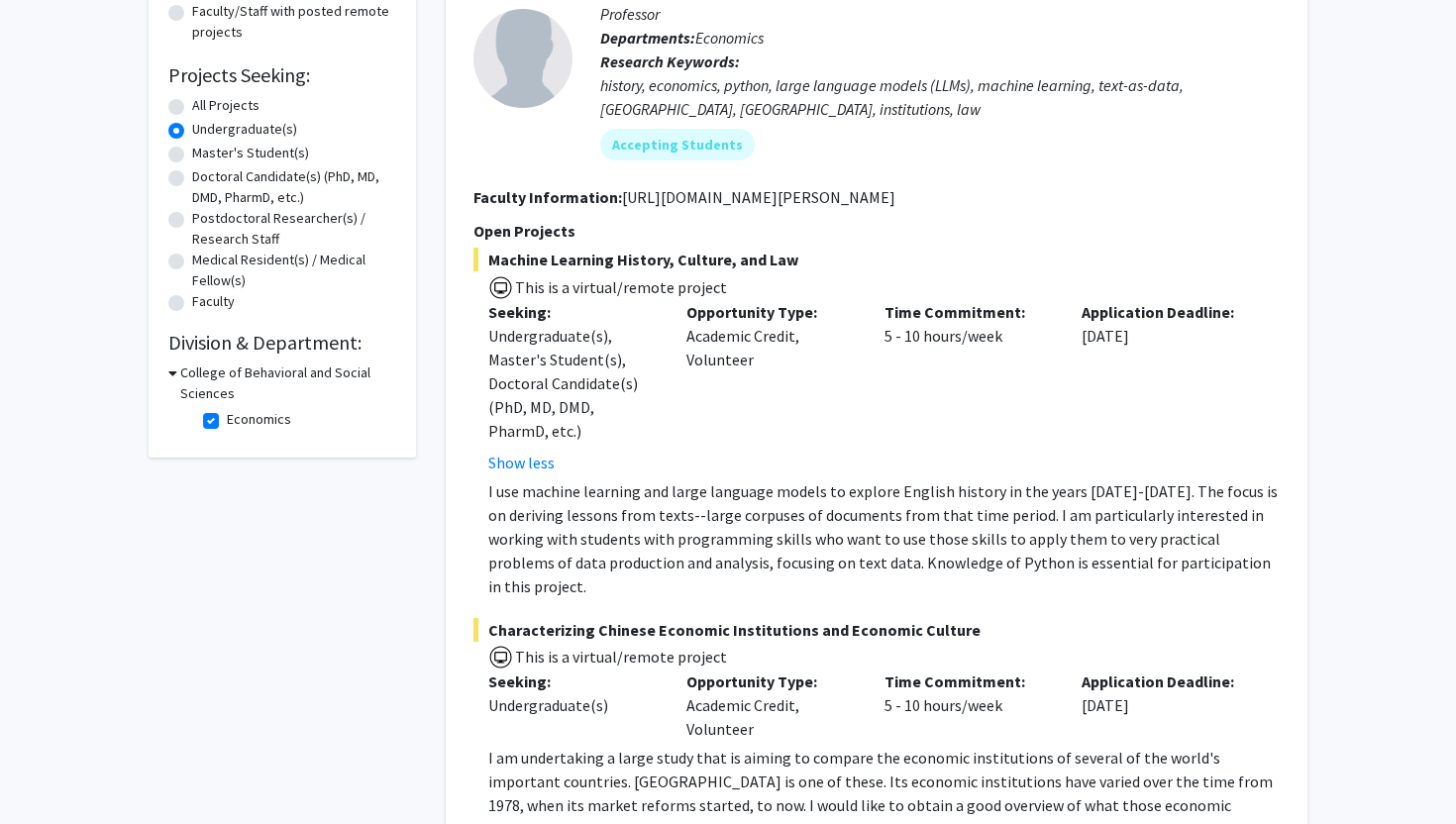 click on "Machine Learning History, Culture, and Law   This is a virtual/remote project  Seeking: Undergraduate(s), Master's Student(s), Doctoral Candidate(s) (PhD, MD, DMD, PharmD, etc.) Show less Opportunity Type:  Academic Credit, Volunteer  Time Commitment:  5 - 10 hours/week  Application Deadline:  Dec 31, 2030  I use machine learning and large language models to explore English history in the years 1500-1750. The focus is on deriving lessons from texts--large corpuses of documents from that time period.   I am particularly interested in working with students with programming skills who want to use those skills to apply them to very practical problems of data production and analysis, focusing on text data. Knowledge of Python is essential for participation in this project.  Characterizing Chinese Economic Institutions and Economic Culture    This is a virtual/remote project  Seeking: Undergraduate(s) Opportunity Type:  Academic Credit, Volunteer  Time Commitment:  5 - 10 hours/week  Application Deadline:" 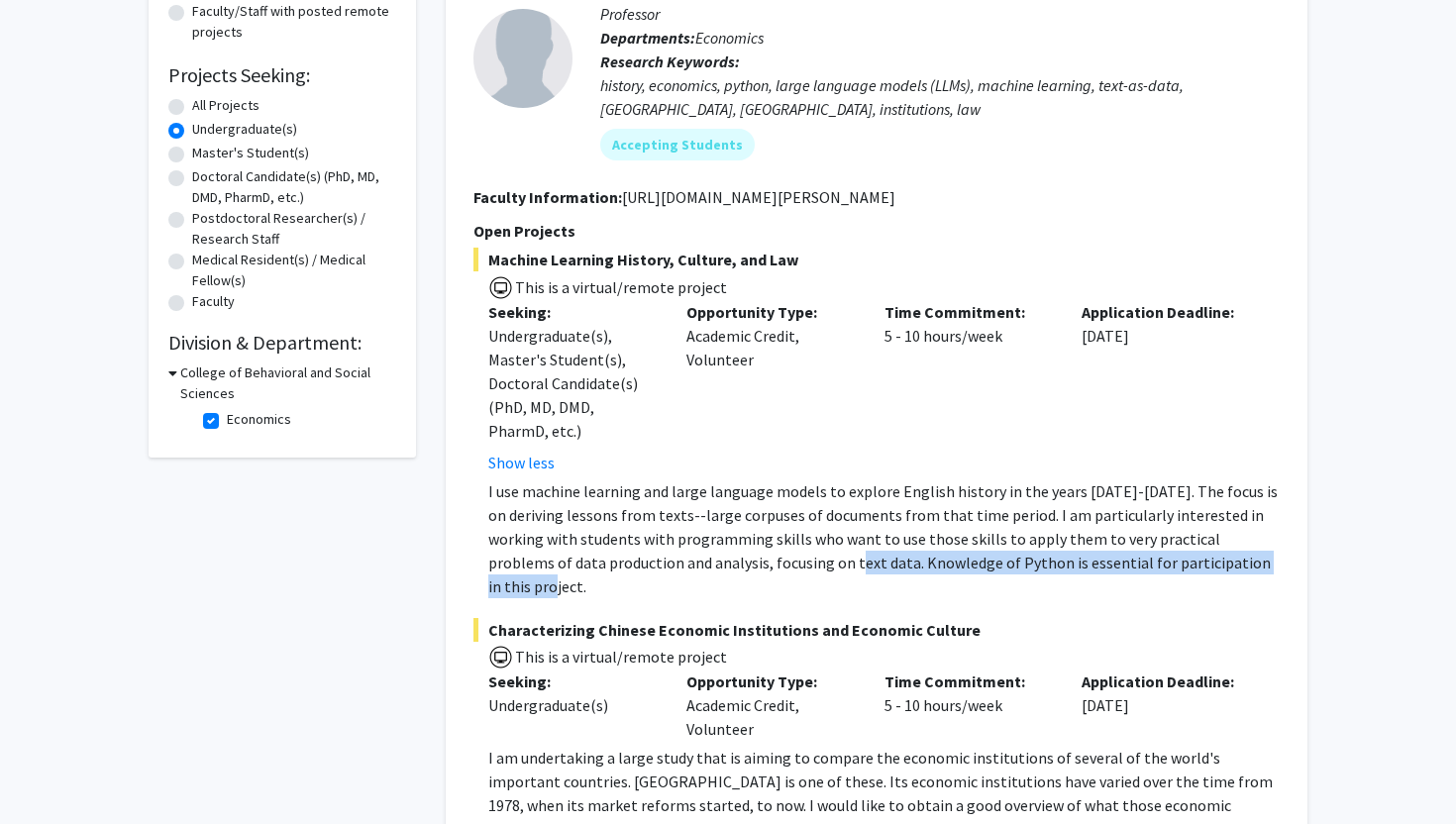 click on "I use machine learning and large language models to explore English history in the years 1500-1750. The focus is on deriving lessons from texts--large corpuses of documents from that time period.   I am particularly interested in working with students with programming skills who want to use those skills to apply them to very practical problems of data production and analysis, focusing on text data. Knowledge of Python is essential for participation in this project." 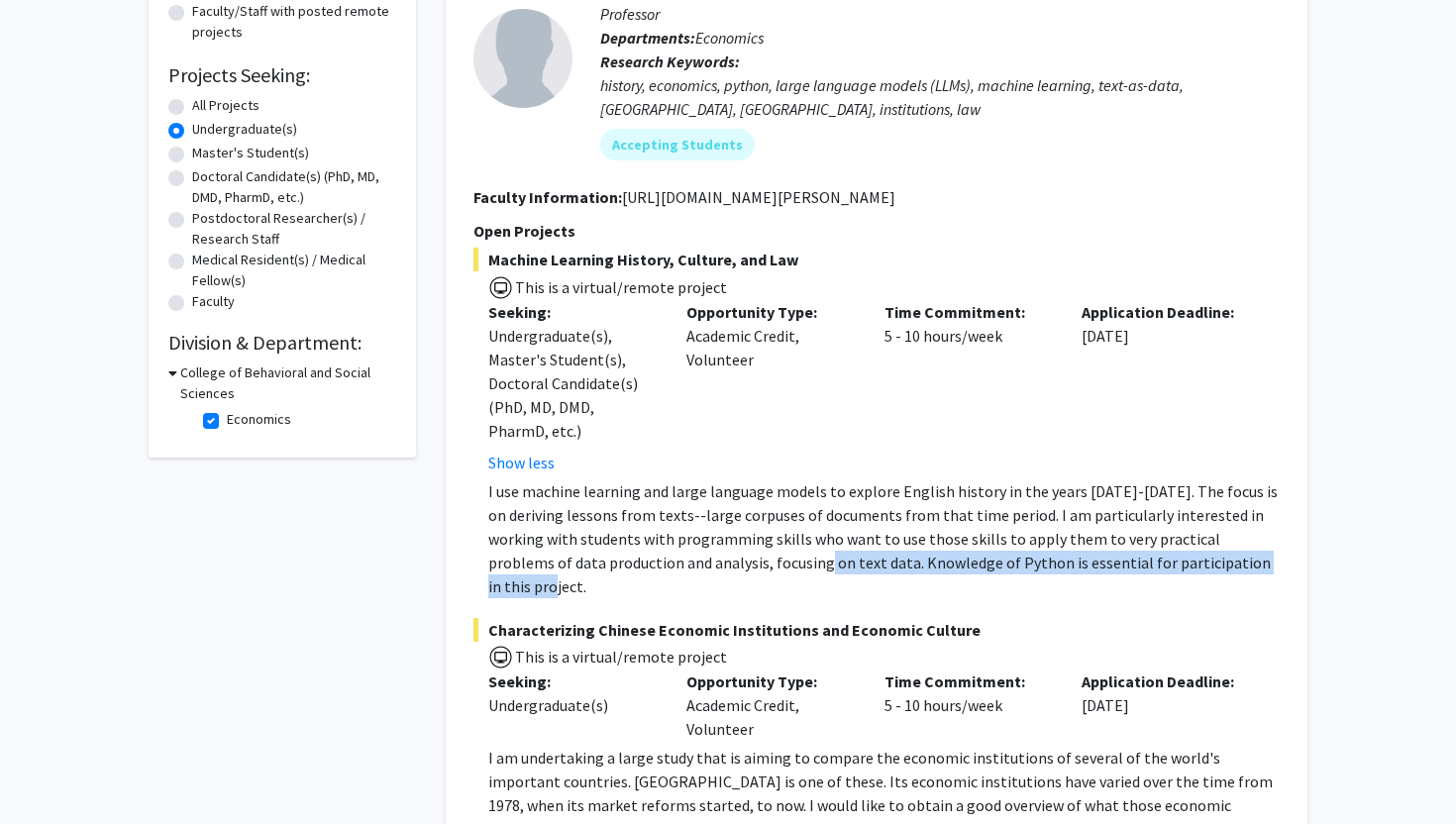 click on "I use machine learning and large language models to explore English history in the years 1500-1750. The focus is on deriving lessons from texts--large corpuses of documents from that time period.   I am particularly interested in working with students with programming skills who want to use those skills to apply them to very practical problems of data production and analysis, focusing on text data. Knowledge of Python is essential for participation in this project." 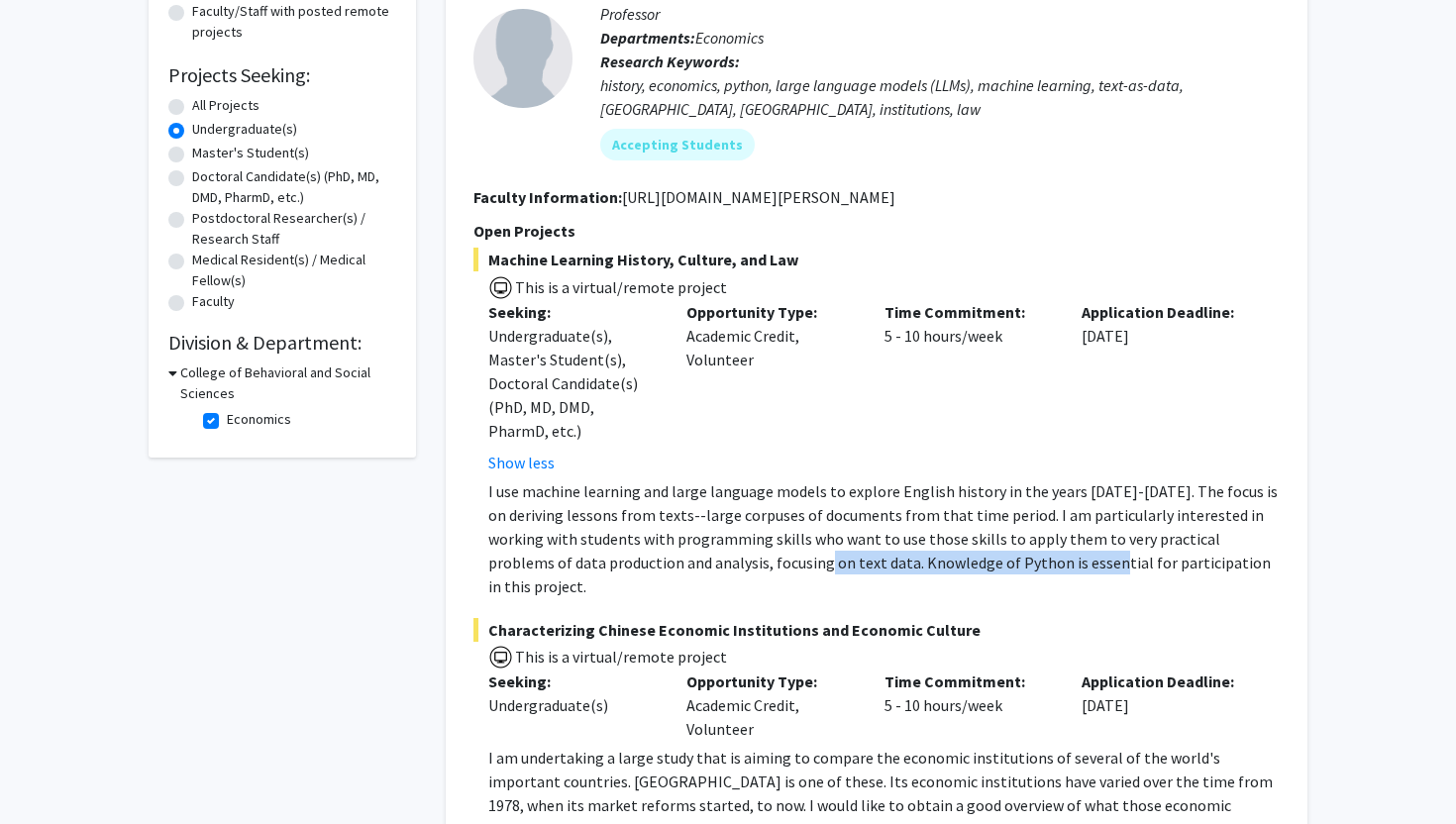 click on "I use machine learning and large language models to explore English history in the years 1500-1750. The focus is on deriving lessons from texts--large corpuses of documents from that time period.   I am particularly interested in working with students with programming skills who want to use those skills to apply them to very practical problems of data production and analysis, focusing on text data. Knowledge of Python is essential for participation in this project." 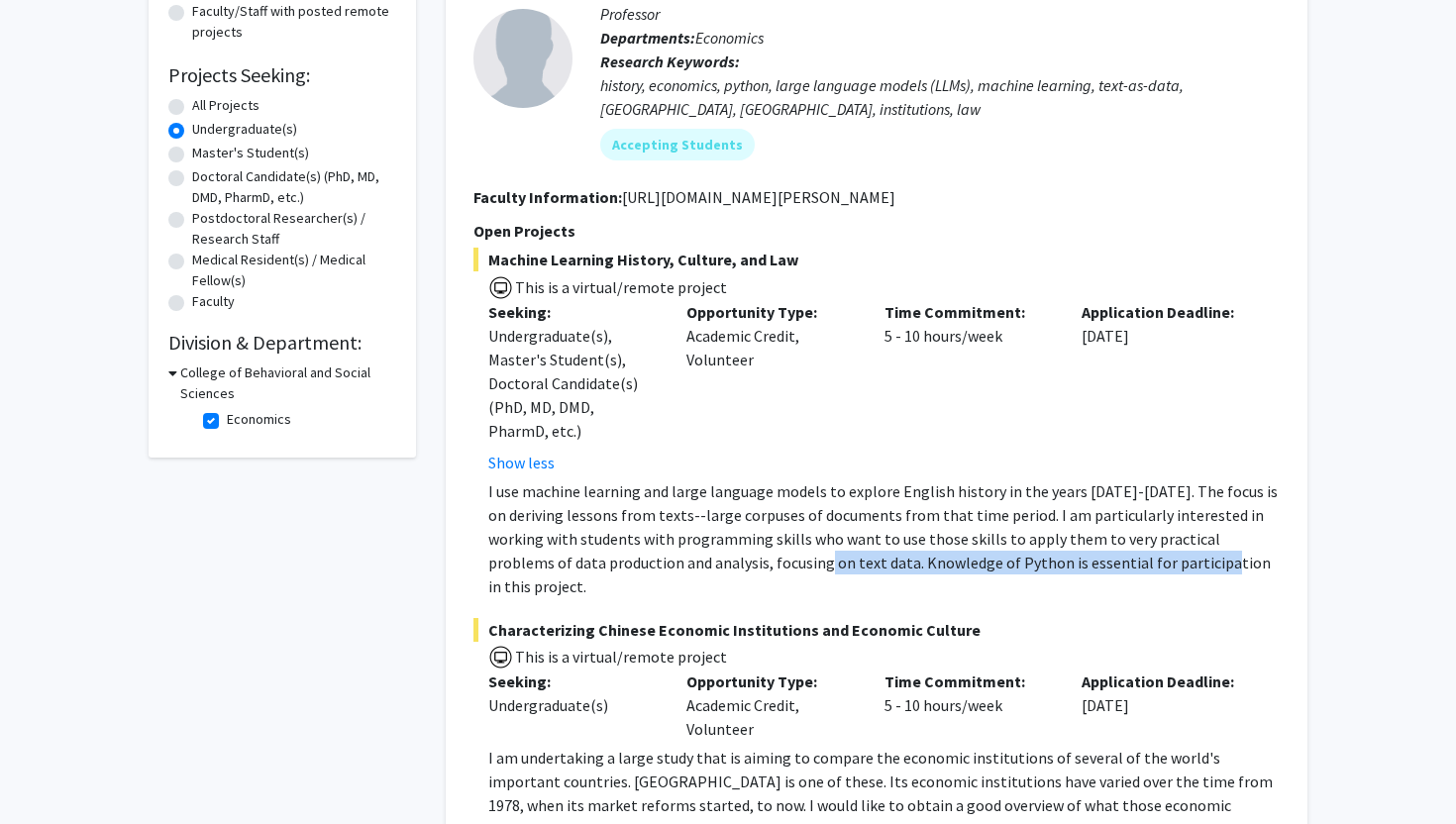 click on "I use machine learning and large language models to explore English history in the years 1500-1750. The focus is on deriving lessons from texts--large corpuses of documents from that time period.   I am particularly interested in working with students with programming skills who want to use those skills to apply them to very practical problems of data production and analysis, focusing on text data. Knowledge of Python is essential for participation in this project." 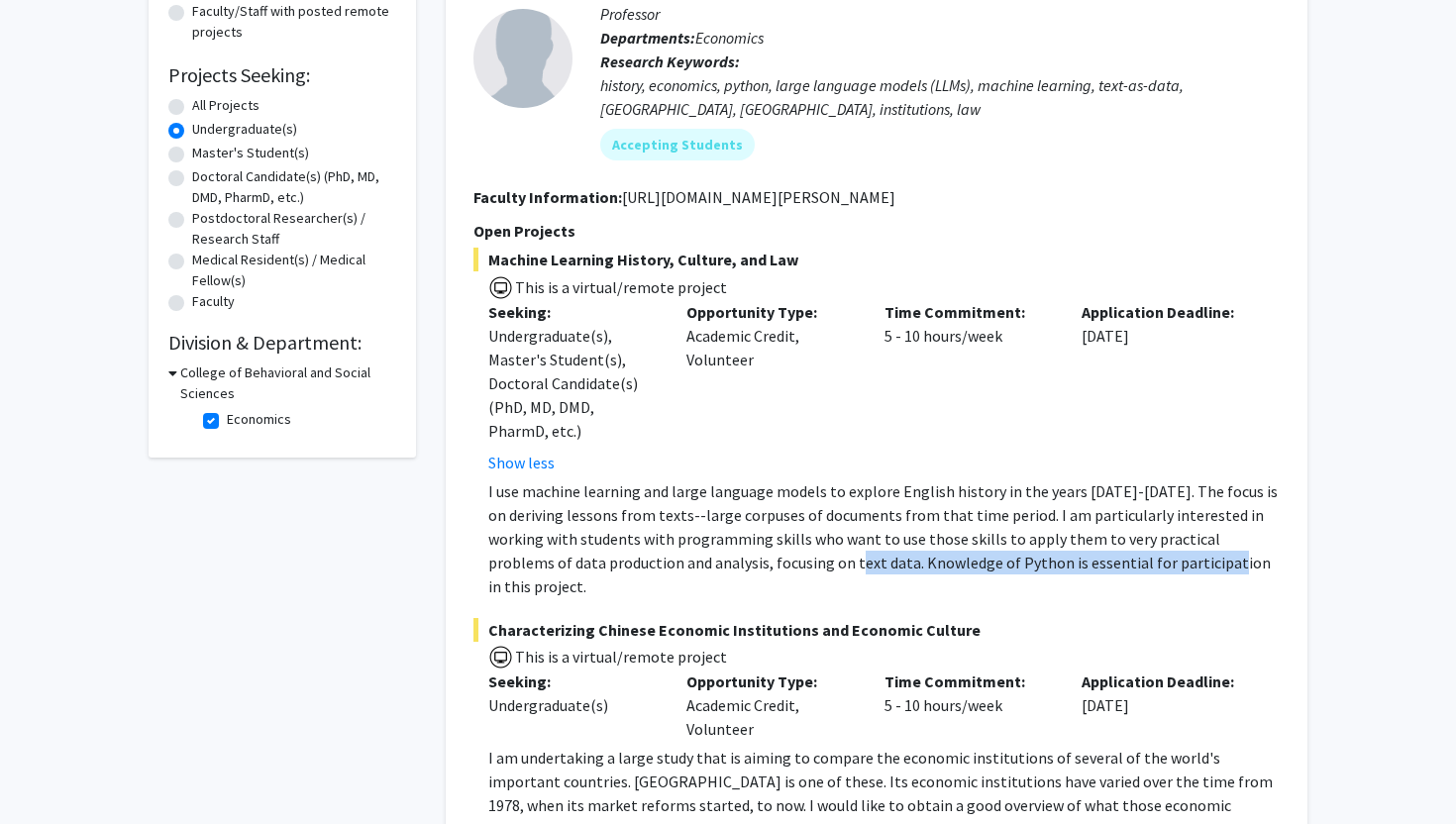 click on "I use machine learning and large language models to explore English history in the years 1500-1750. The focus is on deriving lessons from texts--large corpuses of documents from that time period.   I am particularly interested in working with students with programming skills who want to use those skills to apply them to very practical problems of data production and analysis, focusing on text data. Knowledge of Python is essential for participation in this project." 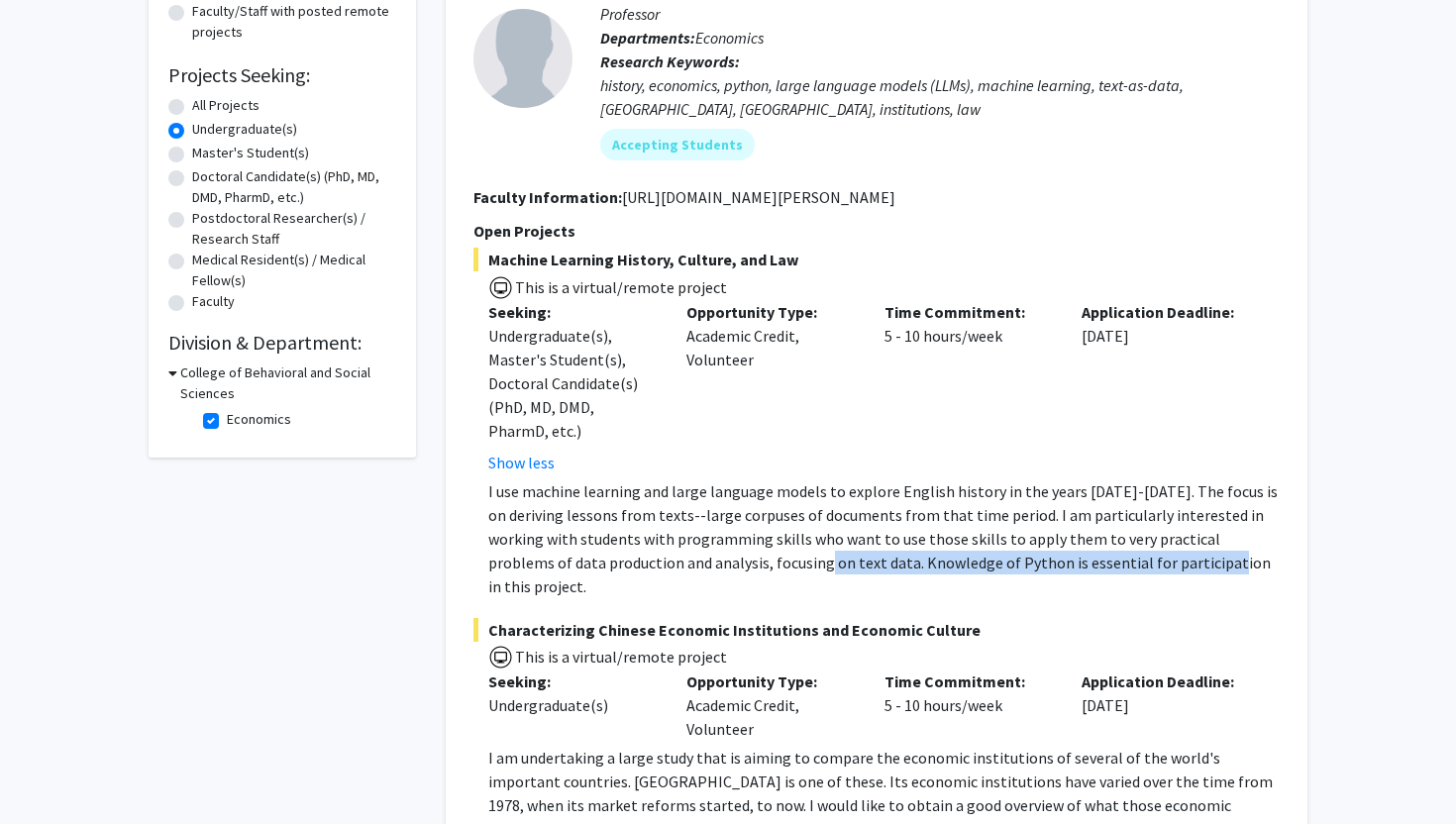 click on "I use machine learning and large language models to explore English history in the years 1500-1750. The focus is on deriving lessons from texts--large corpuses of documents from that time period.   I am particularly interested in working with students with programming skills who want to use those skills to apply them to very practical problems of data production and analysis, focusing on text data. Knowledge of Python is essential for participation in this project." 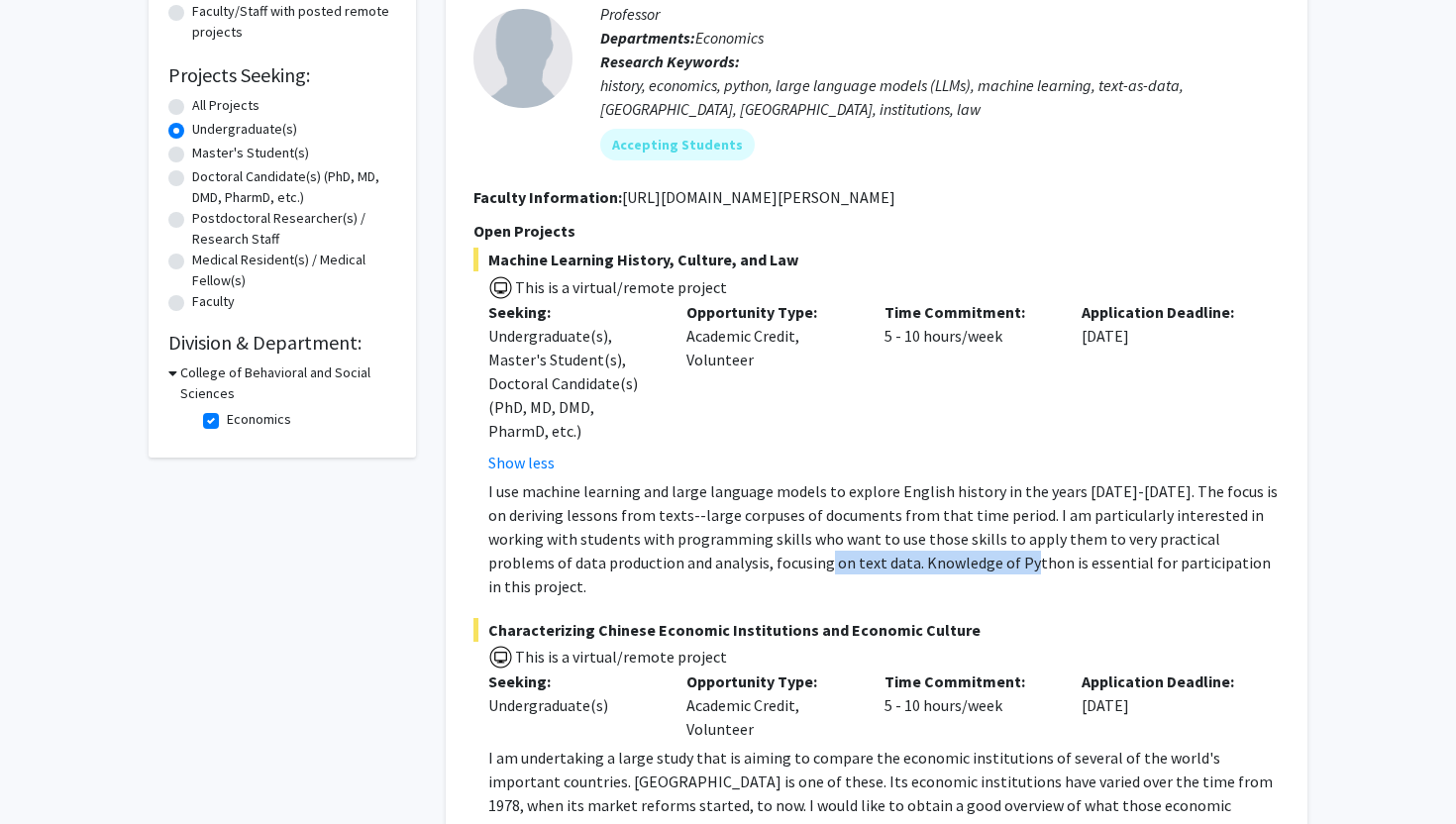 click on "I use machine learning and large language models to explore English history in the years 1500-1750. The focus is on deriving lessons from texts--large corpuses of documents from that time period.   I am particularly interested in working with students with programming skills who want to use those skills to apply them to very practical problems of data production and analysis, focusing on text data. Knowledge of Python is essential for participation in this project." 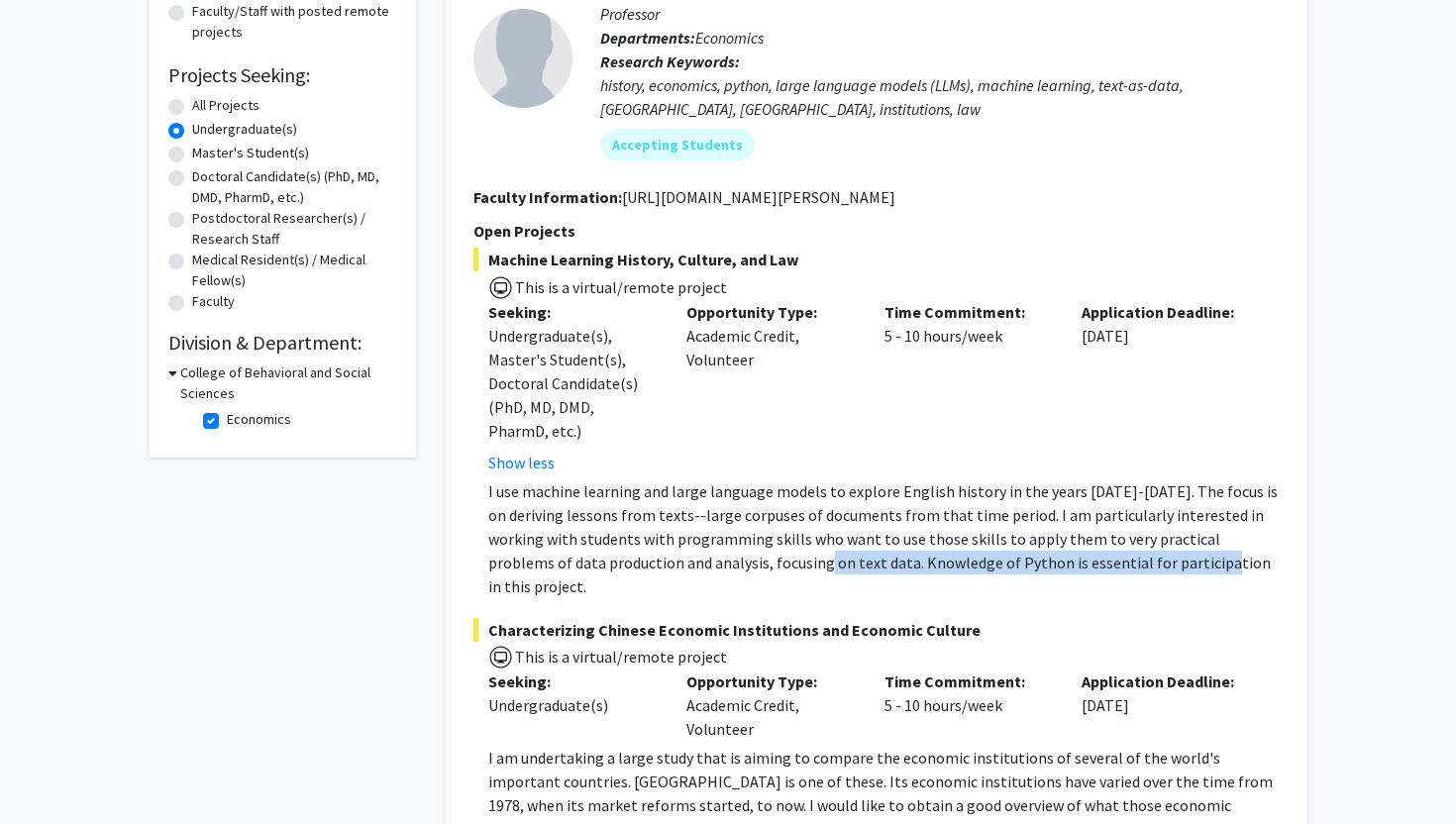 click on "I use machine learning and large language models to explore English history in the years 1500-1750. The focus is on deriving lessons from texts--large corpuses of documents from that time period.   I am particularly interested in working with students with programming skills who want to use those skills to apply them to very practical problems of data production and analysis, focusing on text data. Knowledge of Python is essential for participation in this project." 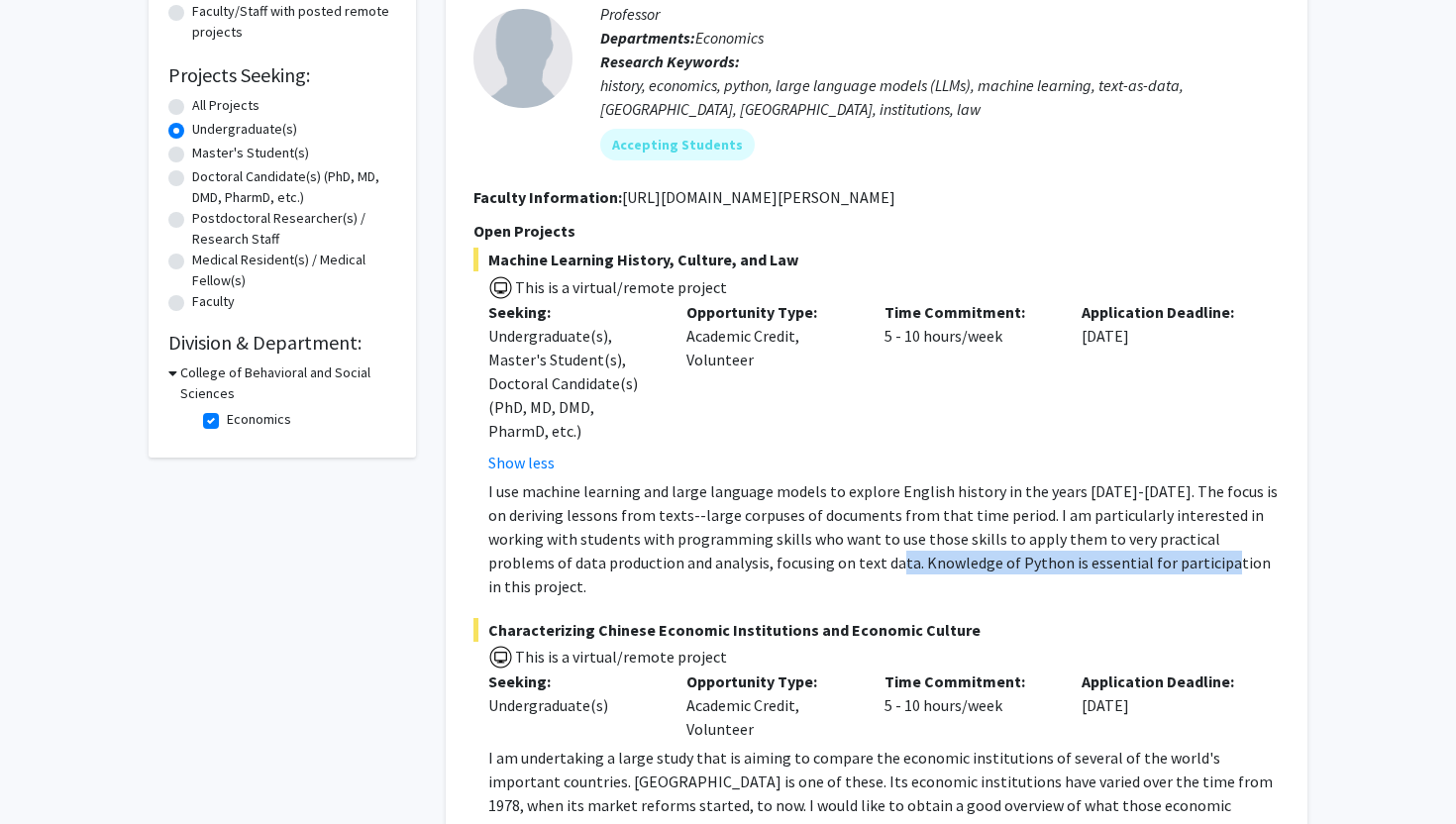 click on "I use machine learning and large language models to explore English history in the years 1500-1750. The focus is on deriving lessons from texts--large corpuses of documents from that time period.   I am particularly interested in working with students with programming skills who want to use those skills to apply them to very practical problems of data production and analysis, focusing on text data. Knowledge of Python is essential for participation in this project." 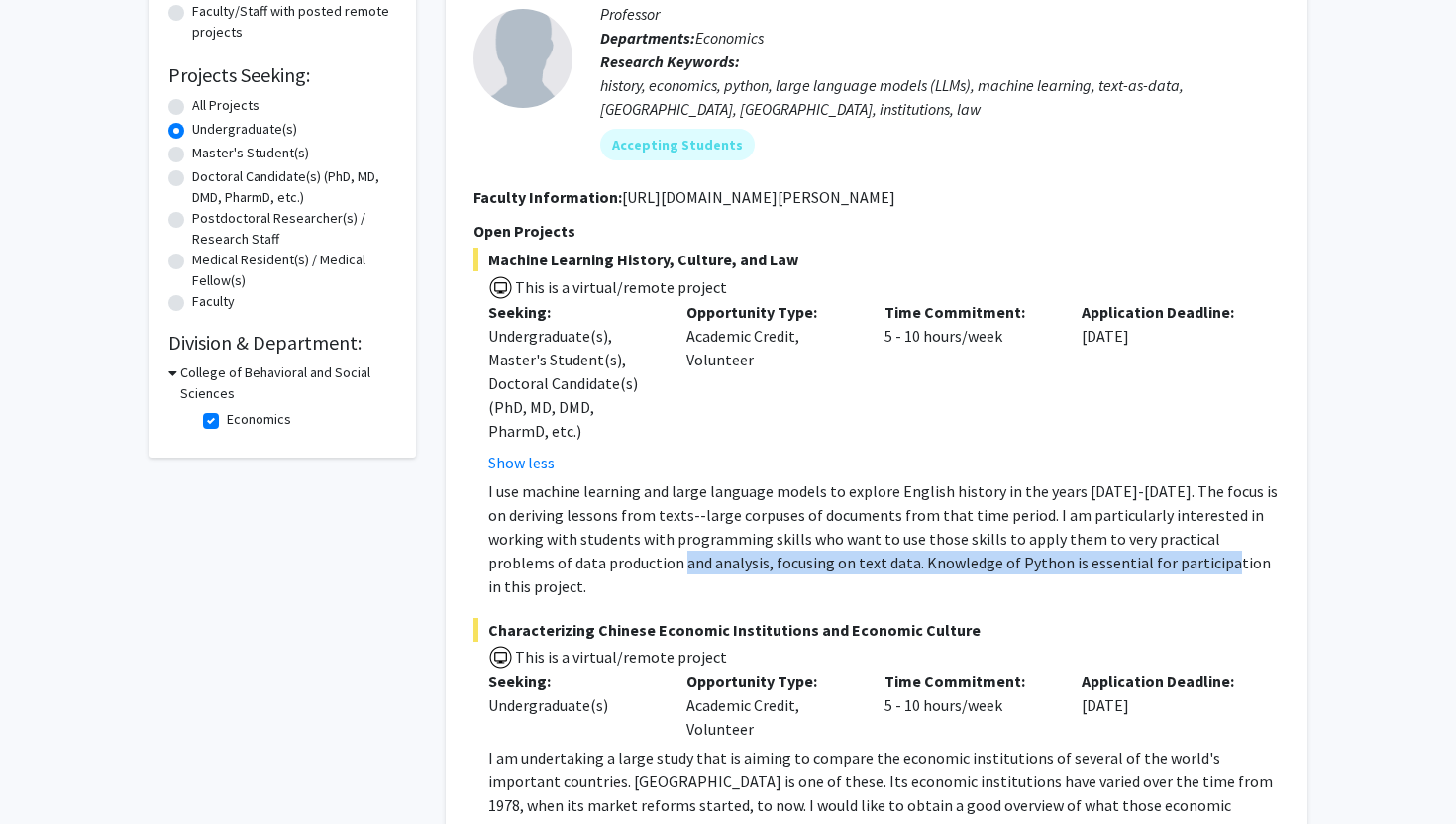 click on "I use machine learning and large language models to explore English history in the years 1500-1750. The focus is on deriving lessons from texts--large corpuses of documents from that time period.   I am particularly interested in working with students with programming skills who want to use those skills to apply them to very practical problems of data production and analysis, focusing on text data. Knowledge of Python is essential for participation in this project." 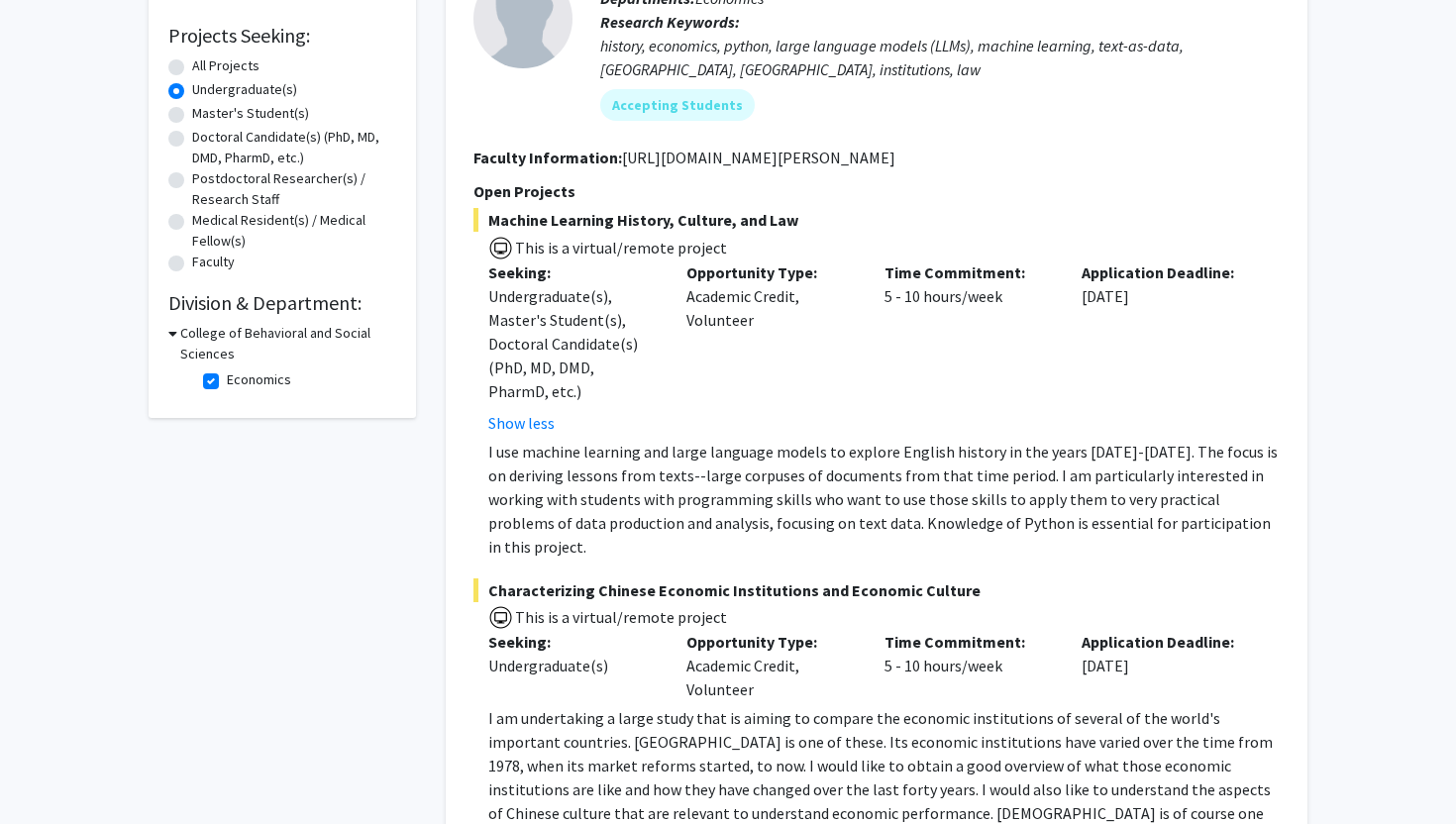scroll, scrollTop: 279, scrollLeft: 0, axis: vertical 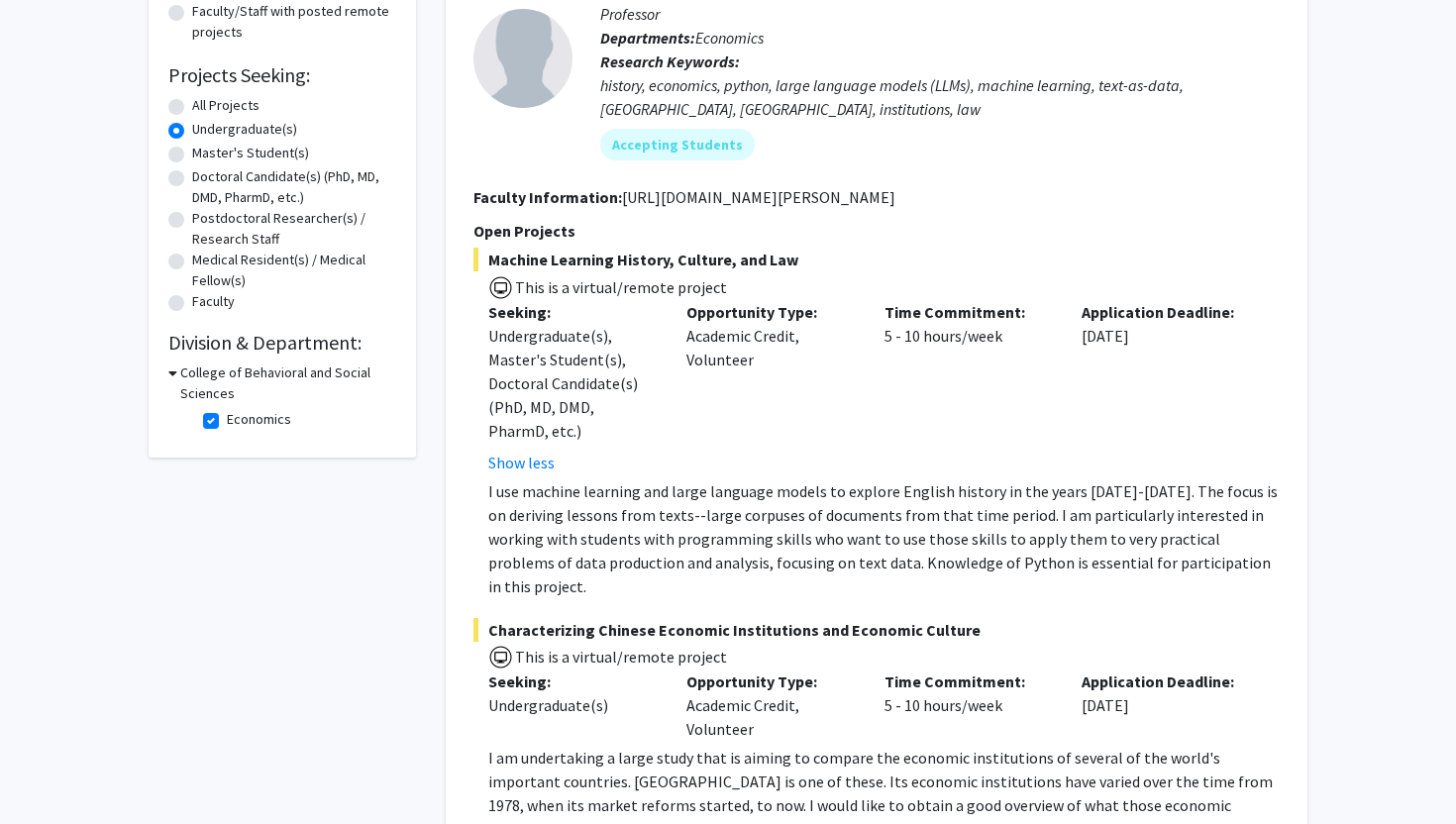click on "I use machine learning and large language models to explore English history in the years 1500-1750. The focus is on deriving lessons from texts--large corpuses of documents from that time period.   I am particularly interested in working with students with programming skills who want to use those skills to apply them to very practical problems of data production and analysis, focusing on text data. Knowledge of Python is essential for participation in this project." 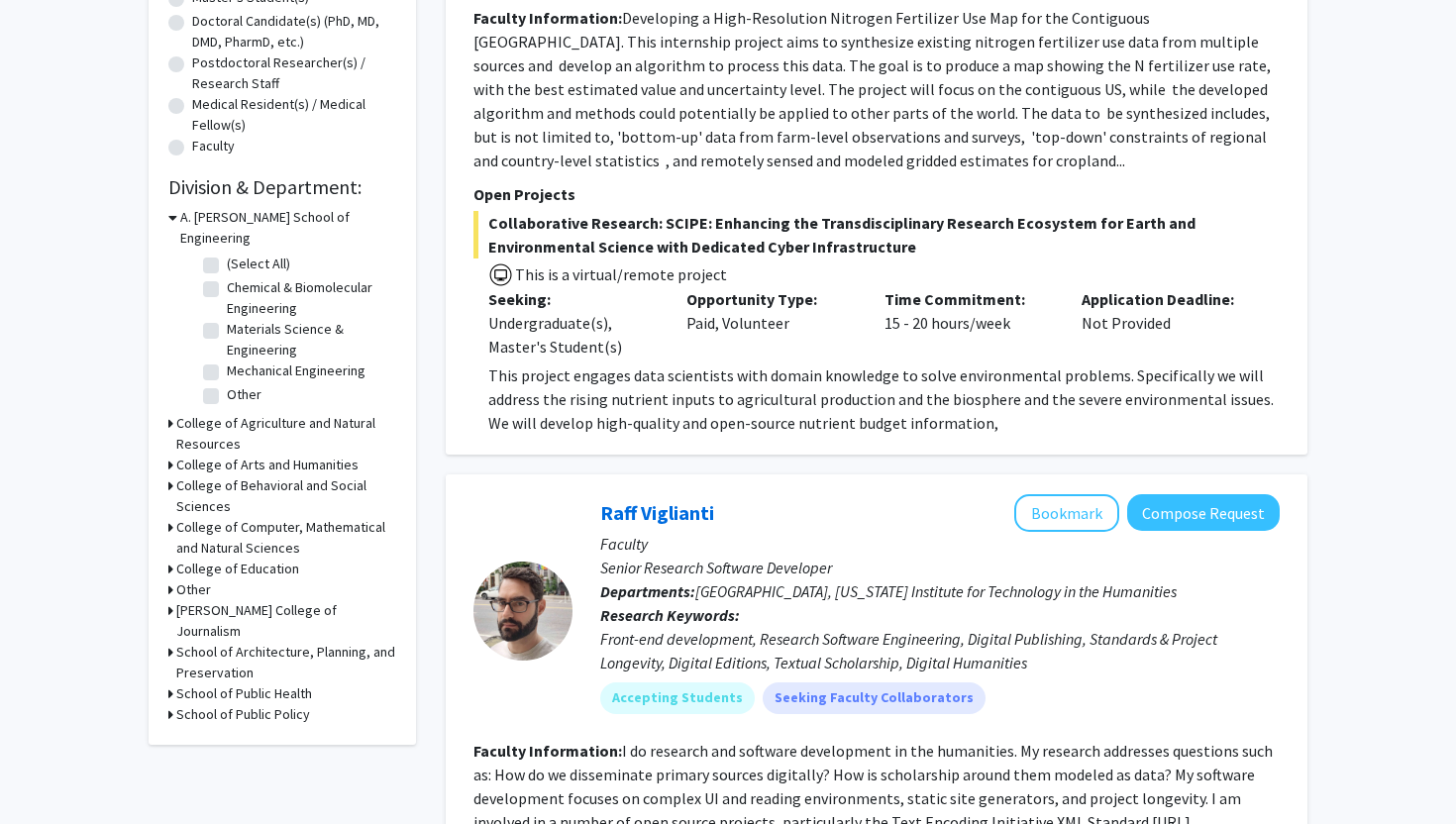 scroll, scrollTop: 436, scrollLeft: 0, axis: vertical 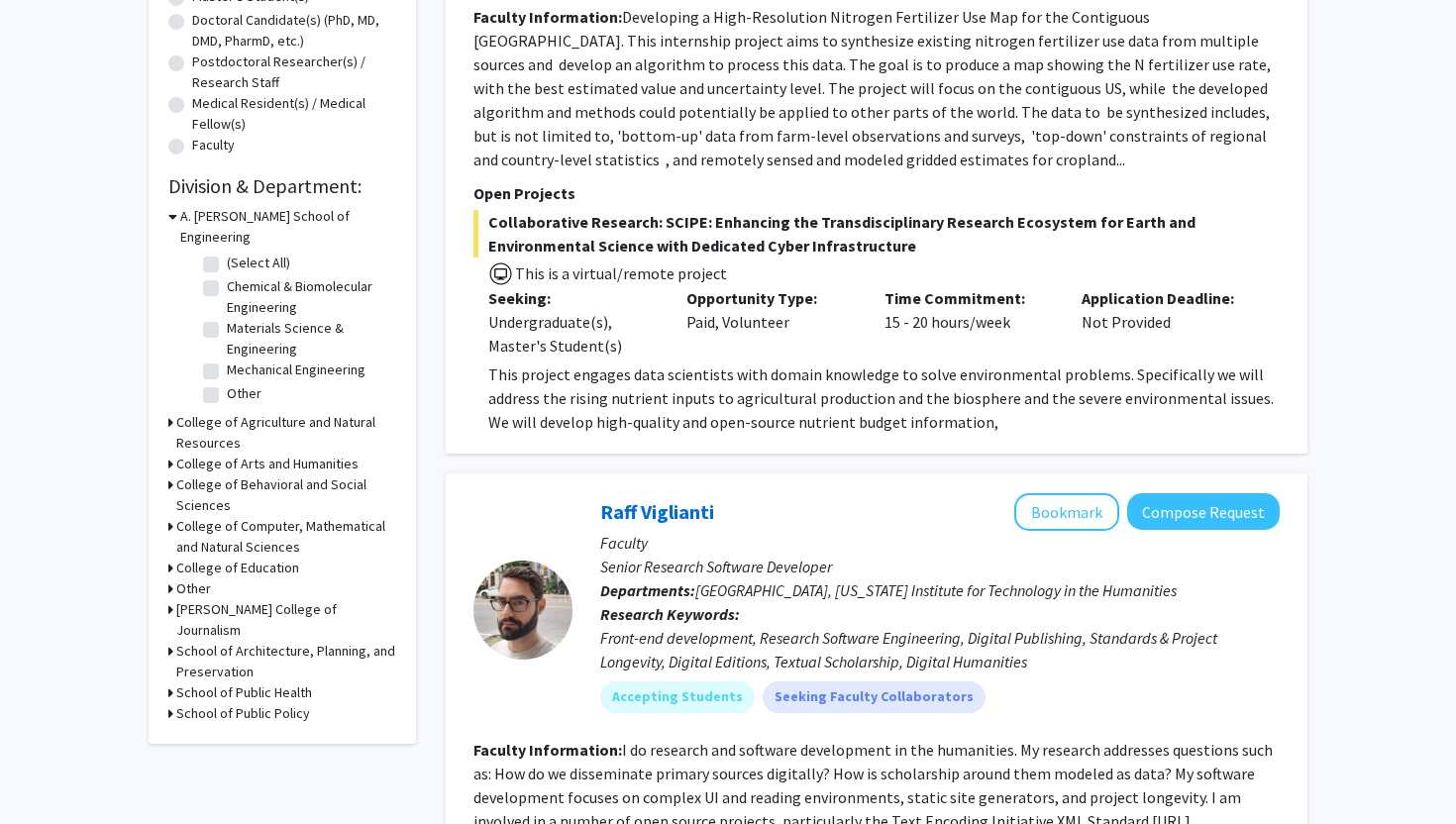 click 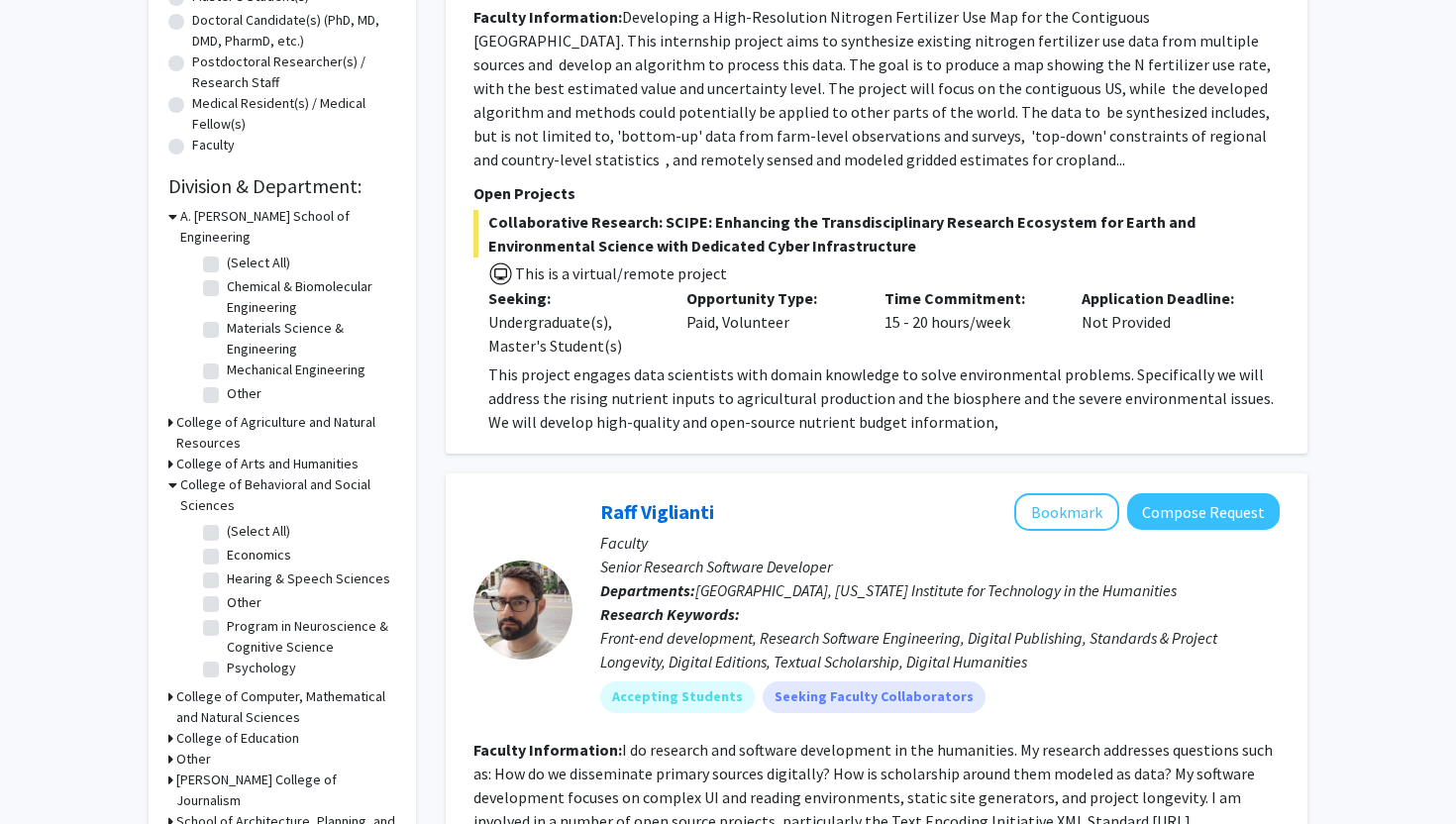 click on "Economics" 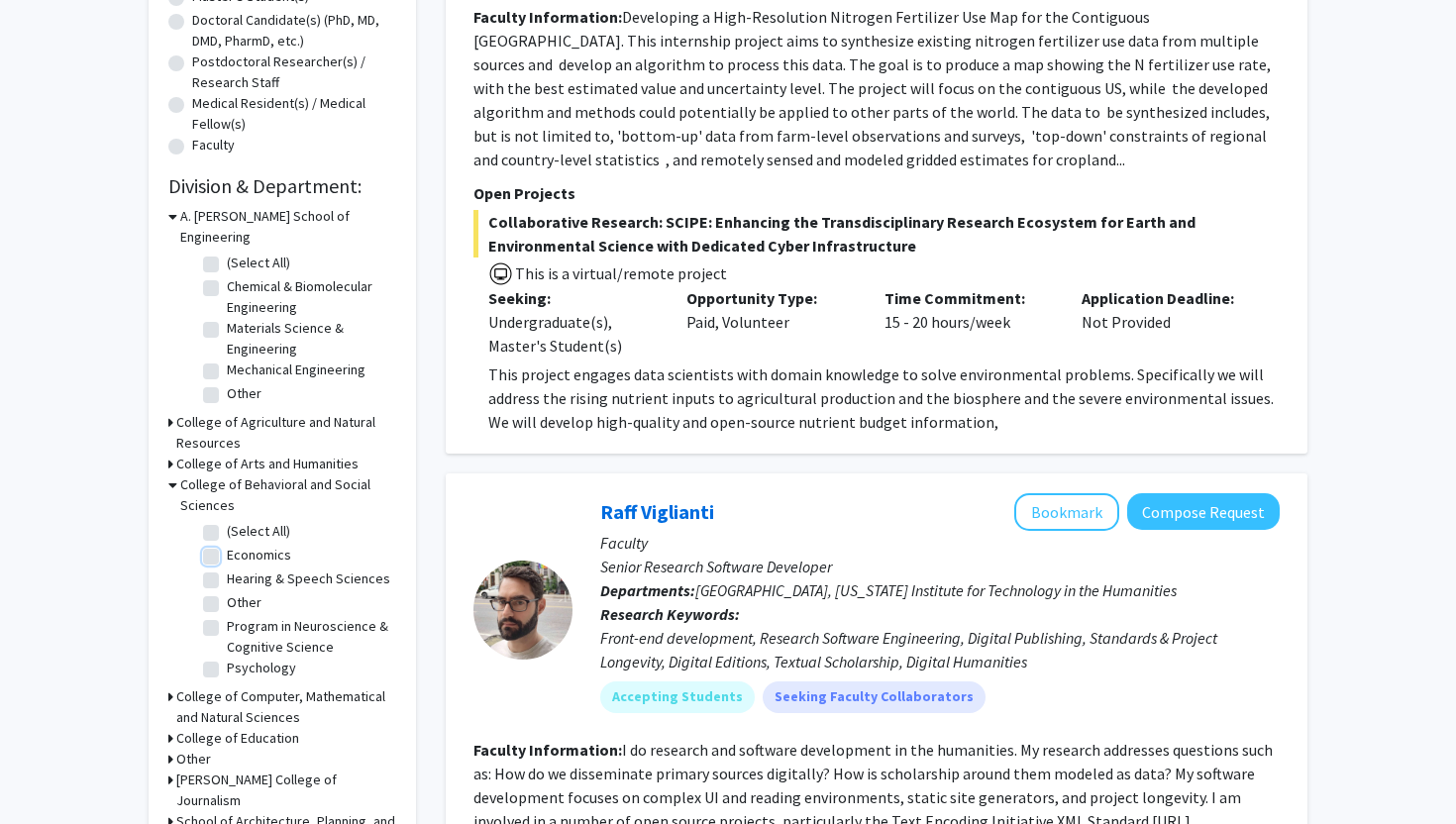 click on "Economics" at bounding box center [233, 551] 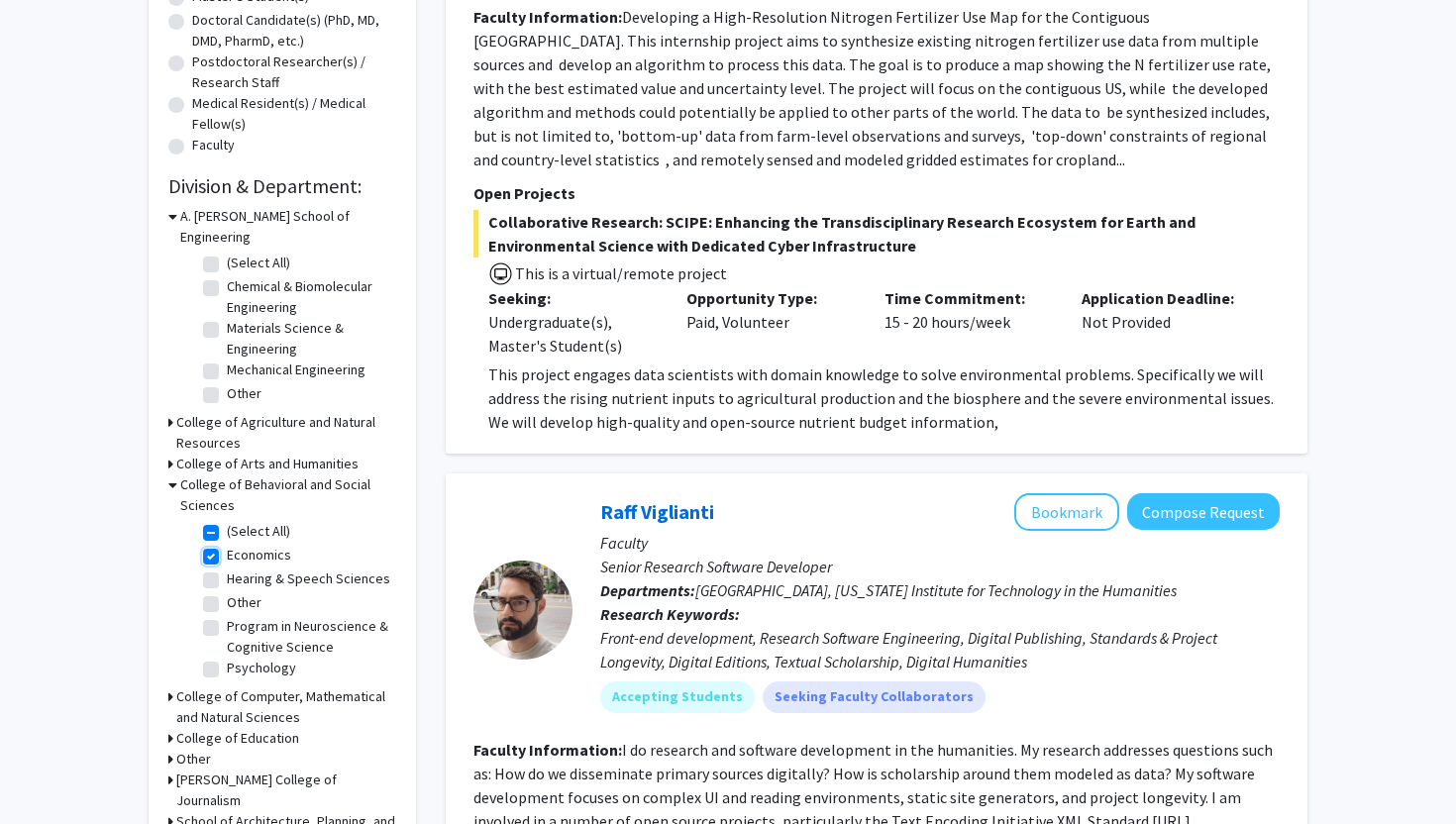 checkbox on "true" 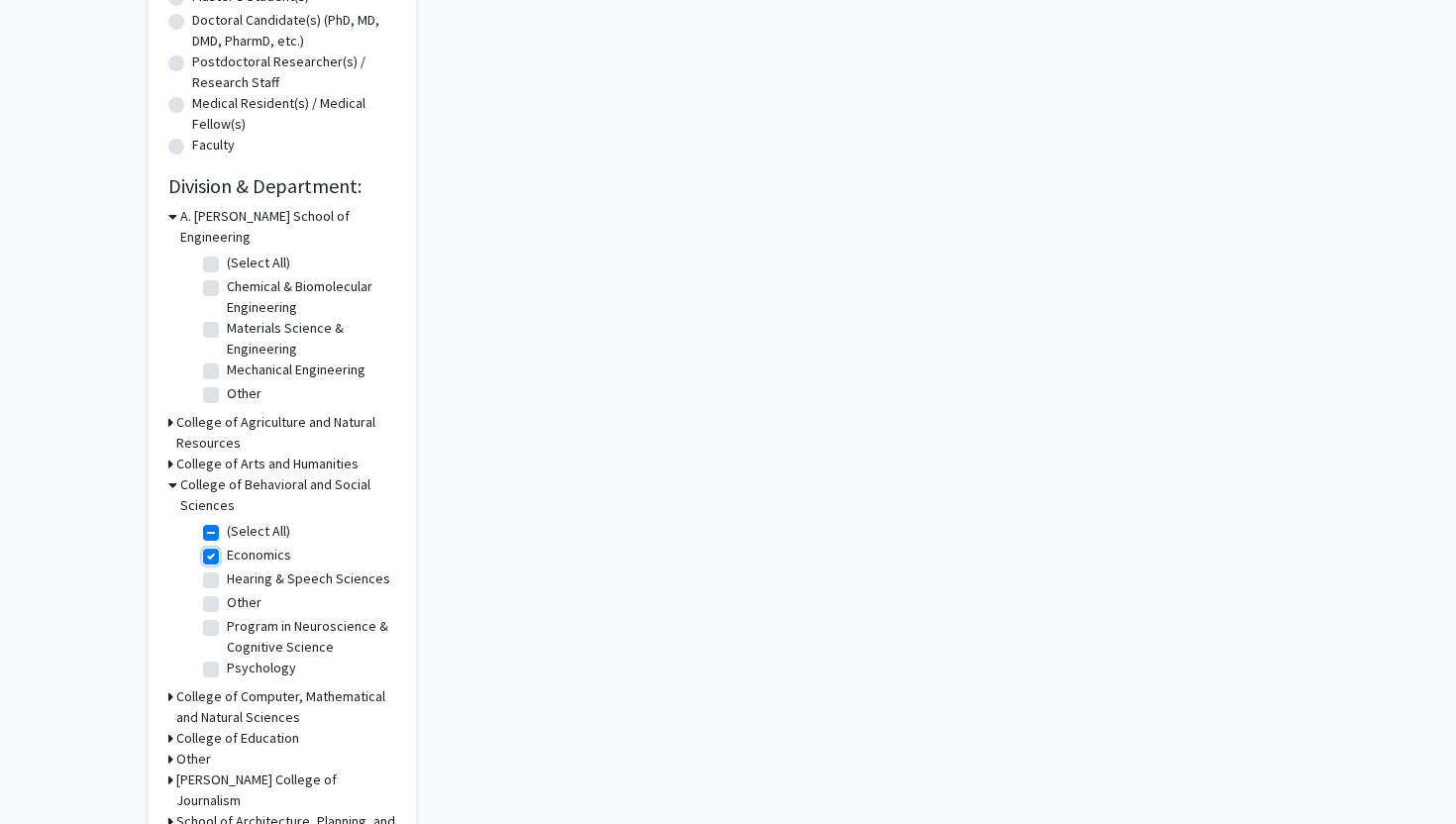 scroll, scrollTop: 0, scrollLeft: 0, axis: both 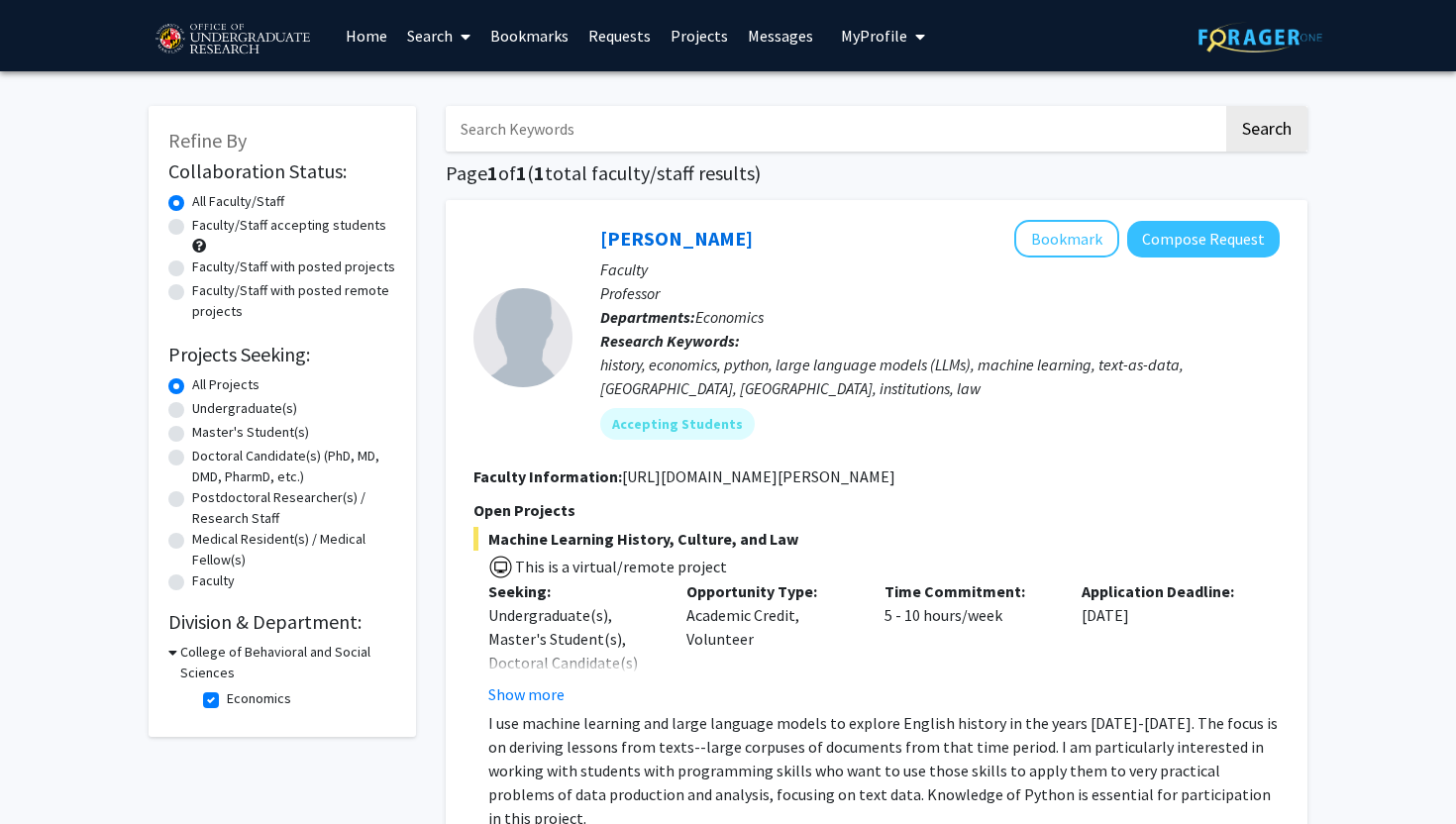 click on "Refine By Collaboration Status: Collaboration Status  All Faculty/Staff    Collaboration Status  Faculty/Staff accepting students    Collaboration Status  Faculty/Staff with posted projects    Collaboration Status  Faculty/Staff with posted remote projects    Projects Seeking: Projects Seeking Level  All Projects    Projects Seeking Level  Undergraduate(s)    Projects Seeking Level  Master's Student(s)    Projects Seeking Level  Doctoral Candidate(s) (PhD, MD, DMD, PharmD, etc.)    Projects Seeking Level  Postdoctoral Researcher(s) / Research Staff    Projects Seeking Level  Medical Resident(s) / Medical Fellow(s)    Projects Seeking Level  Faculty    Division & Department:      College of Behavioral and Social Sciences  Economics  Economics  Search  Page  1  of  1  ( 1  total faculty/staff results)   Peter Murrell   Bookmark
Compose Request  Faculty Professor Departments:  Economics Research Keywords:  Accepting Students Faculty Information:  http://www.econweb.umd.edu/~murrell/ Open Projects" 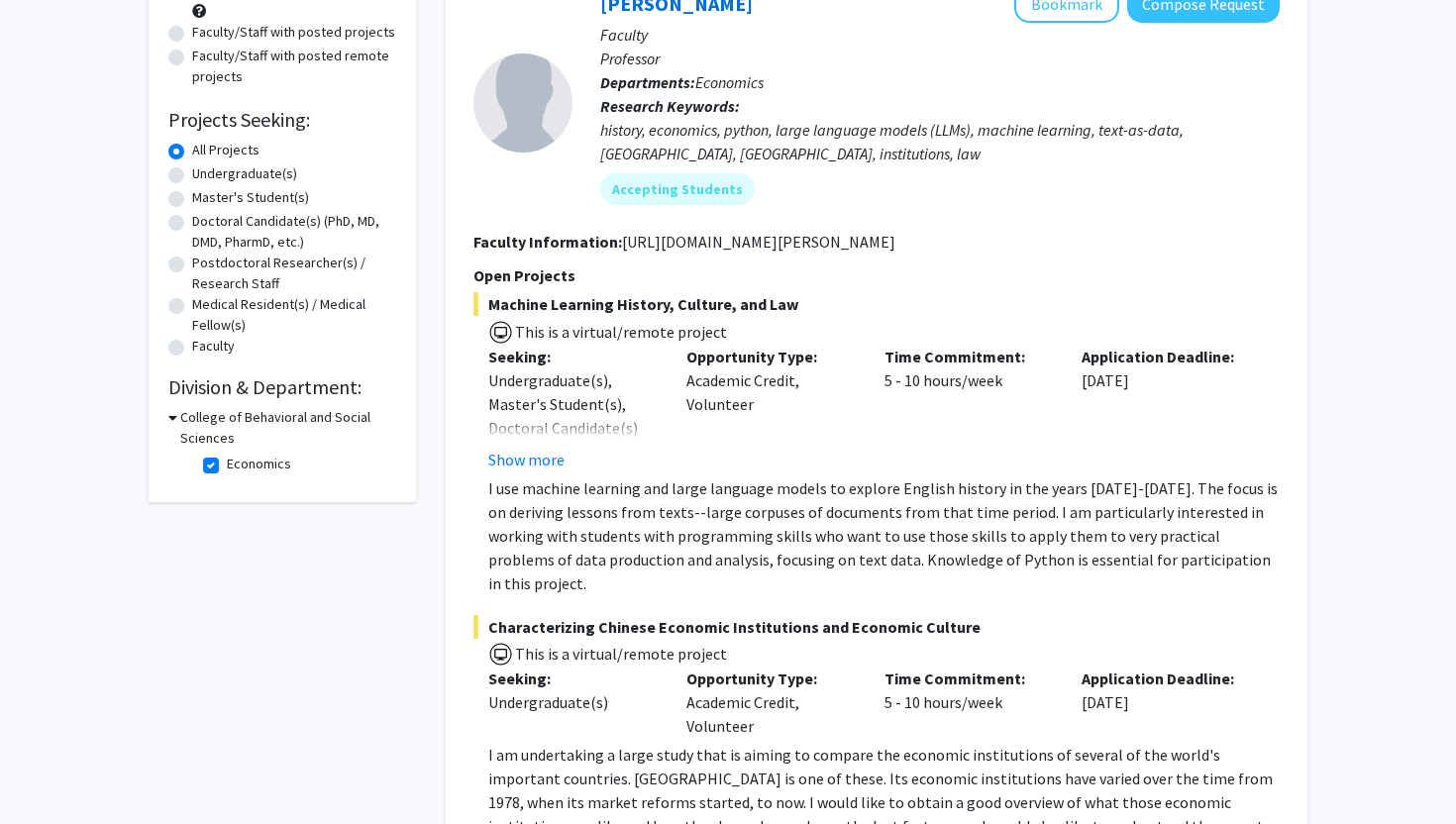 scroll, scrollTop: 238, scrollLeft: 0, axis: vertical 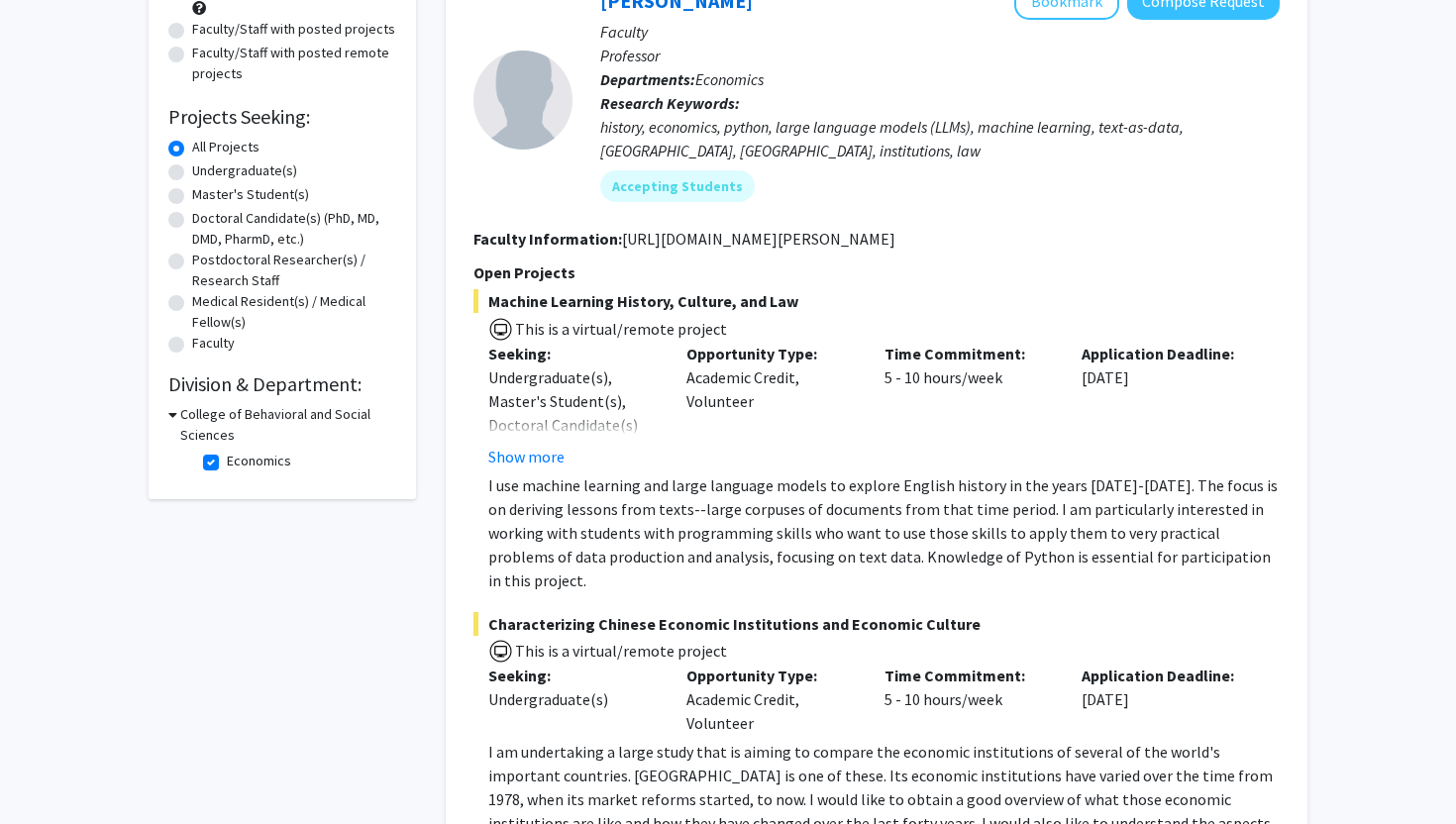 drag, startPoint x: 575, startPoint y: 517, endPoint x: 628, endPoint y: 517, distance: 53 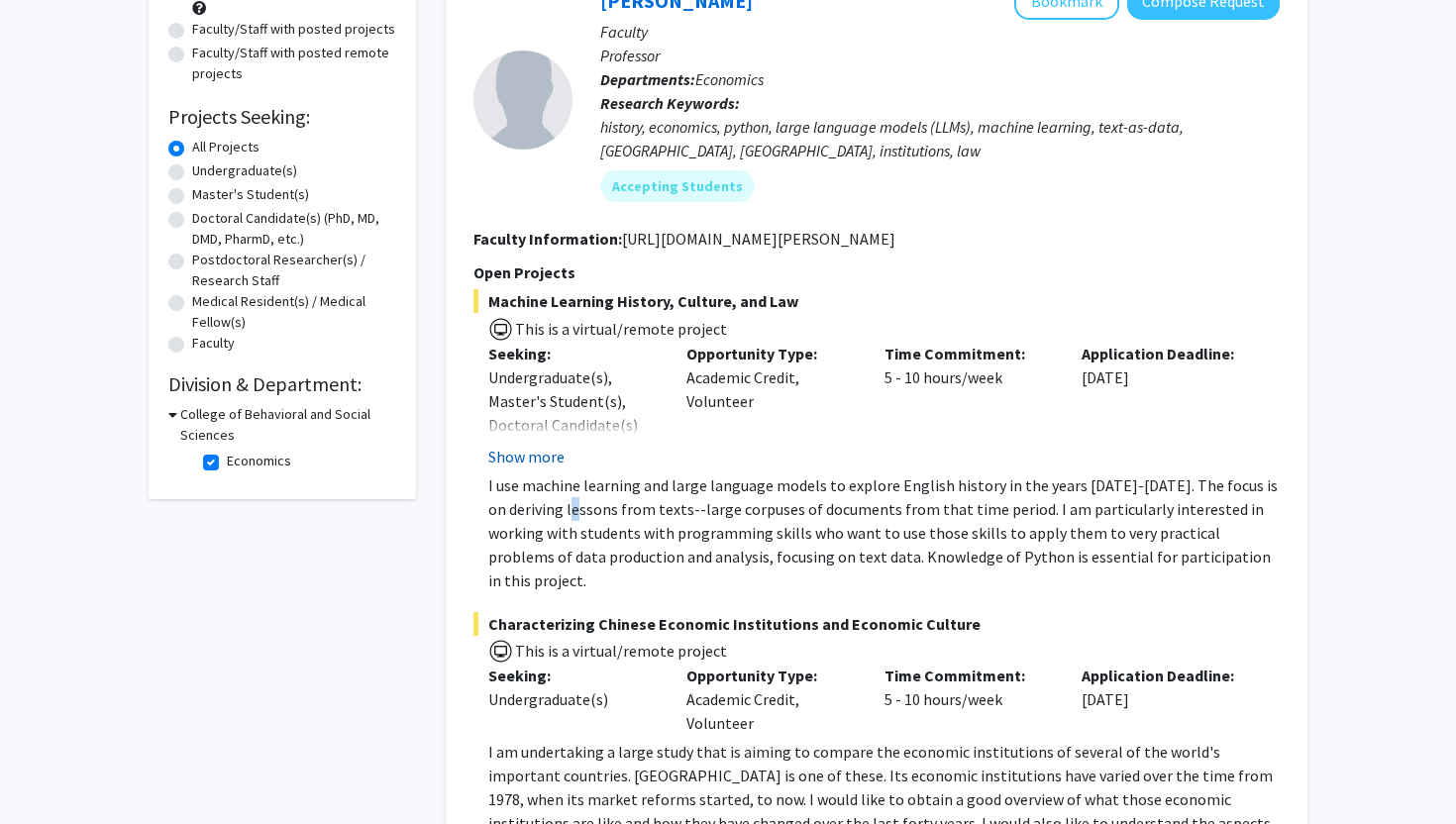 click on "Show more" 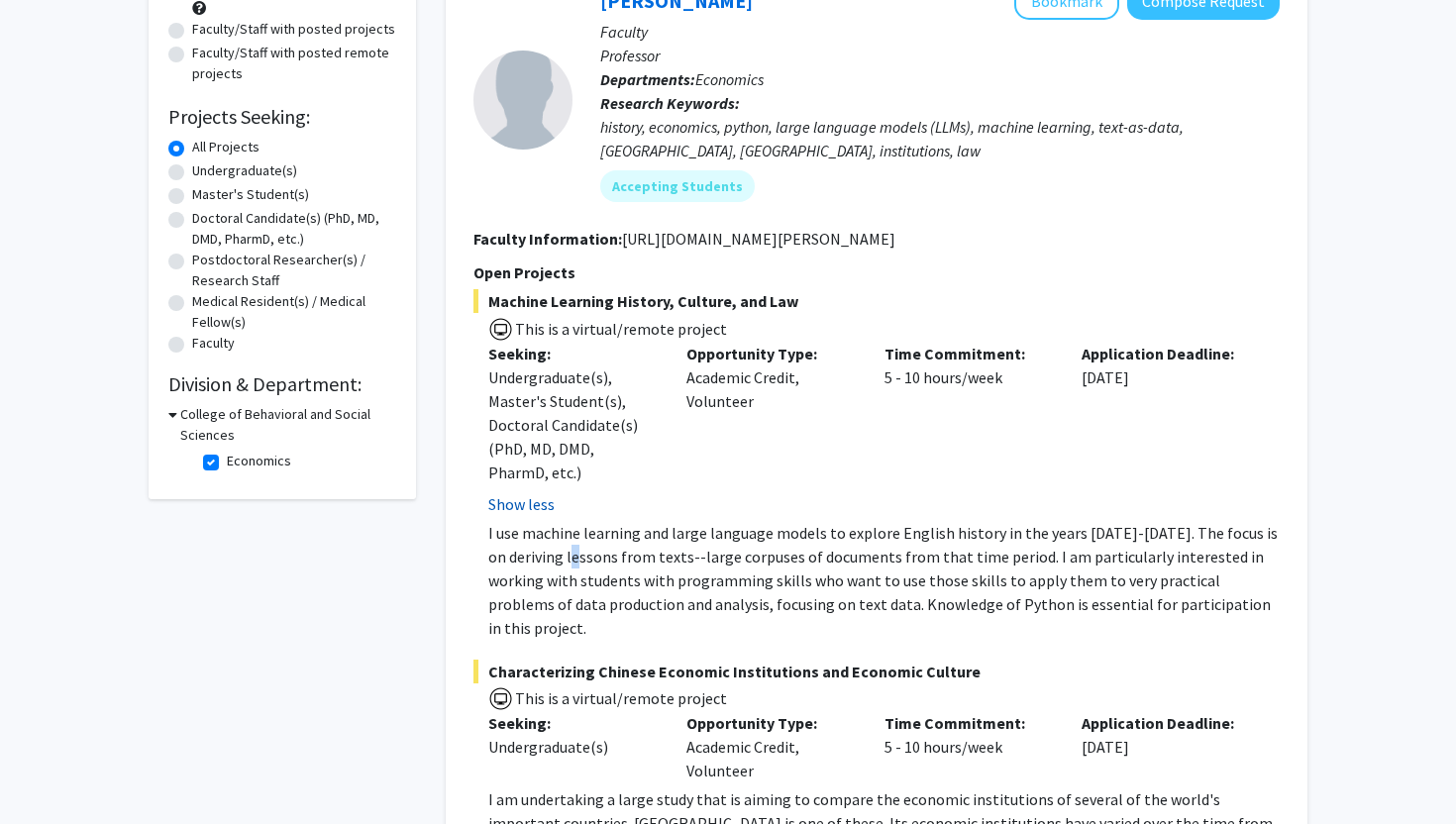 type 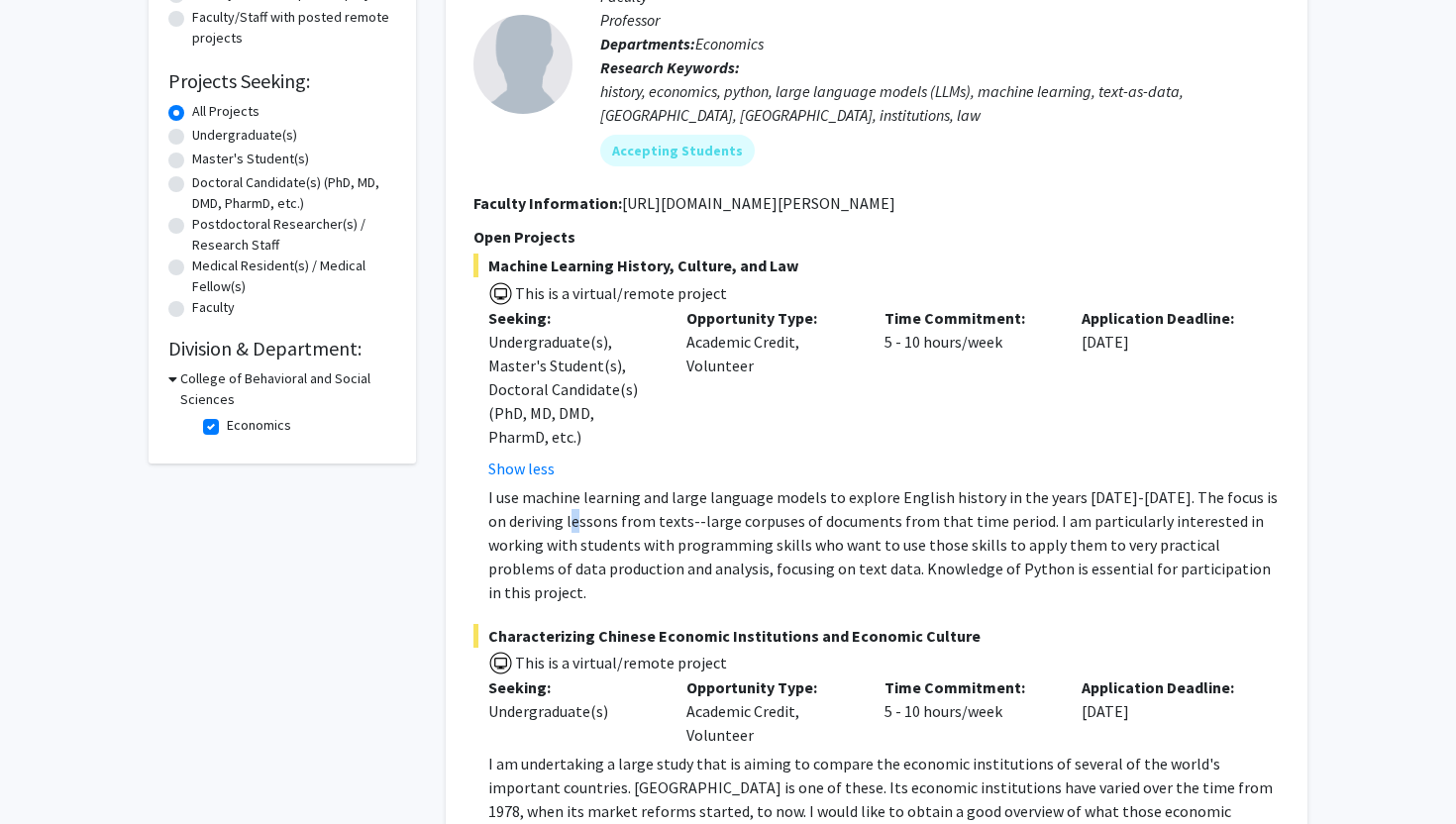 scroll, scrollTop: 277, scrollLeft: 0, axis: vertical 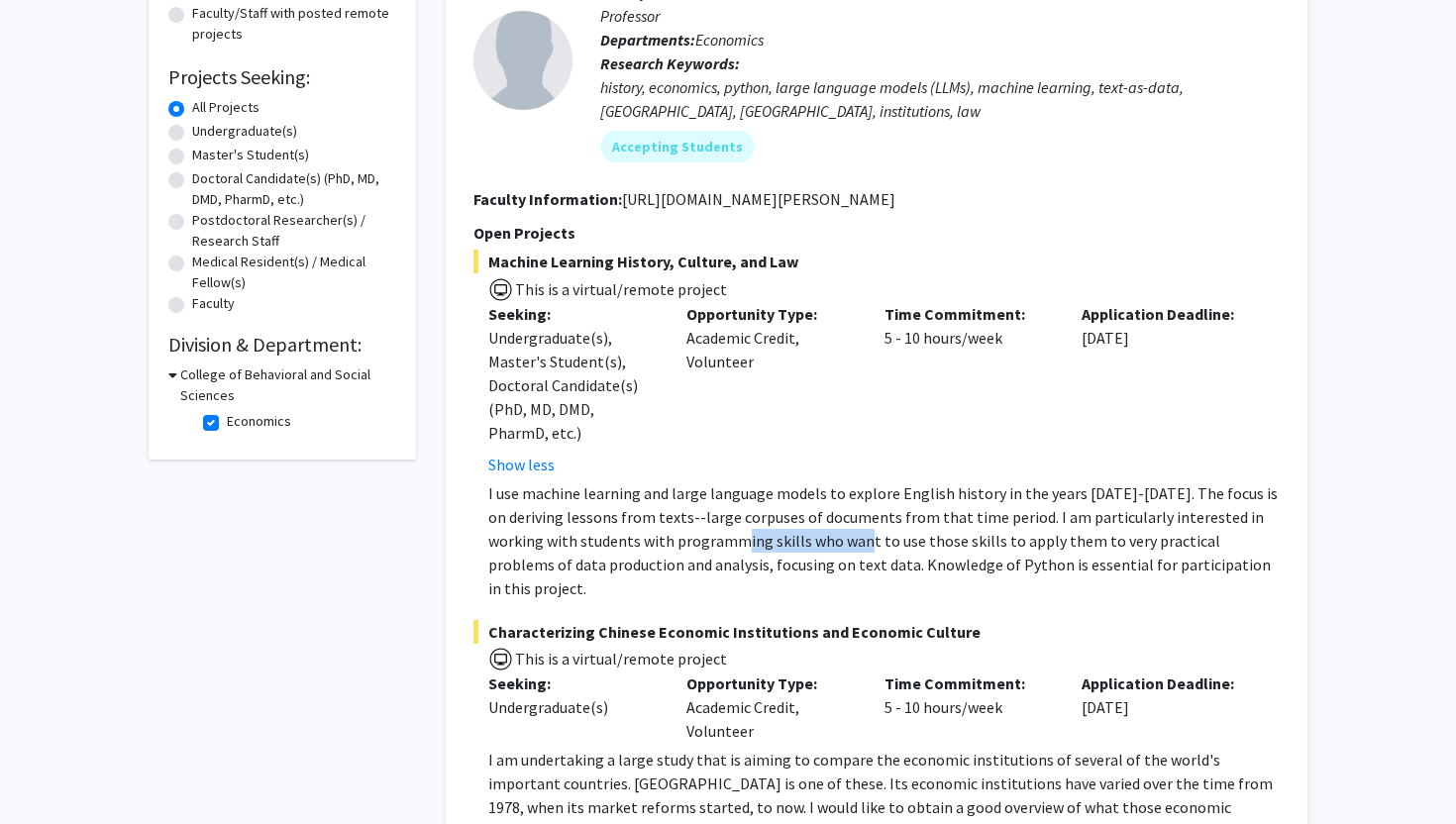 drag, startPoint x: 709, startPoint y: 551, endPoint x: 837, endPoint y: 551, distance: 128 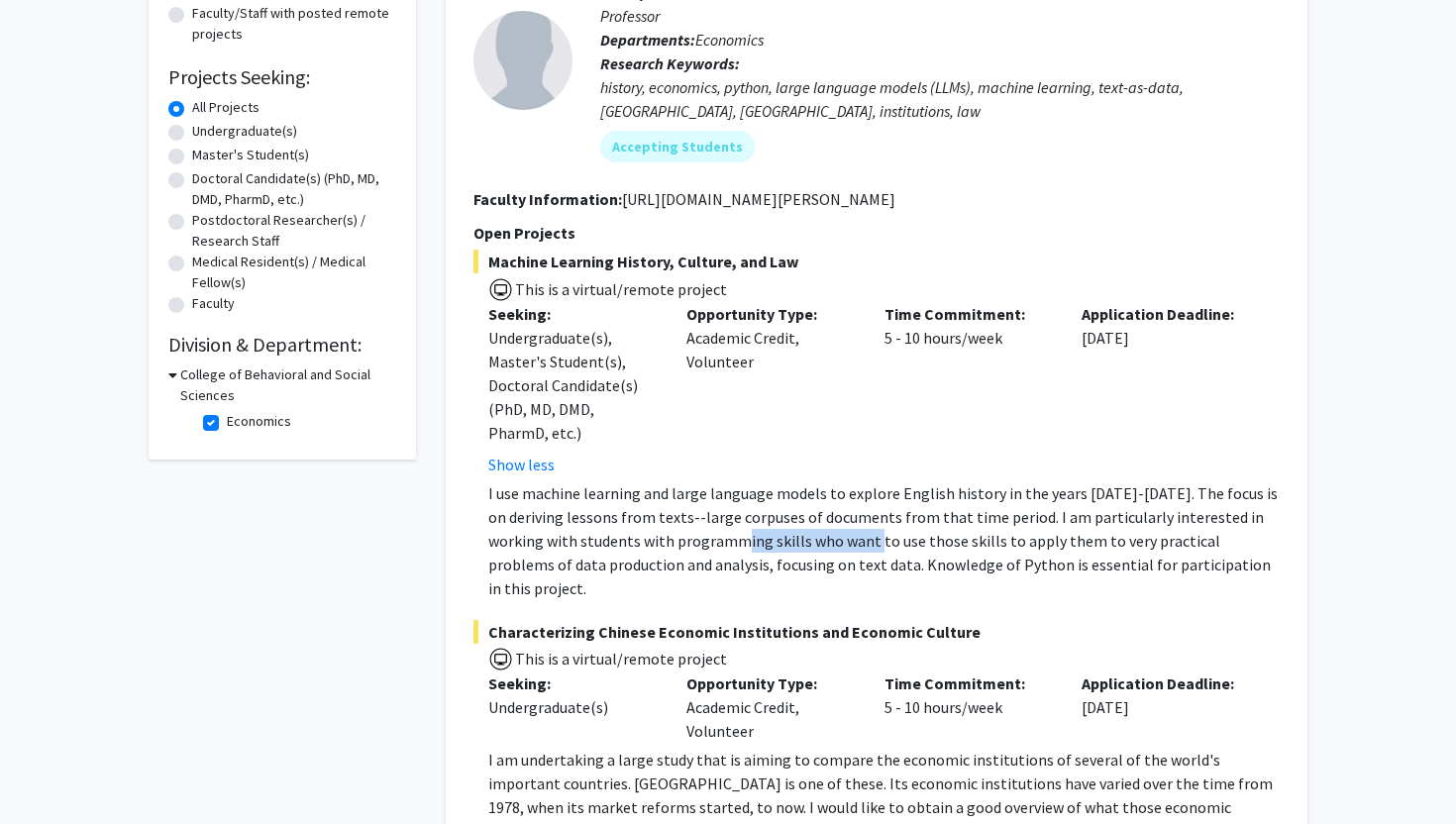 click on "I use machine learning and large language models to explore English history in the years 1500-1750. The focus is on deriving lessons from texts--large corpuses of documents from that time period.   I am particularly interested in working with students with programming skills who want to use those skills to apply them to very practical problems of data production and analysis, focusing on text data. Knowledge of Python is essential for participation in this project." 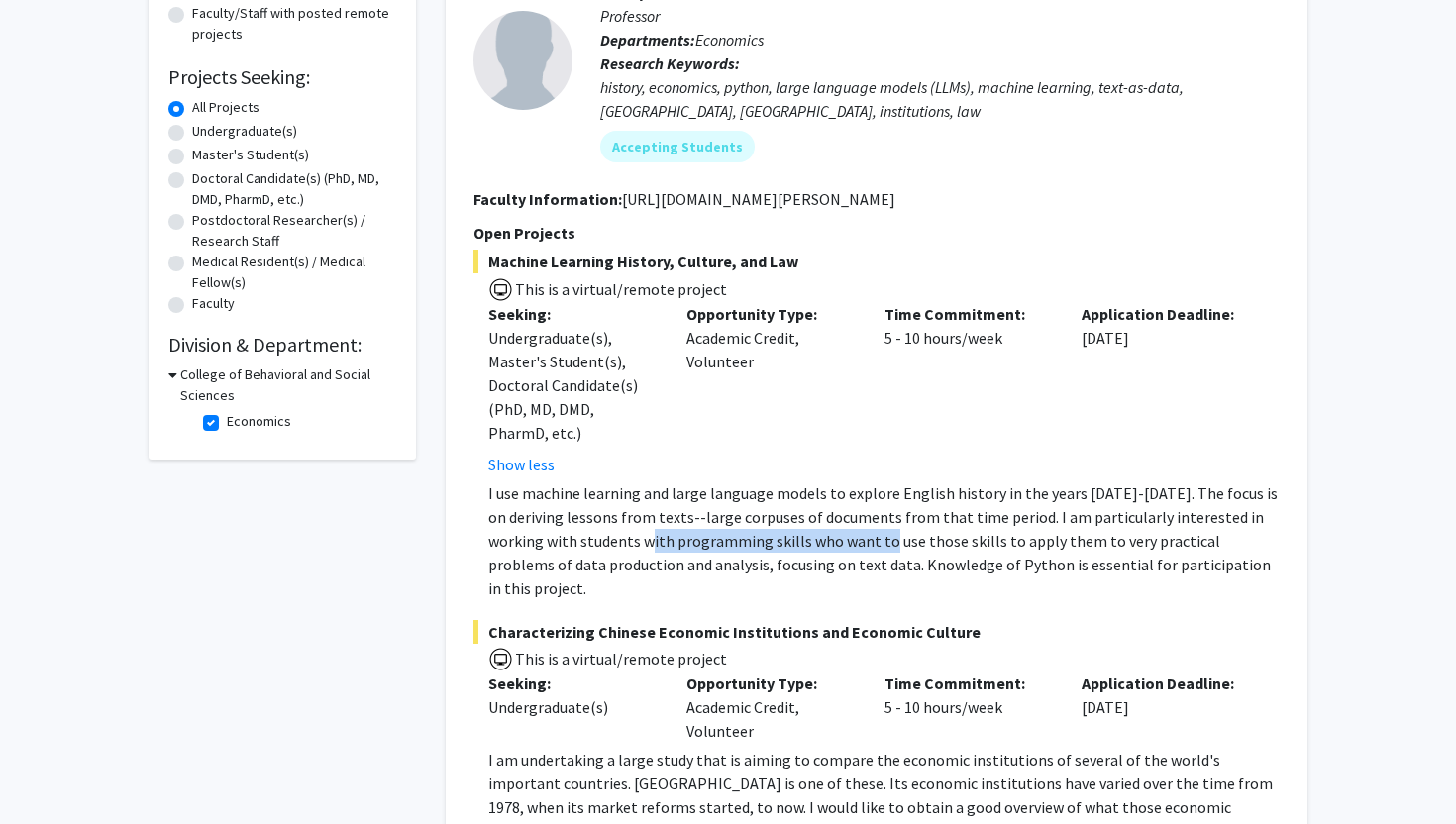 drag, startPoint x: 837, startPoint y: 551, endPoint x: 615, endPoint y: 551, distance: 222 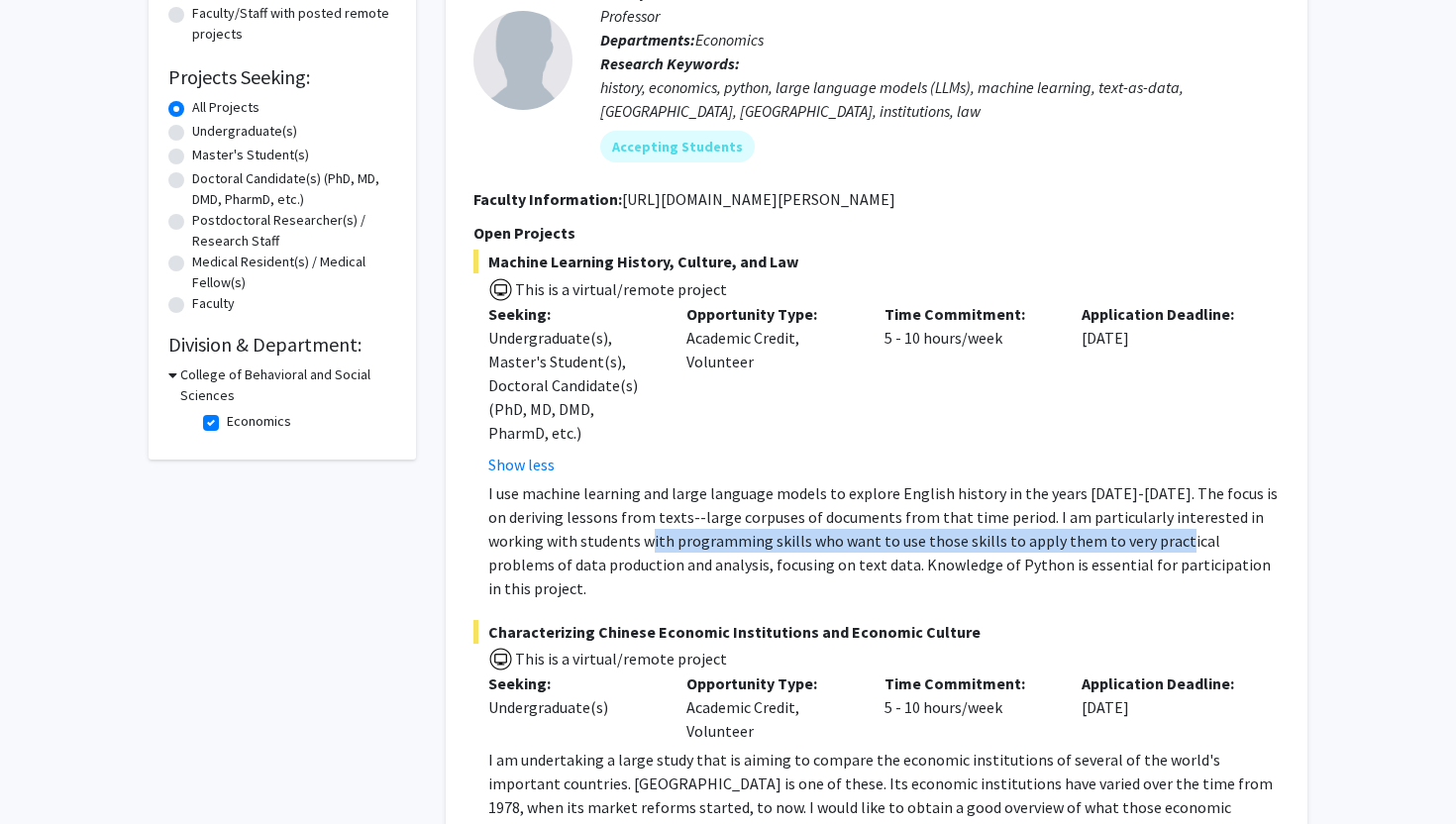 drag, startPoint x: 615, startPoint y: 551, endPoint x: 1109, endPoint y: 551, distance: 494 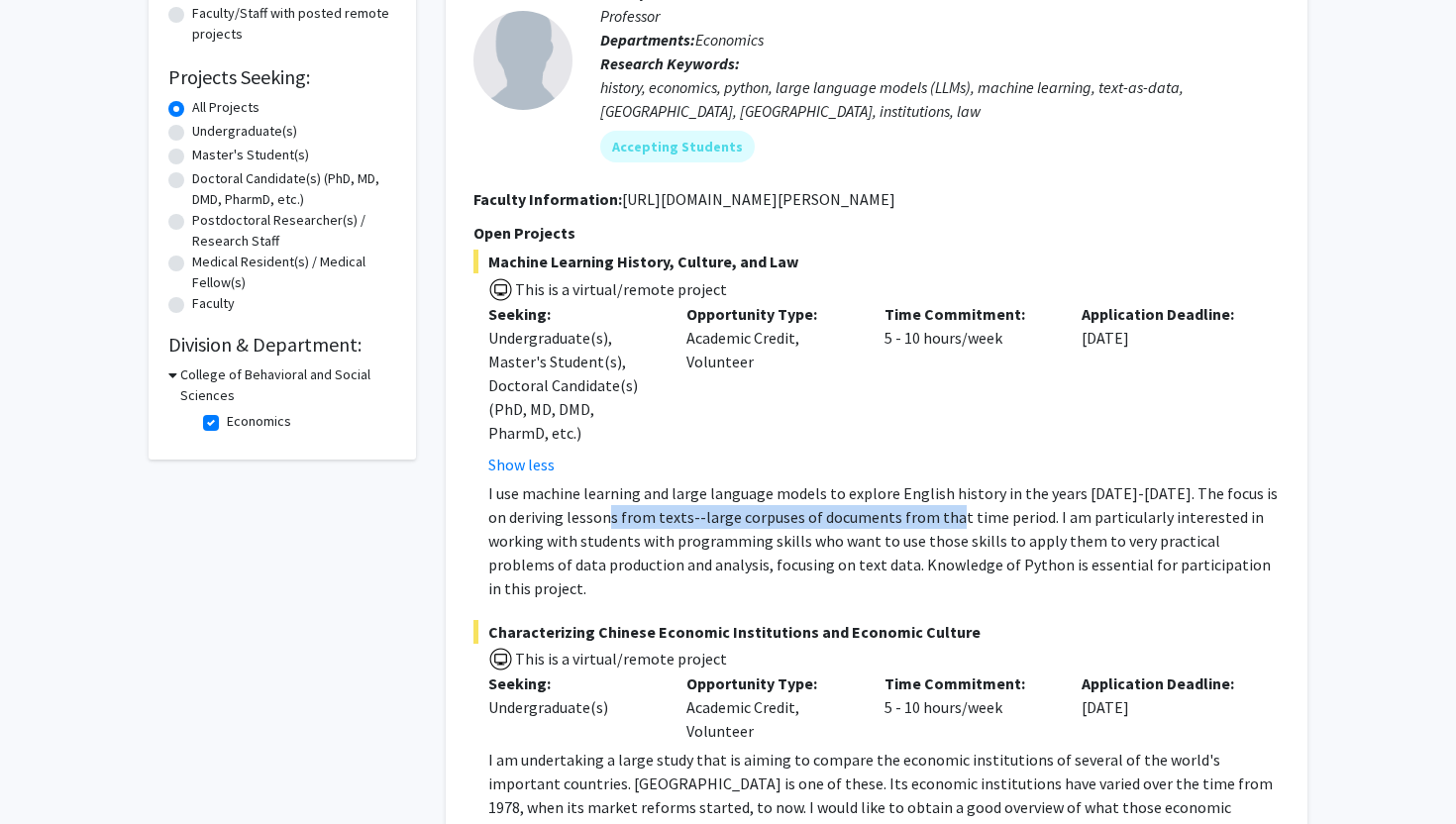 drag, startPoint x: 607, startPoint y: 505, endPoint x: 952, endPoint y: 521, distance: 345.3708 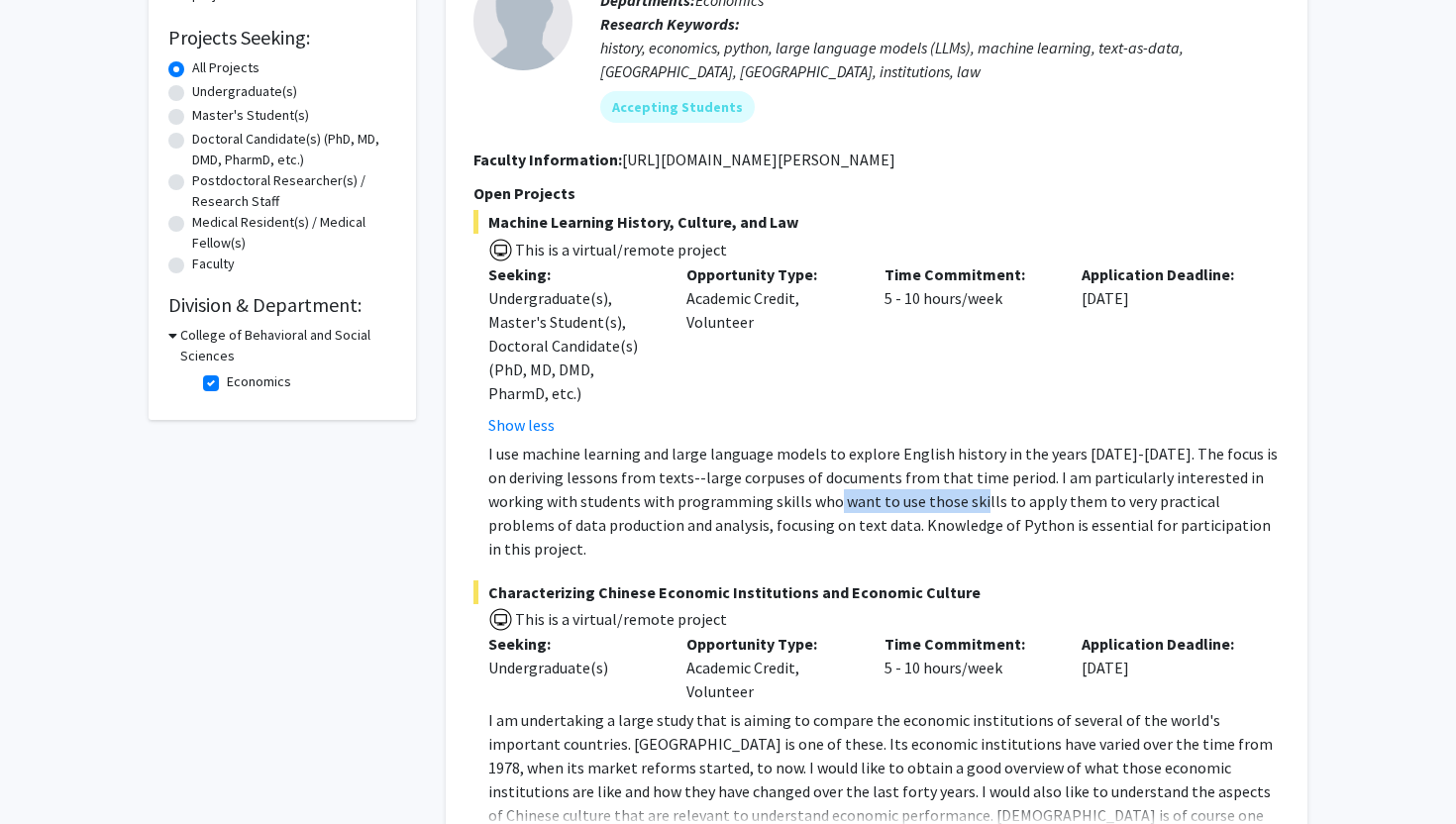 drag, startPoint x: 932, startPoint y: 503, endPoint x: 802, endPoint y: 493, distance: 130.38405 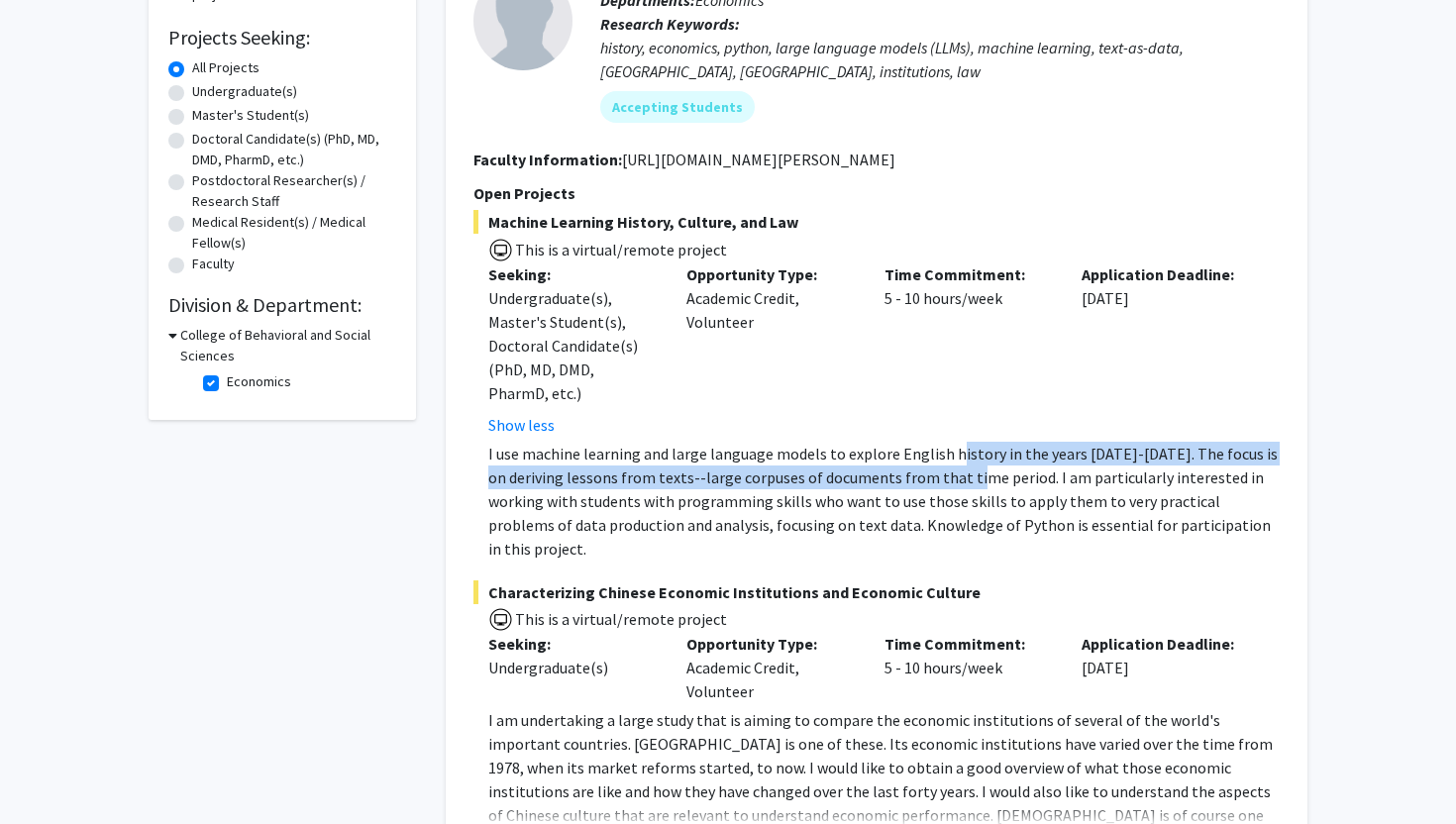 drag, startPoint x: 952, startPoint y: 452, endPoint x: 977, endPoint y: 488, distance: 43.82921 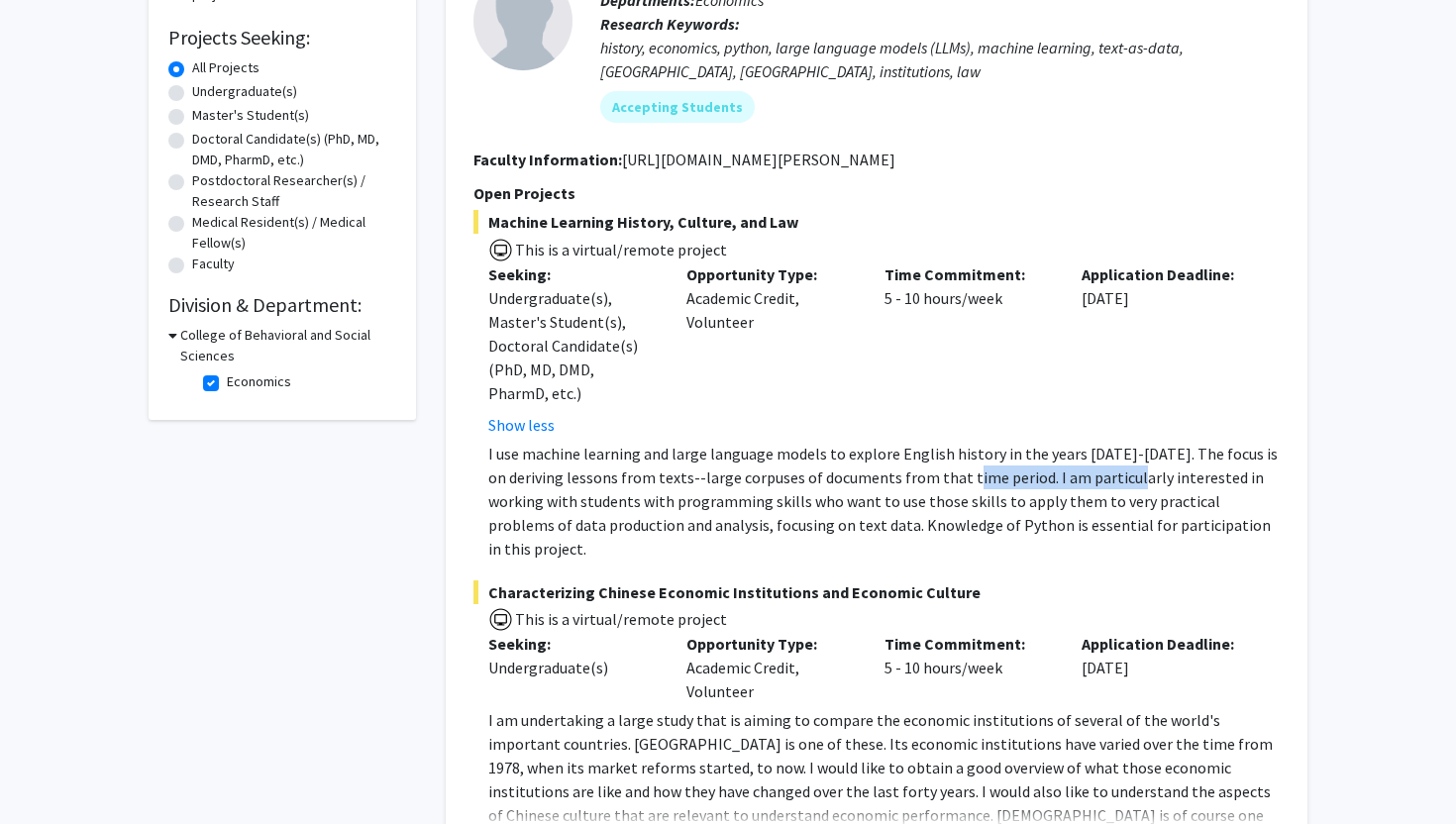 drag, startPoint x: 977, startPoint y: 488, endPoint x: 1153, endPoint y: 488, distance: 176 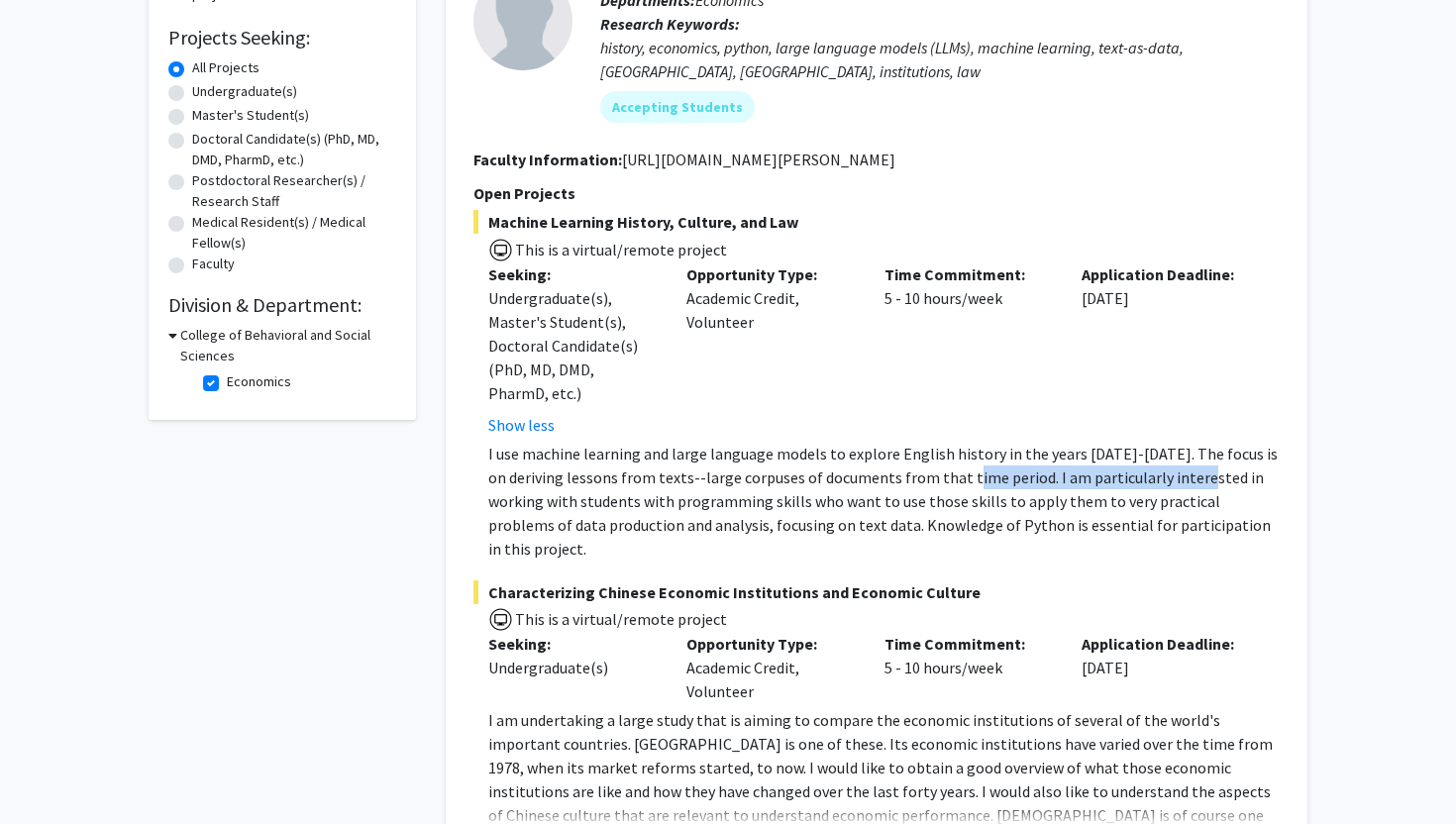 click on "I use machine learning and large language models to explore English history in the years 1500-1750. The focus is on deriving lessons from texts--large corpuses of documents from that time period.   I am particularly interested in working with students with programming skills who want to use those skills to apply them to very practical problems of data production and analysis, focusing on text data. Knowledge of Python is essential for participation in this project." 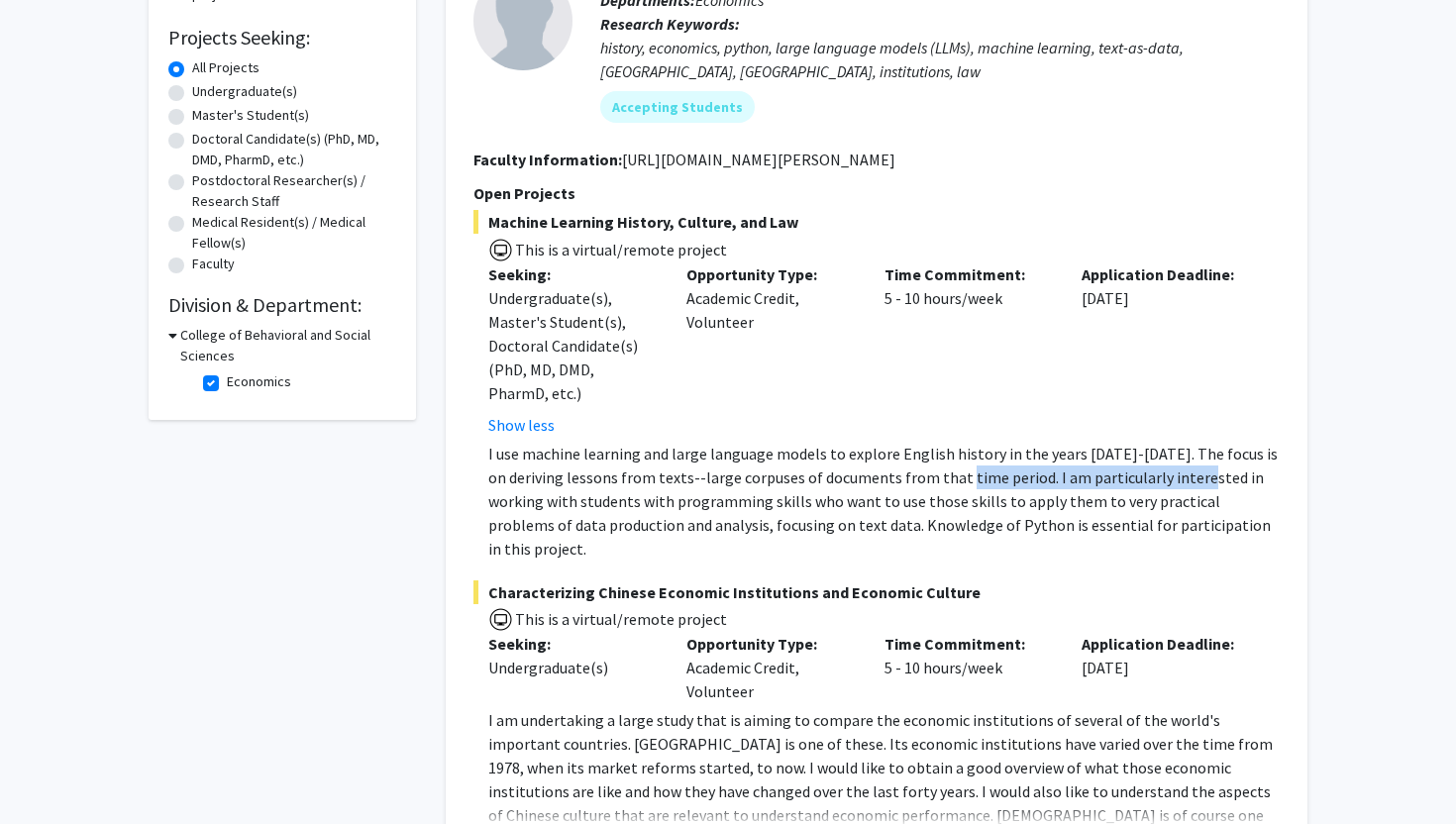 click on "I use machine learning and large language models to explore English history in the years 1500-1750. The focus is on deriving lessons from texts--large corpuses of documents from that time period.   I am particularly interested in working with students with programming skills who want to use those skills to apply them to very practical problems of data production and analysis, focusing on text data. Knowledge of Python is essential for participation in this project." 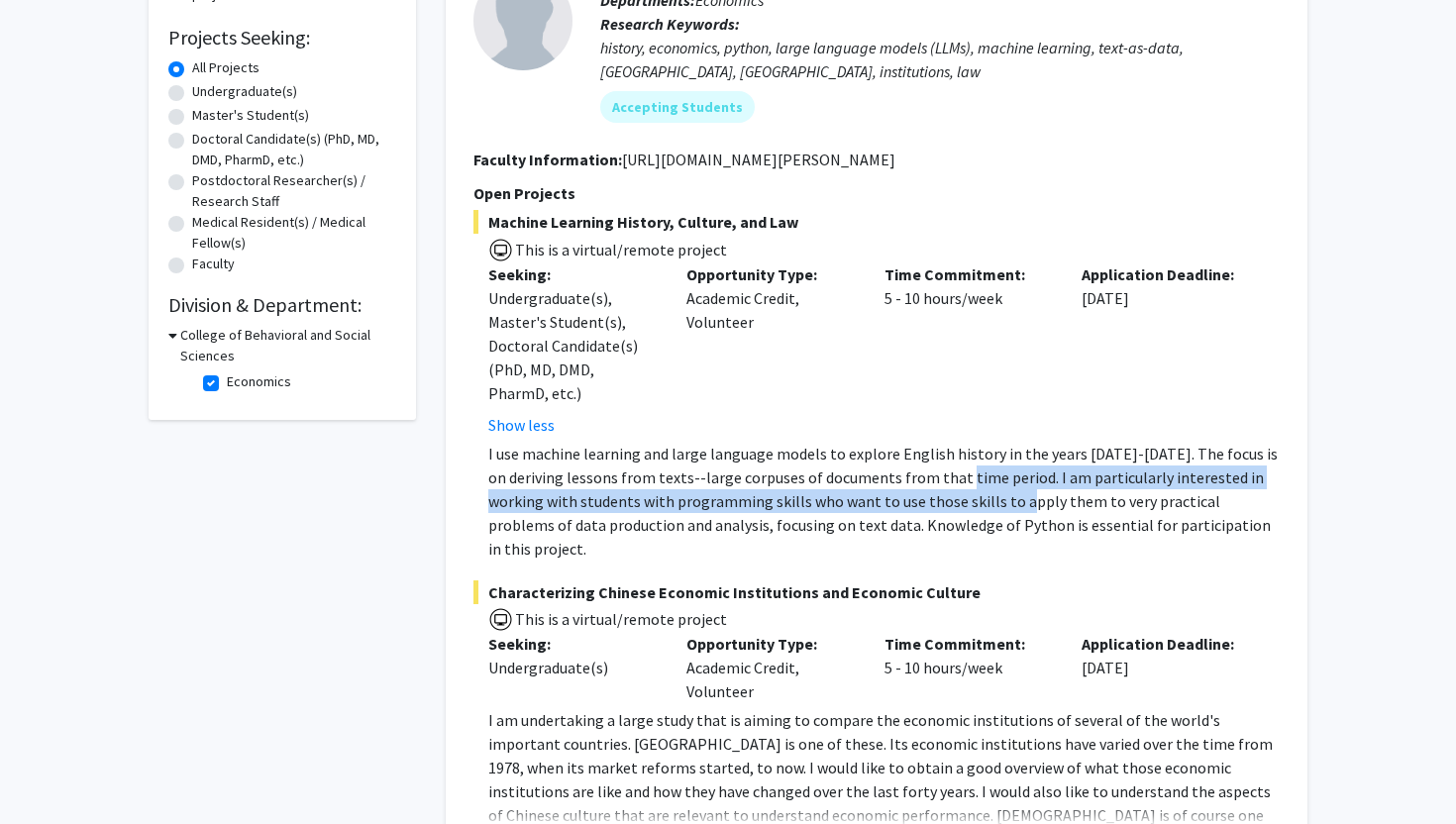 drag, startPoint x: 959, startPoint y: 488, endPoint x: 971, endPoint y: 511, distance: 25.942244 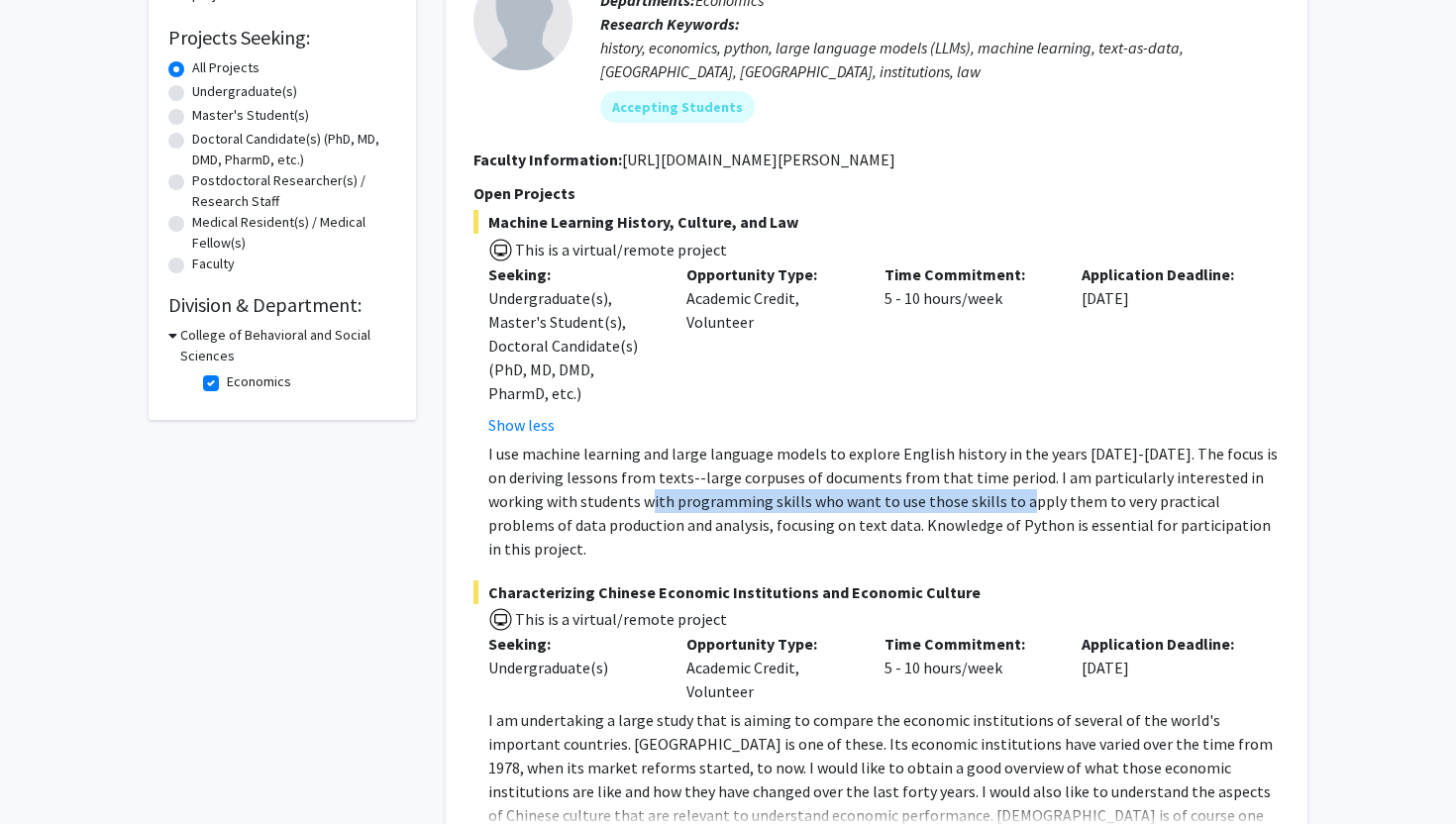 drag, startPoint x: 971, startPoint y: 511, endPoint x: 661, endPoint y: 511, distance: 310 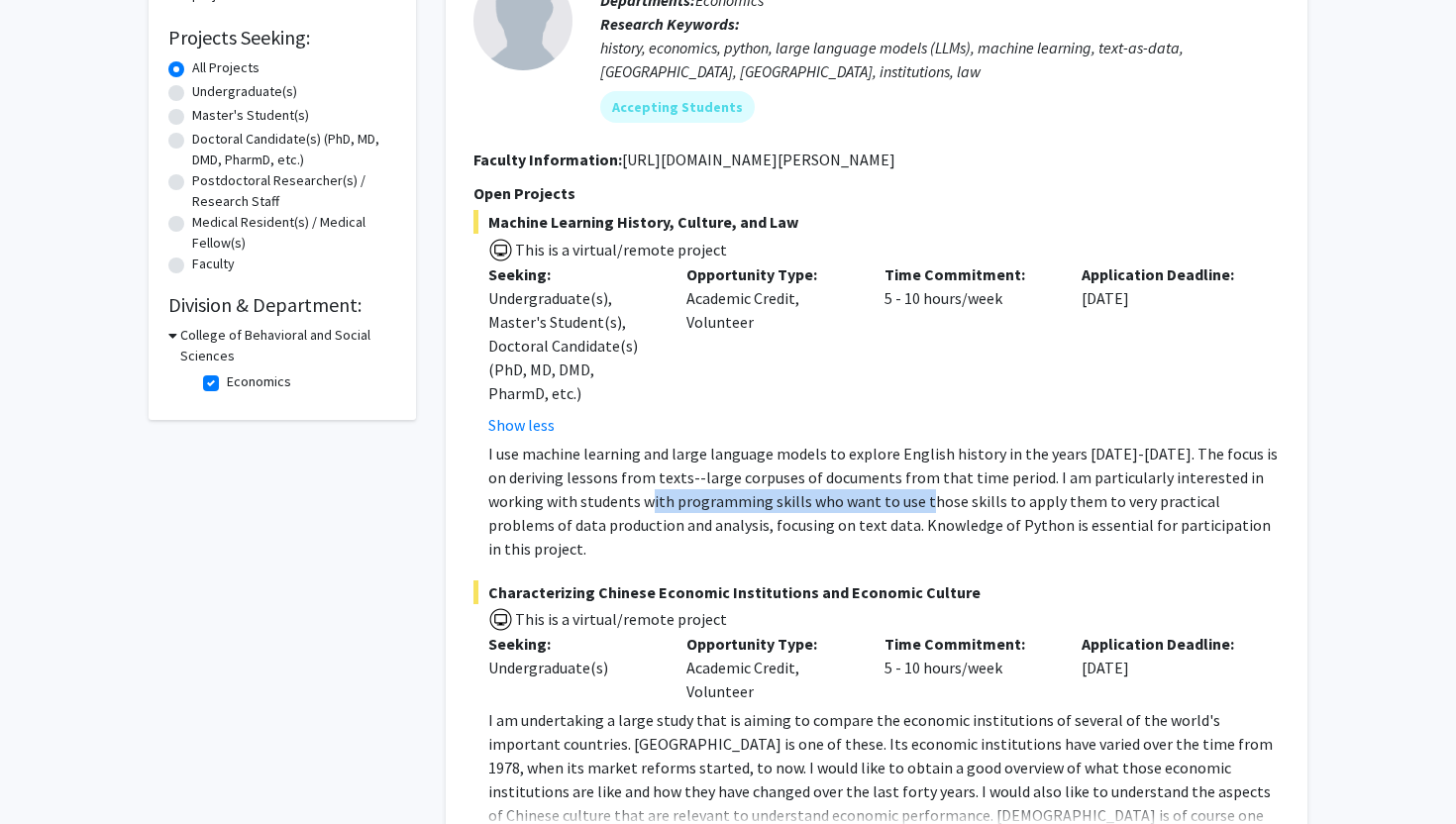 drag, startPoint x: 661, startPoint y: 511, endPoint x: 969, endPoint y: 511, distance: 308 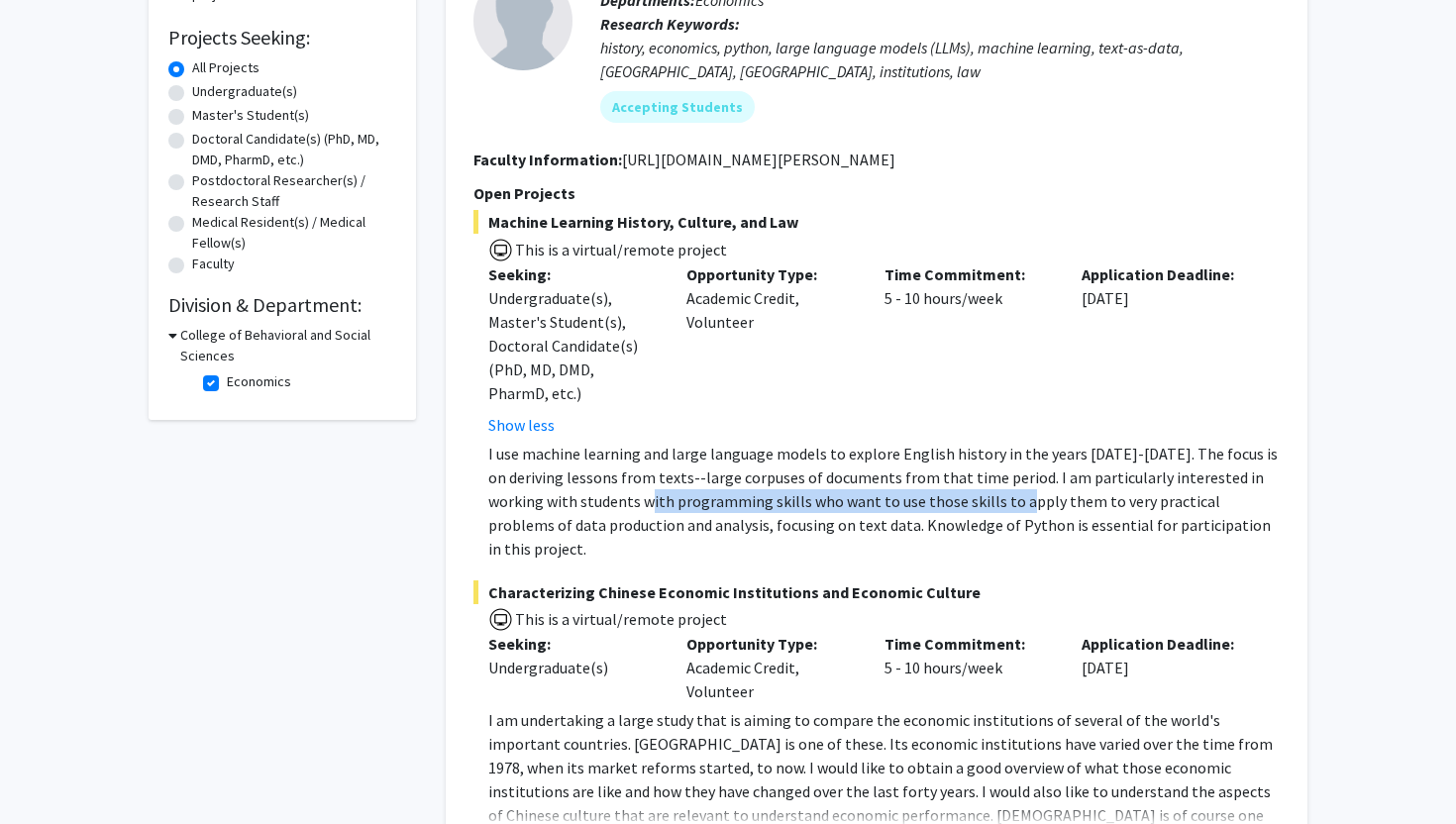 click on "I use machine learning and large language models to explore English history in the years 1500-1750. The focus is on deriving lessons from texts--large corpuses of documents from that time period.   I am particularly interested in working with students with programming skills who want to use those skills to apply them to very practical problems of data production and analysis, focusing on text data. Knowledge of Python is essential for participation in this project." 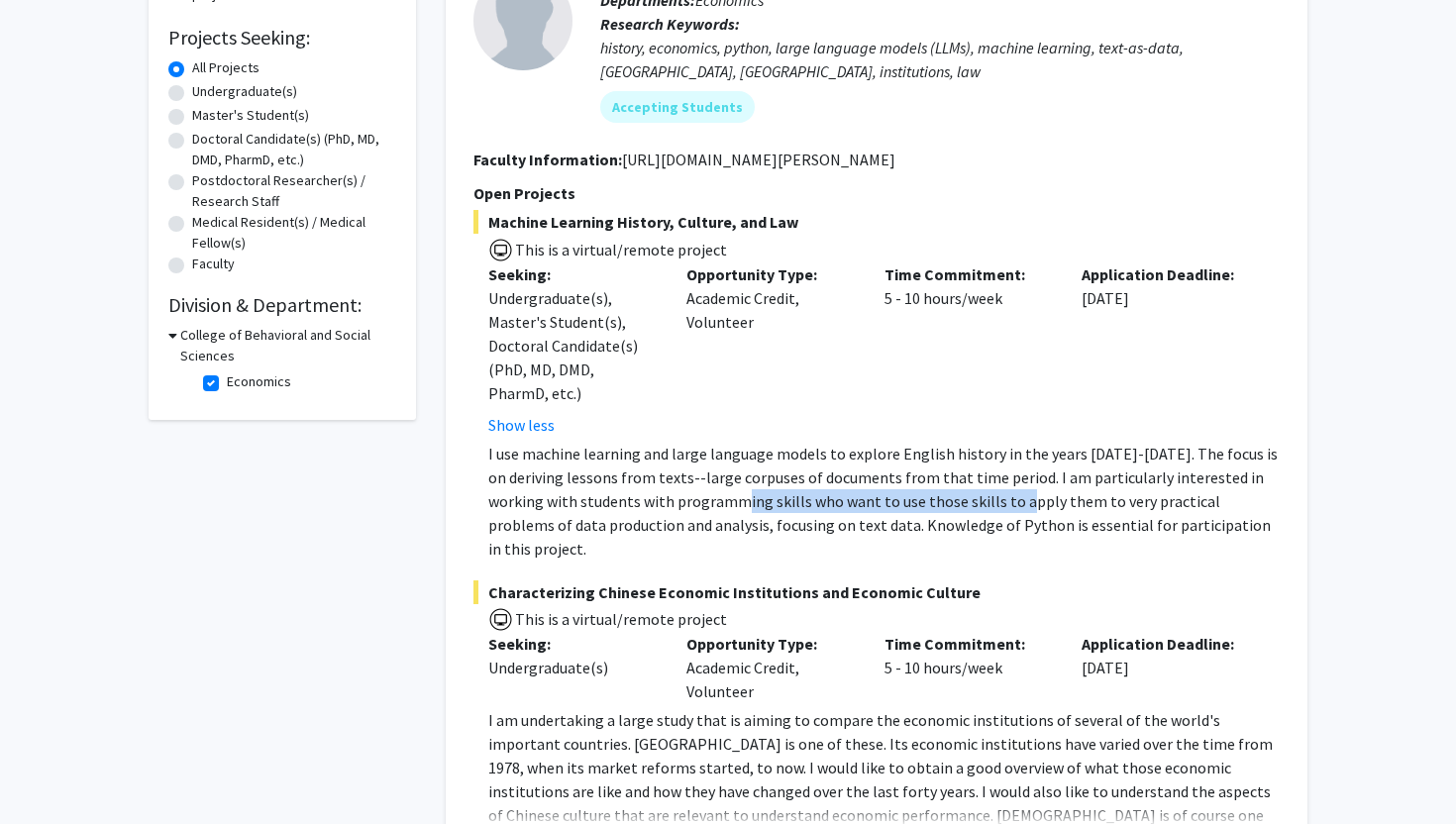 drag, startPoint x: 977, startPoint y: 511, endPoint x: 649, endPoint y: 511, distance: 328 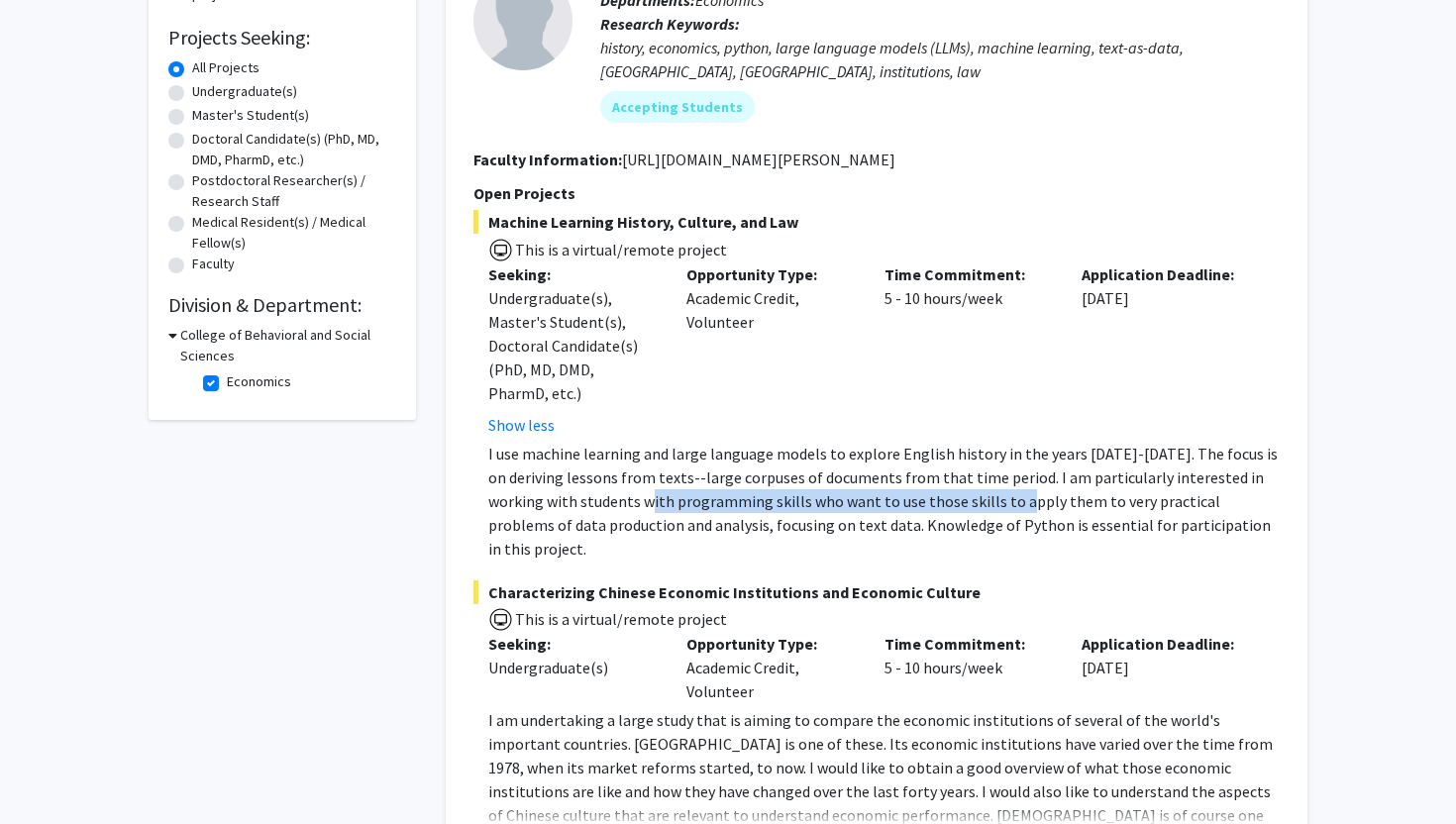 click on "I use machine learning and large language models to explore English history in the years 1500-1750. The focus is on deriving lessons from texts--large corpuses of documents from that time period.   I am particularly interested in working with students with programming skills who want to use those skills to apply them to very practical problems of data production and analysis, focusing on text data. Knowledge of Python is essential for participation in this project." 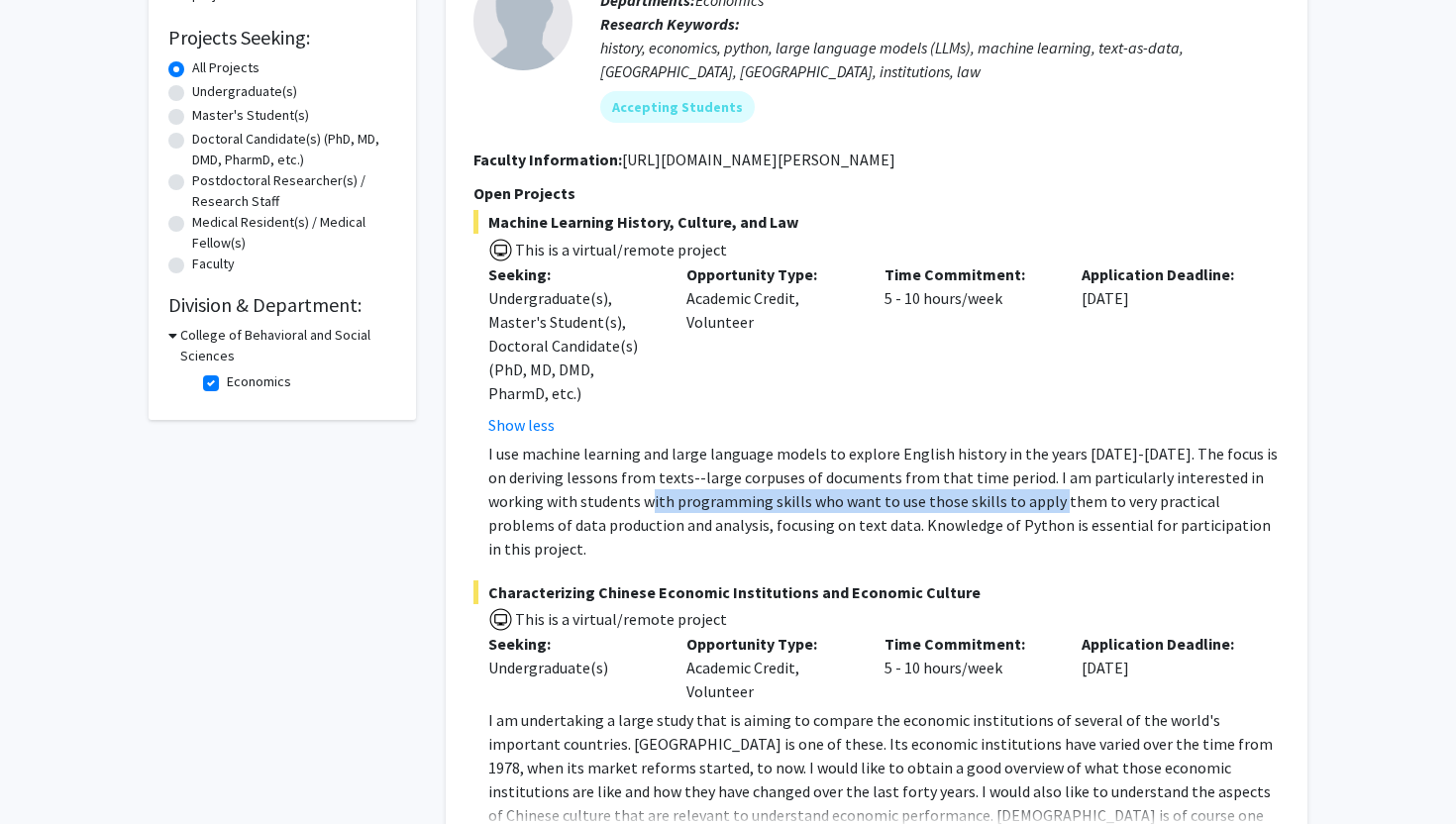 drag, startPoint x: 649, startPoint y: 511, endPoint x: 1053, endPoint y: 511, distance: 404 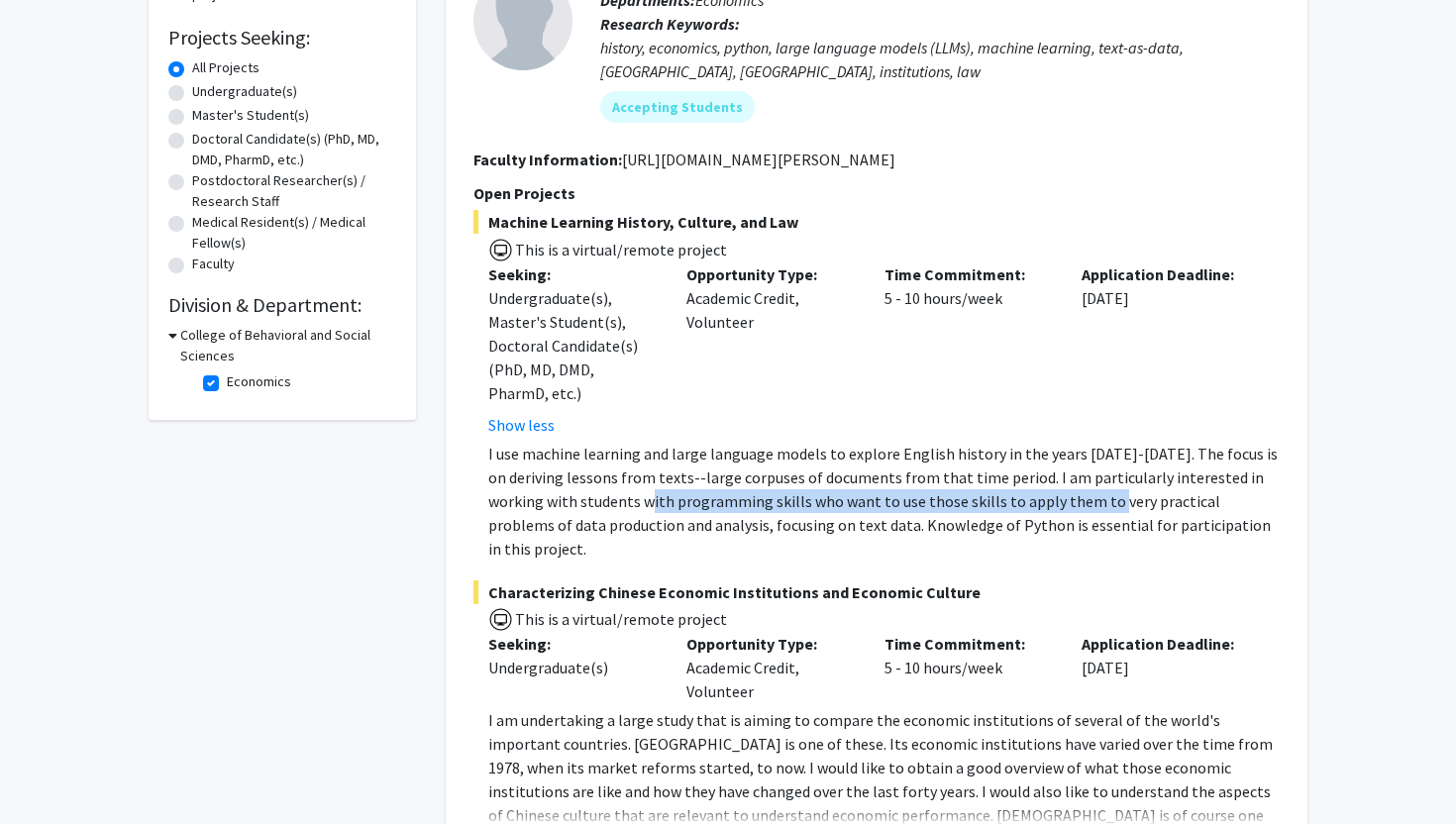 click on "I use machine learning and large language models to explore English history in the years 1500-1750. The focus is on deriving lessons from texts--large corpuses of documents from that time period.   I am particularly interested in working with students with programming skills who want to use those skills to apply them to very practical problems of data production and analysis, focusing on text data. Knowledge of Python is essential for participation in this project." 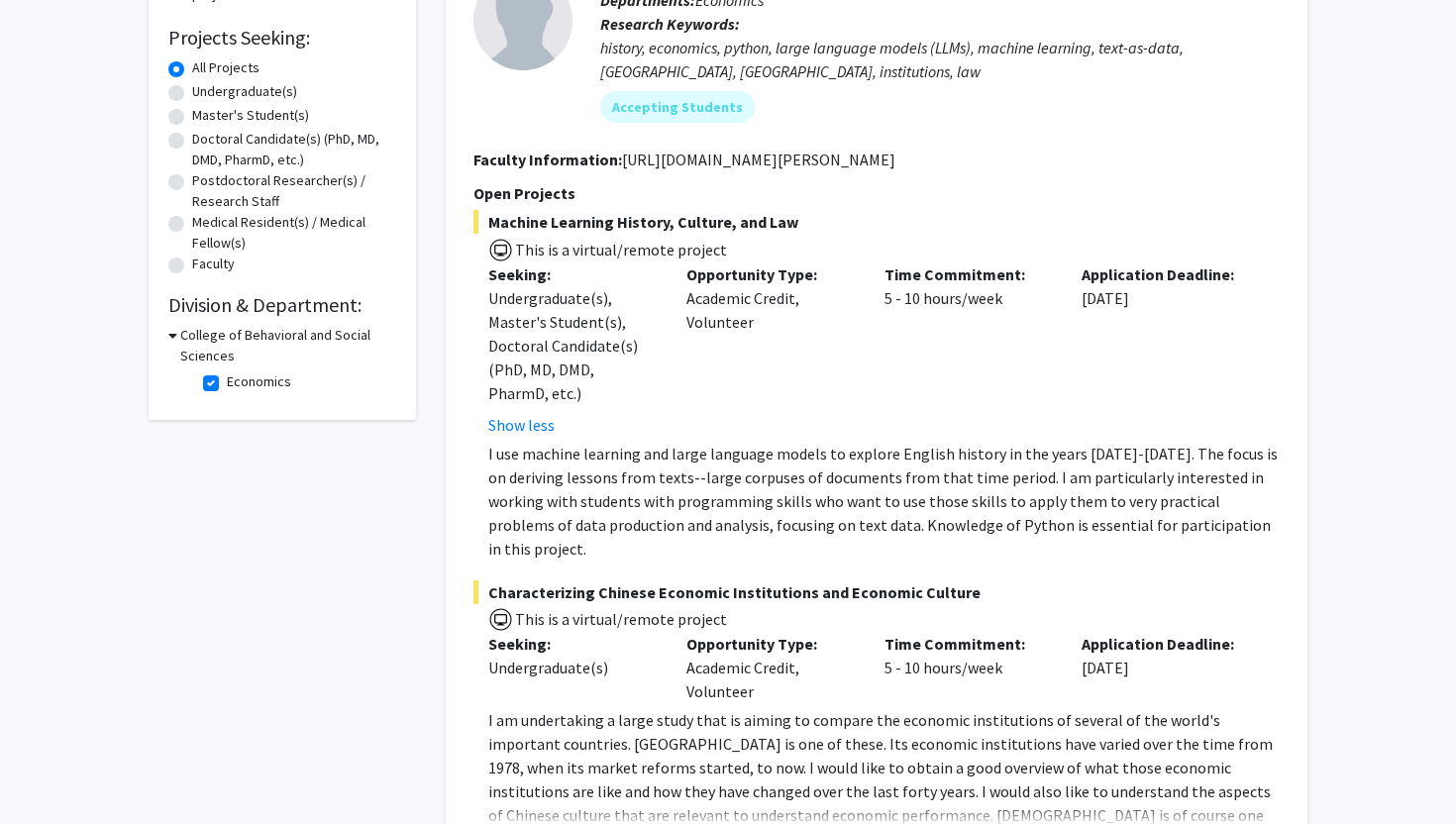 click on "I use machine learning and large language models to explore English history in the years 1500-1750. The focus is on deriving lessons from texts--large corpuses of documents from that time period.   I am particularly interested in working with students with programming skills who want to use those skills to apply them to very practical problems of data production and analysis, focusing on text data. Knowledge of Python is essential for participation in this project." 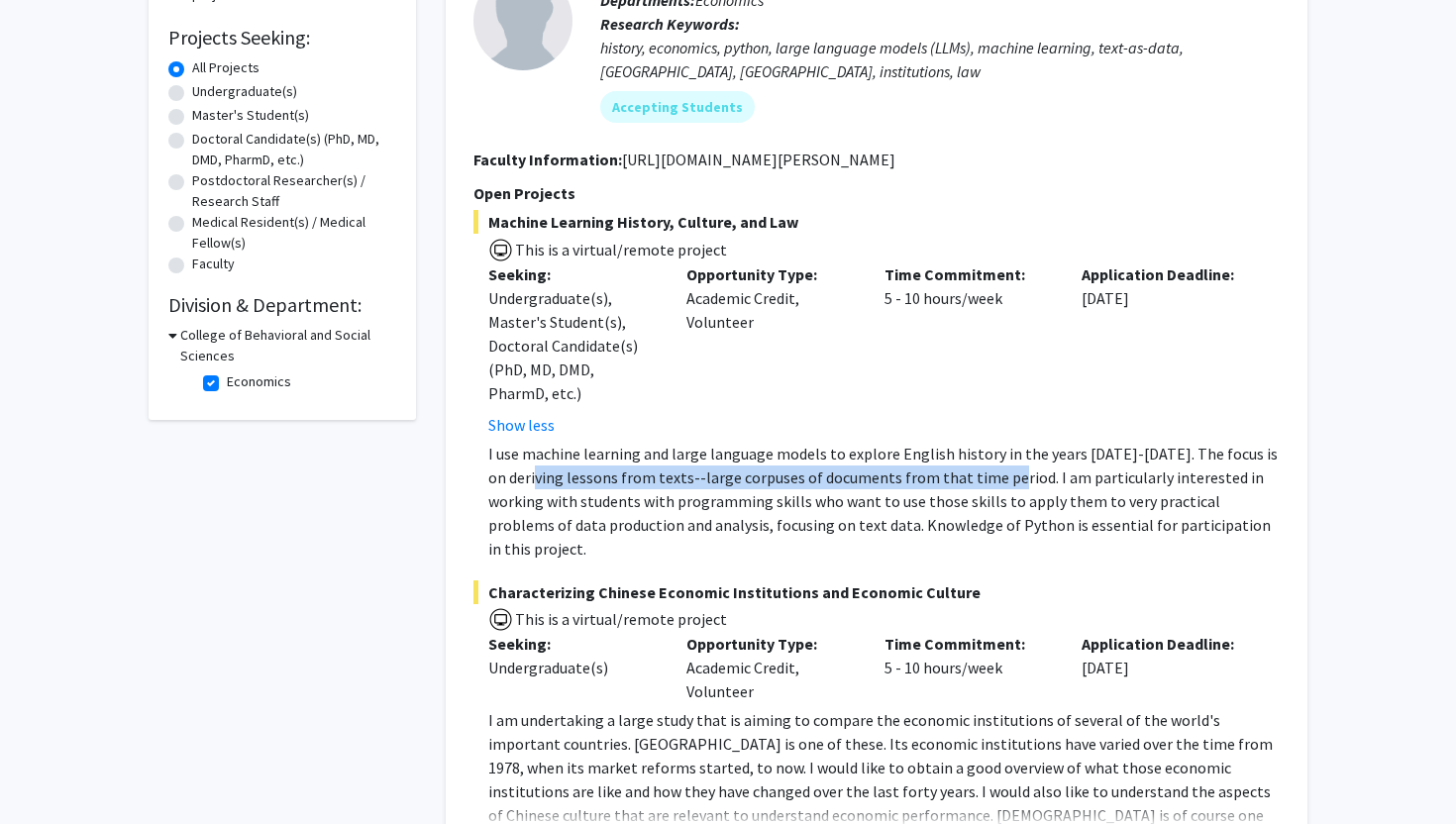 drag, startPoint x: 539, startPoint y: 488, endPoint x: 995, endPoint y: 488, distance: 456 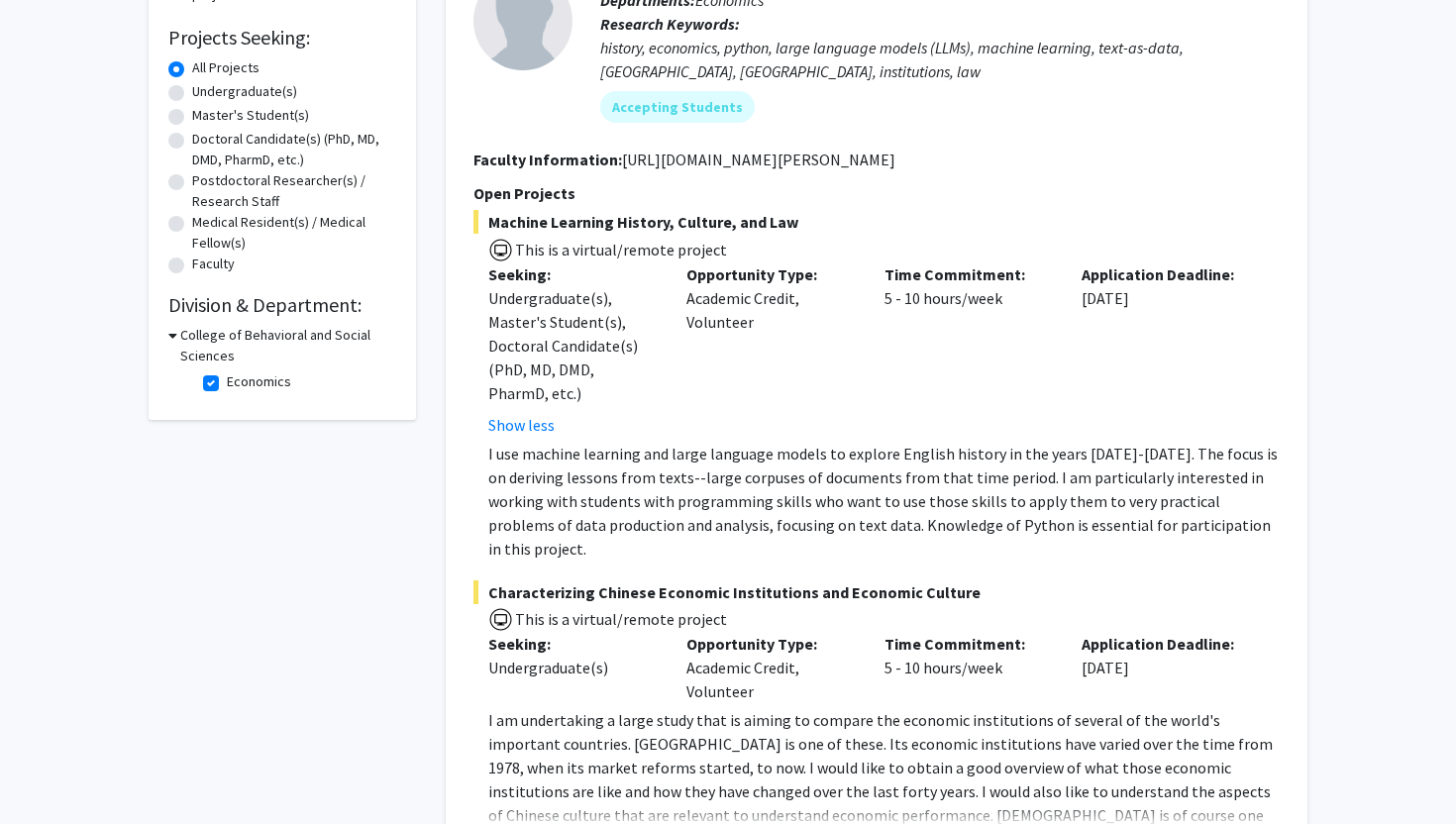 click on "I use machine learning and large language models to explore English history in the years 1500-1750. The focus is on deriving lessons from texts--large corpuses of documents from that time period.   I am particularly interested in working with students with programming skills who want to use those skills to apply them to very practical problems of data production and analysis, focusing on text data. Knowledge of Python is essential for participation in this project." 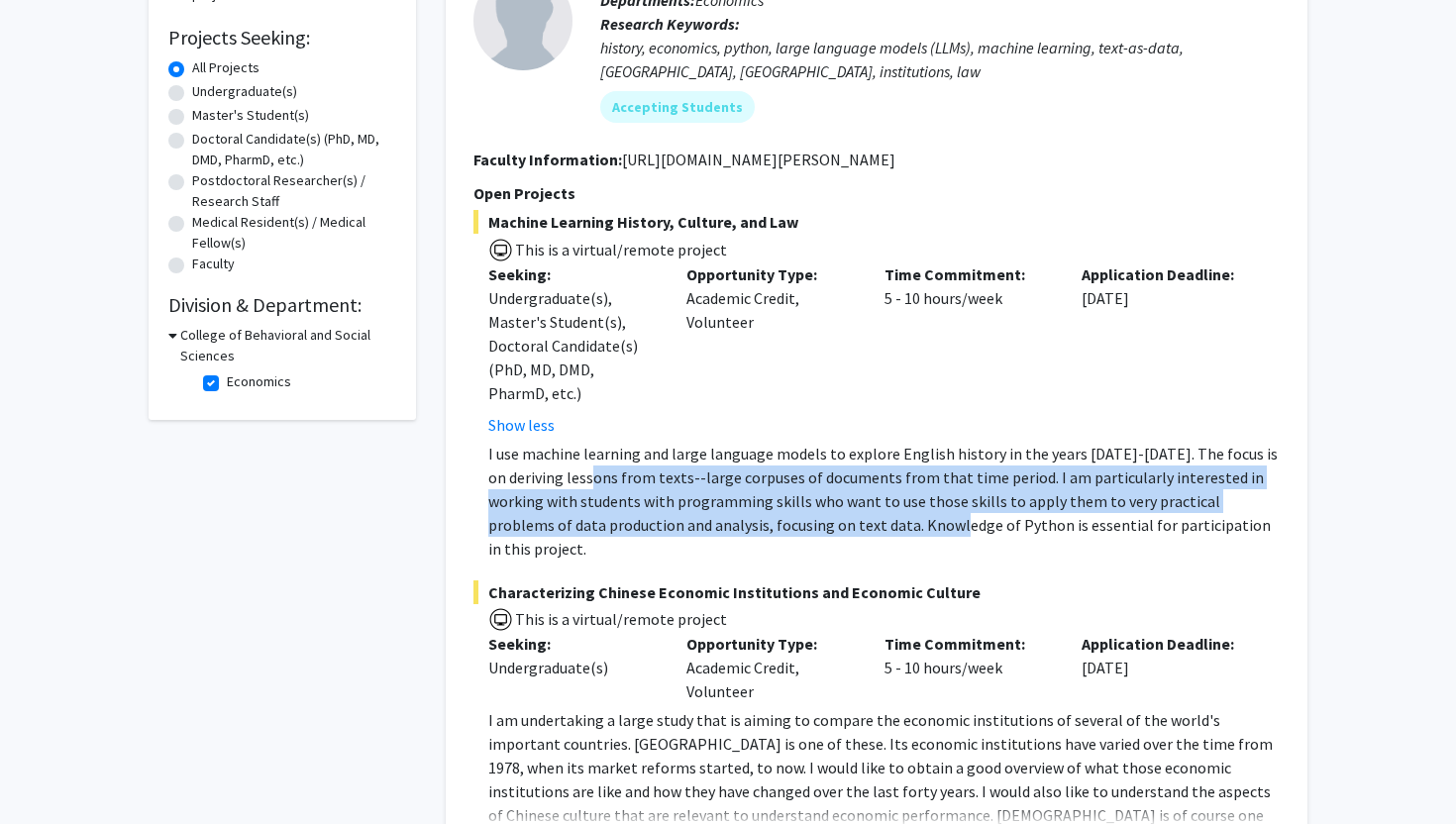 drag, startPoint x: 619, startPoint y: 488, endPoint x: 862, endPoint y: 516, distance: 244.6078 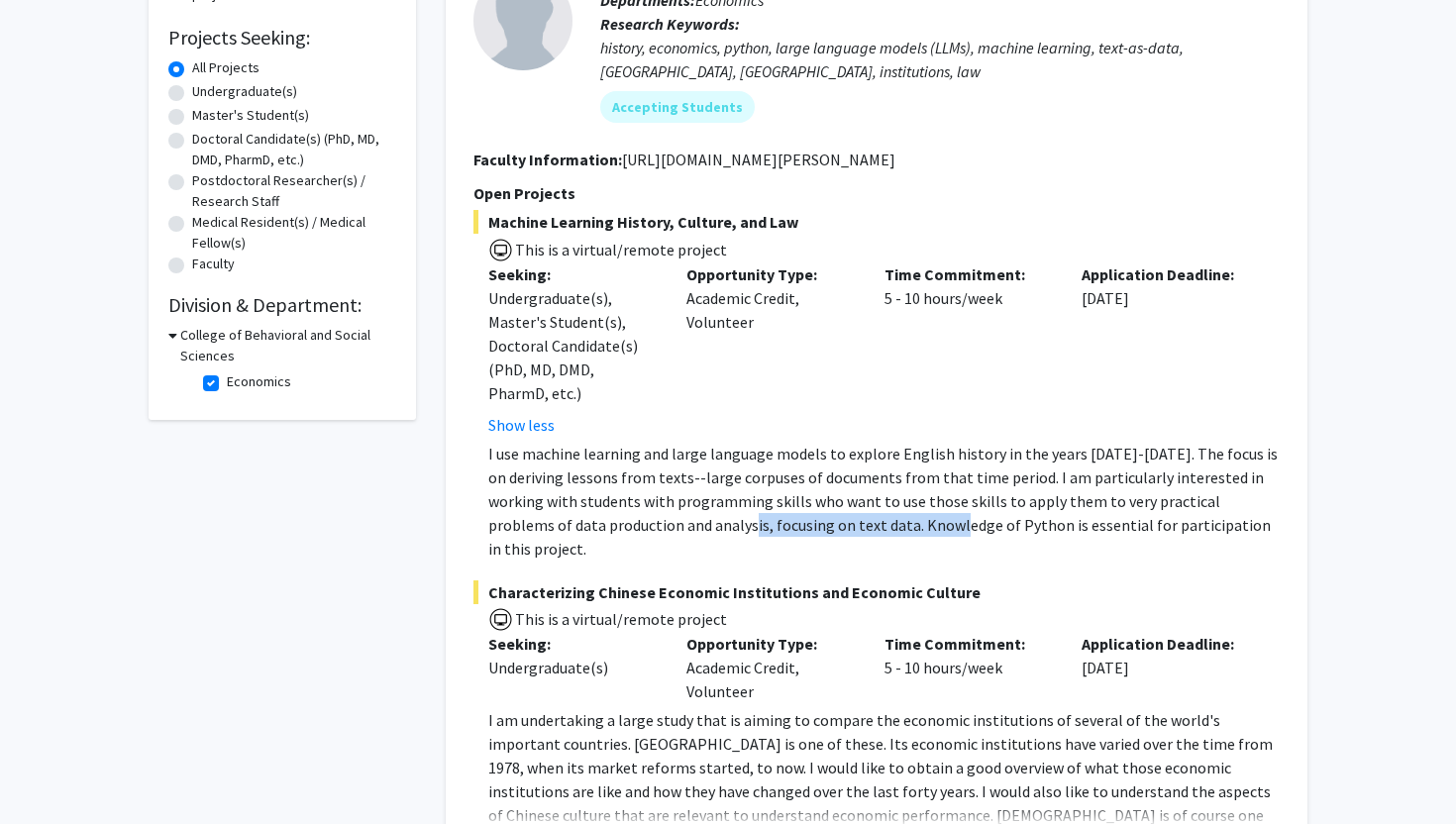 drag, startPoint x: 862, startPoint y: 516, endPoint x: 703, endPoint y: 516, distance: 159 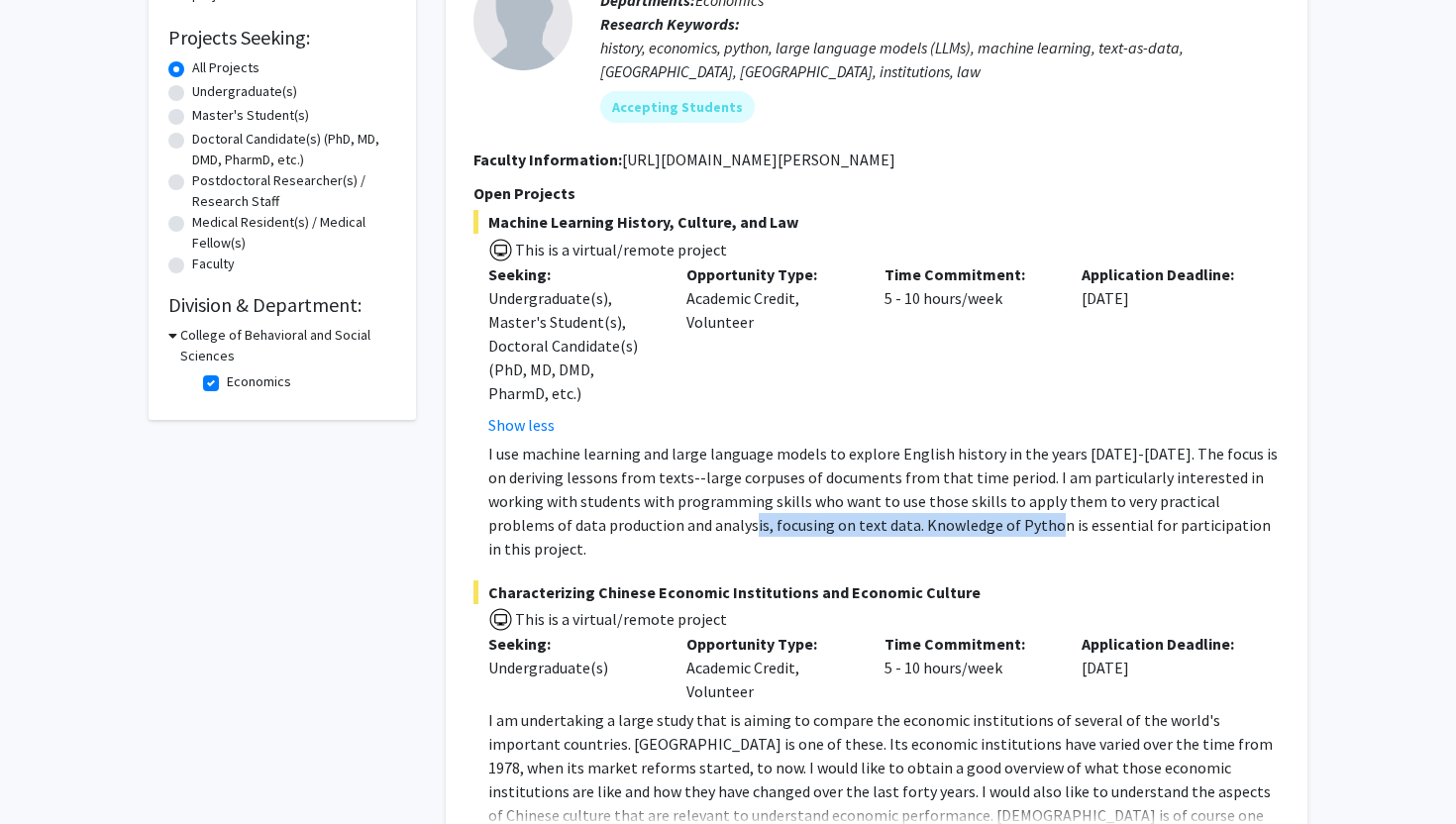 drag, startPoint x: 703, startPoint y: 516, endPoint x: 1092, endPoint y: 516, distance: 389 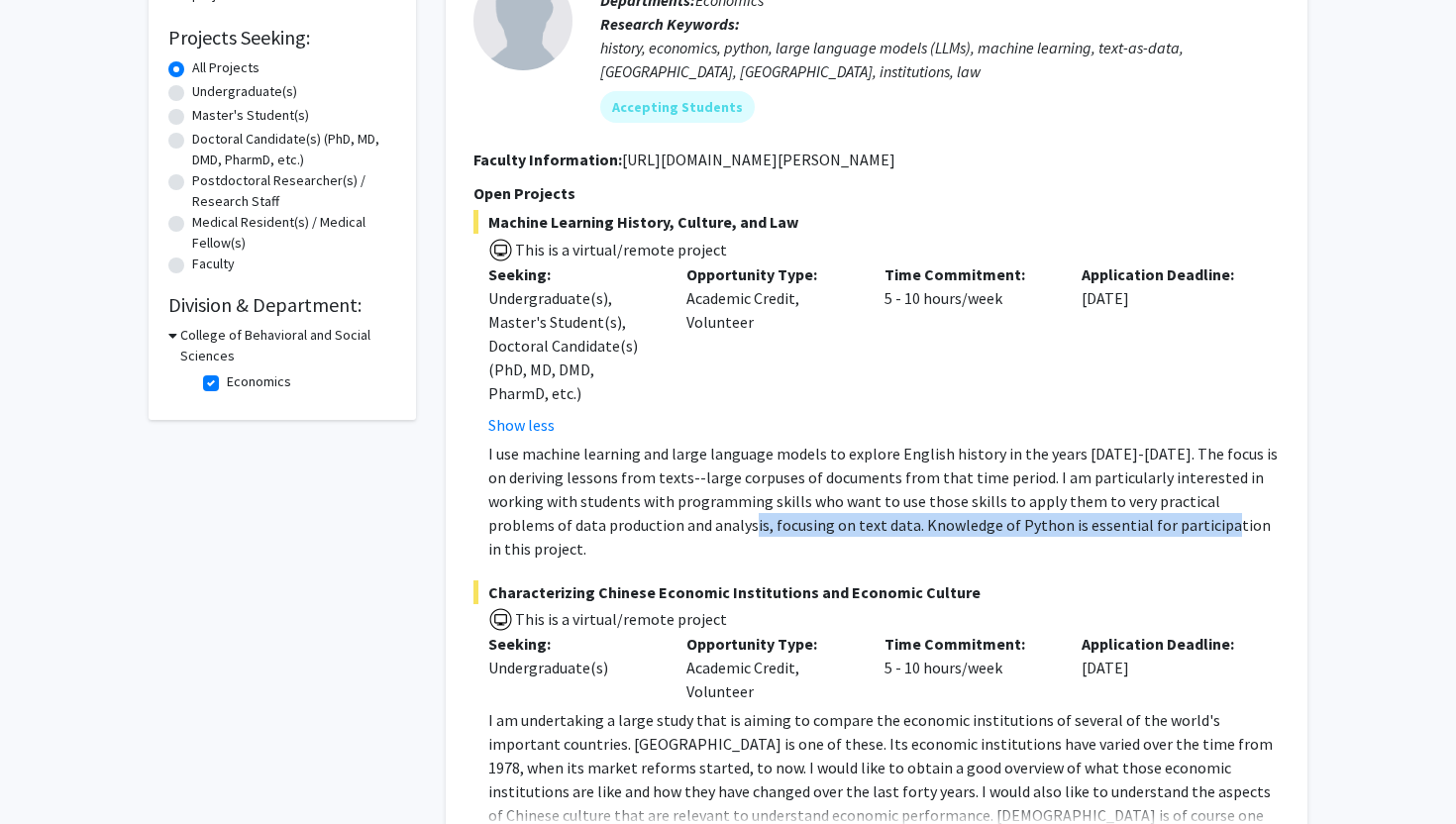 click on "I use machine learning and large language models to explore English history in the years 1500-1750. The focus is on deriving lessons from texts--large corpuses of documents from that time period.   I am particularly interested in working with students with programming skills who want to use those skills to apply them to very practical problems of data production and analysis, focusing on text data. Knowledge of Python is essential for participation in this project." 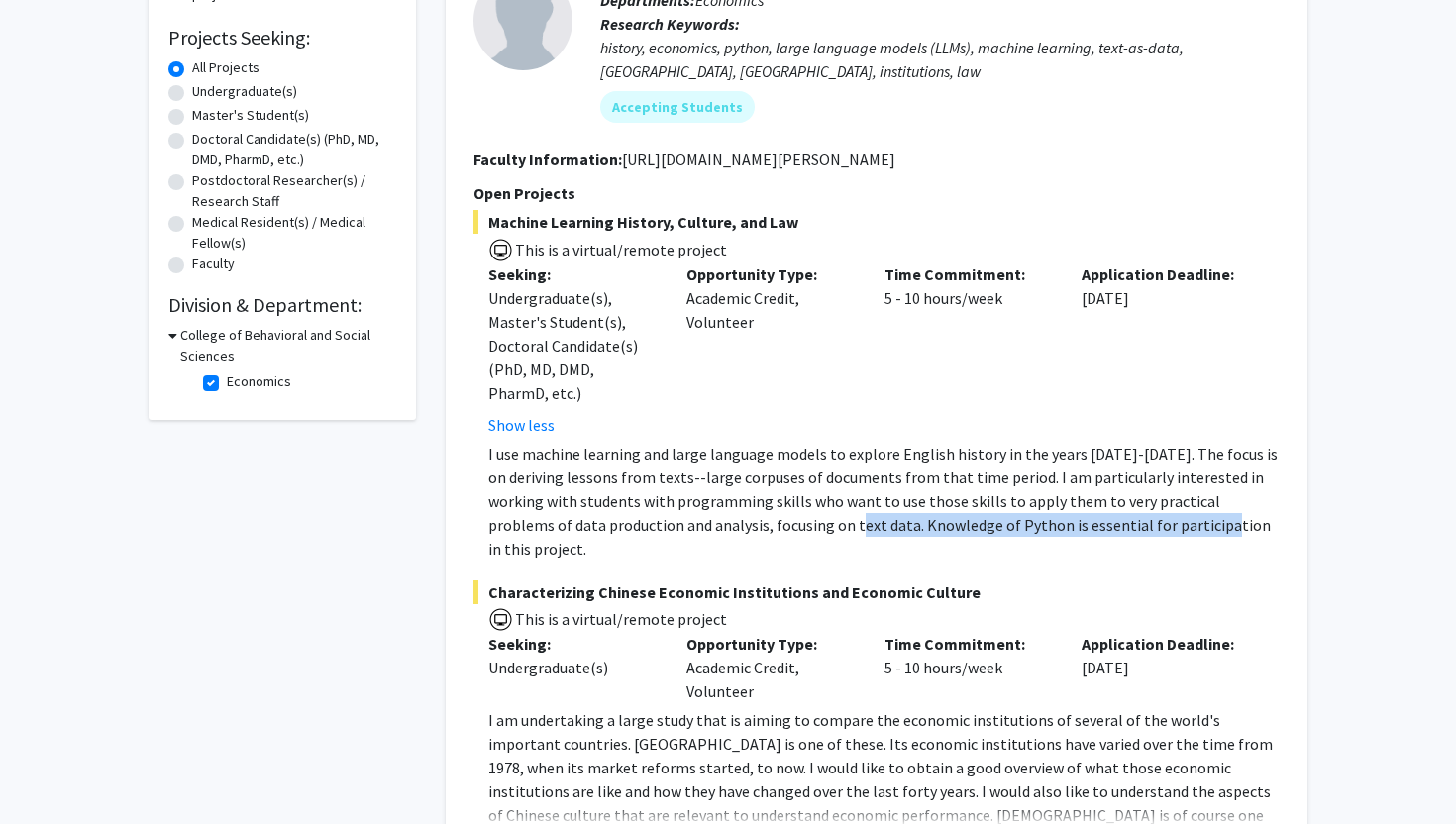 drag, startPoint x: 1094, startPoint y: 516, endPoint x: 775, endPoint y: 516, distance: 319 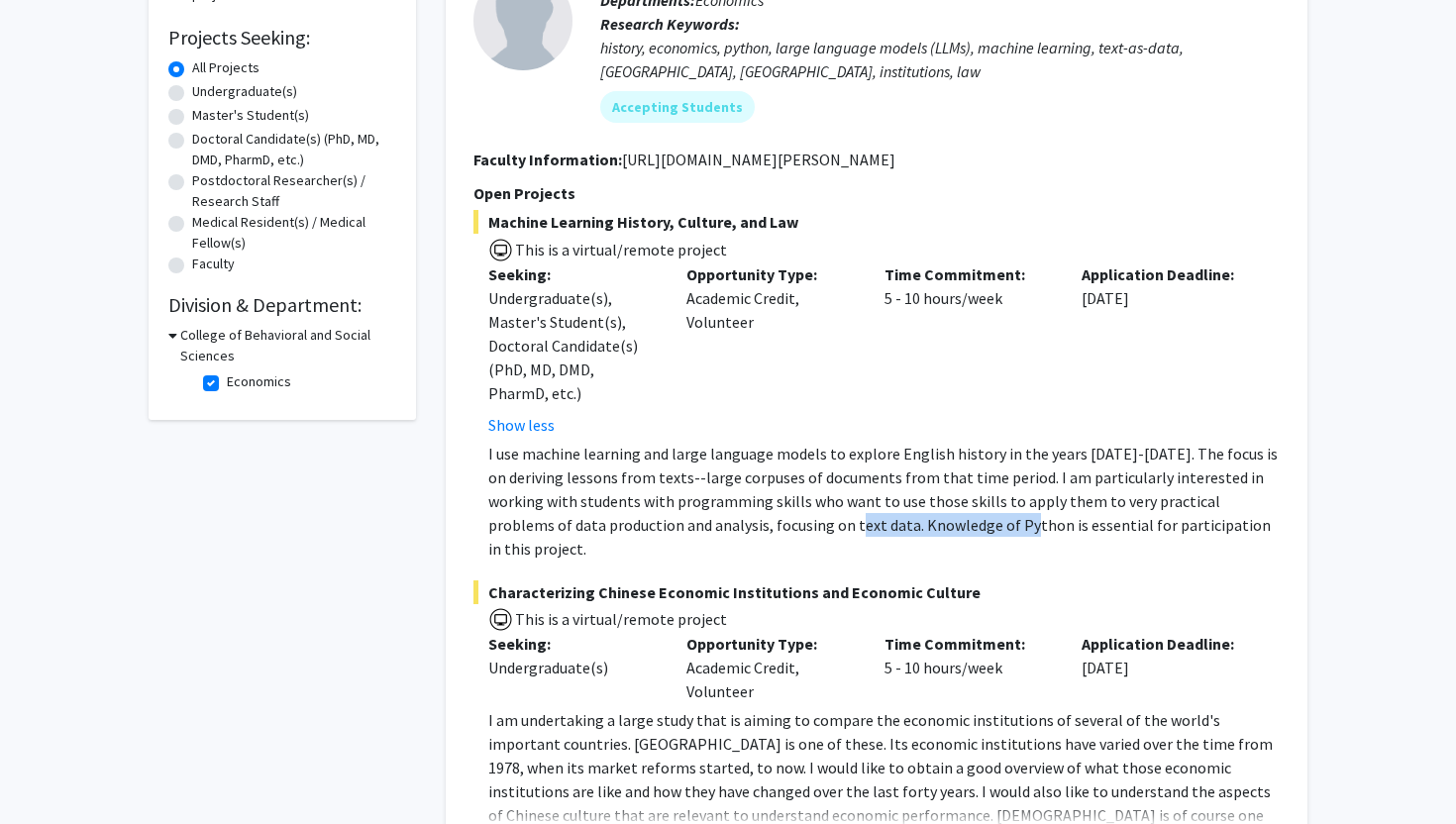 drag, startPoint x: 775, startPoint y: 516, endPoint x: 967, endPoint y: 516, distance: 192 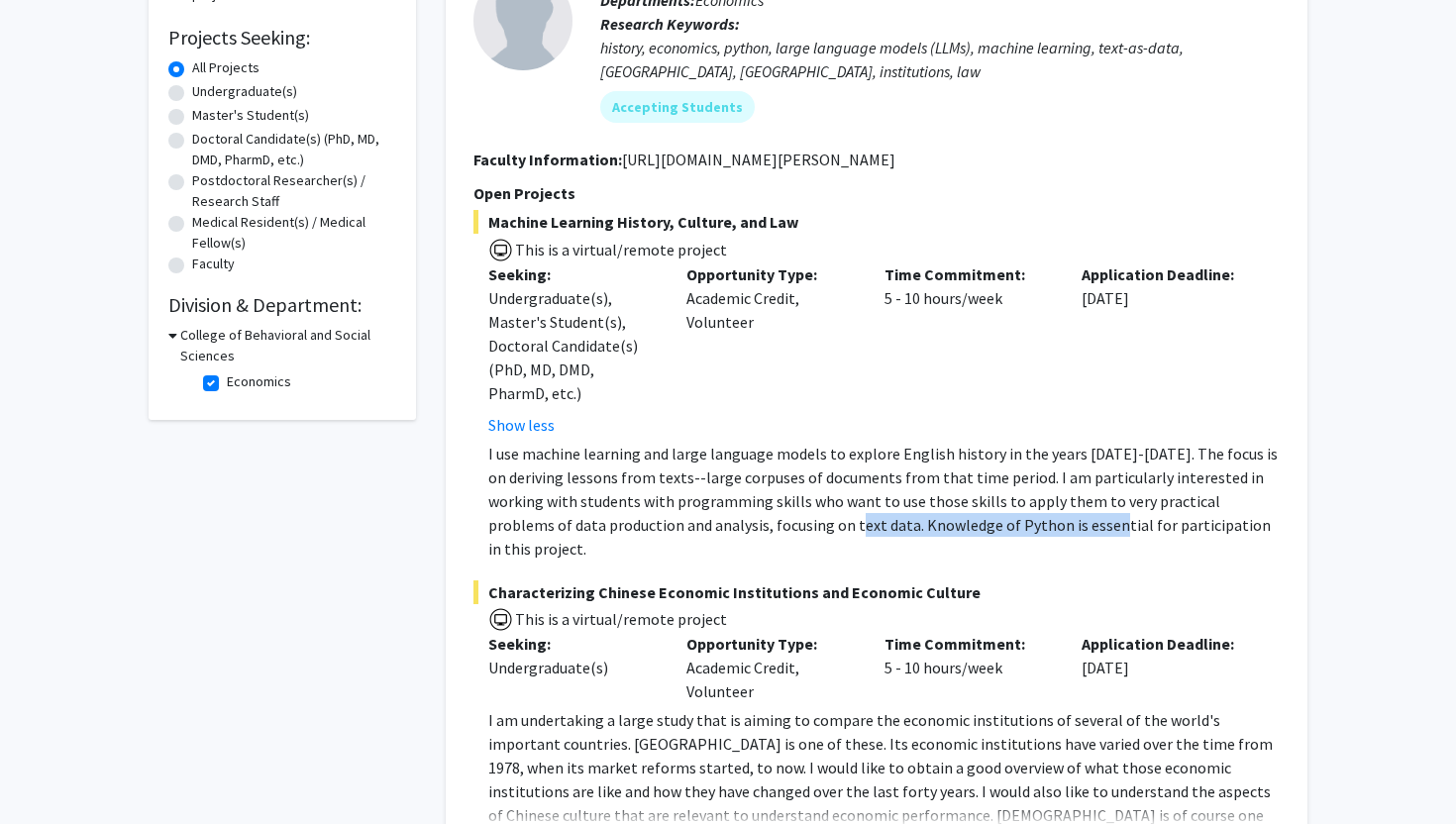 click on "I use machine learning and large language models to explore English history in the years 1500-1750. The focus is on deriving lessons from texts--large corpuses of documents from that time period.   I am particularly interested in working with students with programming skills who want to use those skills to apply them to very practical problems of data production and analysis, focusing on text data. Knowledge of Python is essential for participation in this project." 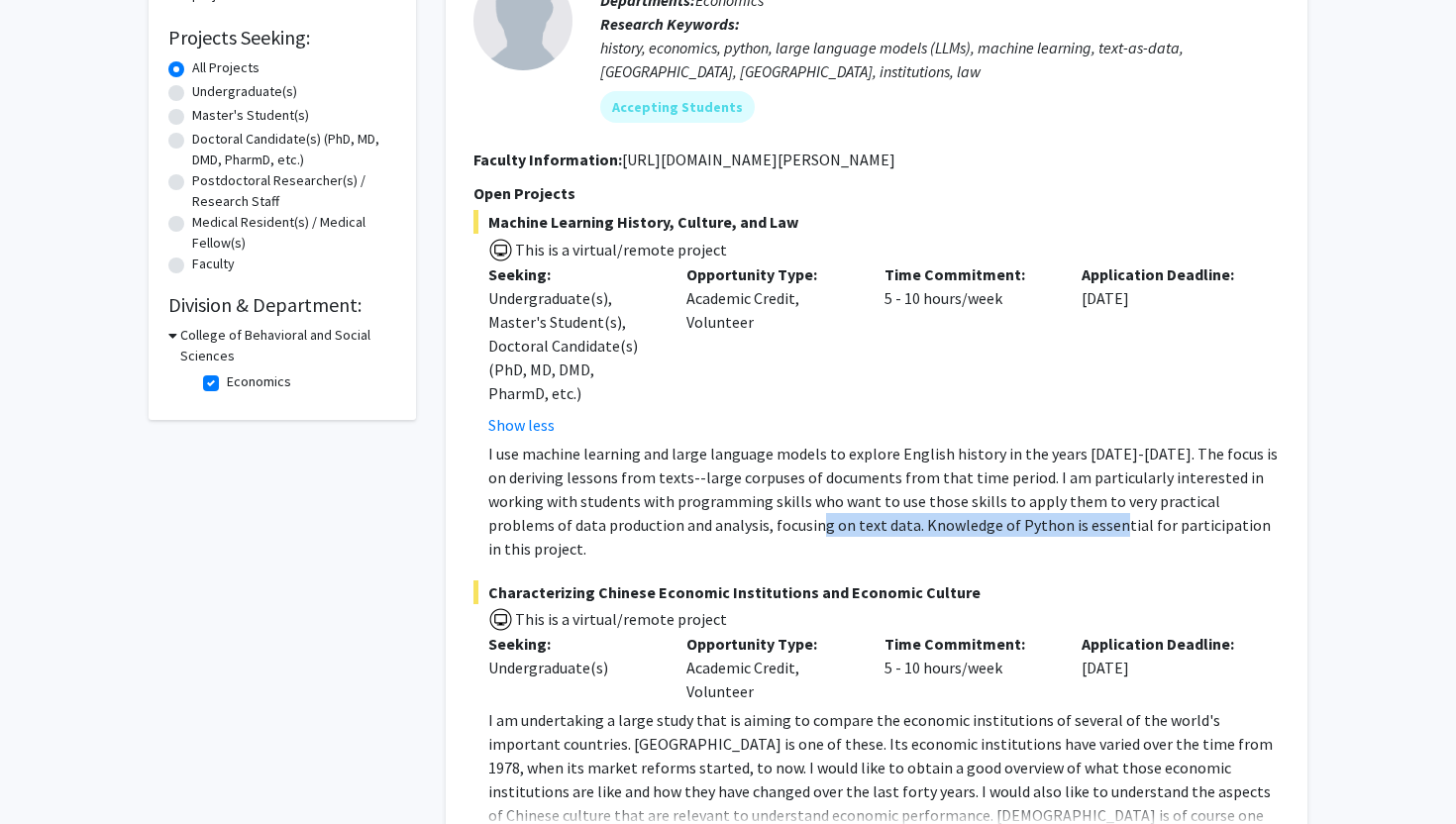 drag, startPoint x: 967, startPoint y: 516, endPoint x: 697, endPoint y: 516, distance: 270 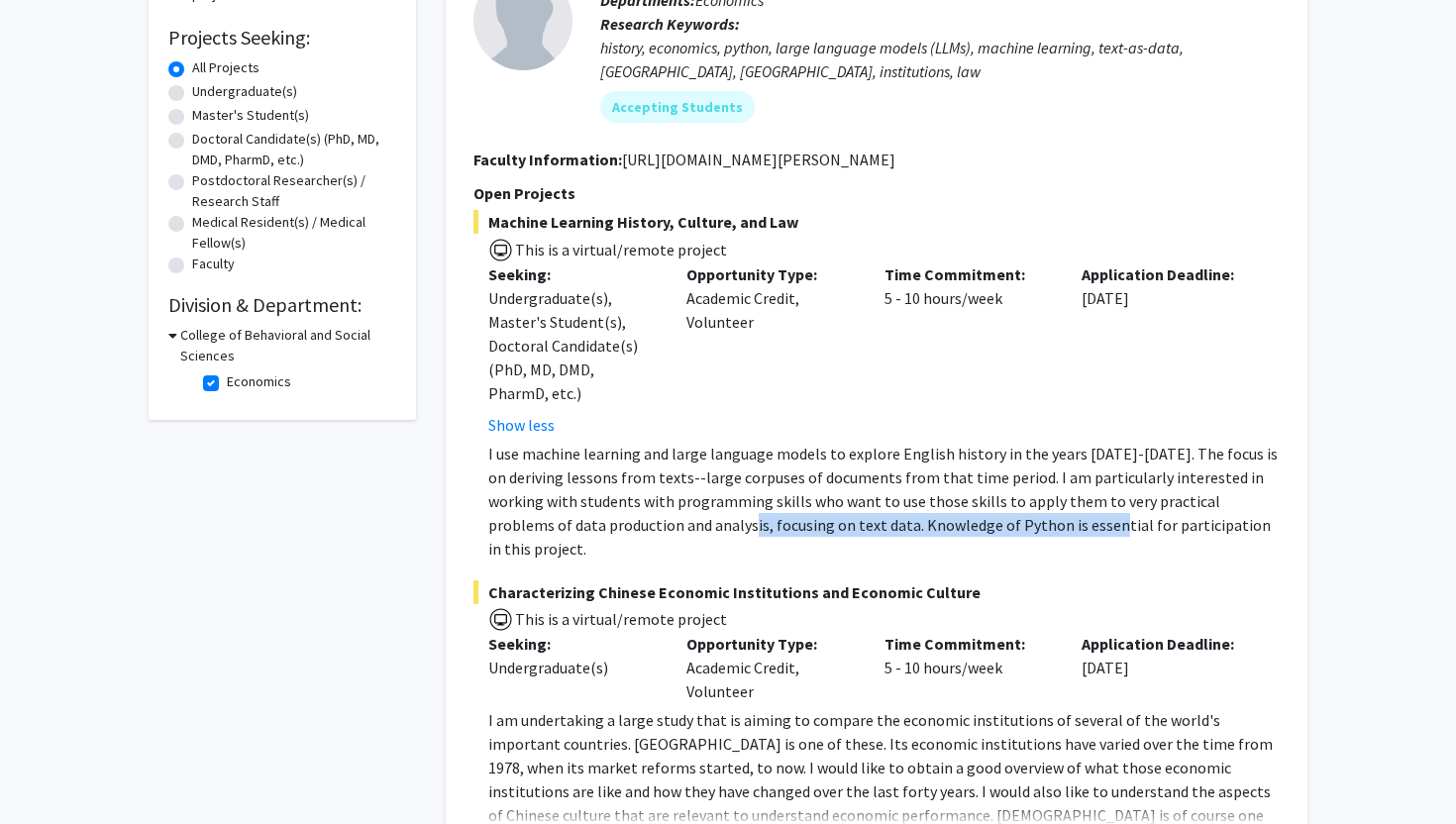 click on "I use machine learning and large language models to explore English history in the years 1500-1750. The focus is on deriving lessons from texts--large corpuses of documents from that time period.   I am particularly interested in working with students with programming skills who want to use those skills to apply them to very practical problems of data production and analysis, focusing on text data. Knowledge of Python is essential for participation in this project." 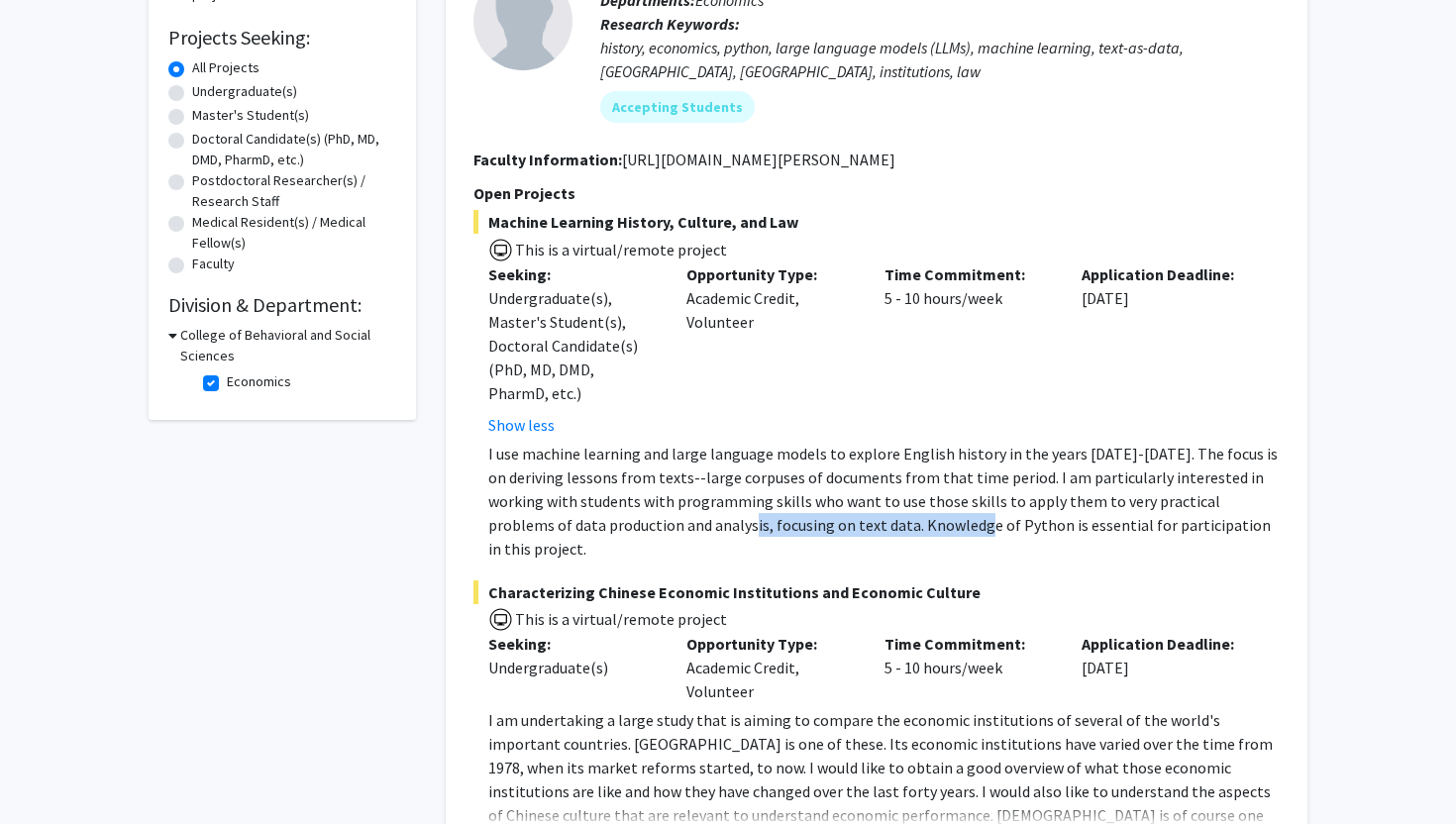 drag, startPoint x: 697, startPoint y: 516, endPoint x: 915, endPoint y: 518, distance: 218.0092 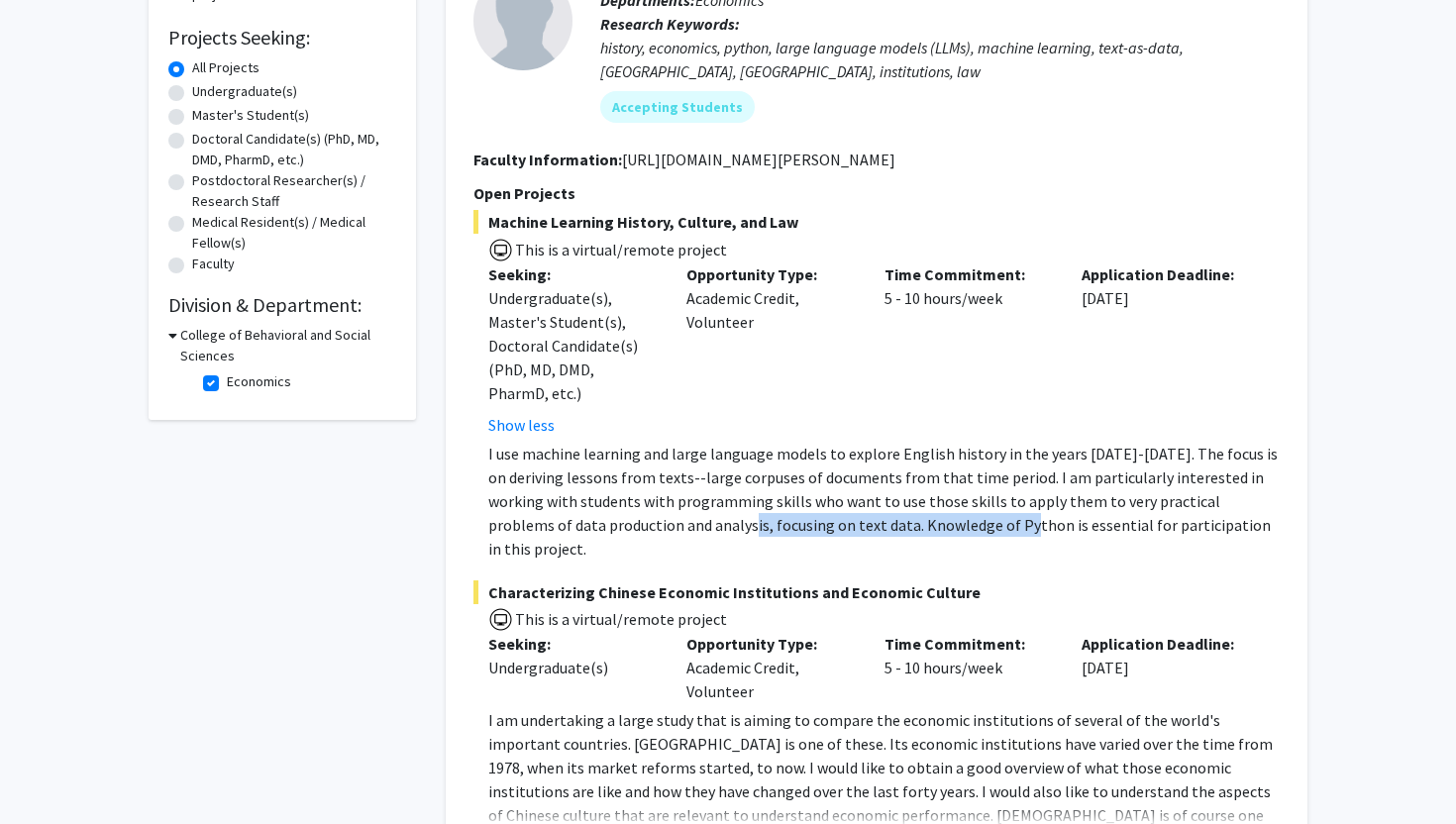 click on "I use machine learning and large language models to explore English history in the years 1500-1750. The focus is on deriving lessons from texts--large corpuses of documents from that time period.   I am particularly interested in working with students with programming skills who want to use those skills to apply them to very practical problems of data production and analysis, focusing on text data. Knowledge of Python is essential for participation in this project." 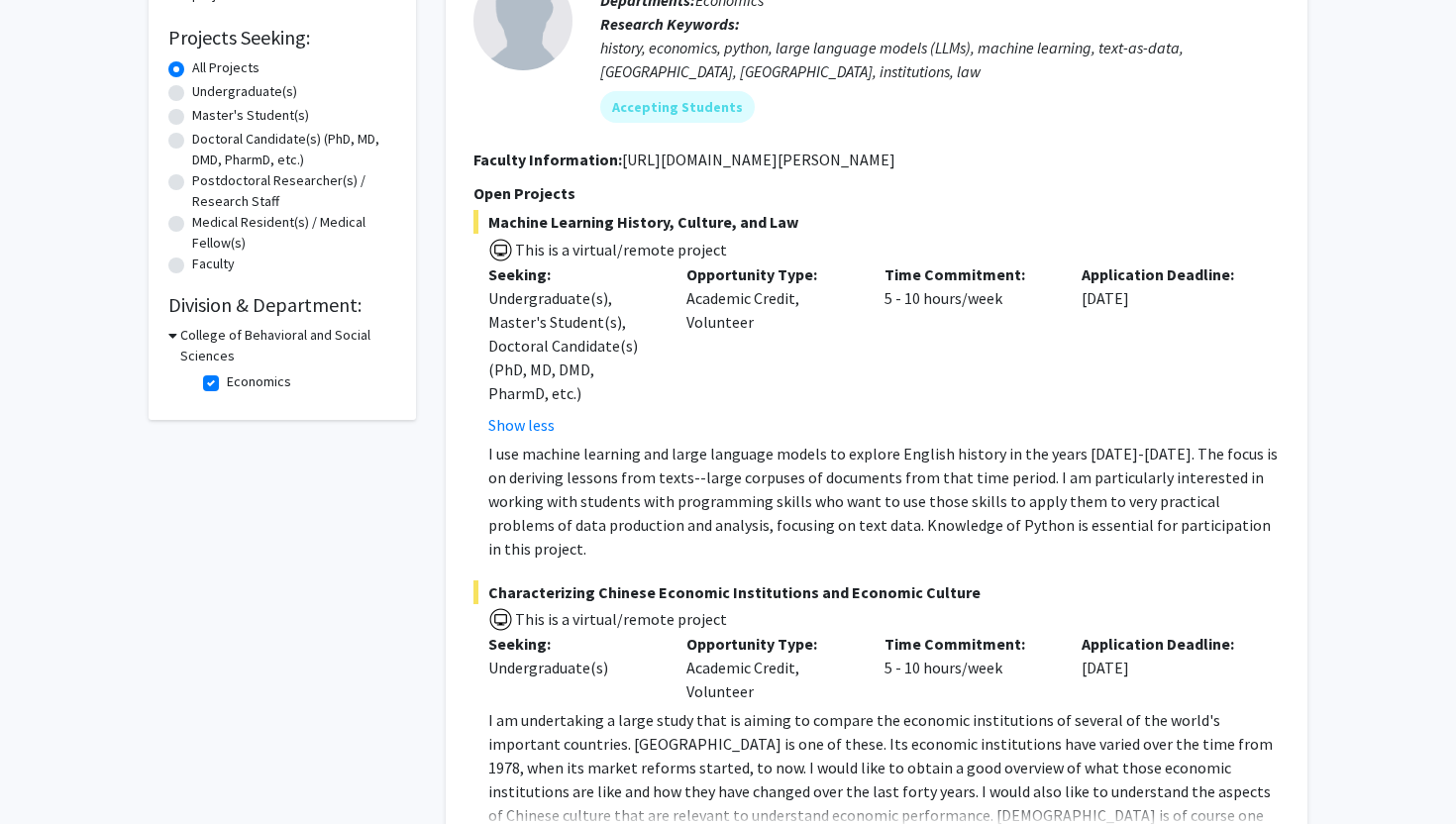 click on "Opportunity Type:  Academic Credit, Volunteer" 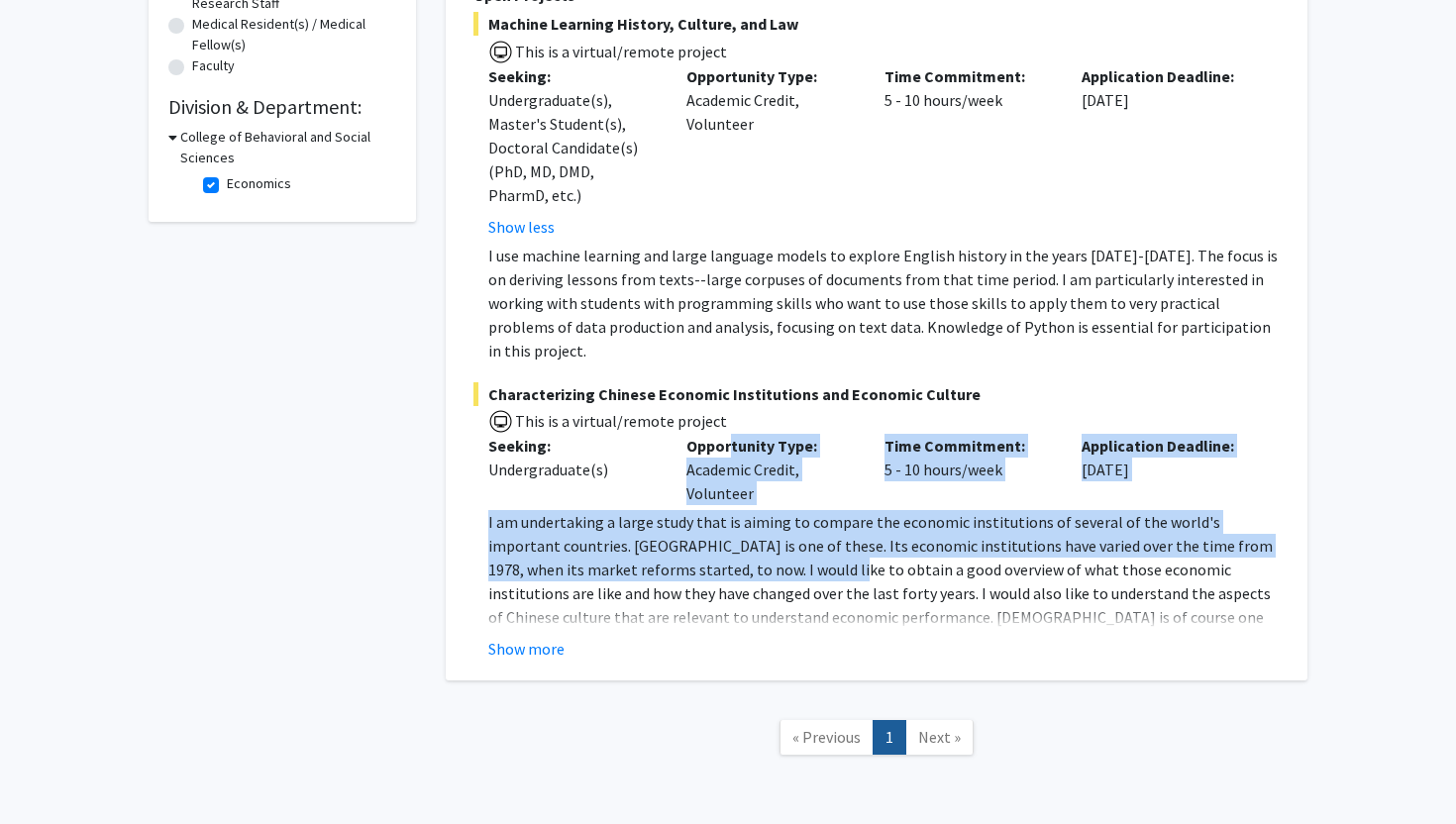 drag, startPoint x: 733, startPoint y: 430, endPoint x: 733, endPoint y: 539, distance: 109 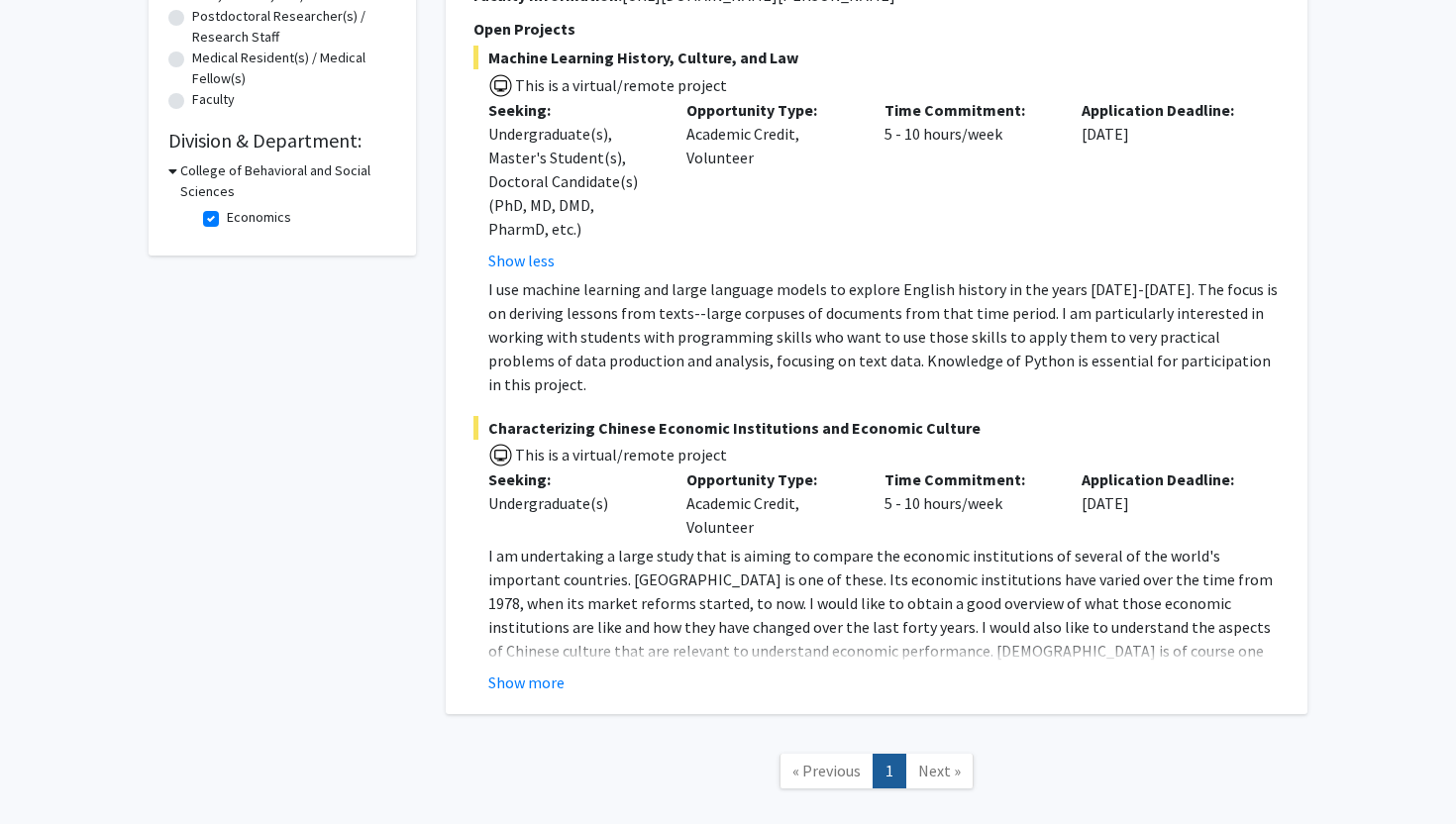 scroll, scrollTop: 475, scrollLeft: 0, axis: vertical 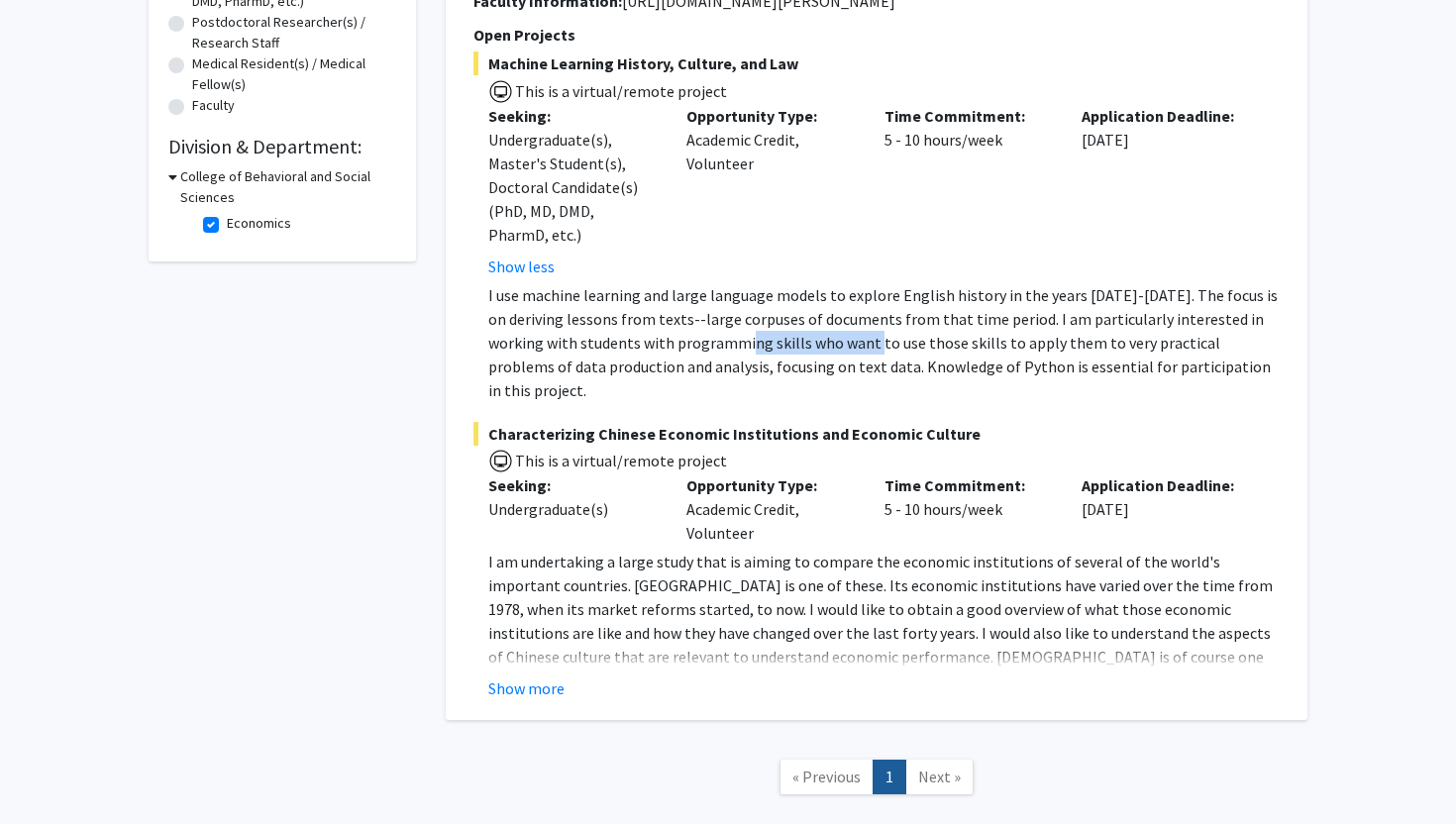drag, startPoint x: 715, startPoint y: 350, endPoint x: 855, endPoint y: 350, distance: 140 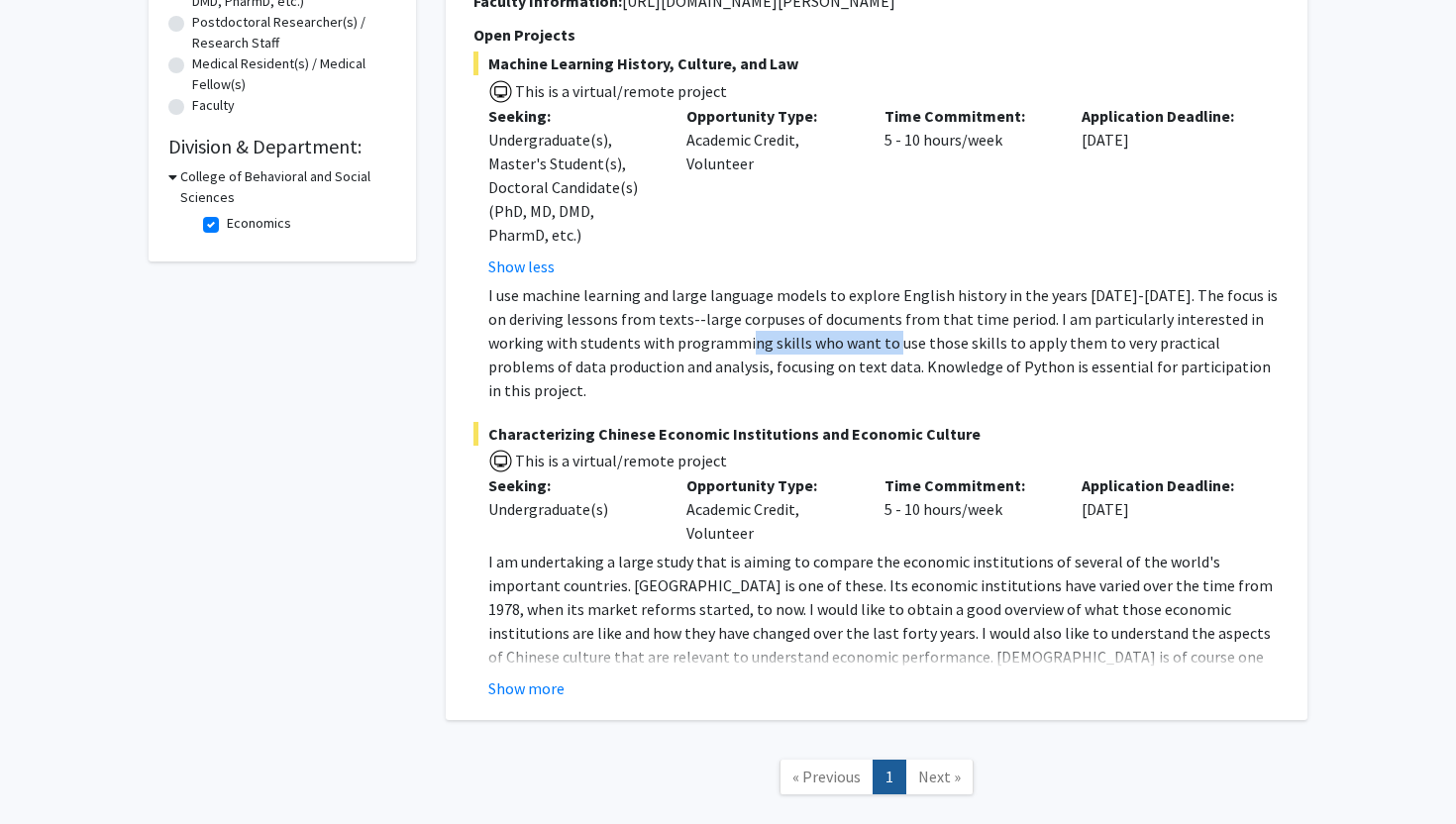 click on "I use machine learning and large language models to explore English history in the years 1500-1750. The focus is on deriving lessons from texts--large corpuses of documents from that time period.   I am particularly interested in working with students with programming skills who want to use those skills to apply them to very practical problems of data production and analysis, focusing on text data. Knowledge of Python is essential for participation in this project." 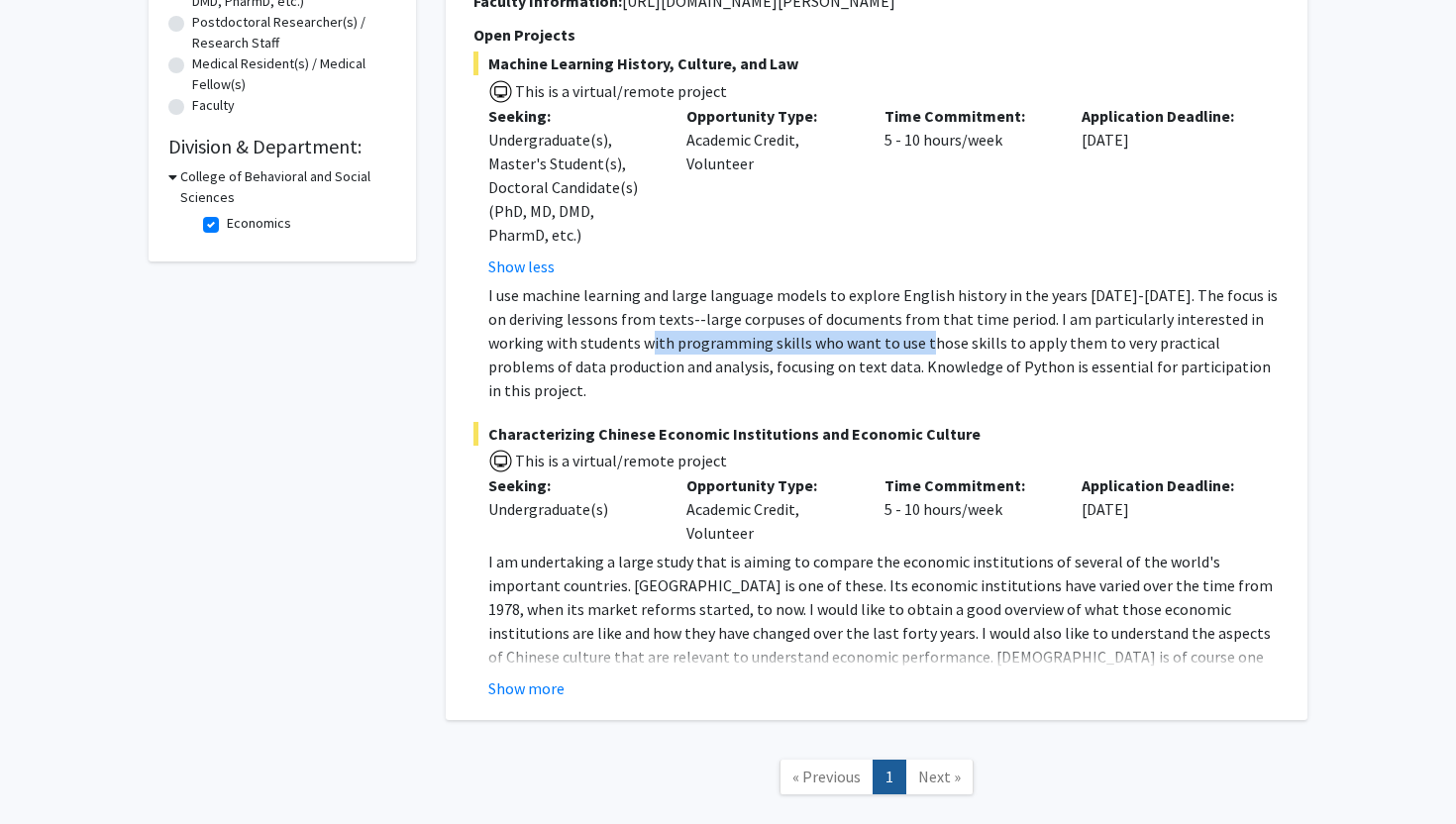drag, startPoint x: 855, startPoint y: 350, endPoint x: 632, endPoint y: 350, distance: 223 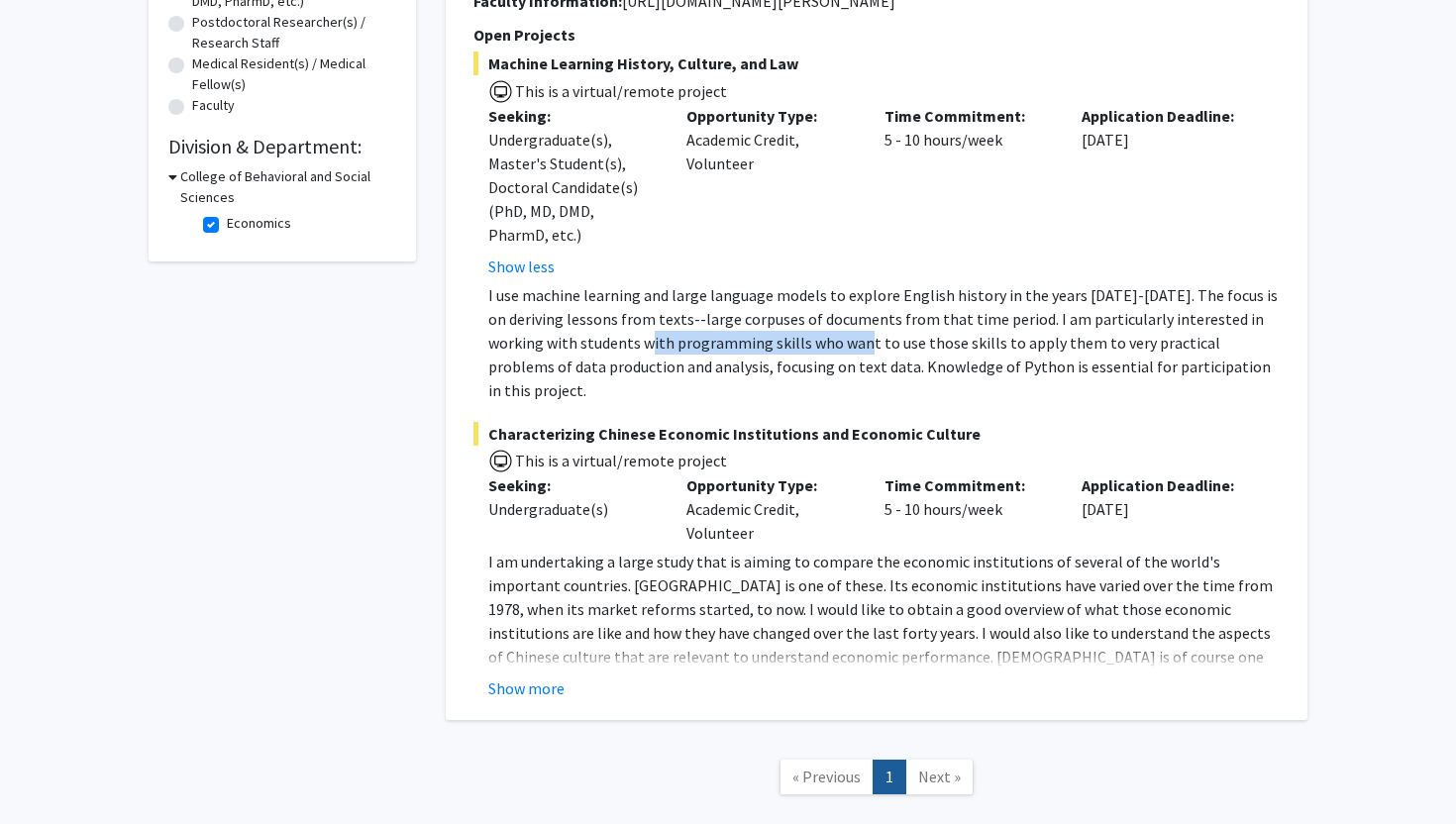drag, startPoint x: 632, startPoint y: 350, endPoint x: 945, endPoint y: 350, distance: 313 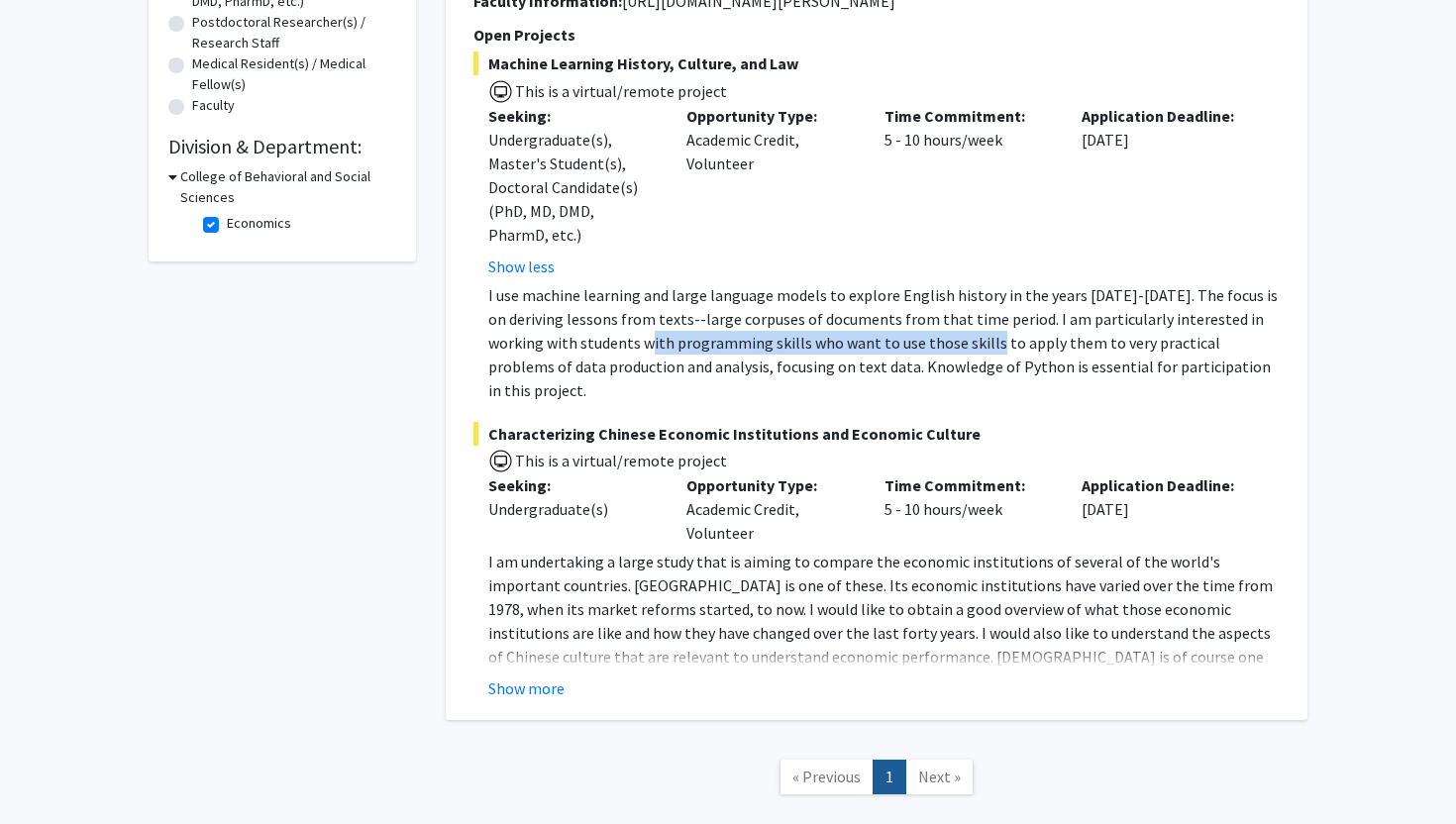 click on "I use machine learning and large language models to explore English history in the years 1500-1750. The focus is on deriving lessons from texts--large corpuses of documents from that time period.   I am particularly interested in working with students with programming skills who want to use those skills to apply them to very practical problems of data production and analysis, focusing on text data. Knowledge of Python is essential for participation in this project." 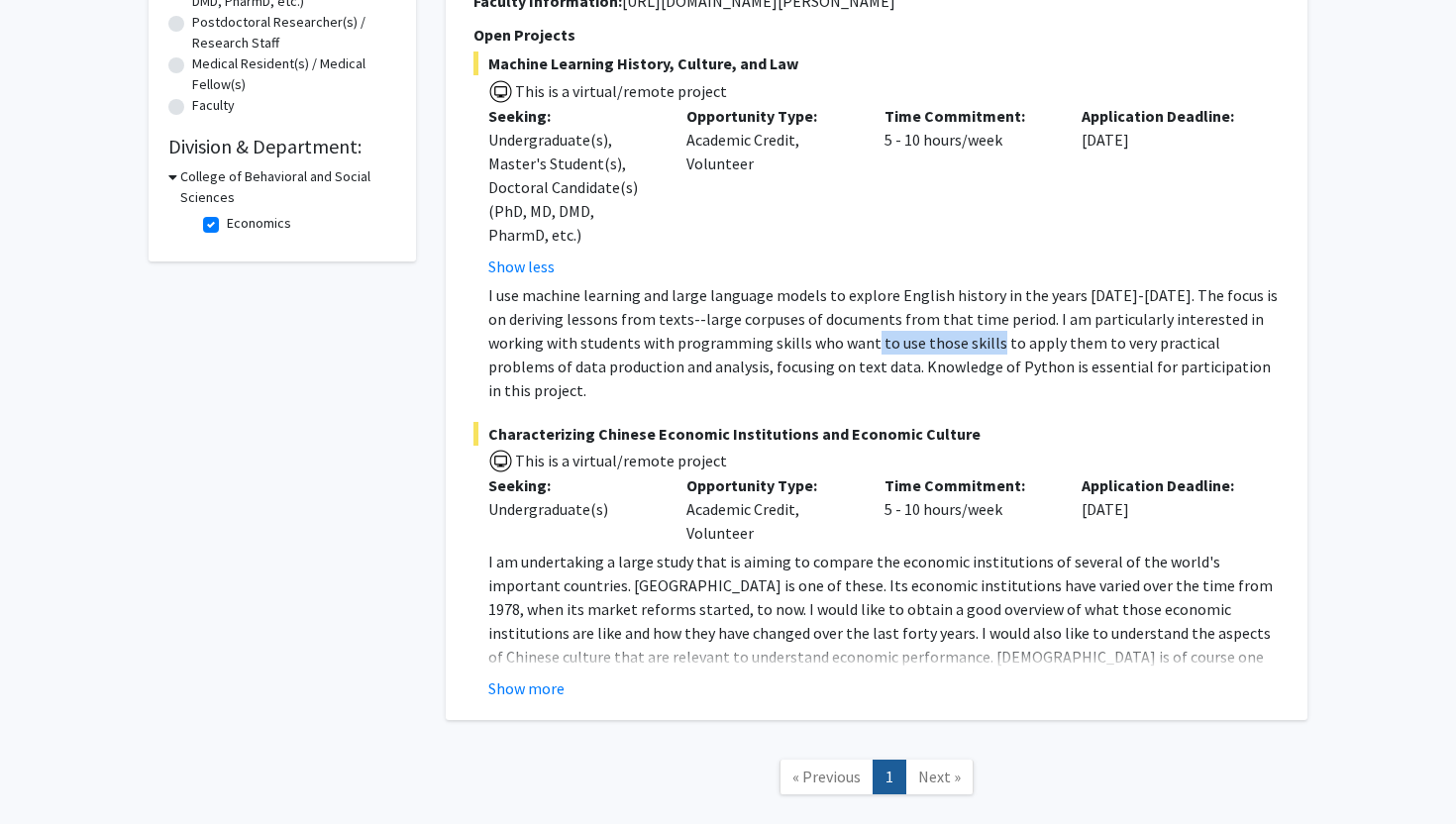 drag, startPoint x: 945, startPoint y: 350, endPoint x: 615, endPoint y: 350, distance: 330 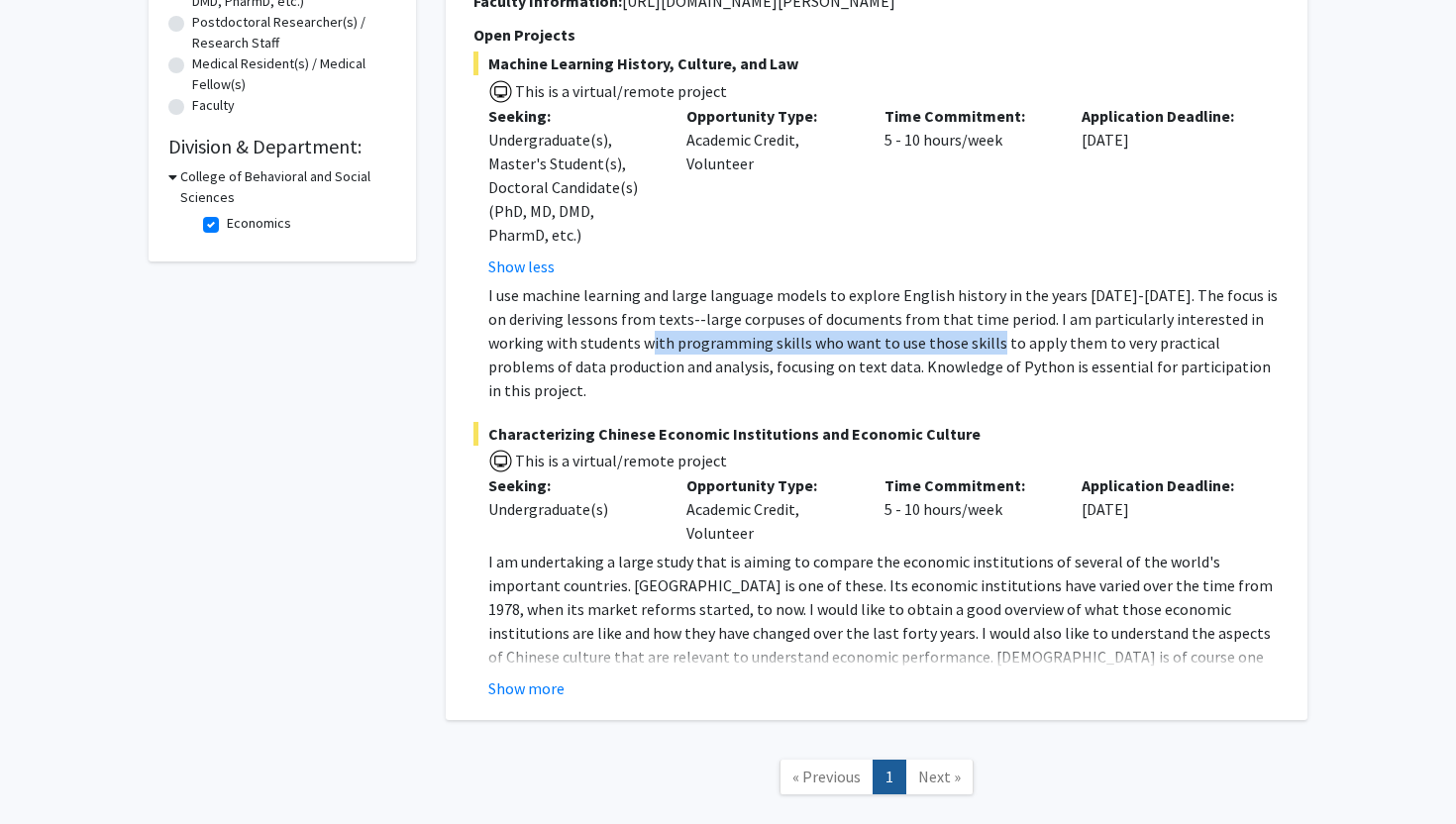 click on "I use machine learning and large language models to explore English history in the years 1500-1750. The focus is on deriving lessons from texts--large corpuses of documents from that time period.   I am particularly interested in working with students with programming skills who want to use those skills to apply them to very practical problems of data production and analysis, focusing on text data. Knowledge of Python is essential for participation in this project." 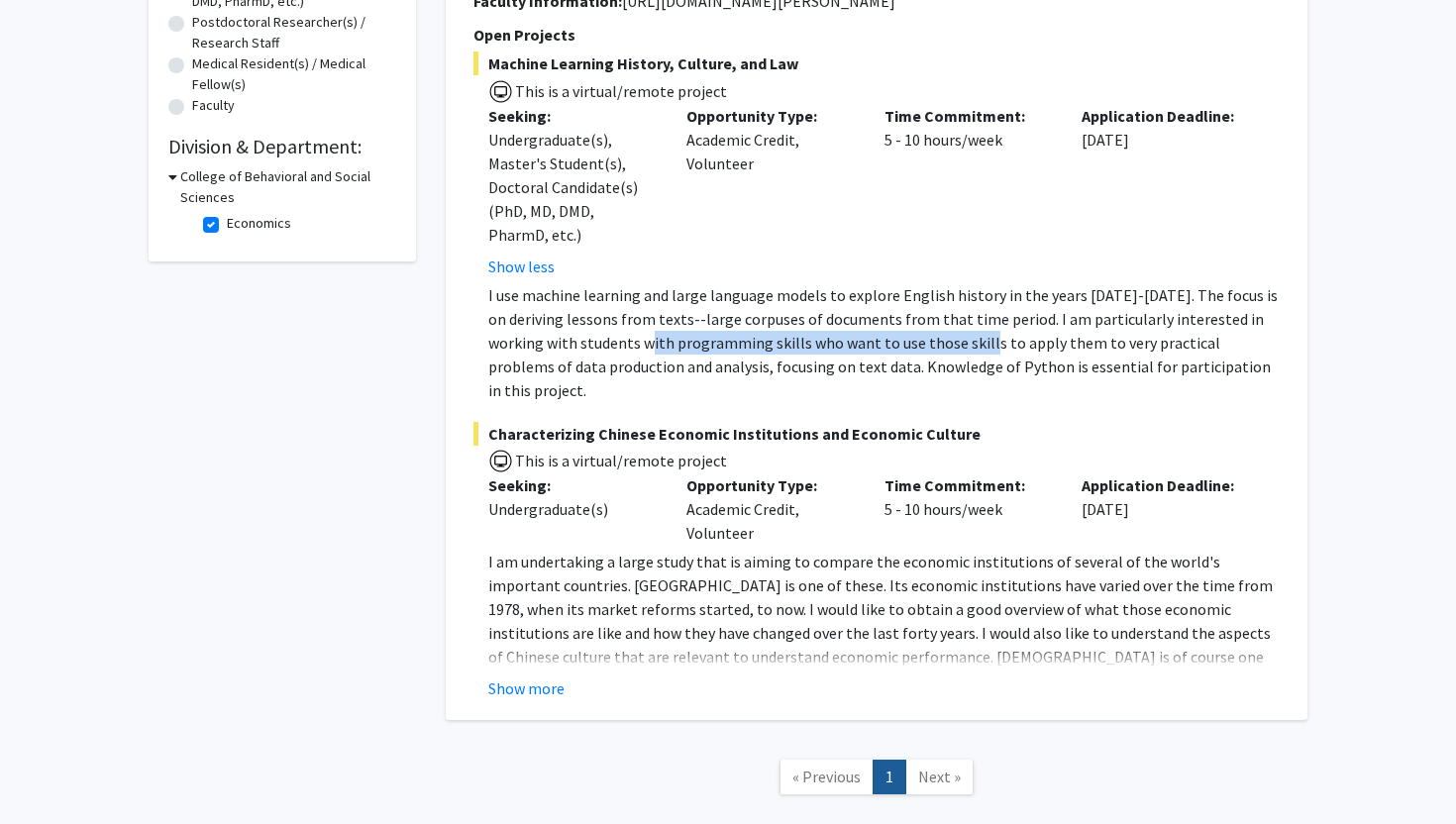 drag, startPoint x: 615, startPoint y: 350, endPoint x: 952, endPoint y: 350, distance: 337 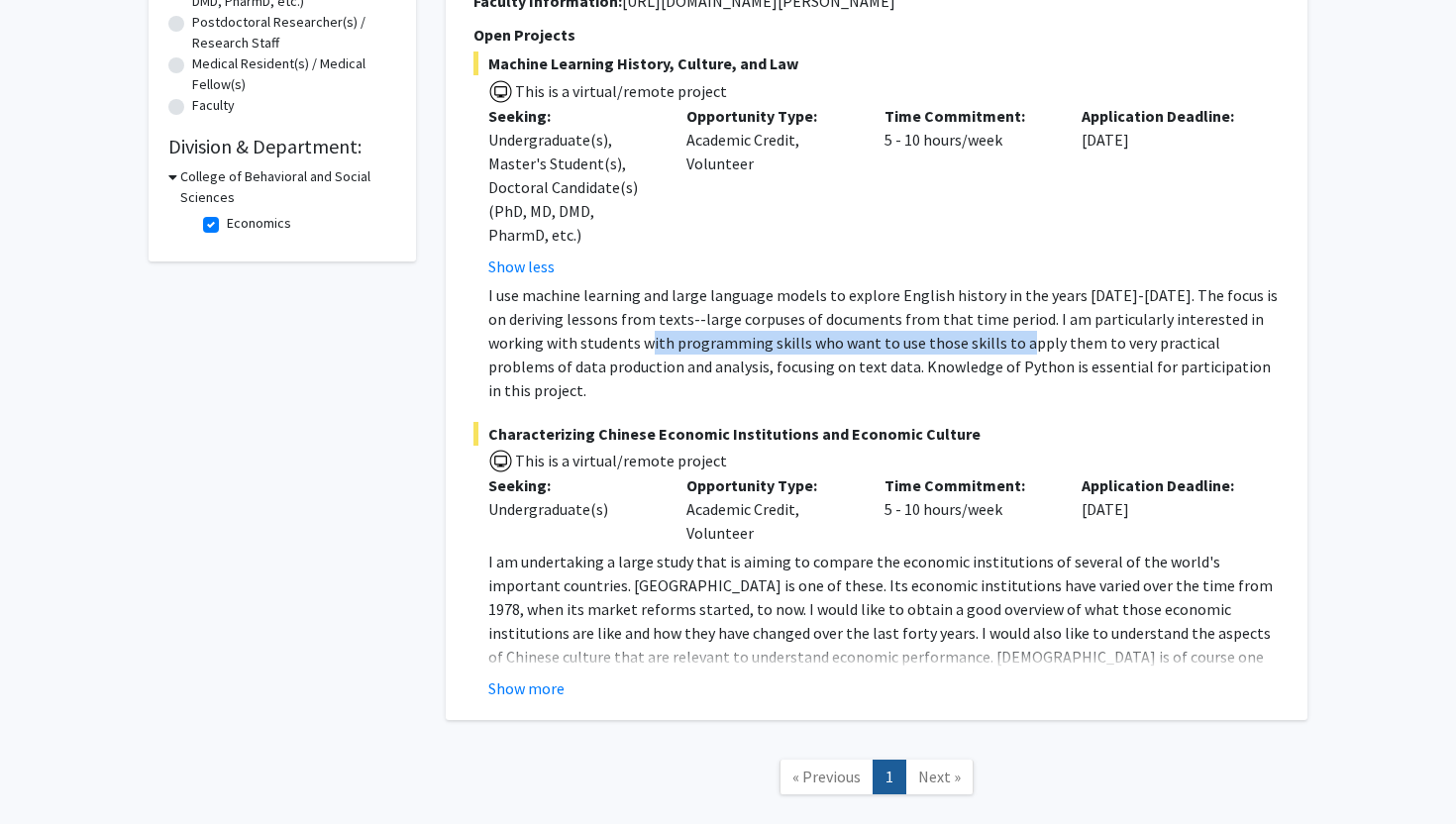 click on "I use machine learning and large language models to explore English history in the years 1500-1750. The focus is on deriving lessons from texts--large corpuses of documents from that time period.   I am particularly interested in working with students with programming skills who want to use those skills to apply them to very practical problems of data production and analysis, focusing on text data. Knowledge of Python is essential for participation in this project." 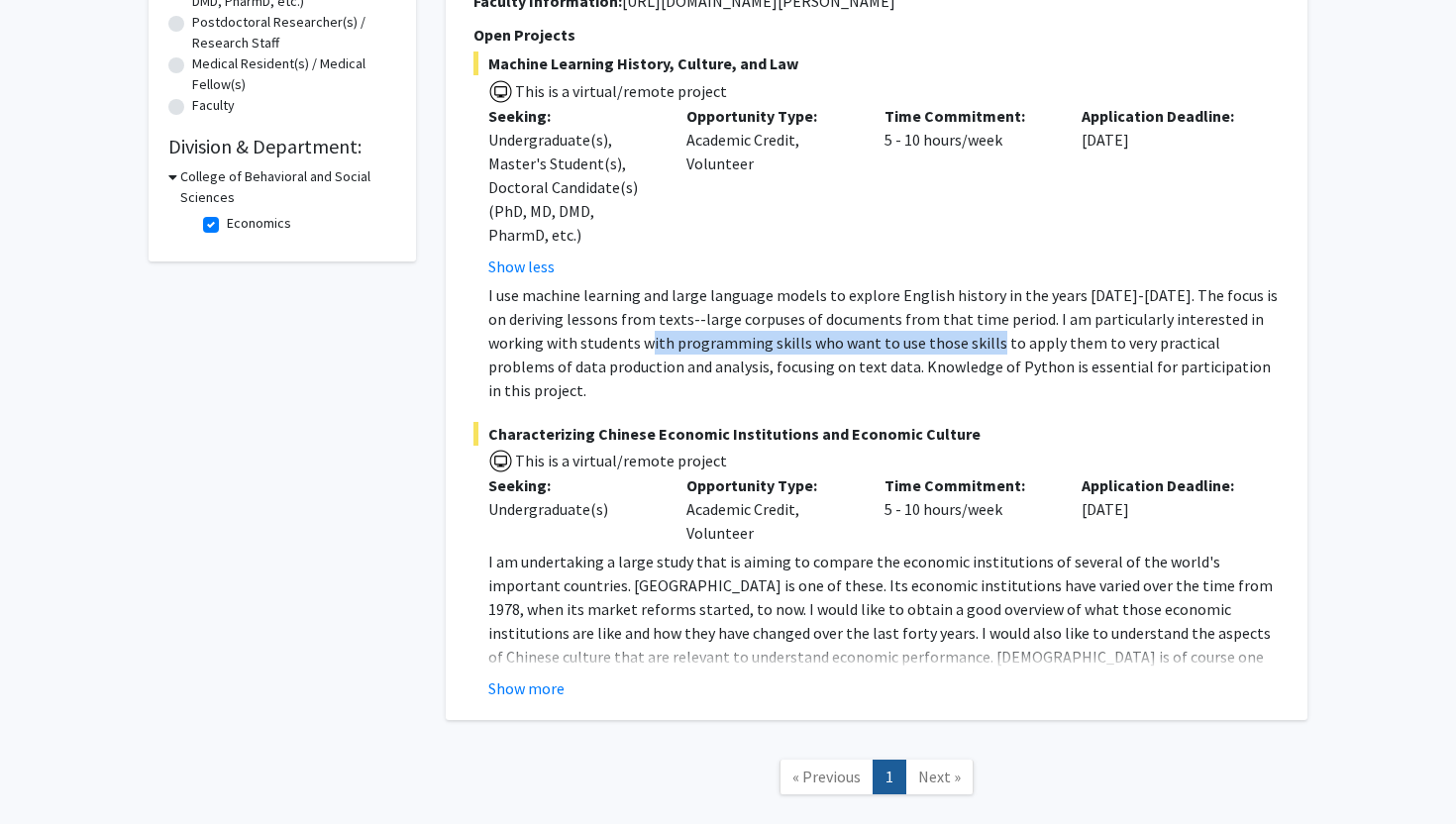 drag, startPoint x: 619, startPoint y: 350, endPoint x: 959, endPoint y: 350, distance: 340 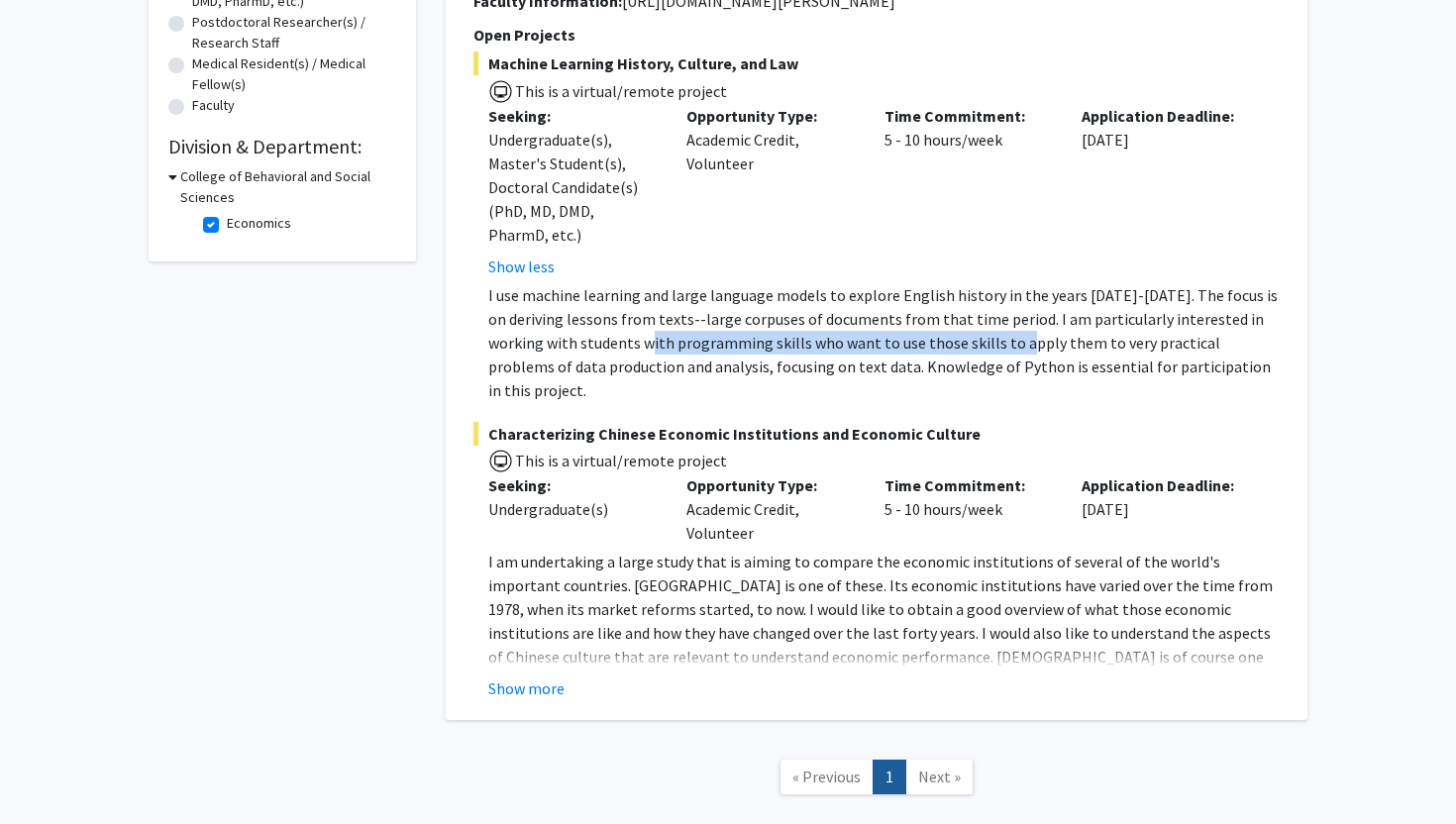 click on "I use machine learning and large language models to explore English history in the years 1500-1750. The focus is on deriving lessons from texts--large corpuses of documents from that time period.   I am particularly interested in working with students with programming skills who want to use those skills to apply them to very practical problems of data production and analysis, focusing on text data. Knowledge of Python is essential for participation in this project." 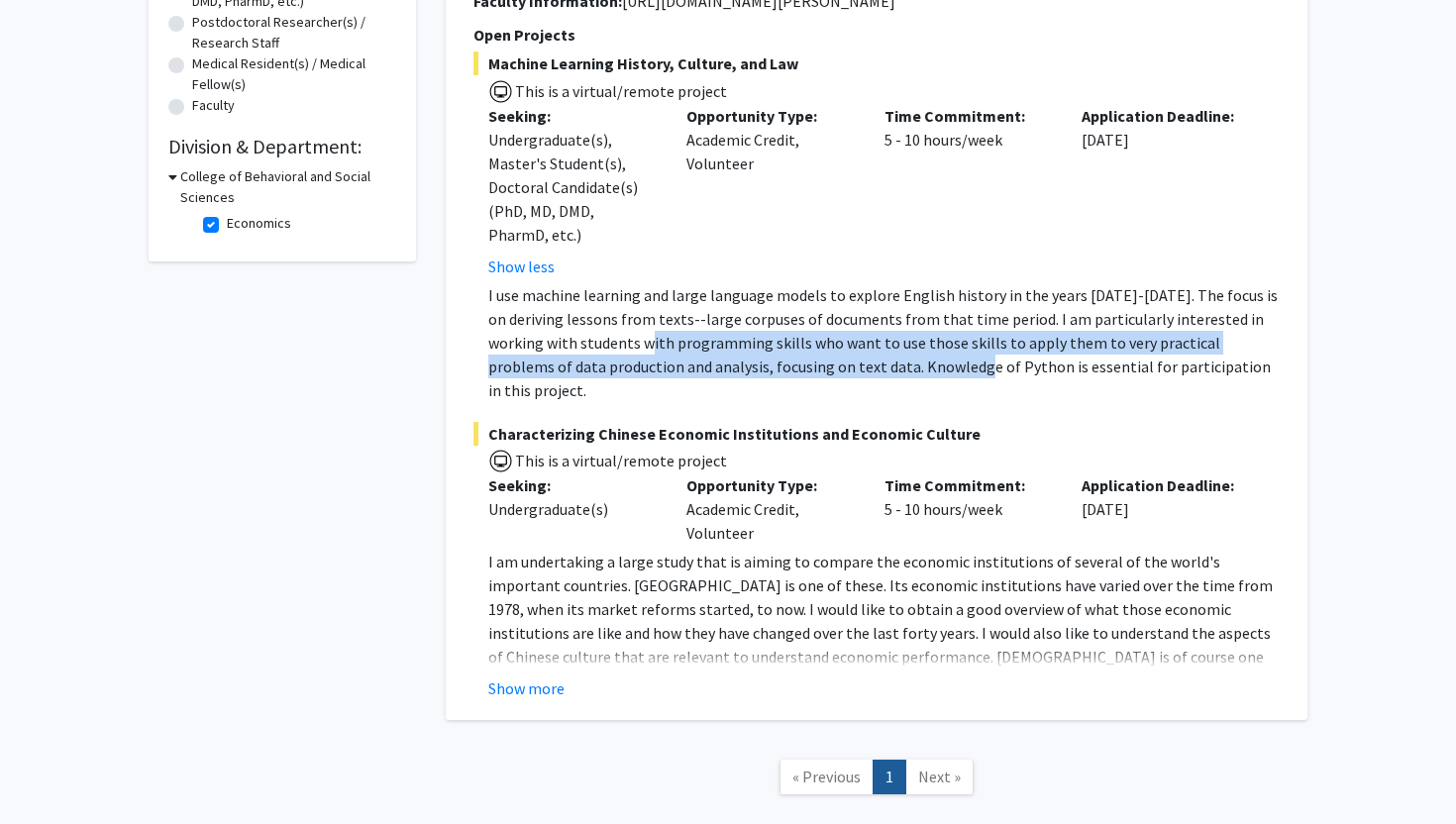 drag, startPoint x: 616, startPoint y: 350, endPoint x: 1087, endPoint y: 359, distance: 471.08598 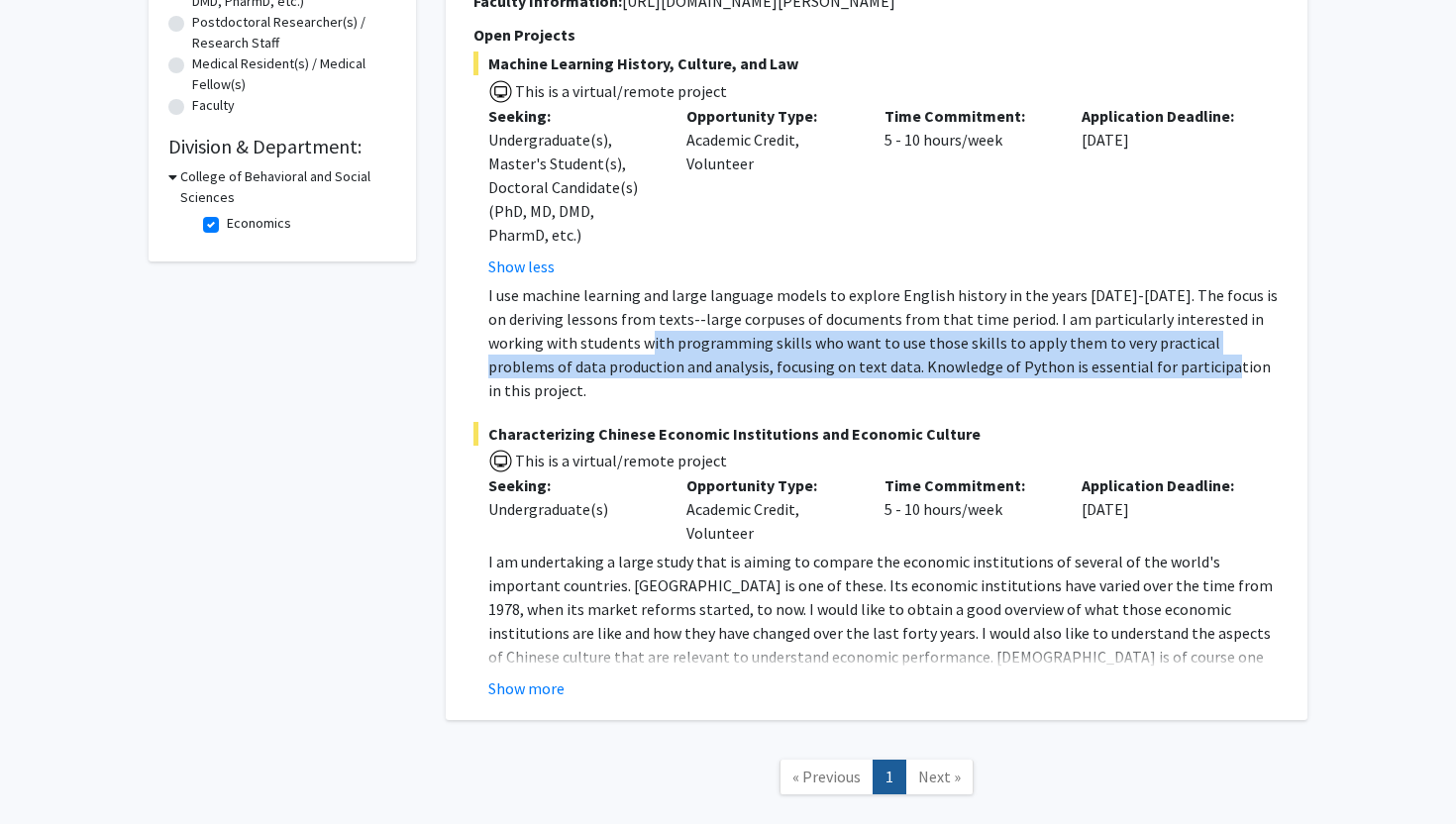 click on "I use machine learning and large language models to explore English history in the years 1500-1750. The focus is on deriving lessons from texts--large corpuses of documents from that time period.   I am particularly interested in working with students with programming skills who want to use those skills to apply them to very practical problems of data production and analysis, focusing on text data. Knowledge of Python is essential for participation in this project." 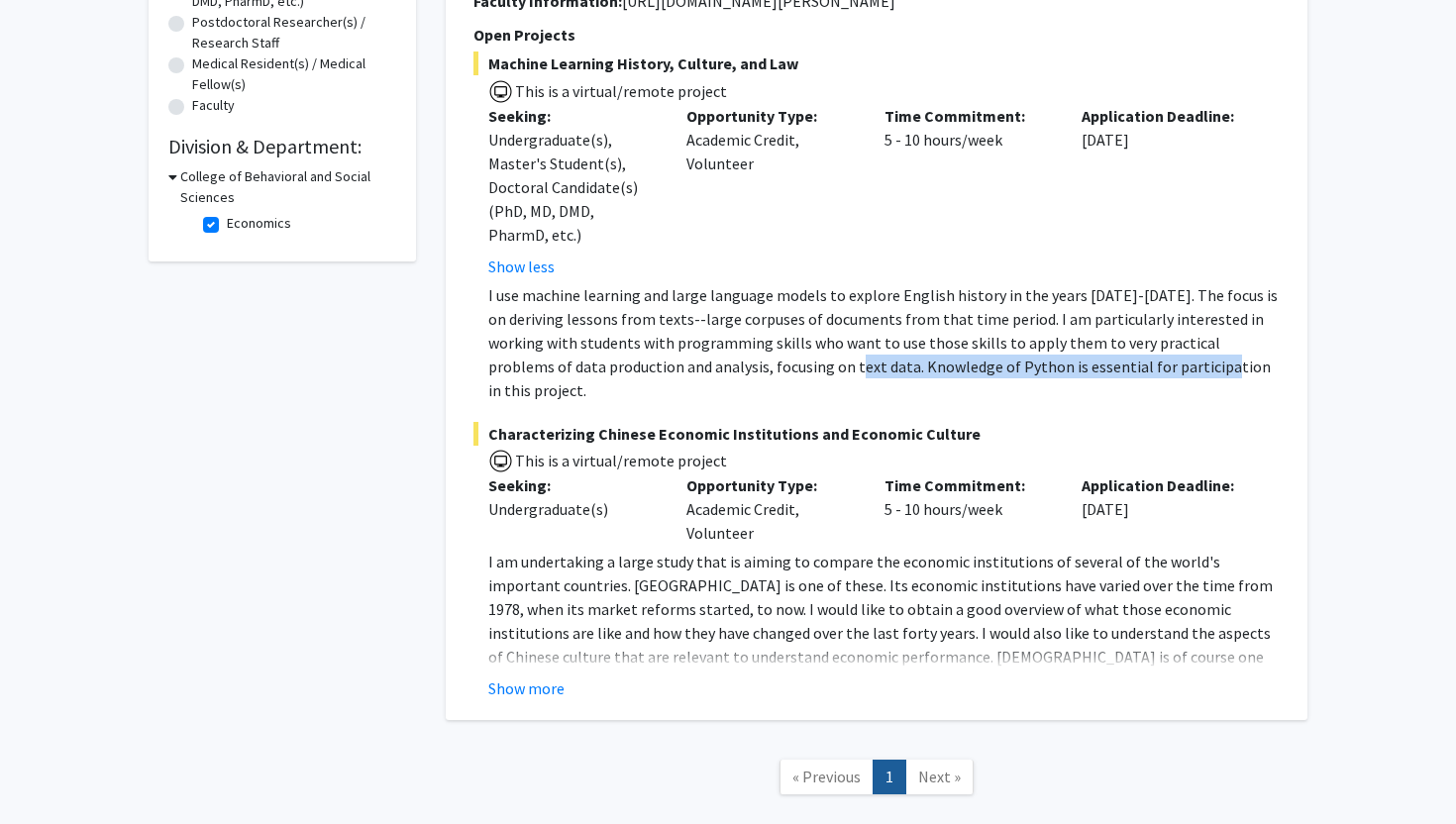 drag, startPoint x: 1098, startPoint y: 359, endPoint x: 762, endPoint y: 359, distance: 336 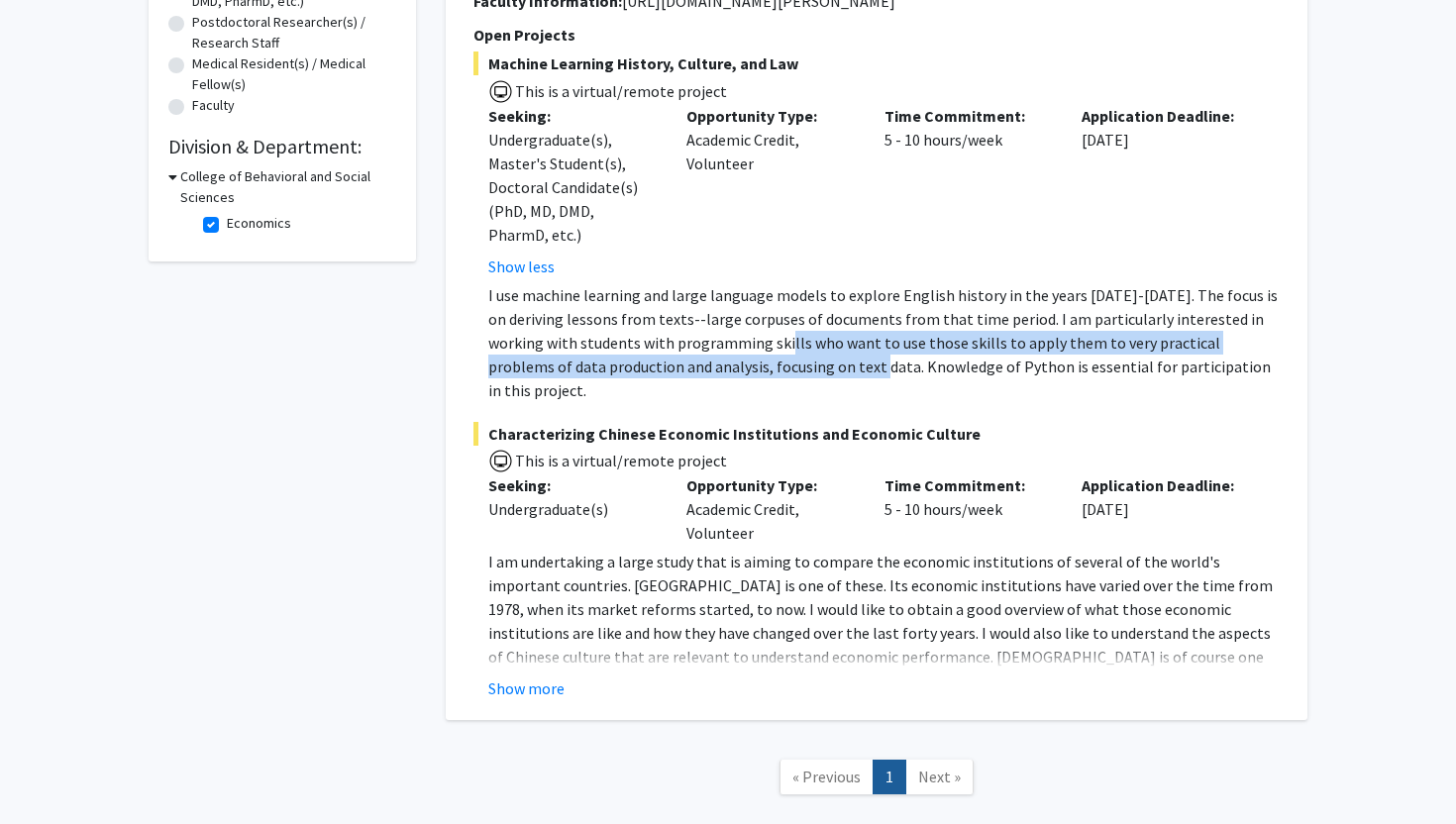 drag, startPoint x: 762, startPoint y: 359, endPoint x: 762, endPoint y: 345, distance: 14 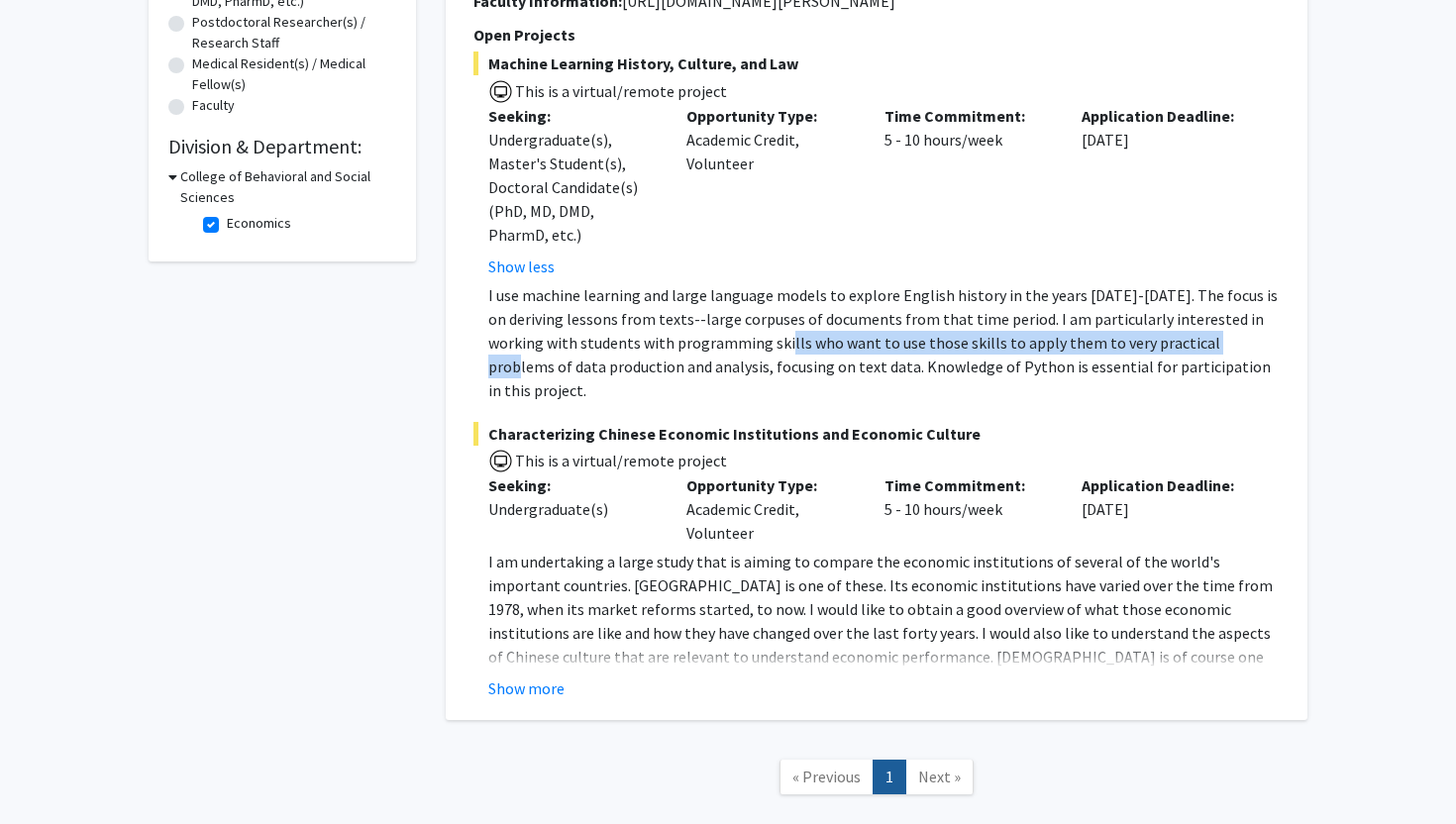 drag, startPoint x: 762, startPoint y: 345, endPoint x: 1193, endPoint y: 345, distance: 431 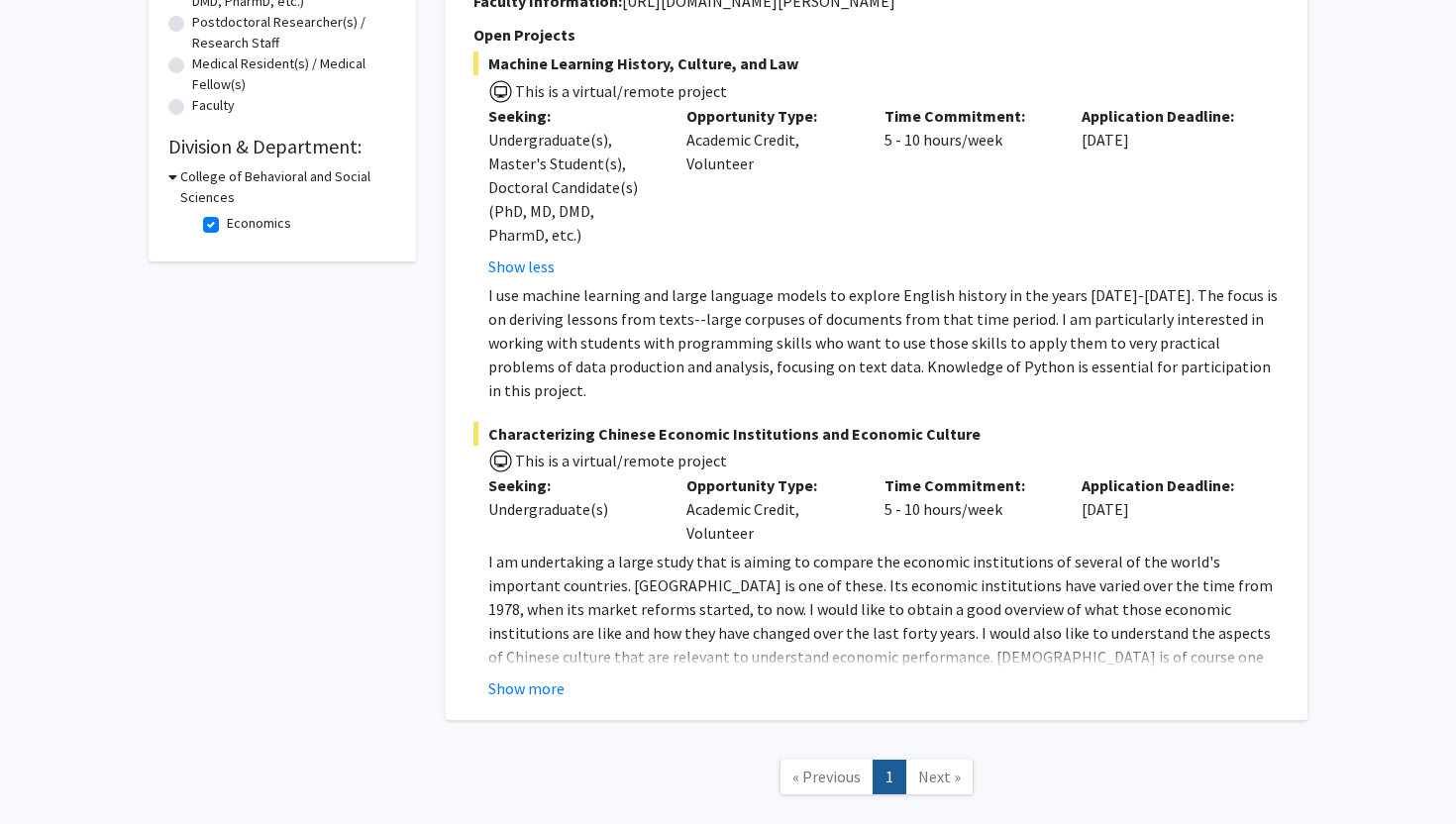 click on "I use machine learning and large language models to explore English history in the years 1500-1750. The focus is on deriving lessons from texts--large corpuses of documents from that time period.   I am particularly interested in working with students with programming skills who want to use those skills to apply them to very practical problems of data production and analysis, focusing on text data. Knowledge of Python is essential for participation in this project." 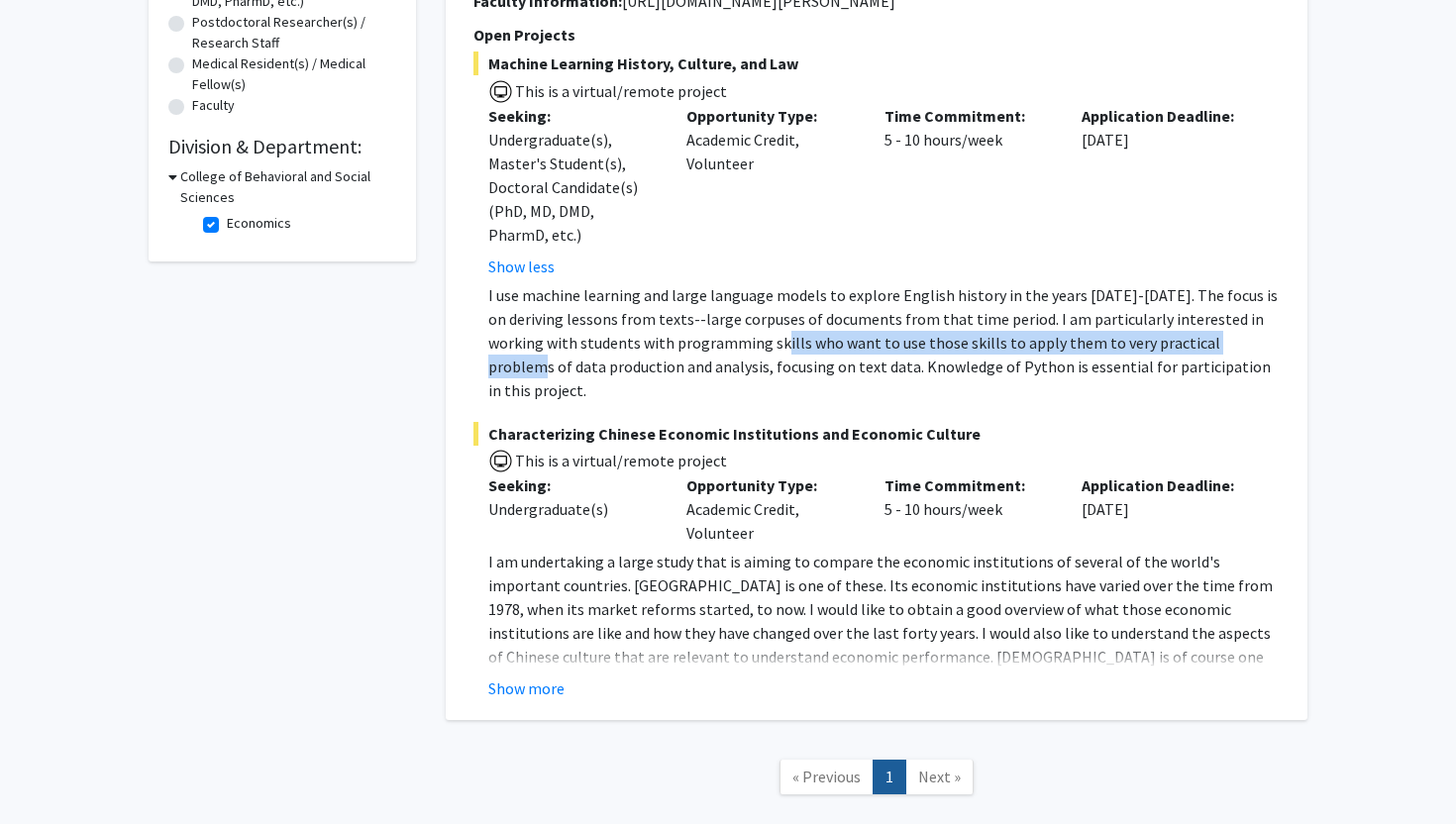 drag, startPoint x: 1202, startPoint y: 345, endPoint x: 703, endPoint y: 345, distance: 499 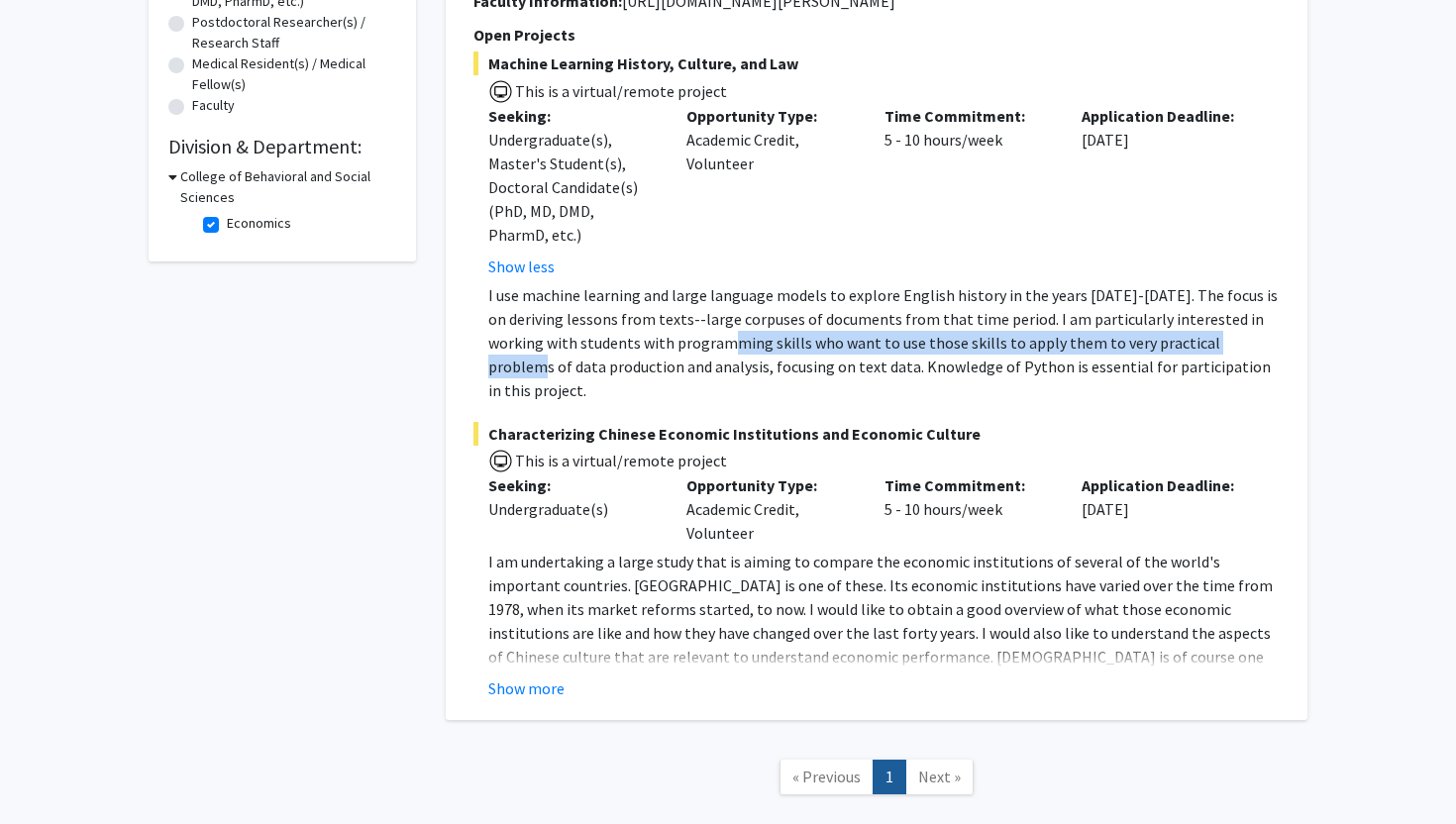 click on "I use machine learning and large language models to explore English history in the years 1500-1750. The focus is on deriving lessons from texts--large corpuses of documents from that time period.   I am particularly interested in working with students with programming skills who want to use those skills to apply them to very practical problems of data production and analysis, focusing on text data. Knowledge of Python is essential for participation in this project." 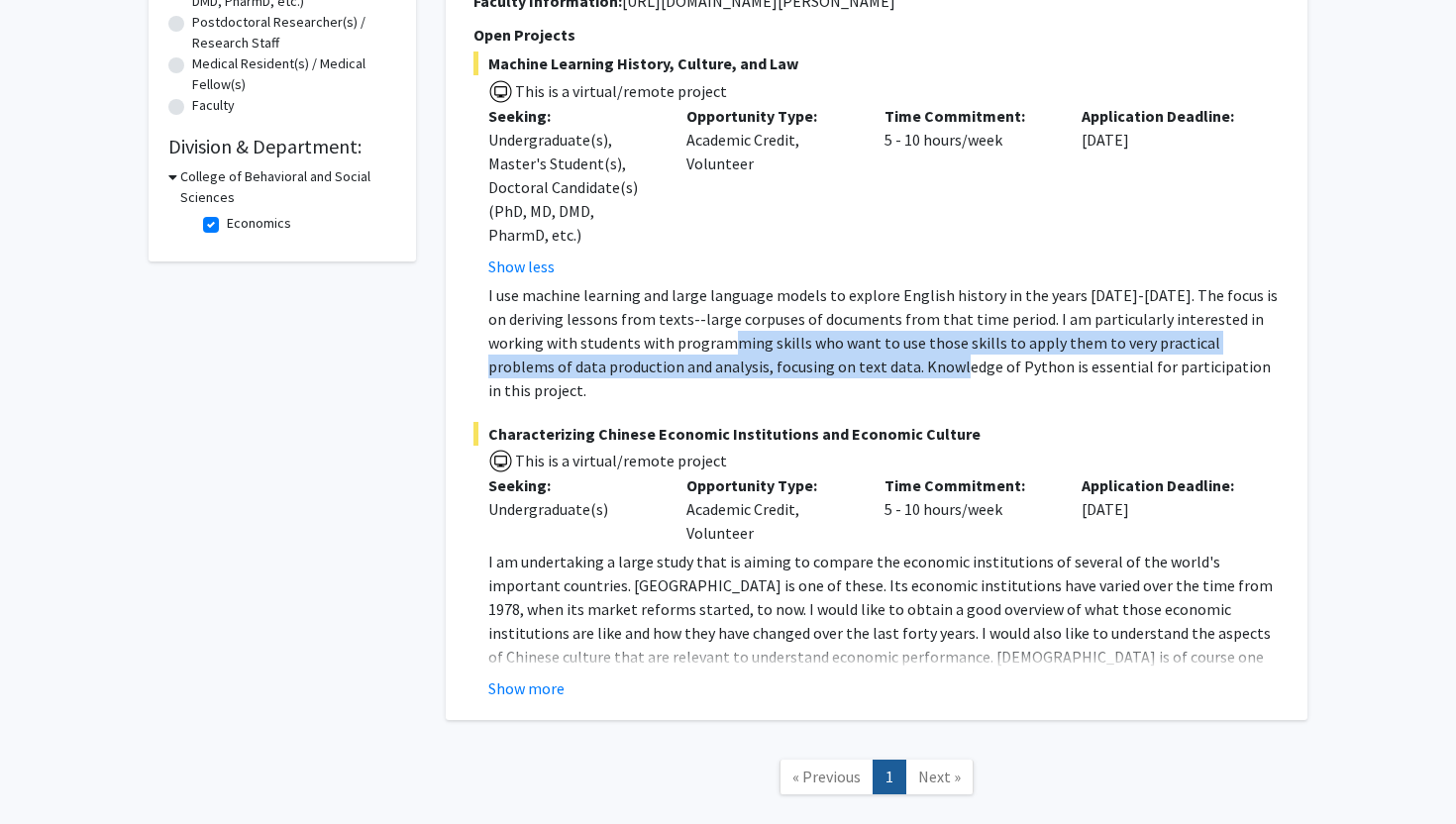 drag, startPoint x: 703, startPoint y: 345, endPoint x: 943, endPoint y: 356, distance: 240.25195 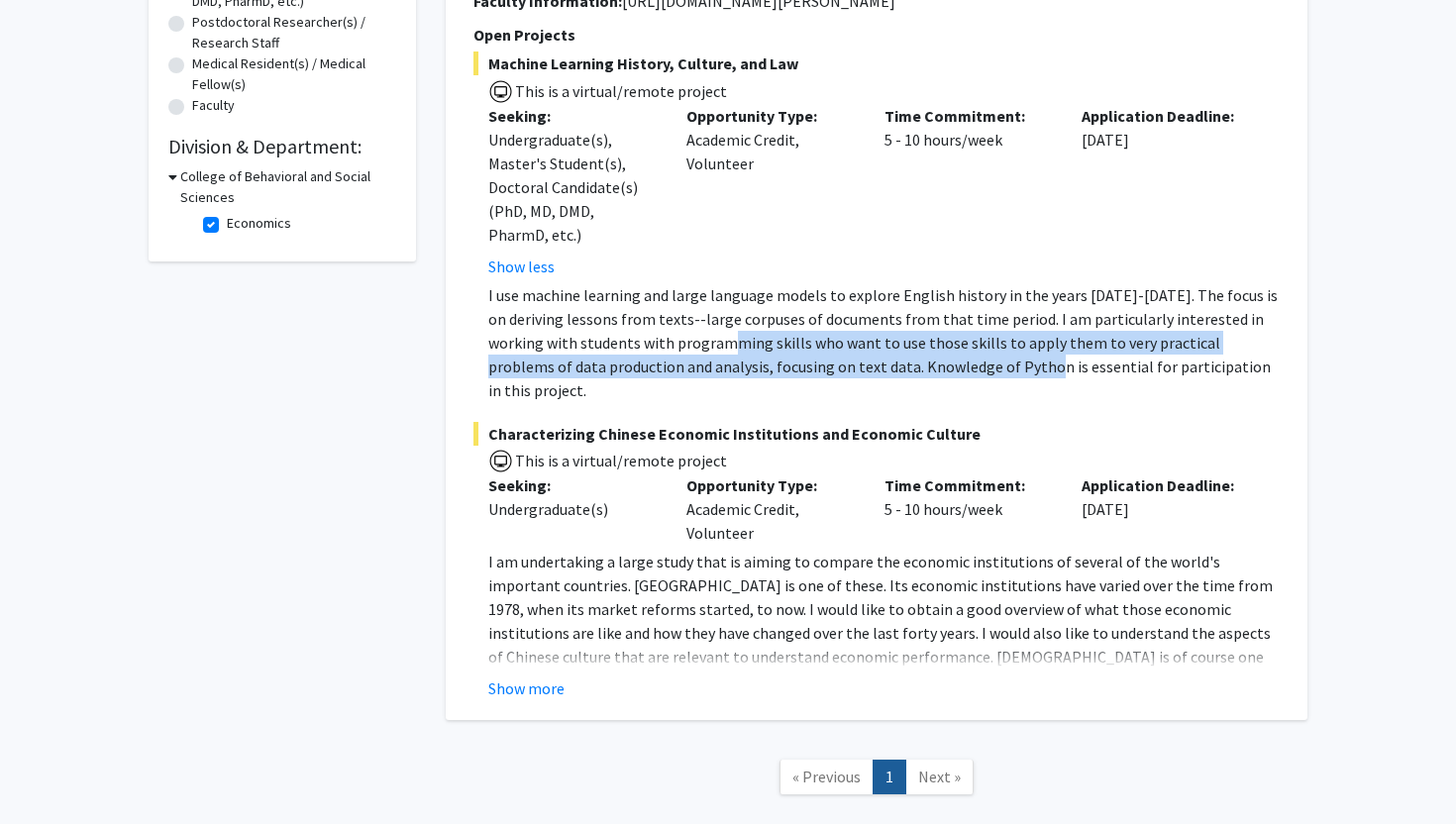 click on "I use machine learning and large language models to explore English history in the years 1500-1750. The focus is on deriving lessons from texts--large corpuses of documents from that time period.   I am particularly interested in working with students with programming skills who want to use those skills to apply them to very practical problems of data production and analysis, focusing on text data. Knowledge of Python is essential for participation in this project." 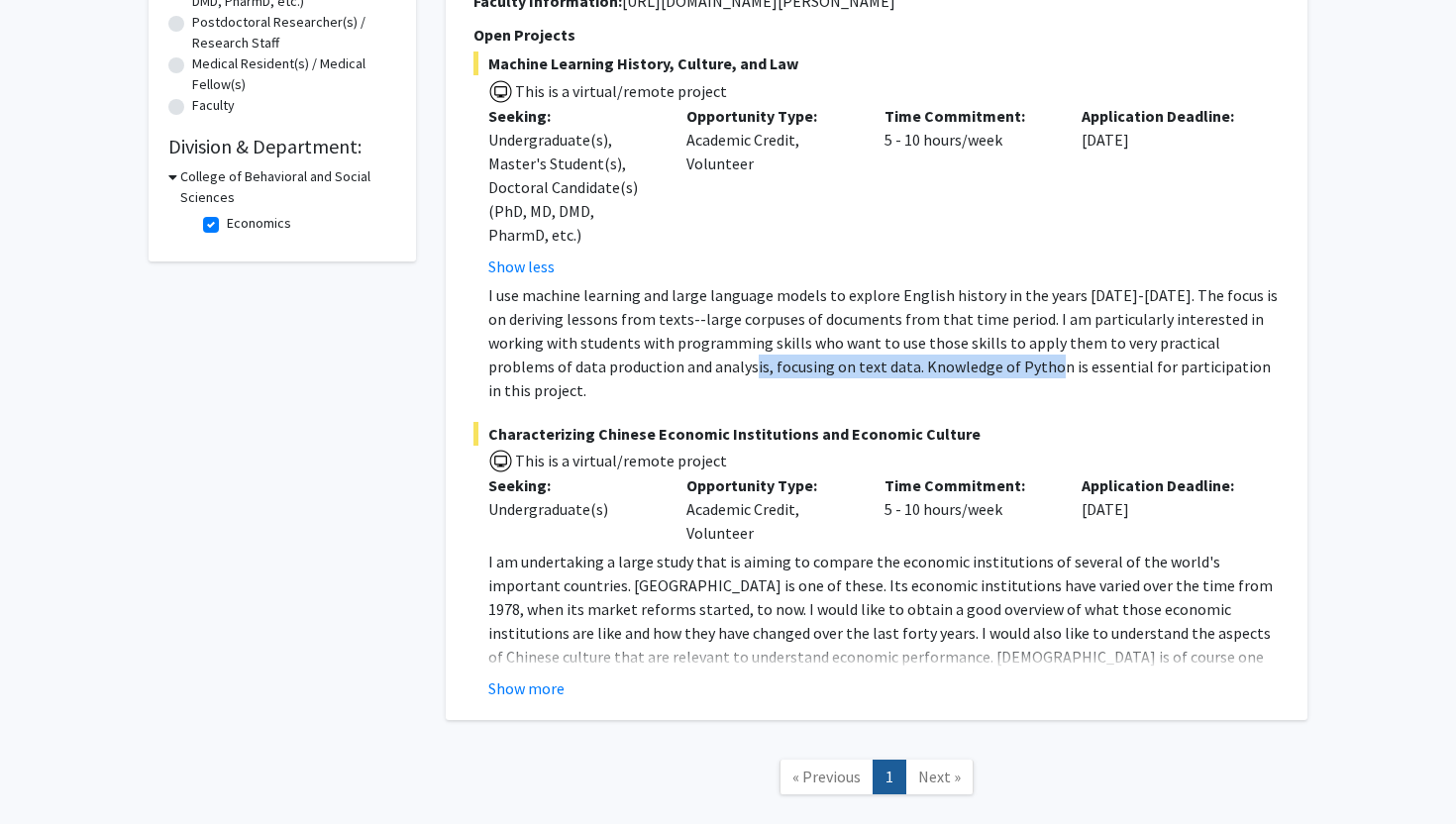 drag, startPoint x: 943, startPoint y: 356, endPoint x: 665, endPoint y: 356, distance: 278 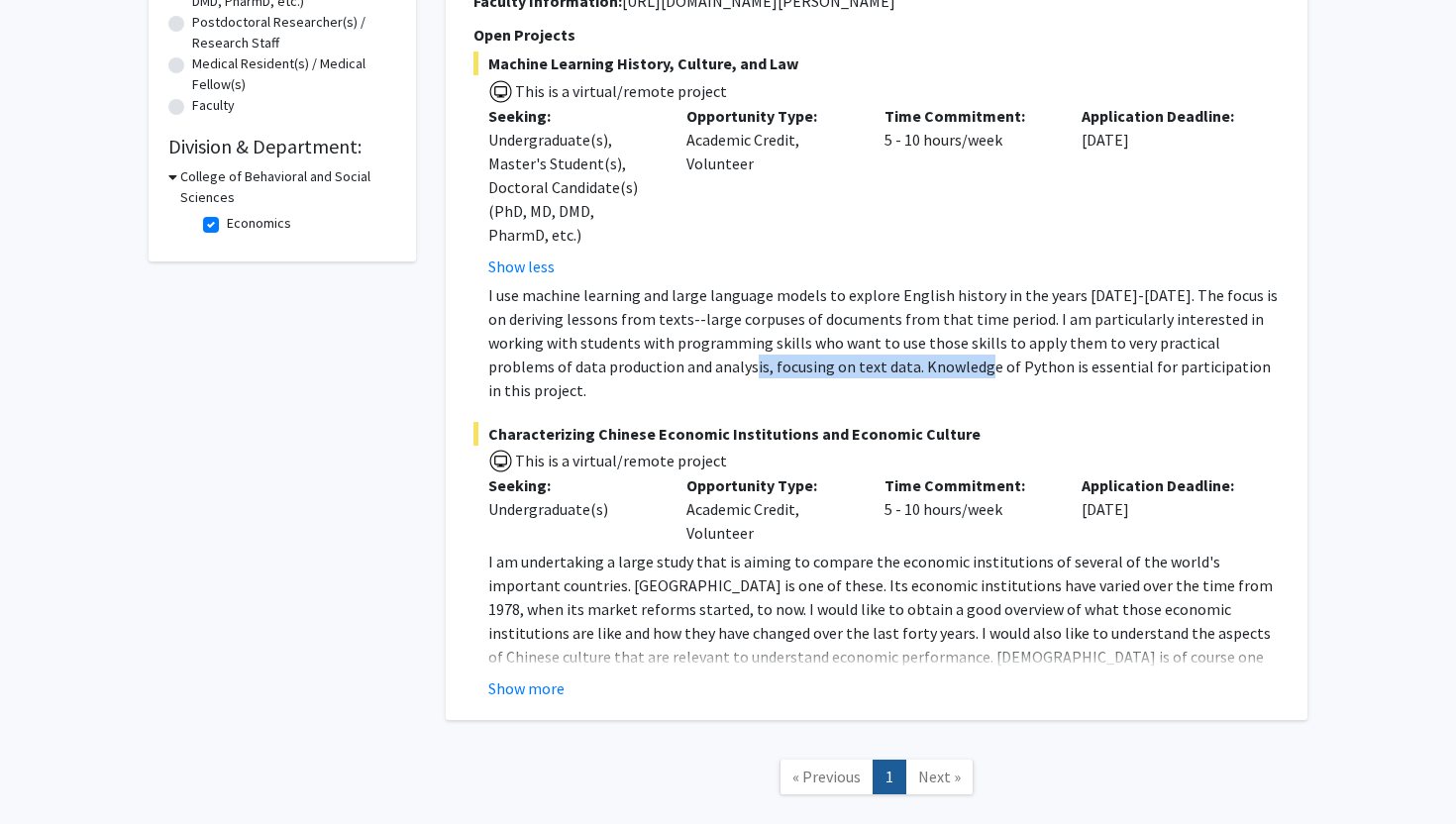 drag, startPoint x: 665, startPoint y: 356, endPoint x: 895, endPoint y: 356, distance: 230 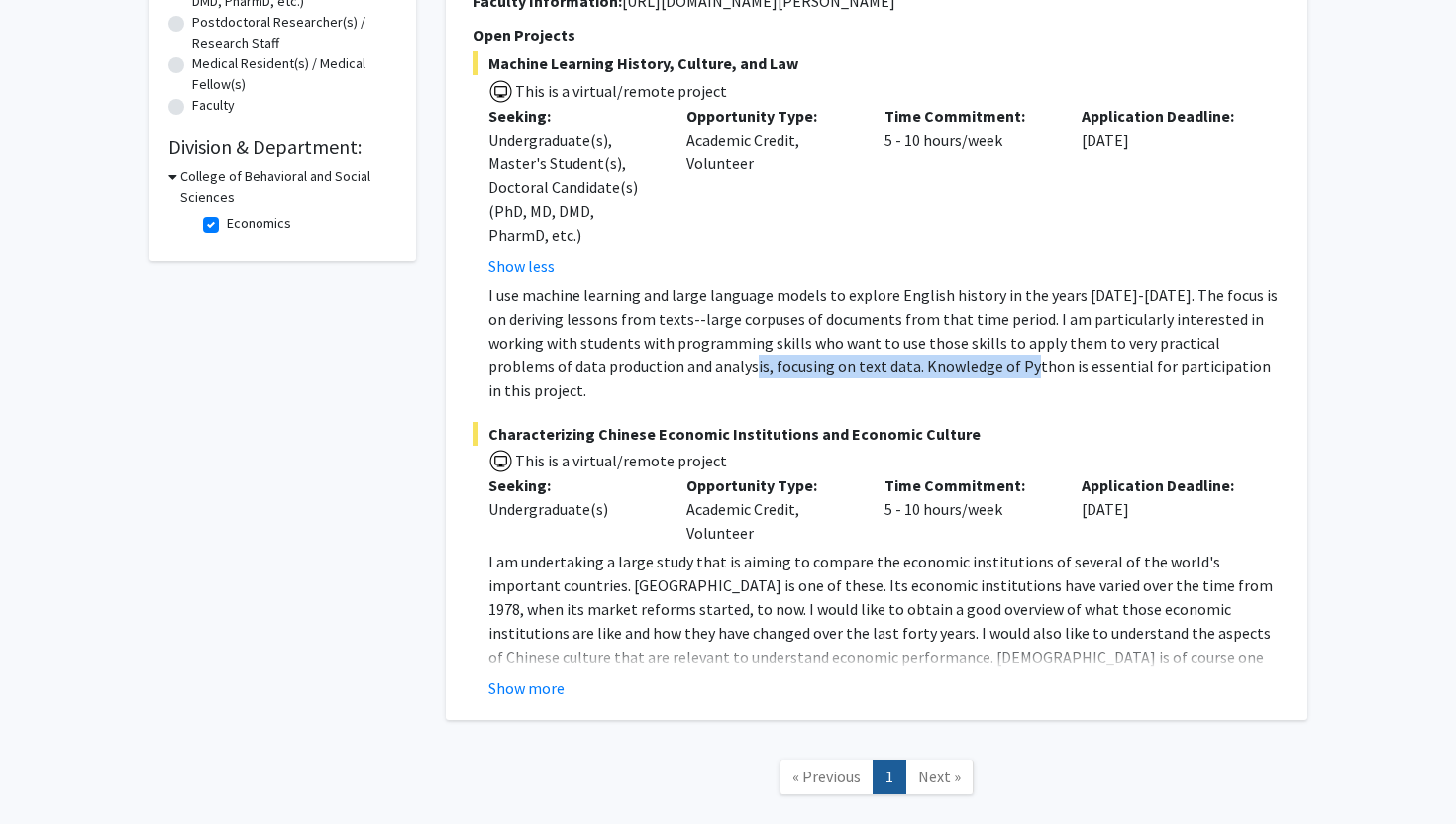 click on "I use machine learning and large language models to explore English history in the years 1500-1750. The focus is on deriving lessons from texts--large corpuses of documents from that time period.   I am particularly interested in working with students with programming skills who want to use those skills to apply them to very practical problems of data production and analysis, focusing on text data. Knowledge of Python is essential for participation in this project." 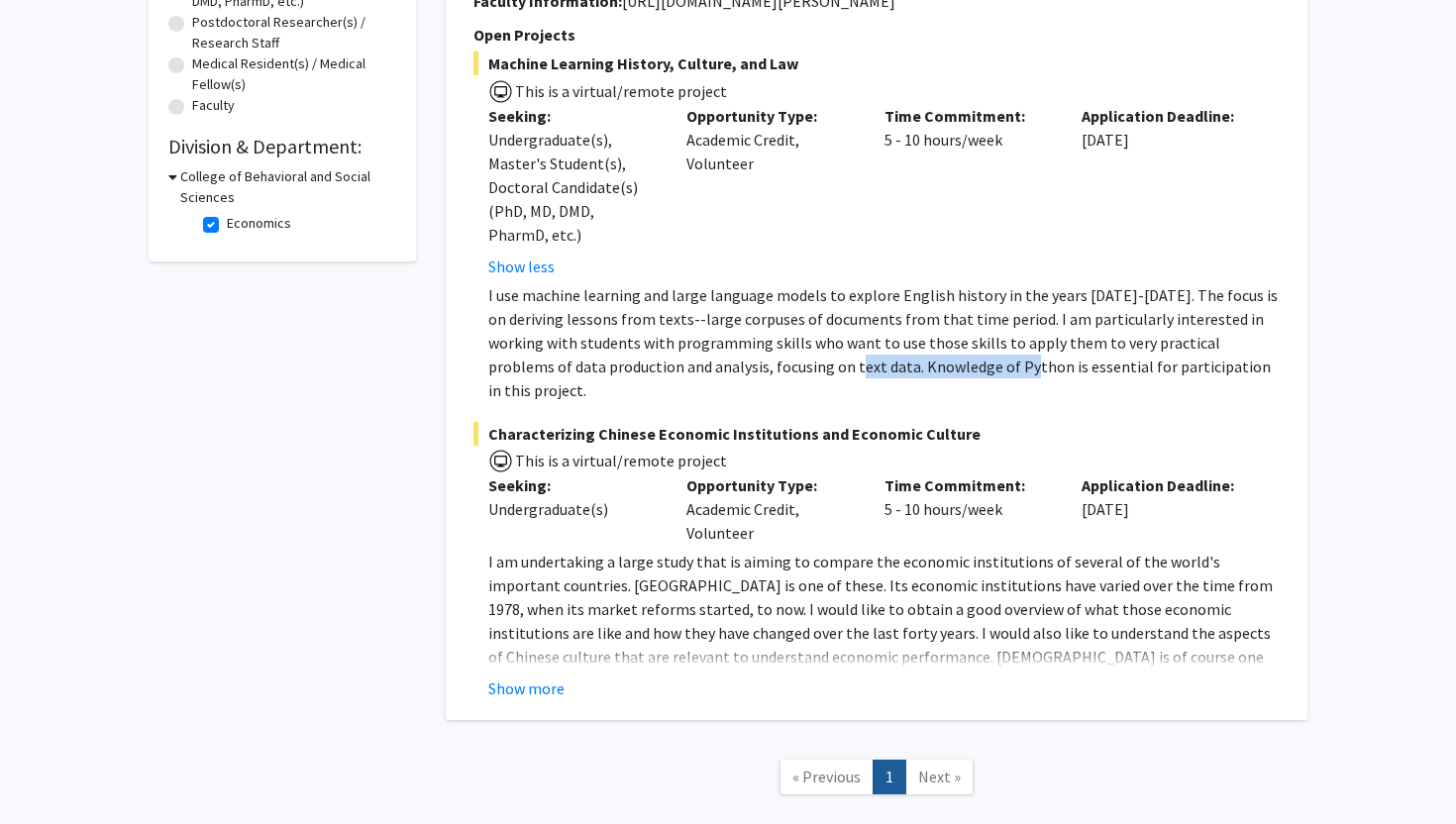 drag, startPoint x: 895, startPoint y: 356, endPoint x: 665, endPoint y: 356, distance: 230 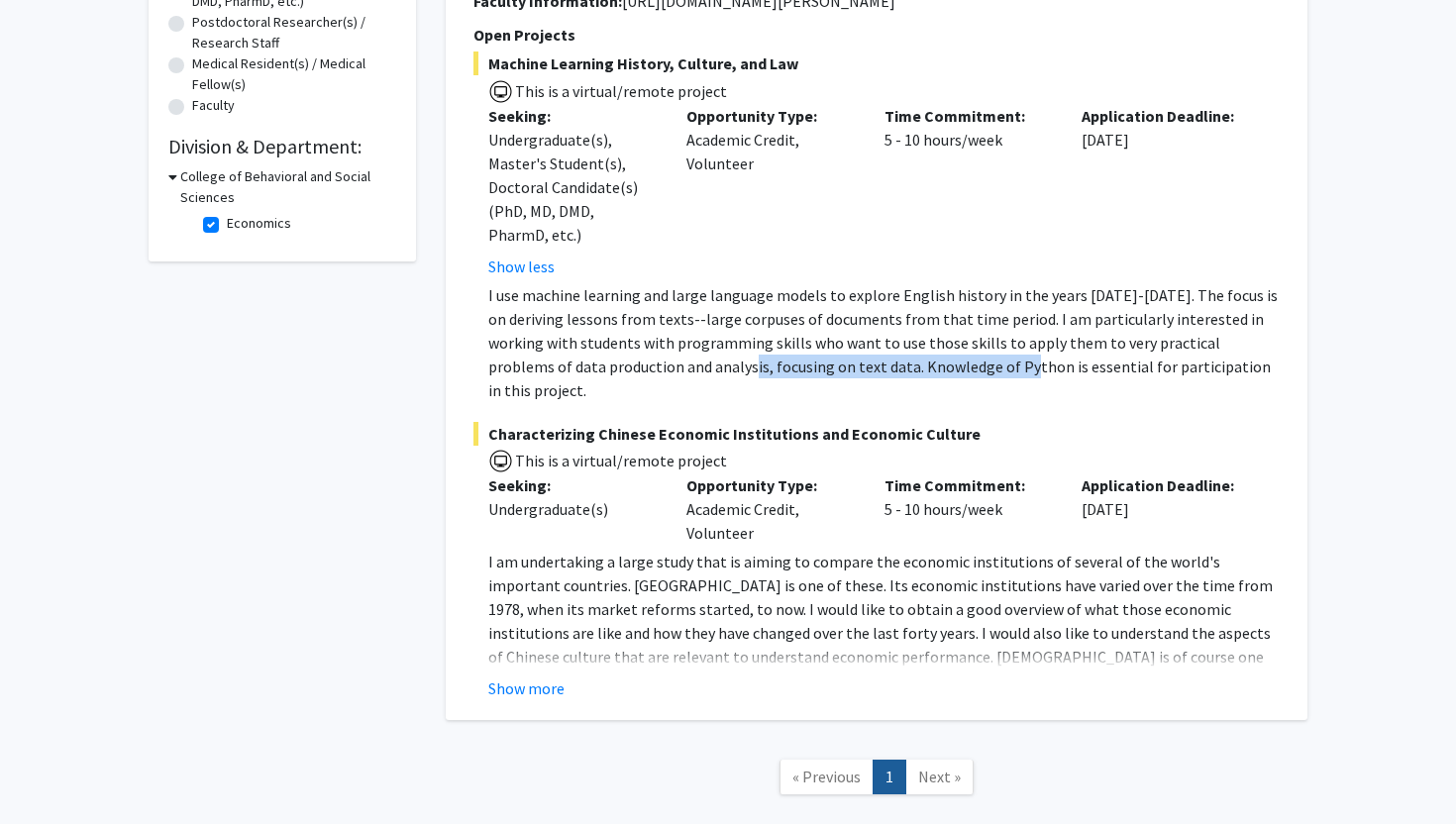 click on "I use machine learning and large language models to explore English history in the years 1500-1750. The focus is on deriving lessons from texts--large corpuses of documents from that time period.   I am particularly interested in working with students with programming skills who want to use those skills to apply them to very practical problems of data production and analysis, focusing on text data. Knowledge of Python is essential for participation in this project." 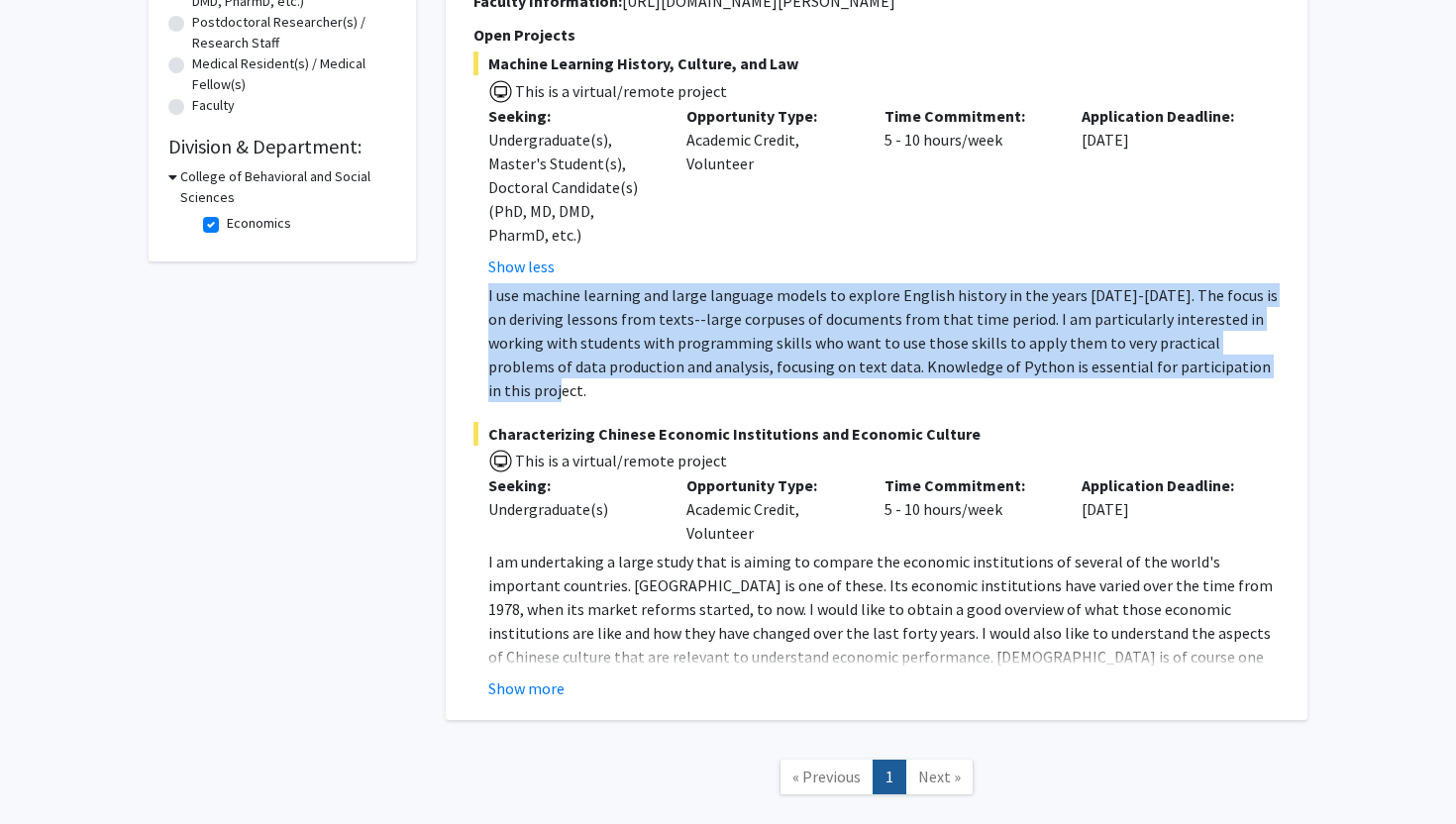 drag, startPoint x: 1223, startPoint y: 362, endPoint x: 477, endPoint y: 291, distance: 749.3711 